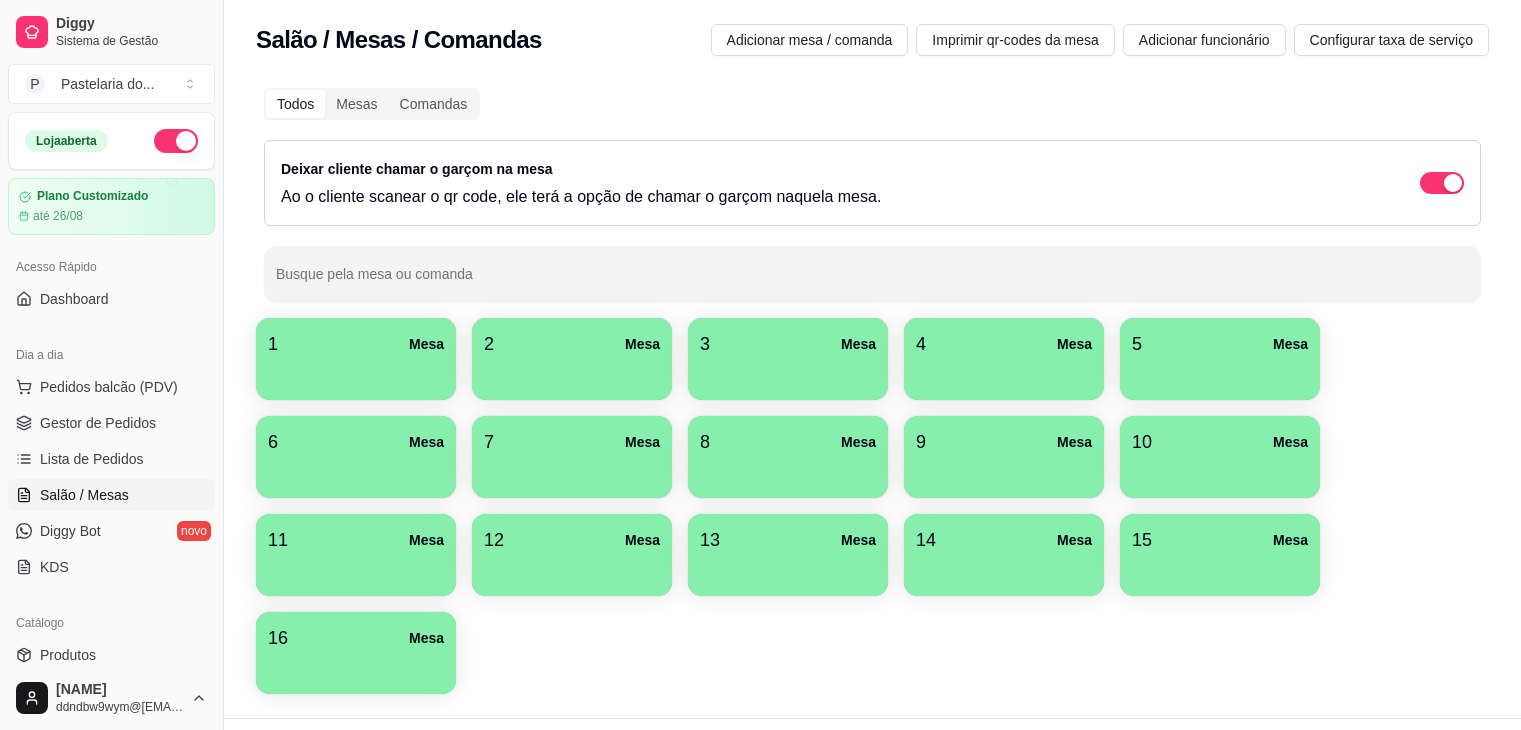 scroll, scrollTop: 0, scrollLeft: 0, axis: both 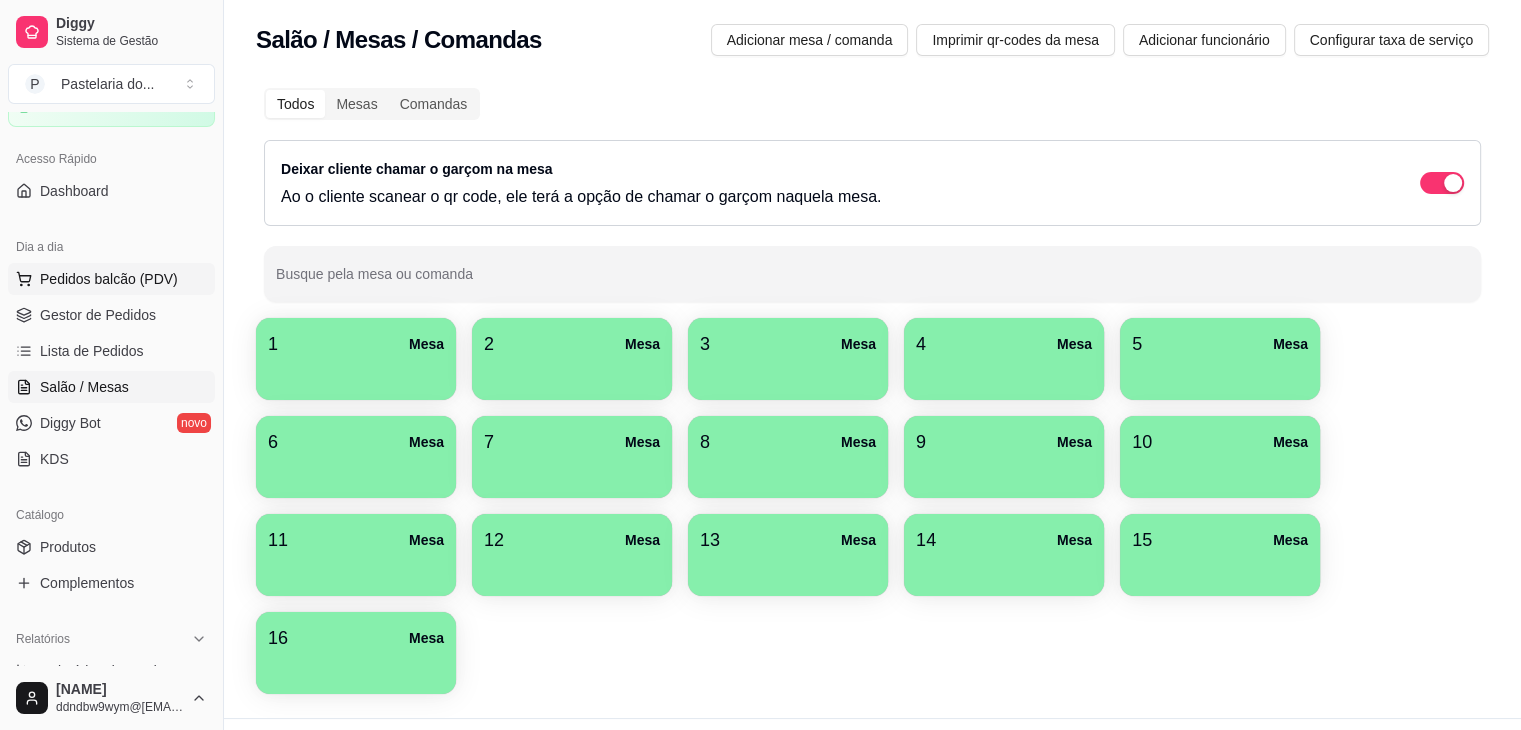 click on "Pedidos balcão (PDV)" at bounding box center (109, 279) 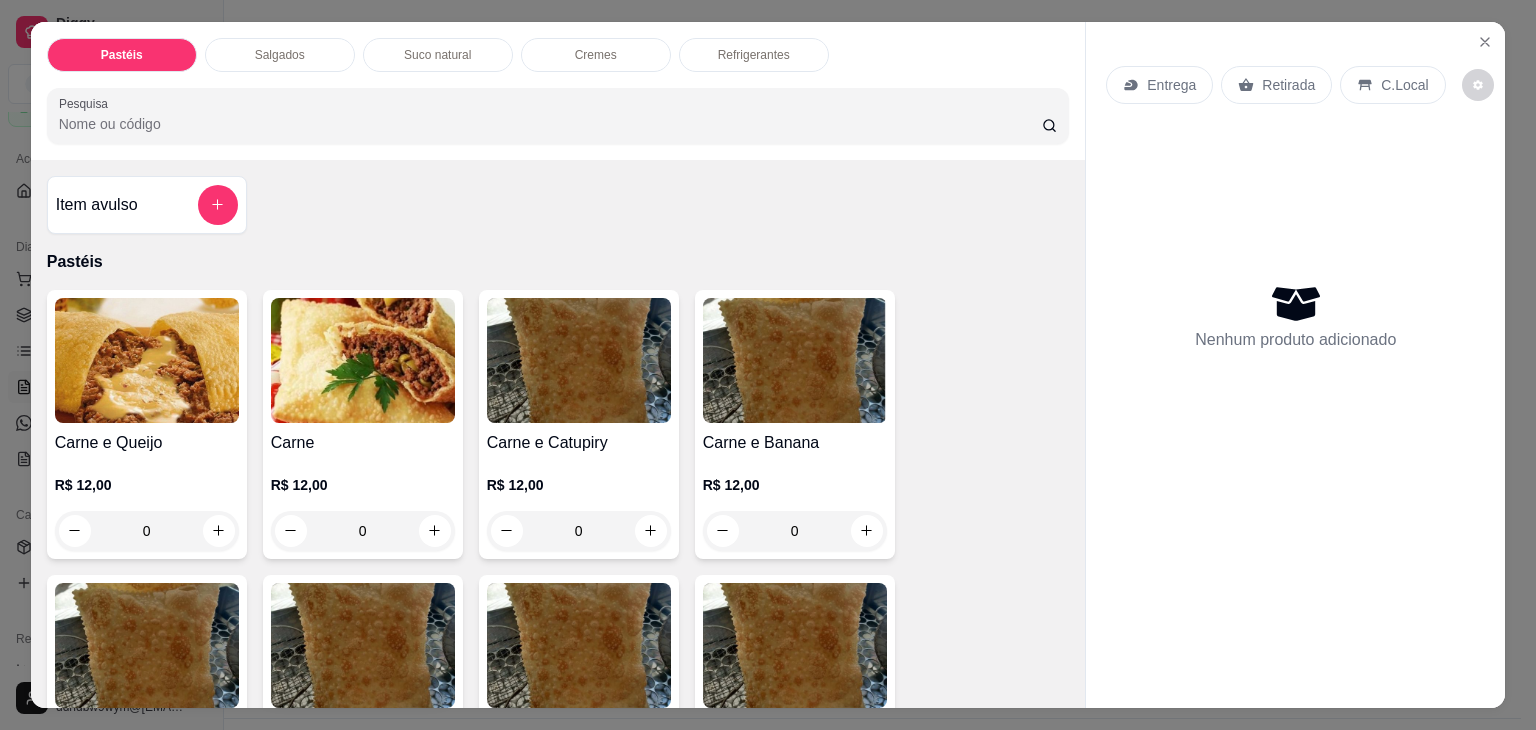 click on "Salgados" at bounding box center [280, 55] 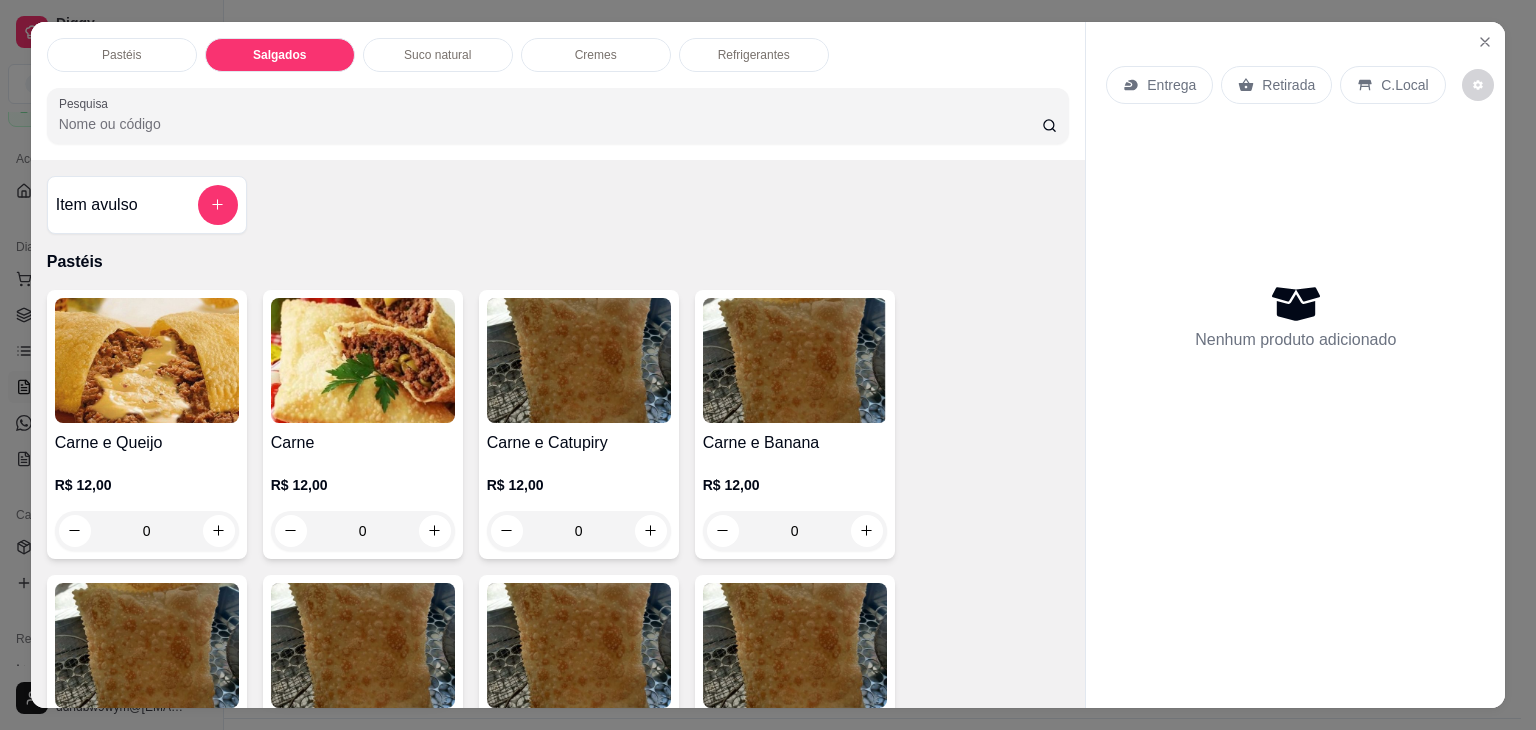 scroll, scrollTop: 2124, scrollLeft: 0, axis: vertical 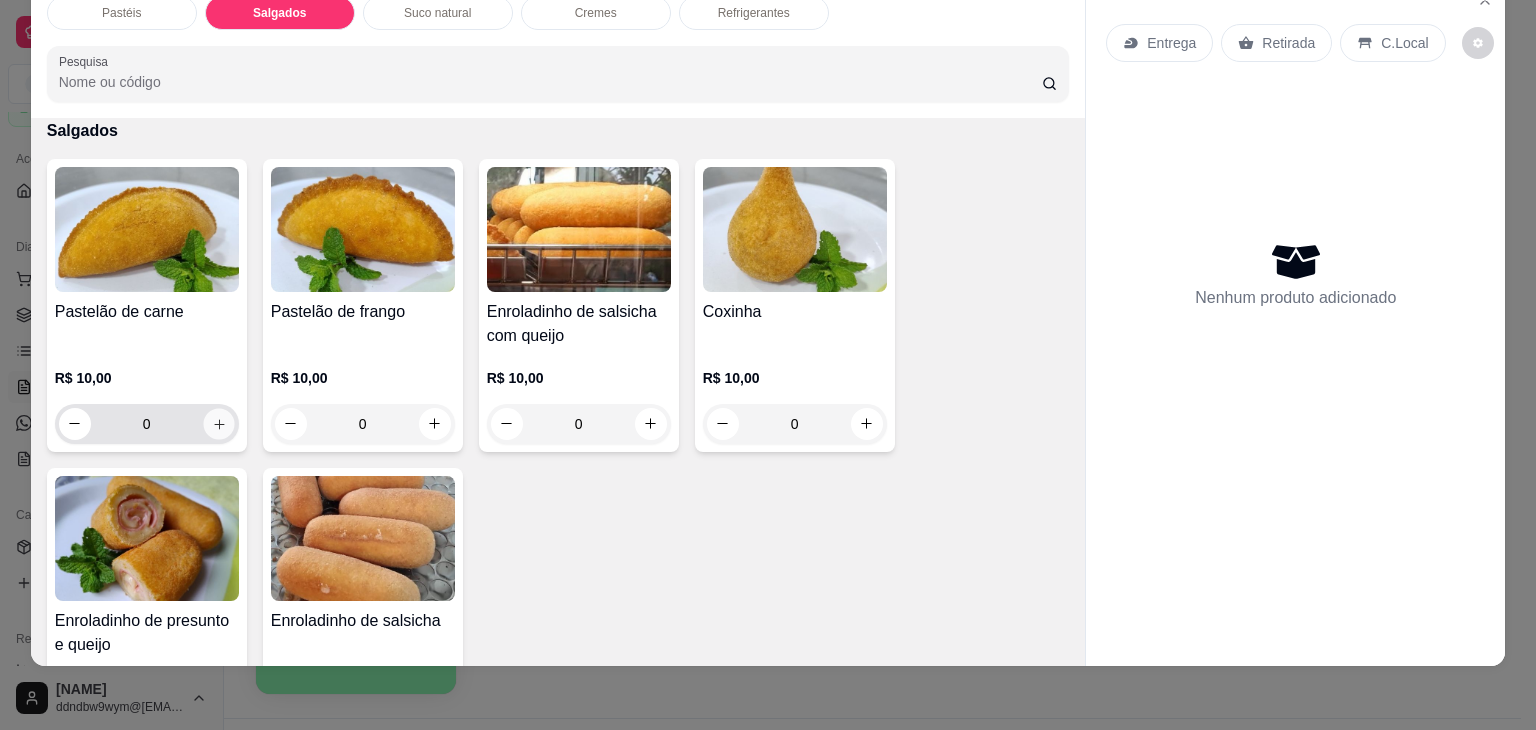 click at bounding box center (218, 423) 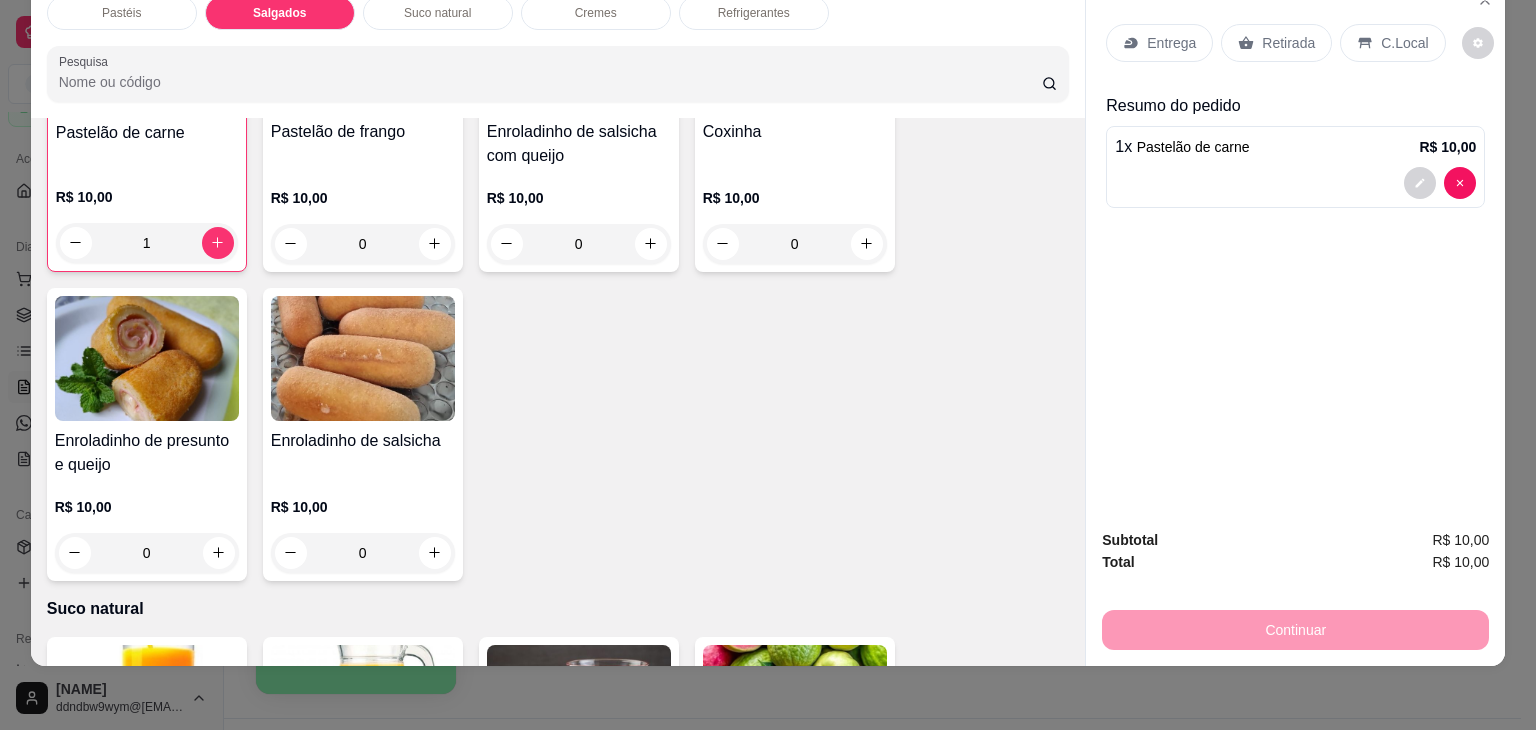 scroll, scrollTop: 2324, scrollLeft: 0, axis: vertical 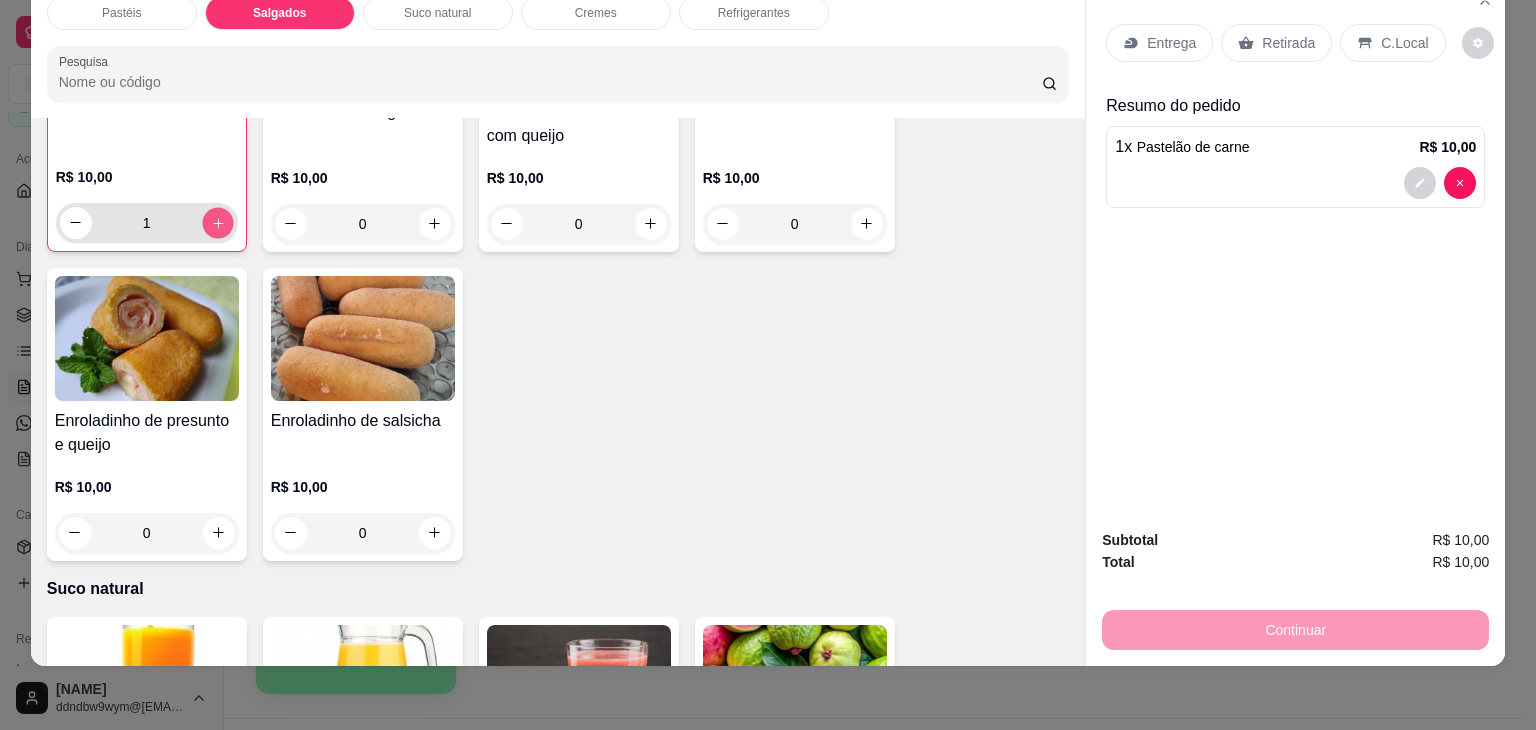 click at bounding box center (217, 222) 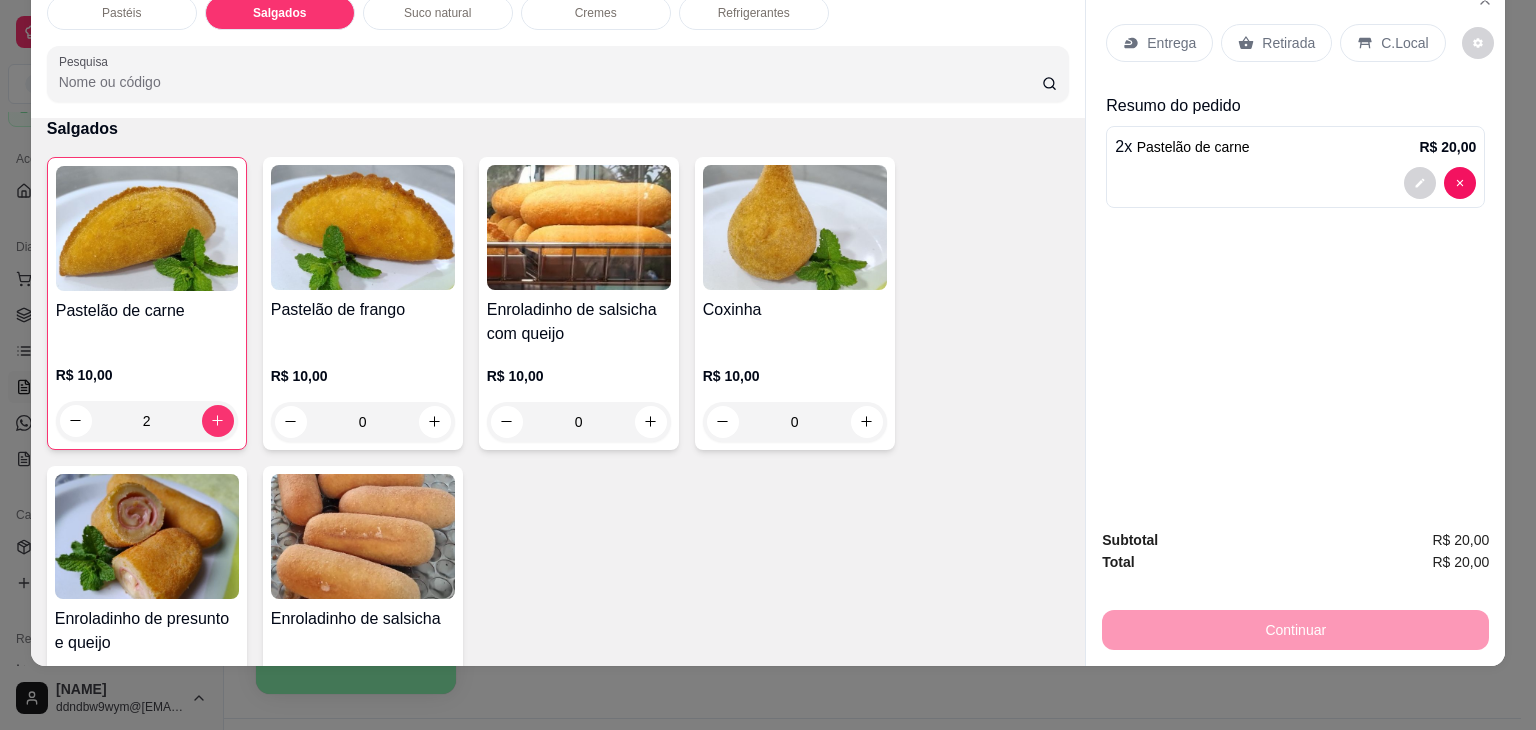 scroll, scrollTop: 2124, scrollLeft: 0, axis: vertical 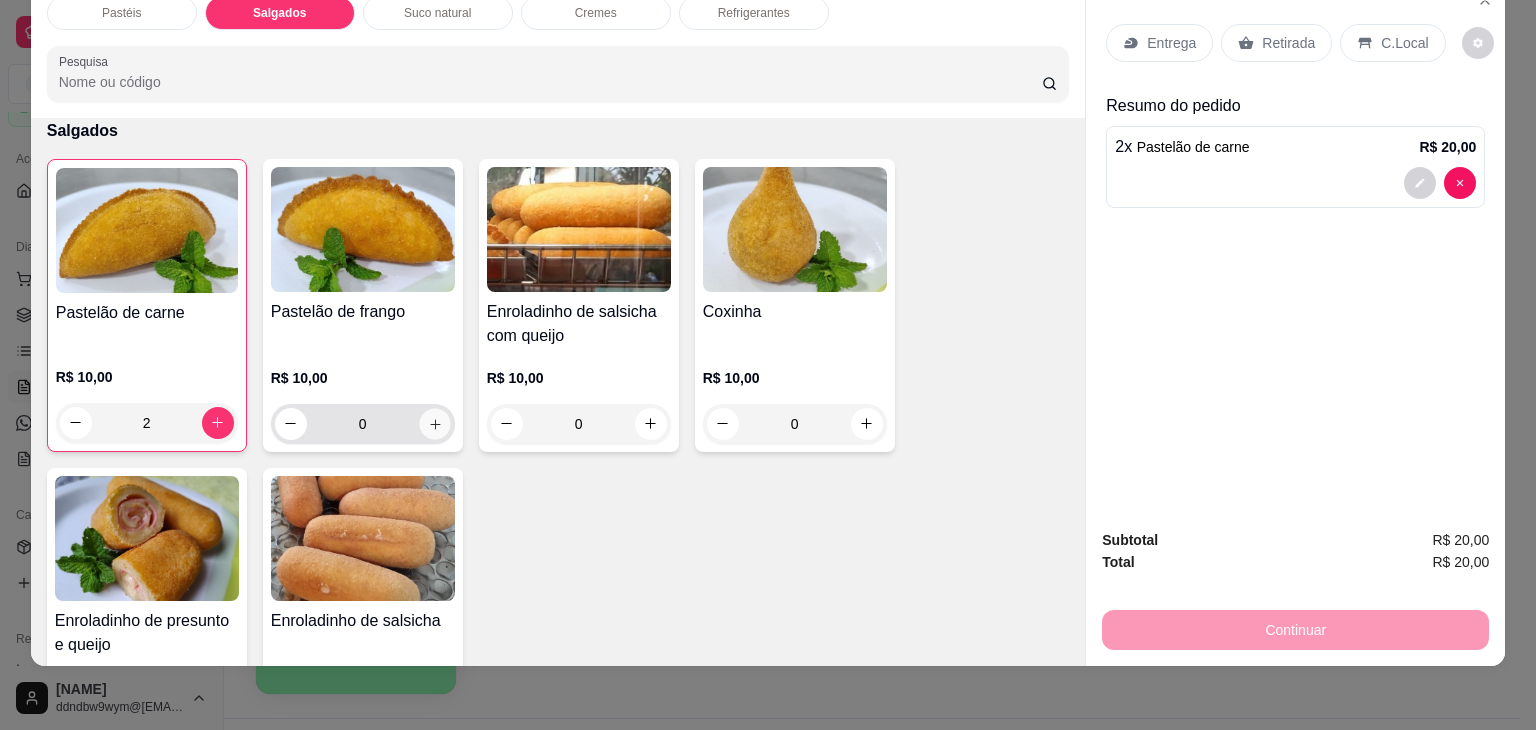 click 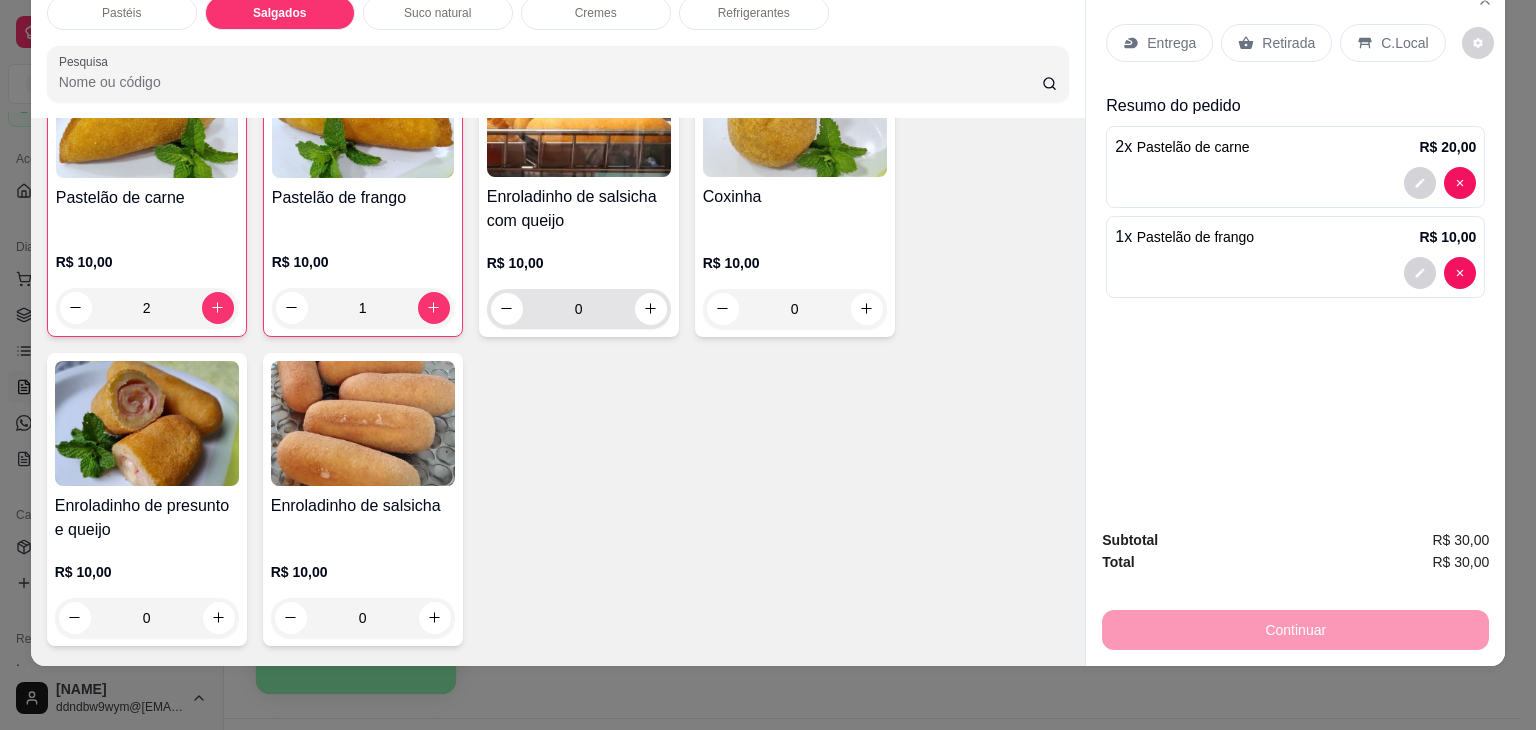 scroll, scrollTop: 2324, scrollLeft: 0, axis: vertical 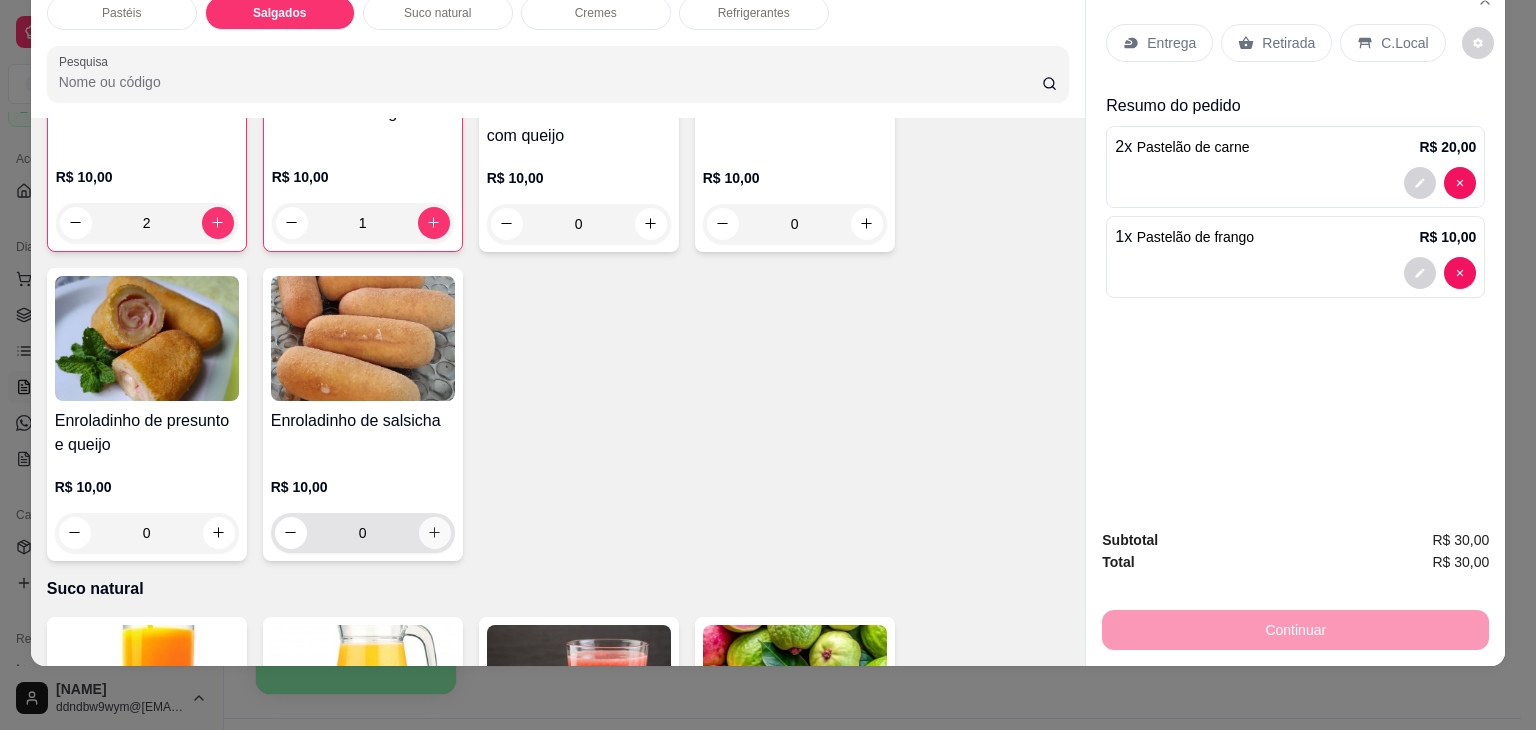 click 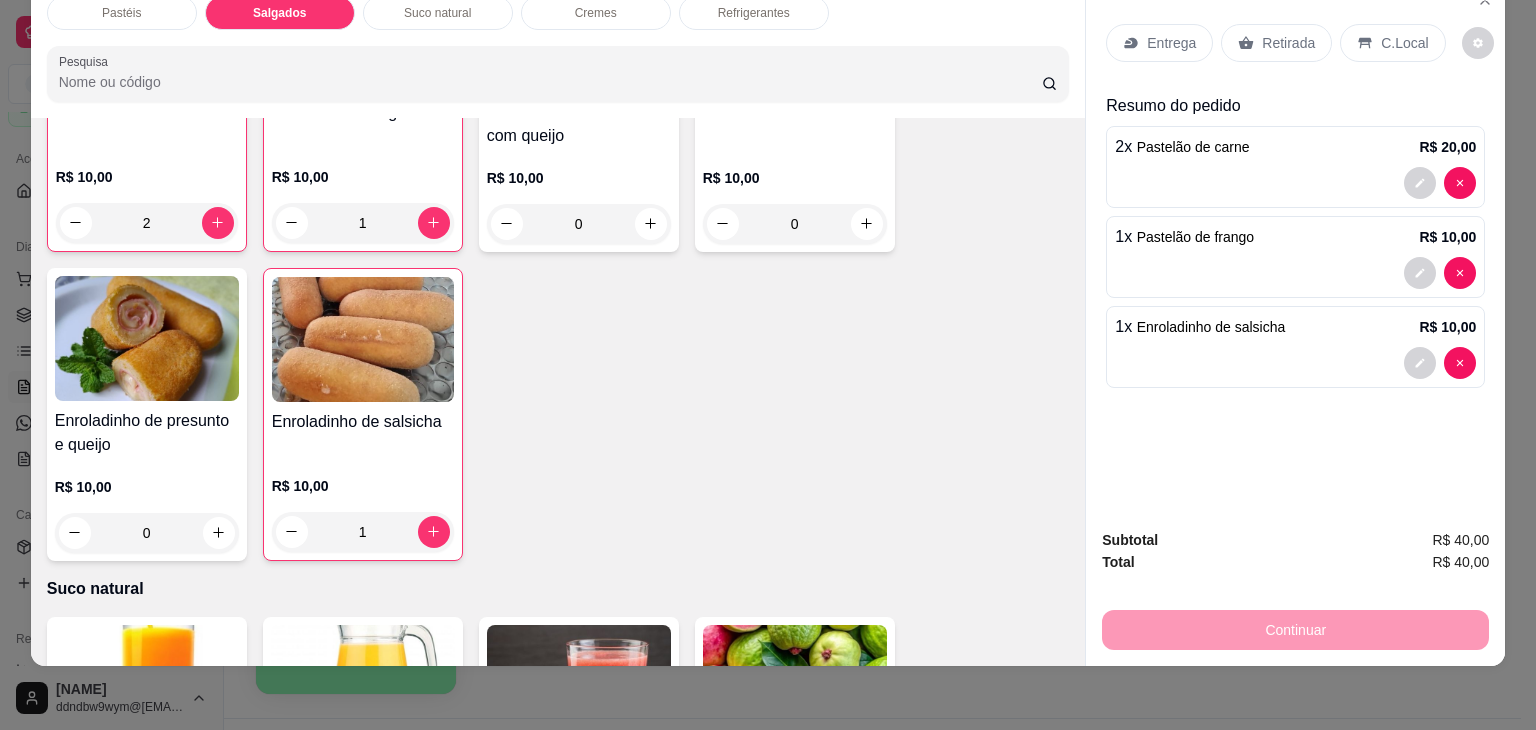 click on "Retirada" at bounding box center [1276, 43] 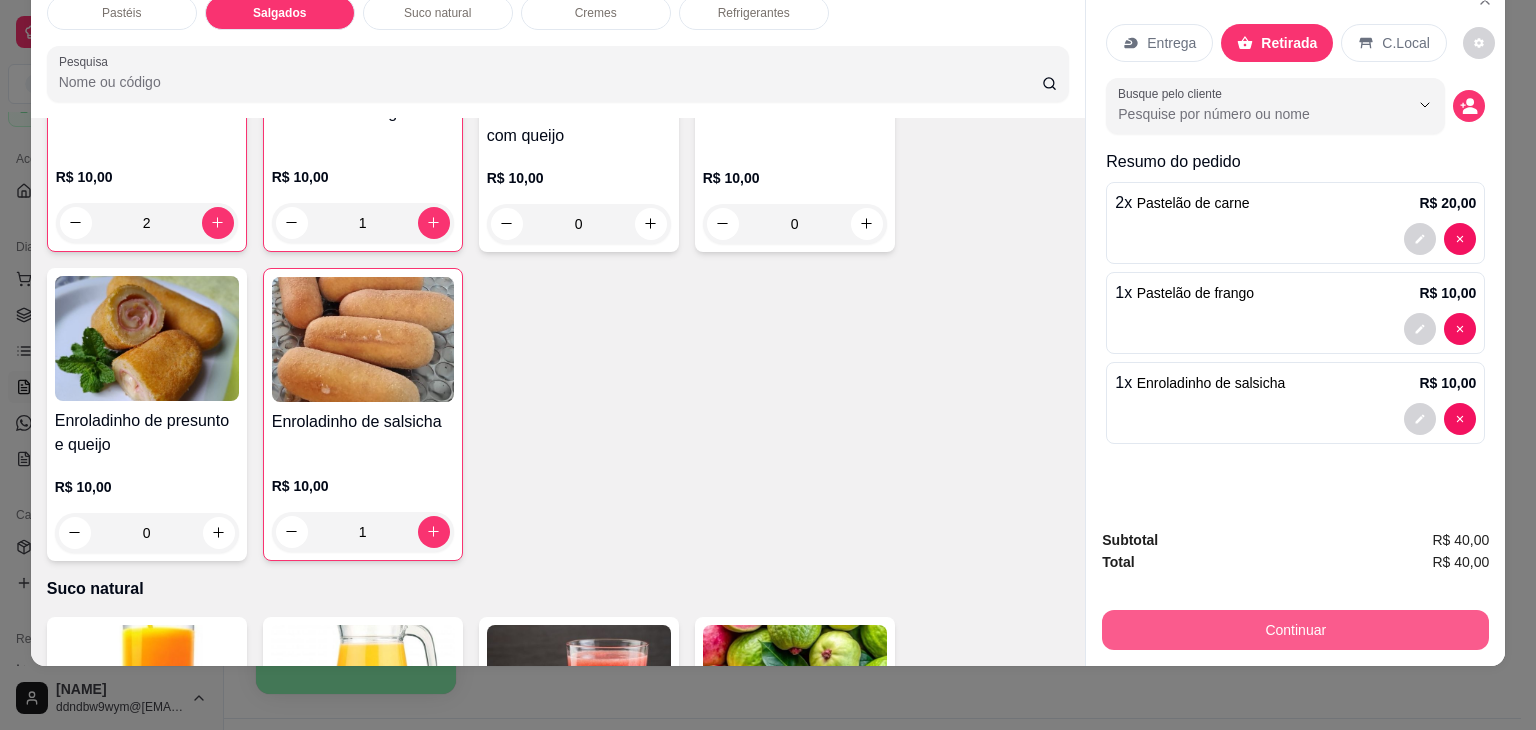 click on "Continuar" at bounding box center [1295, 630] 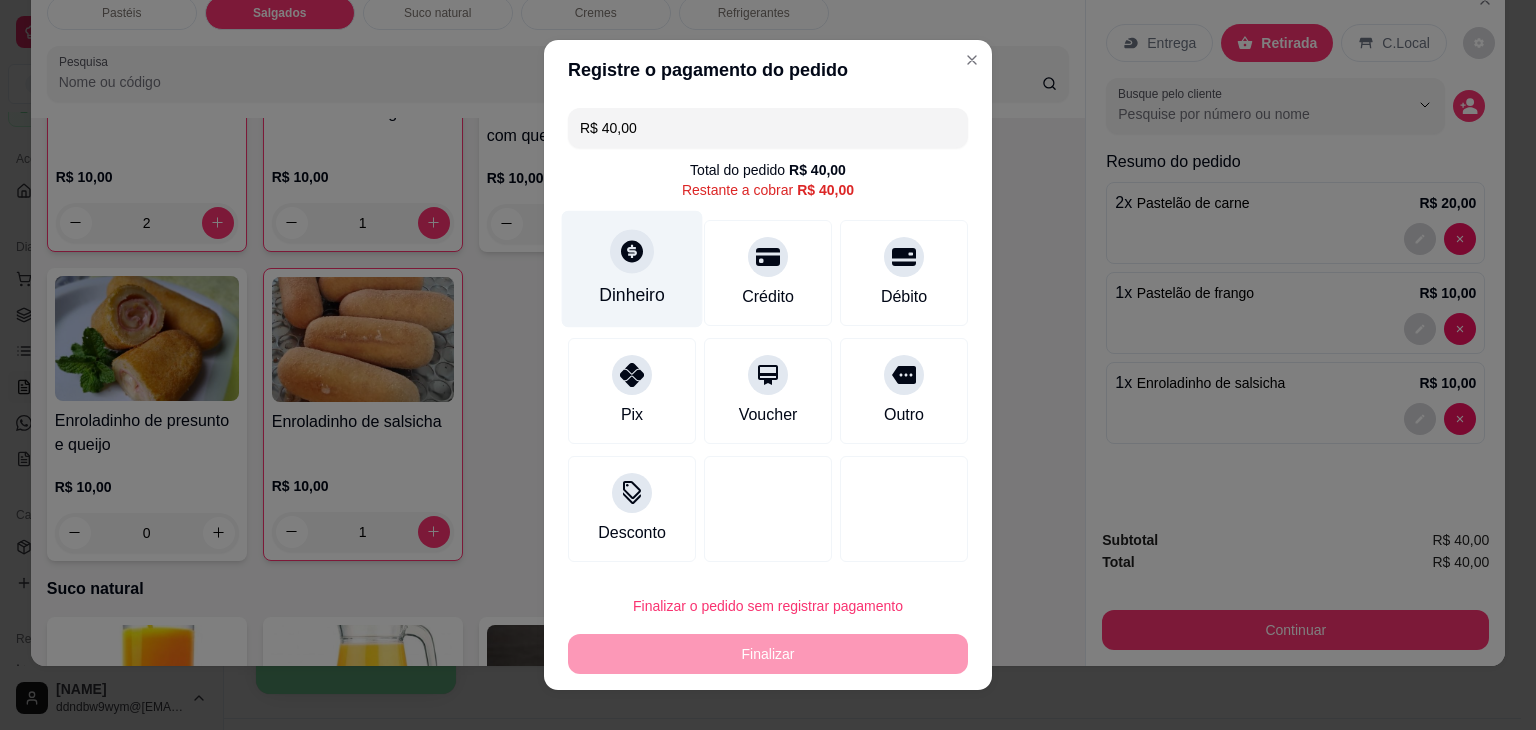 click on "Dinheiro" at bounding box center (632, 295) 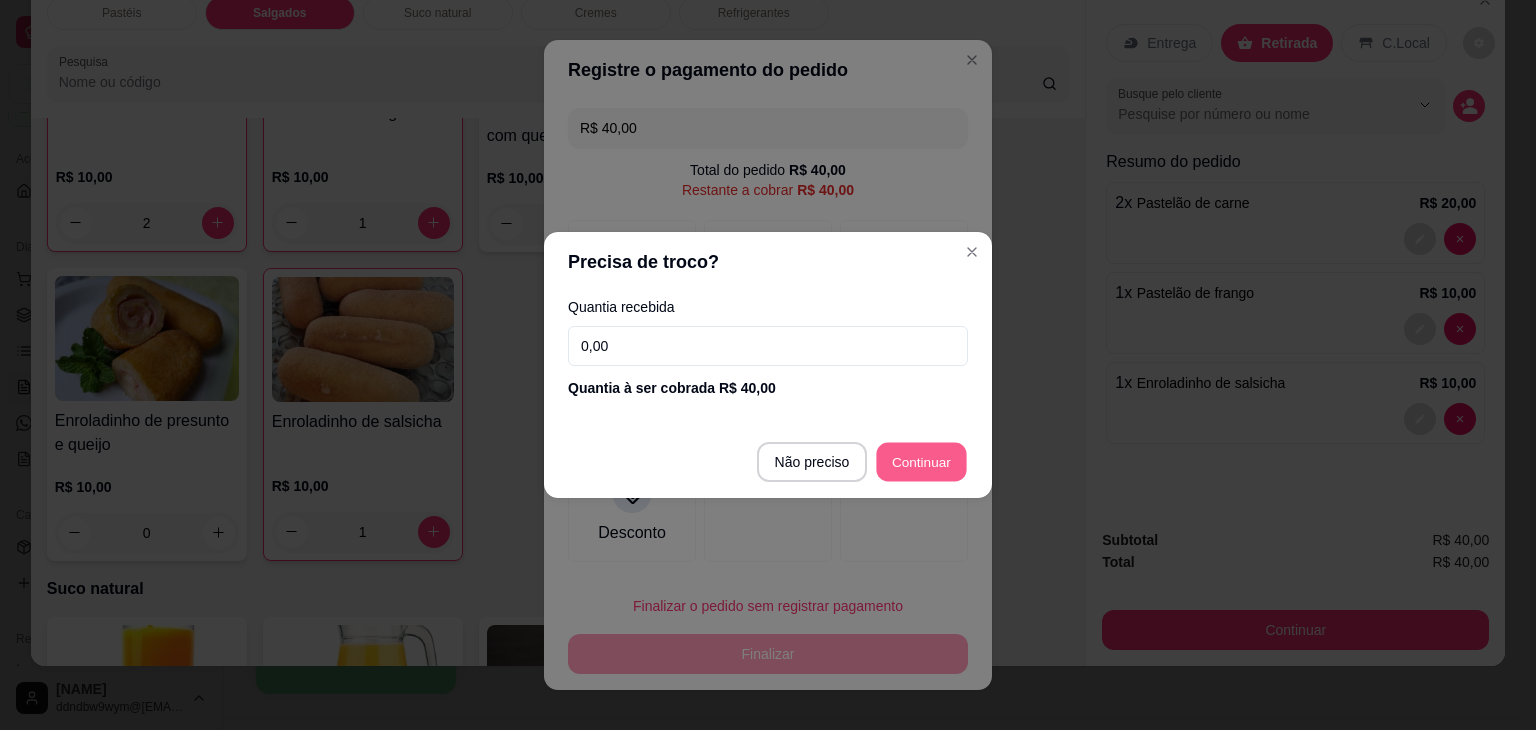 type on "R$ 0,00" 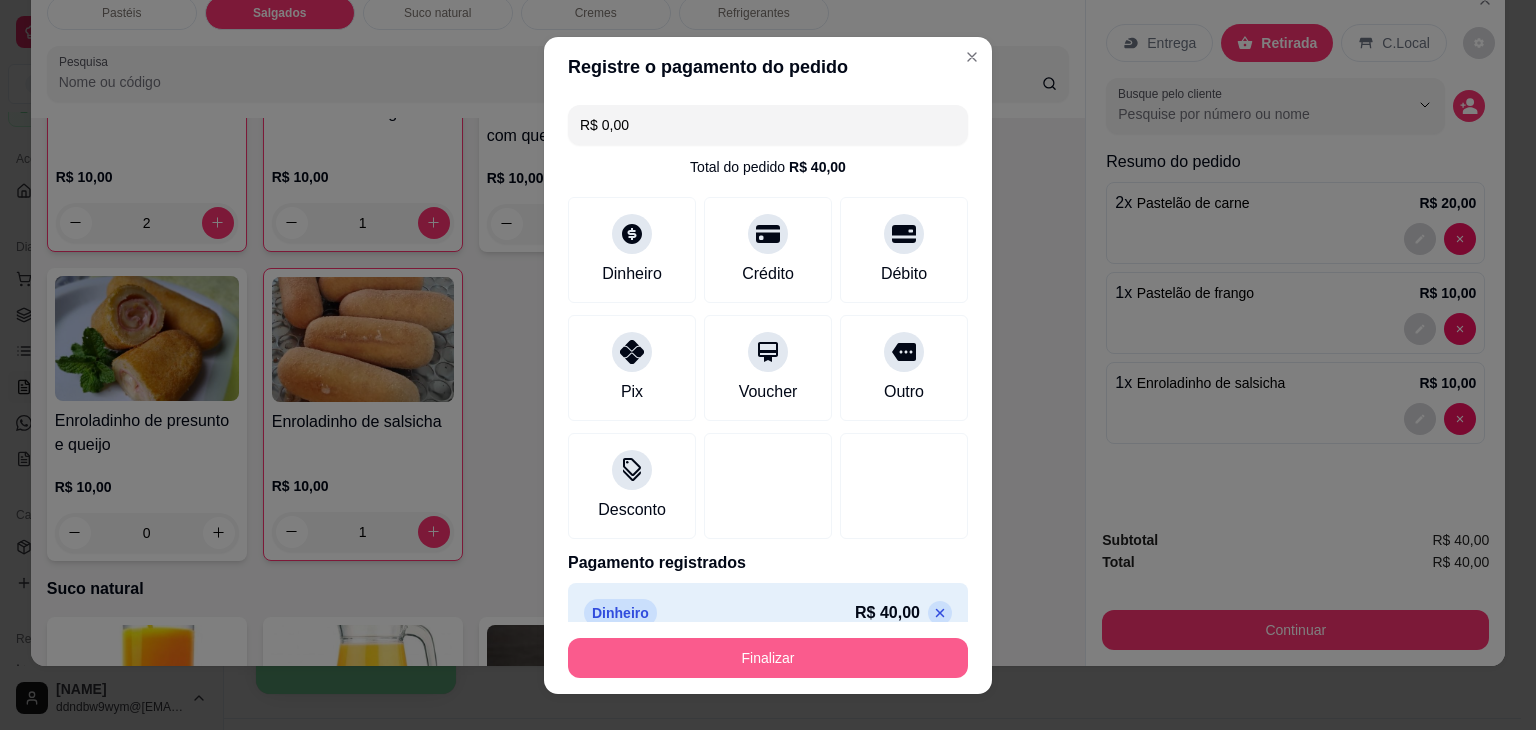 click on "Finalizar" at bounding box center [768, 658] 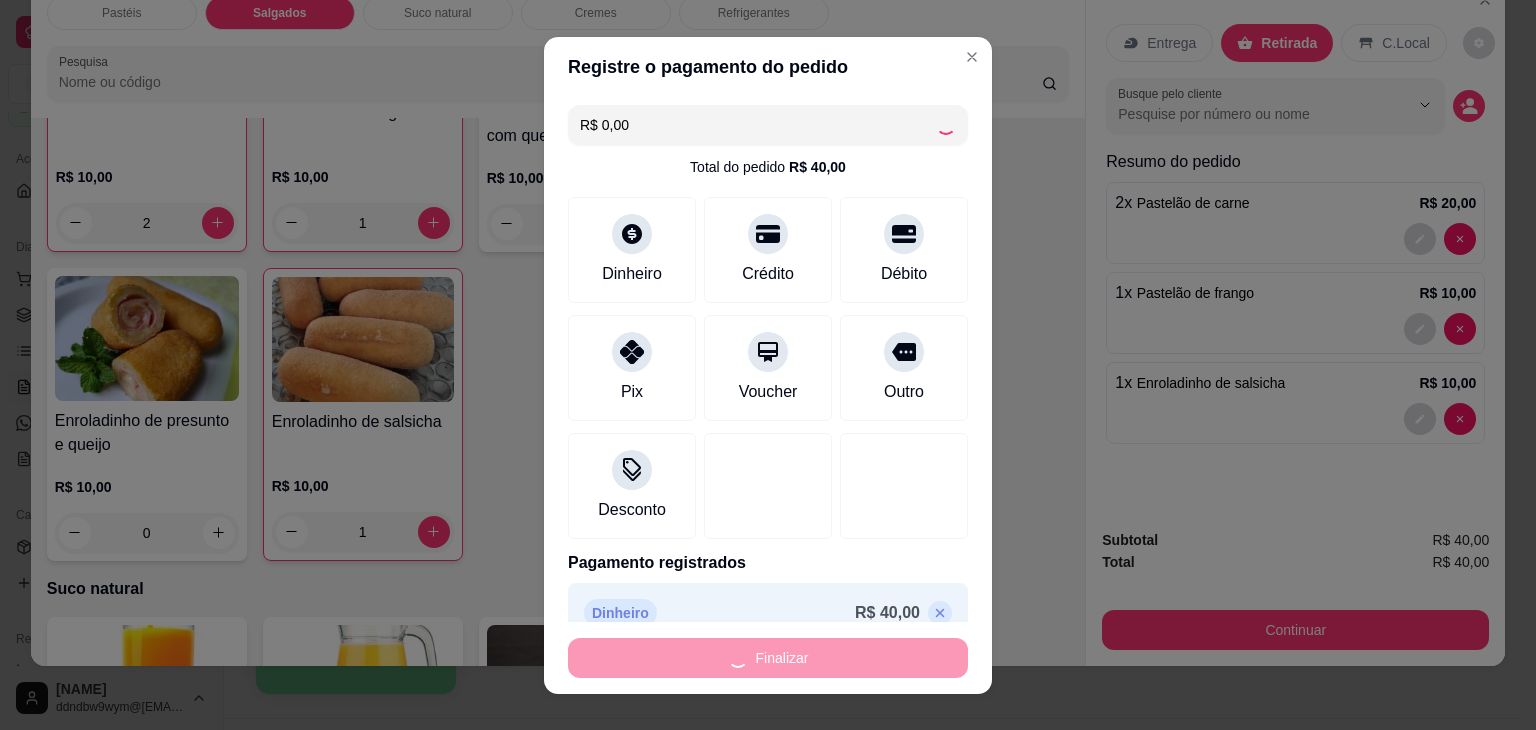 type on "0" 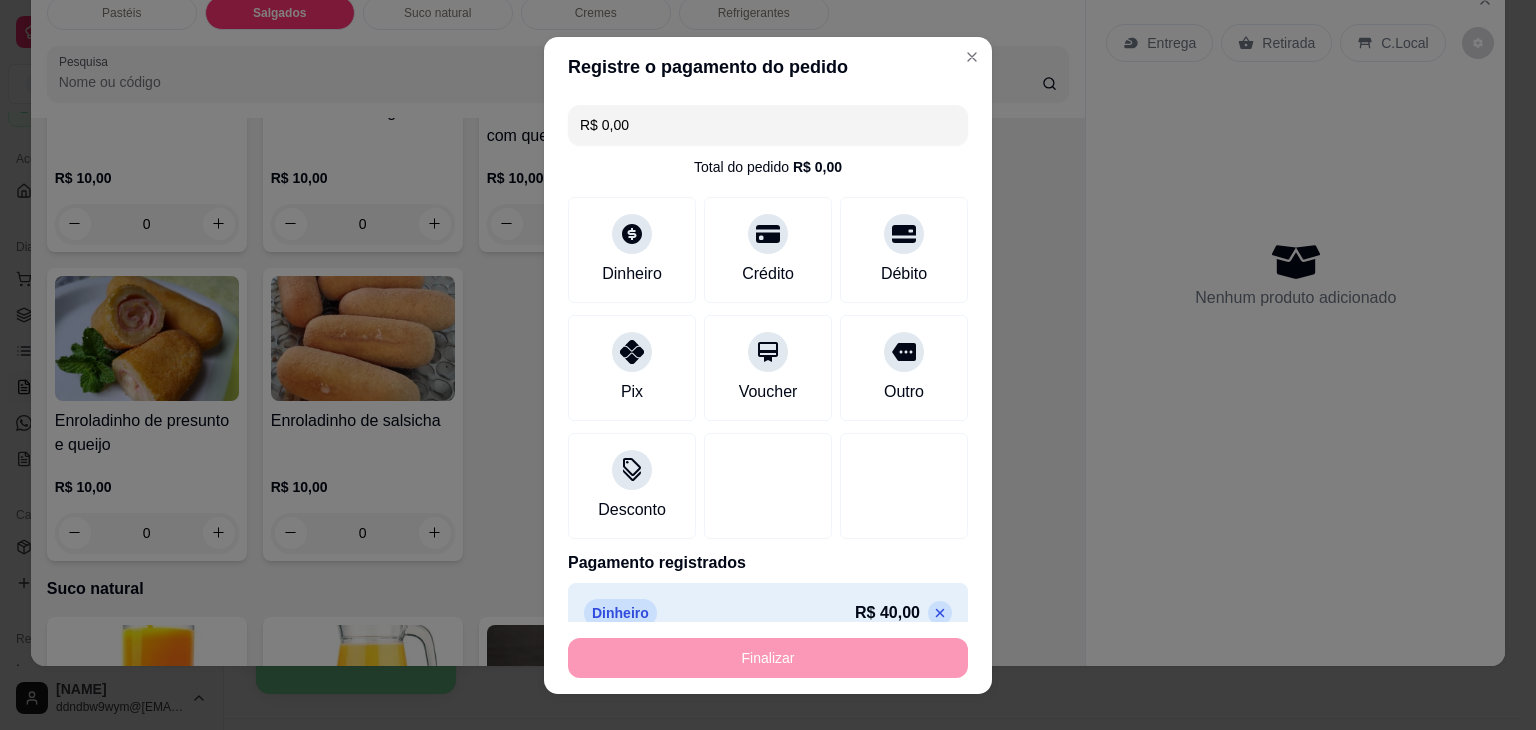type on "-R$ 40,00" 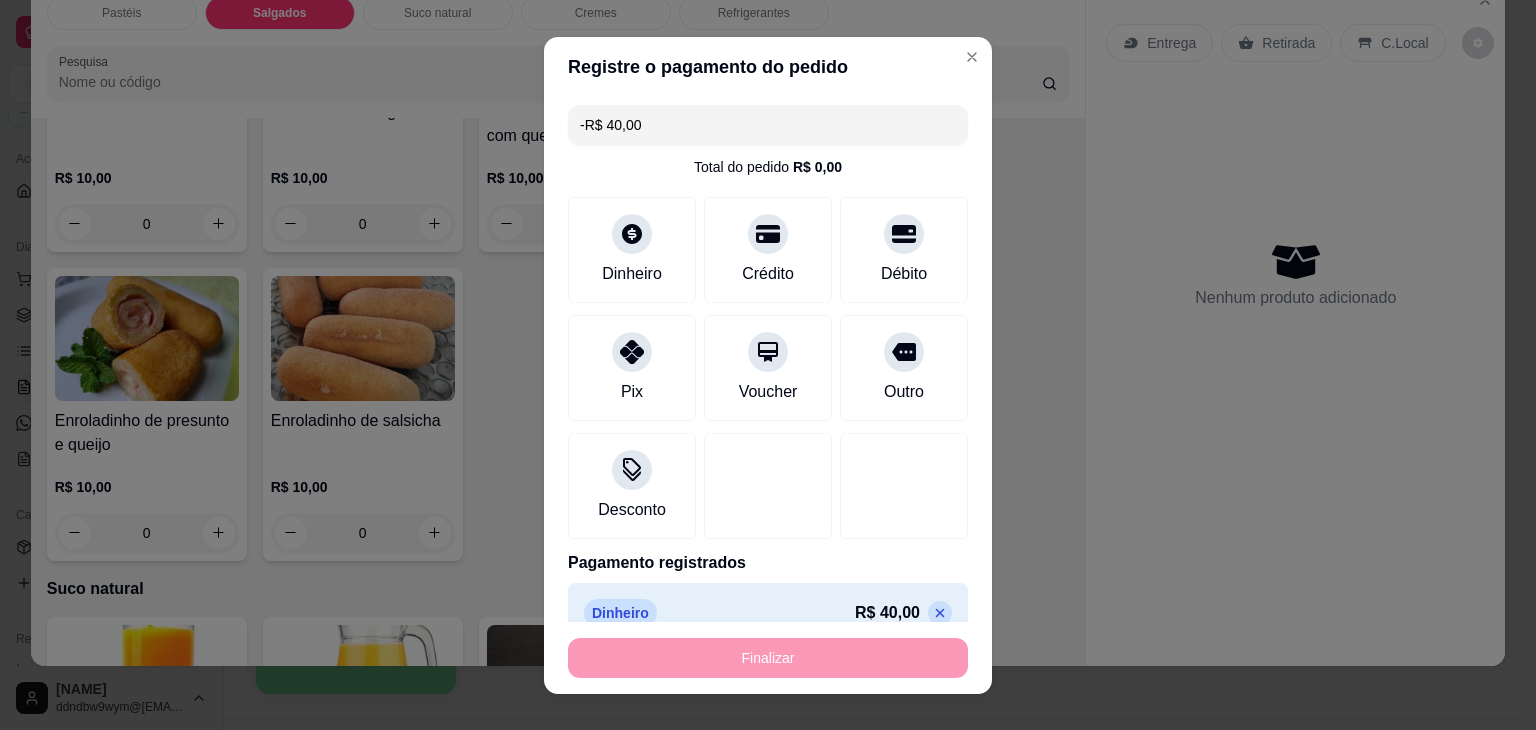 scroll, scrollTop: 2324, scrollLeft: 0, axis: vertical 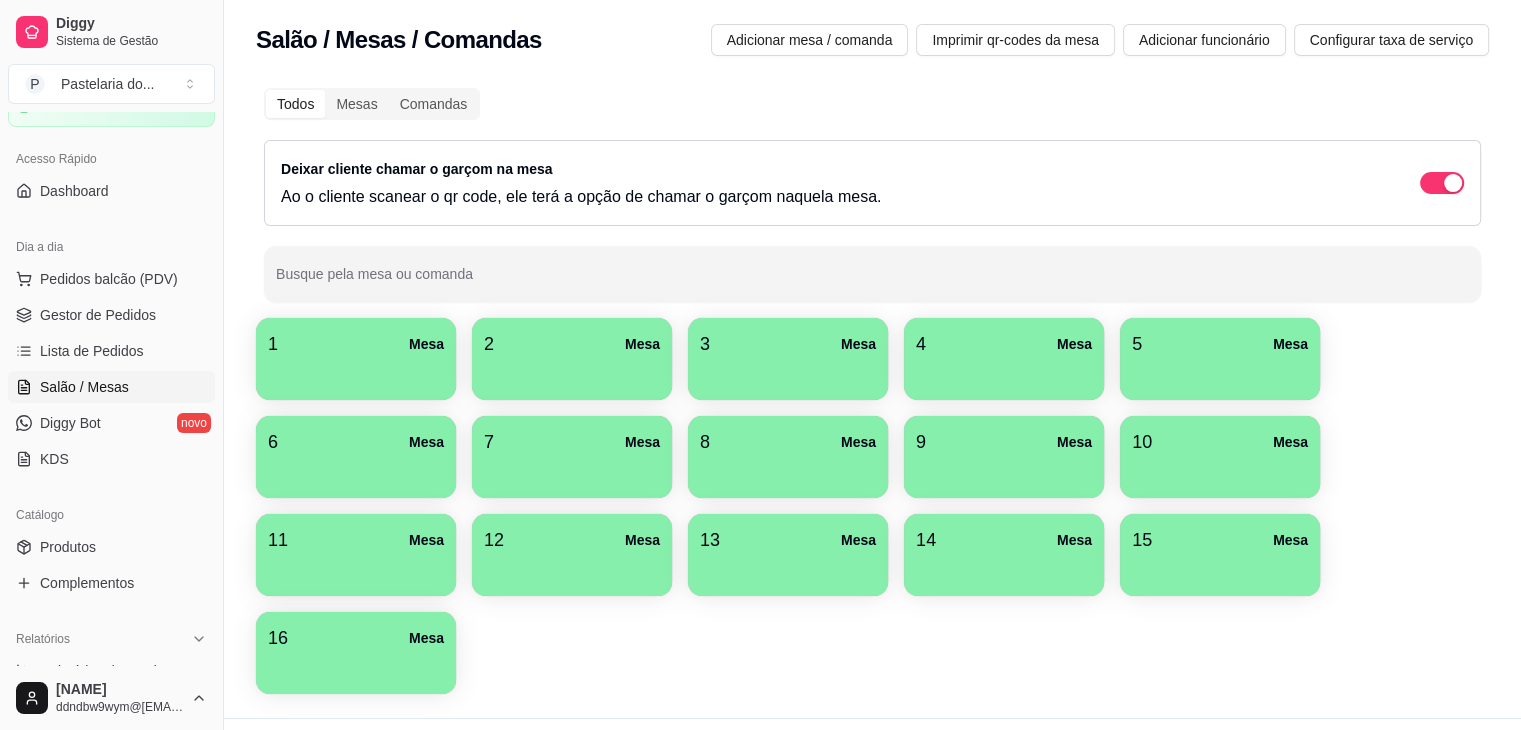 click on "7 Mesa" at bounding box center [572, 457] 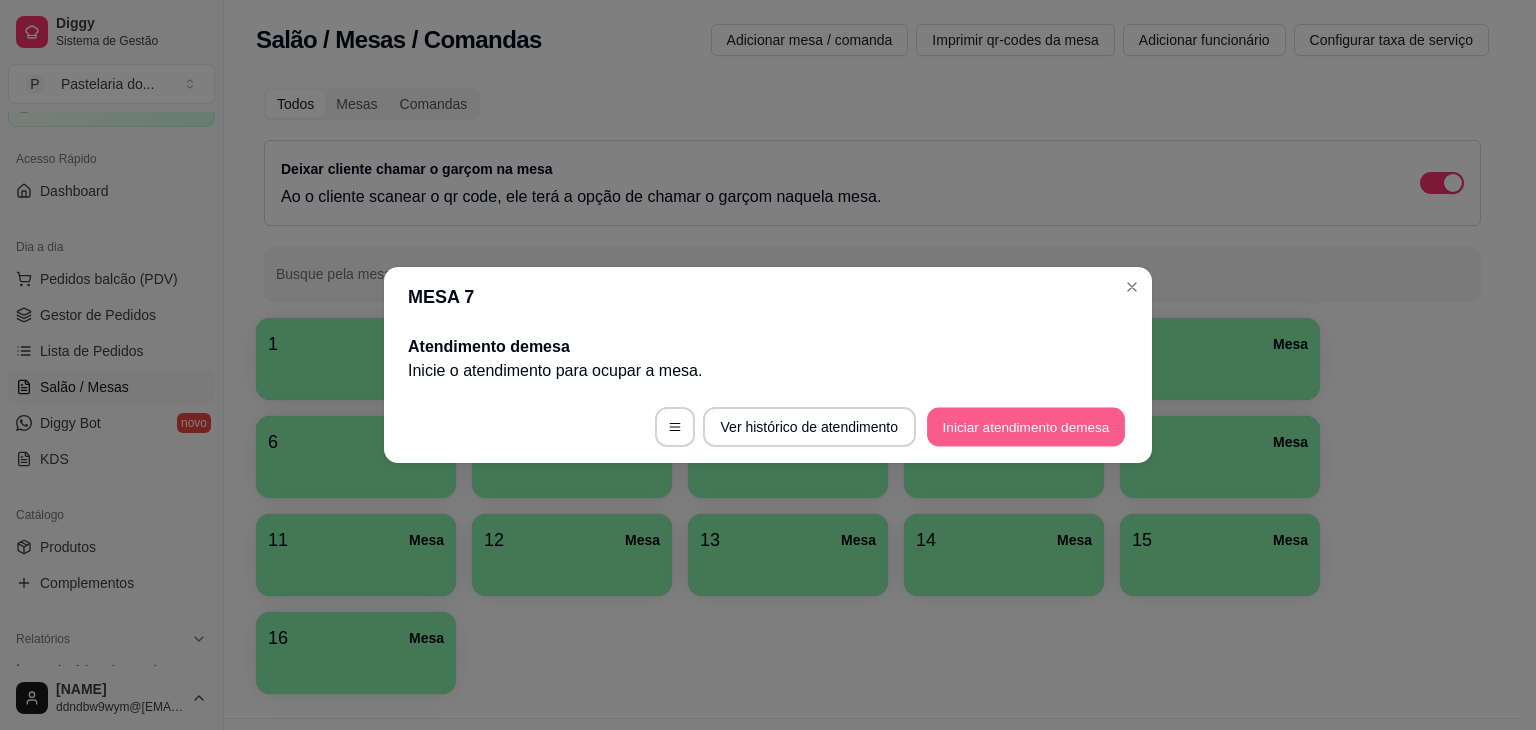 click on "Iniciar atendimento de  mesa" at bounding box center [1026, 427] 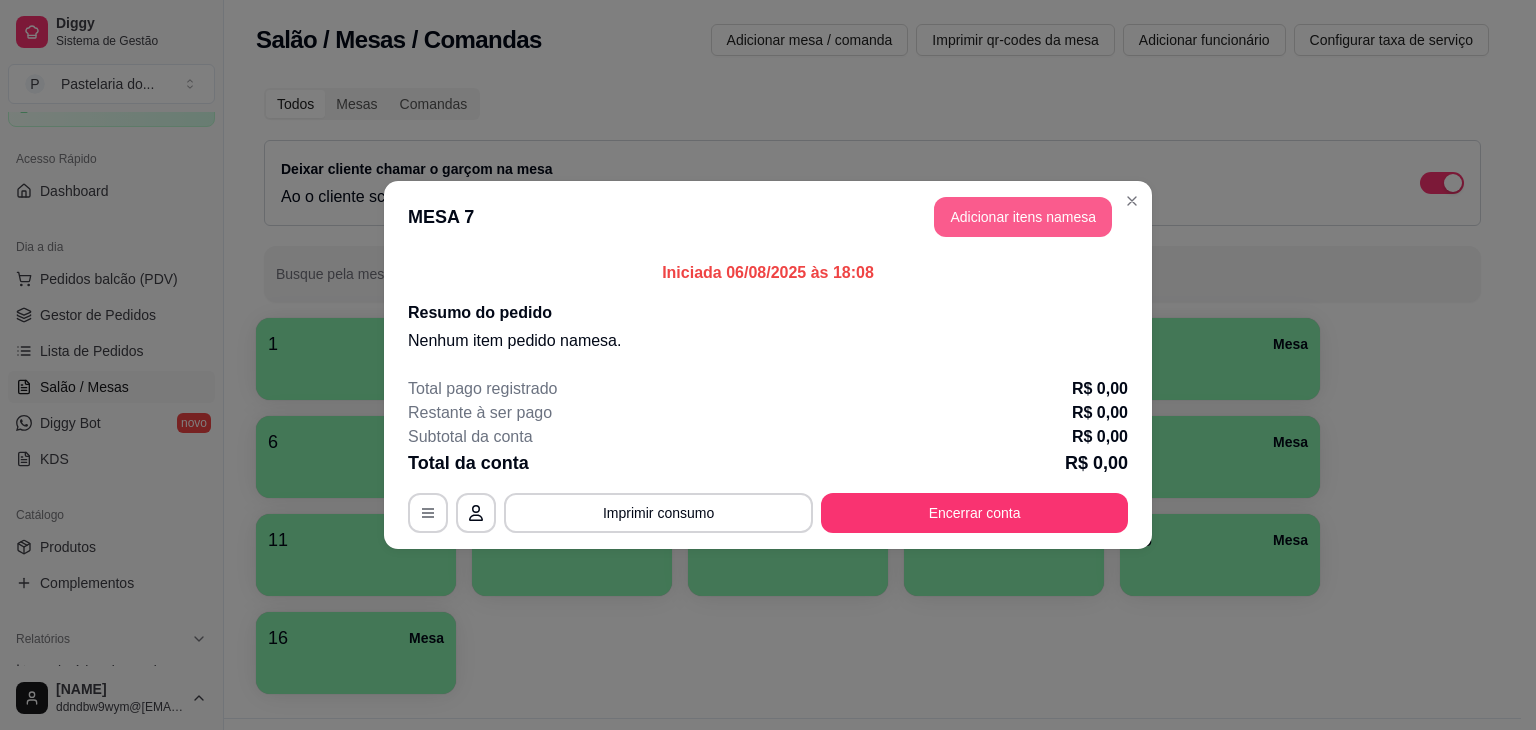 click on "Adicionar itens na  mesa" at bounding box center (1023, 217) 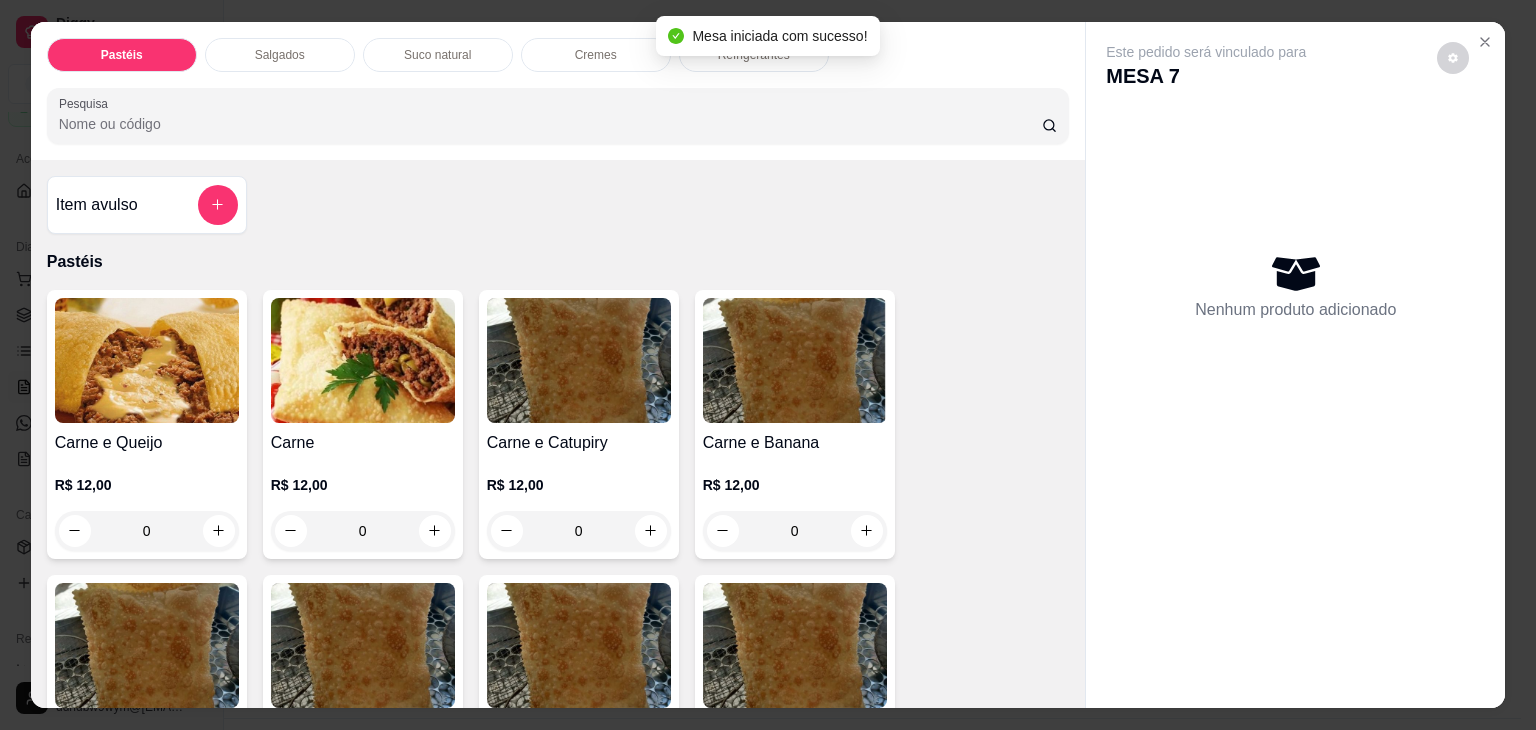 click on "0" at bounding box center (147, 531) 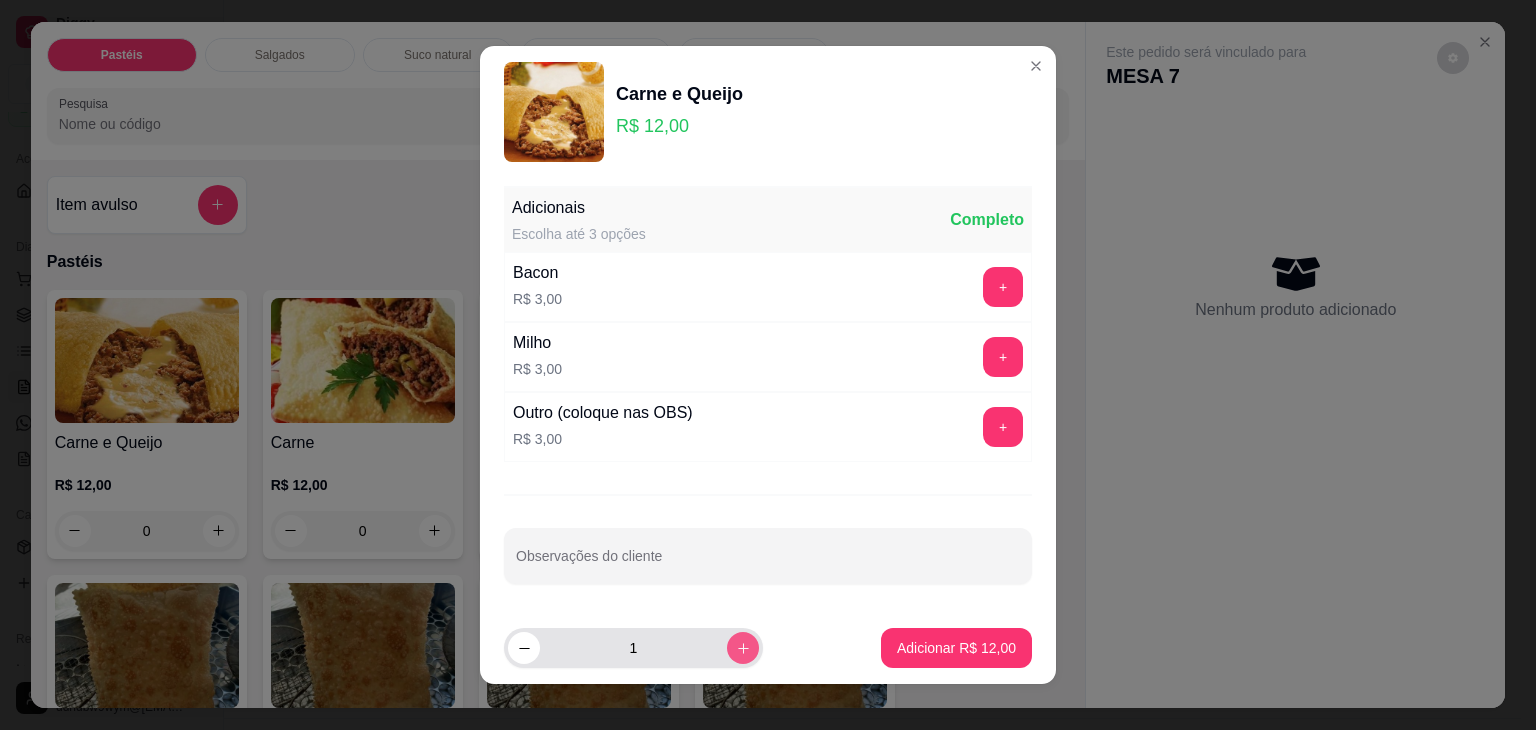 click at bounding box center (743, 648) 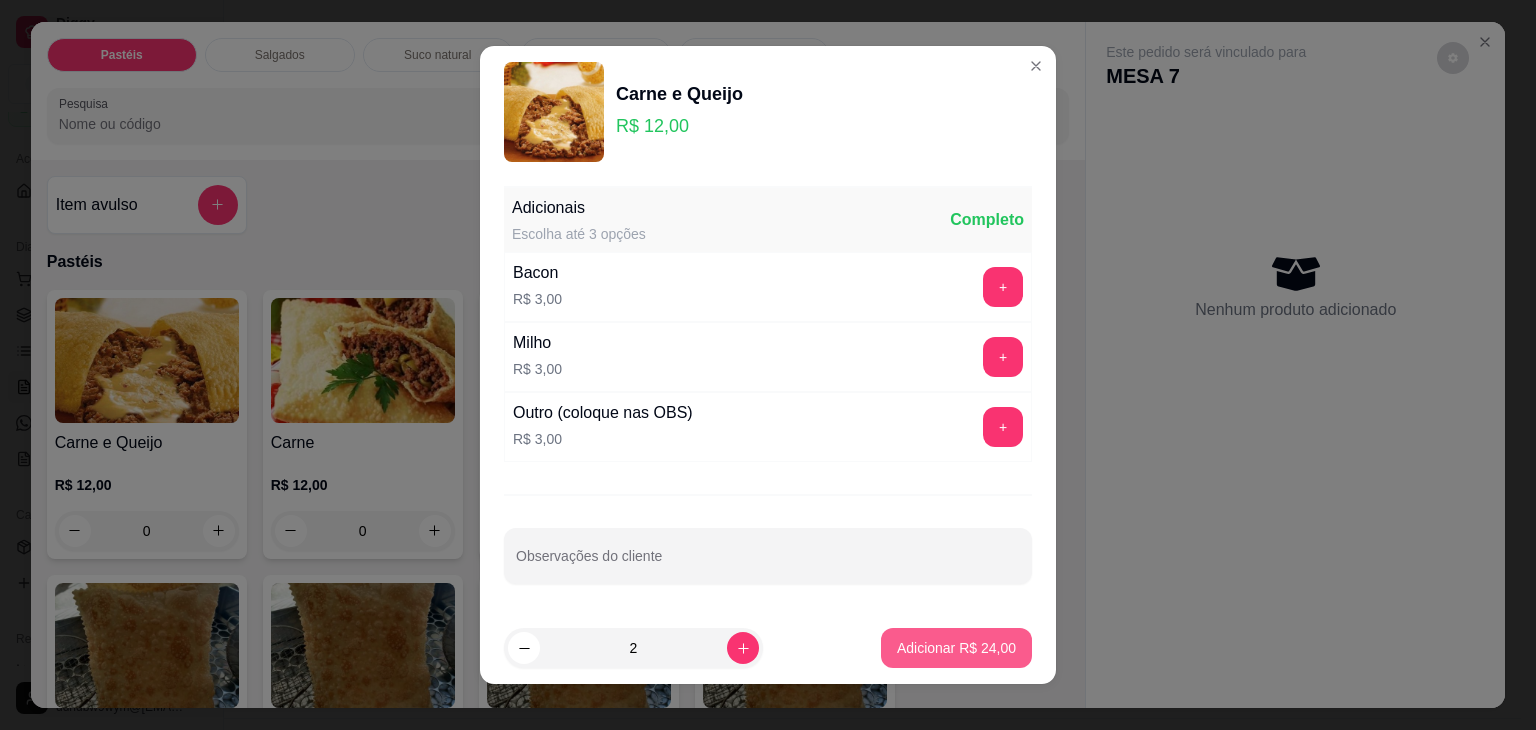 click on "Adicionar   R$ 24,00" at bounding box center (956, 648) 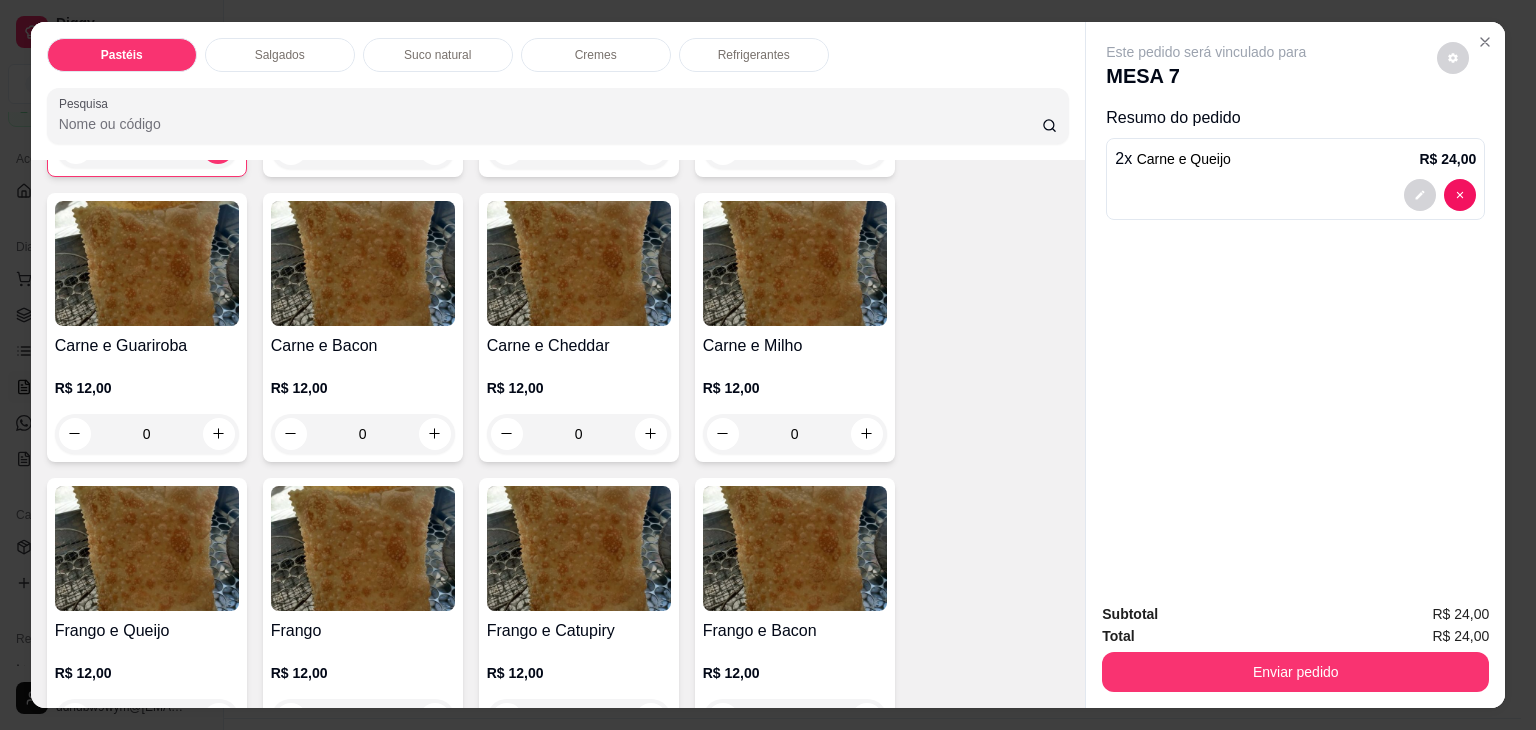 scroll, scrollTop: 400, scrollLeft: 0, axis: vertical 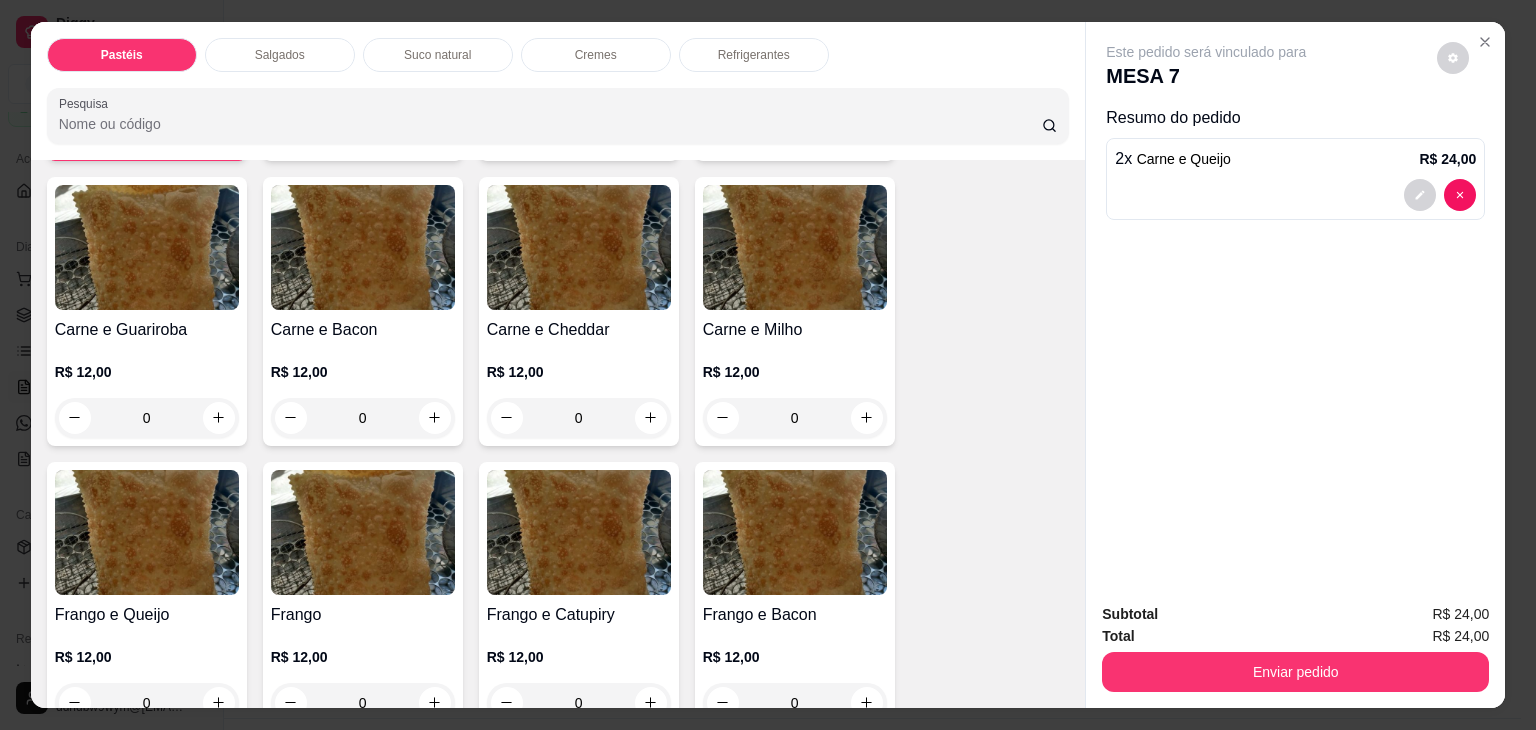 click on "Salgados" at bounding box center (280, 55) 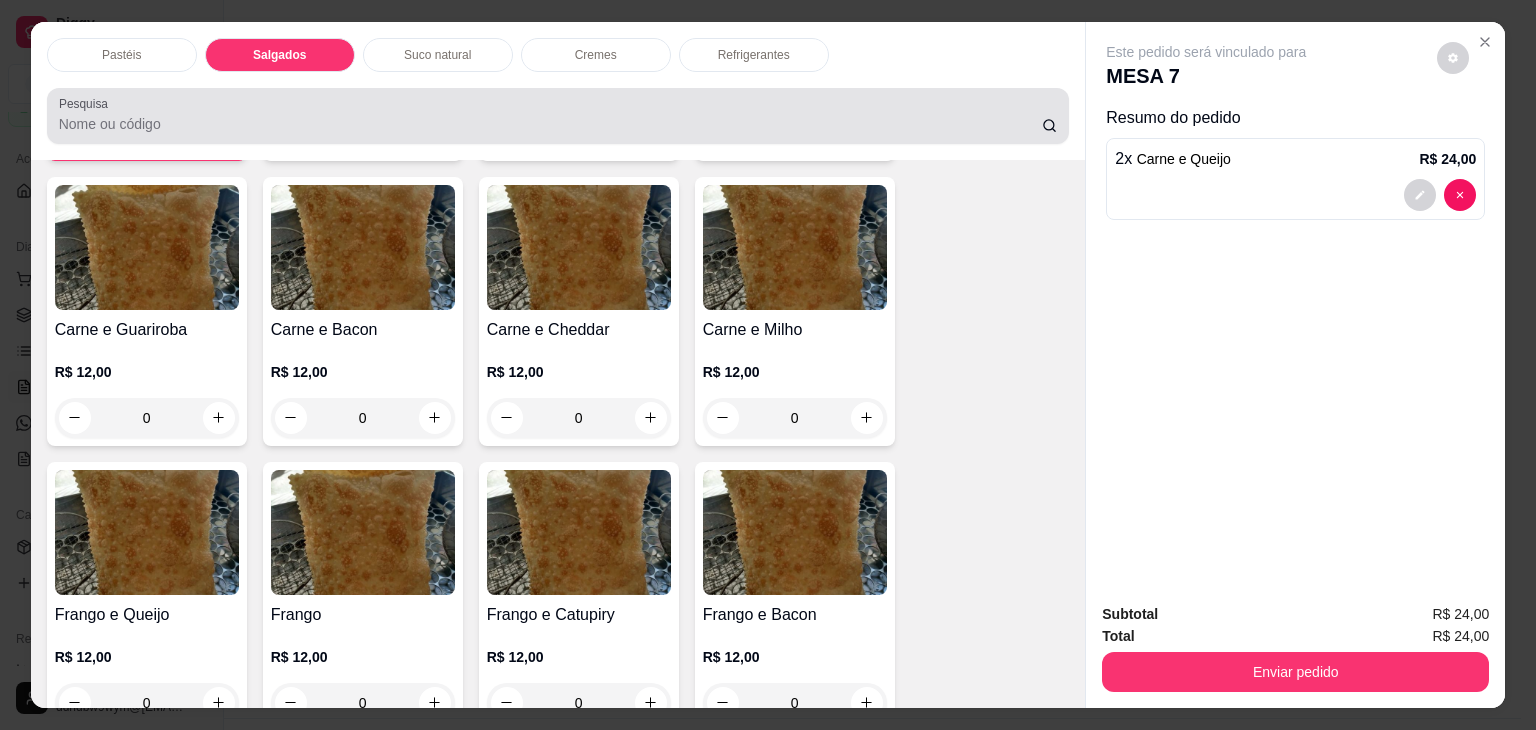scroll, scrollTop: 2126, scrollLeft: 0, axis: vertical 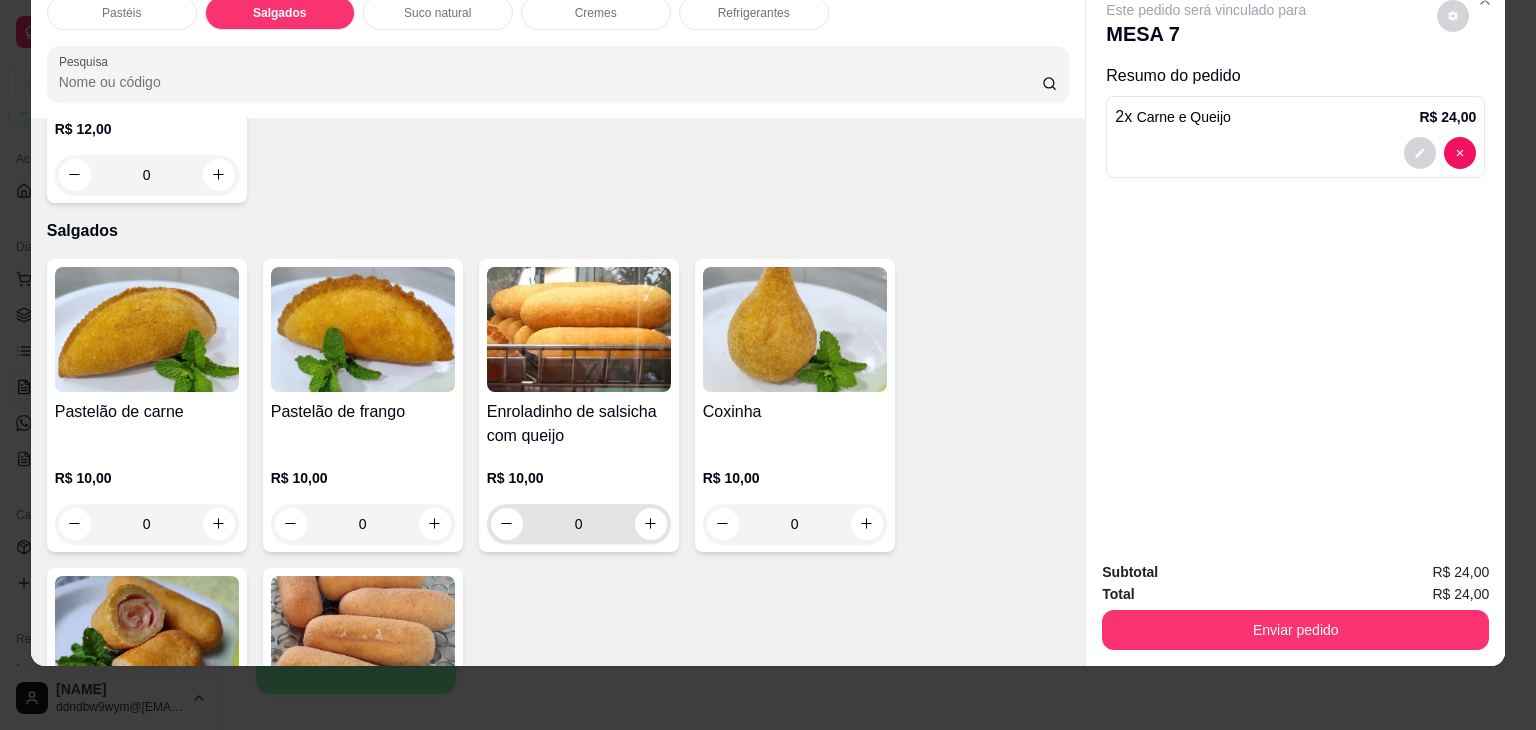 drag, startPoint x: 637, startPoint y: 509, endPoint x: 524, endPoint y: 668, distance: 195.06409 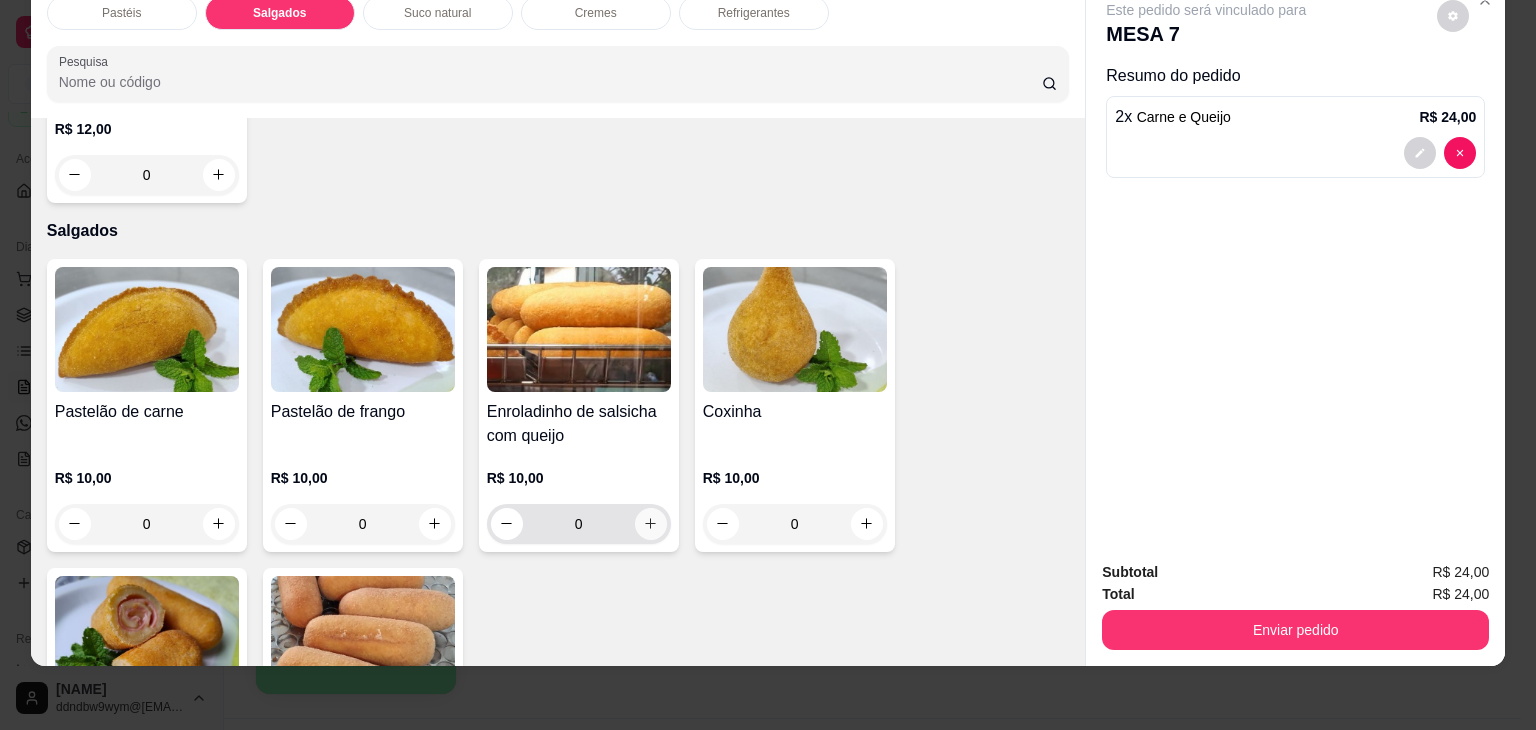 click 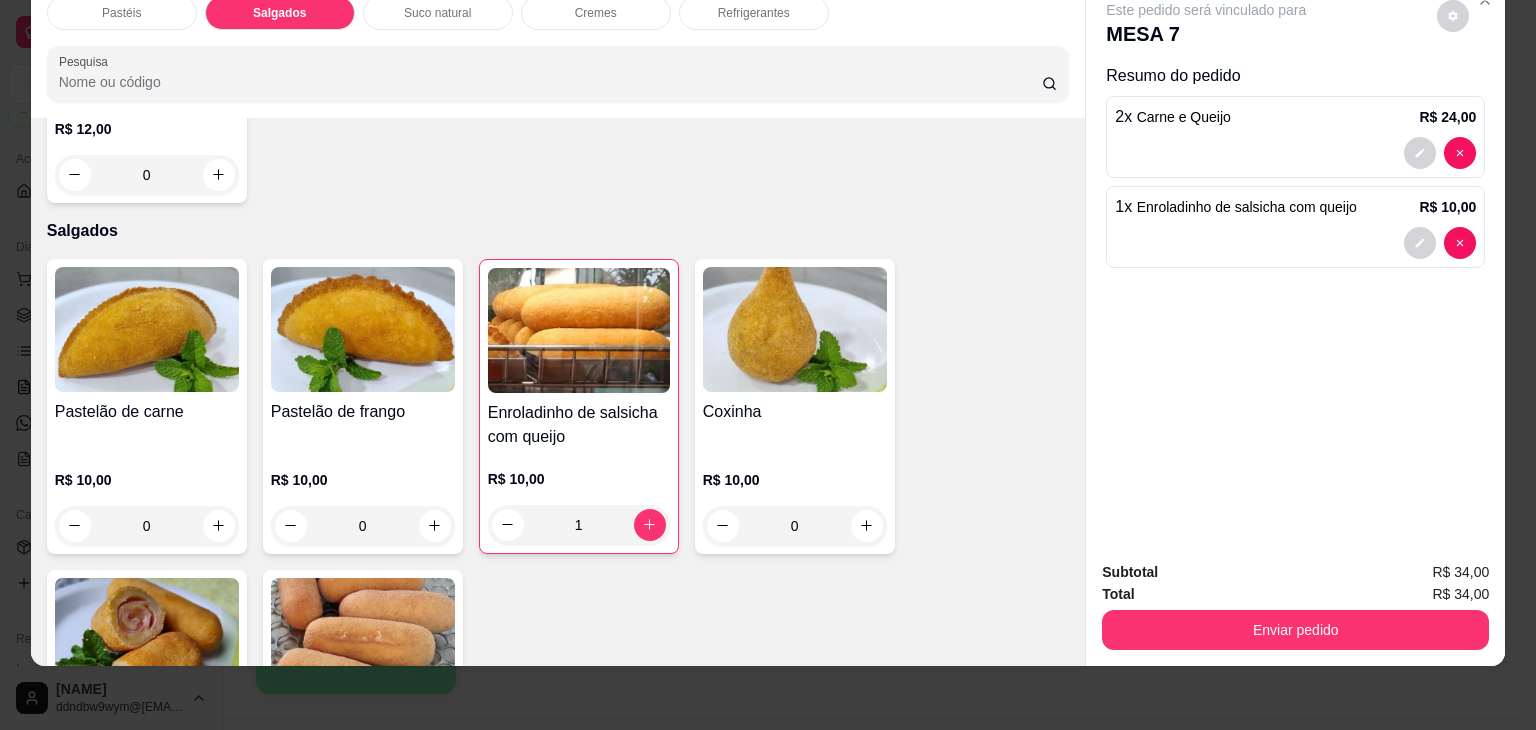 scroll, scrollTop: 2326, scrollLeft: 0, axis: vertical 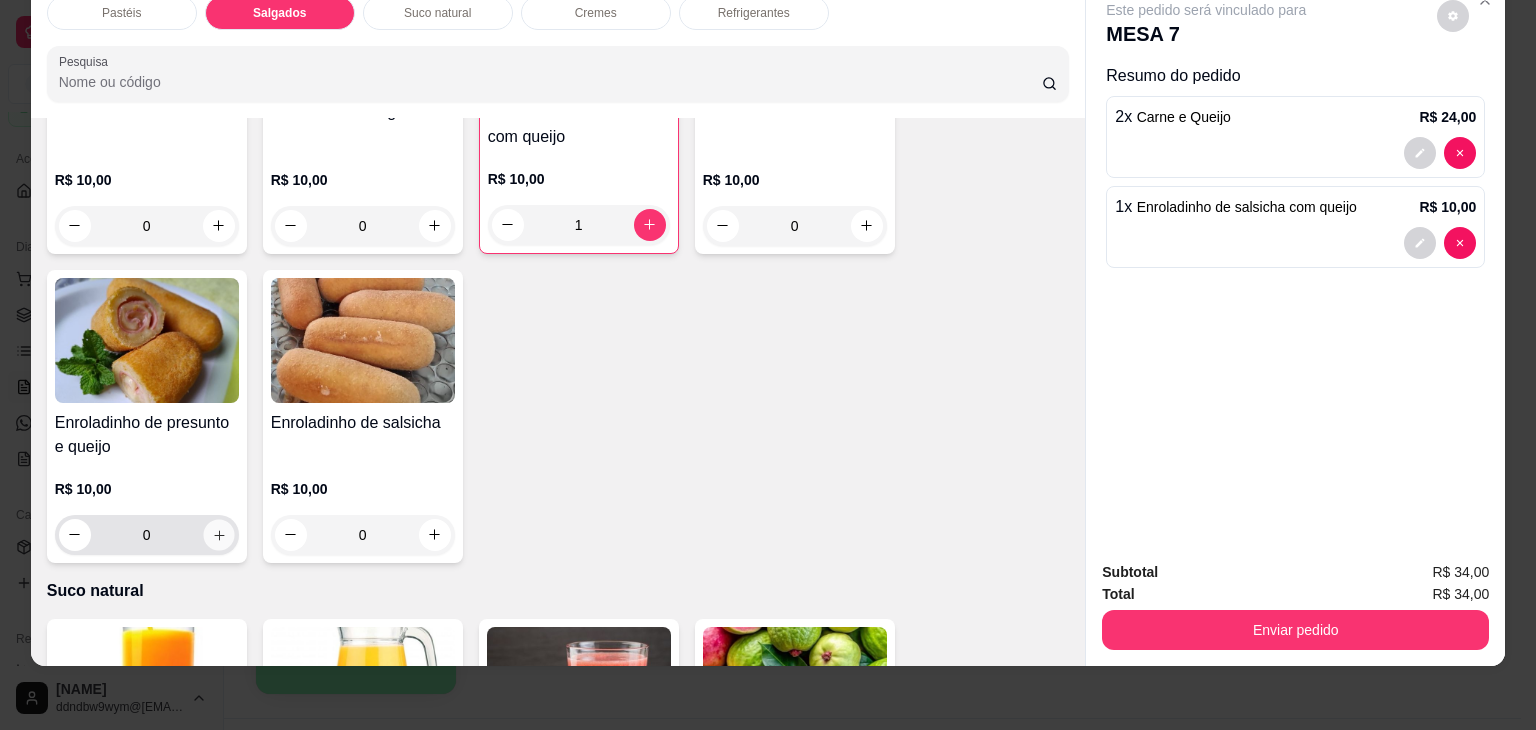 click 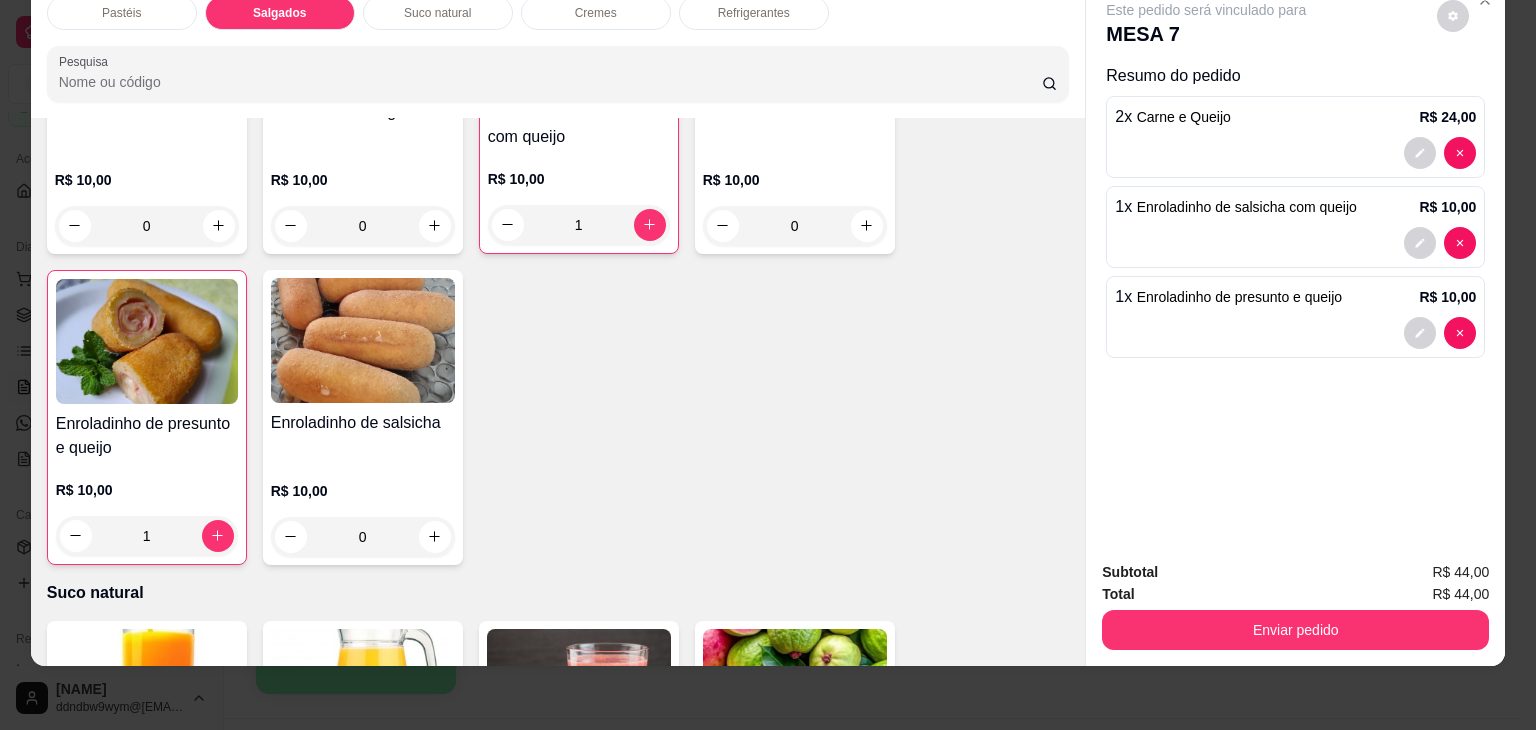 click on "Refrigerantes" at bounding box center [754, 13] 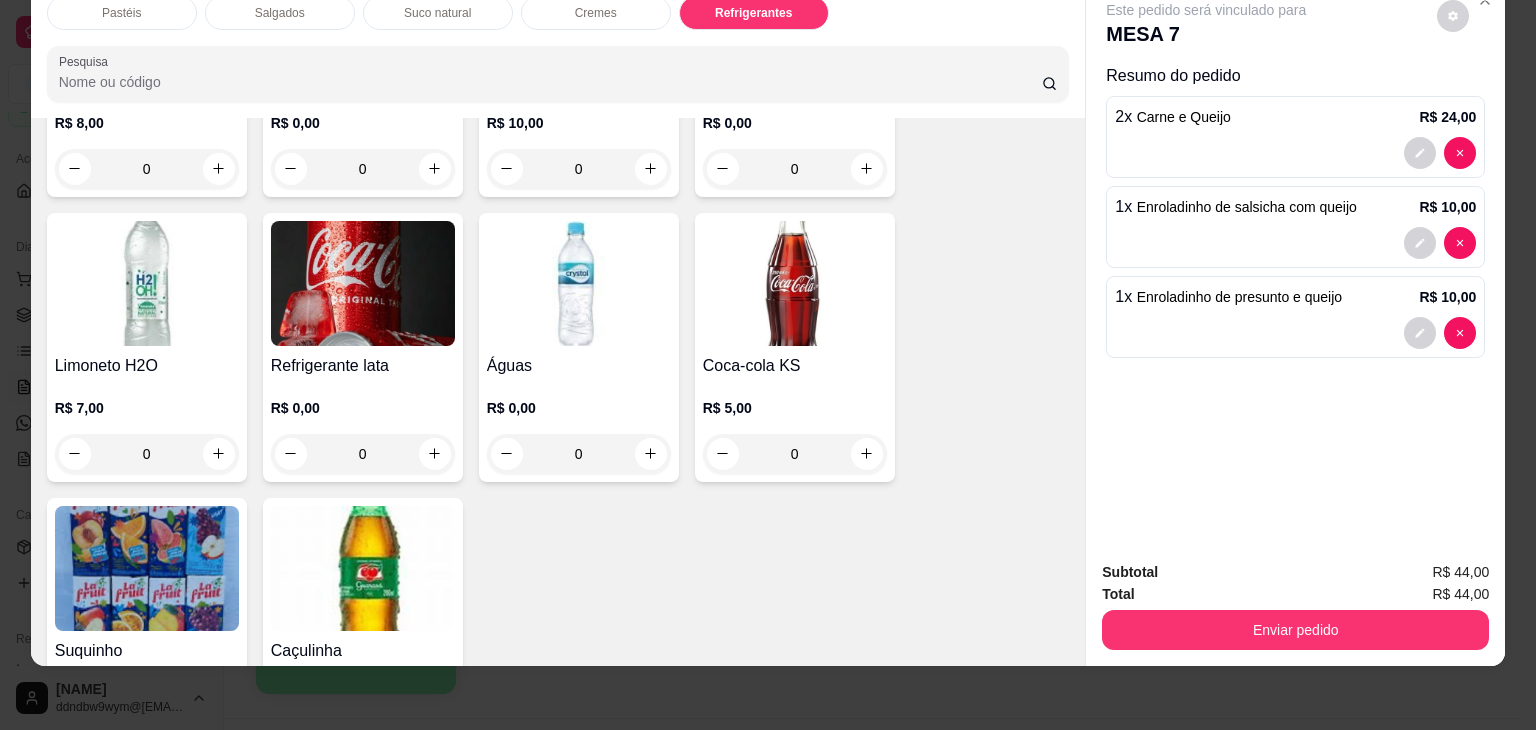 scroll, scrollTop: 5525, scrollLeft: 0, axis: vertical 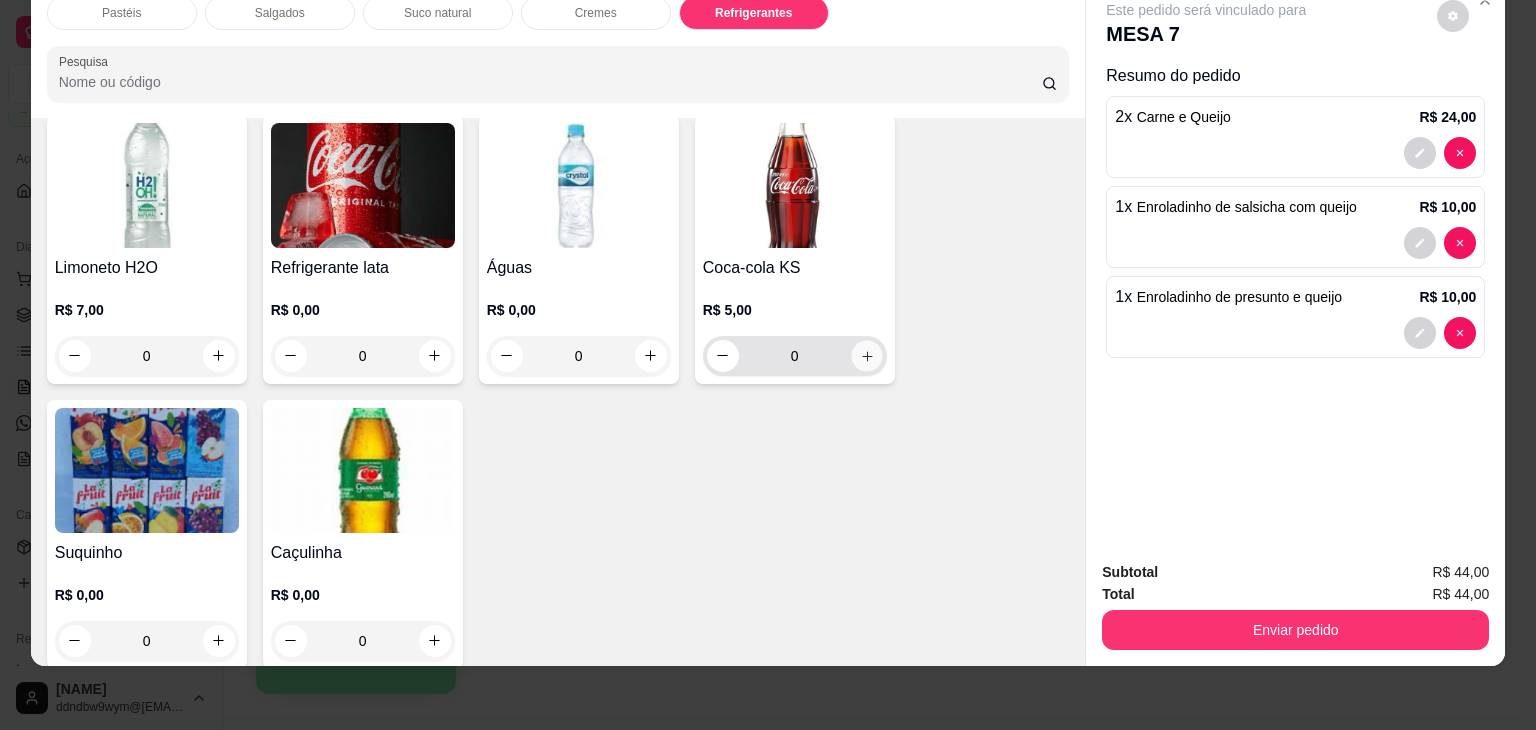 click at bounding box center [866, 355] 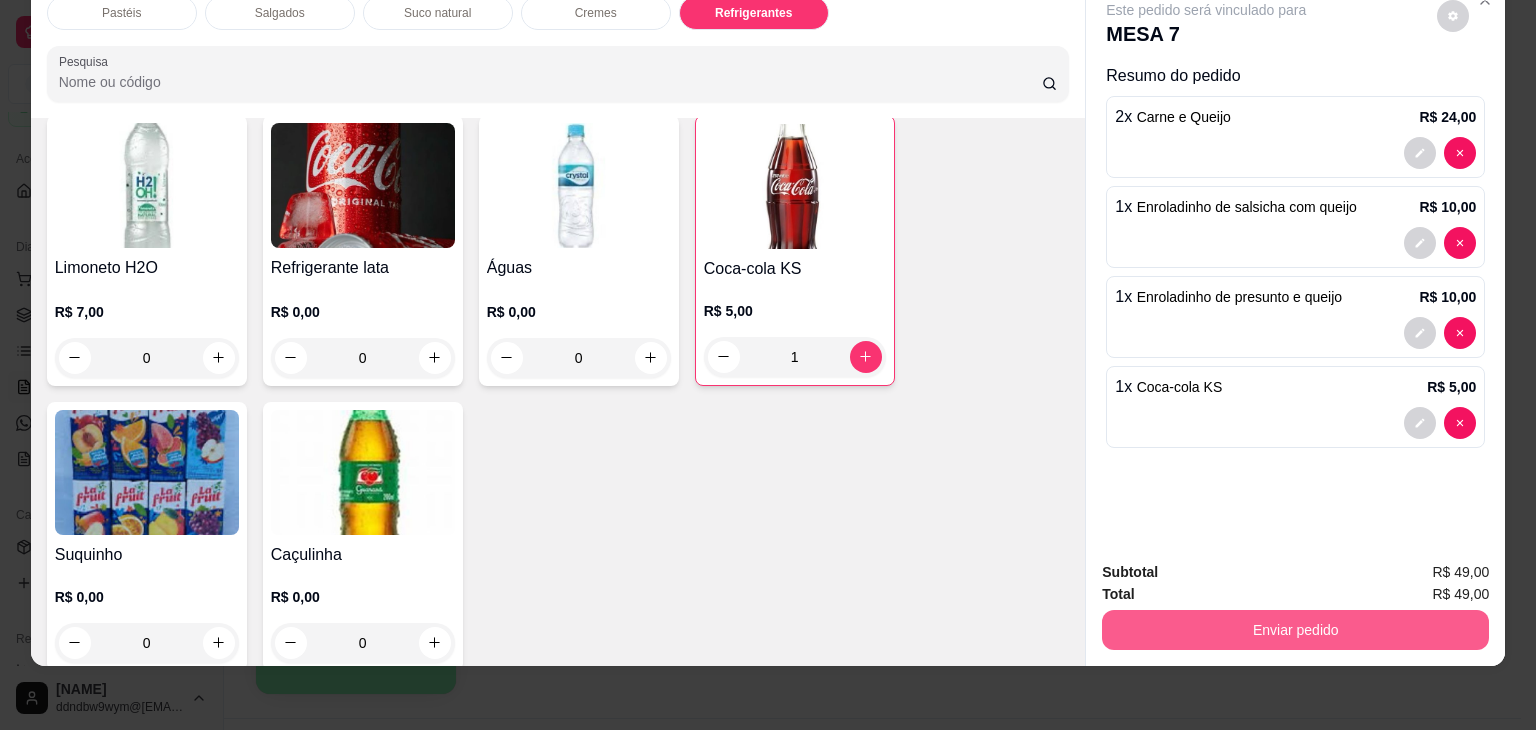 click on "Enviar pedido" at bounding box center [1295, 630] 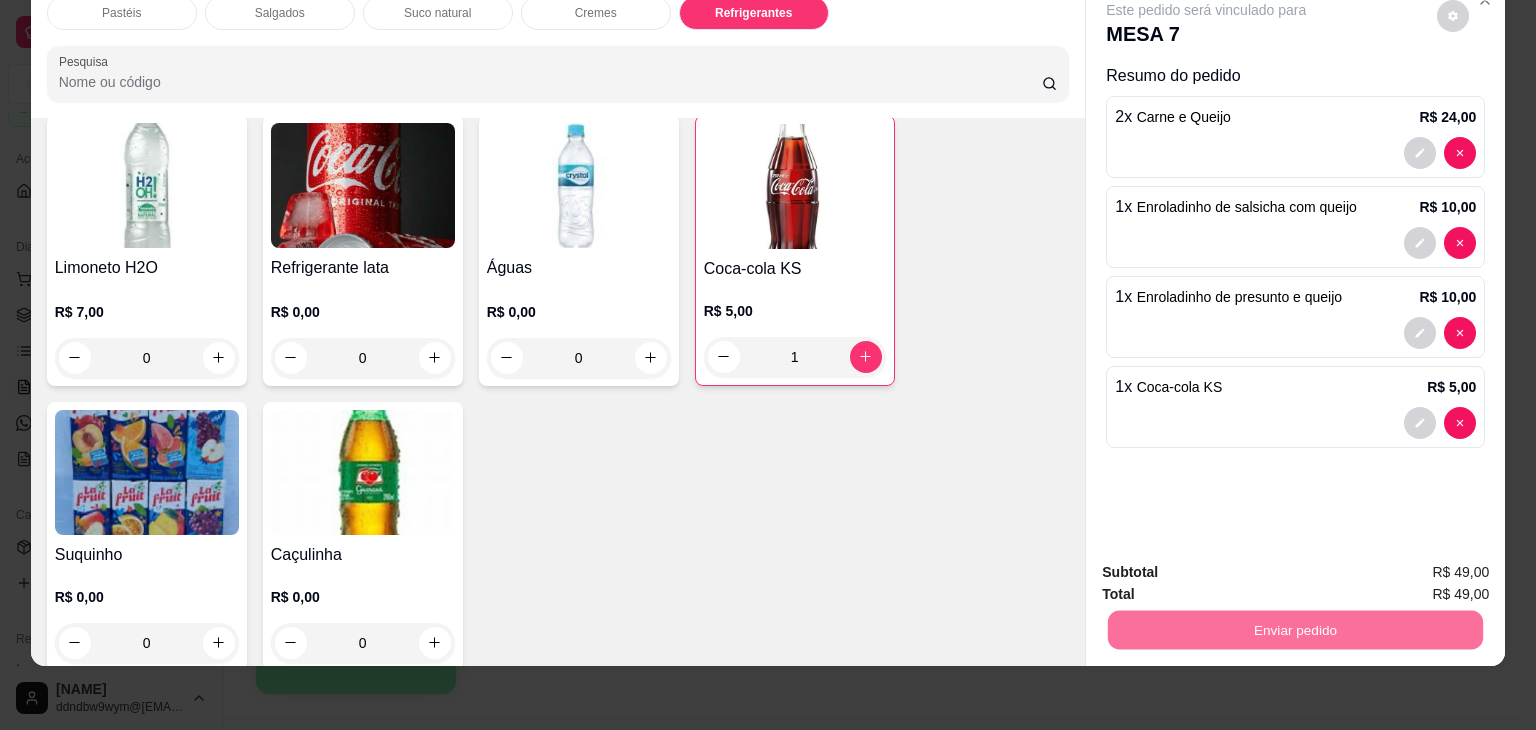 click on "Não registrar e enviar pedido" at bounding box center [1229, 566] 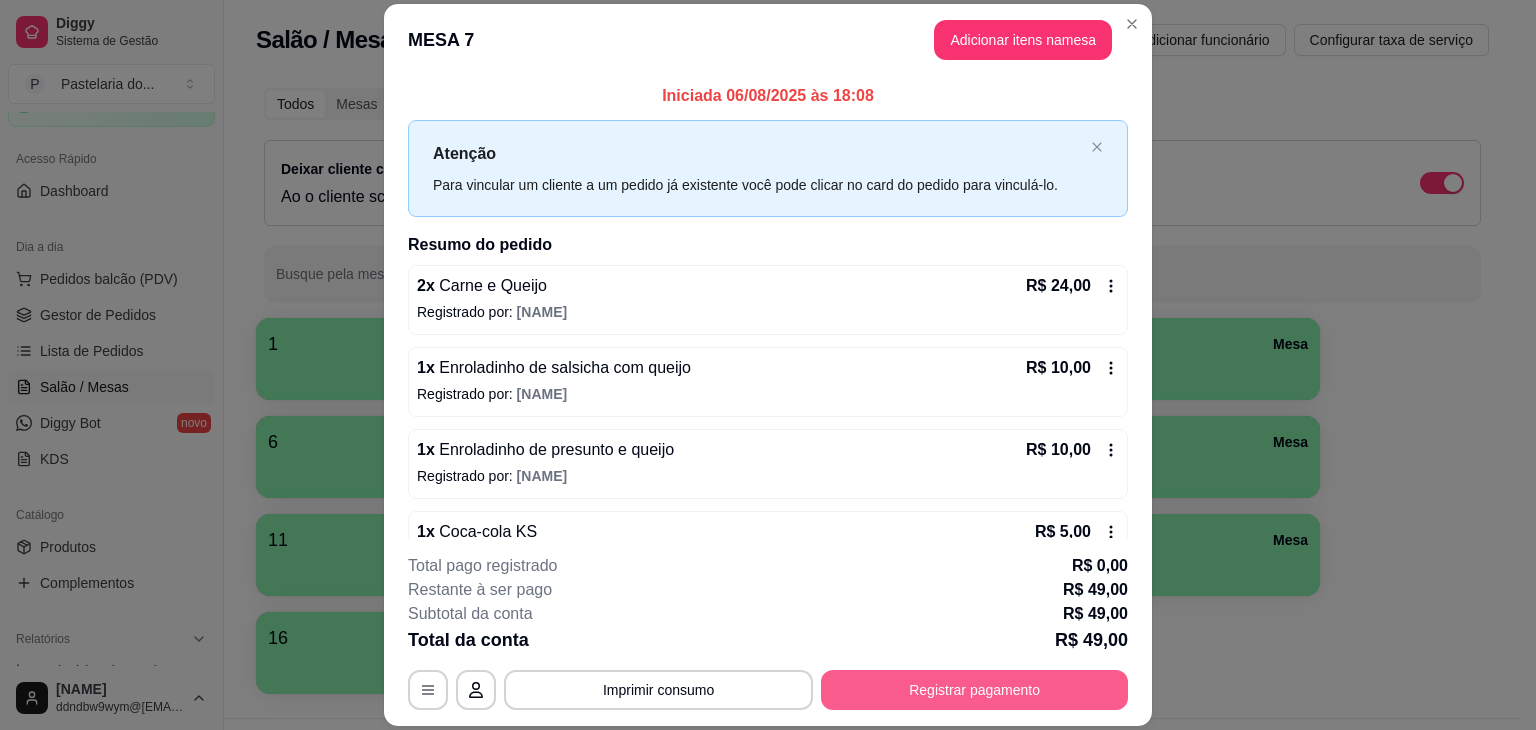 click on "Registrar pagamento" at bounding box center [974, 690] 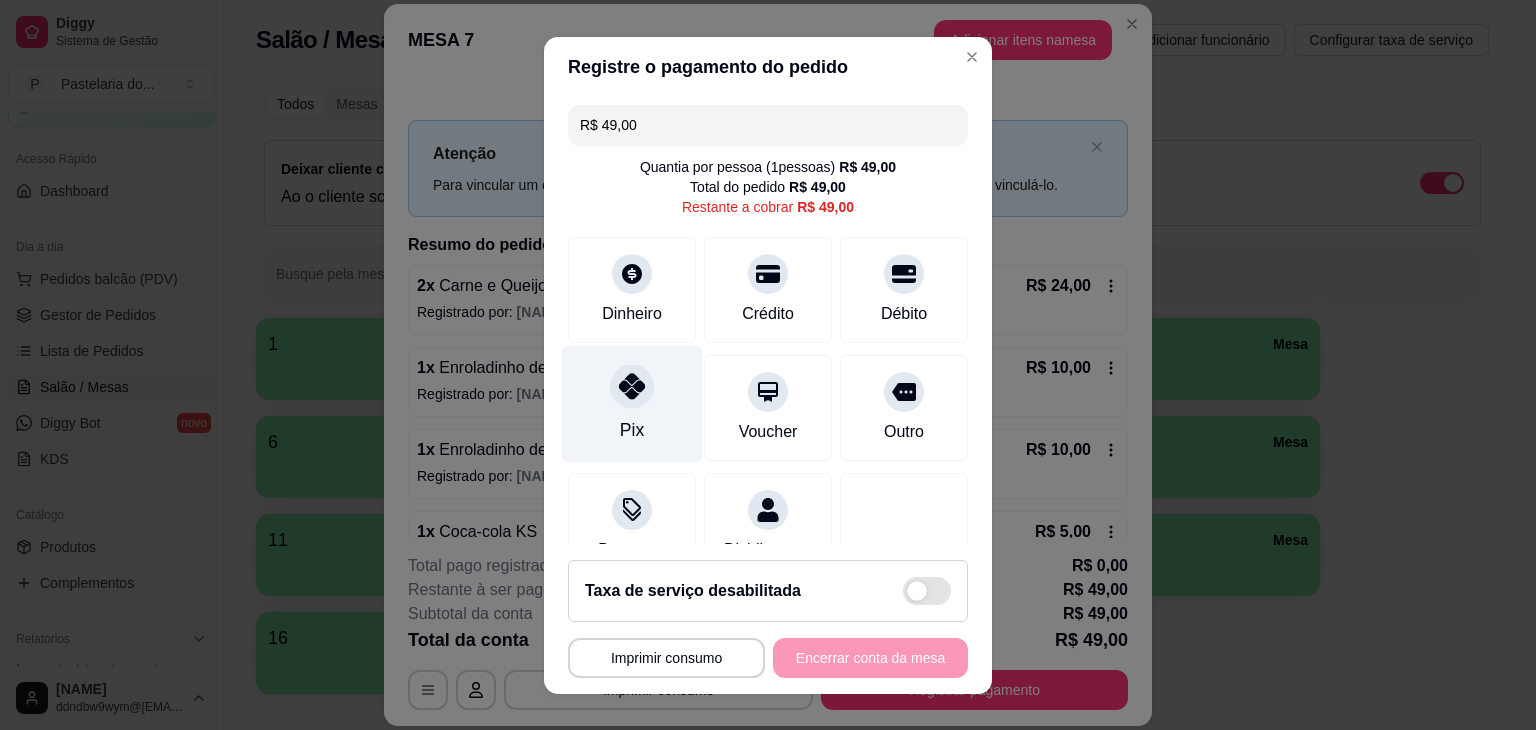 click on "Pix" at bounding box center [632, 403] 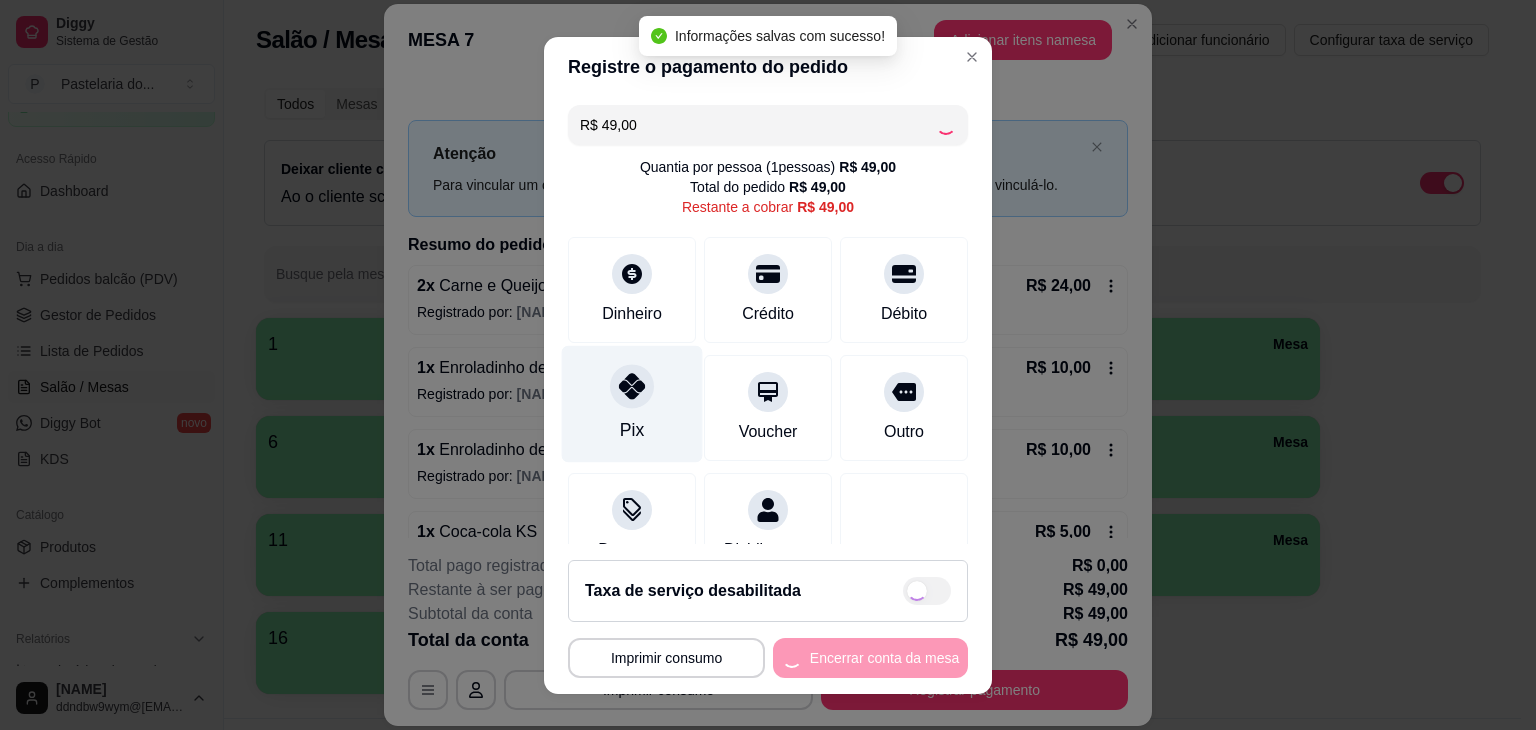 type on "R$ 0,00" 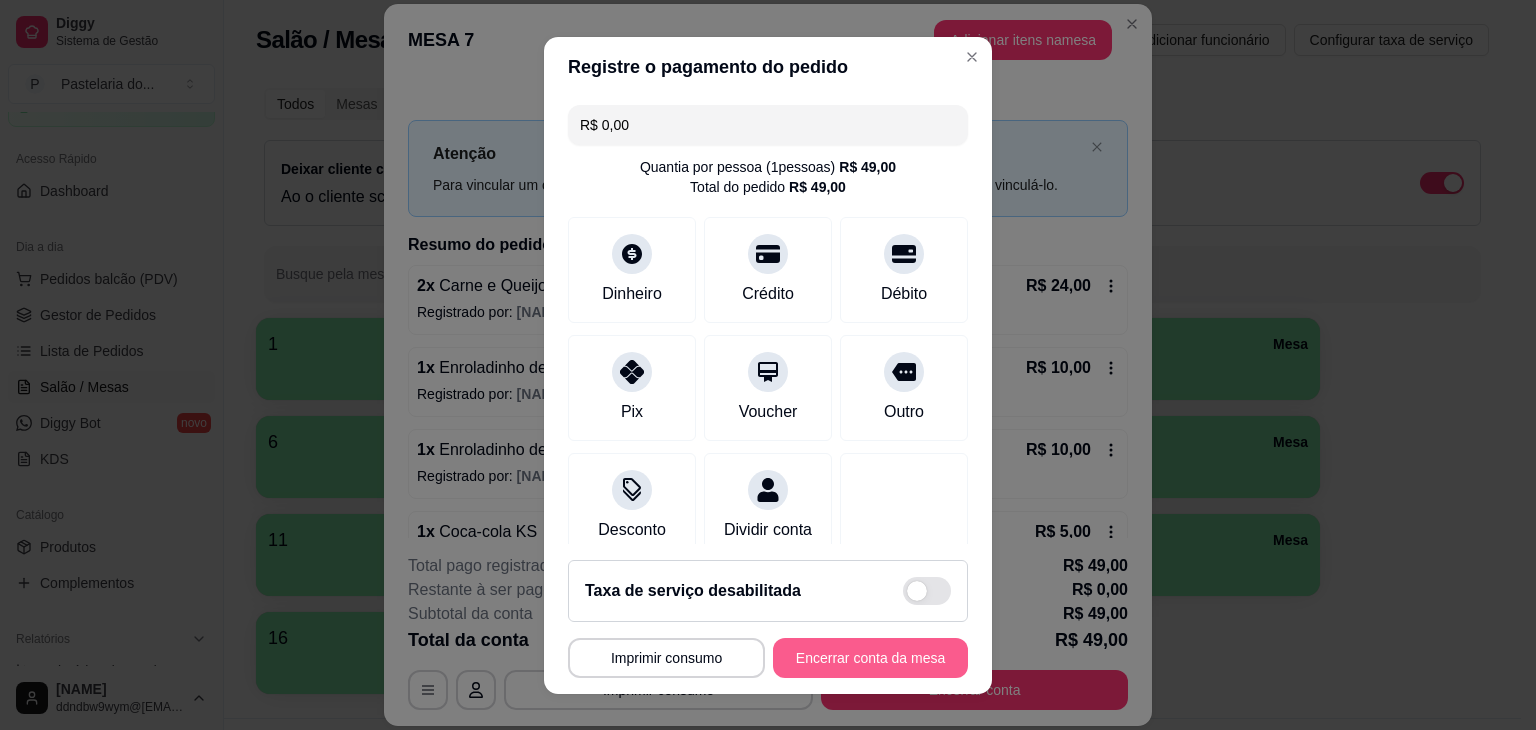 click on "Encerrar conta da mesa" at bounding box center (870, 658) 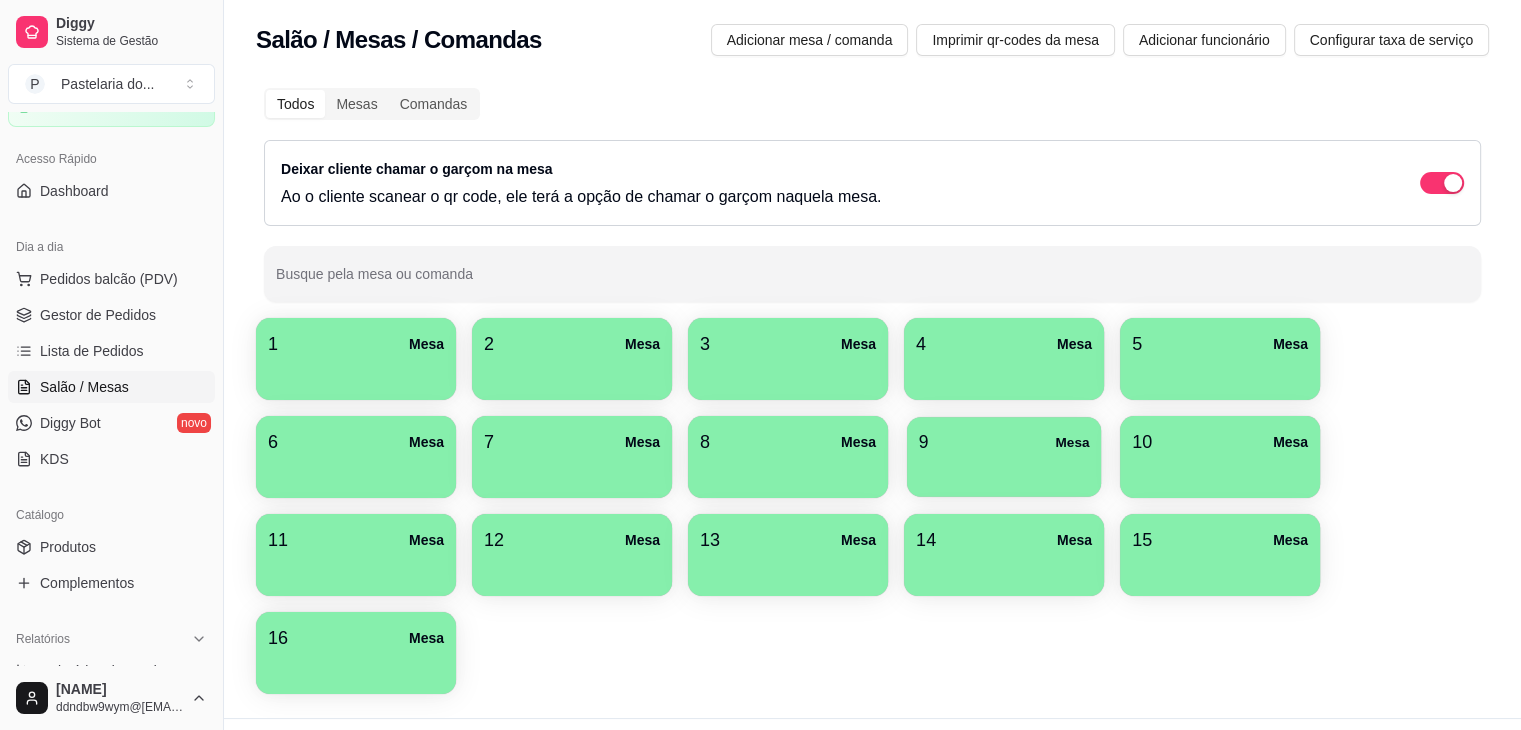click on "9 Mesa" at bounding box center (1004, 457) 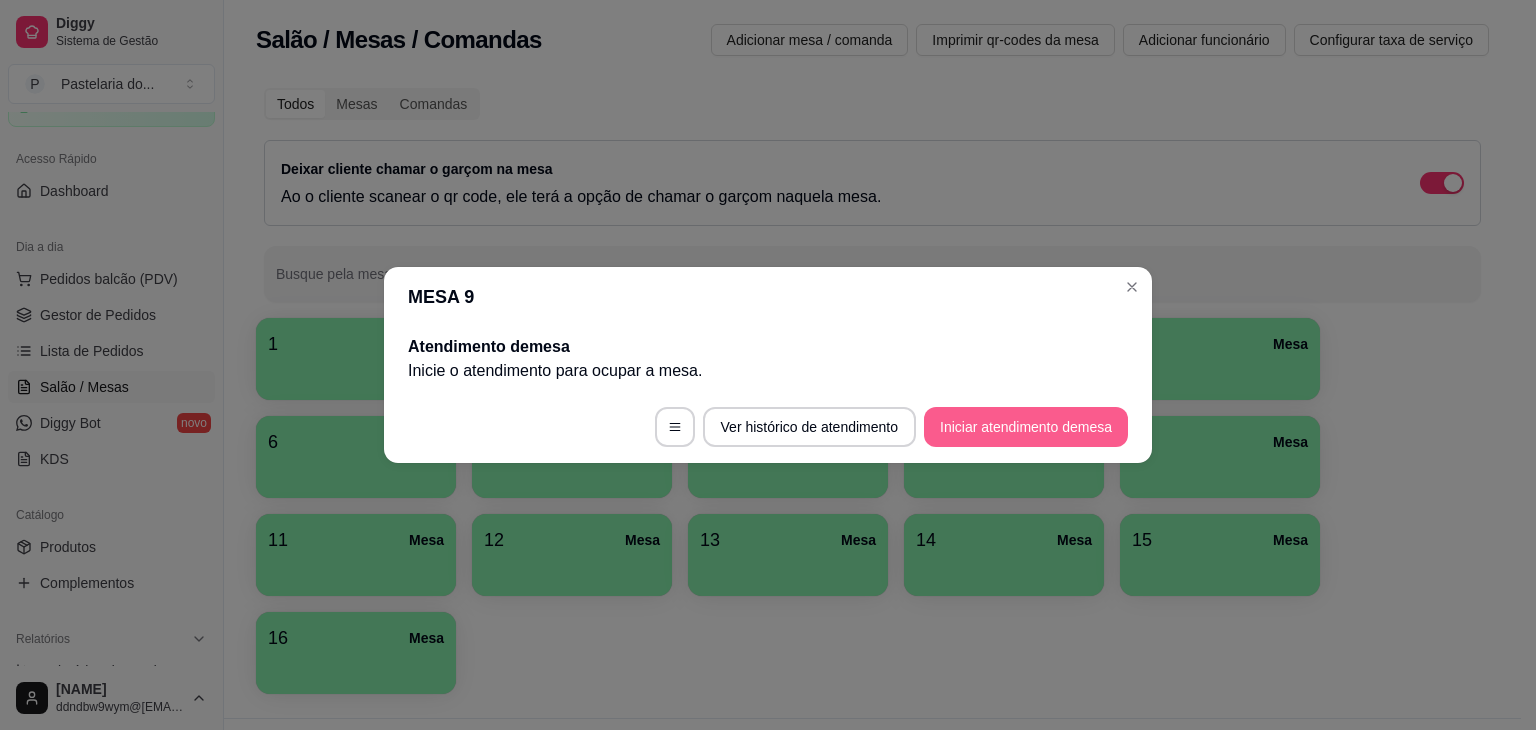 click on "Iniciar atendimento de  mesa" at bounding box center [1026, 427] 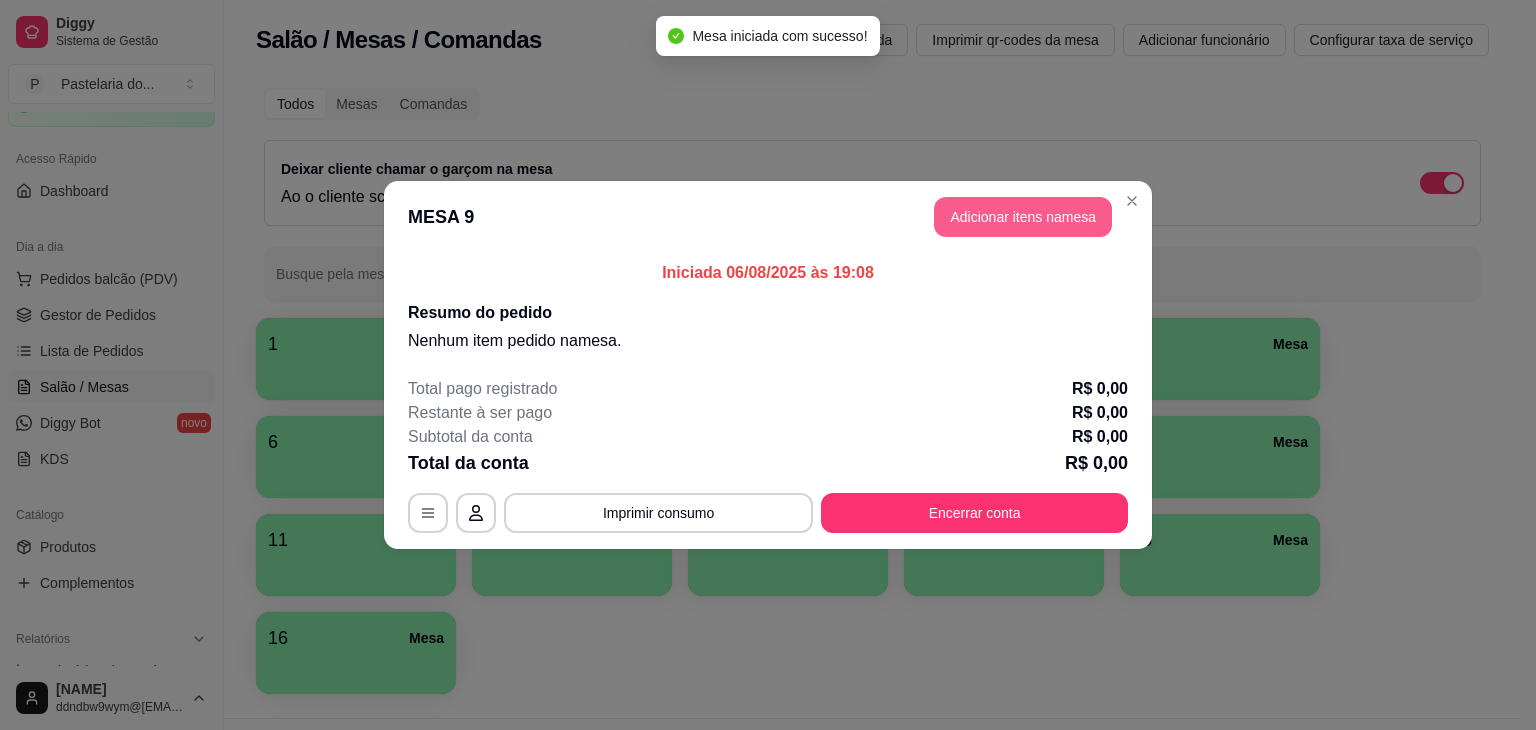 click on "Adicionar itens na  mesa" at bounding box center [1023, 217] 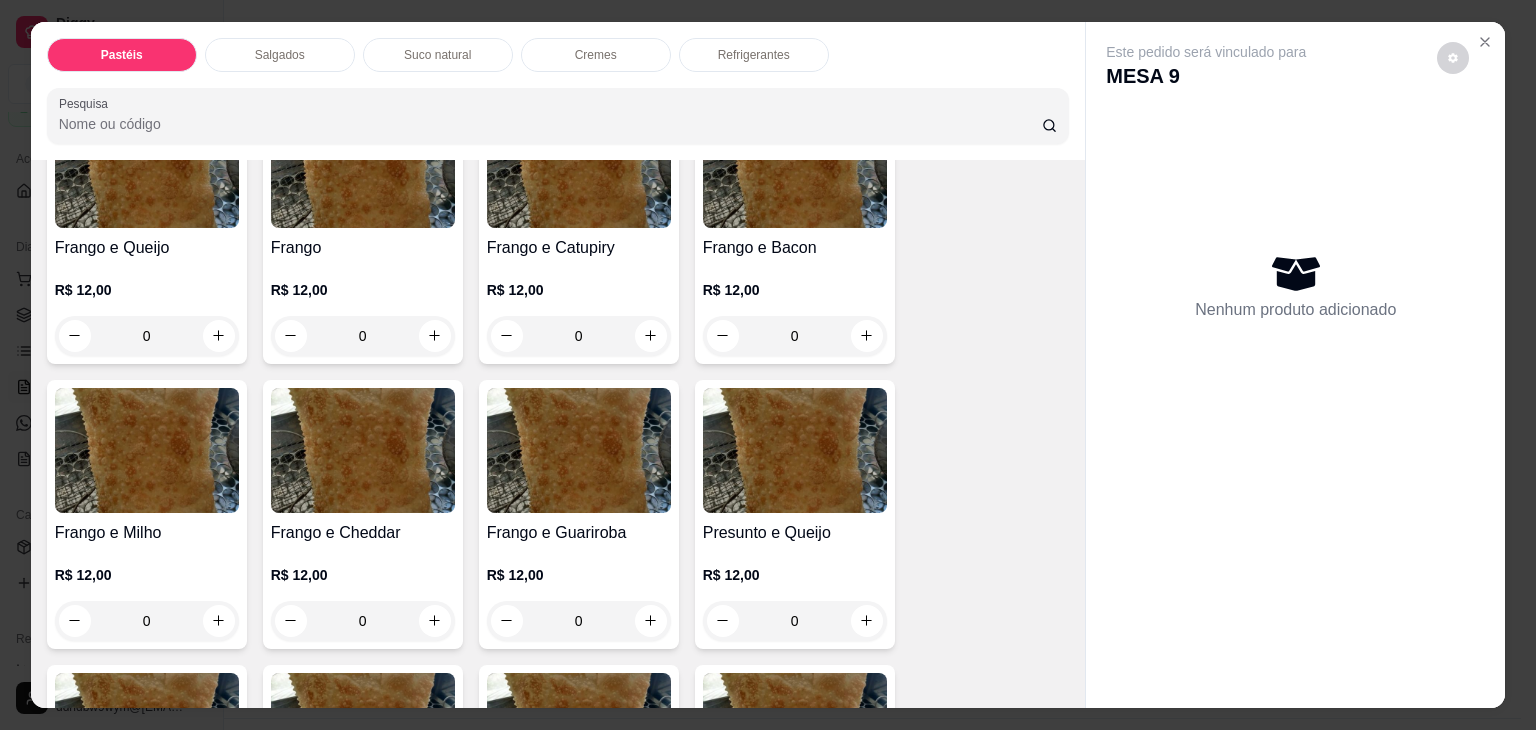 scroll, scrollTop: 800, scrollLeft: 0, axis: vertical 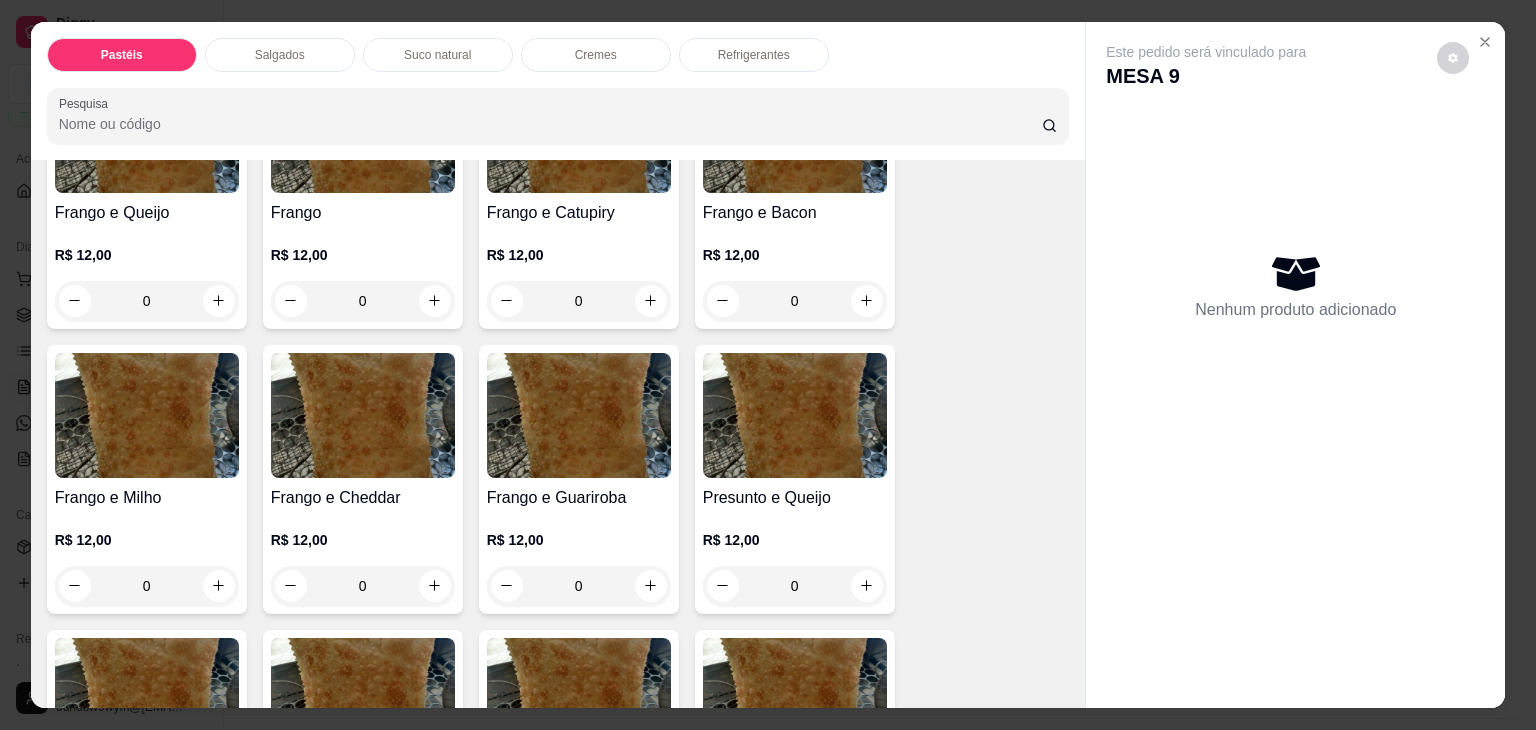 click on "0" at bounding box center (579, 301) 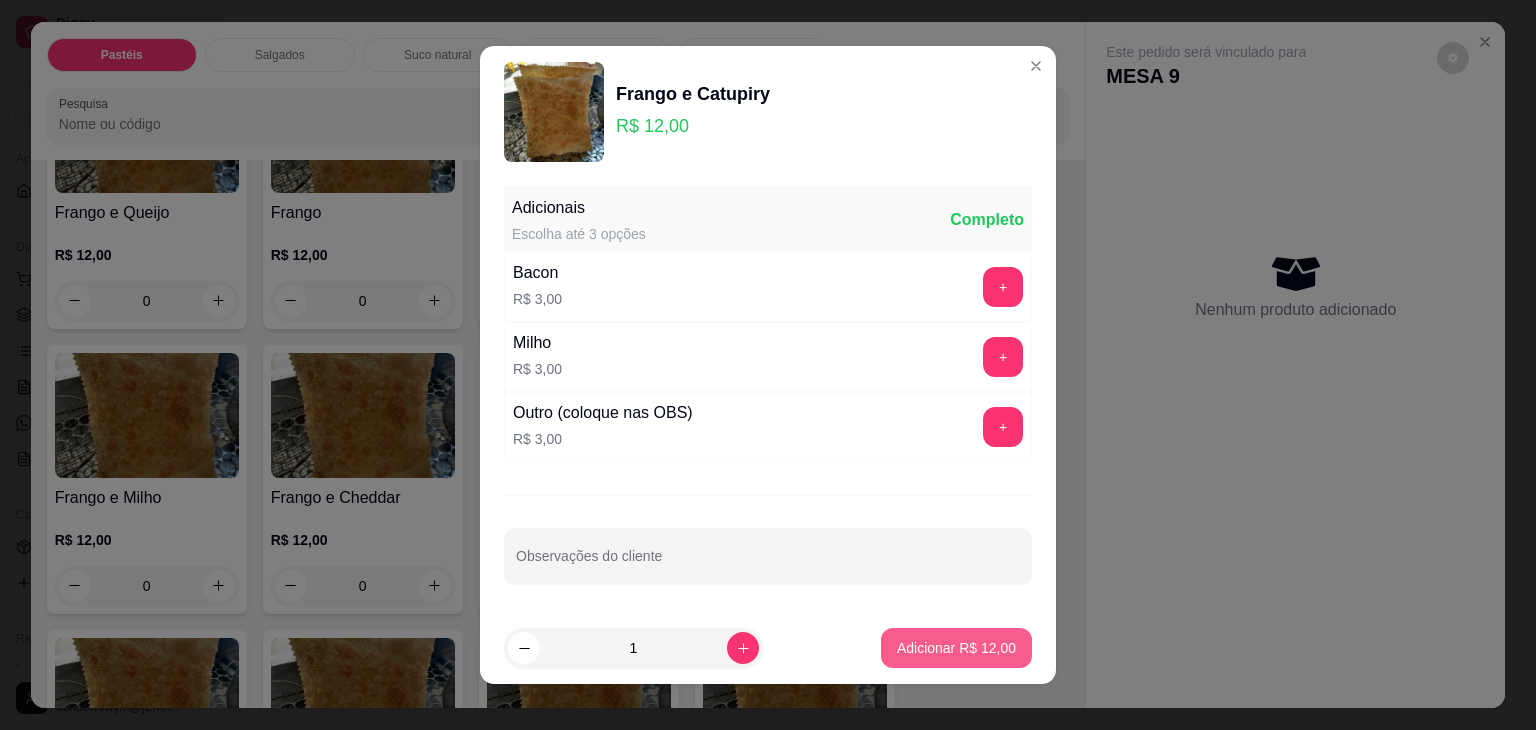 click on "Adicionar   R$ 12,00" at bounding box center (956, 648) 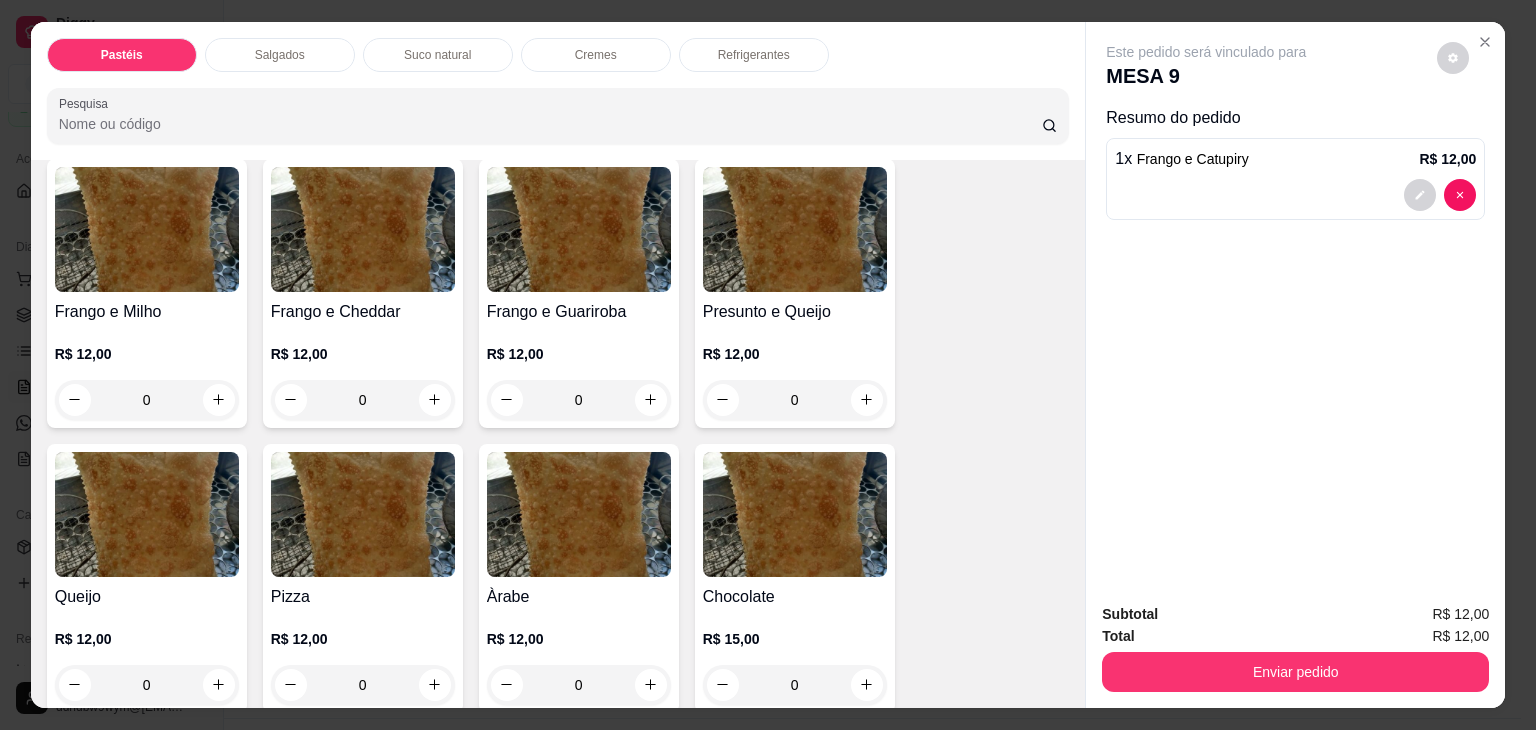 scroll, scrollTop: 1000, scrollLeft: 0, axis: vertical 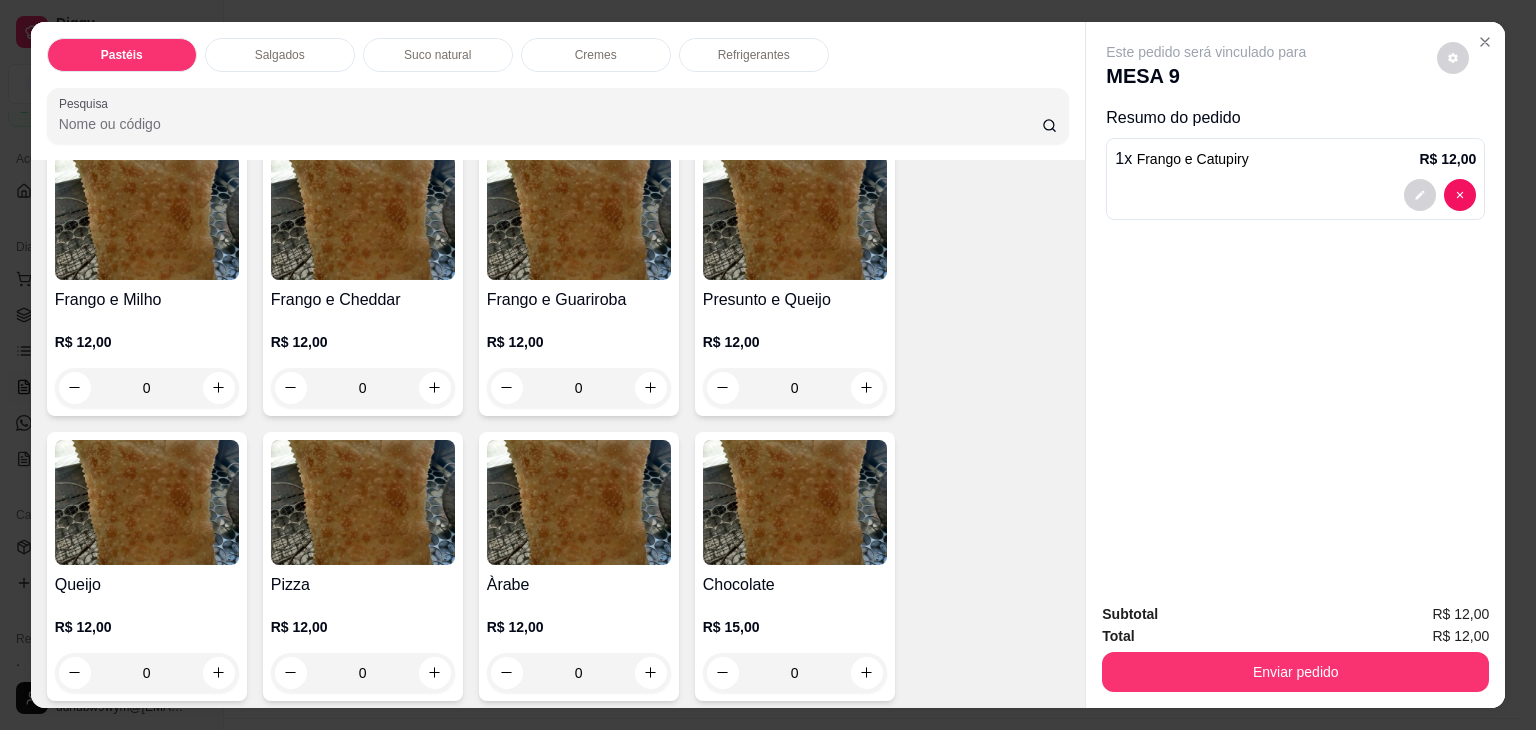 click on "0" at bounding box center [579, 388] 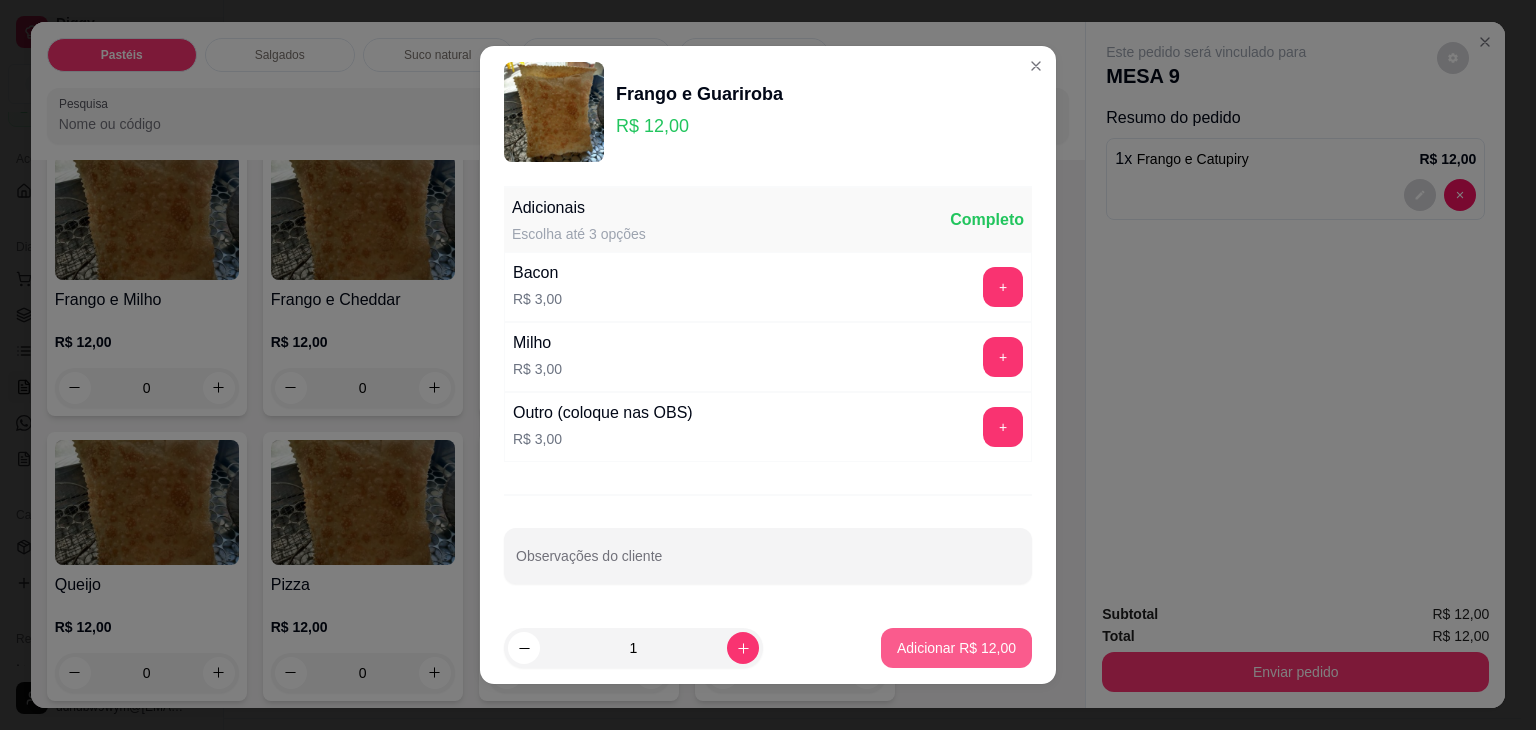 click on "Adicionar   R$ 12,00" at bounding box center [956, 648] 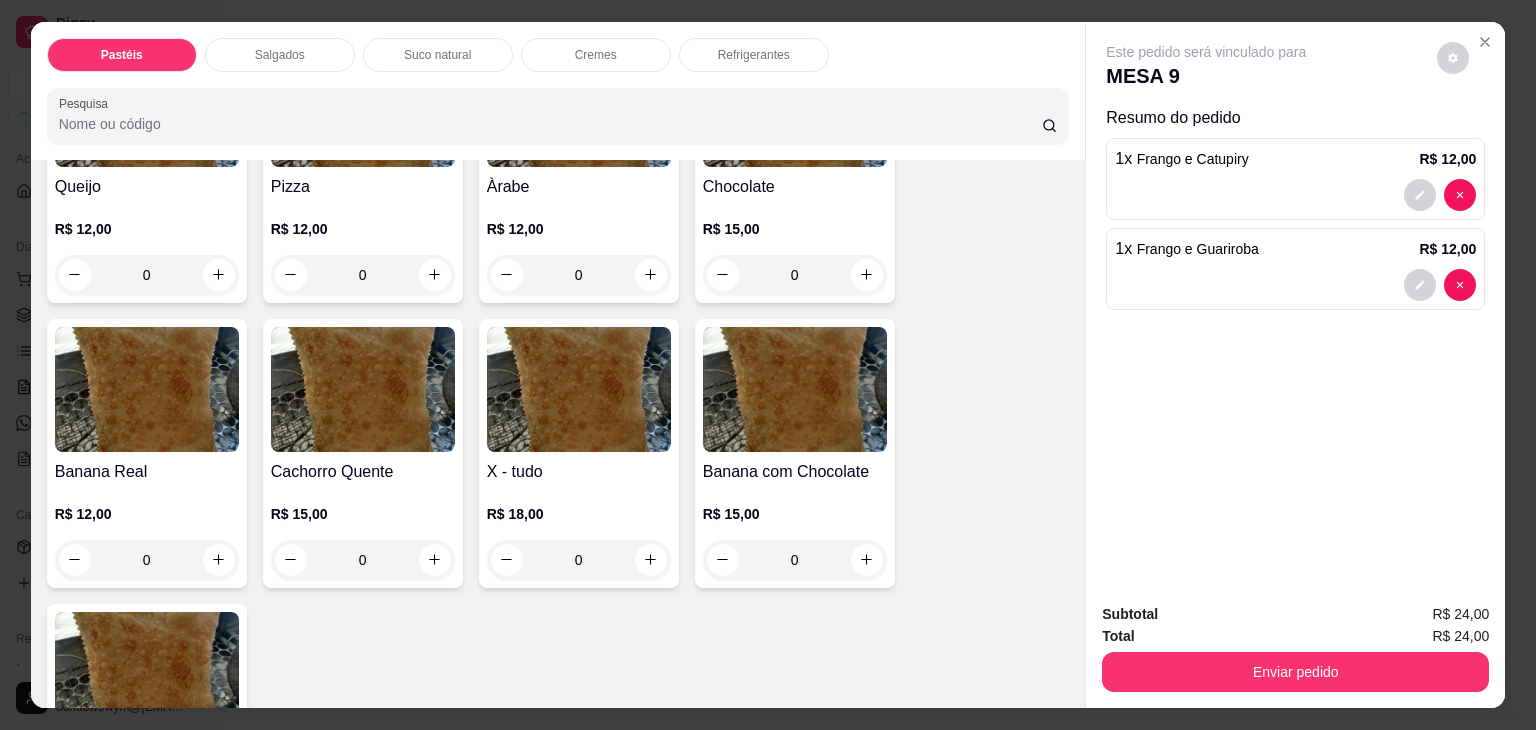 scroll, scrollTop: 1700, scrollLeft: 0, axis: vertical 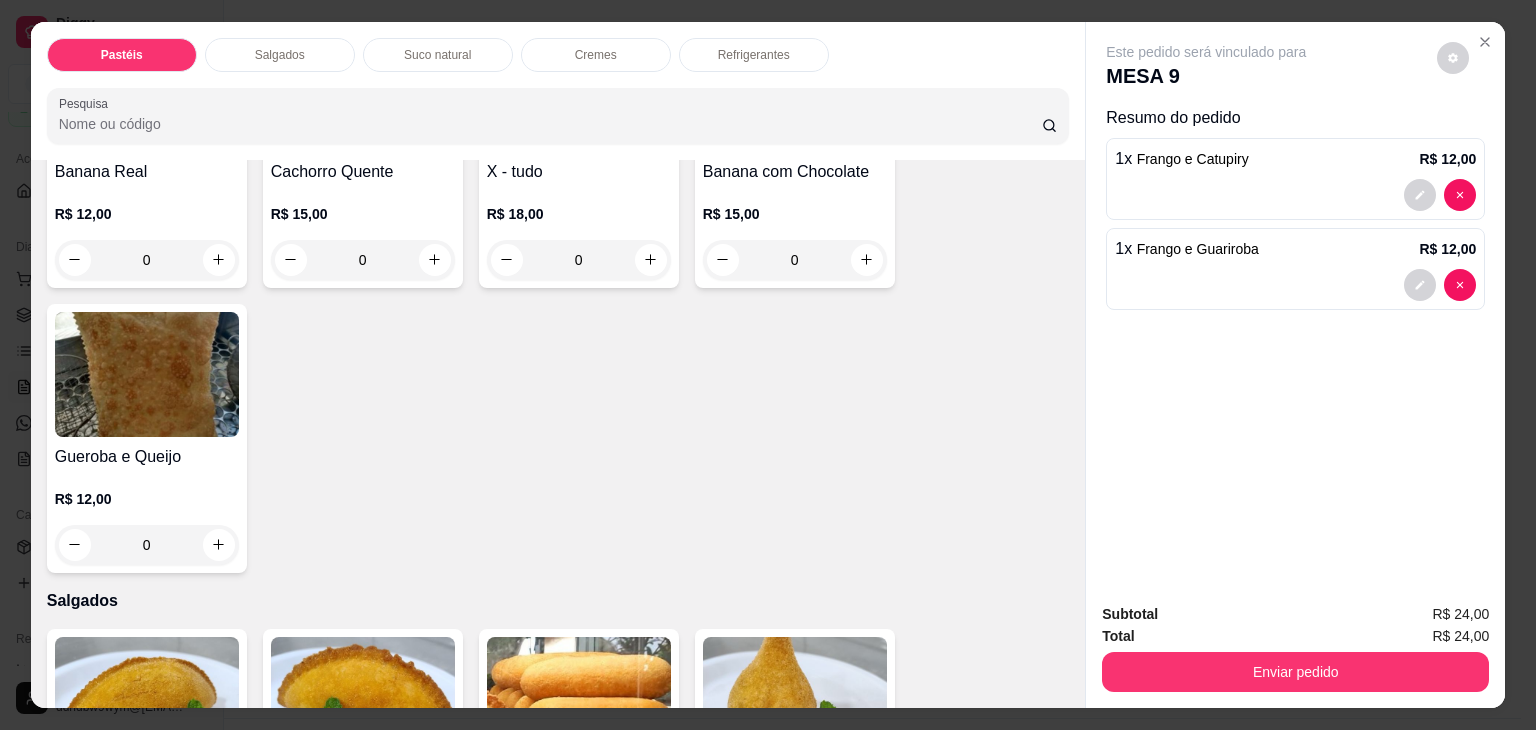 click on "0" at bounding box center [579, 260] 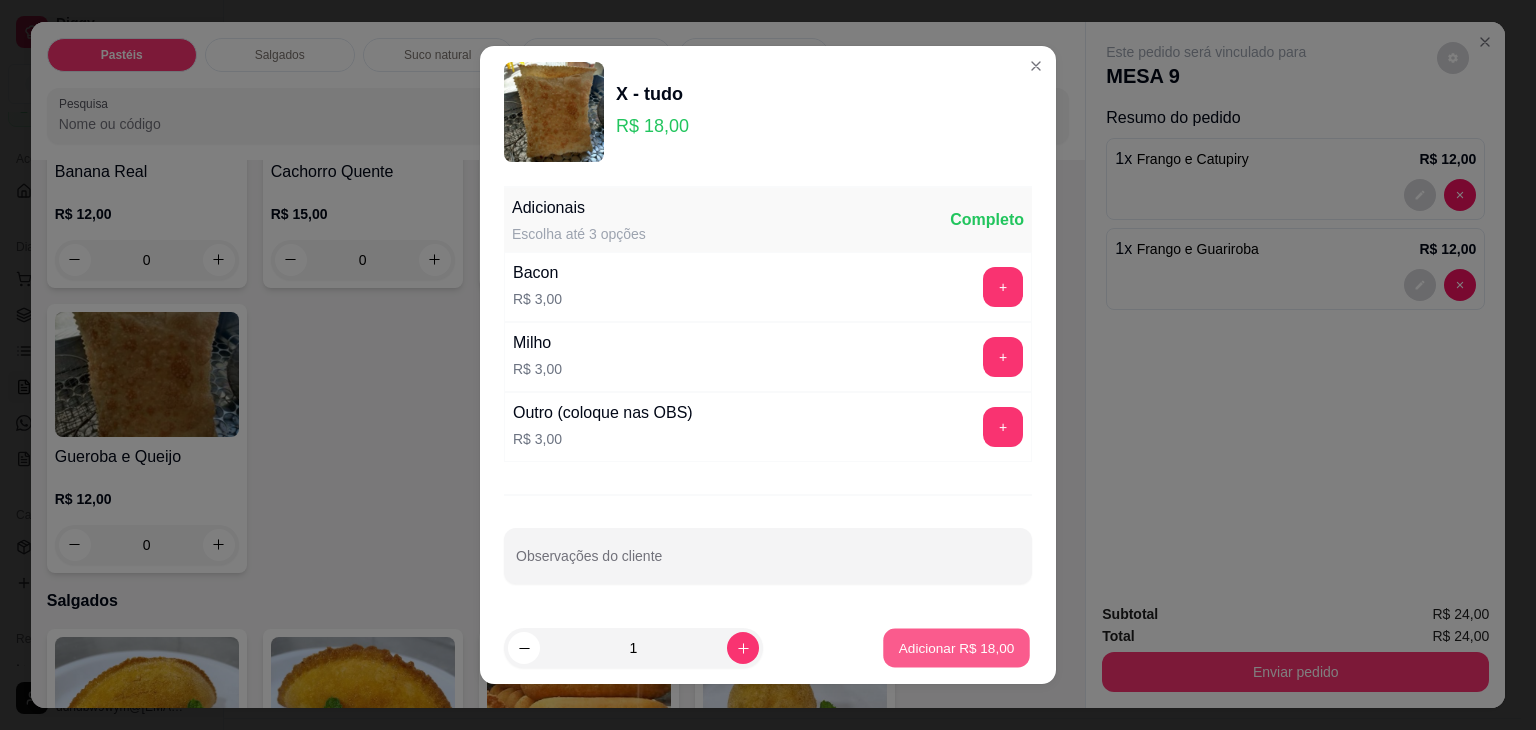 click on "Adicionar   R$ 18,00" at bounding box center [956, 648] 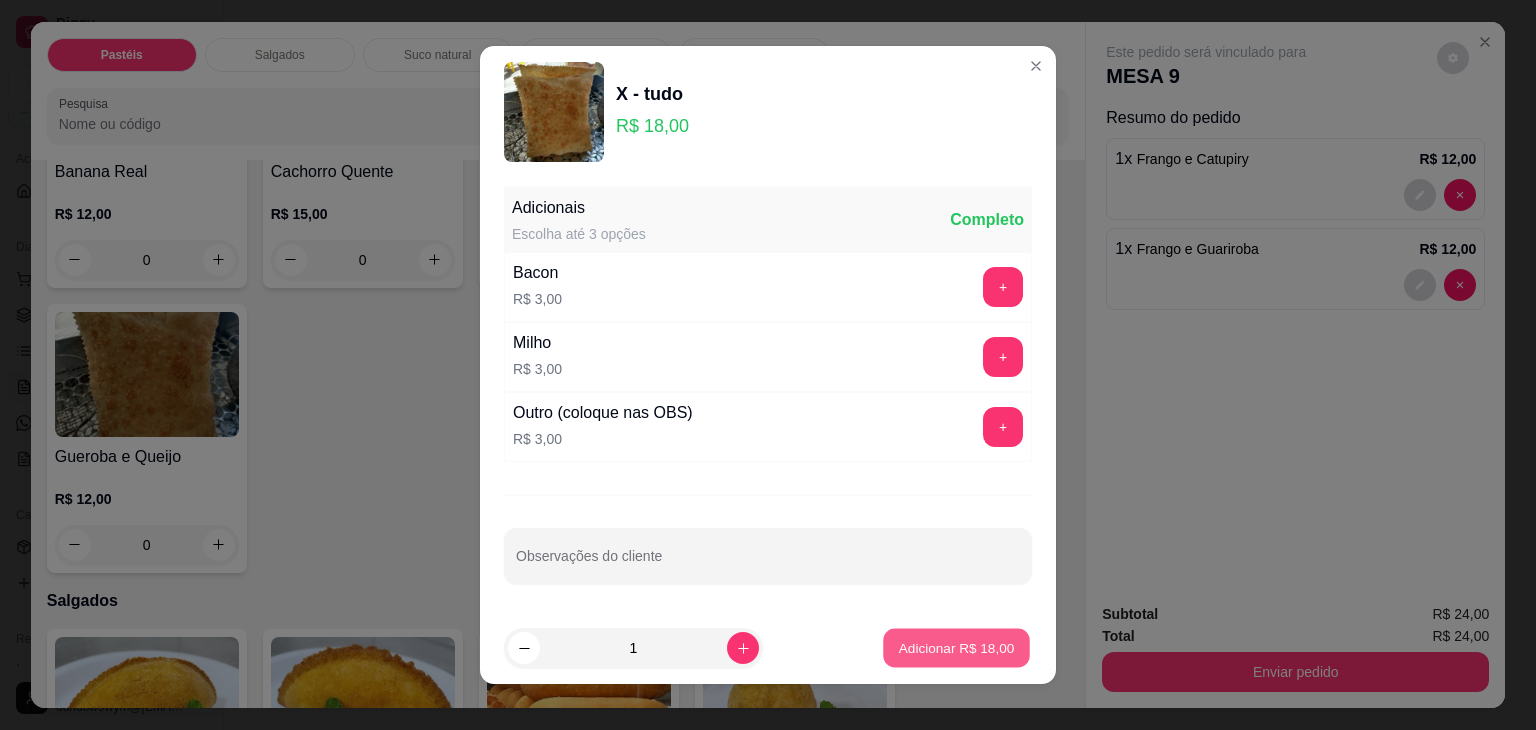 type on "1" 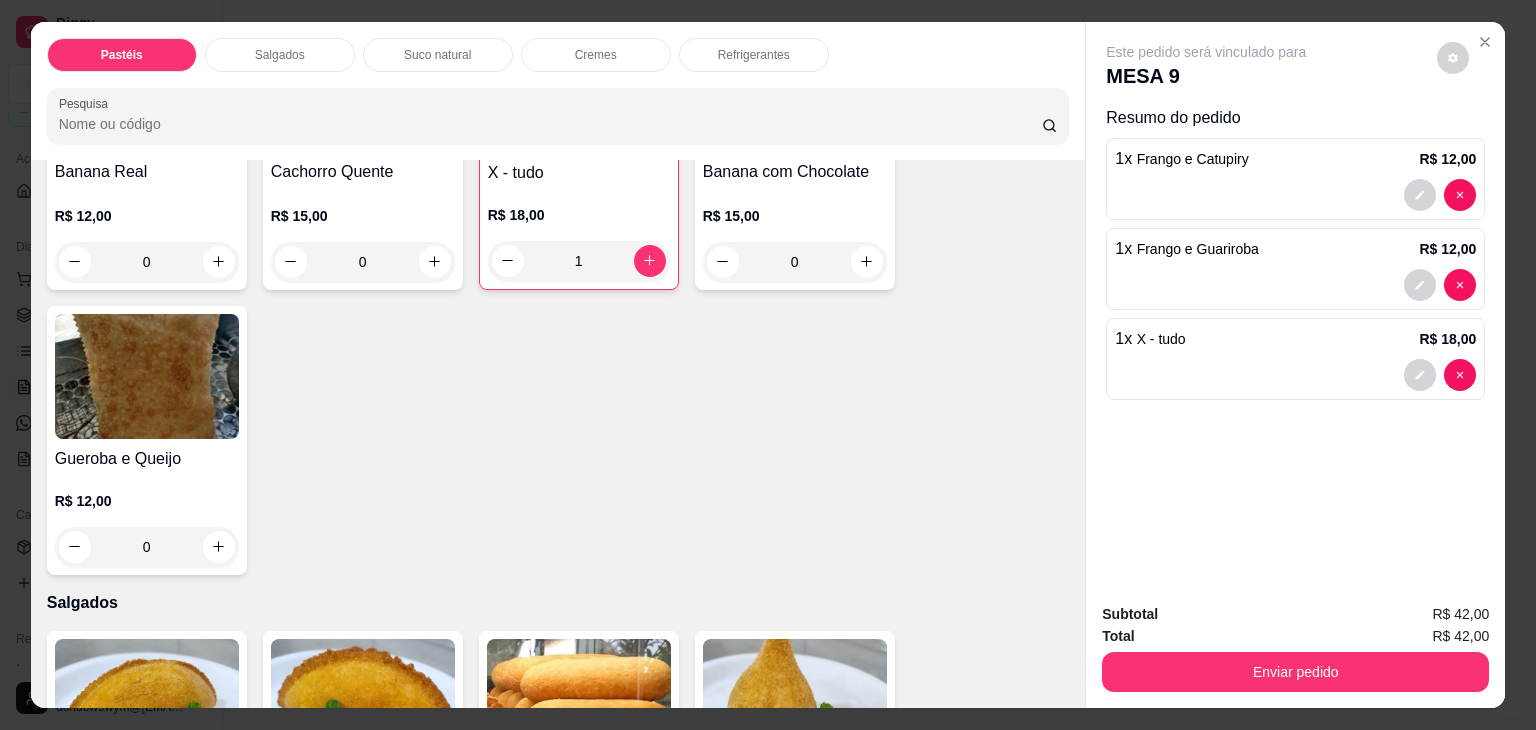 click on "Refrigerantes" at bounding box center [754, 55] 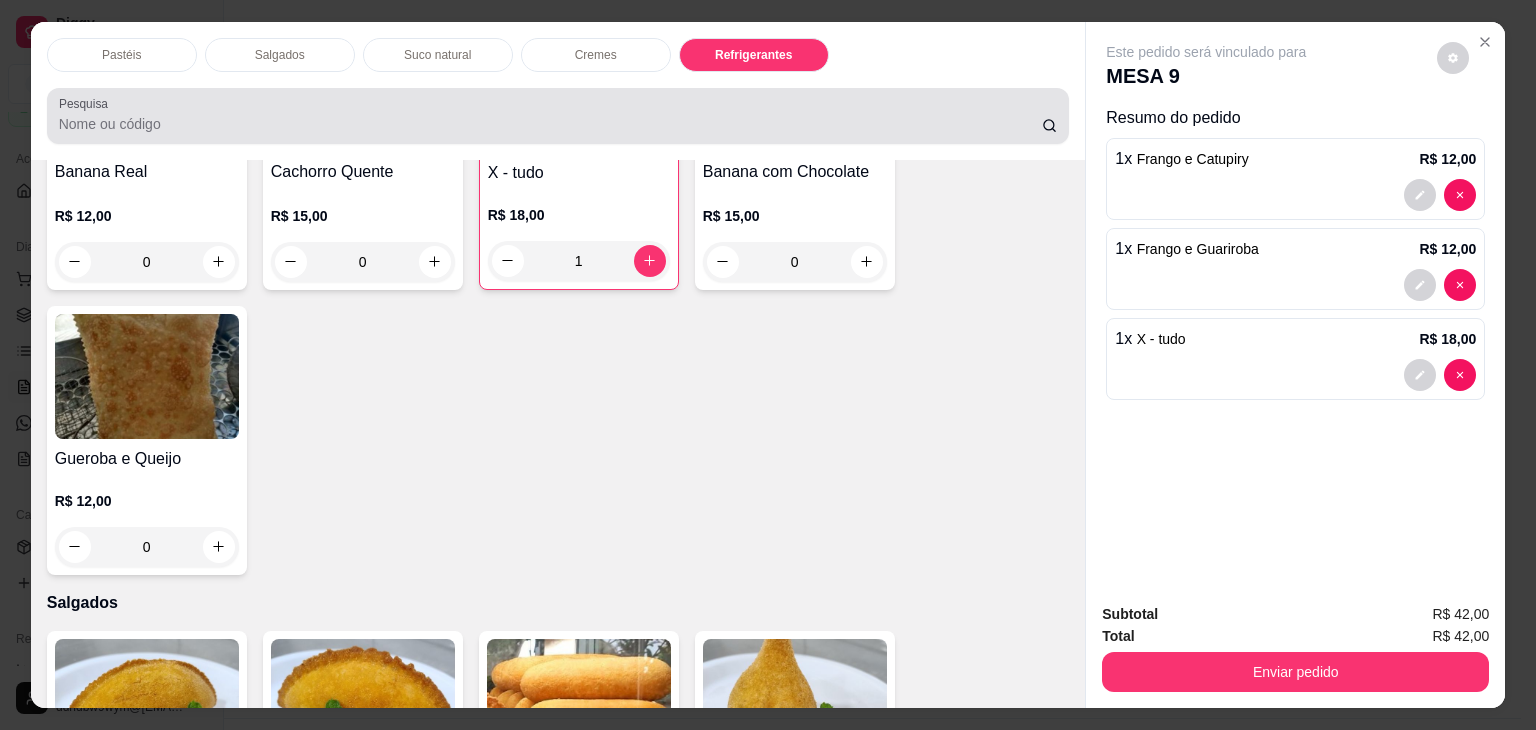 scroll, scrollTop: 4625, scrollLeft: 0, axis: vertical 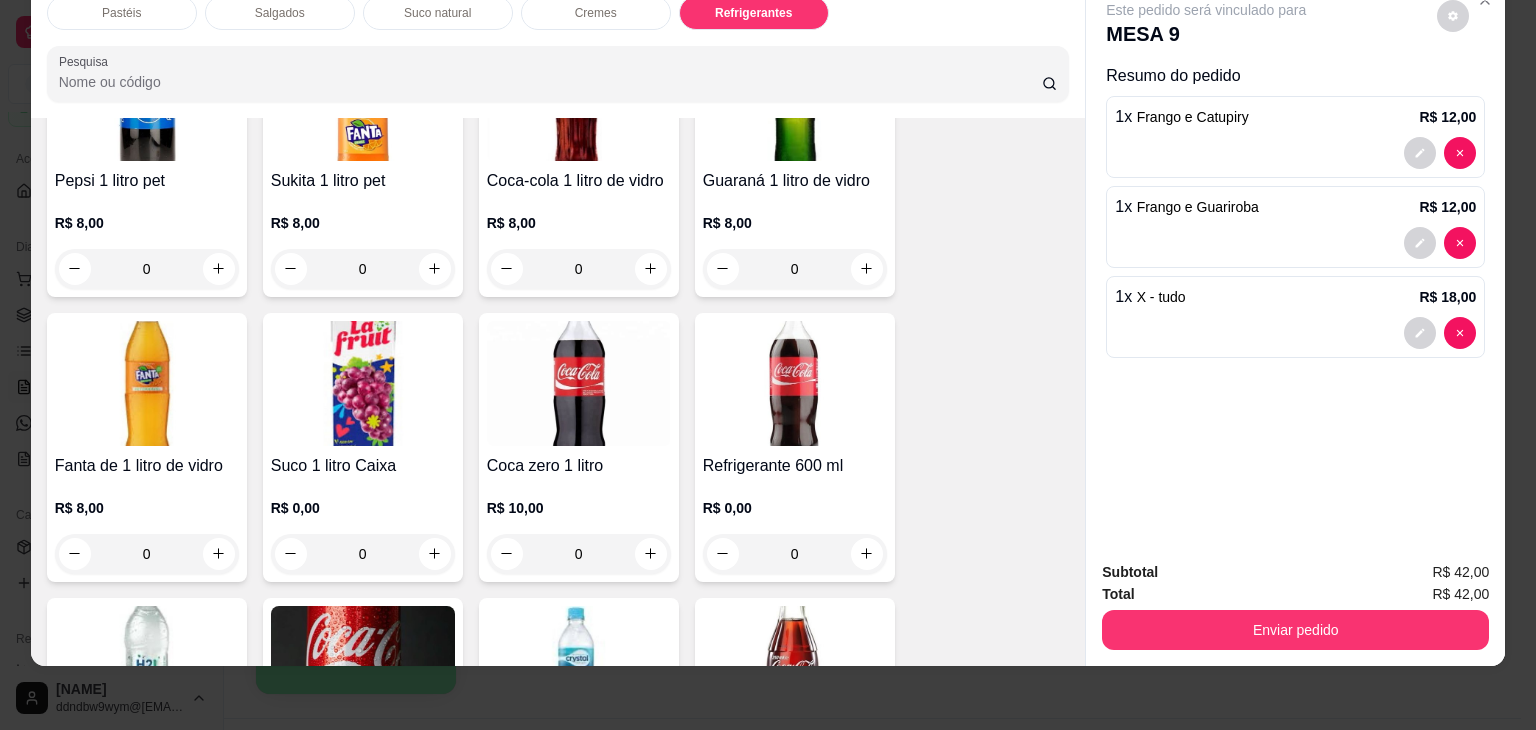 click on "0" at bounding box center [795, 554] 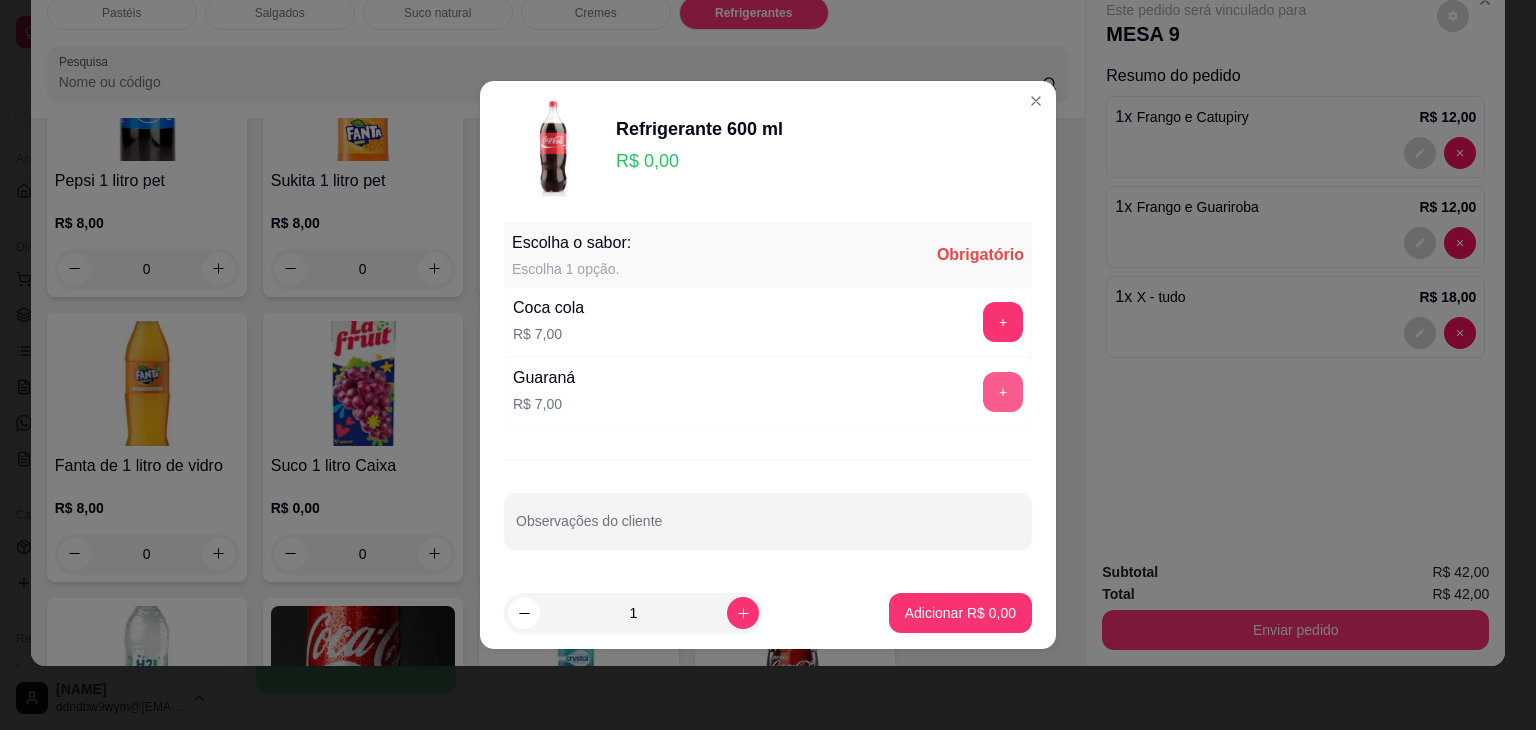 click on "+" at bounding box center (1003, 392) 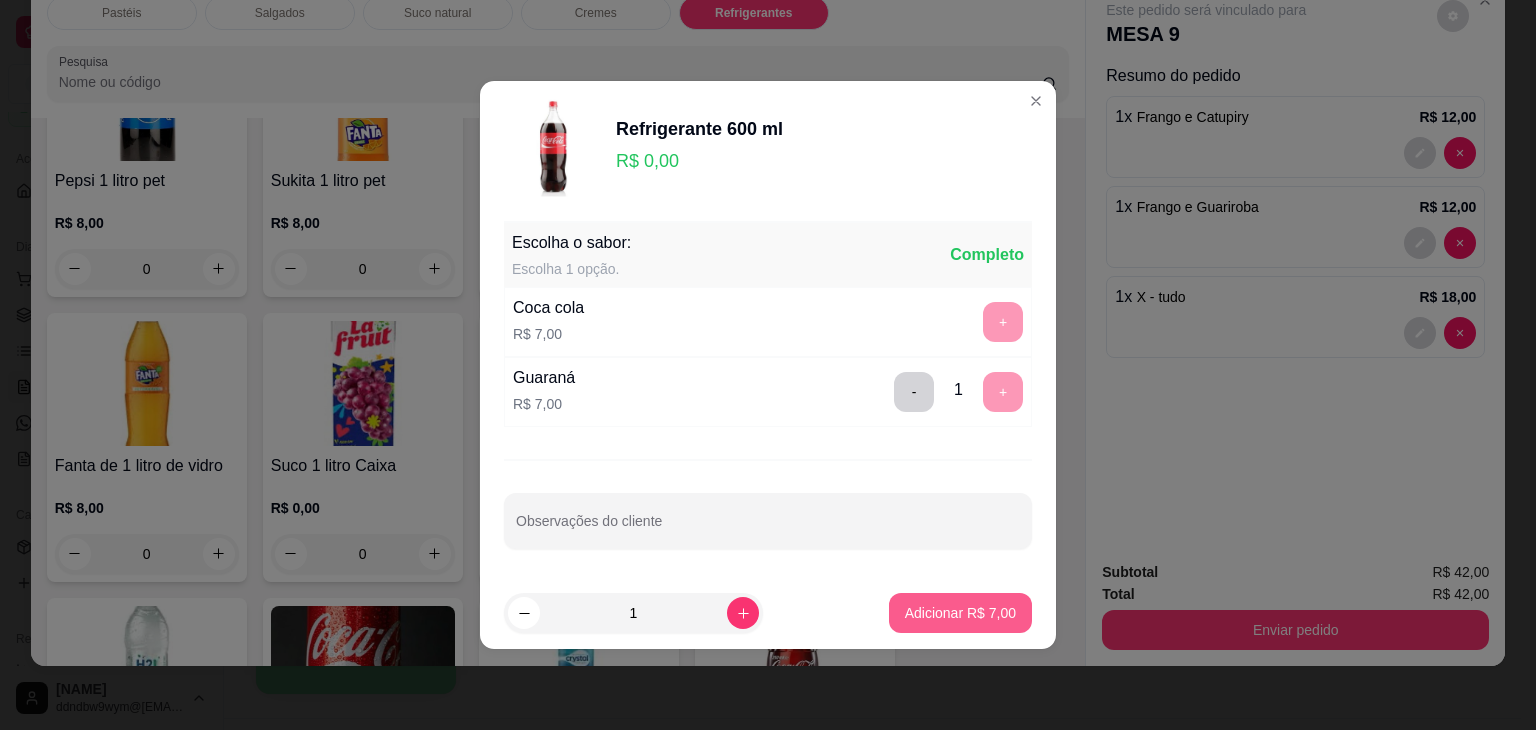 click on "Adicionar   R$ 7,00" at bounding box center (960, 613) 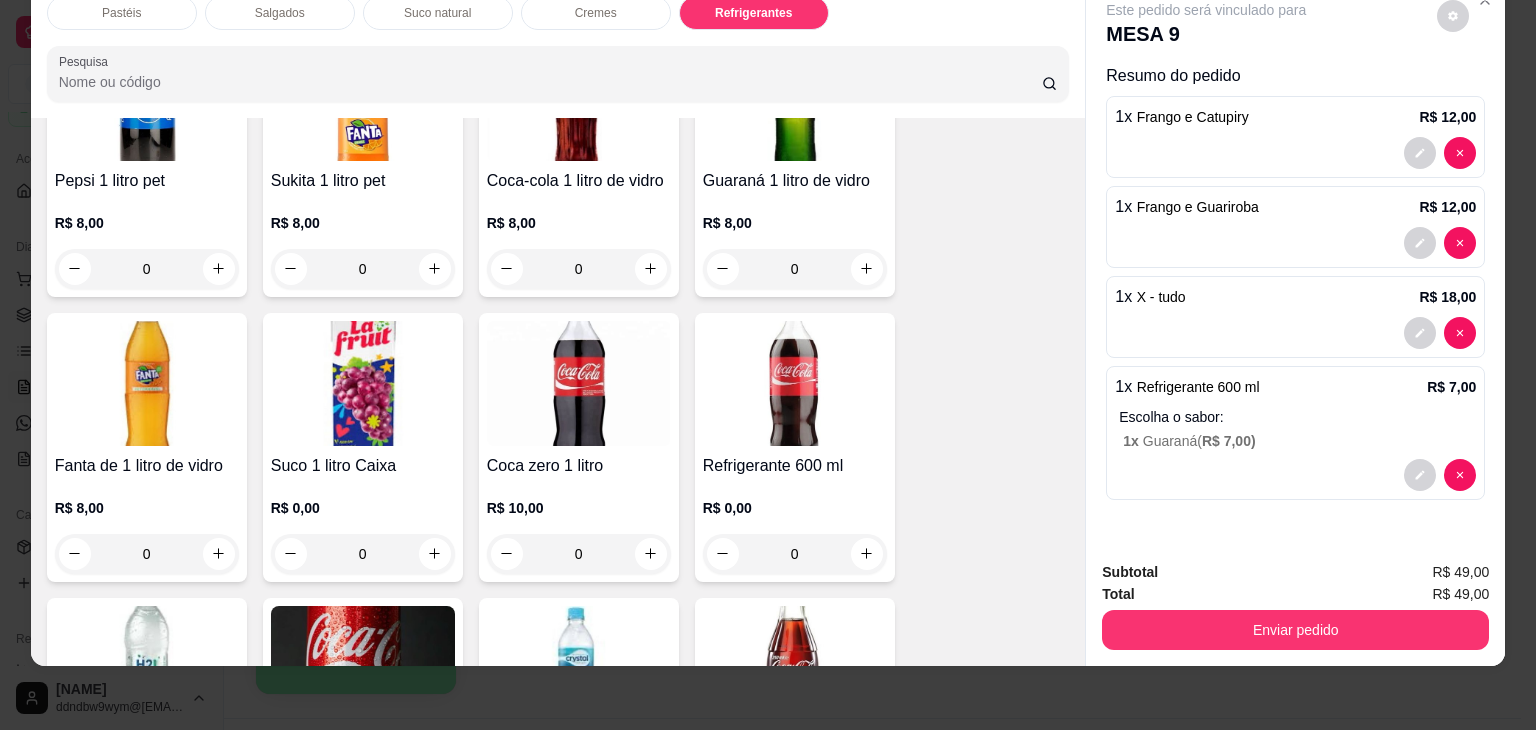 click on "Salgados" at bounding box center [280, 13] 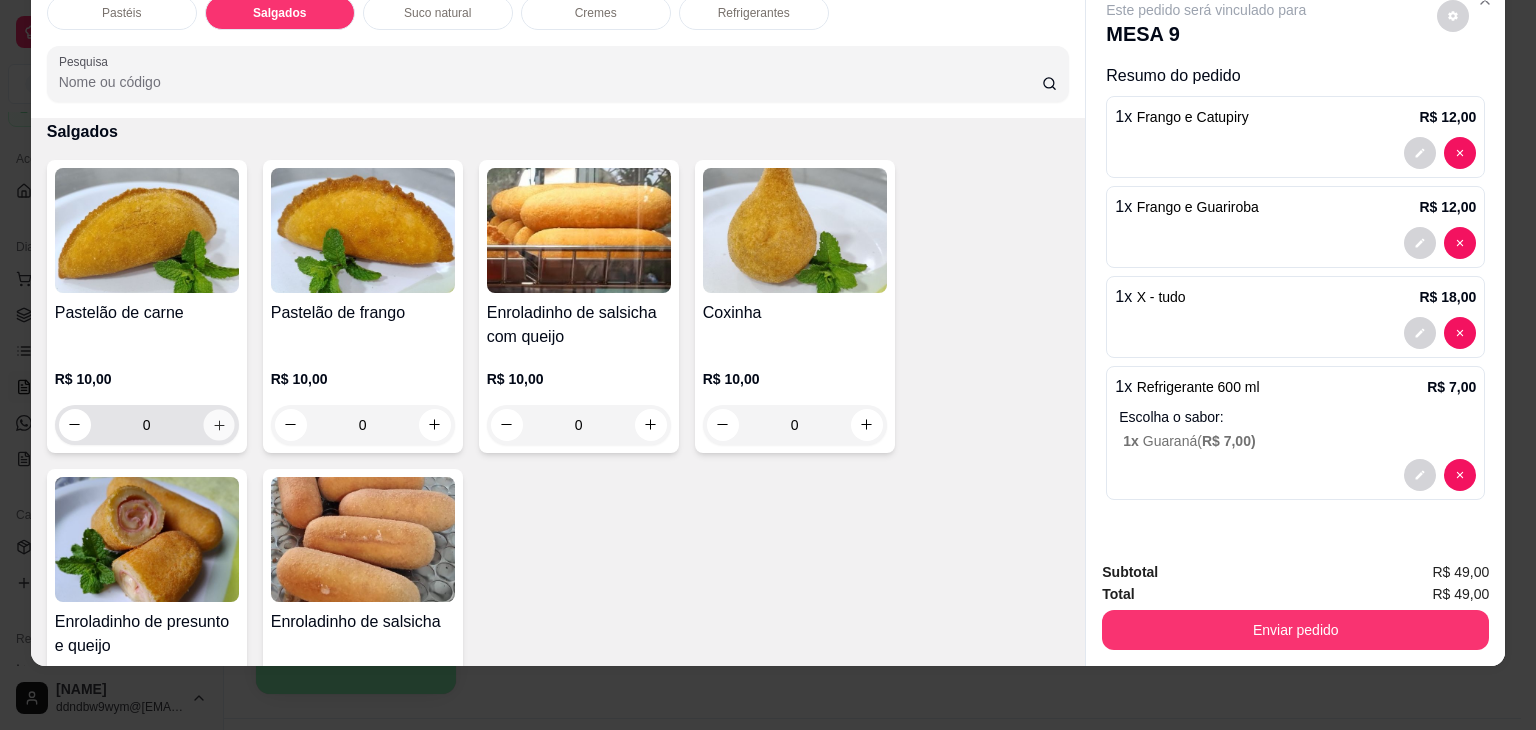 click 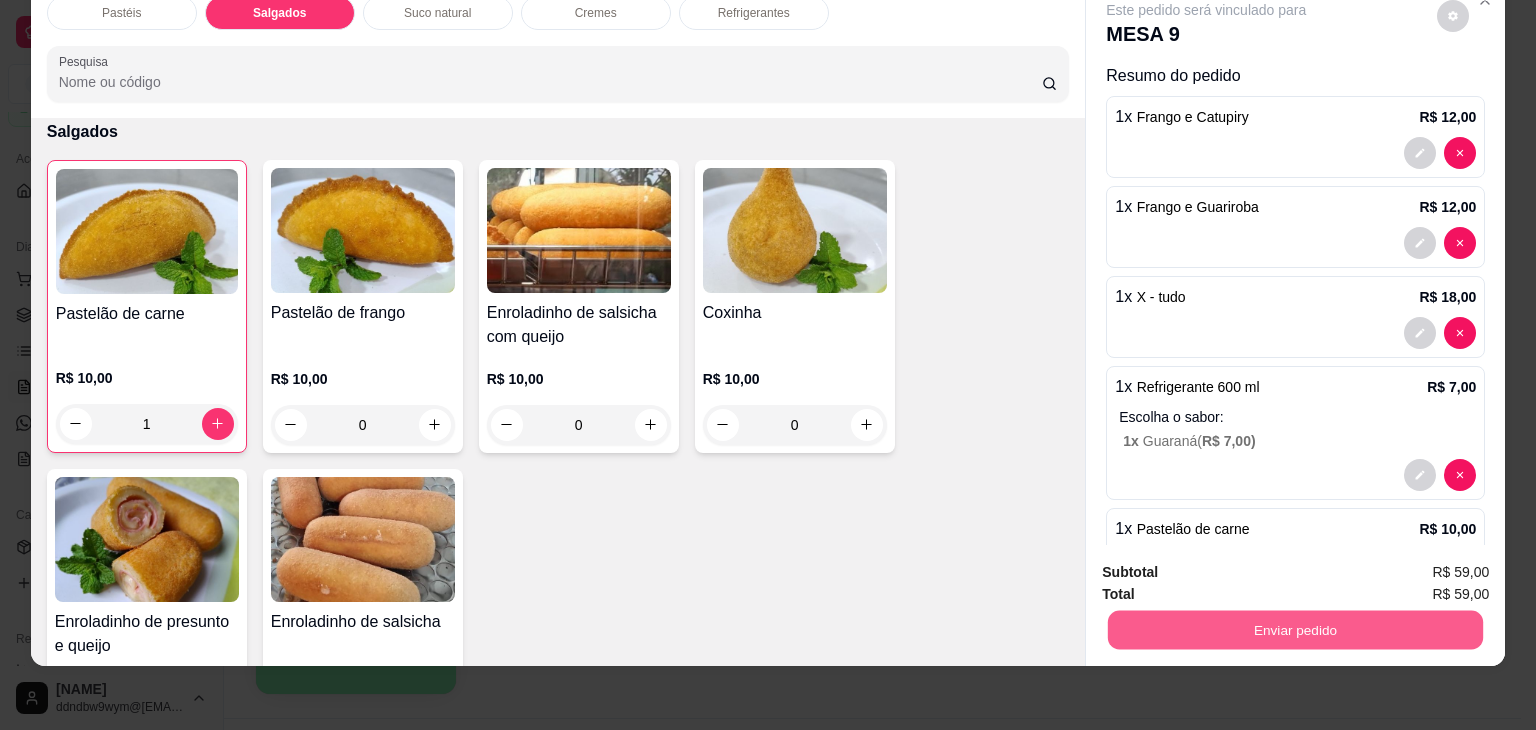 click on "Enviar pedido" at bounding box center [1295, 630] 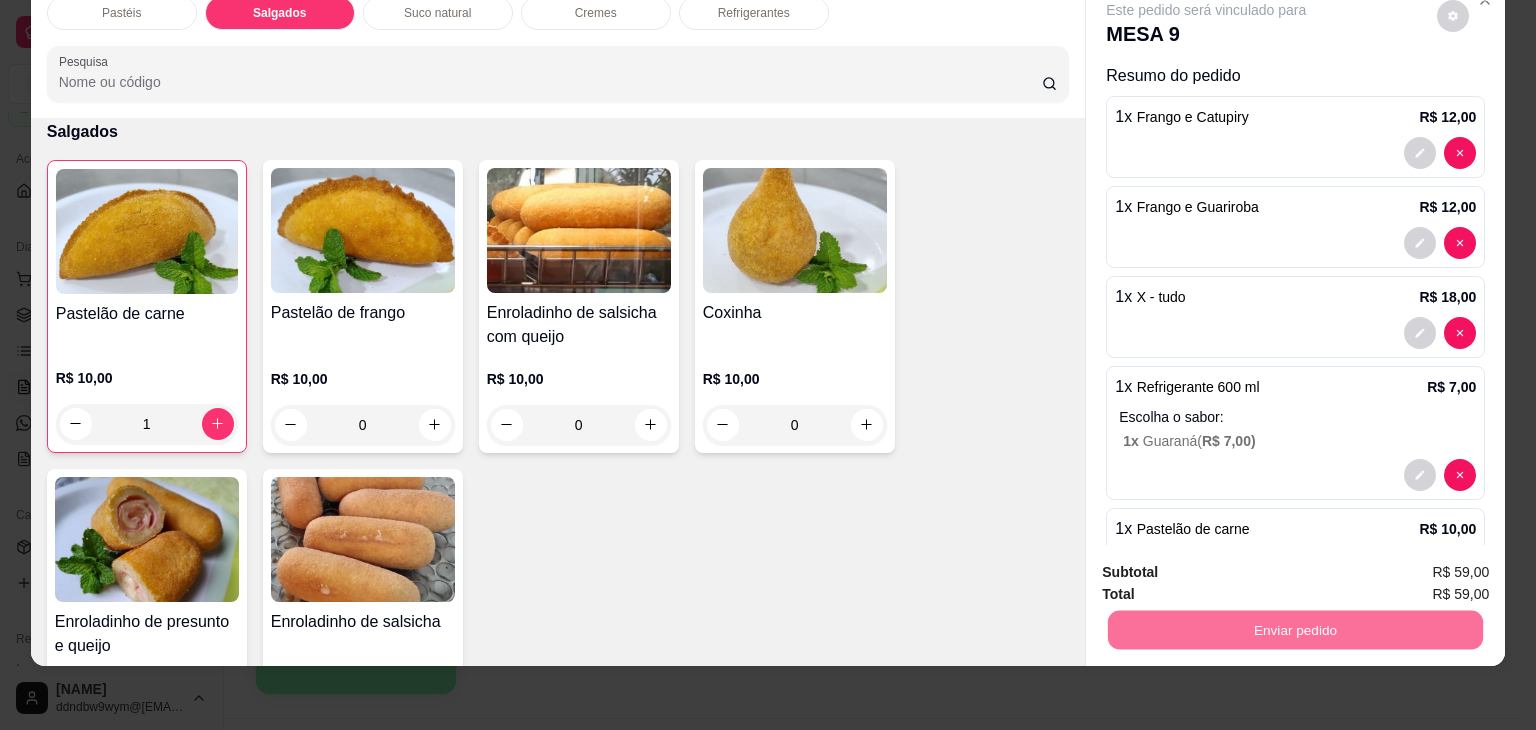click on "Não registrar e enviar pedido" at bounding box center [1229, 566] 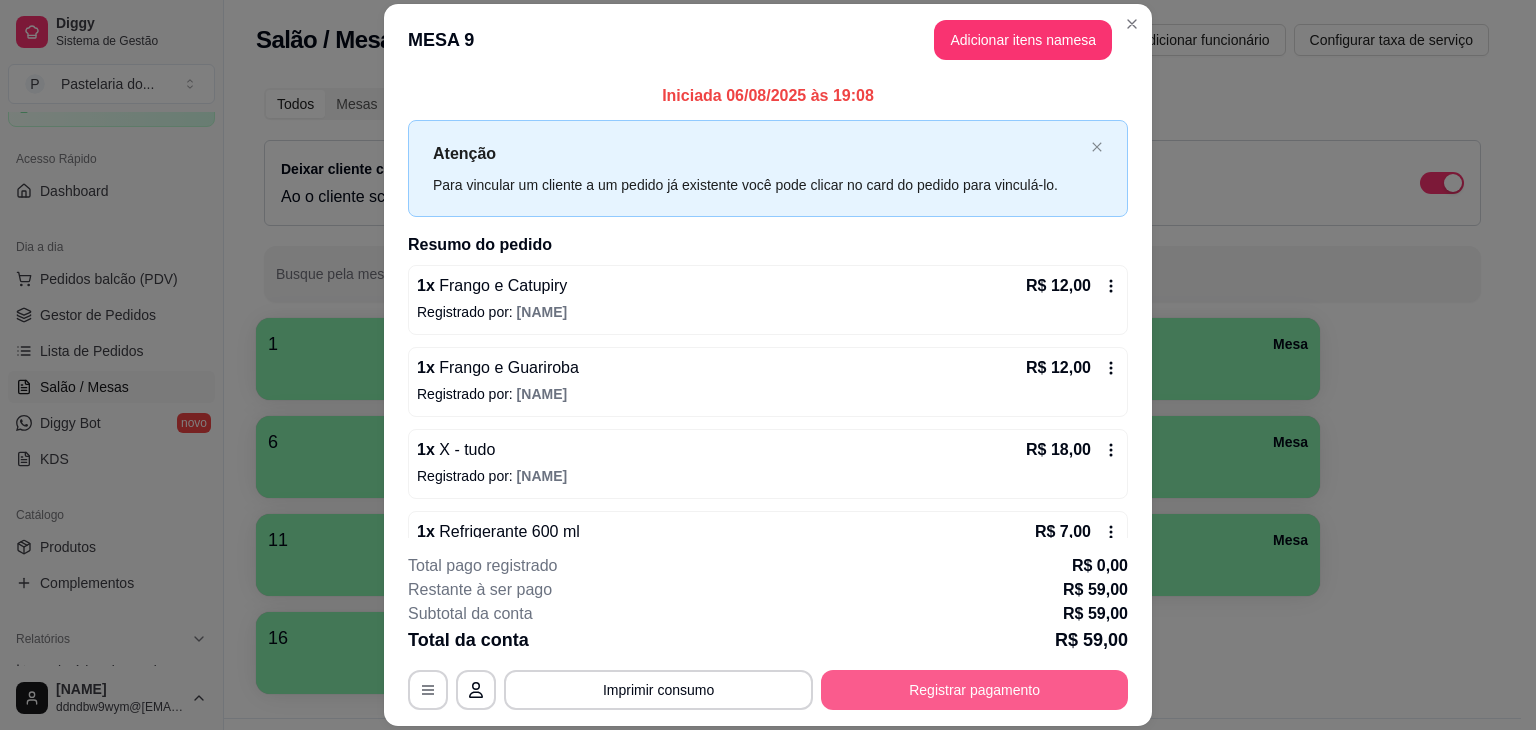 click on "Registrar pagamento" at bounding box center [974, 690] 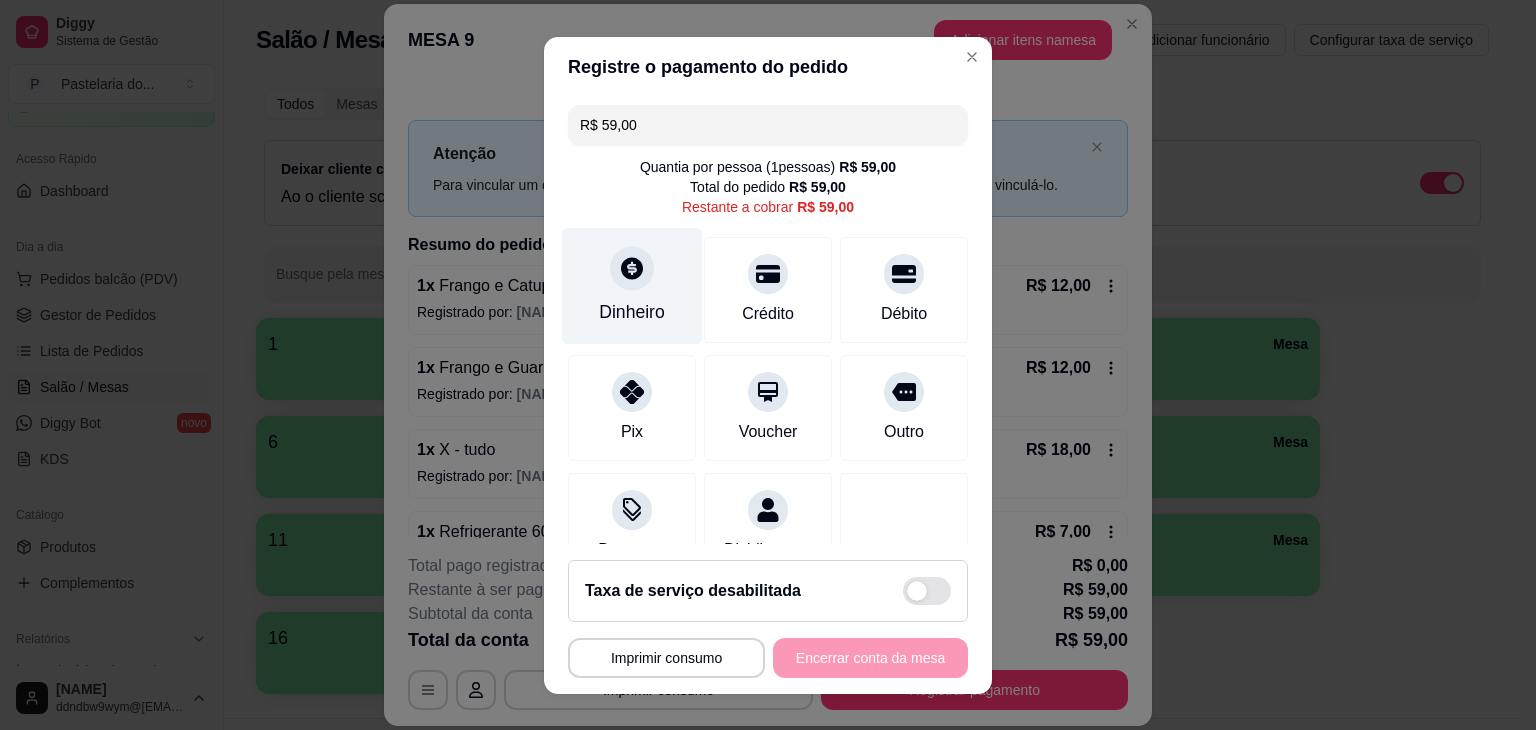 click on "Dinheiro" at bounding box center (632, 285) 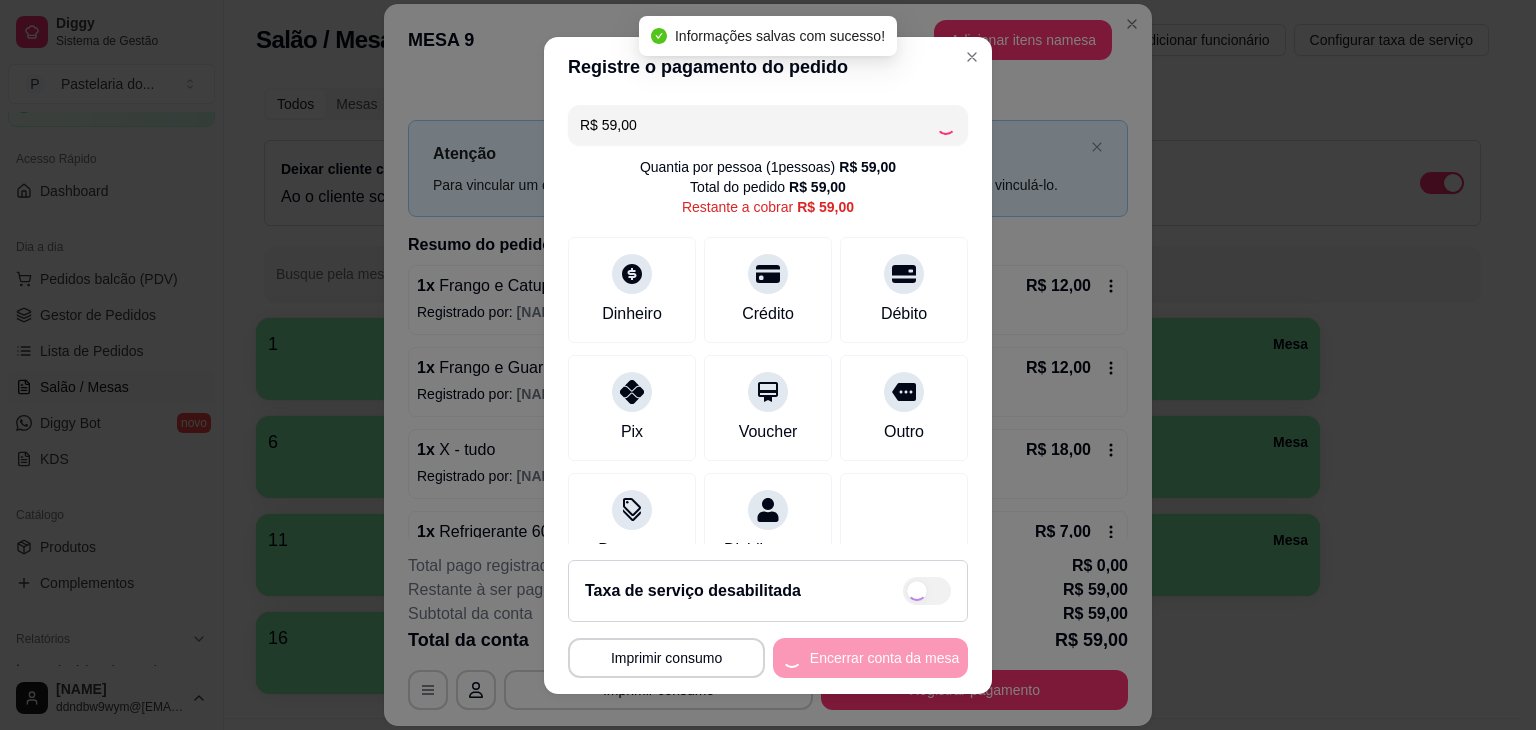 type on "R$ 0,00" 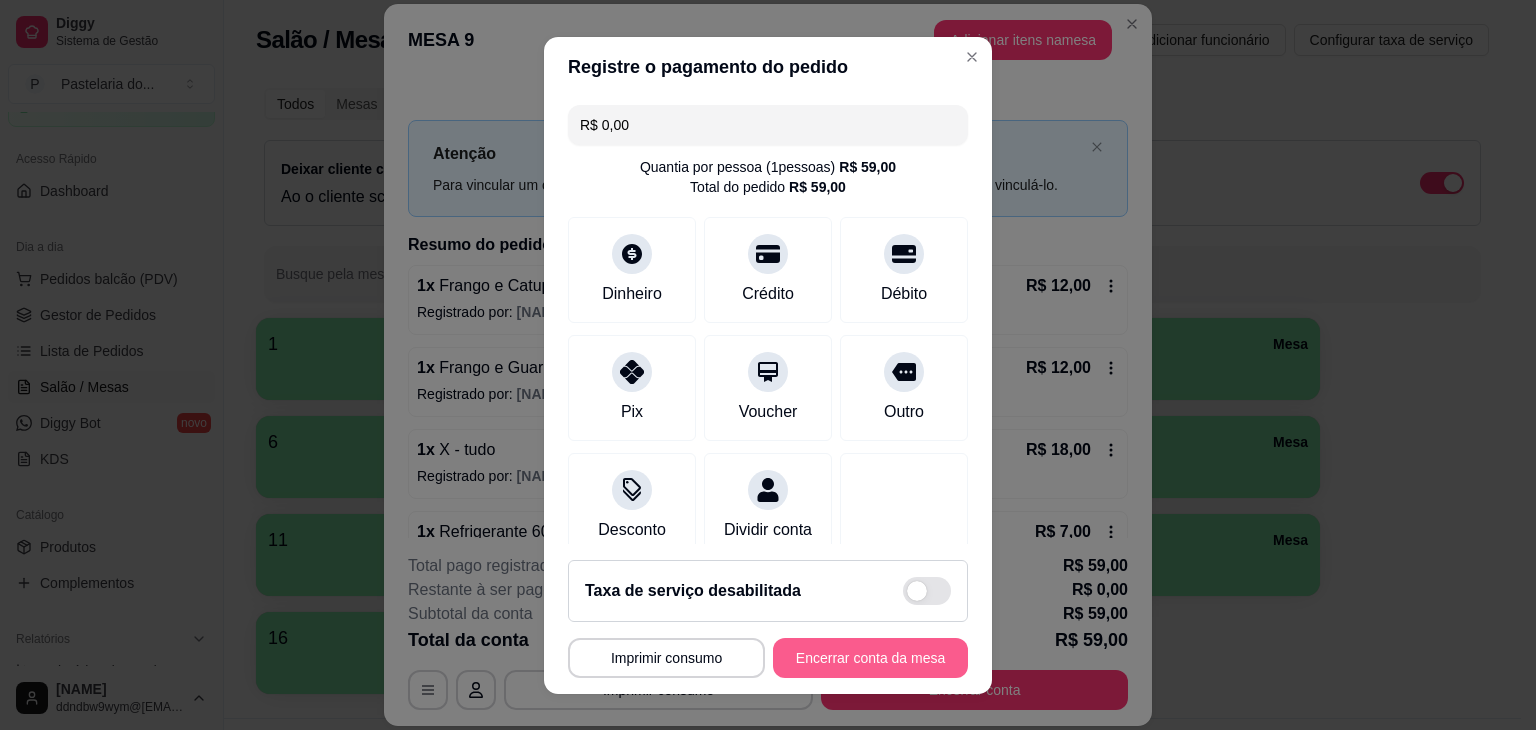 click on "Encerrar conta da mesa" at bounding box center [870, 658] 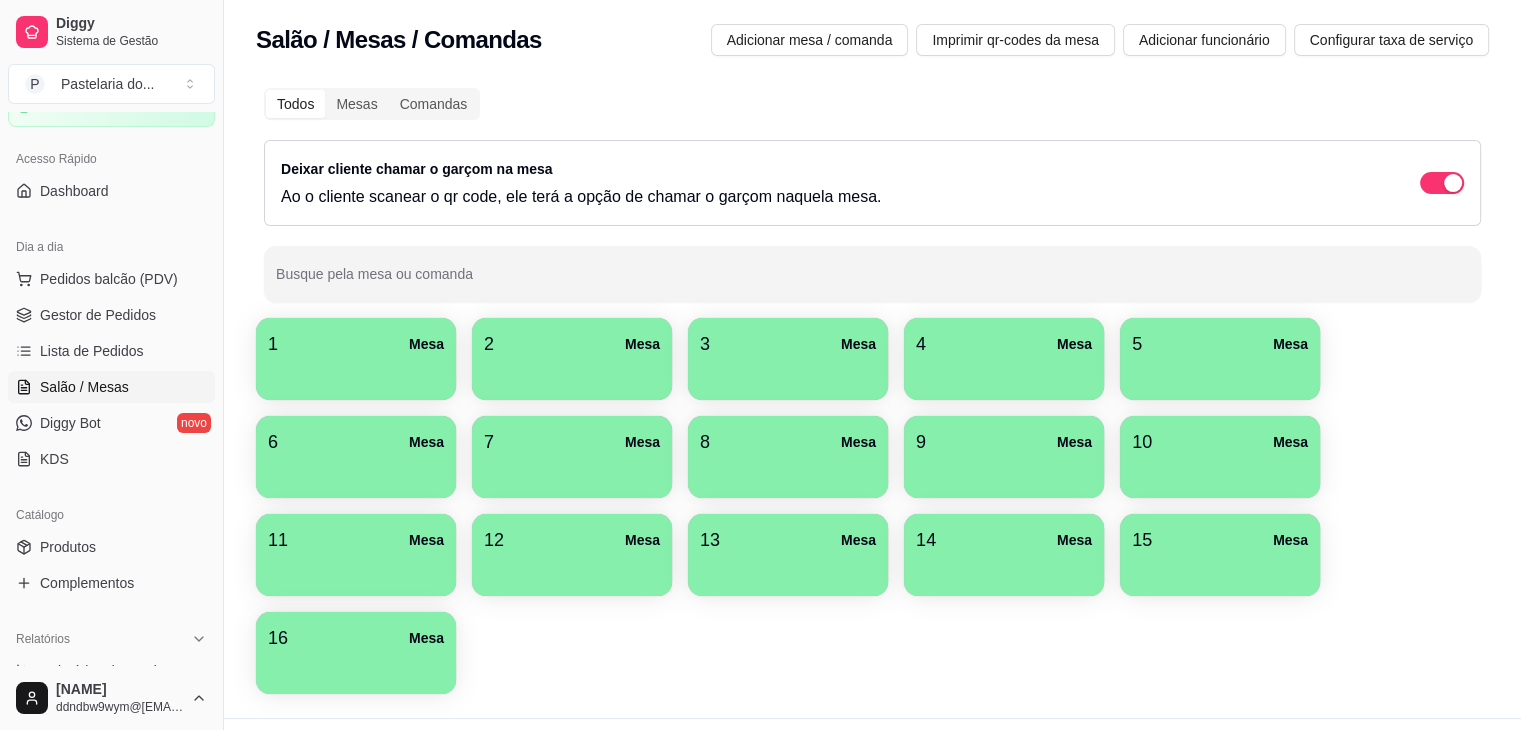 click at bounding box center [356, 471] 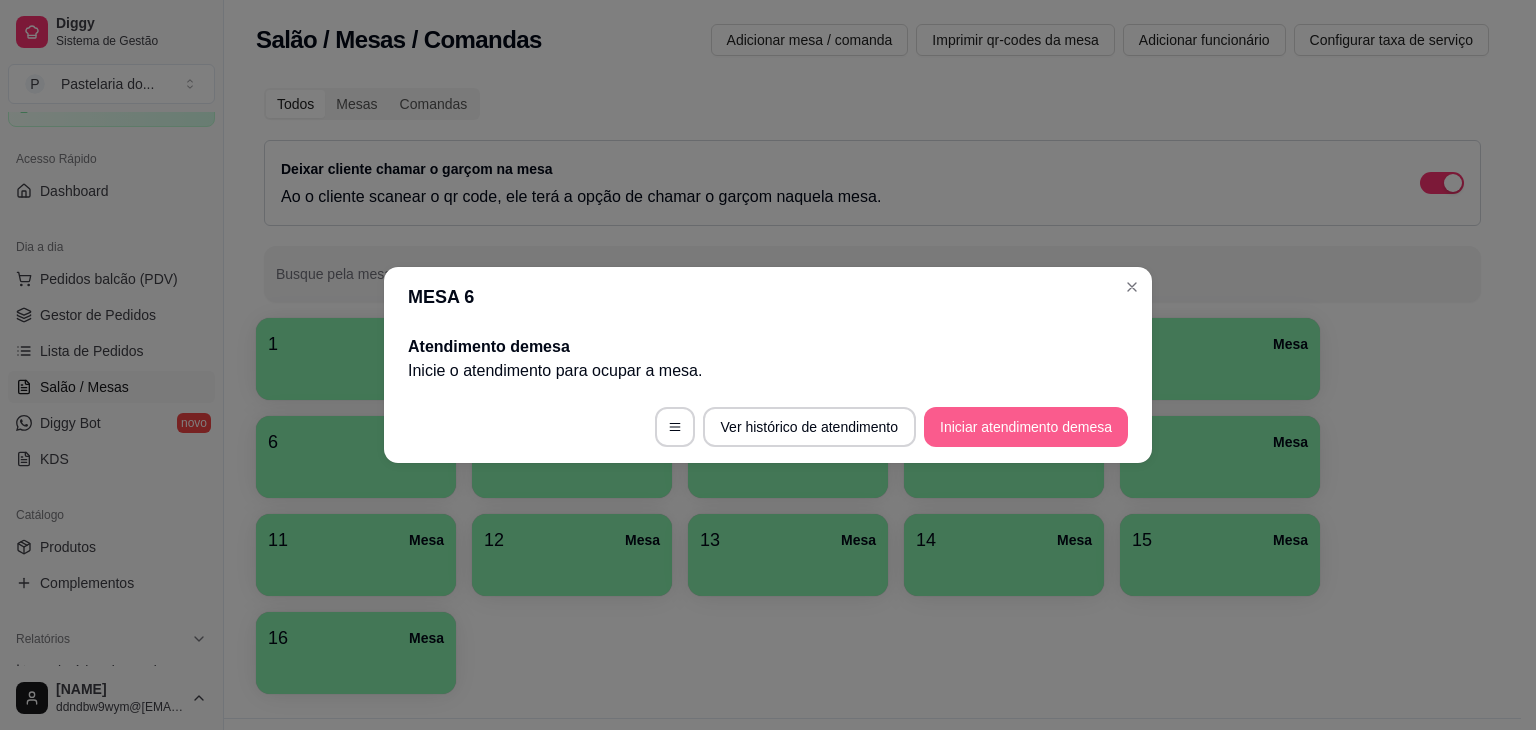 click on "Iniciar atendimento de  mesa" at bounding box center [1026, 427] 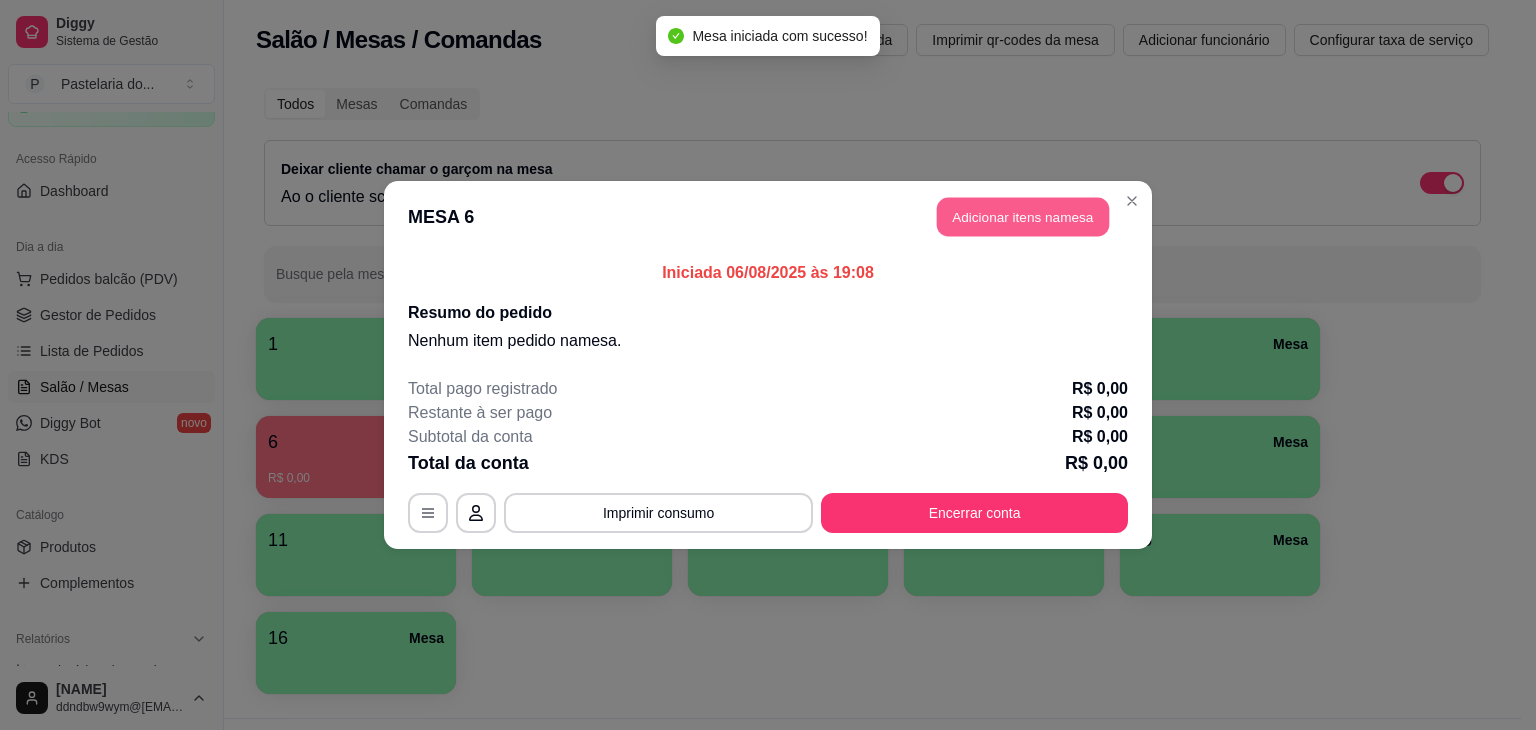 click on "Adicionar itens na  mesa" at bounding box center (1023, 217) 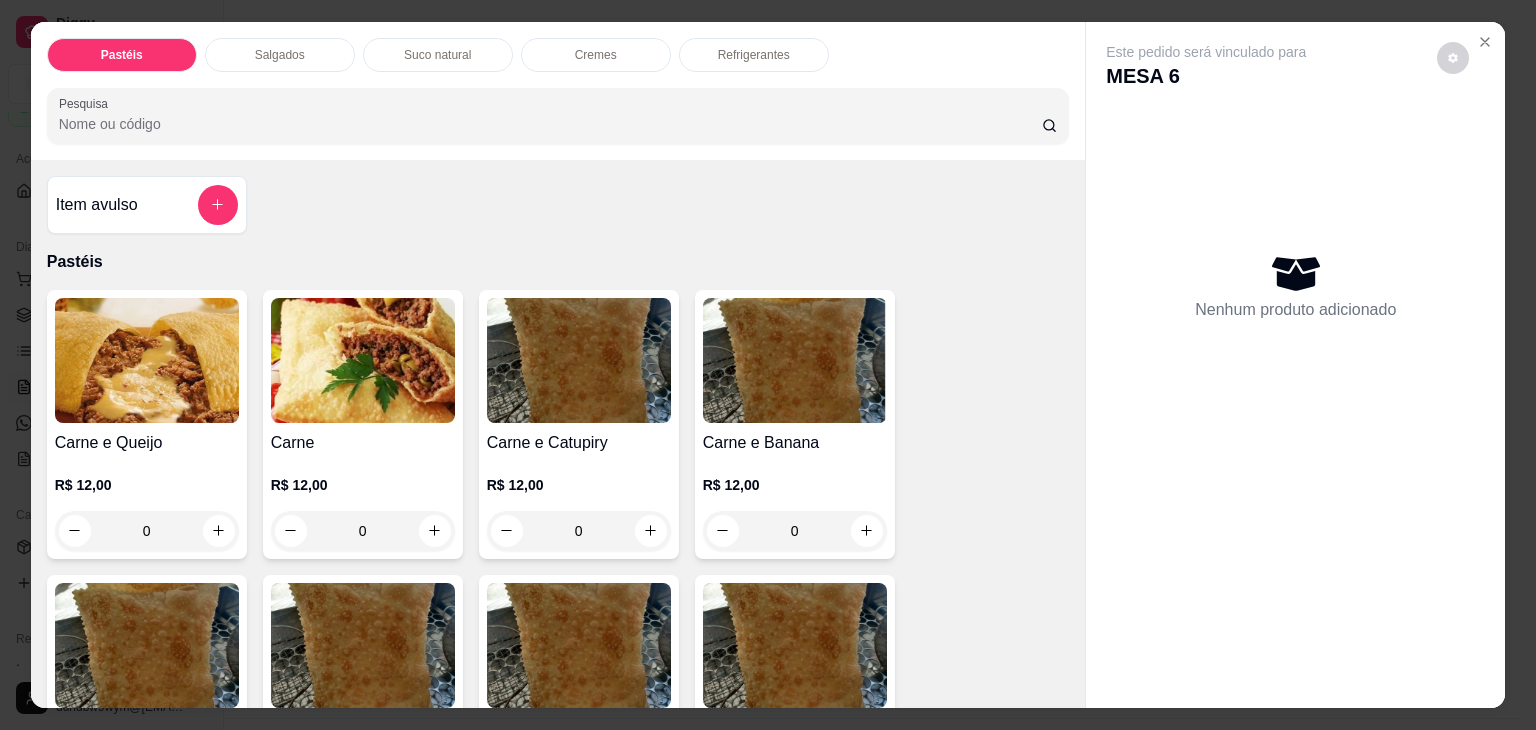 click on "Salgados" at bounding box center (280, 55) 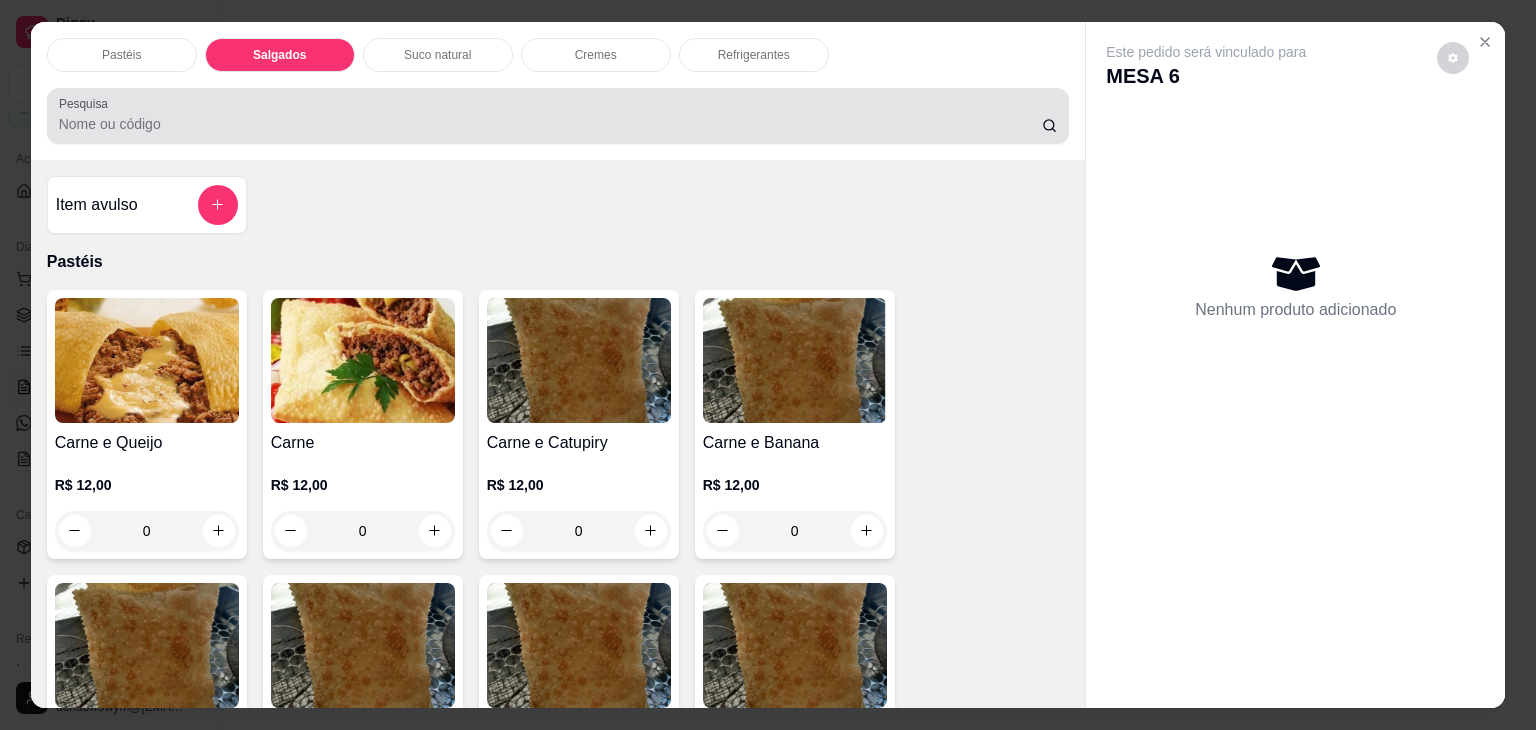 scroll, scrollTop: 2124, scrollLeft: 0, axis: vertical 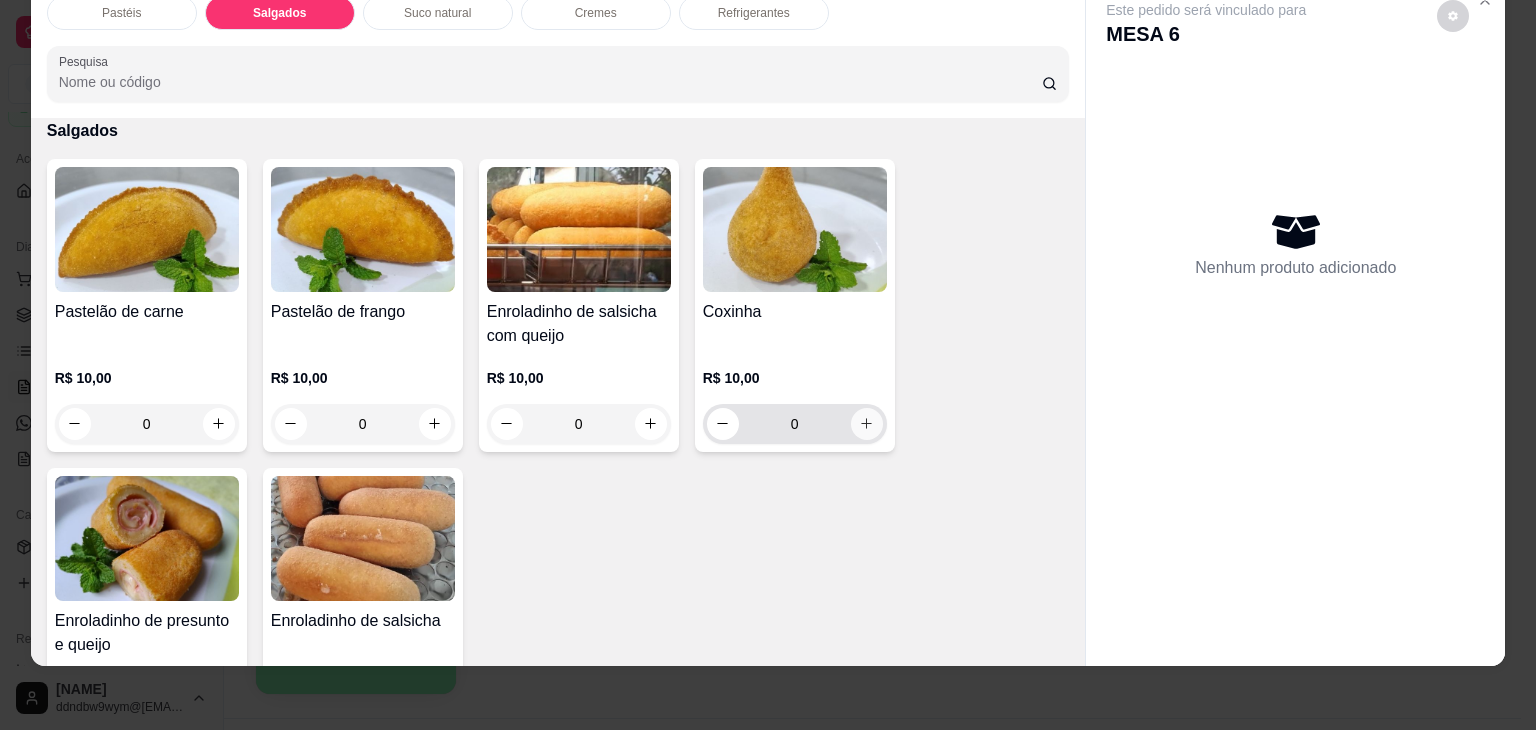 click 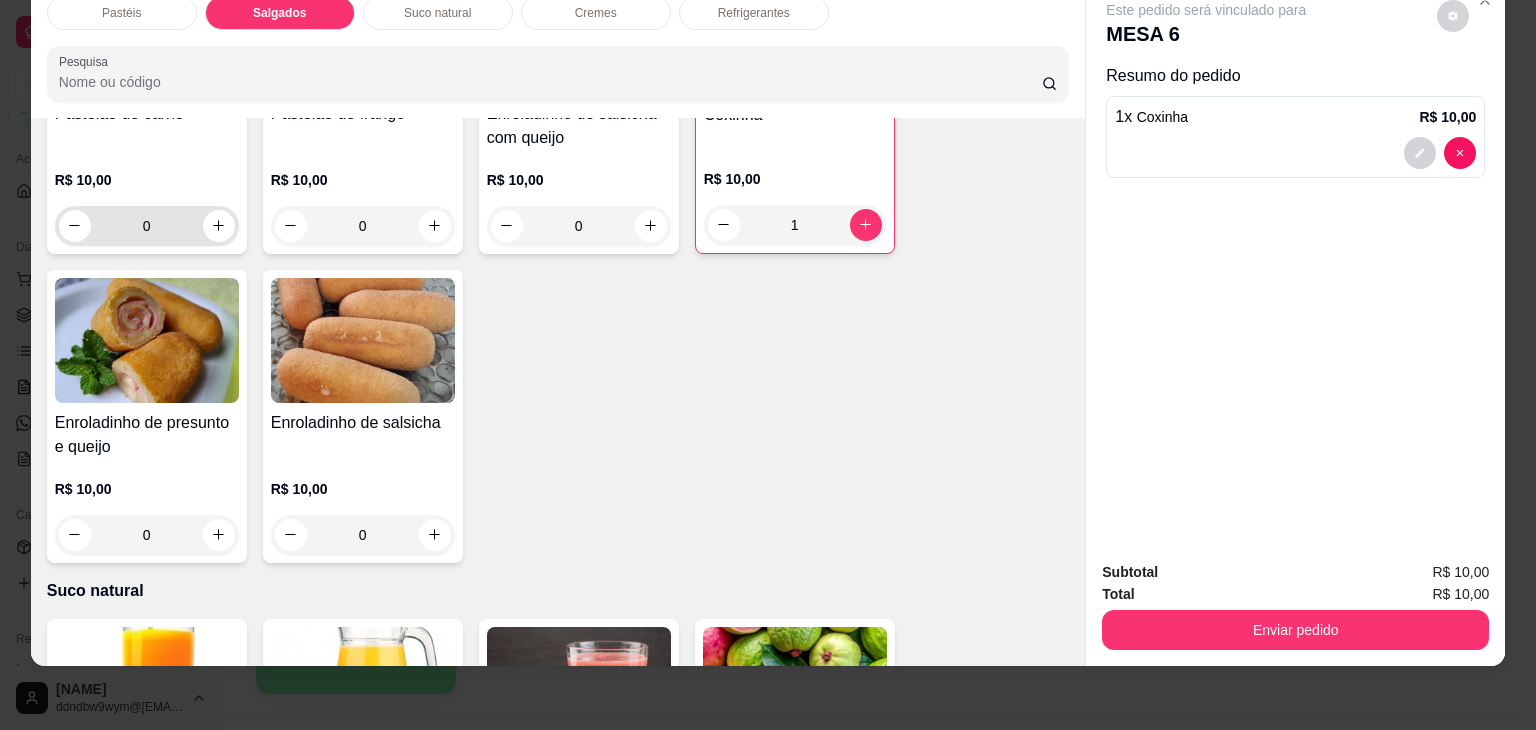 scroll, scrollTop: 2324, scrollLeft: 0, axis: vertical 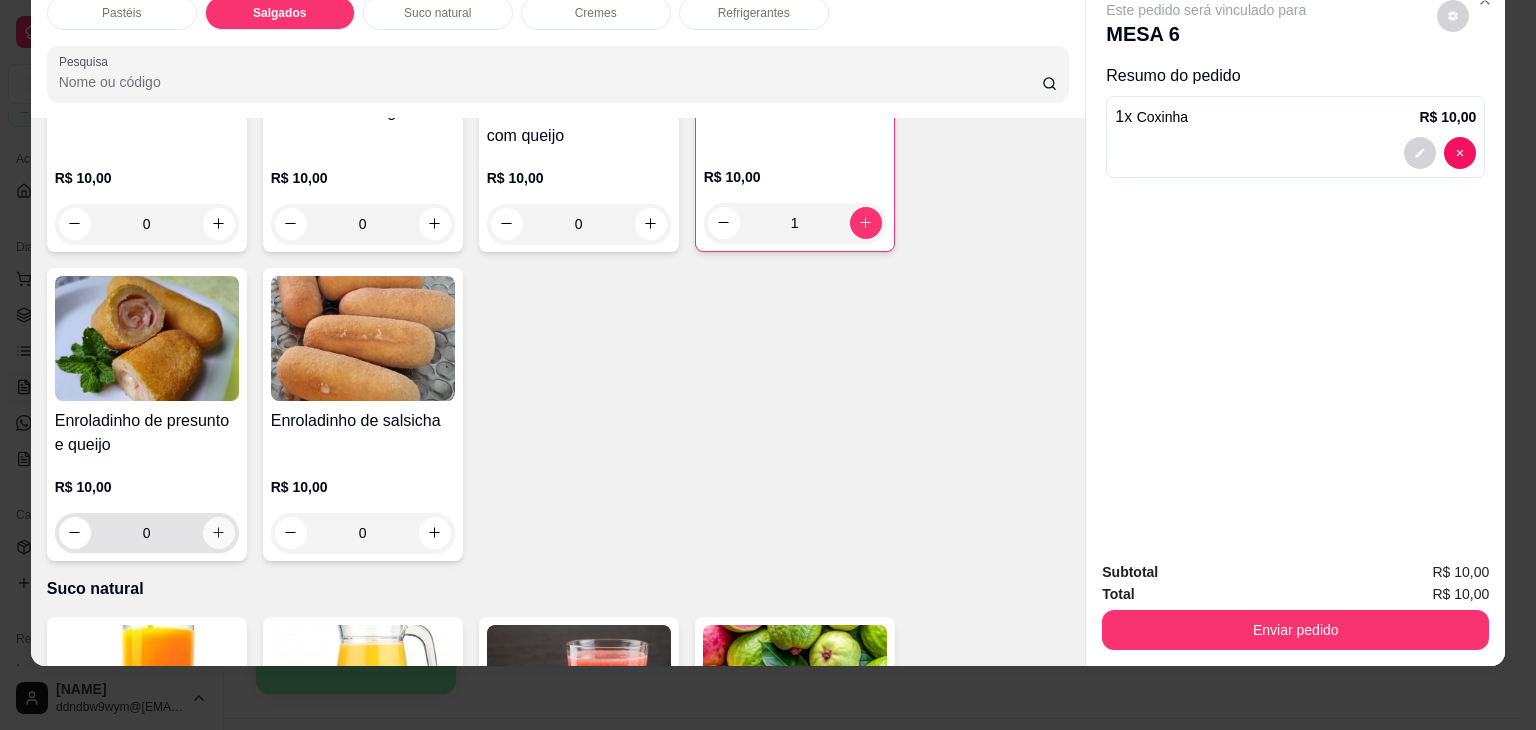 click 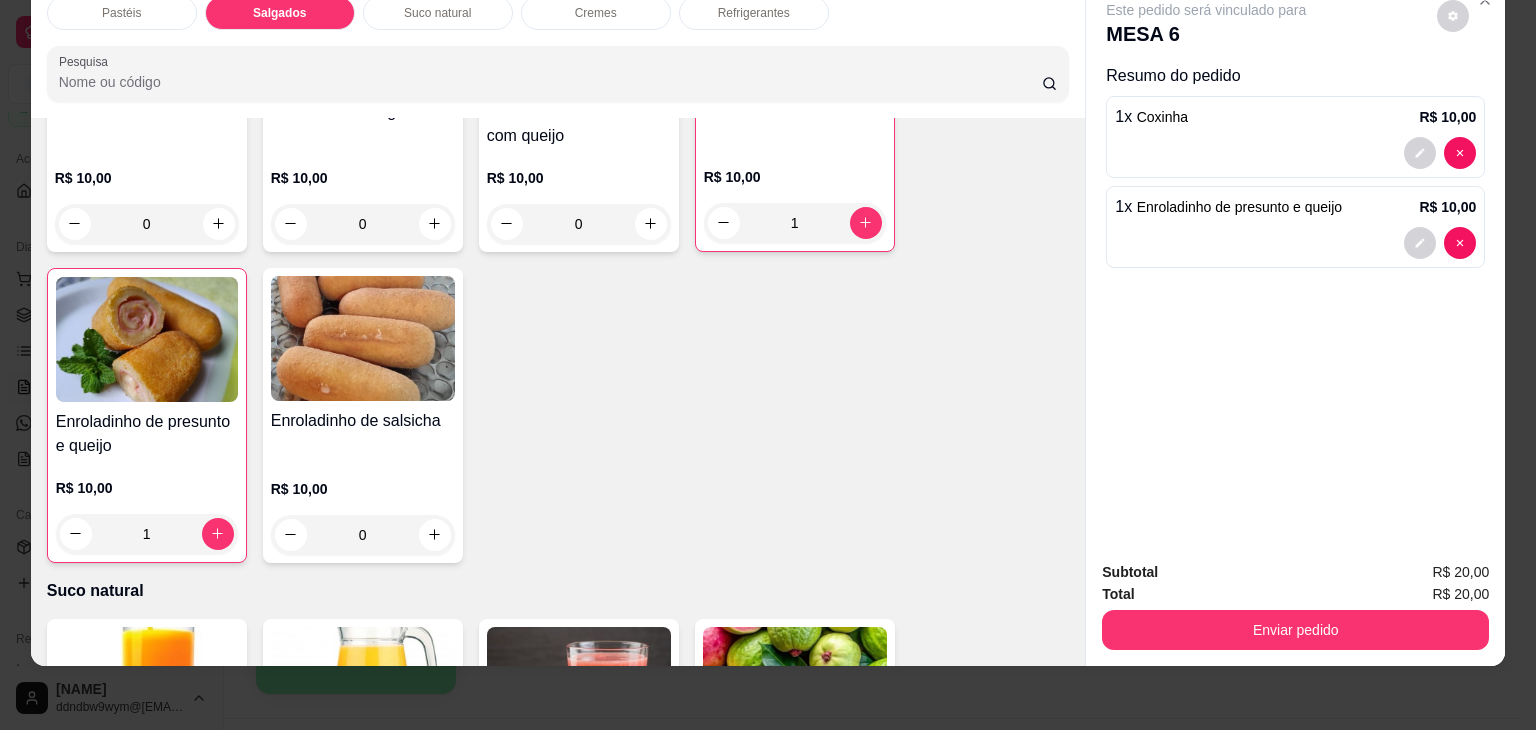 click on "Refrigerantes" at bounding box center [754, 13] 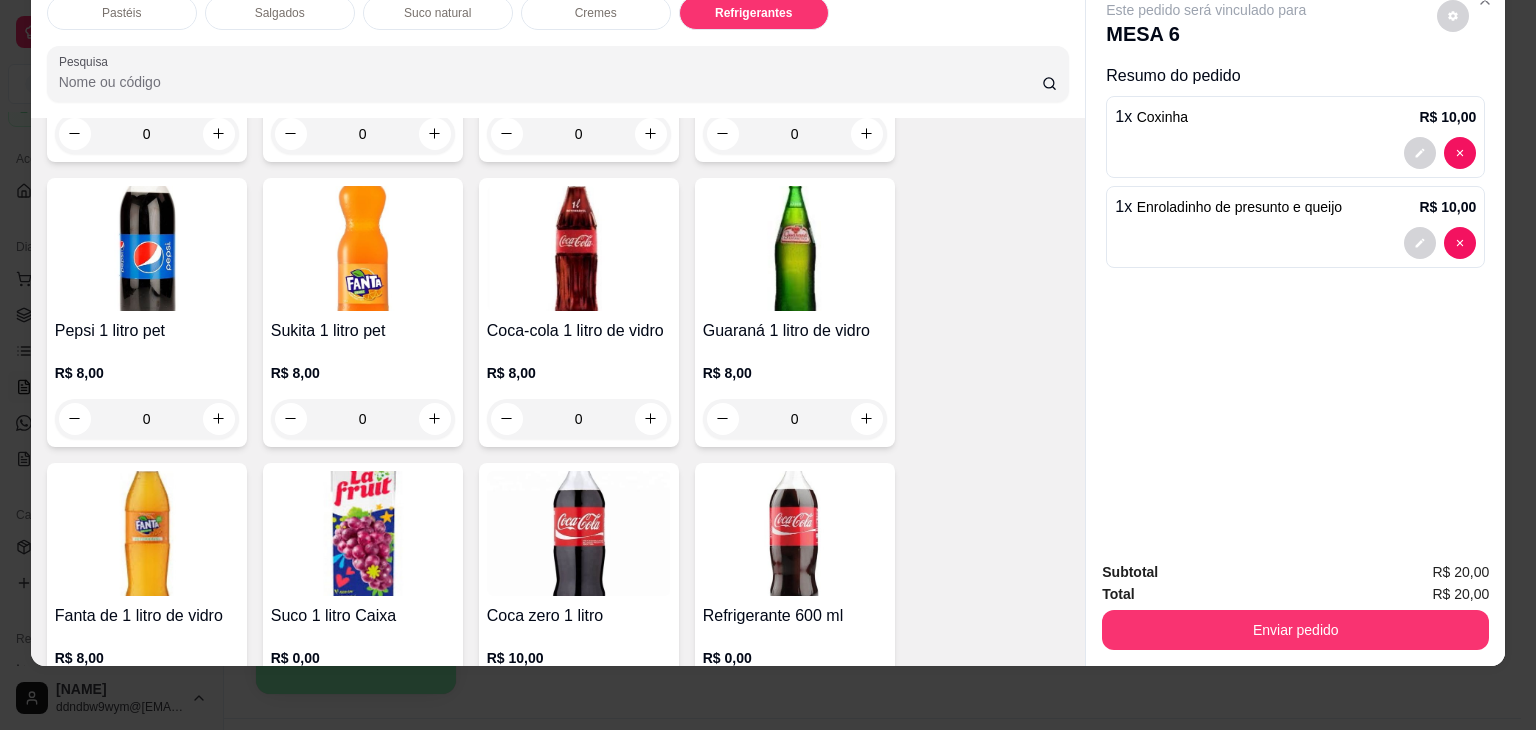 scroll, scrollTop: 4922, scrollLeft: 0, axis: vertical 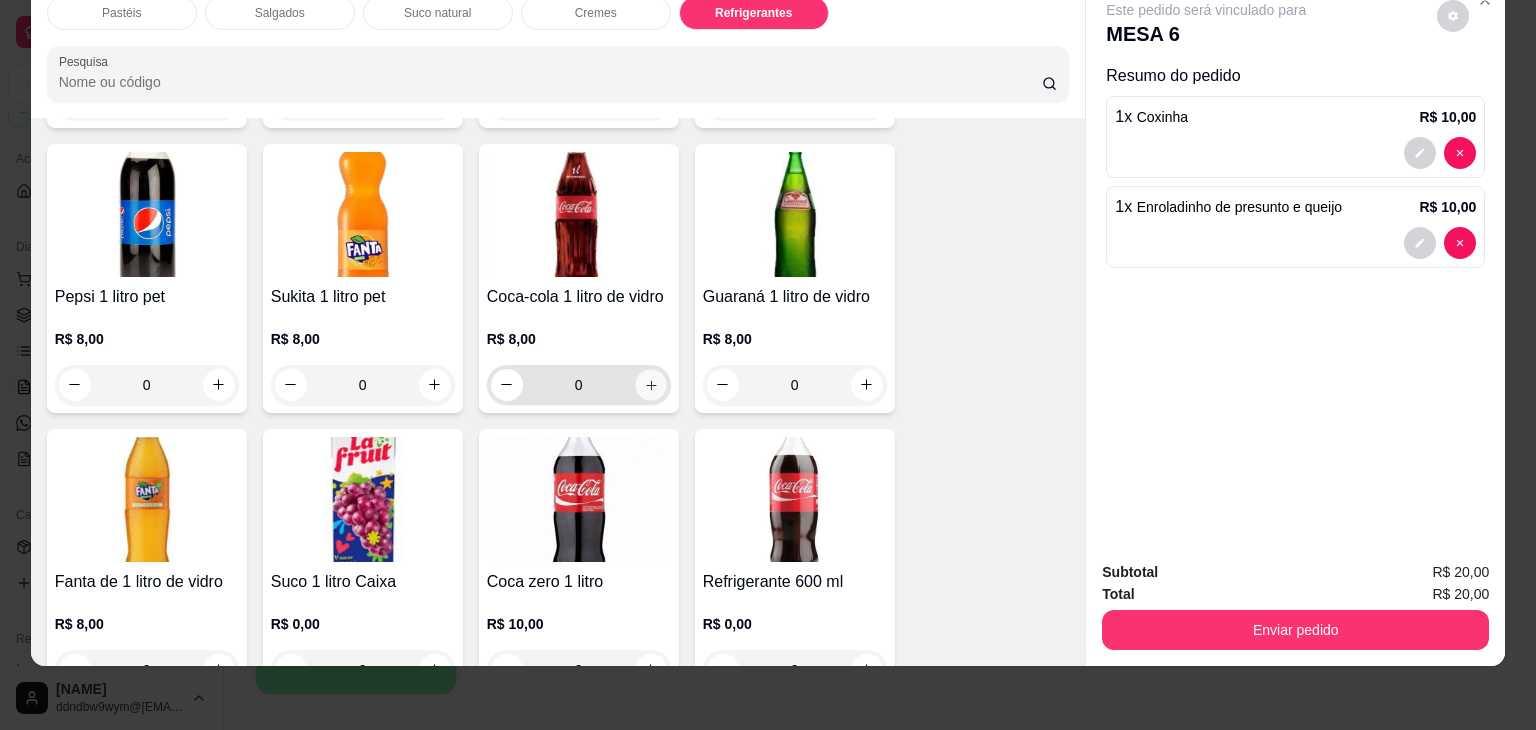 click at bounding box center [650, 384] 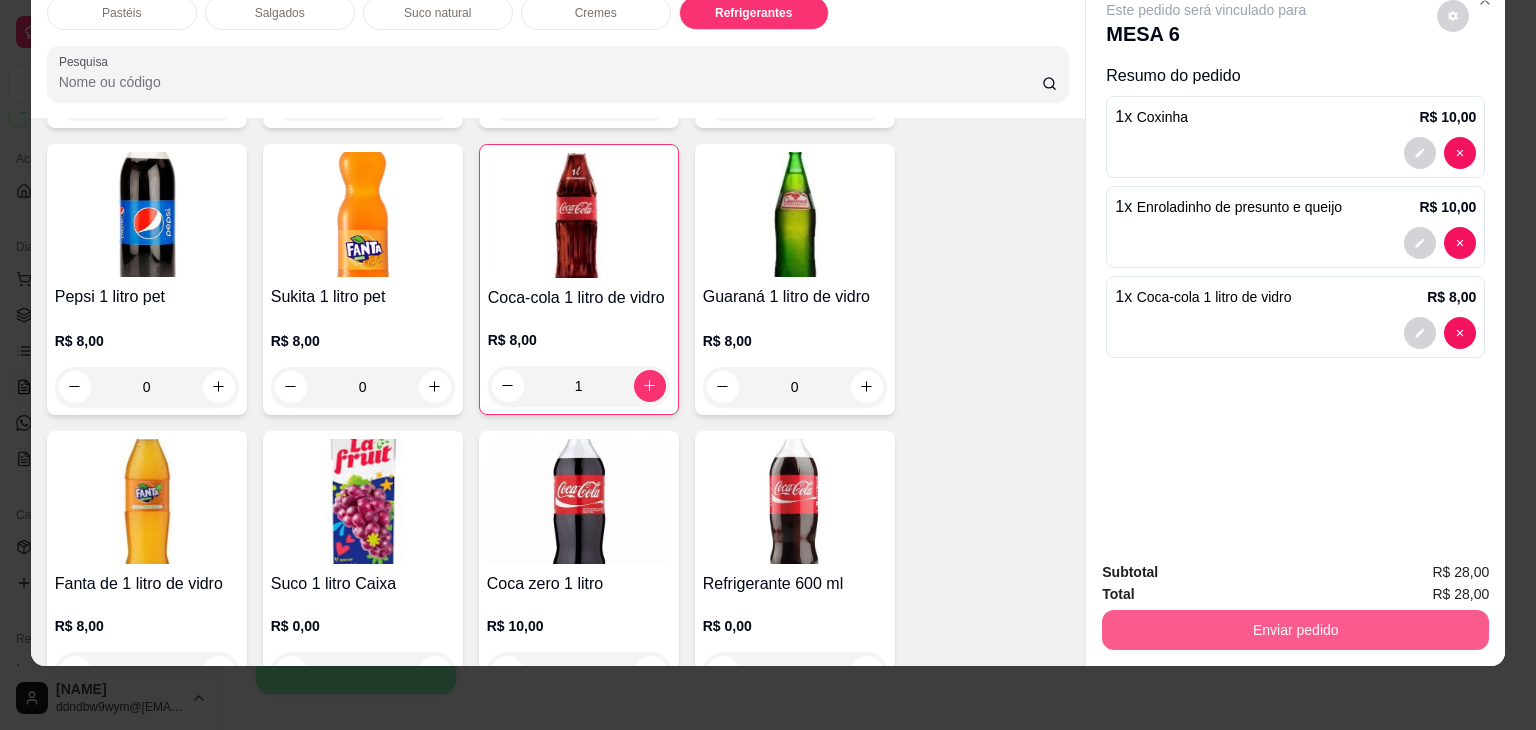 click on "Enviar pedido" at bounding box center (1295, 630) 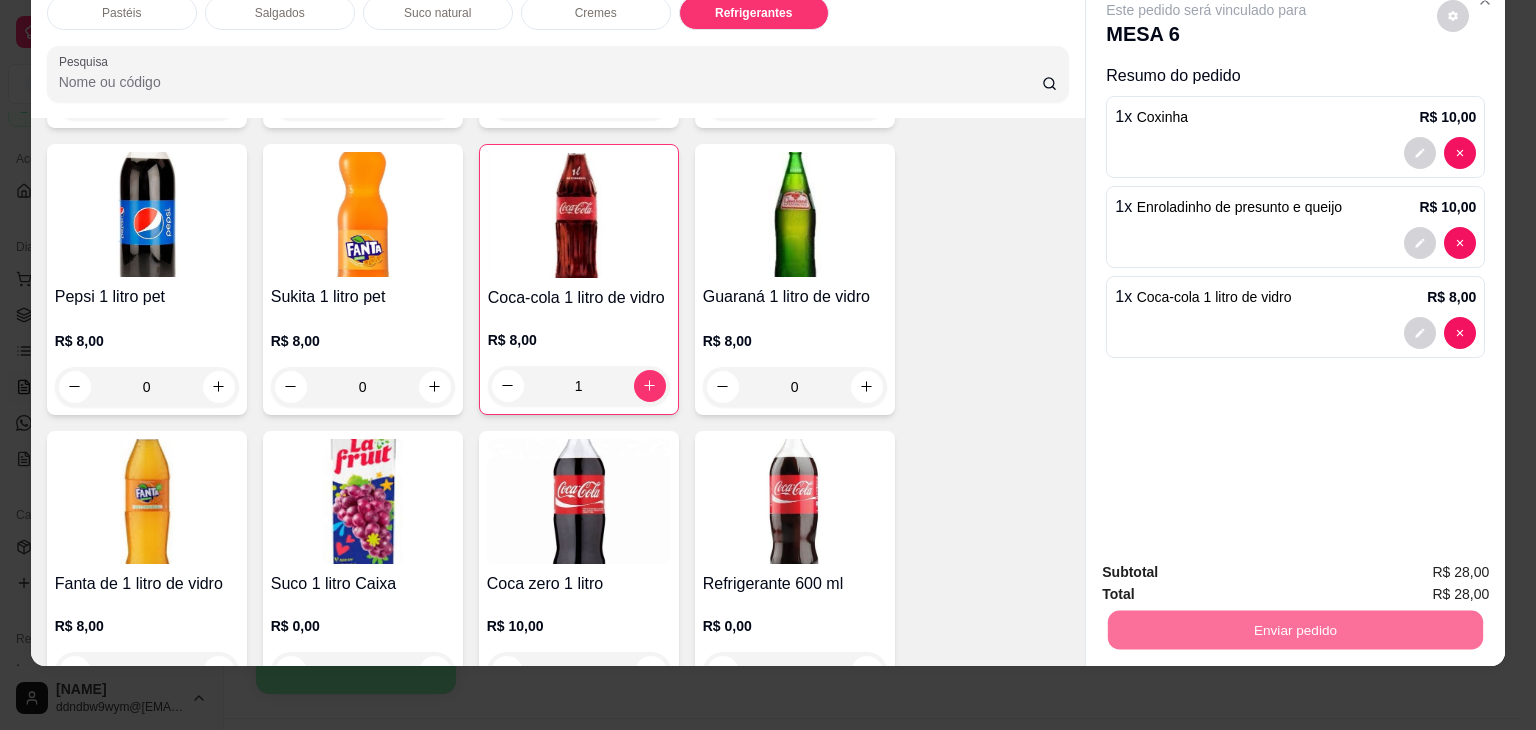 click on "Não registrar e enviar pedido" at bounding box center (1229, 565) 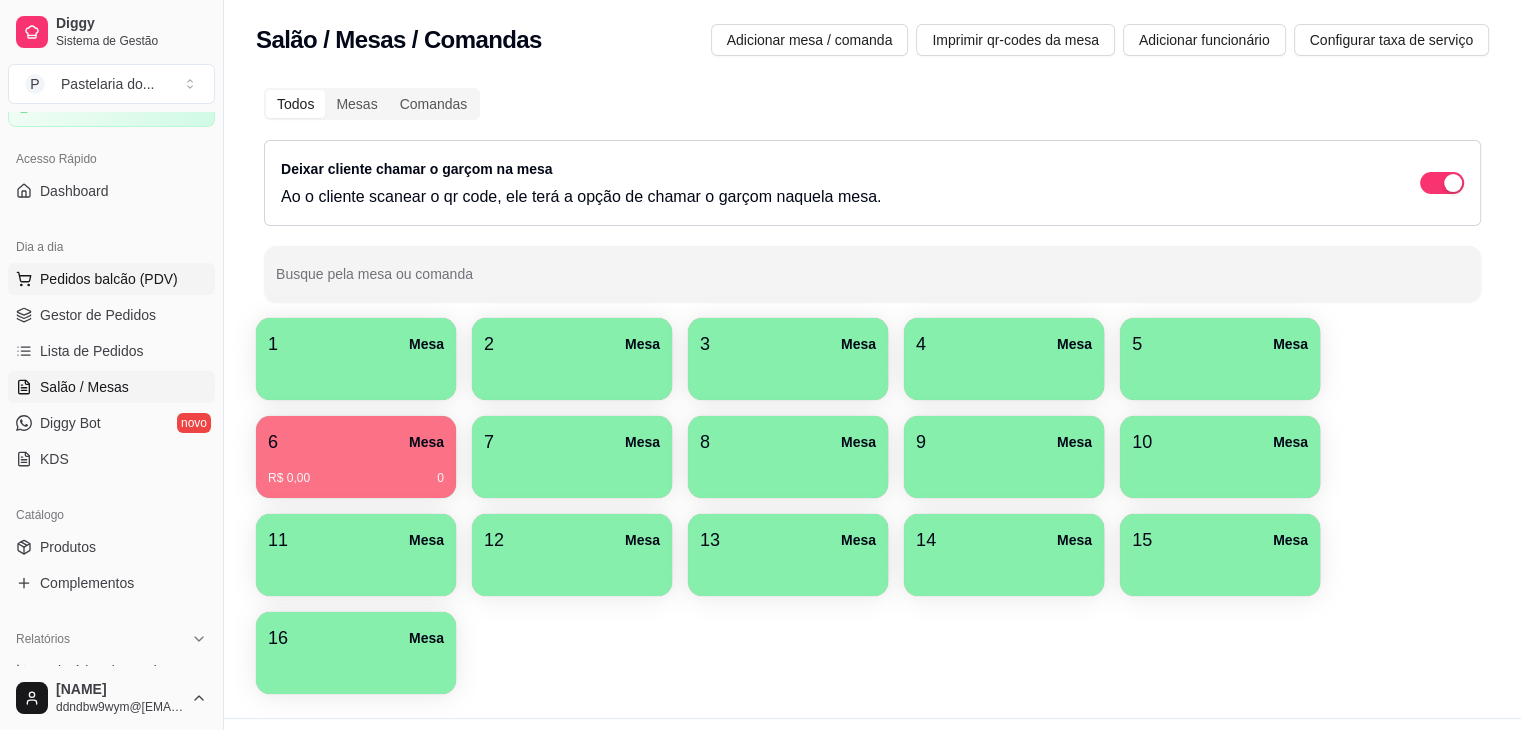 click on "Pedidos balcão (PDV)" at bounding box center (109, 279) 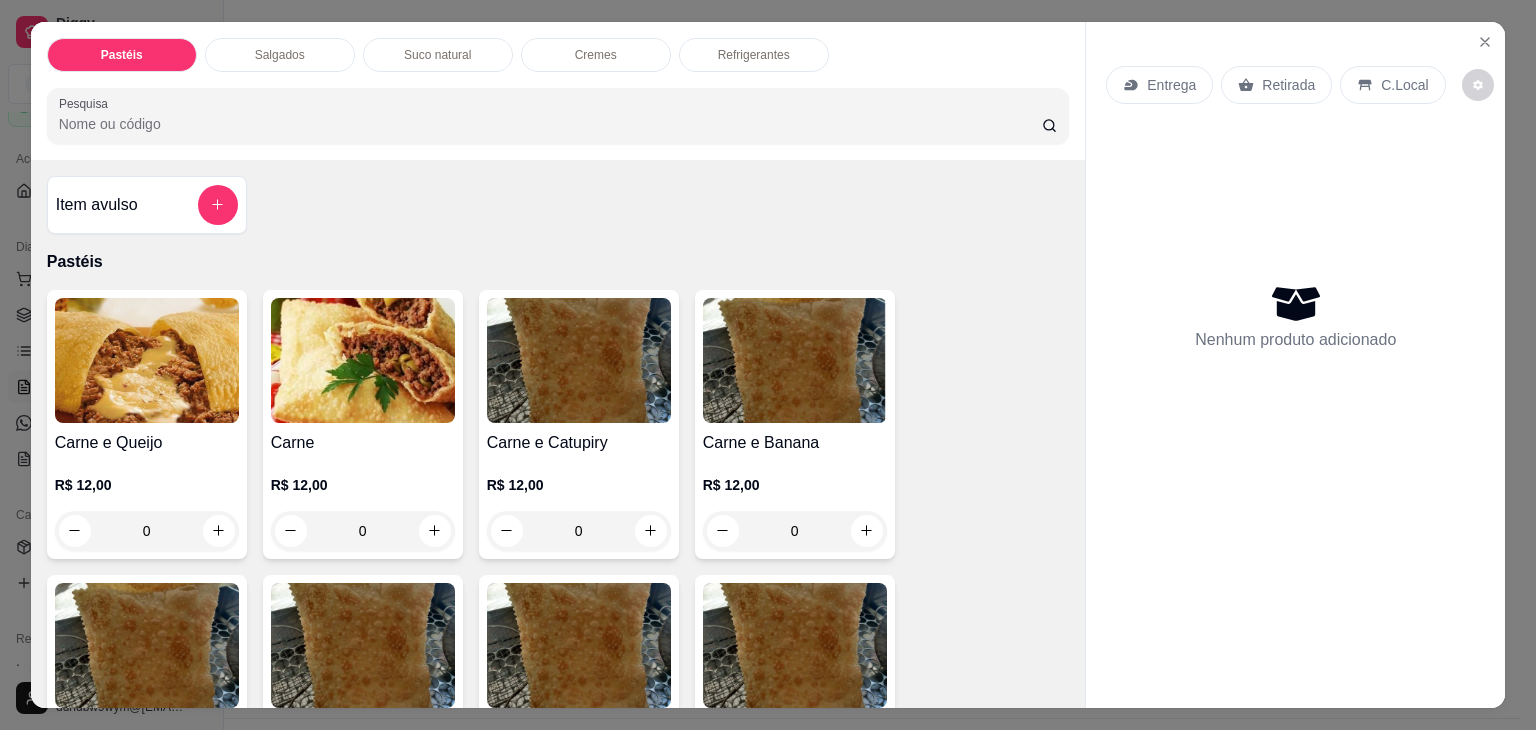 click on "Salgados" at bounding box center [280, 55] 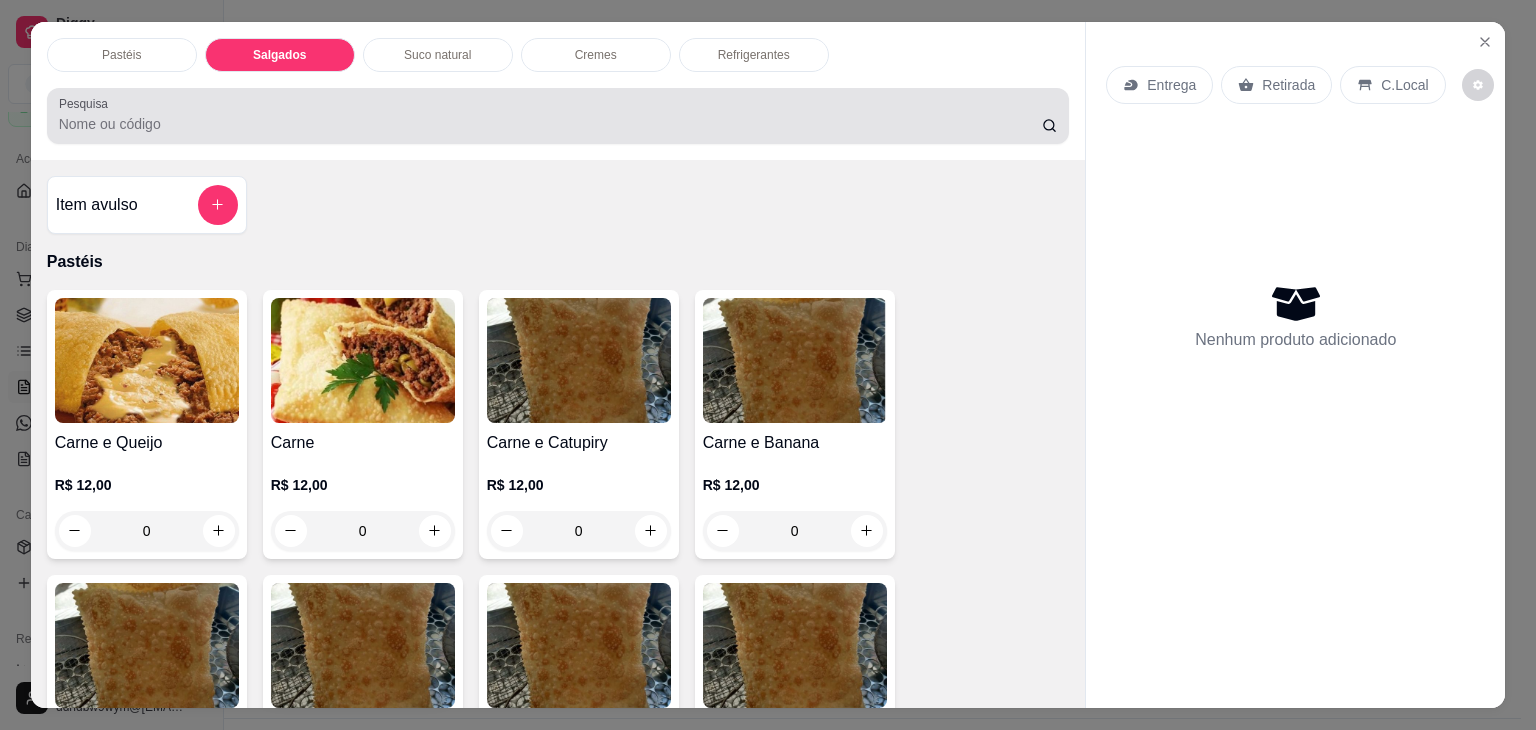 scroll, scrollTop: 2124, scrollLeft: 0, axis: vertical 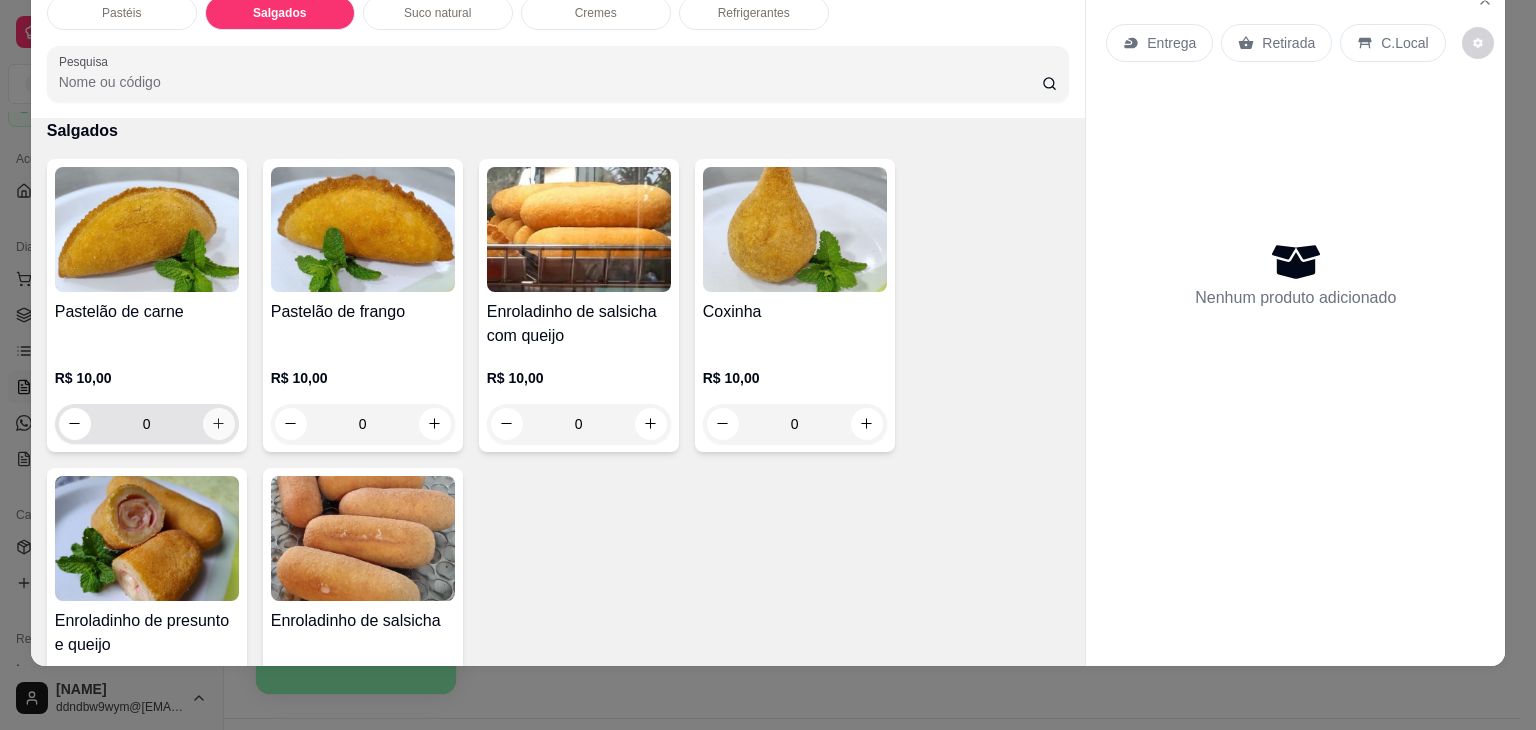 click at bounding box center [219, 424] 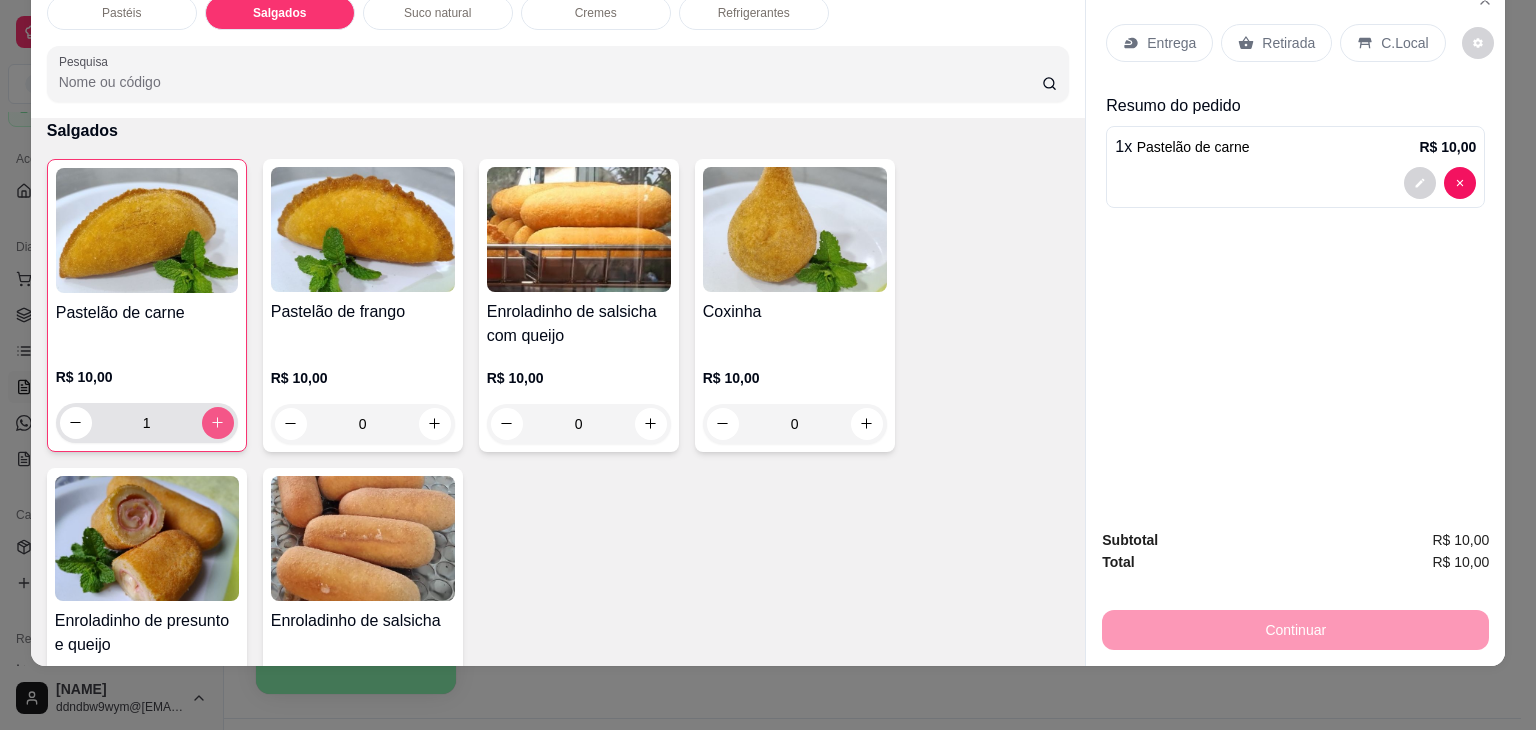 click at bounding box center [218, 423] 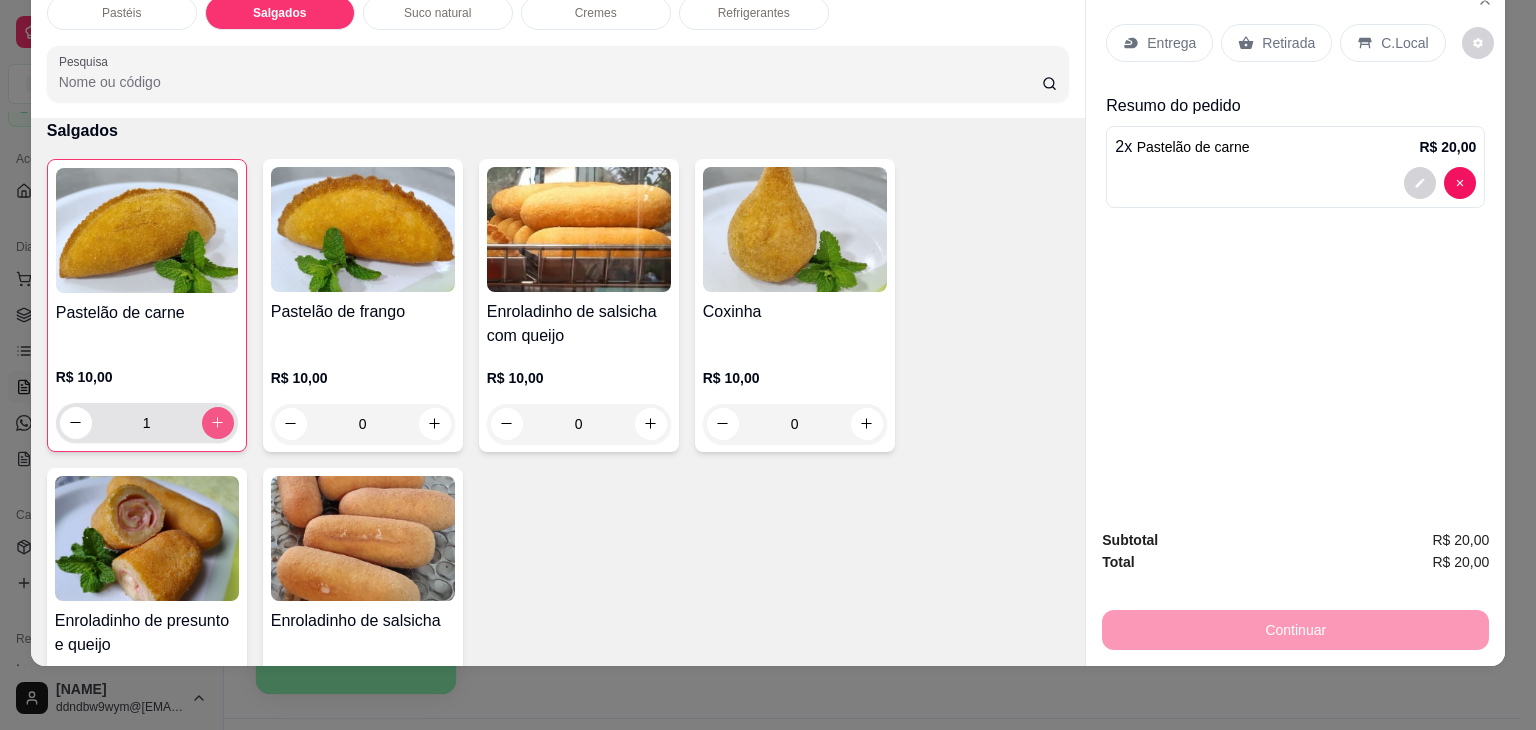 type on "2" 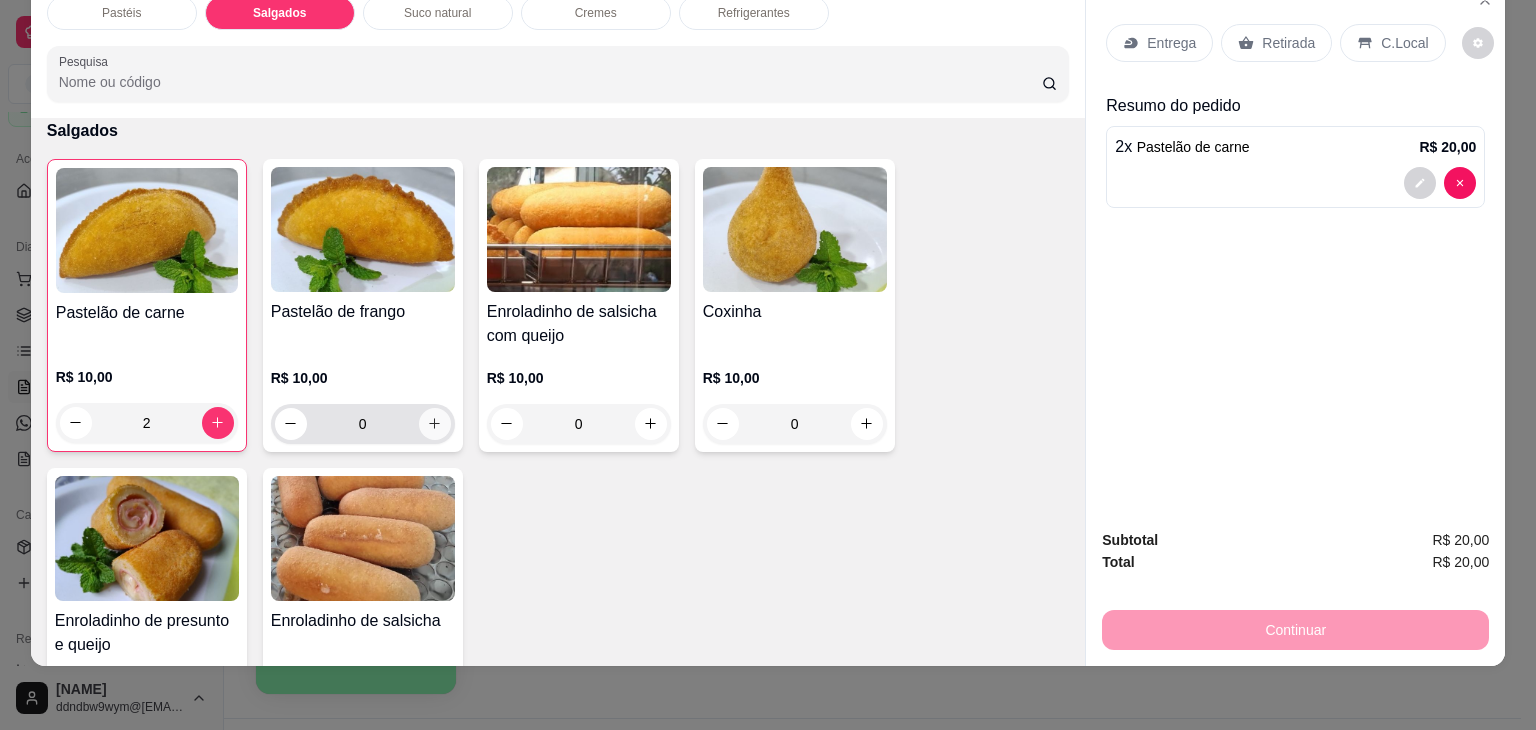 click 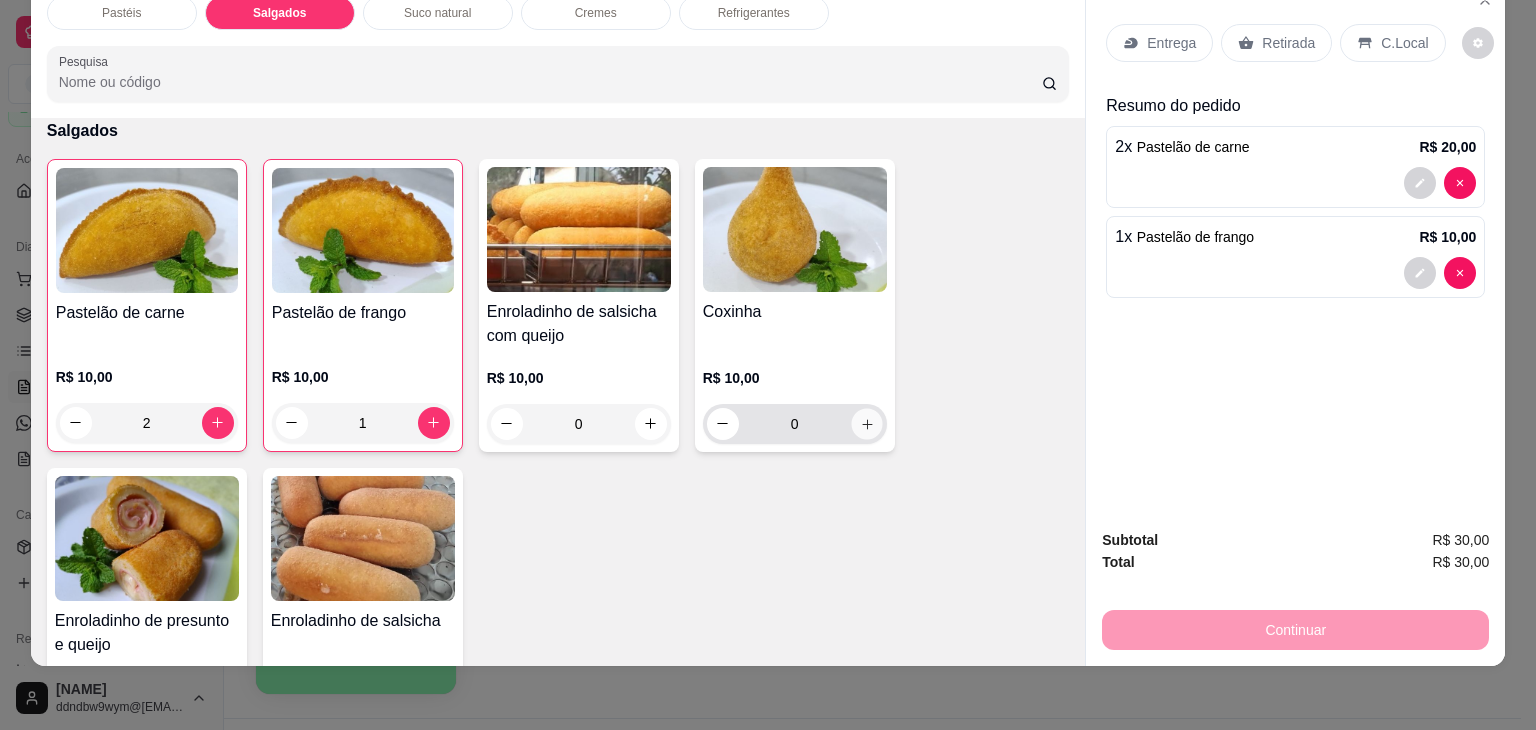 click at bounding box center [866, 423] 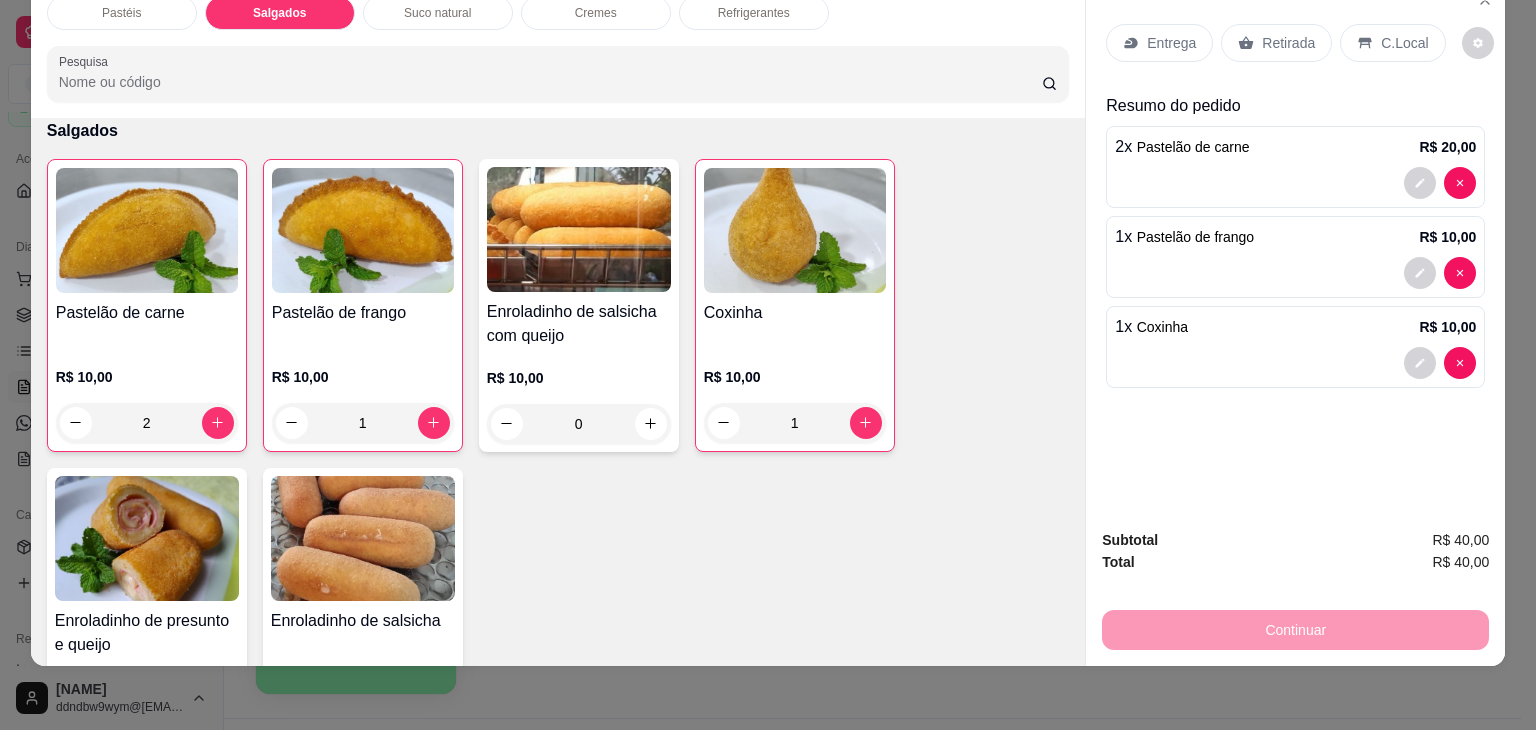 click on "Refrigerantes" at bounding box center [754, 13] 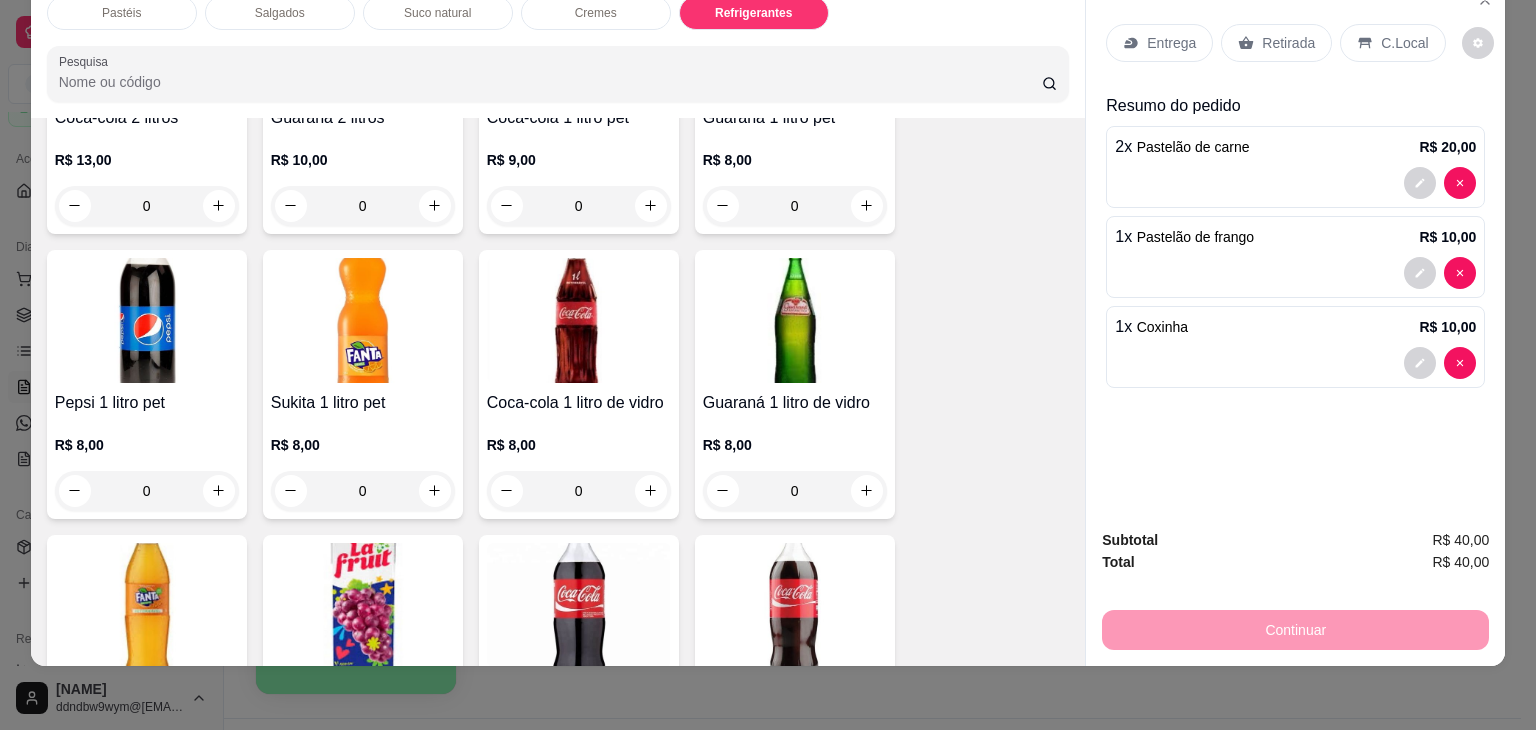 scroll, scrollTop: 4920, scrollLeft: 0, axis: vertical 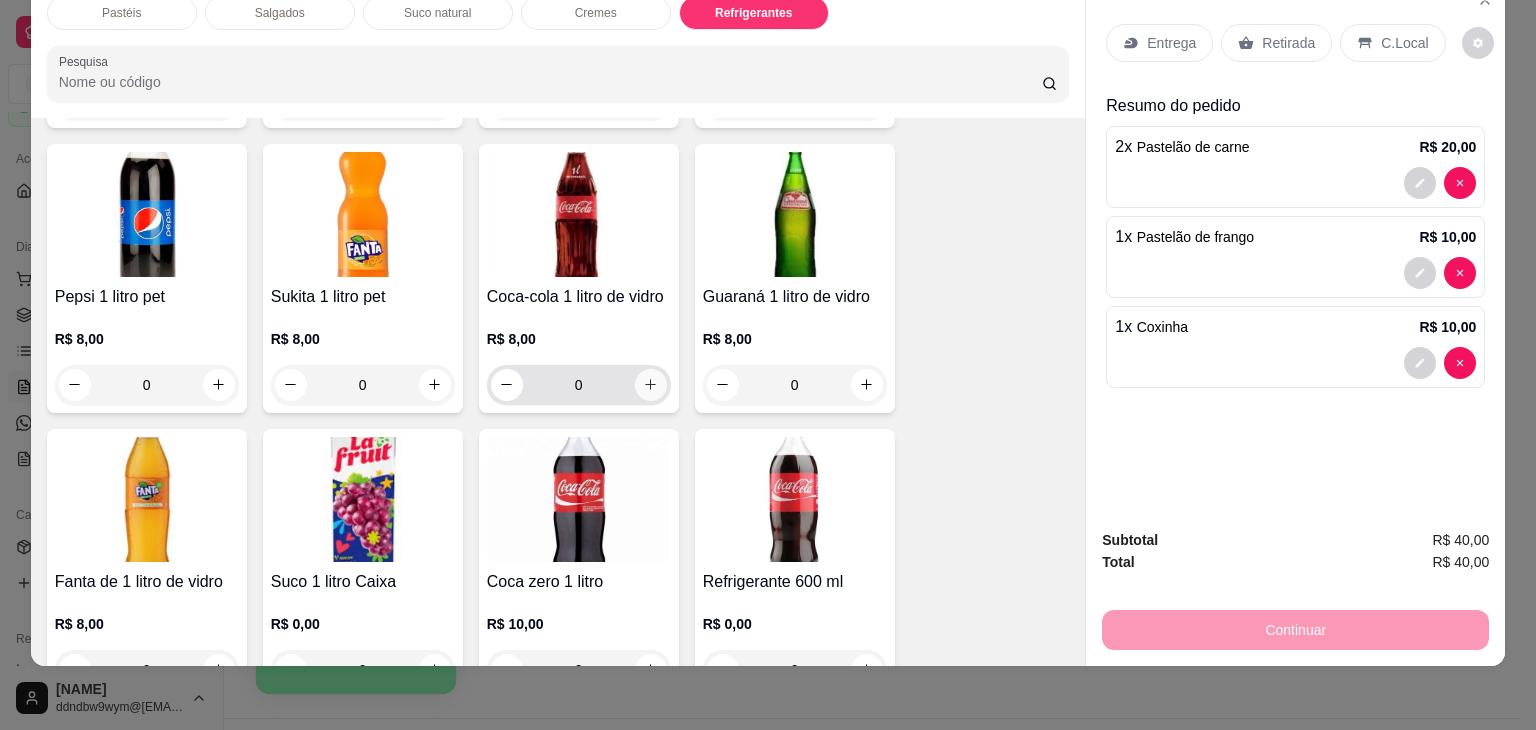 click 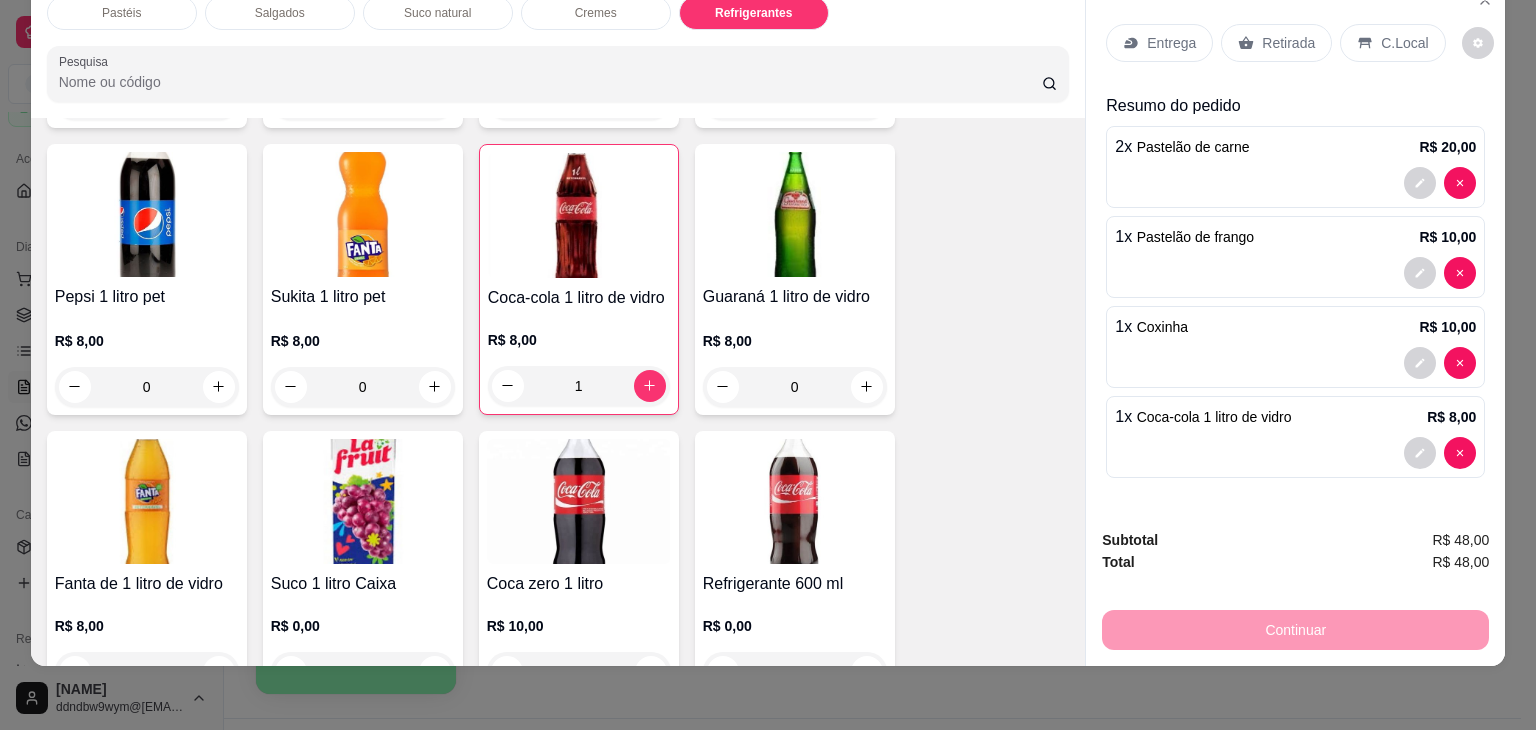 drag, startPoint x: 1253, startPoint y: 34, endPoint x: 1240, endPoint y: 178, distance: 144.58562 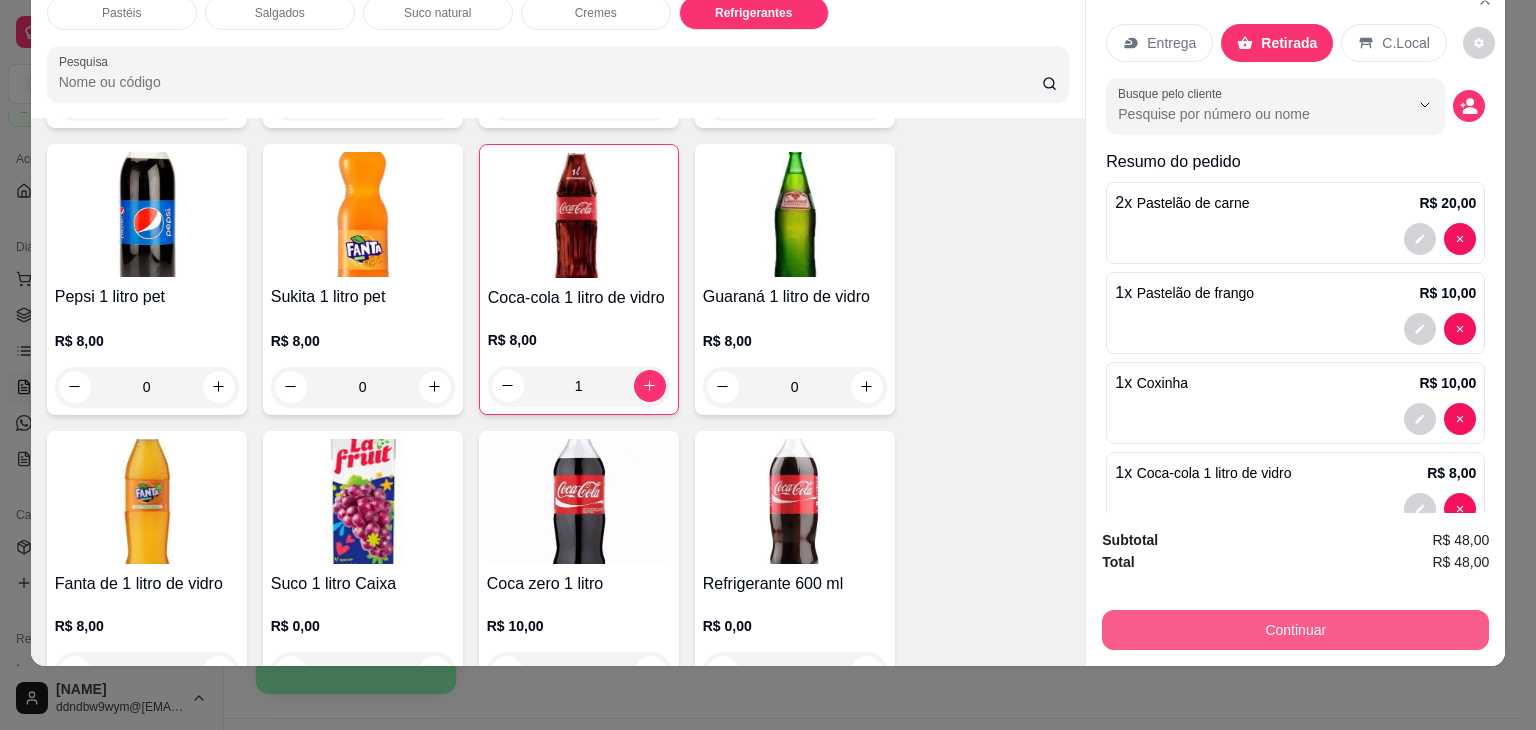 click on "Continuar" at bounding box center [1295, 630] 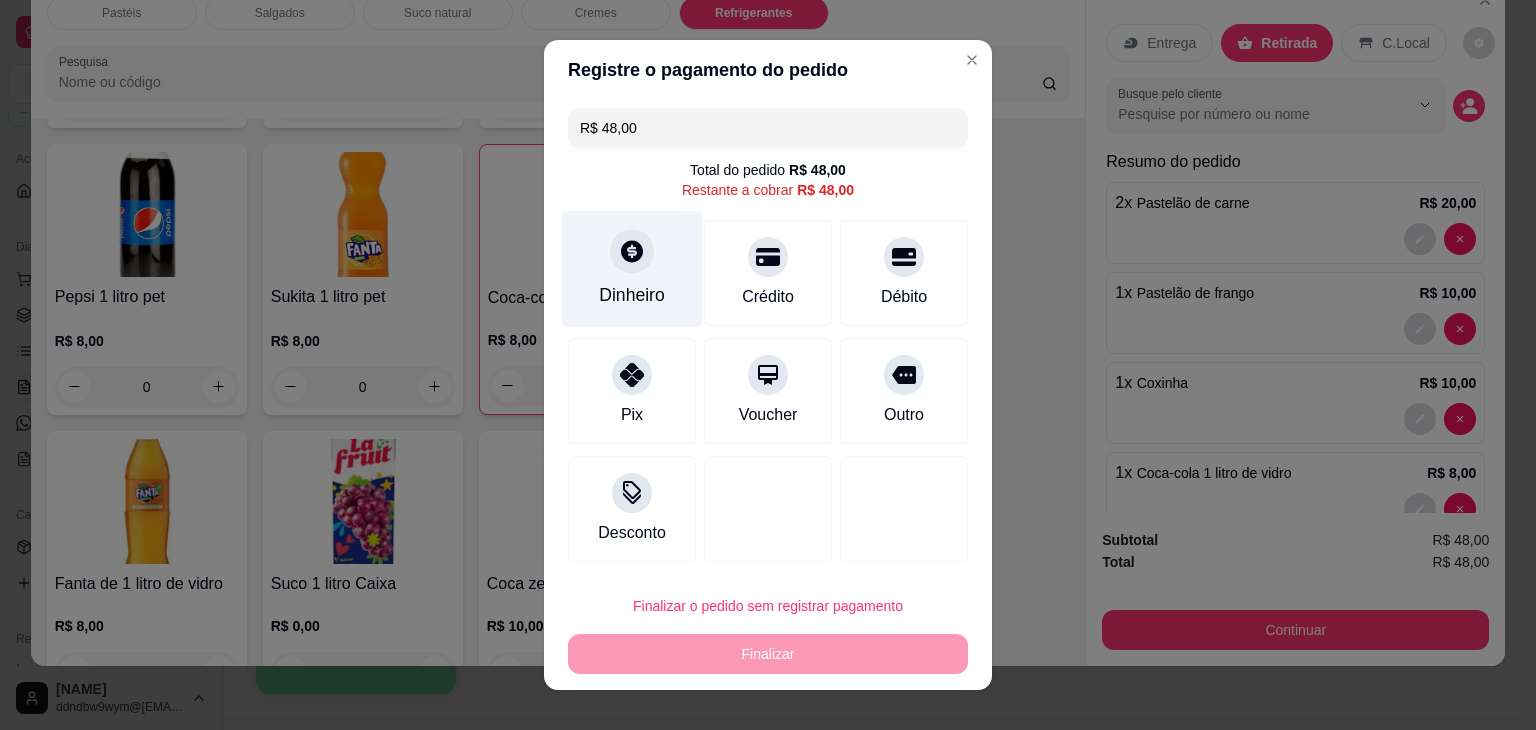 click on "Dinheiro" at bounding box center (632, 269) 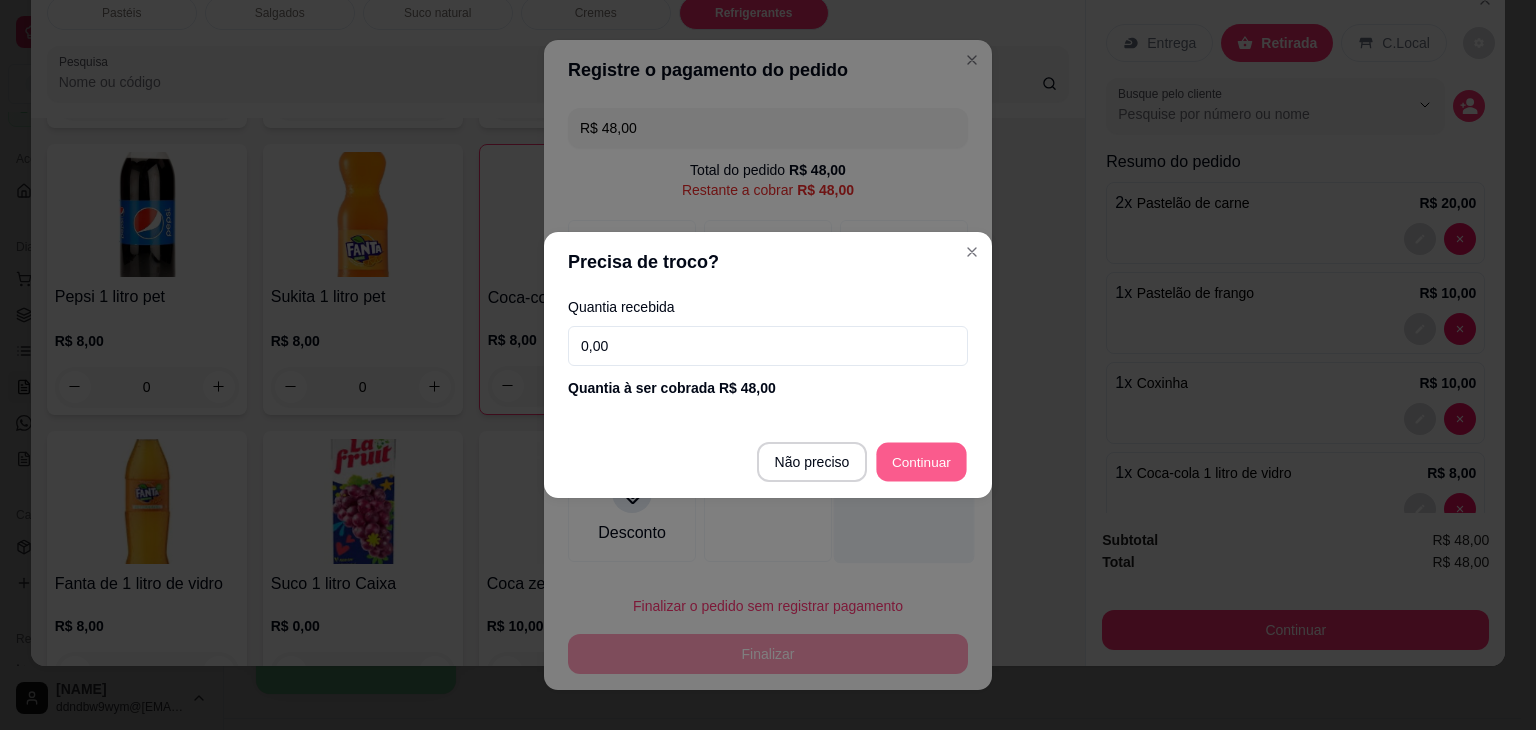 type on "R$ 0,00" 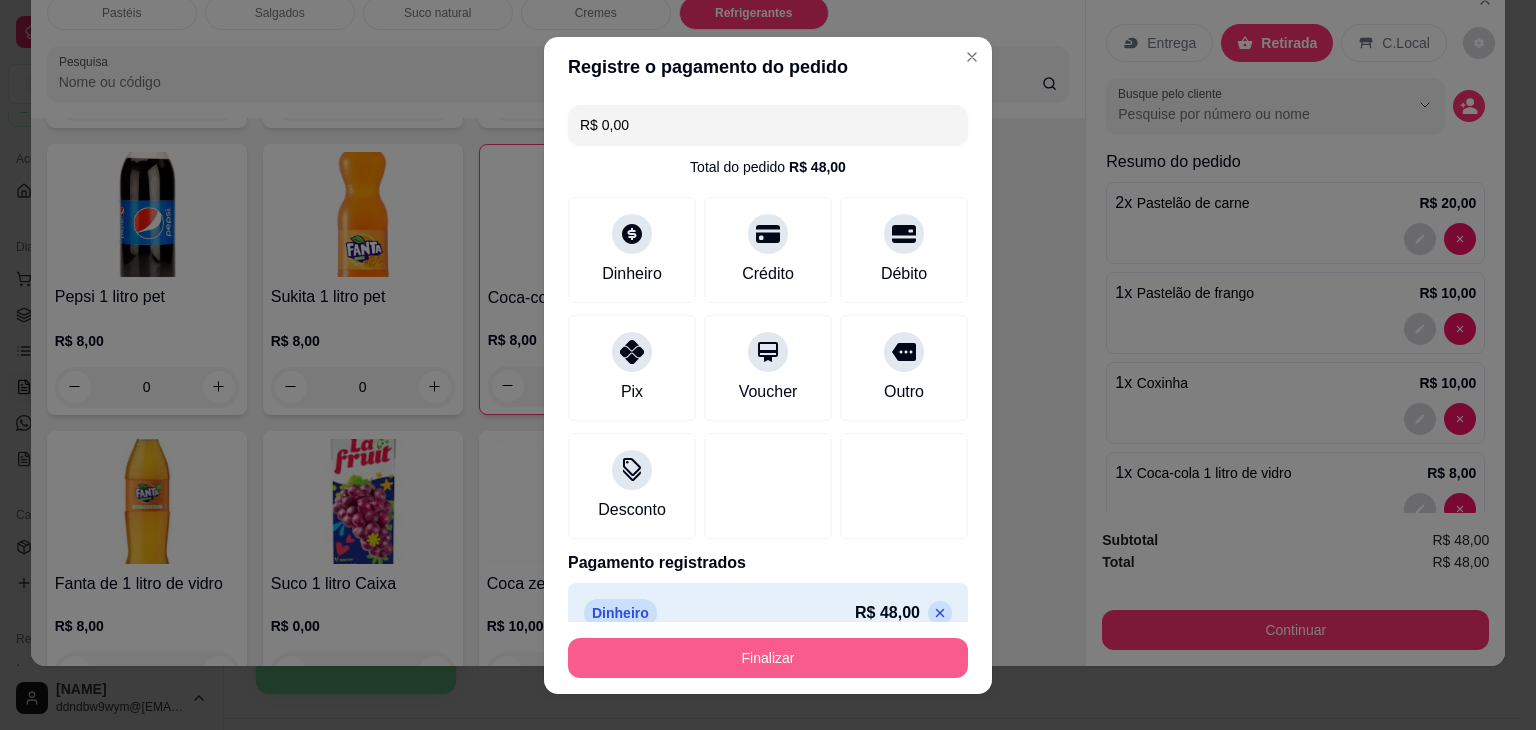 click on "Finalizar" at bounding box center (768, 658) 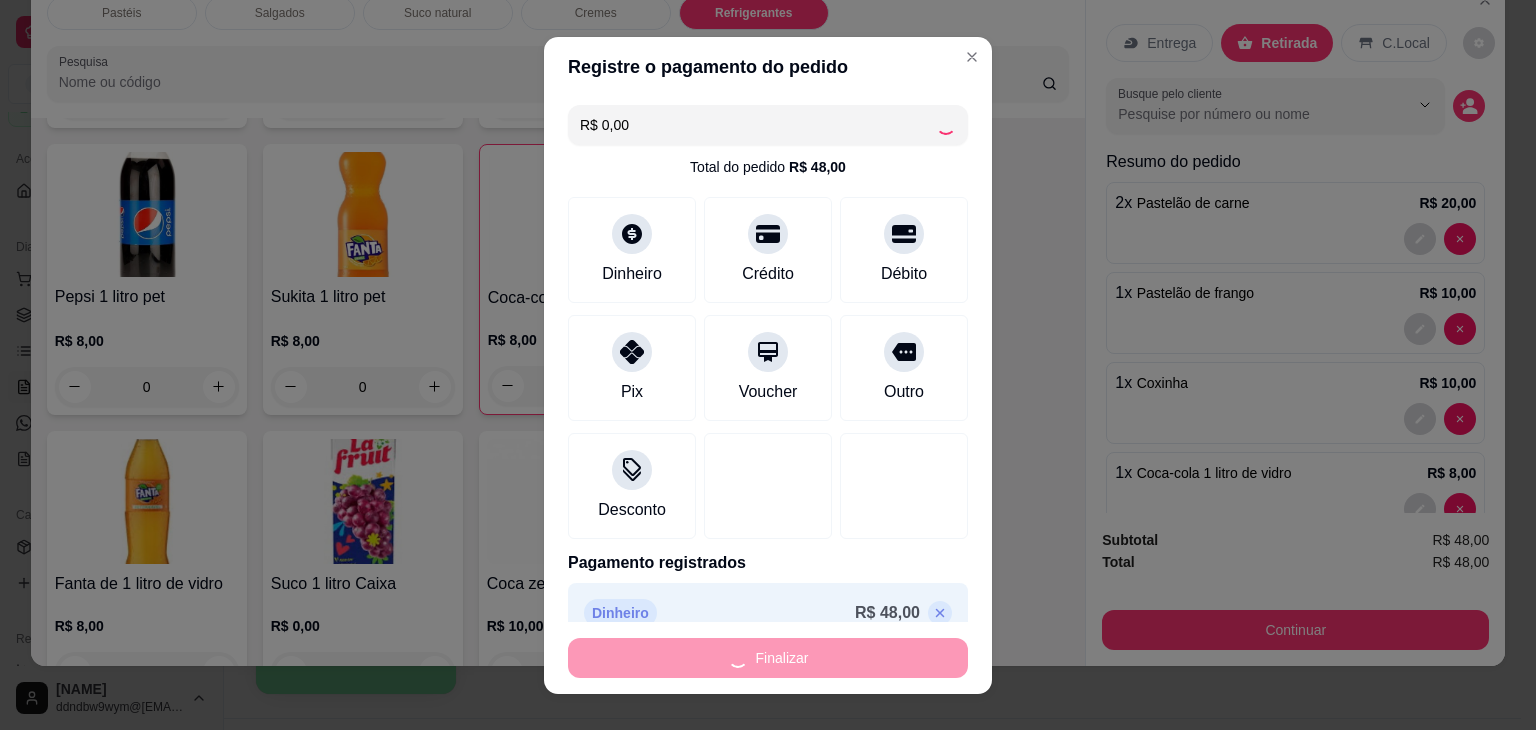 type on "0" 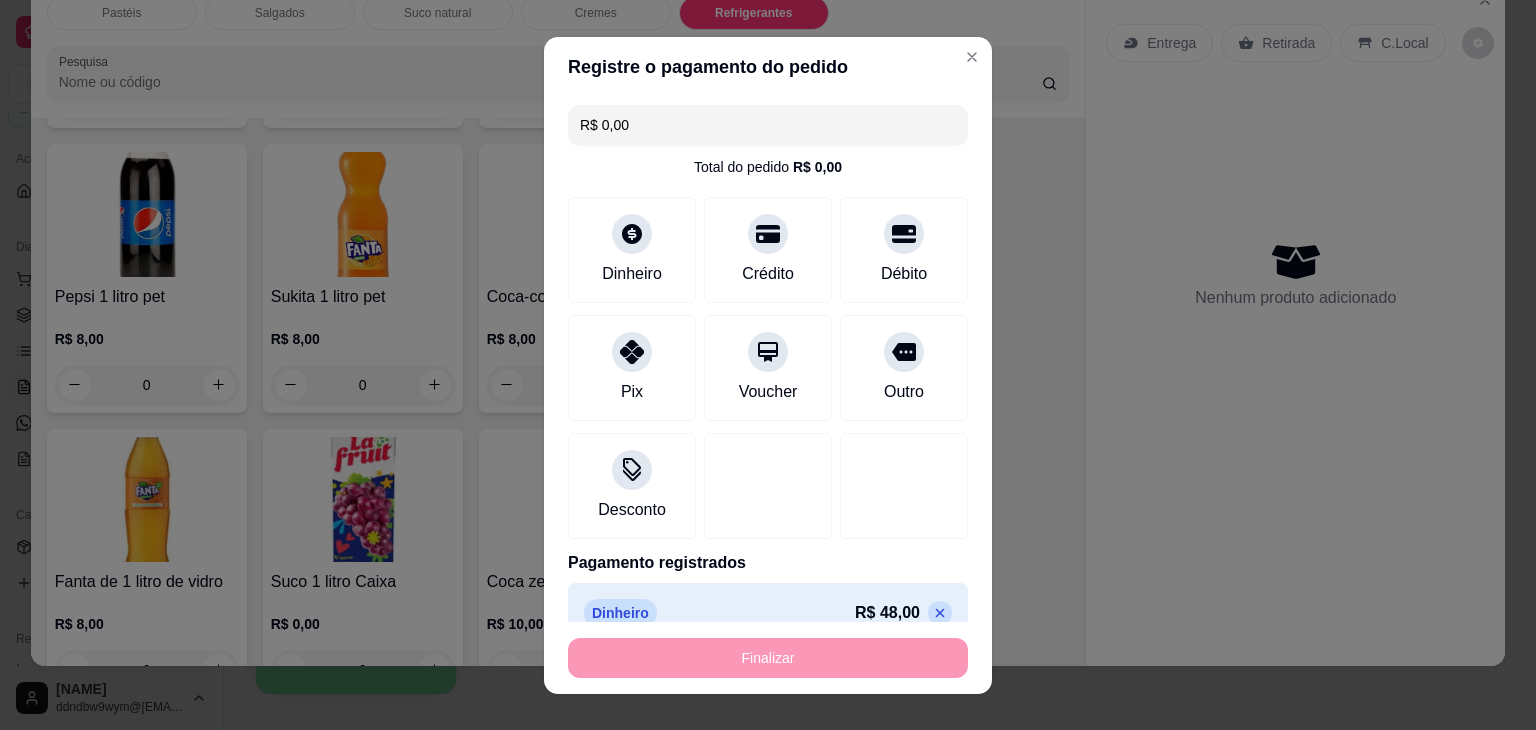 type on "-R$ 48,00" 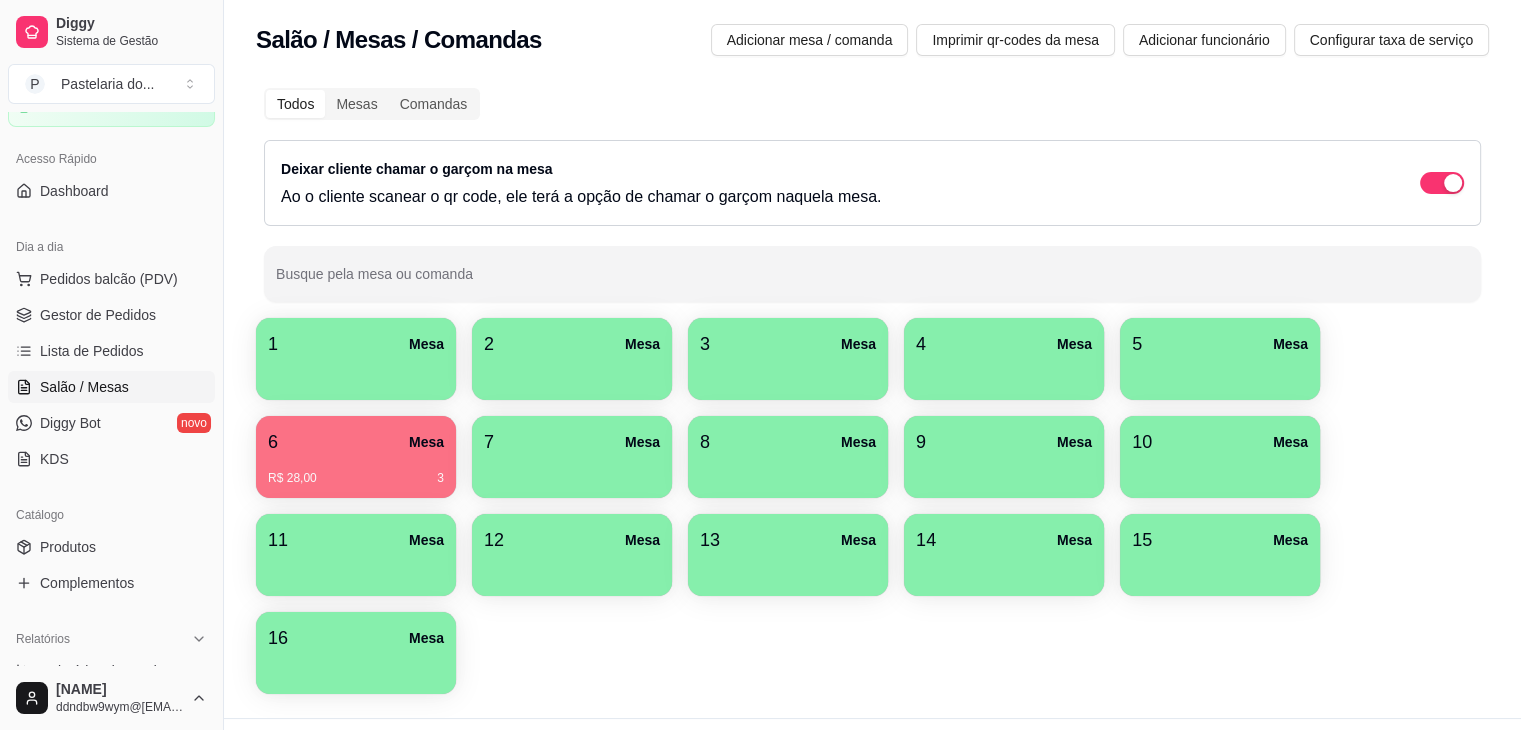 click at bounding box center [788, 373] 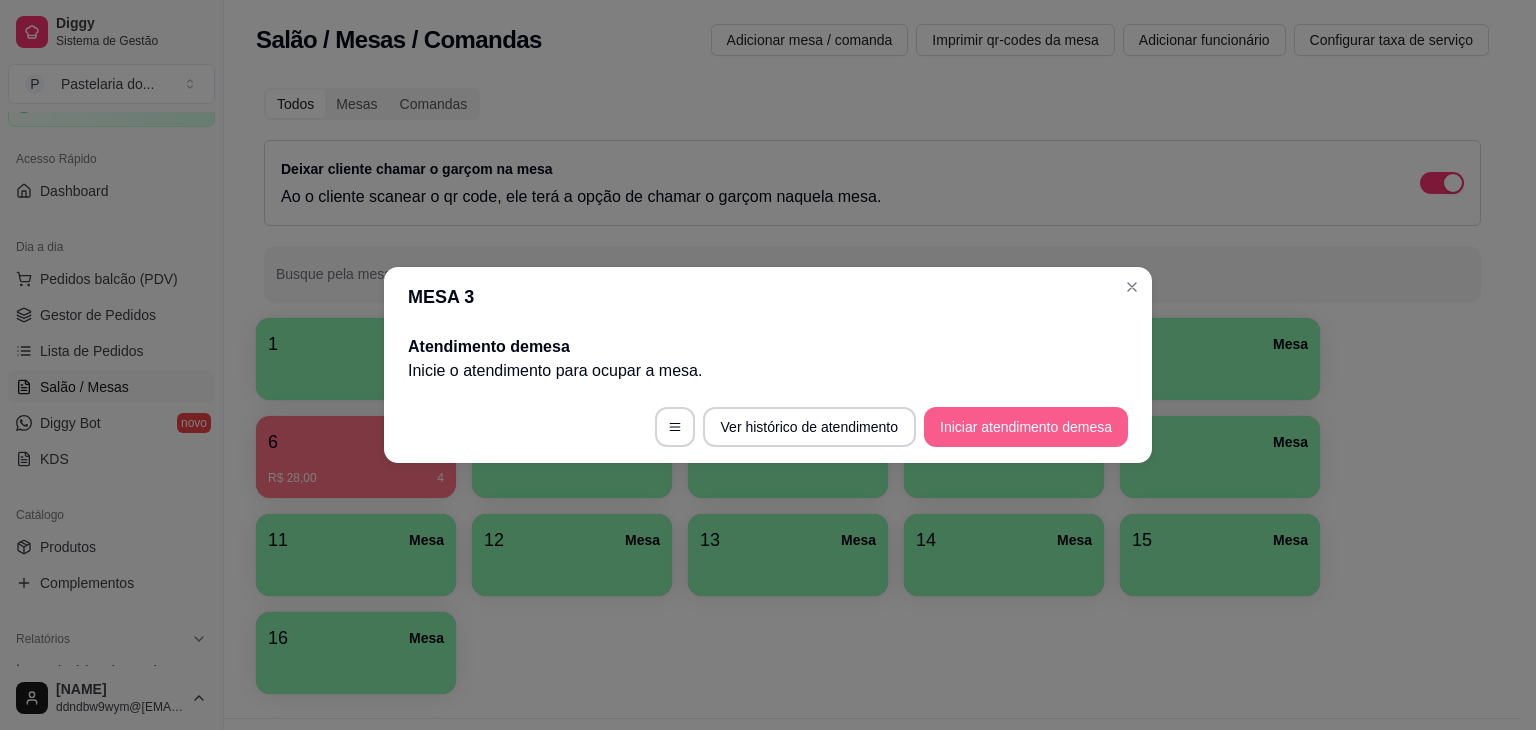 click on "Iniciar atendimento de  mesa" at bounding box center [1026, 427] 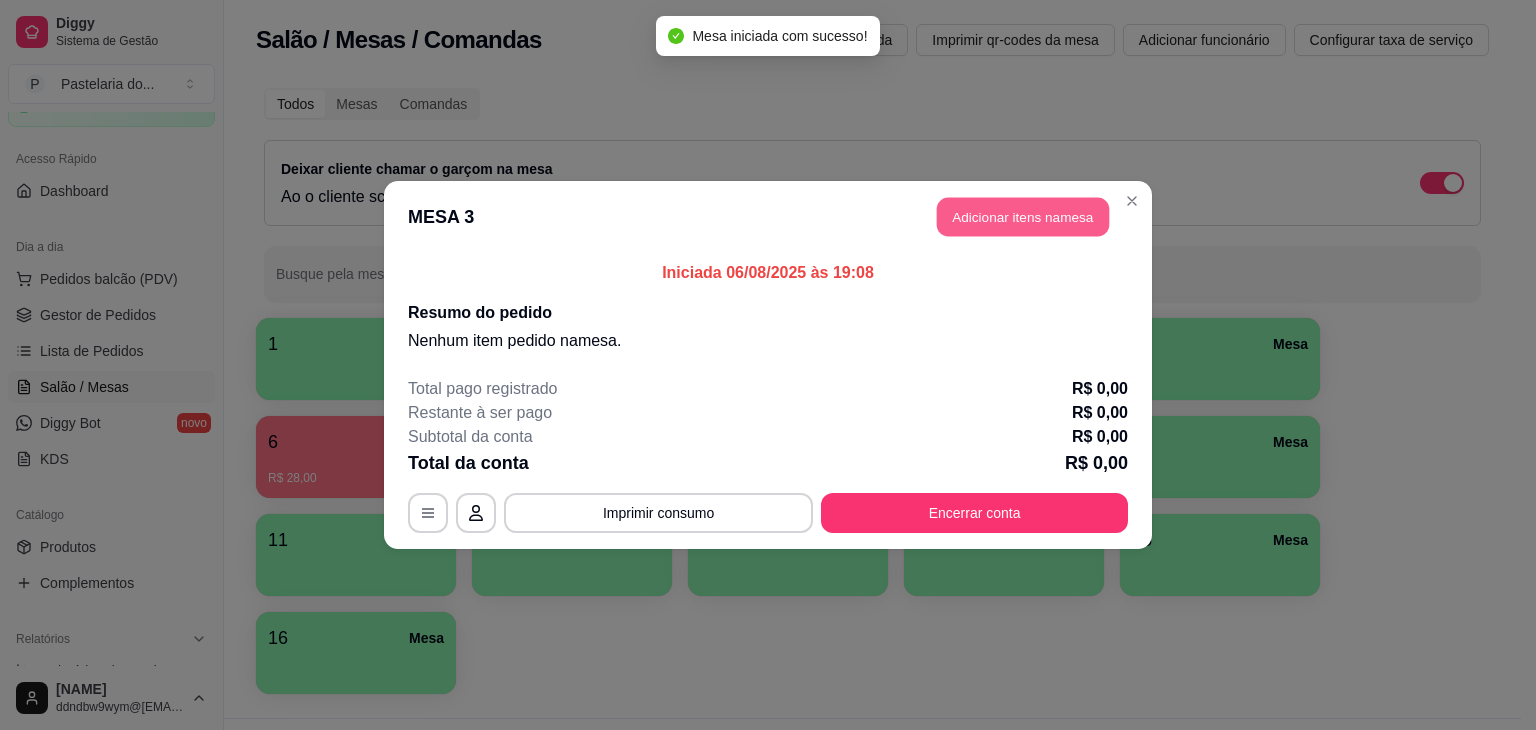 click on "Adicionar itens na  mesa" at bounding box center [1023, 217] 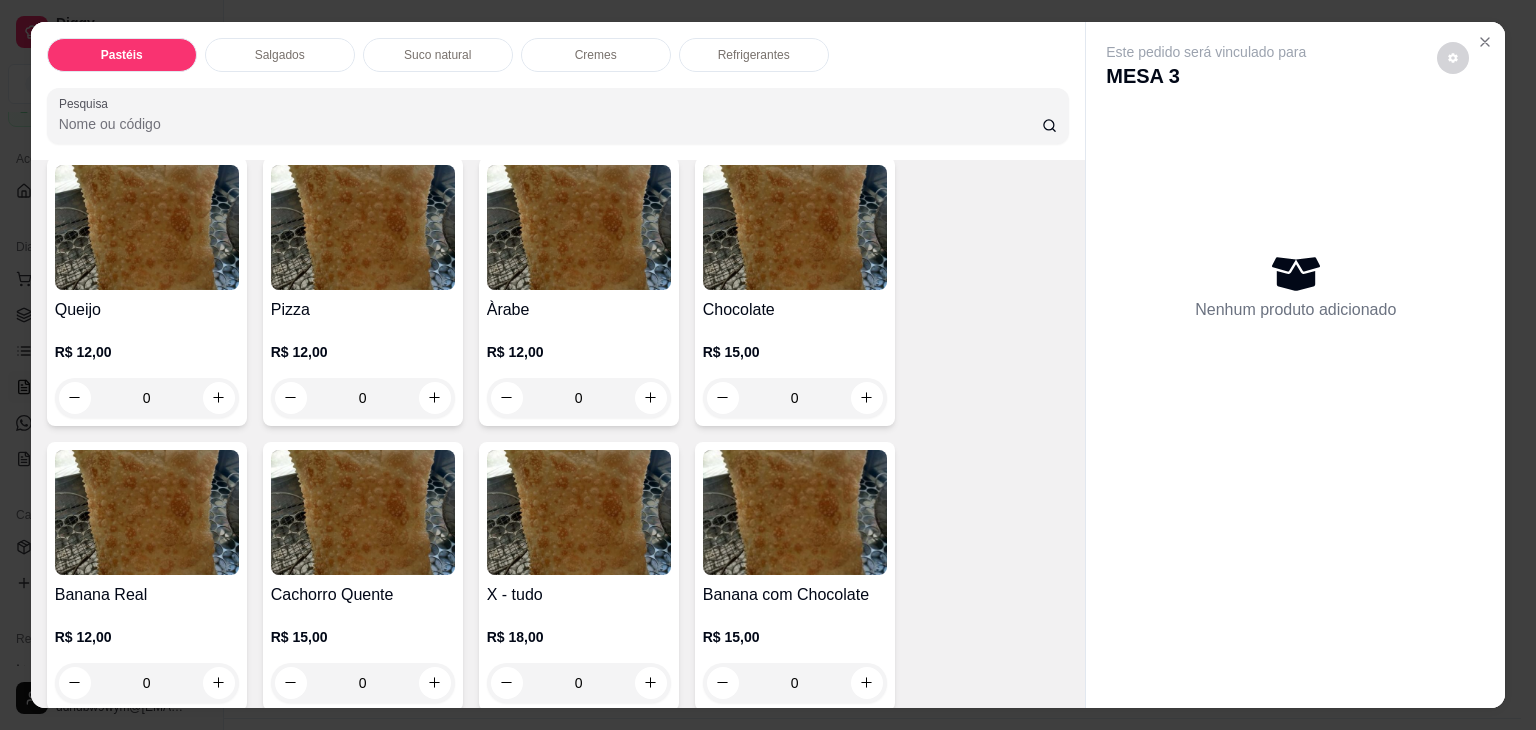 scroll, scrollTop: 1300, scrollLeft: 0, axis: vertical 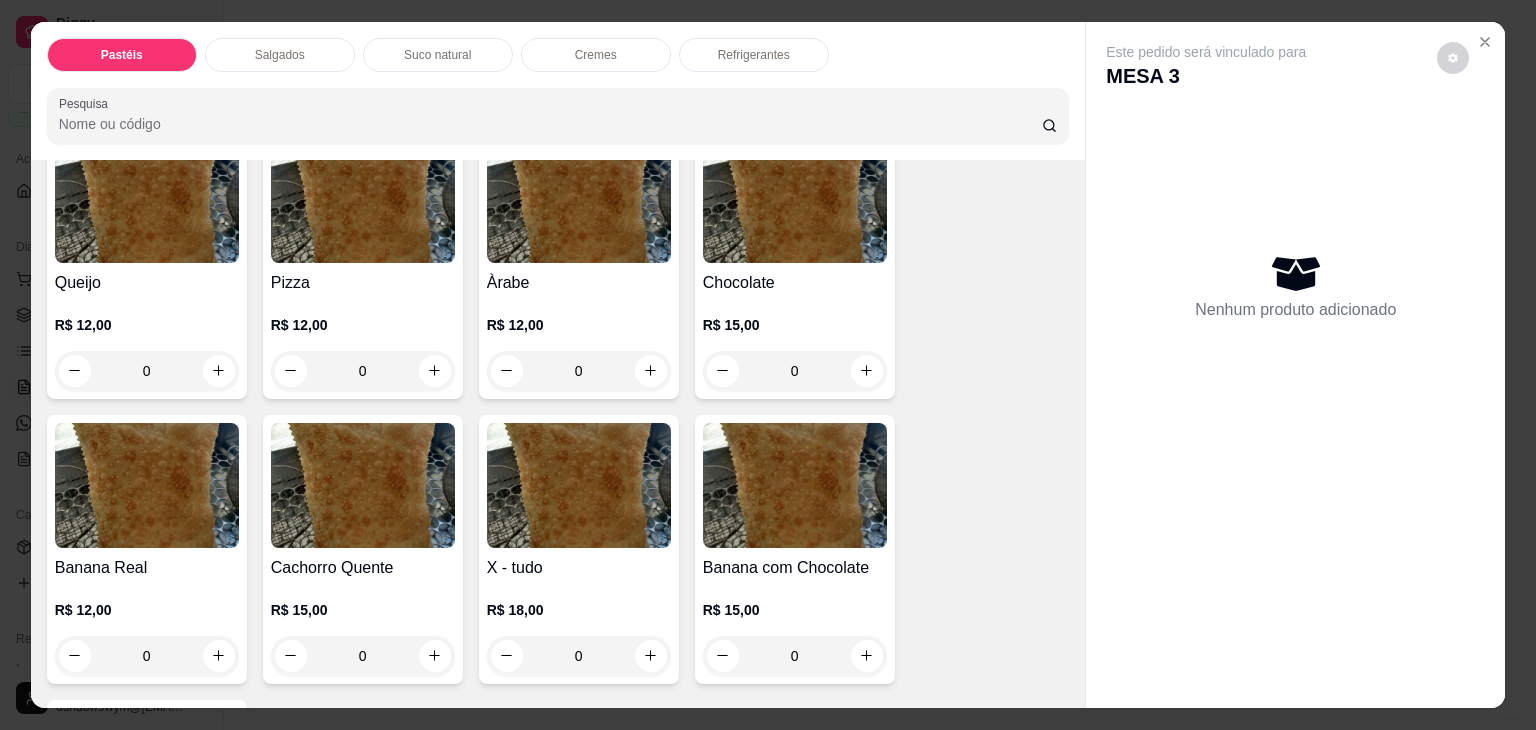 click on "0" at bounding box center [147, 371] 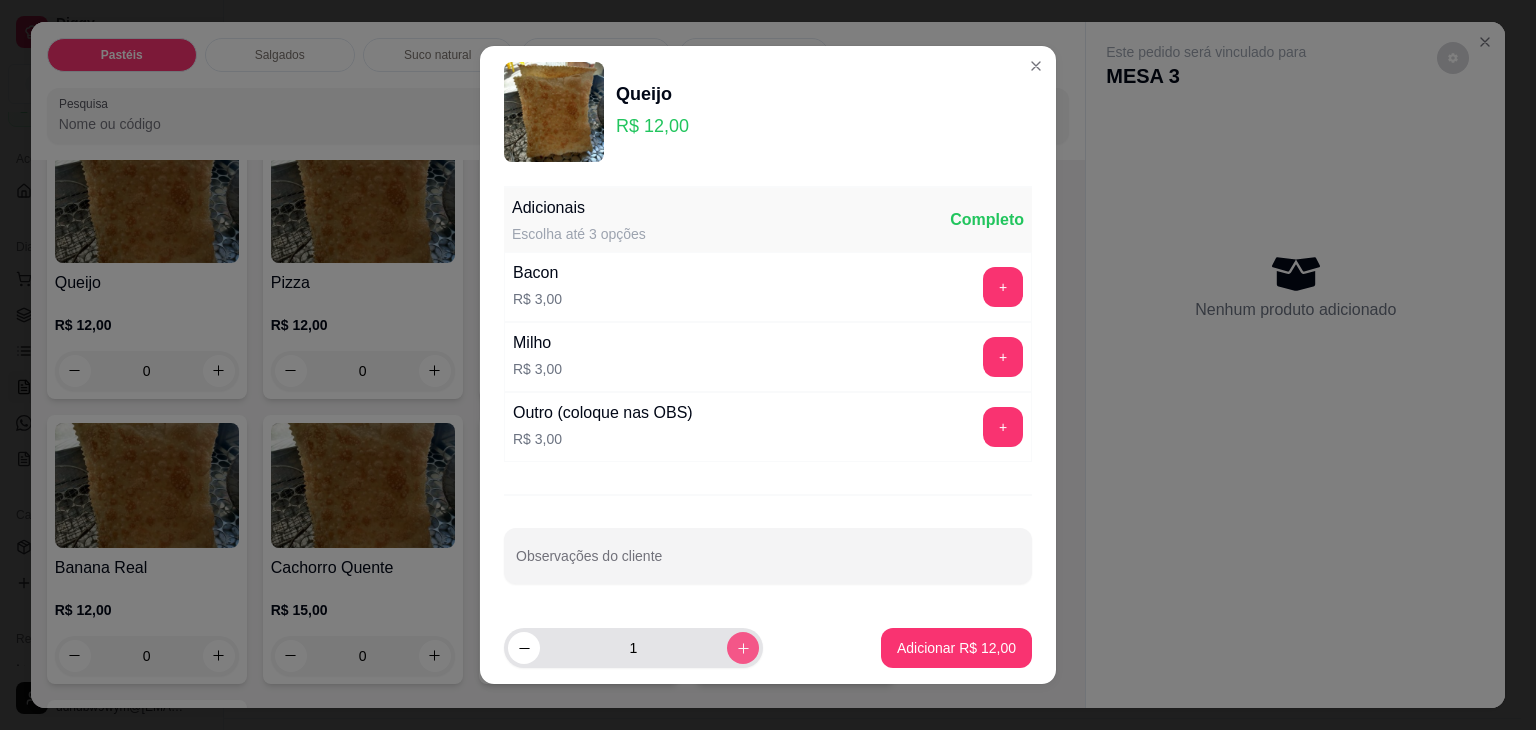 click 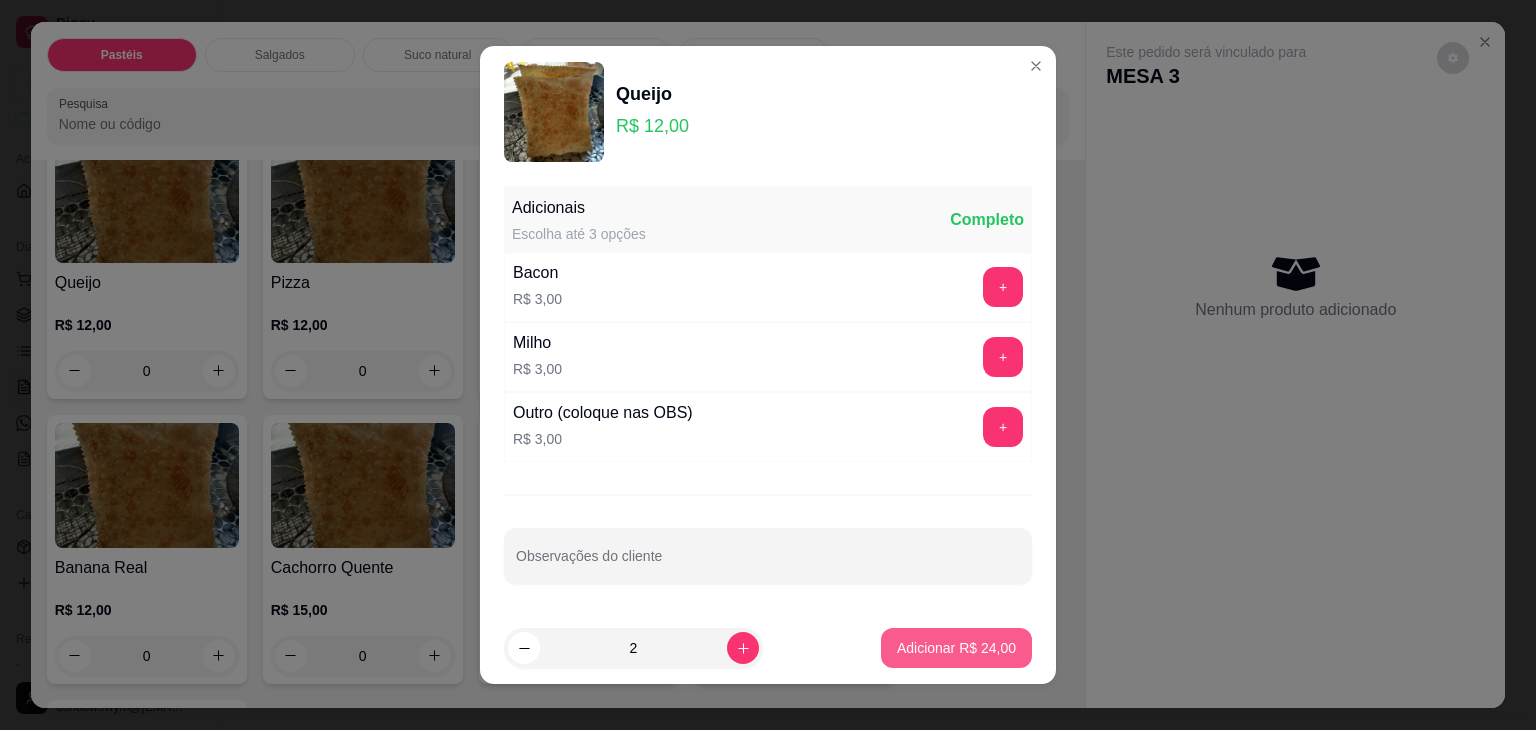 click on "Adicionar   R$ 24,00" at bounding box center (956, 648) 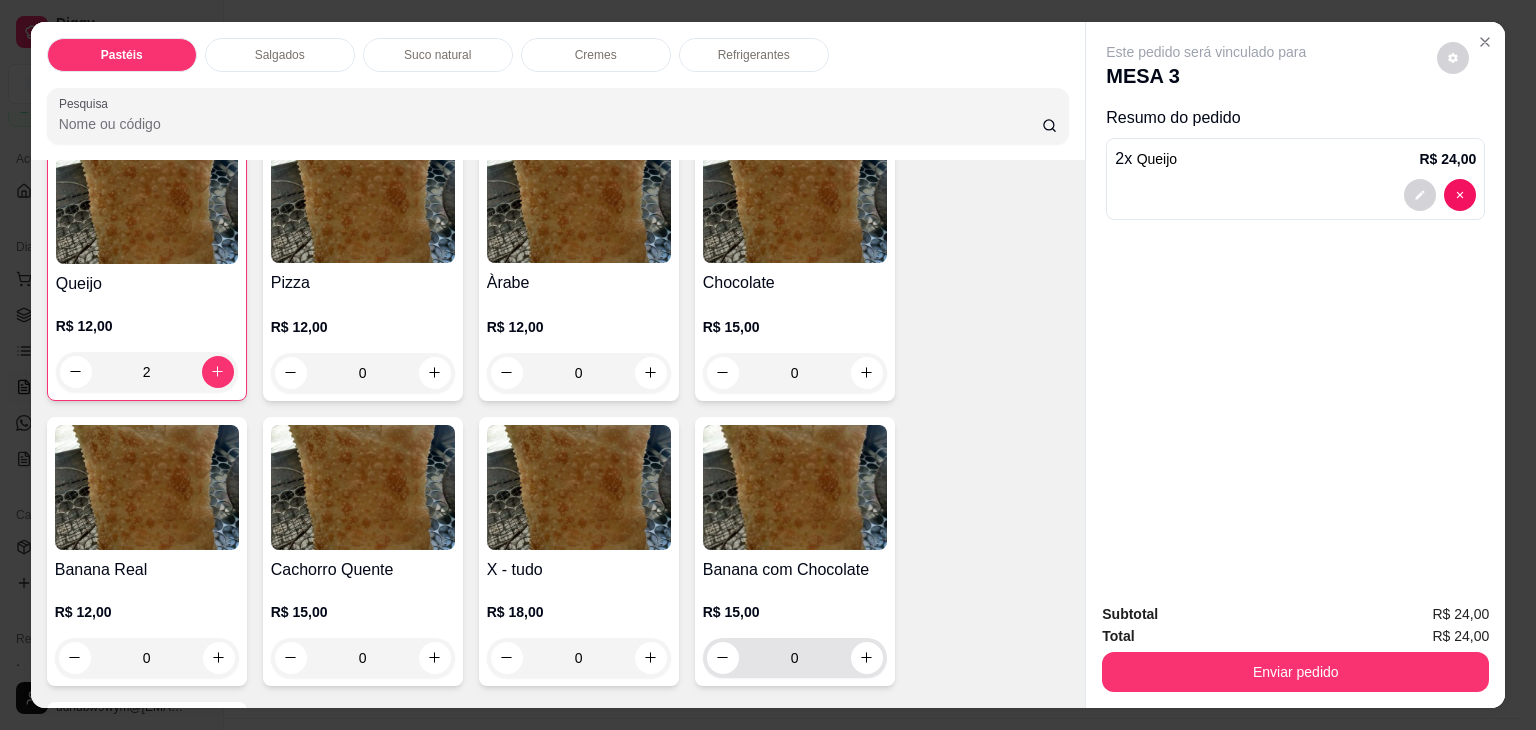 scroll, scrollTop: 1300, scrollLeft: 0, axis: vertical 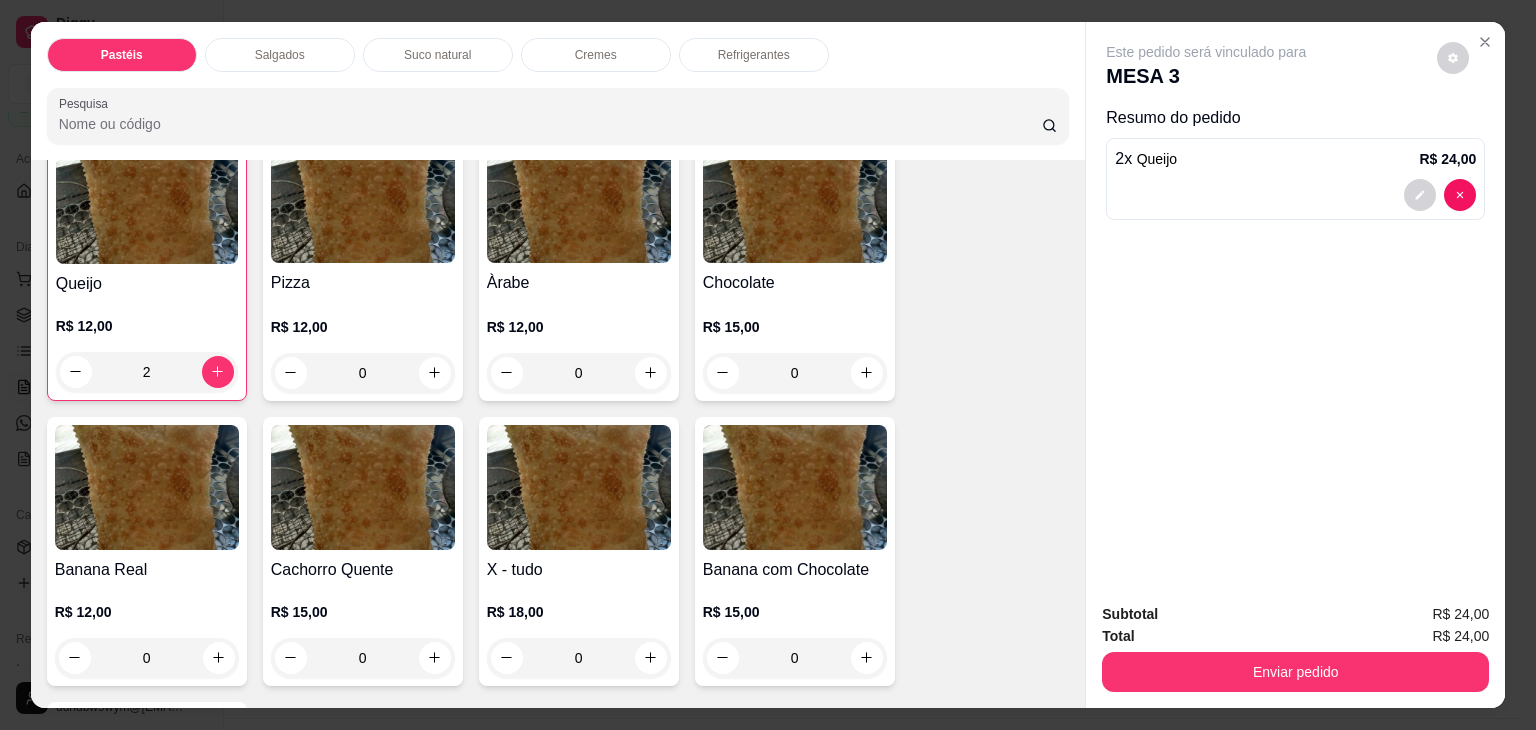 click on "Suco natural" at bounding box center (438, 55) 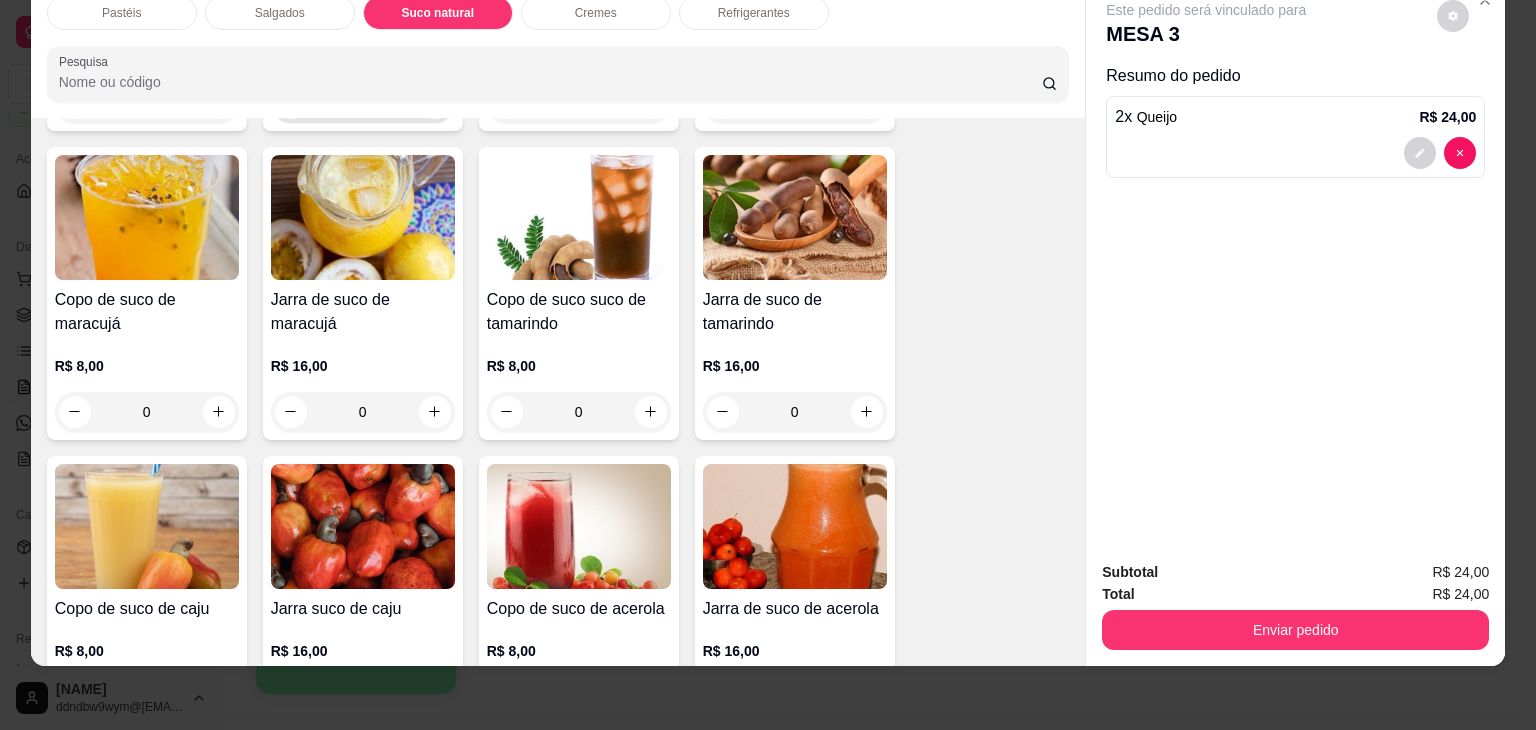 scroll, scrollTop: 3084, scrollLeft: 0, axis: vertical 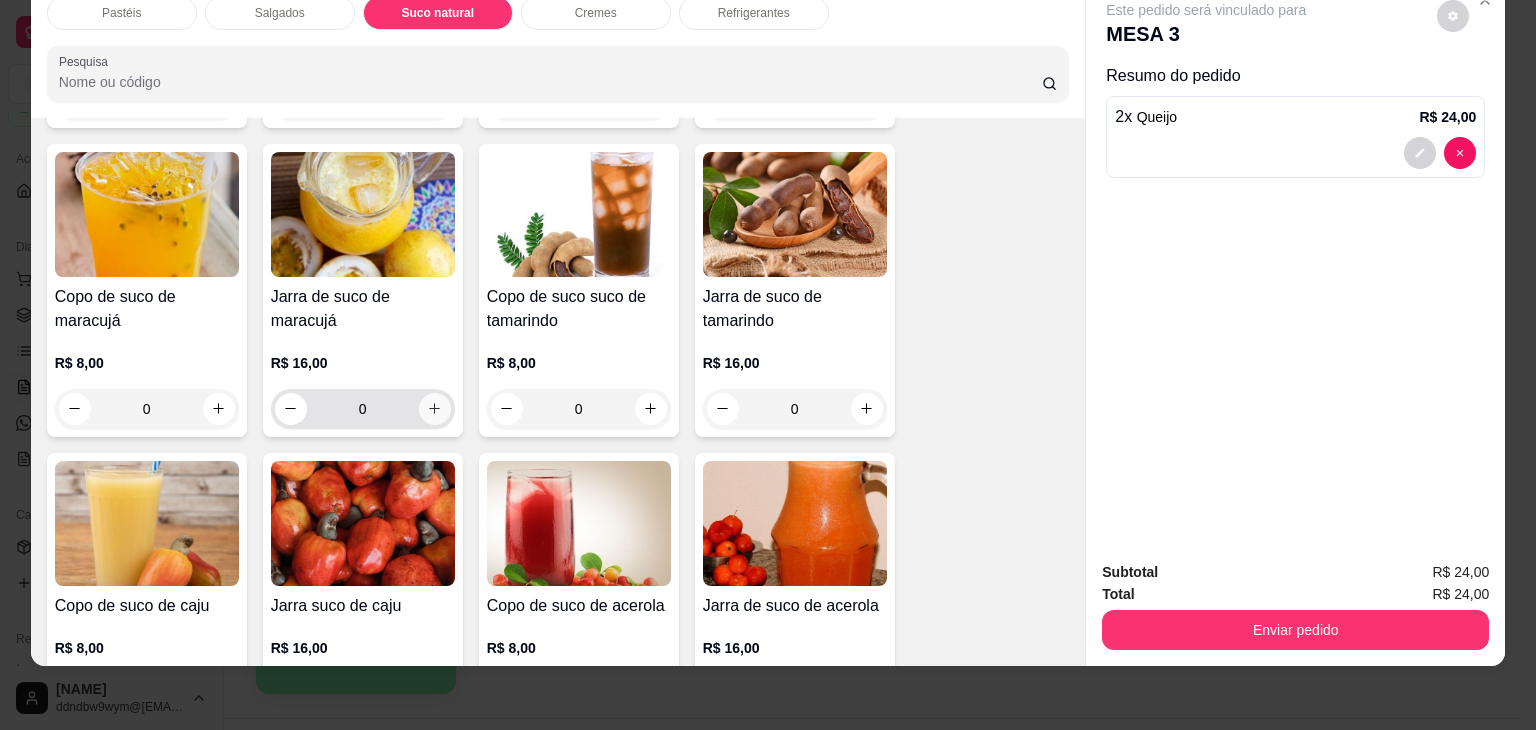 click 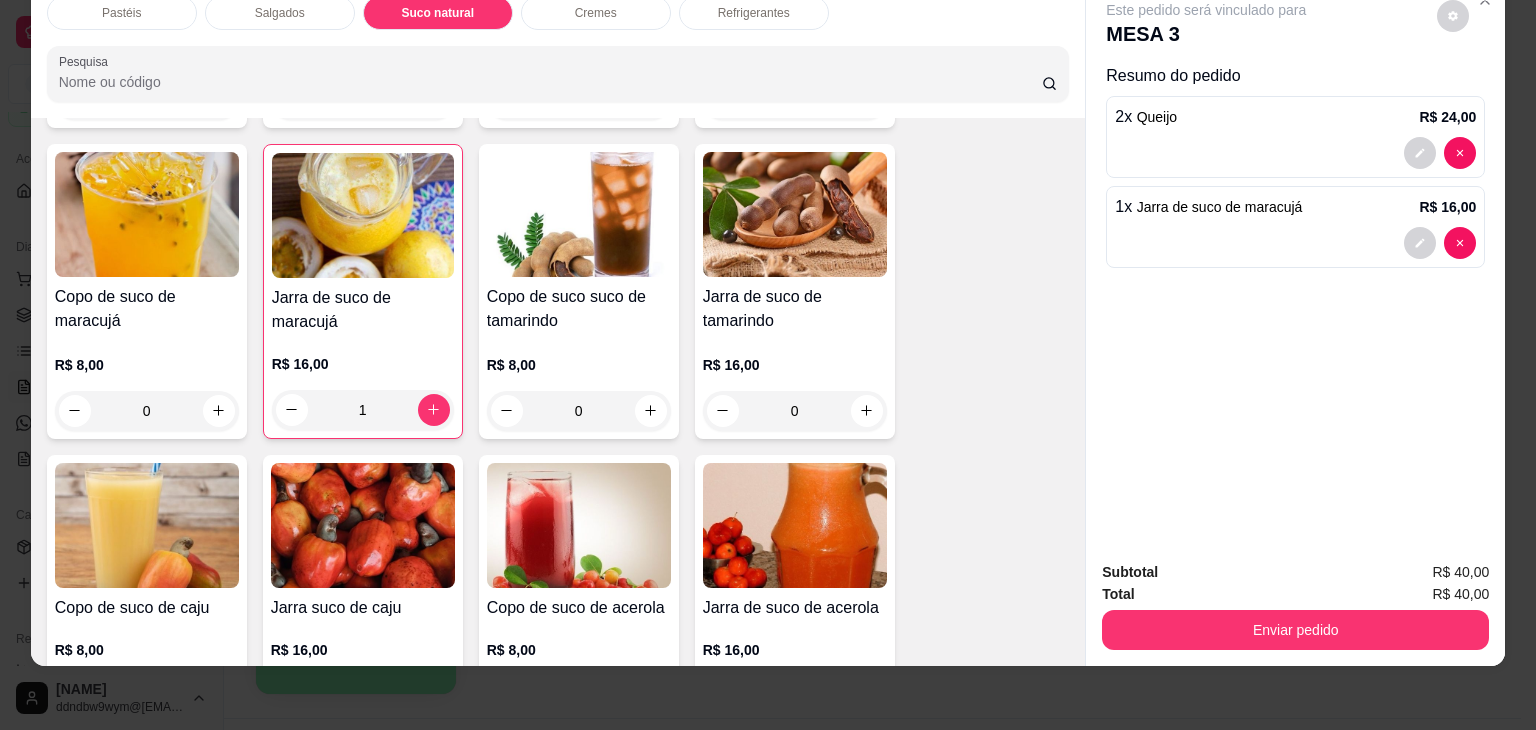 scroll, scrollTop: 0, scrollLeft: 0, axis: both 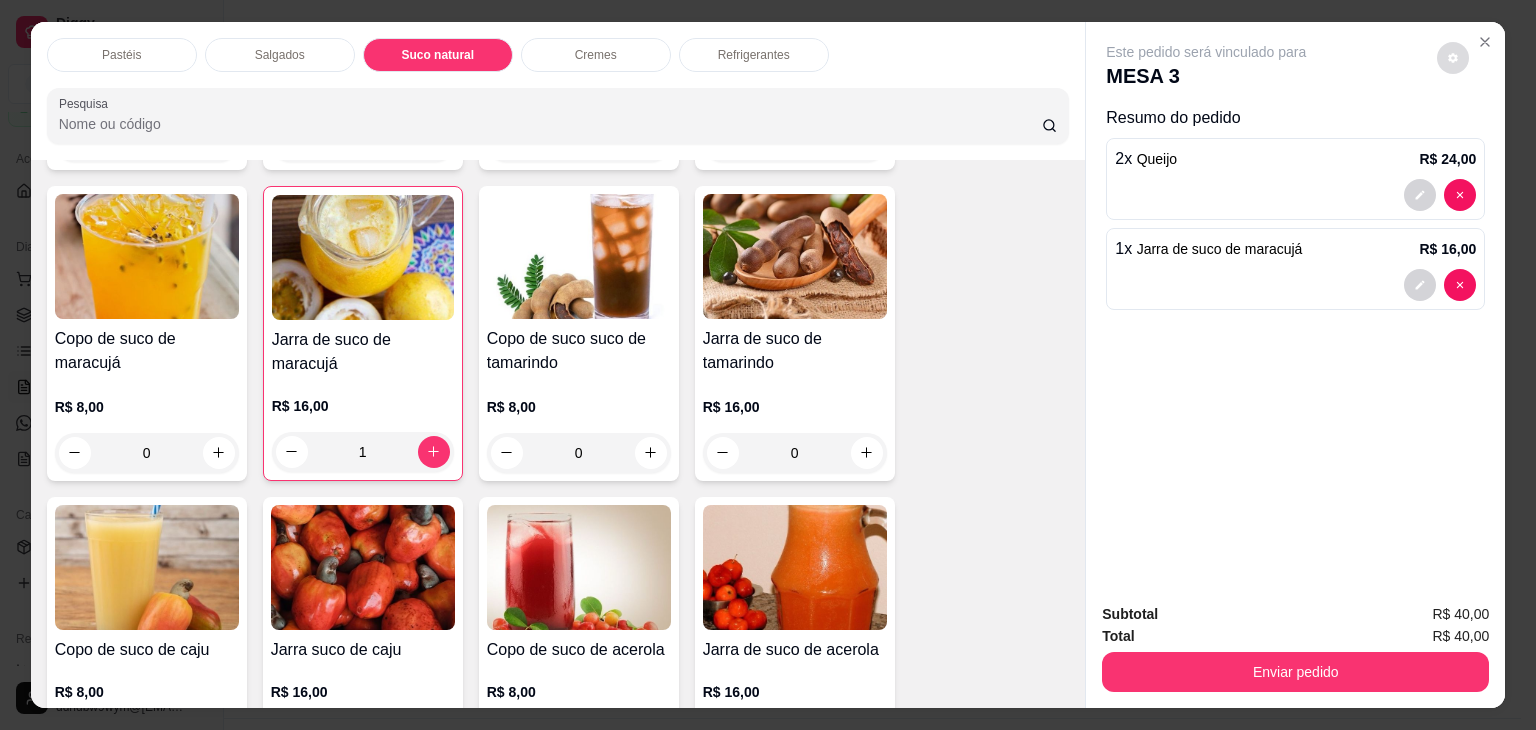click at bounding box center (1453, 58) 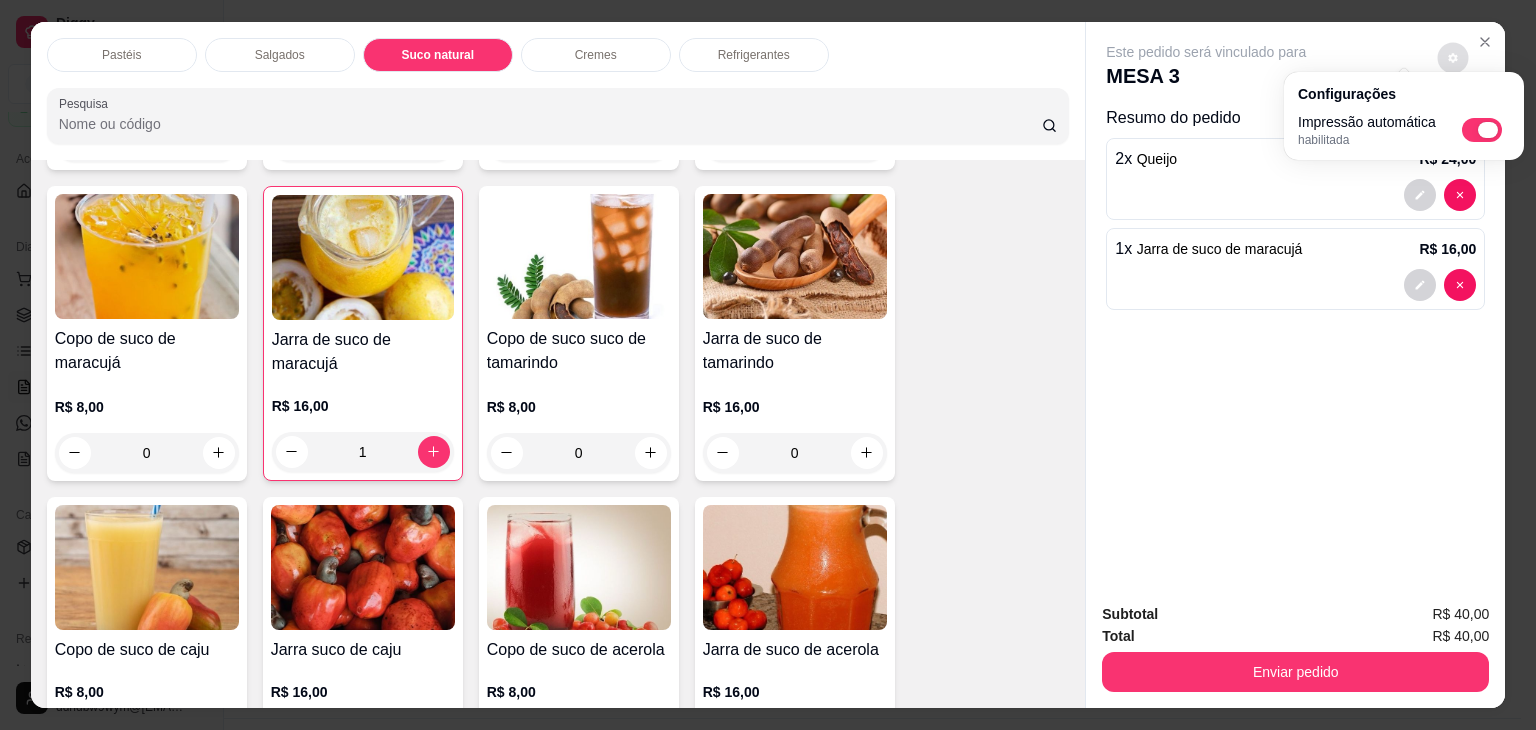 click at bounding box center (1482, 130) 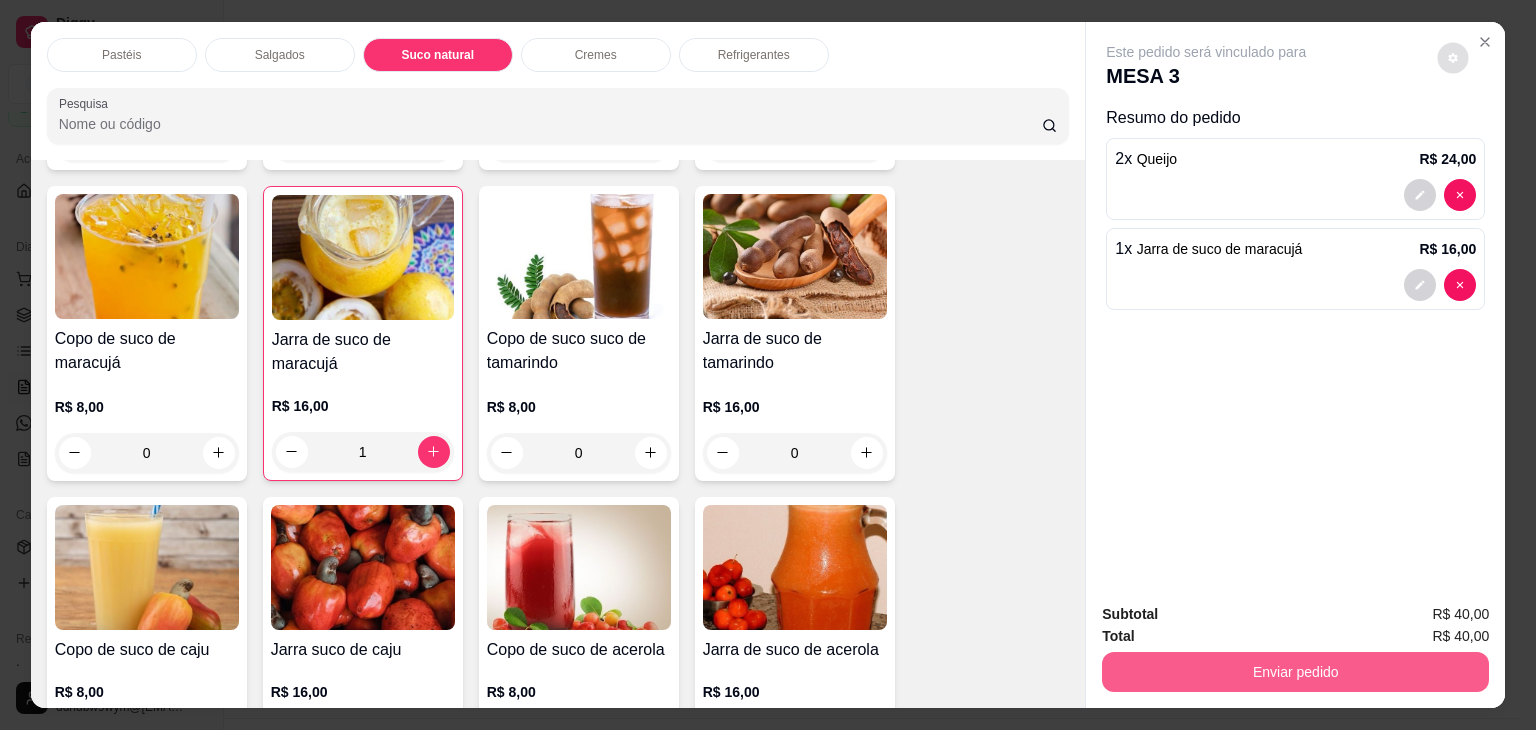 click on "Enviar pedido" at bounding box center (1295, 672) 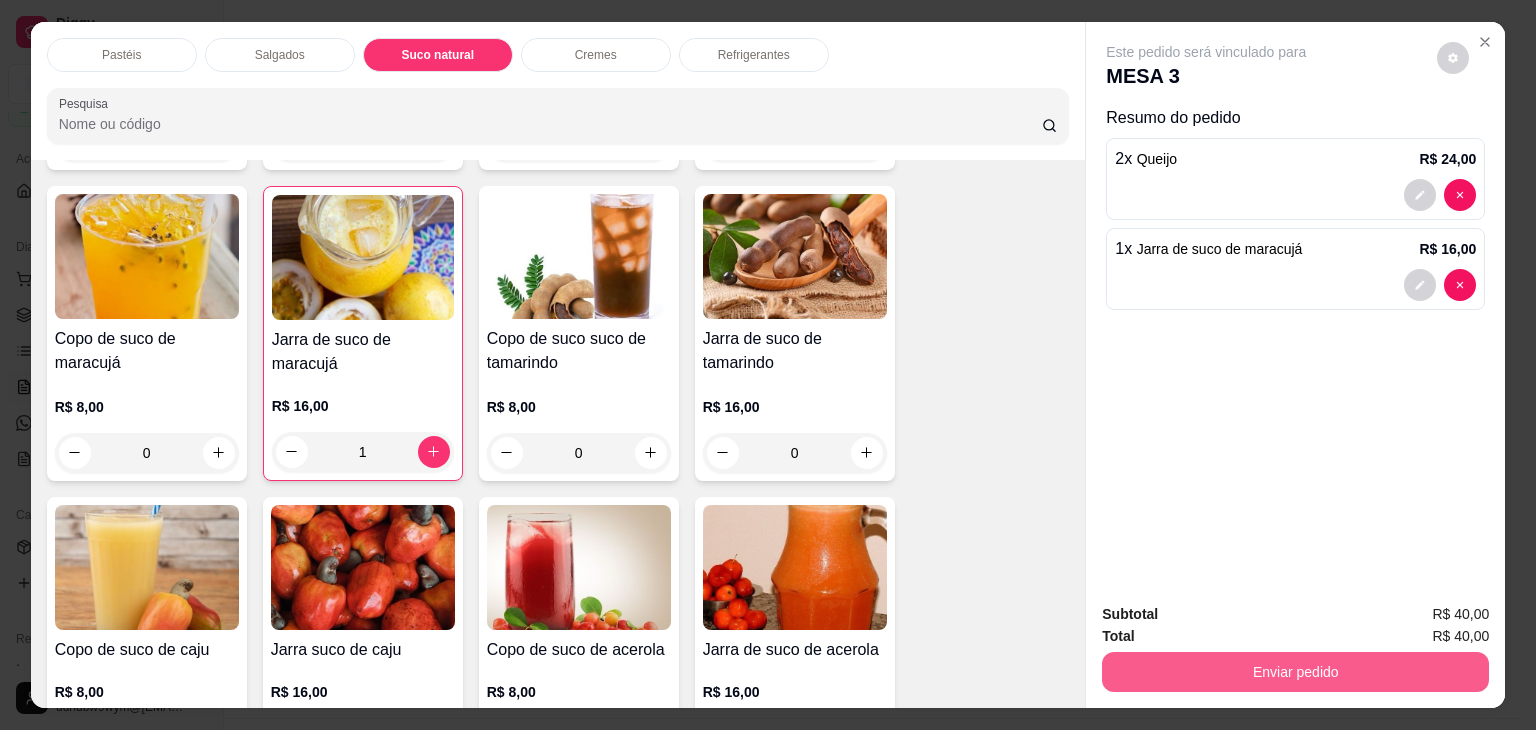 click on "Enviar pedido" at bounding box center [1295, 672] 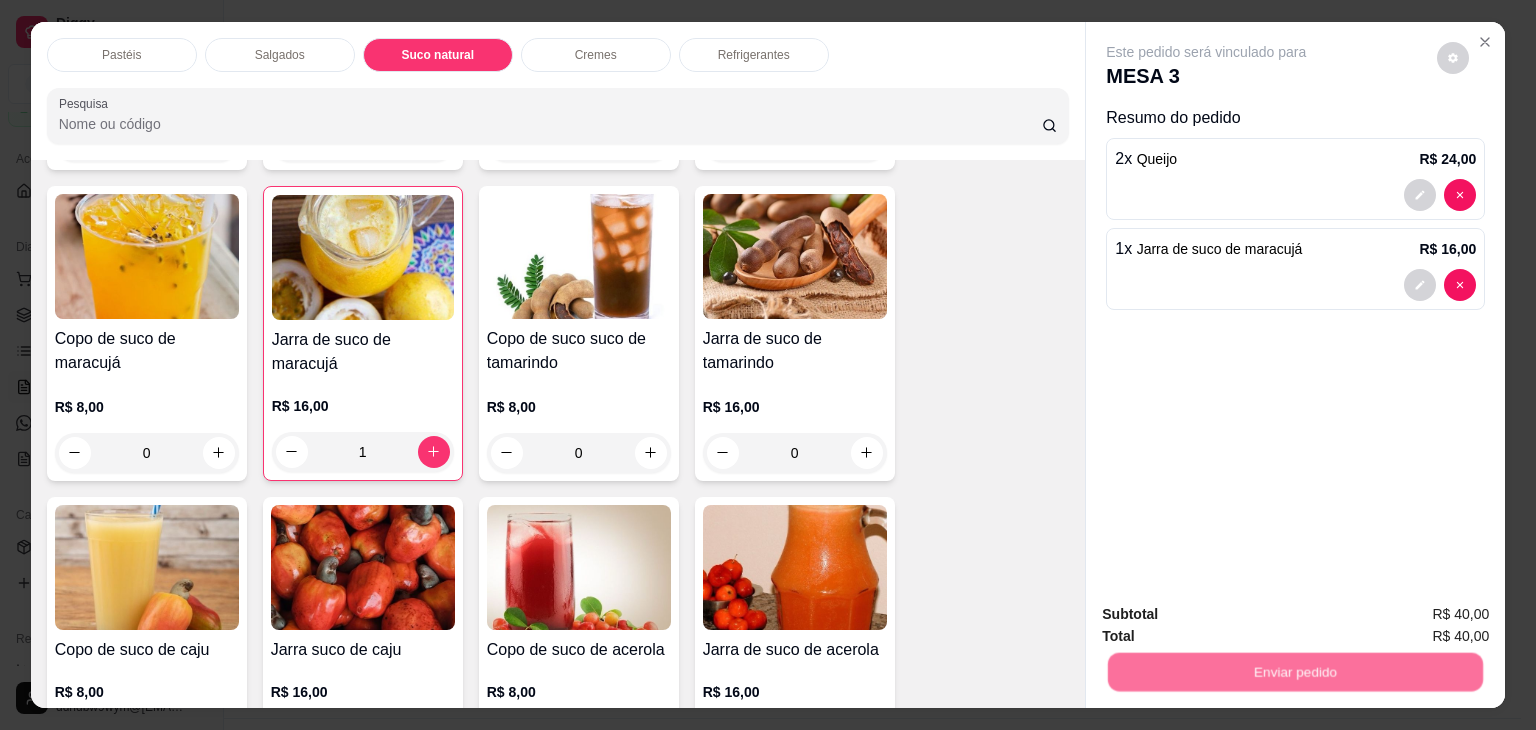 click on "Não registrar e enviar pedido" at bounding box center [1229, 615] 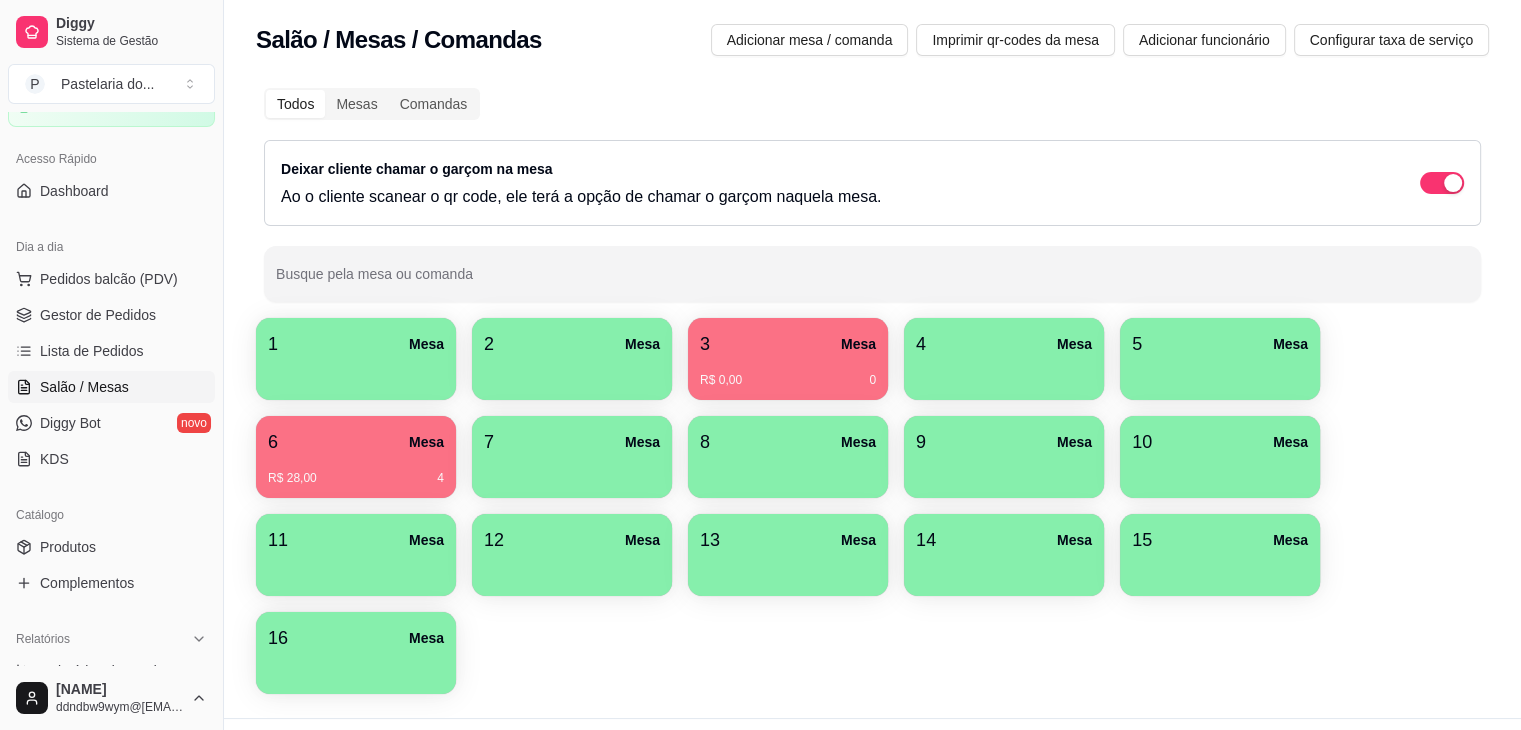 click on "4 Mesa" at bounding box center (1004, 359) 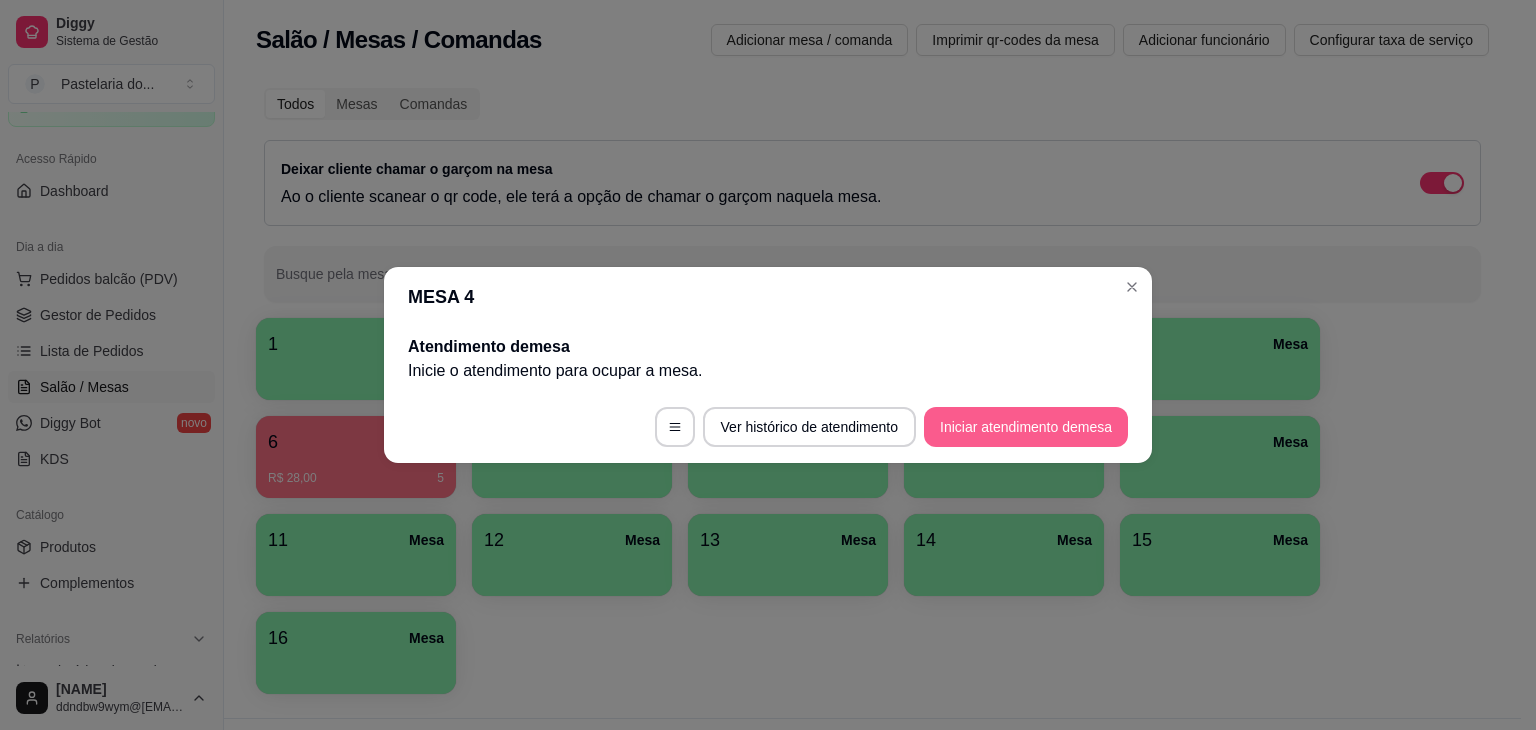 click on "Iniciar atendimento de  mesa" at bounding box center (1026, 427) 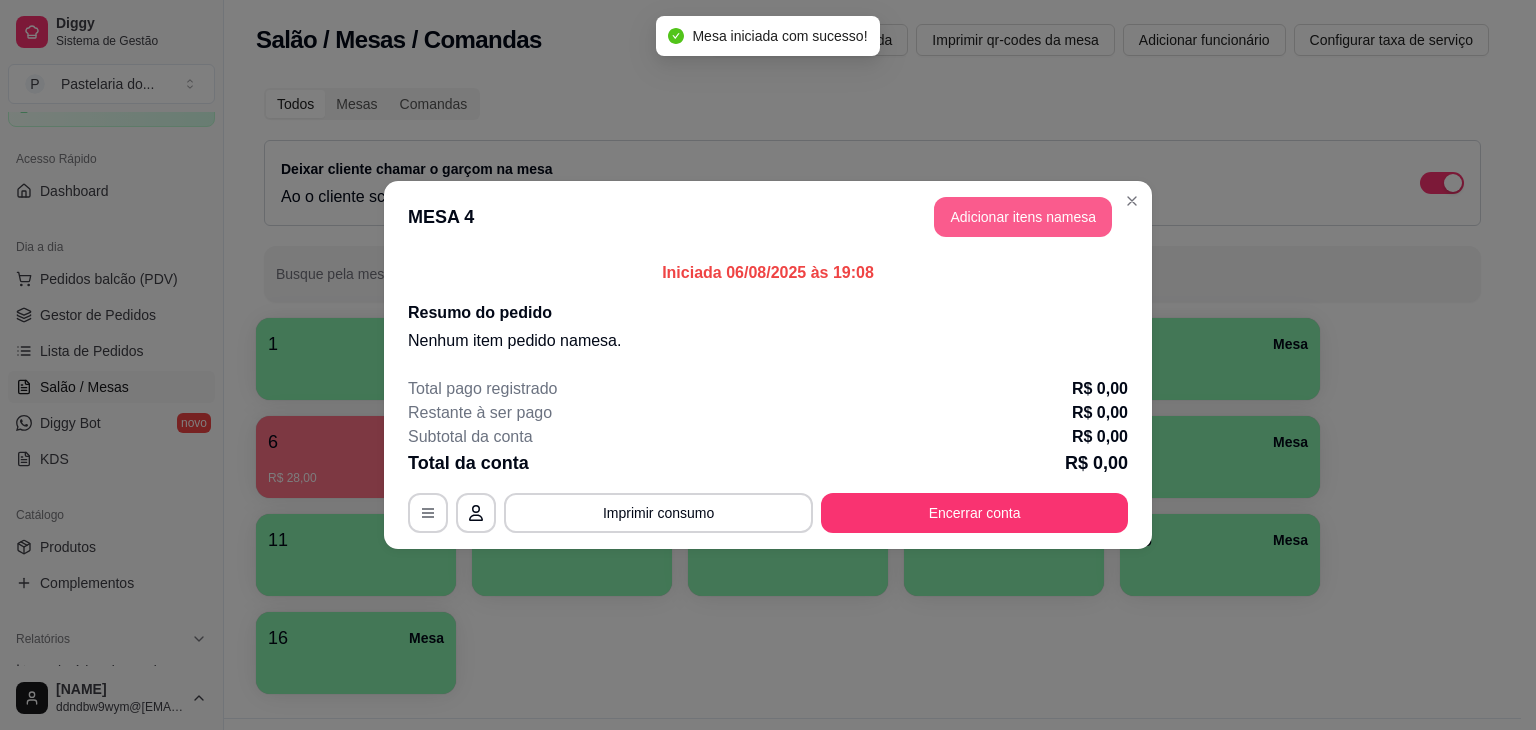 click on "Adicionar itens na  mesa" at bounding box center [1023, 217] 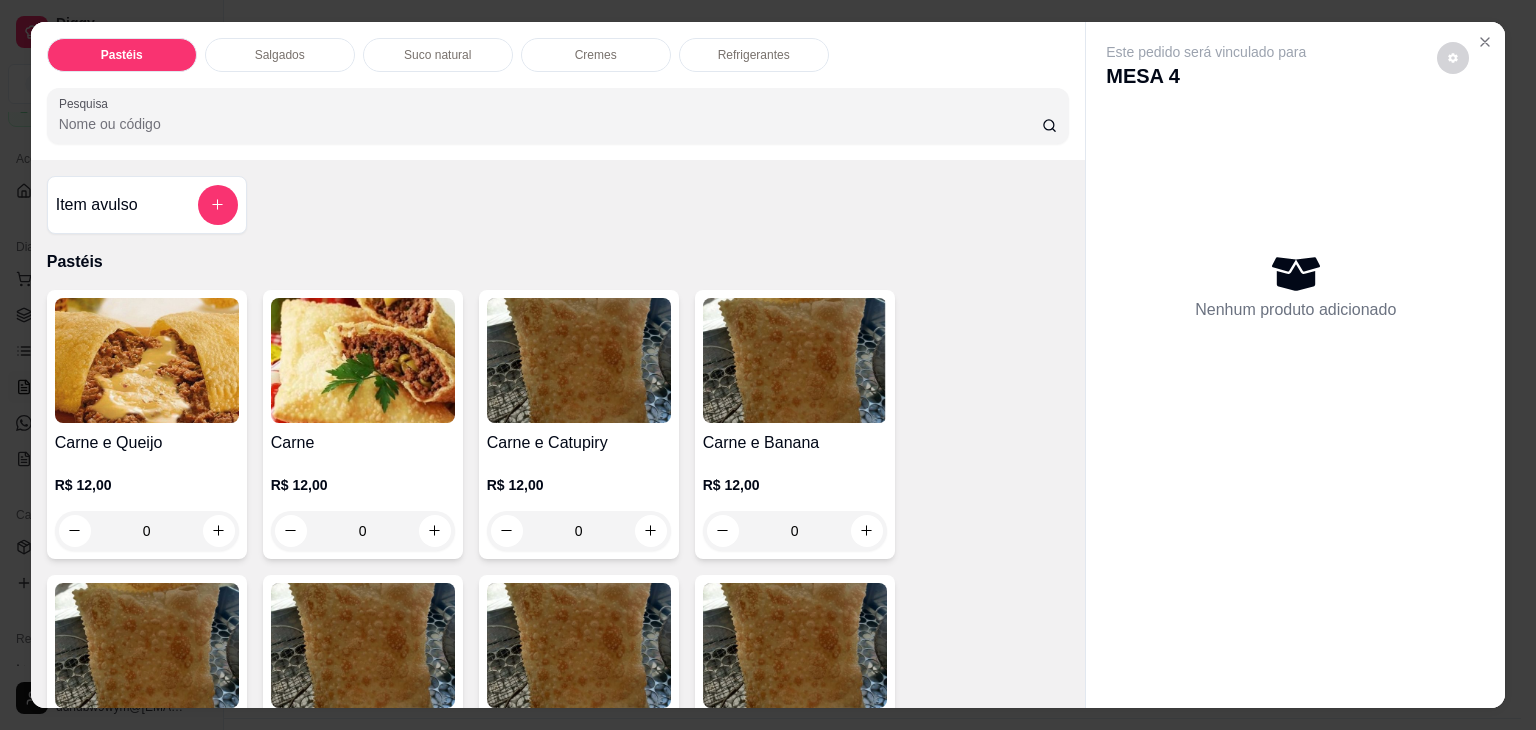 click on "Salgados" at bounding box center (280, 55) 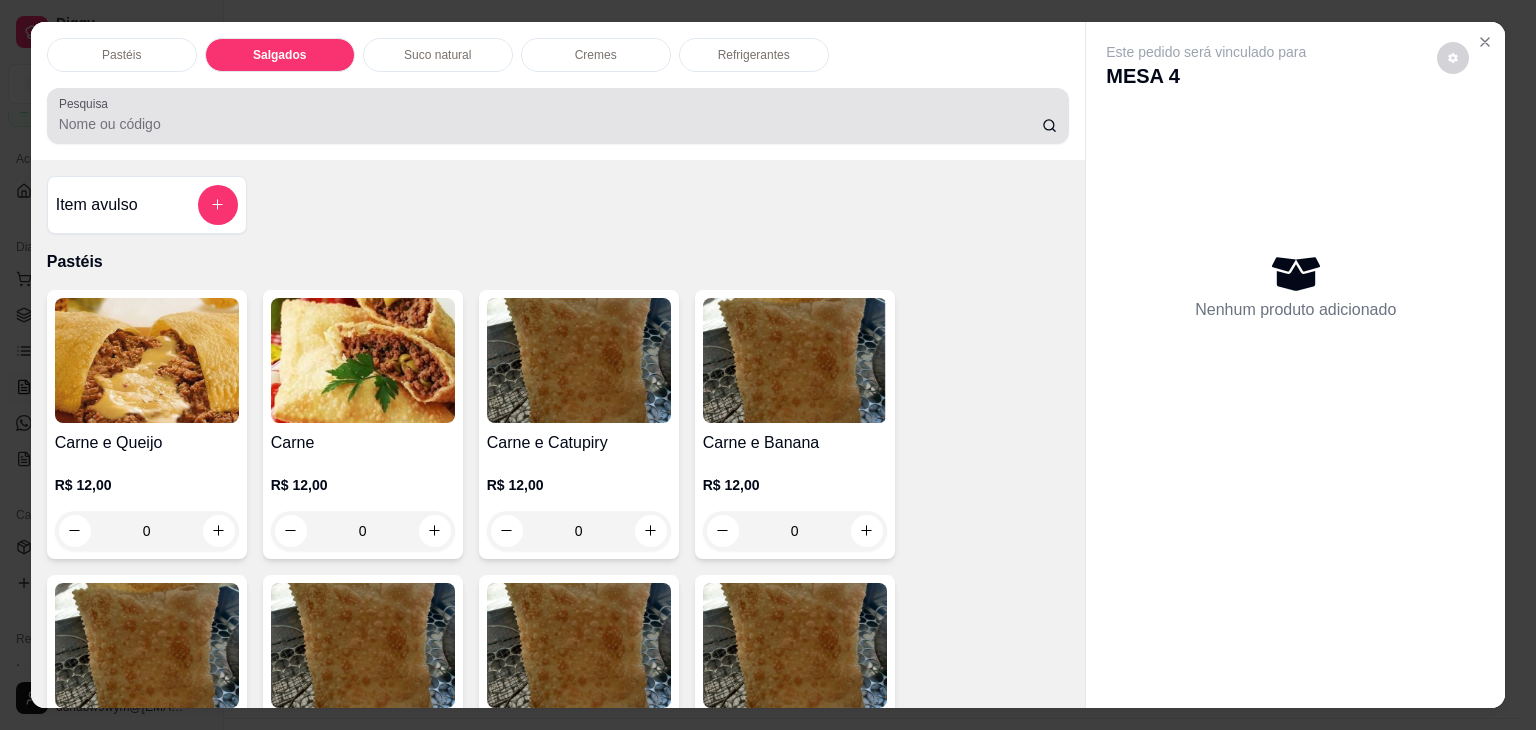 scroll, scrollTop: 2124, scrollLeft: 0, axis: vertical 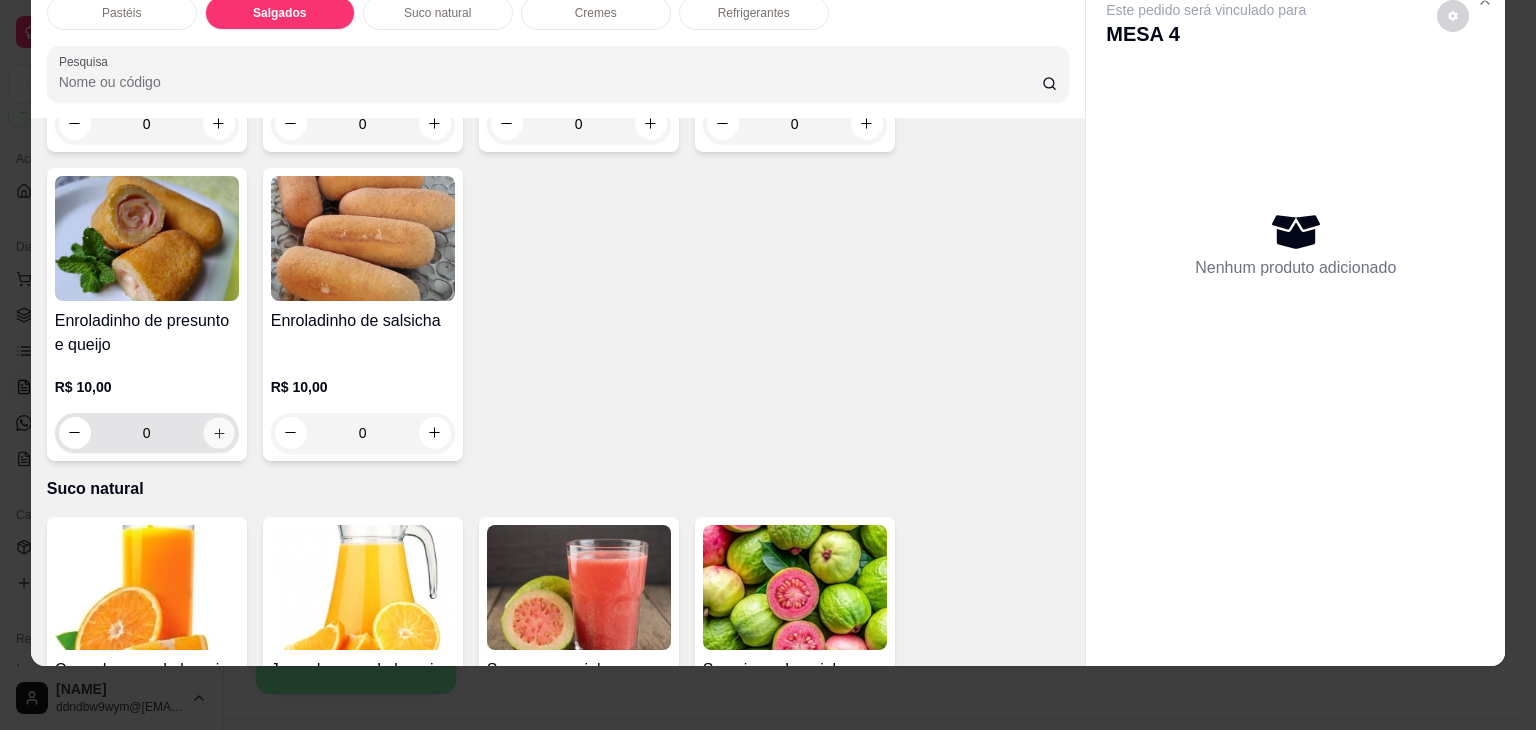 click at bounding box center [218, 432] 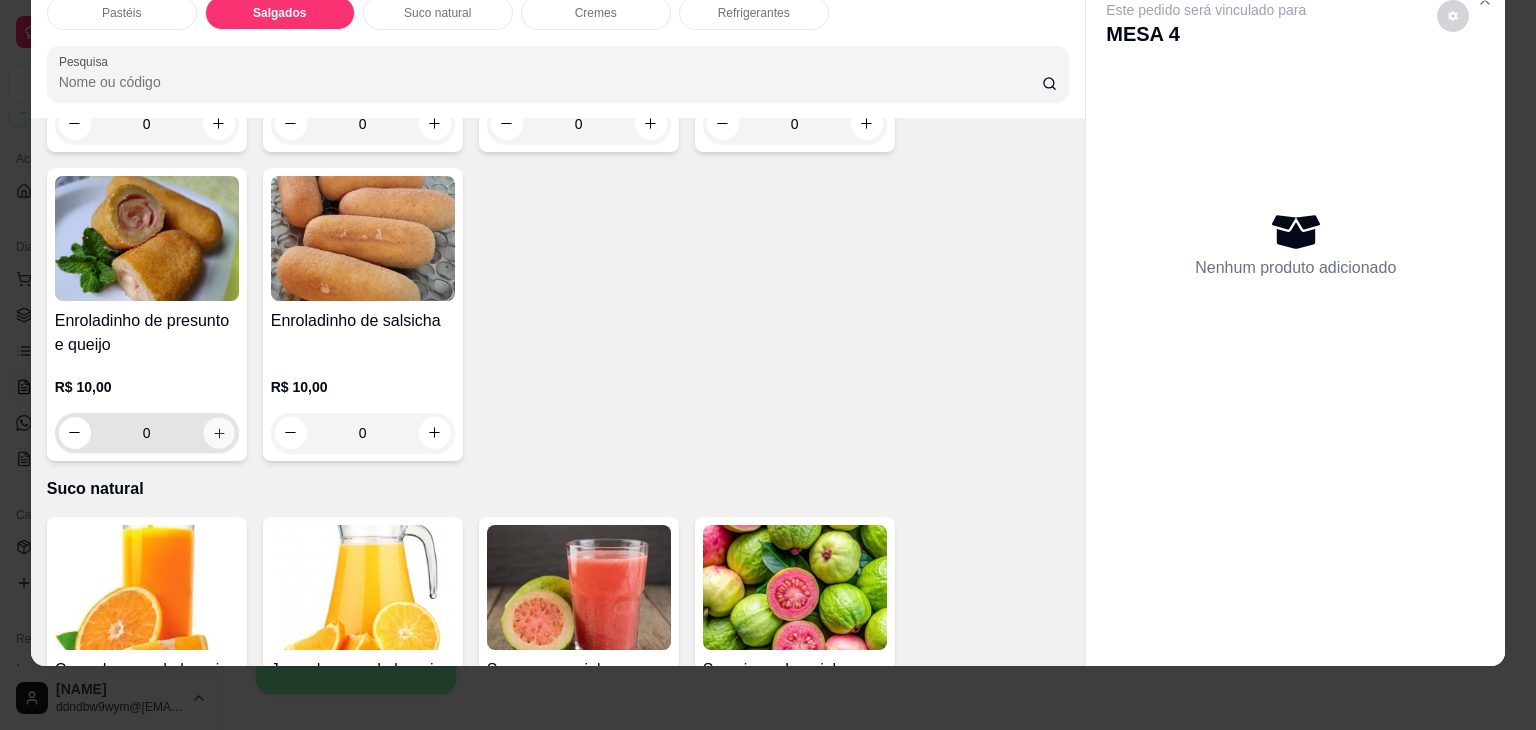 type on "1" 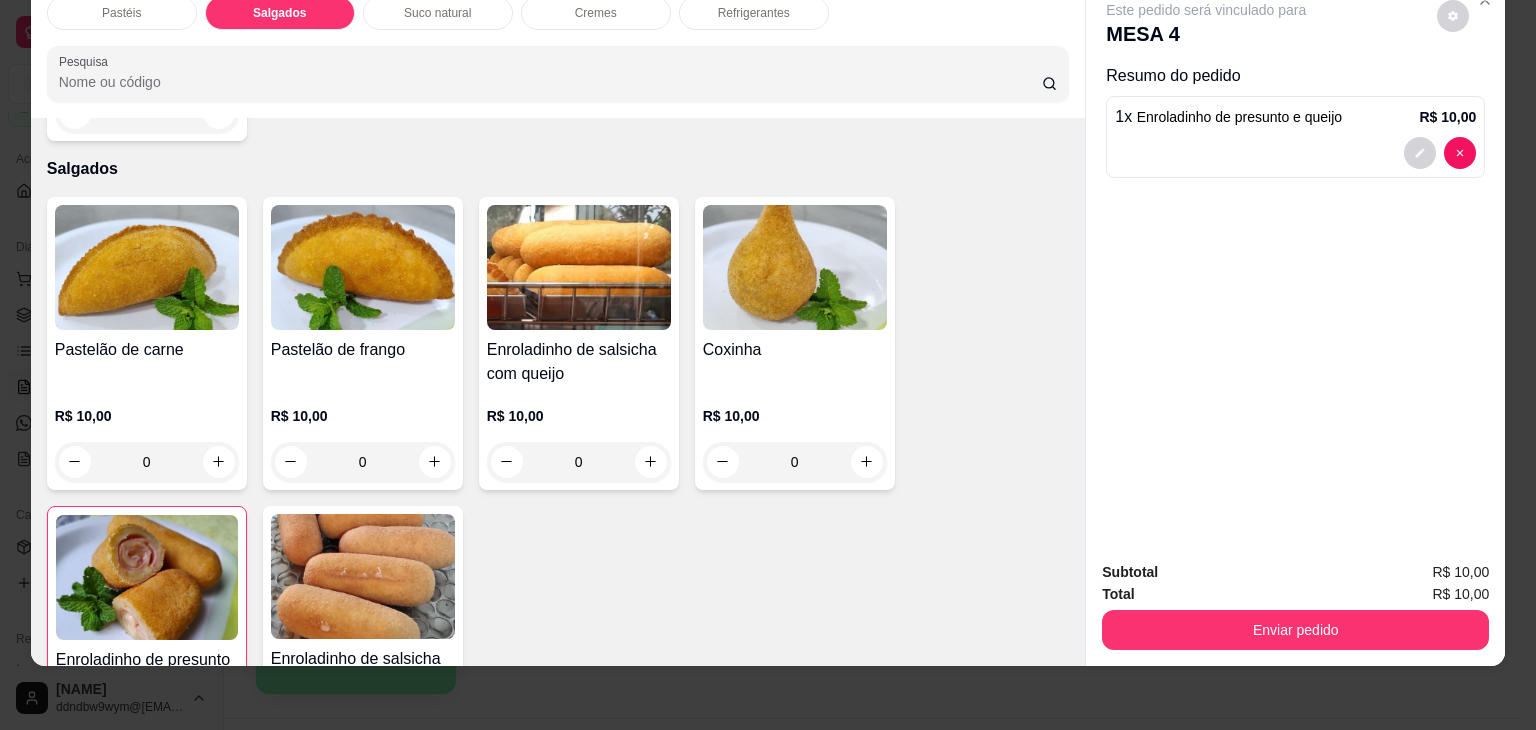 scroll, scrollTop: 2024, scrollLeft: 0, axis: vertical 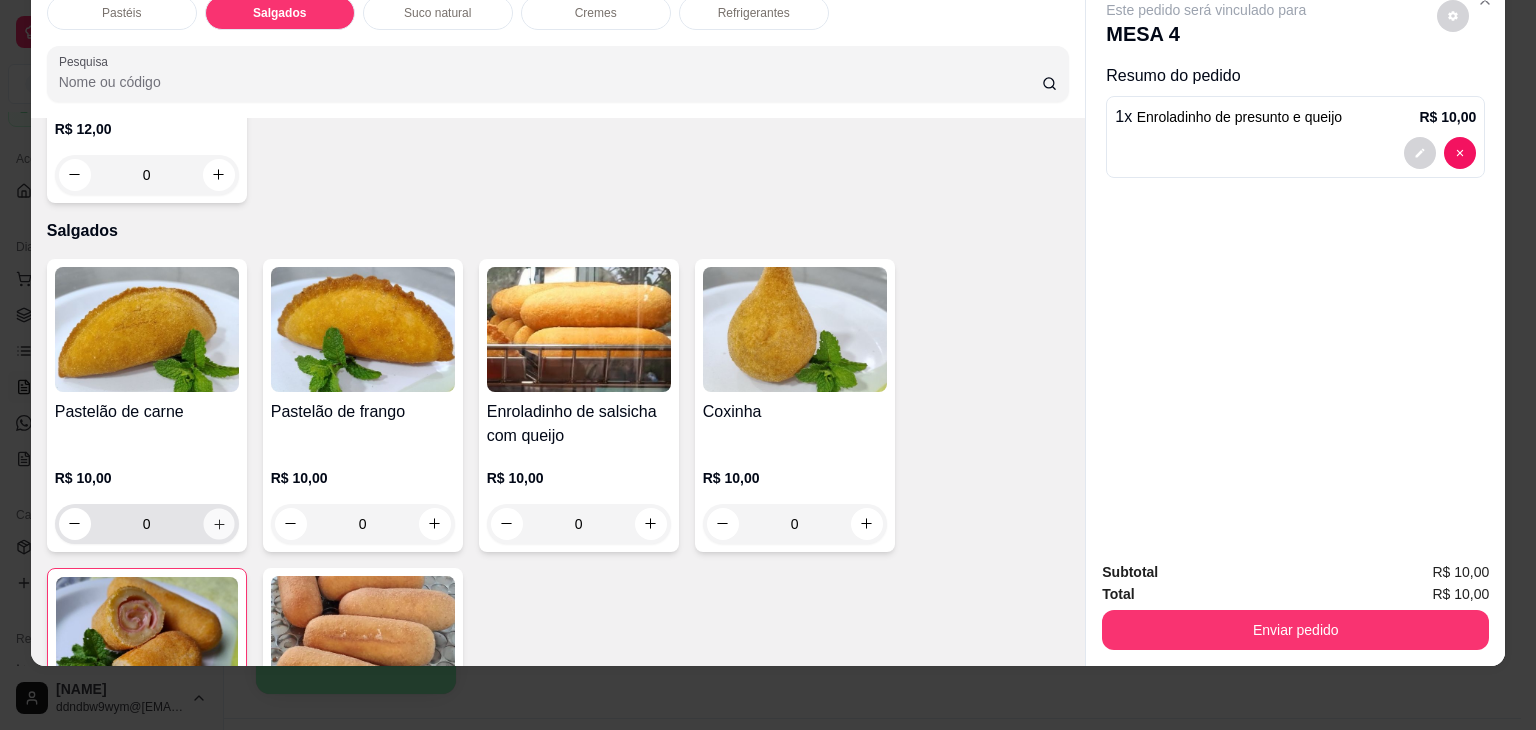 click 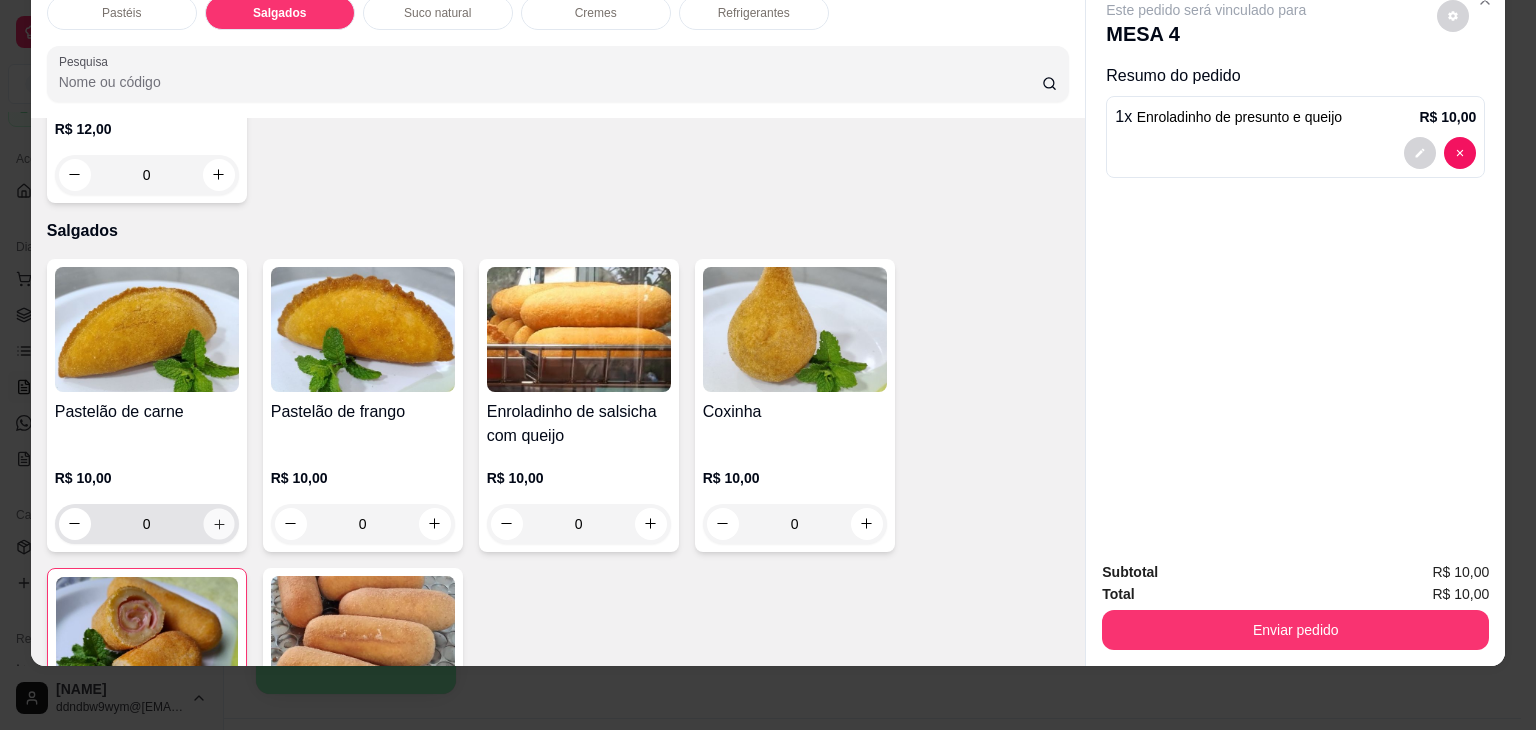 type on "1" 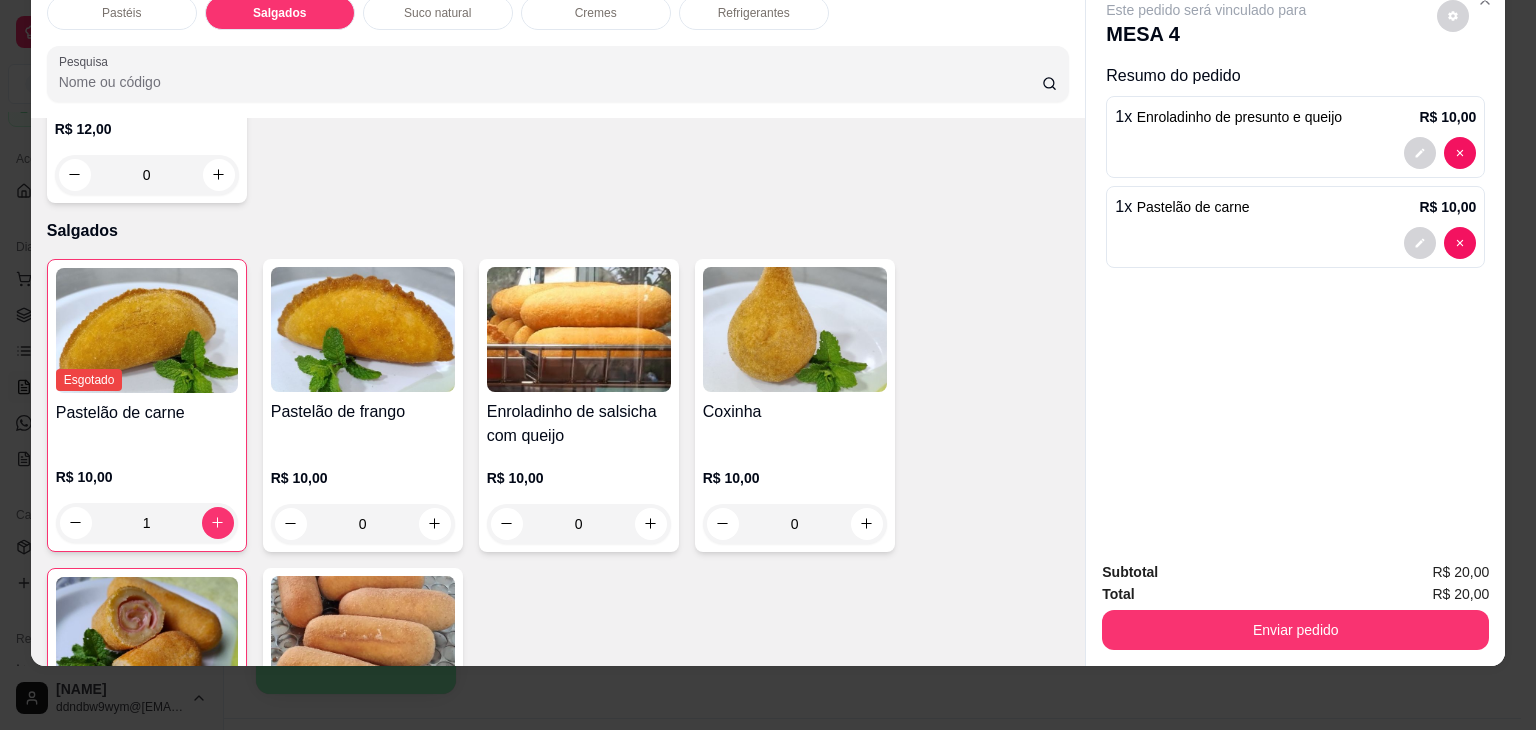 click on "Refrigerantes" at bounding box center [754, 13] 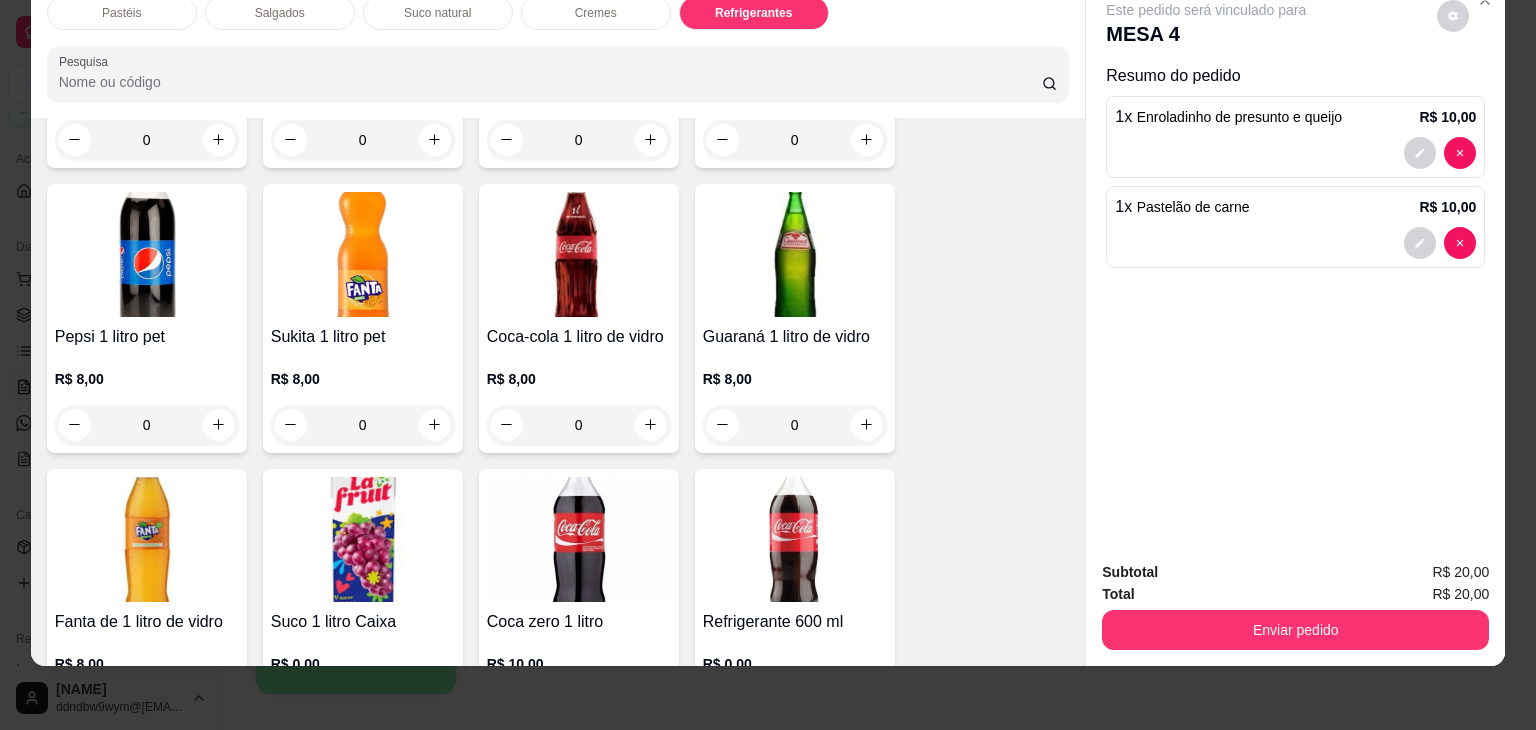 scroll, scrollTop: 4822, scrollLeft: 0, axis: vertical 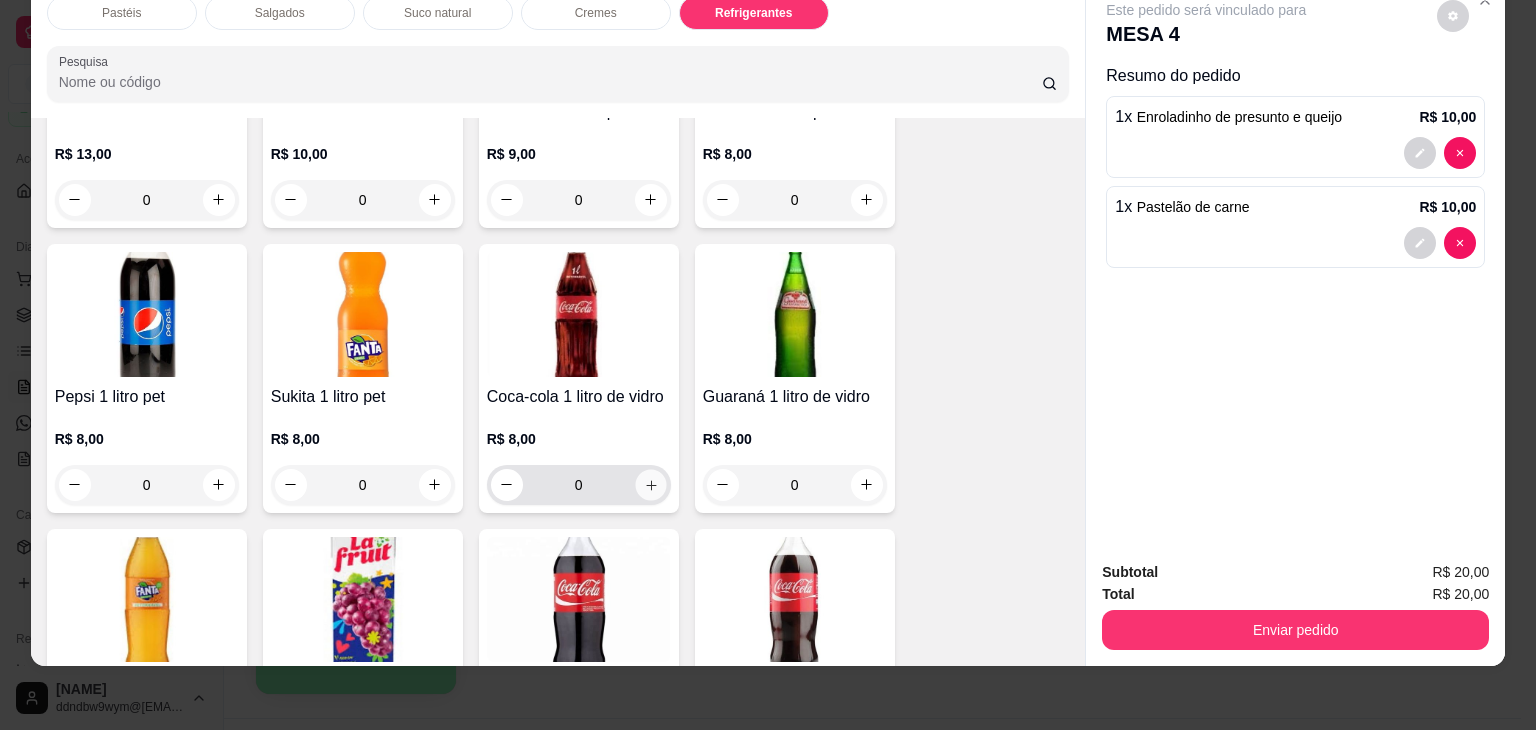 click 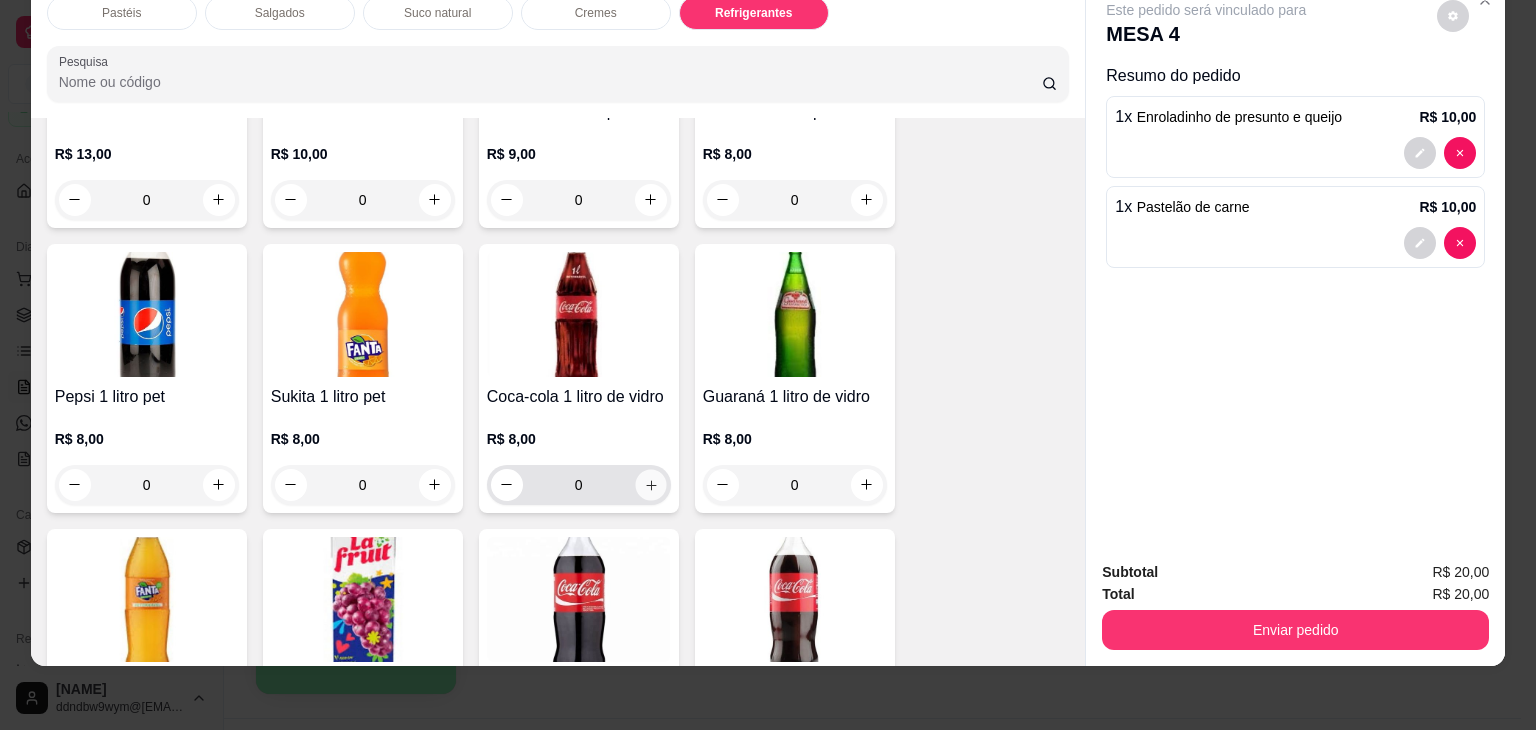 type on "1" 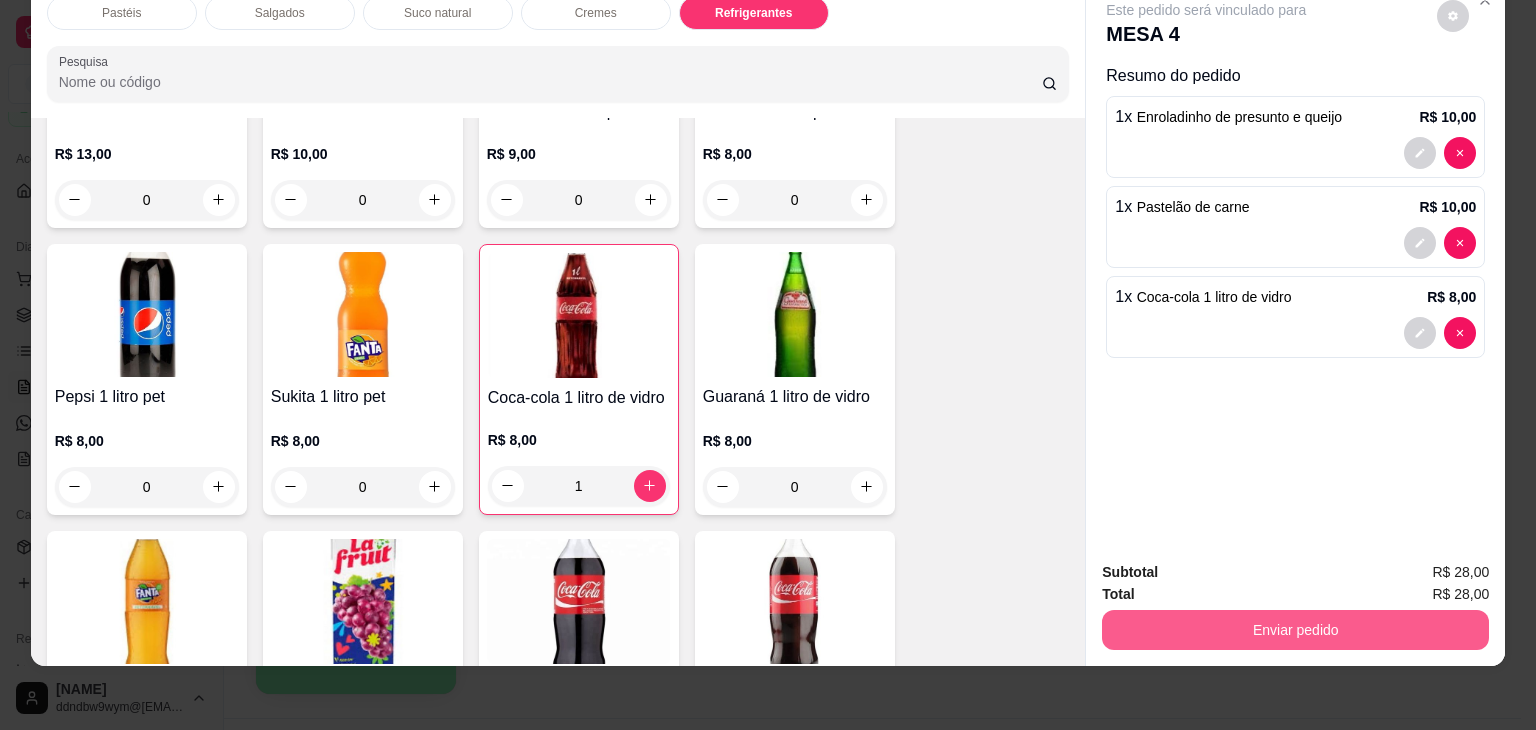 click on "Enviar pedido" at bounding box center [1295, 630] 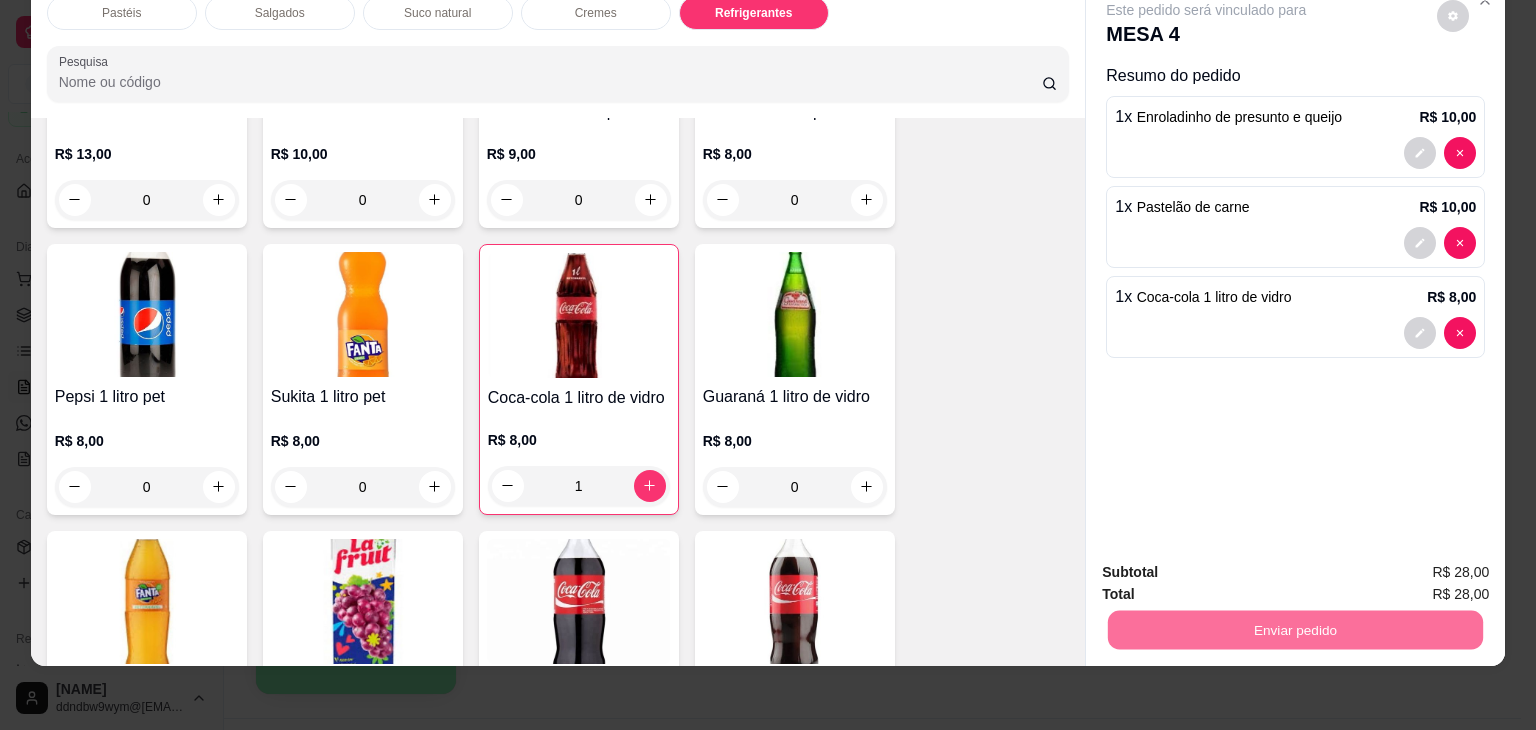 click on "Não registrar e enviar pedido" at bounding box center (1229, 565) 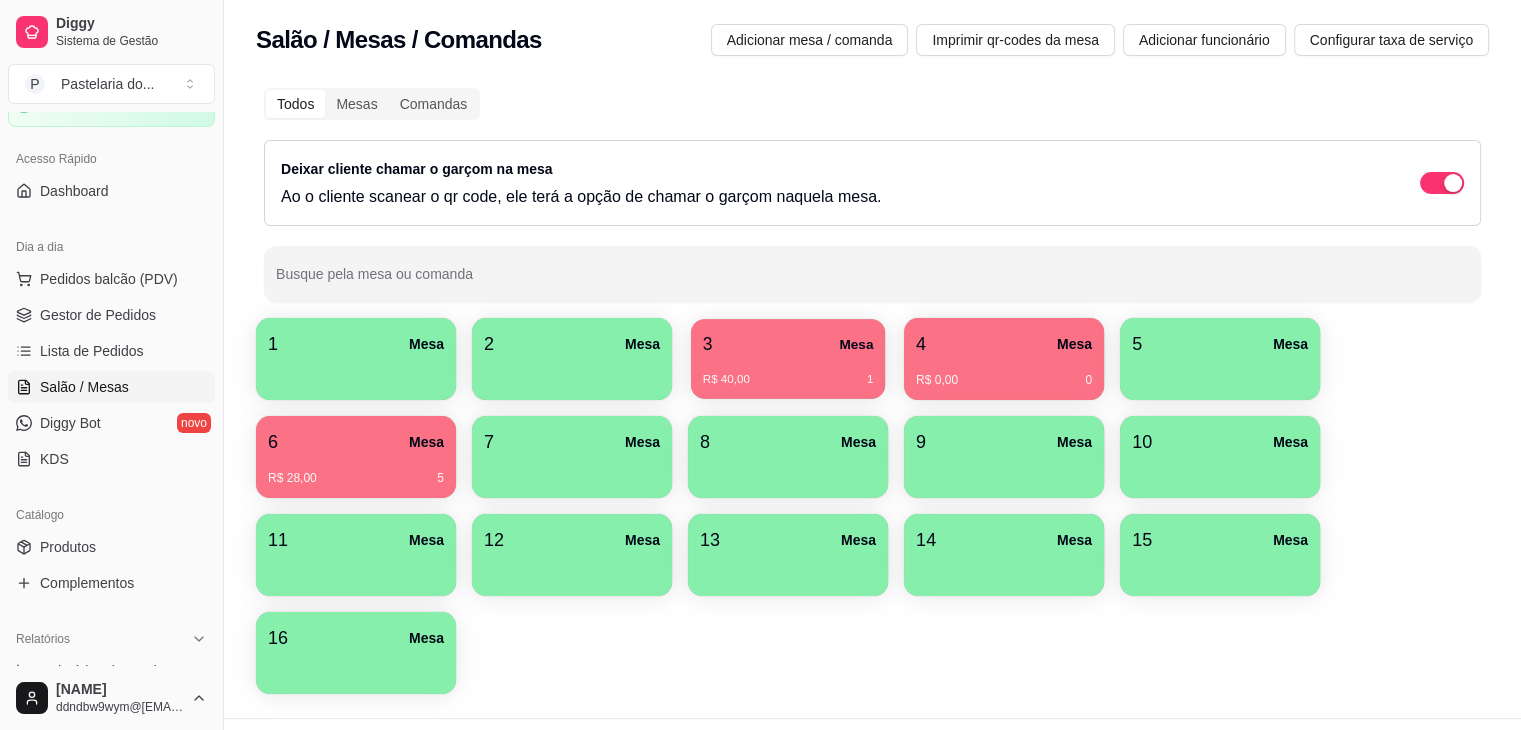 click on "[PRICE] [NUMBER]" at bounding box center (788, 380) 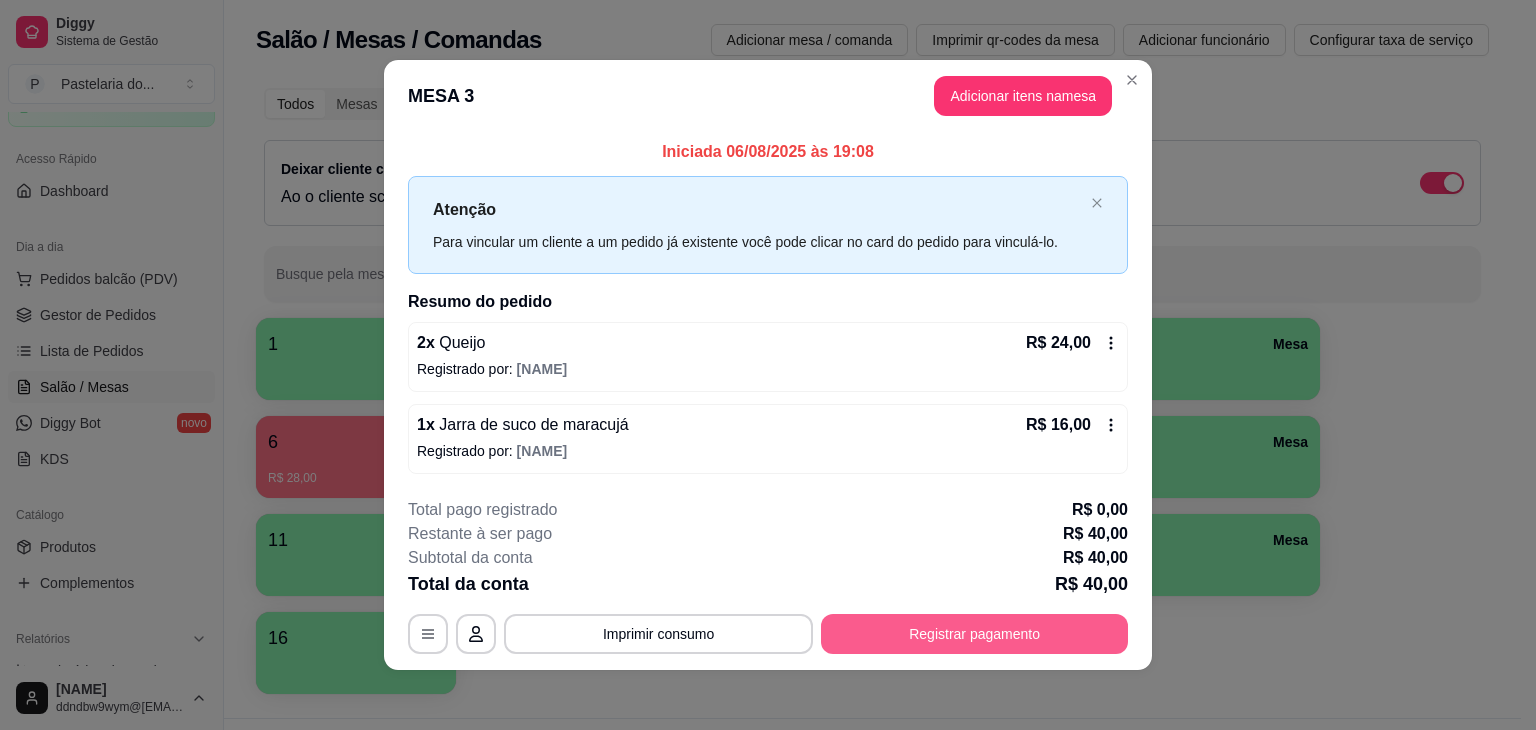 click on "Registrar pagamento" at bounding box center (974, 634) 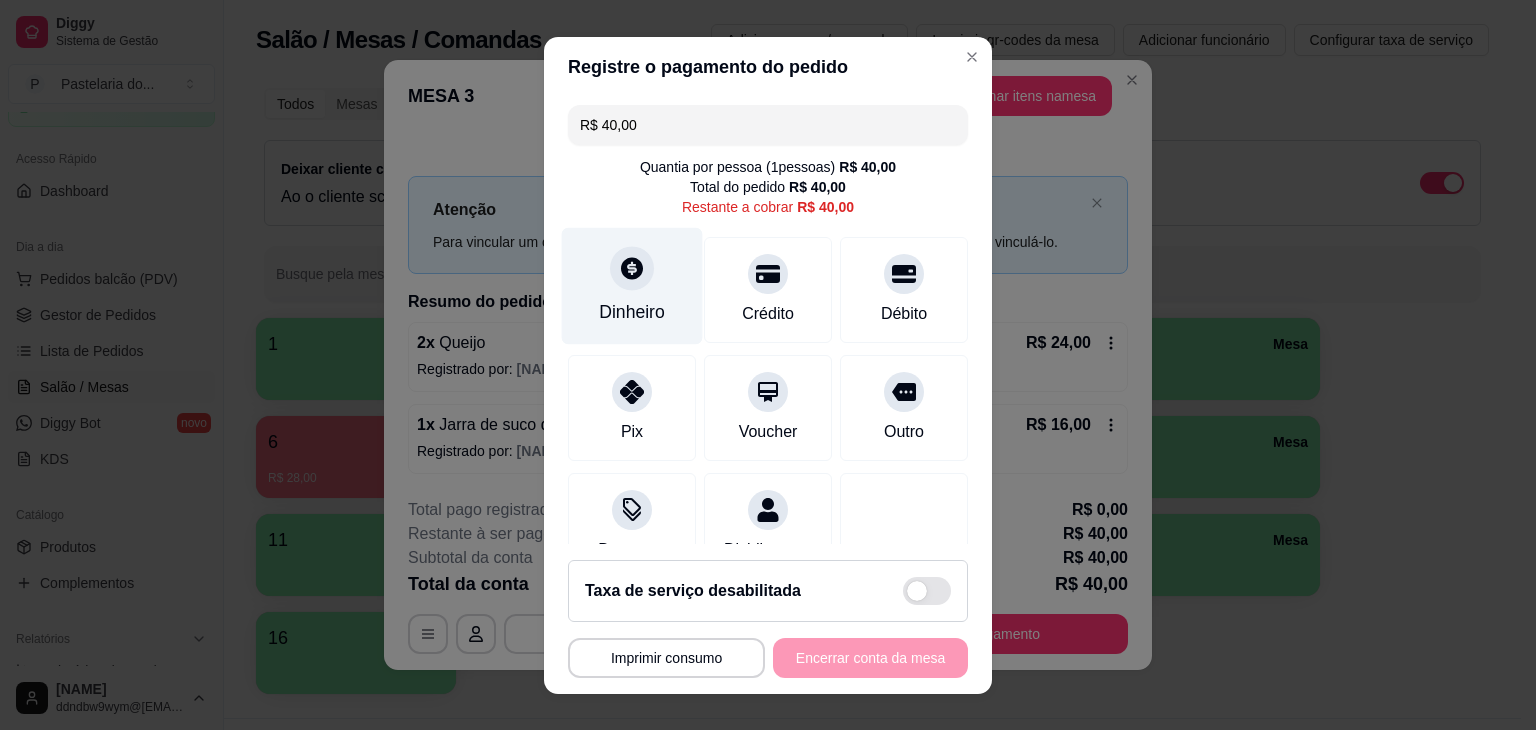 click at bounding box center (632, 268) 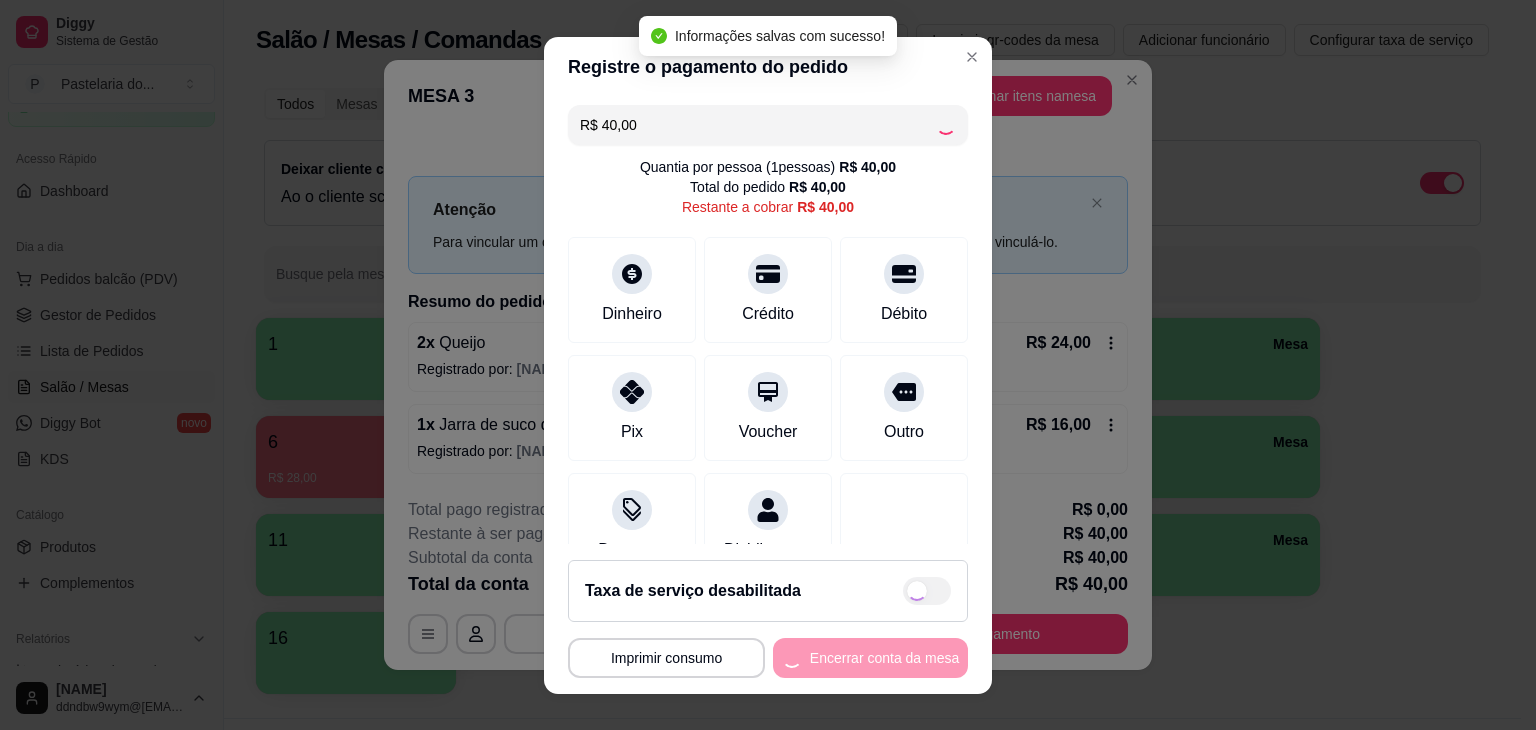 type on "R$ 0,00" 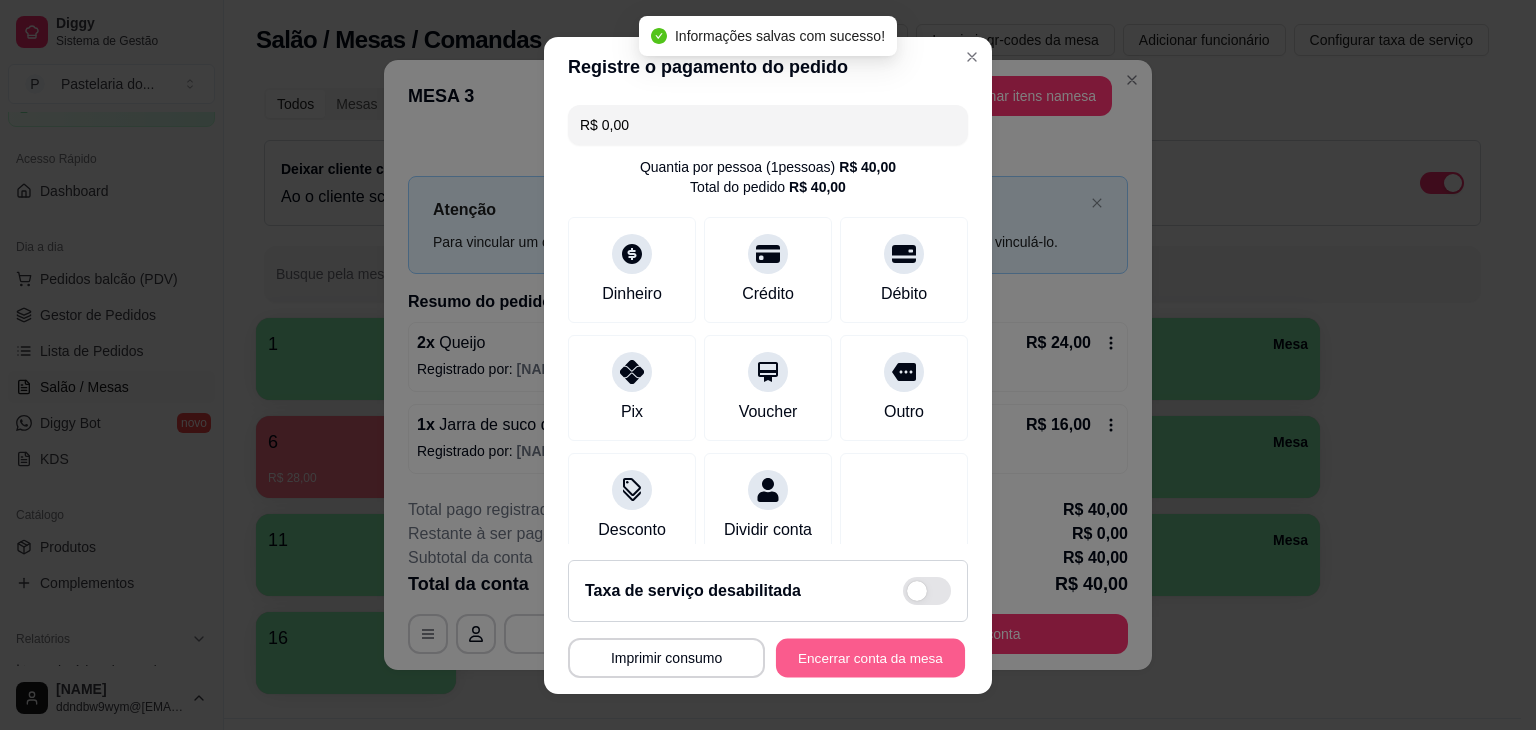 click on "Encerrar conta da mesa" at bounding box center [870, 657] 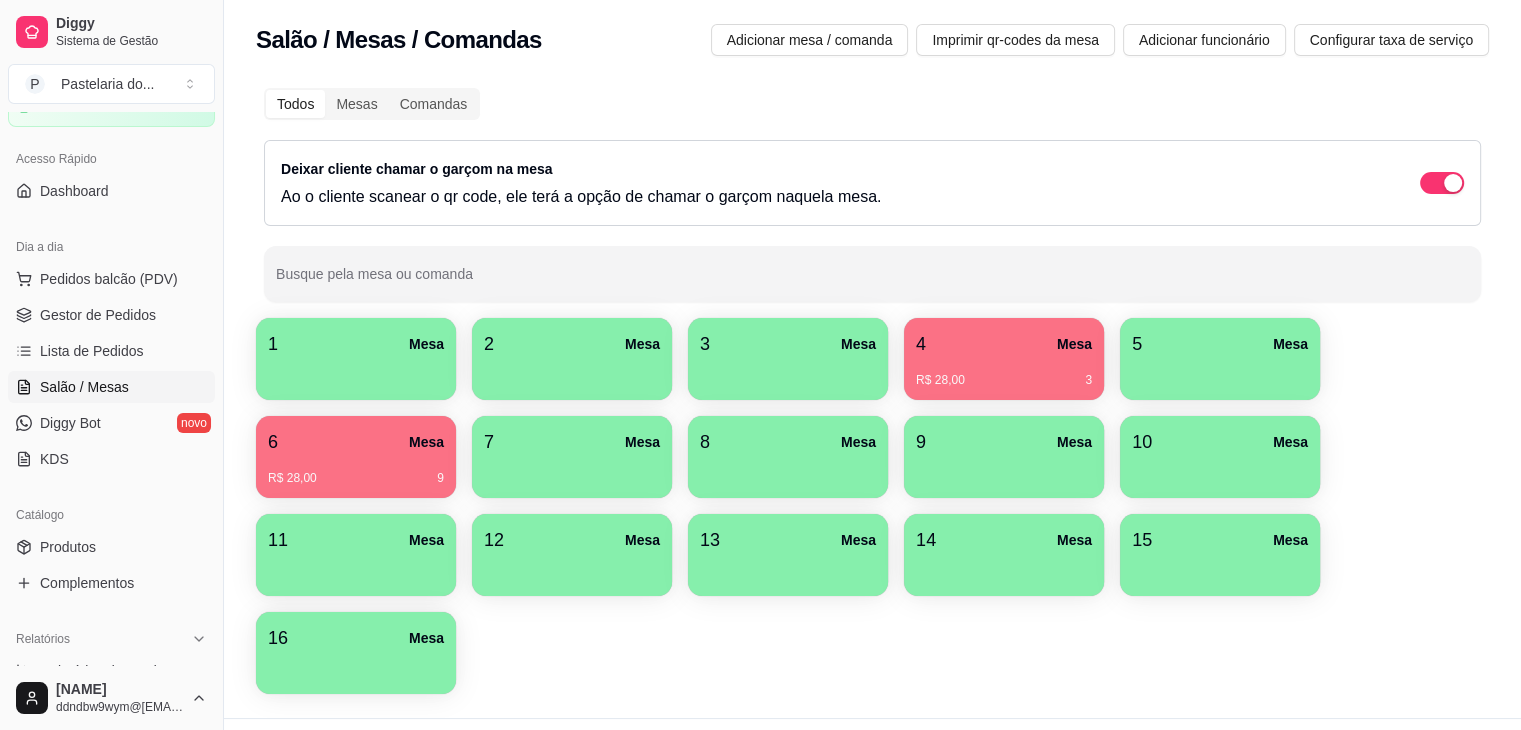 click on "R$ 28,00 3" at bounding box center (1004, 380) 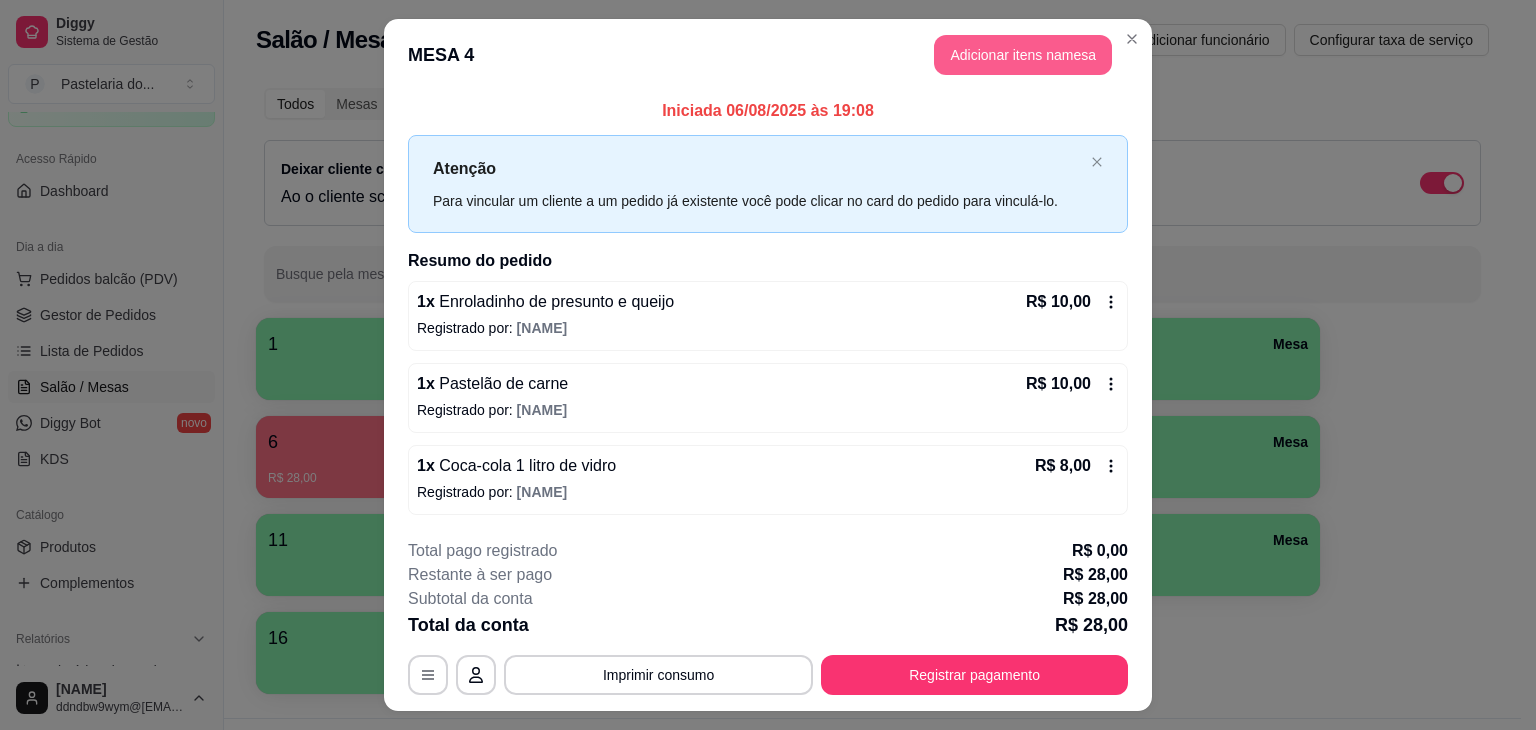 click on "Adicionar itens na  mesa" at bounding box center (1023, 55) 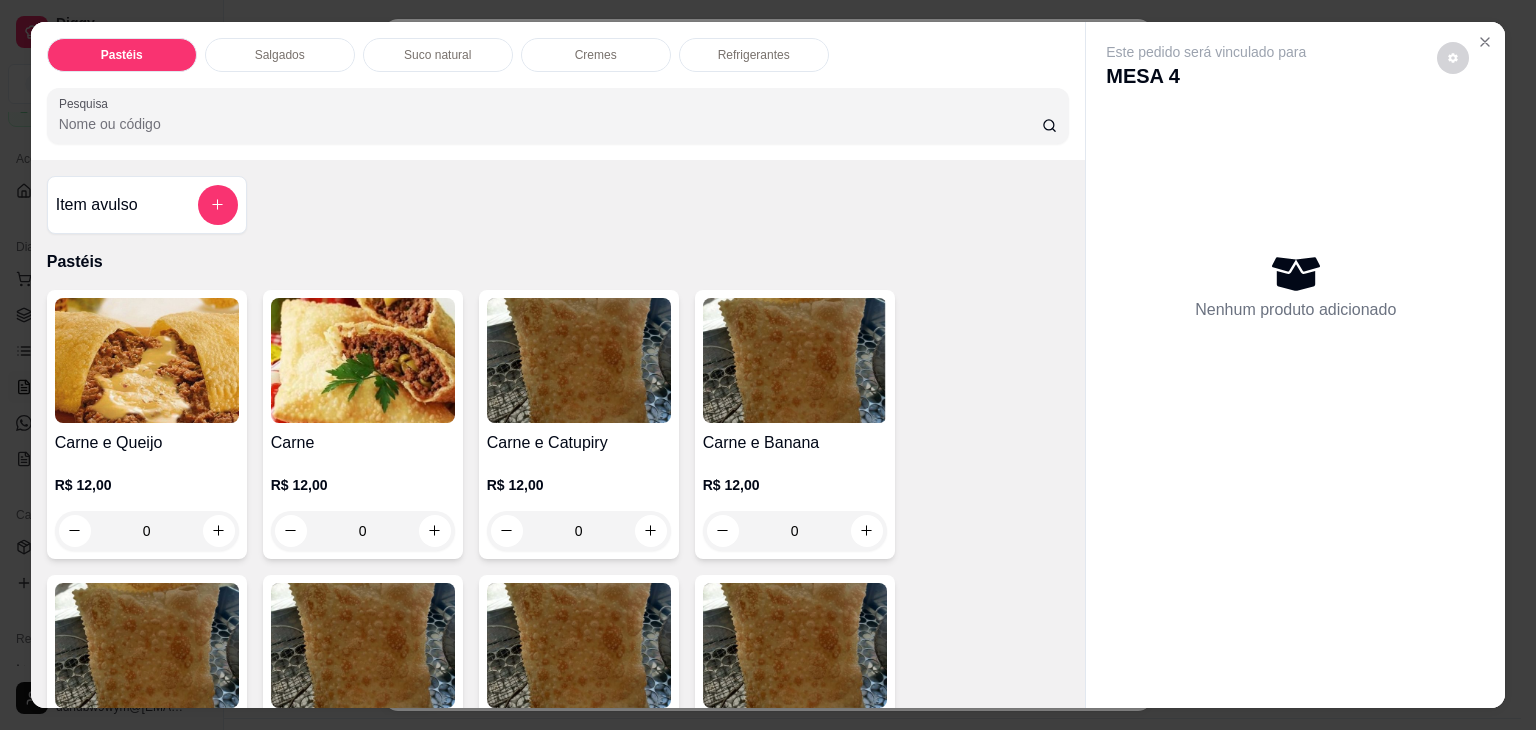click on "Salgados" at bounding box center (280, 55) 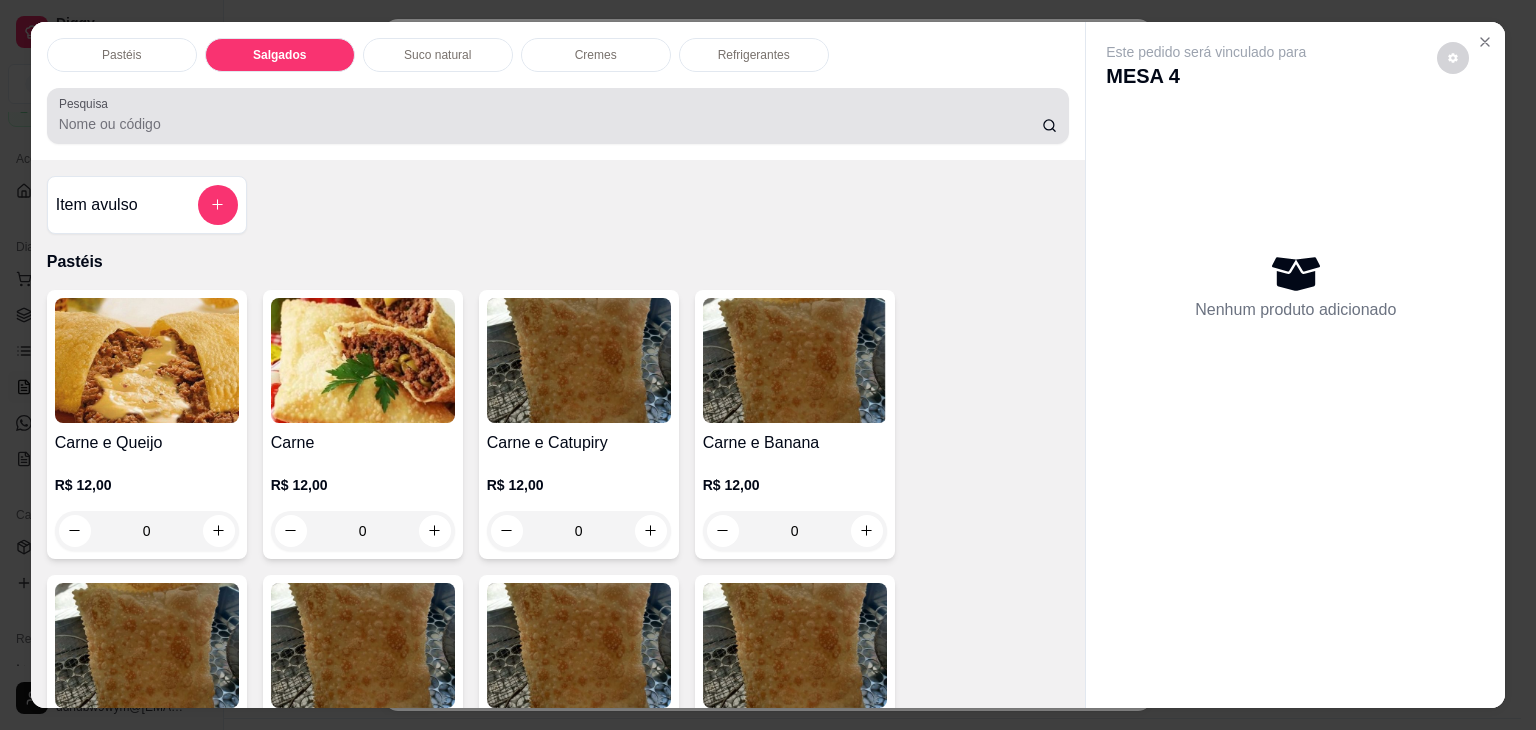 scroll, scrollTop: 2124, scrollLeft: 0, axis: vertical 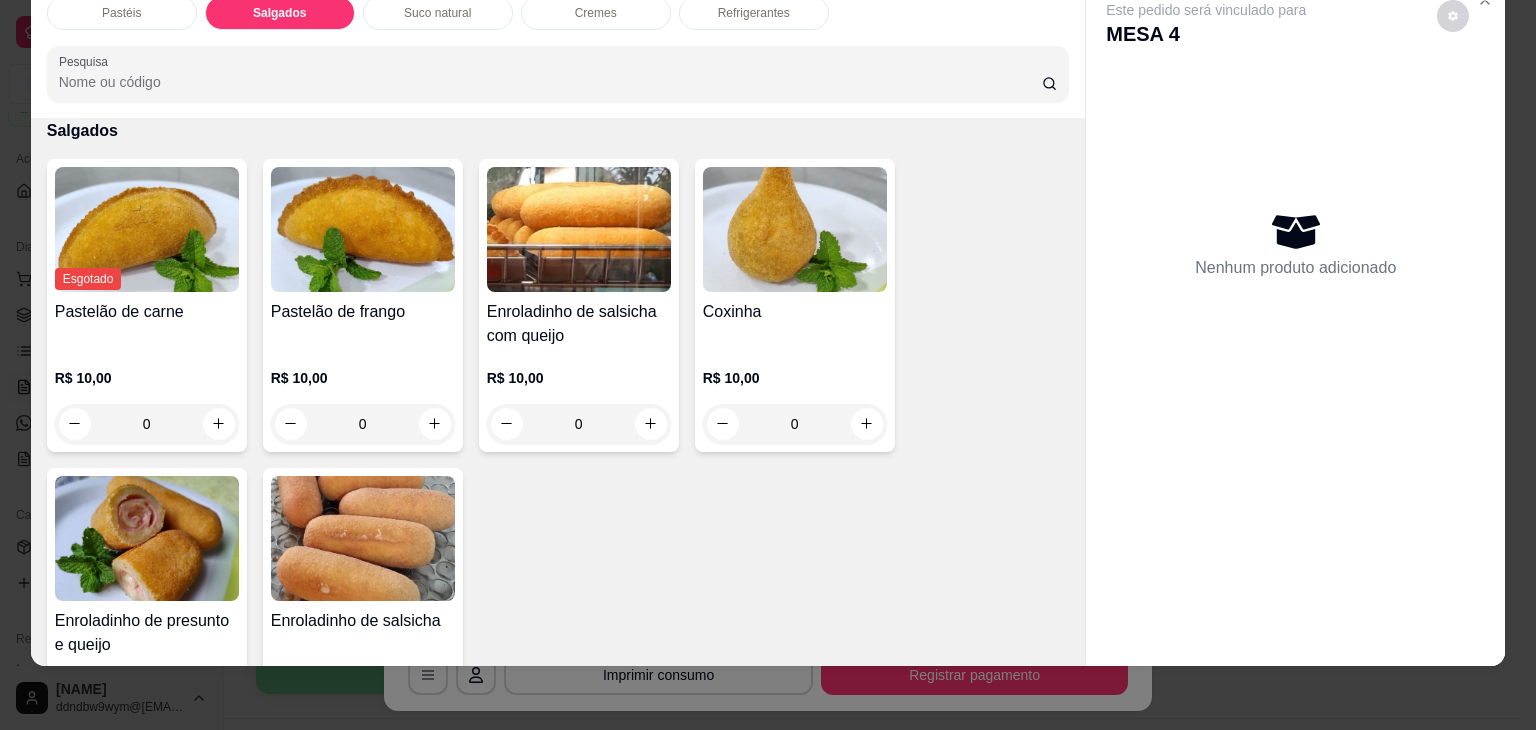 click at bounding box center [363, 229] 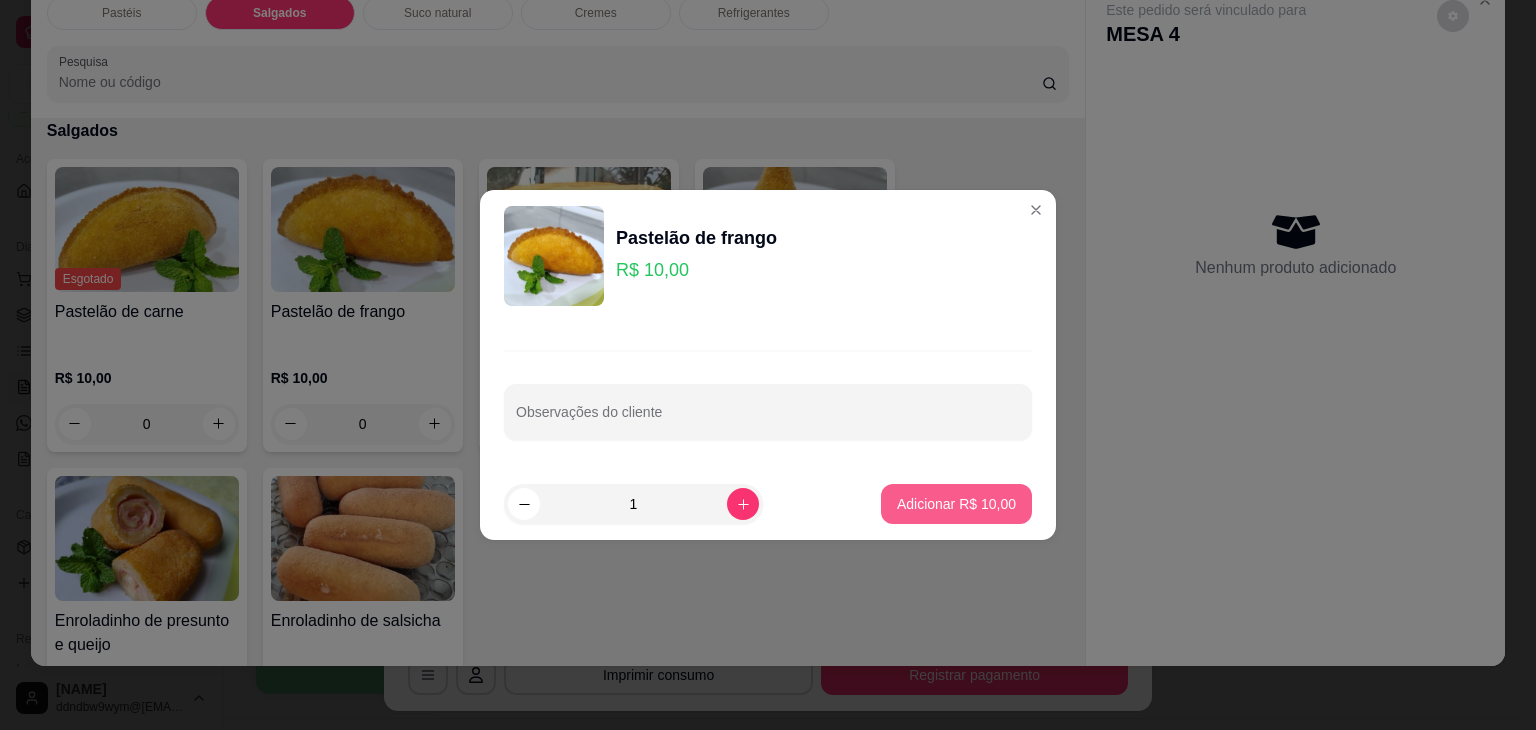 click on "Adicionar   R$ 10,00" at bounding box center [956, 504] 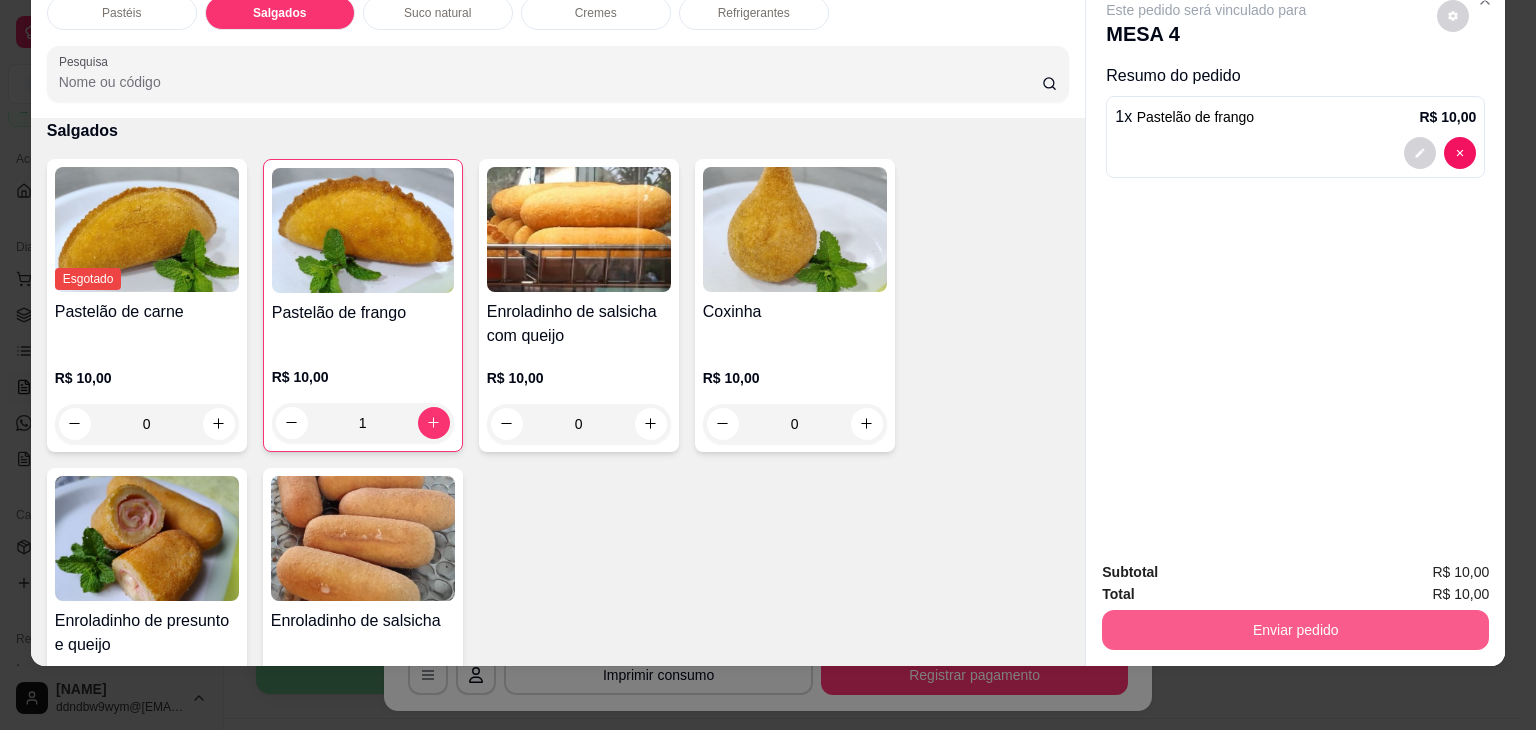 click on "Enviar pedido" at bounding box center (1295, 630) 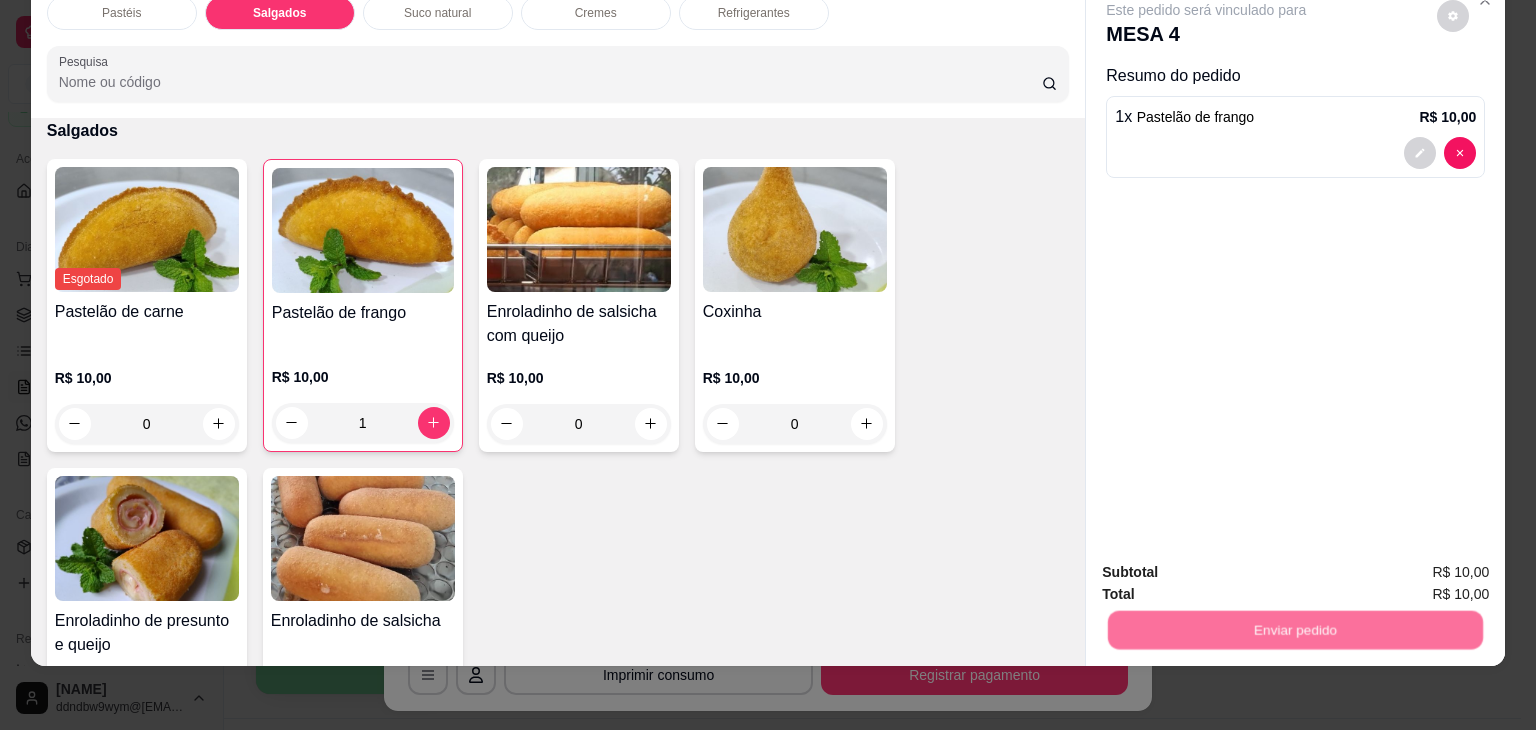 click on "Não registrar e enviar pedido" at bounding box center [1229, 565] 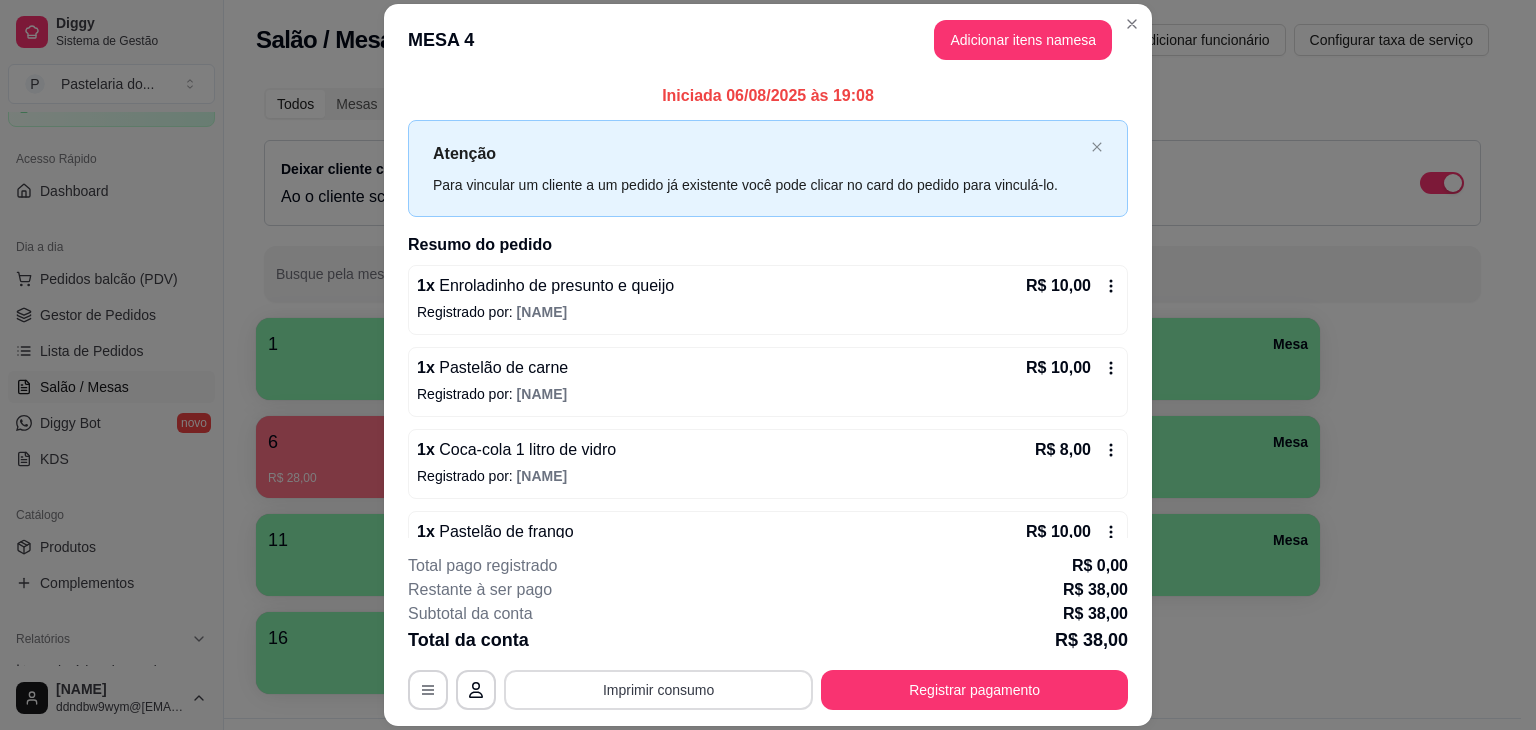 click on "Imprimir consumo" at bounding box center (658, 690) 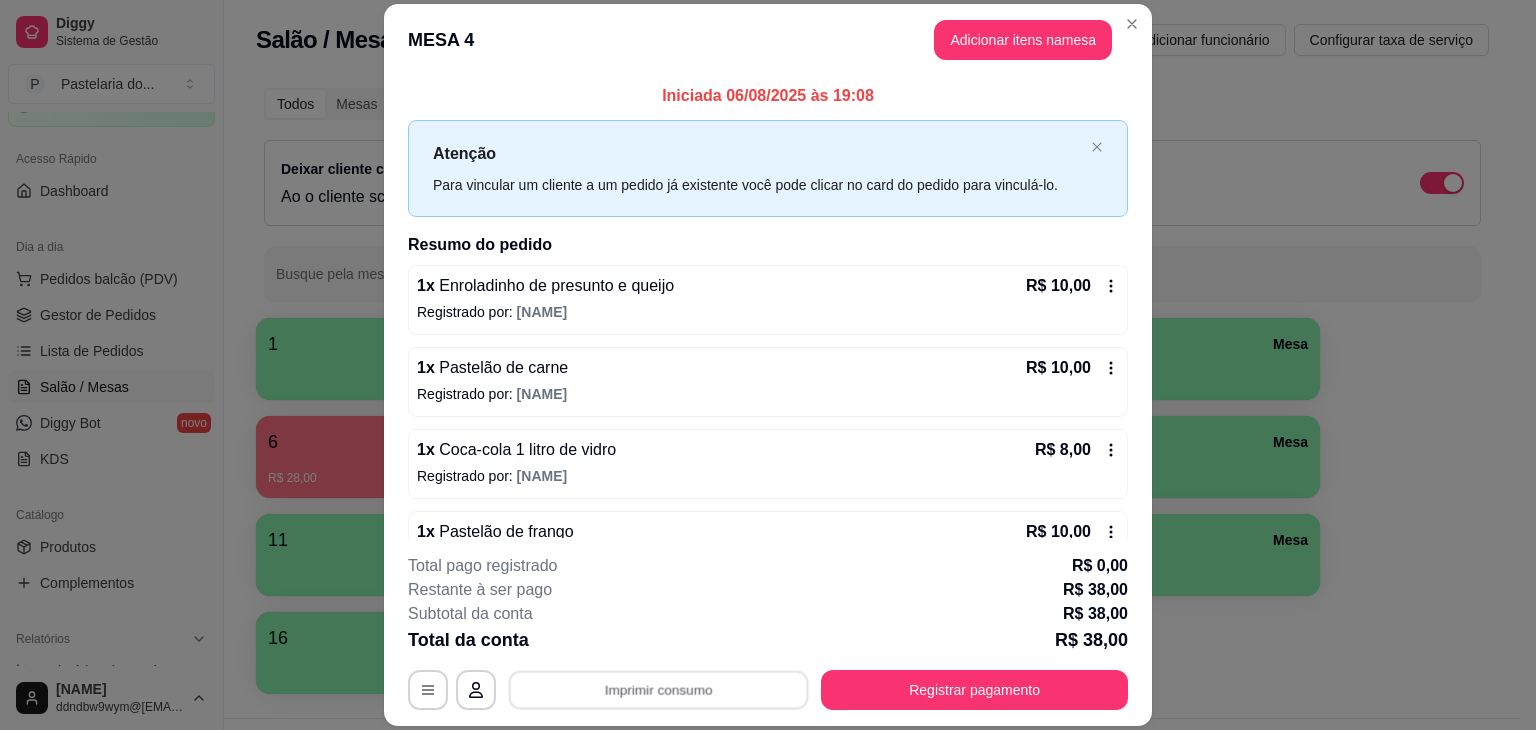 click on "IMPRESSORA" at bounding box center (657, 648) 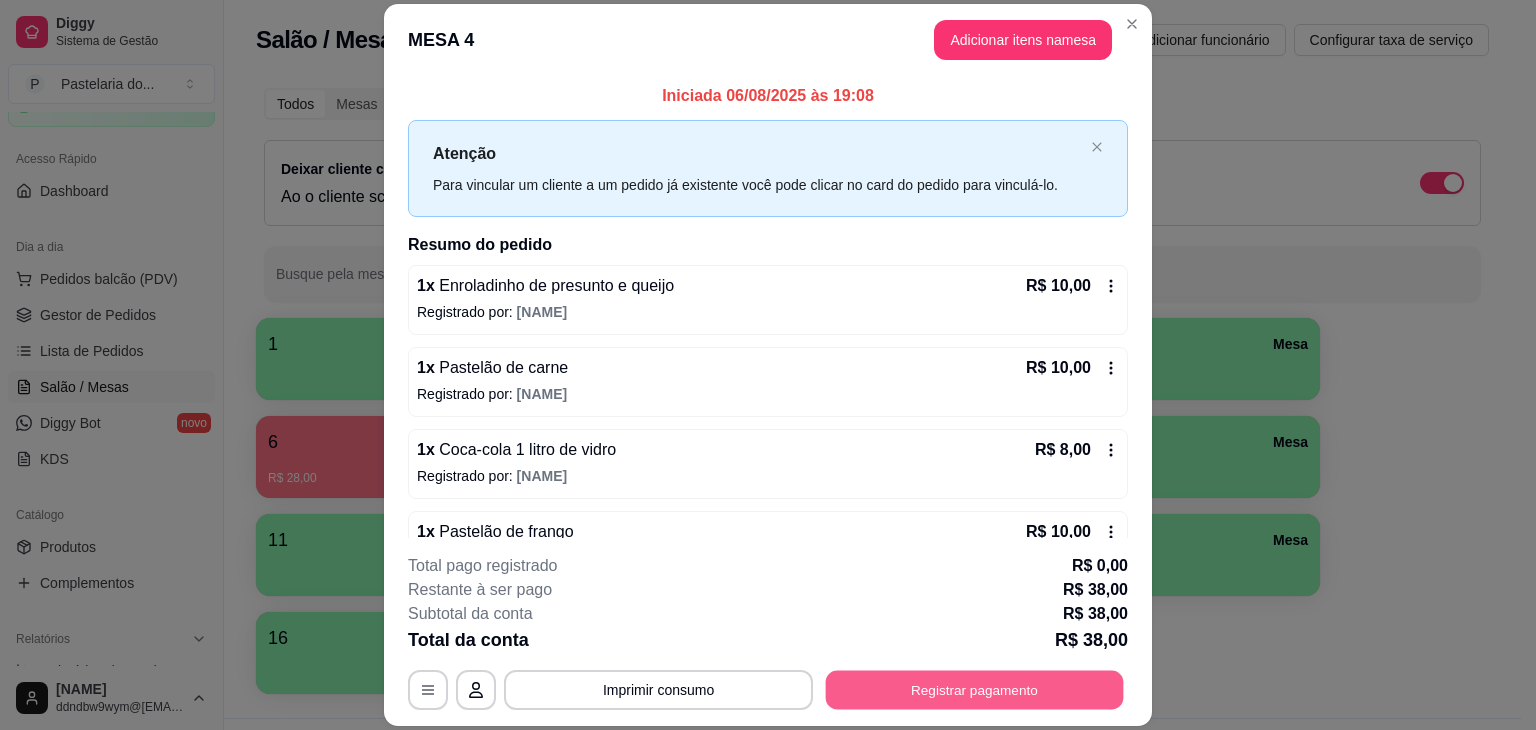 click on "Registrar pagamento" at bounding box center [975, 690] 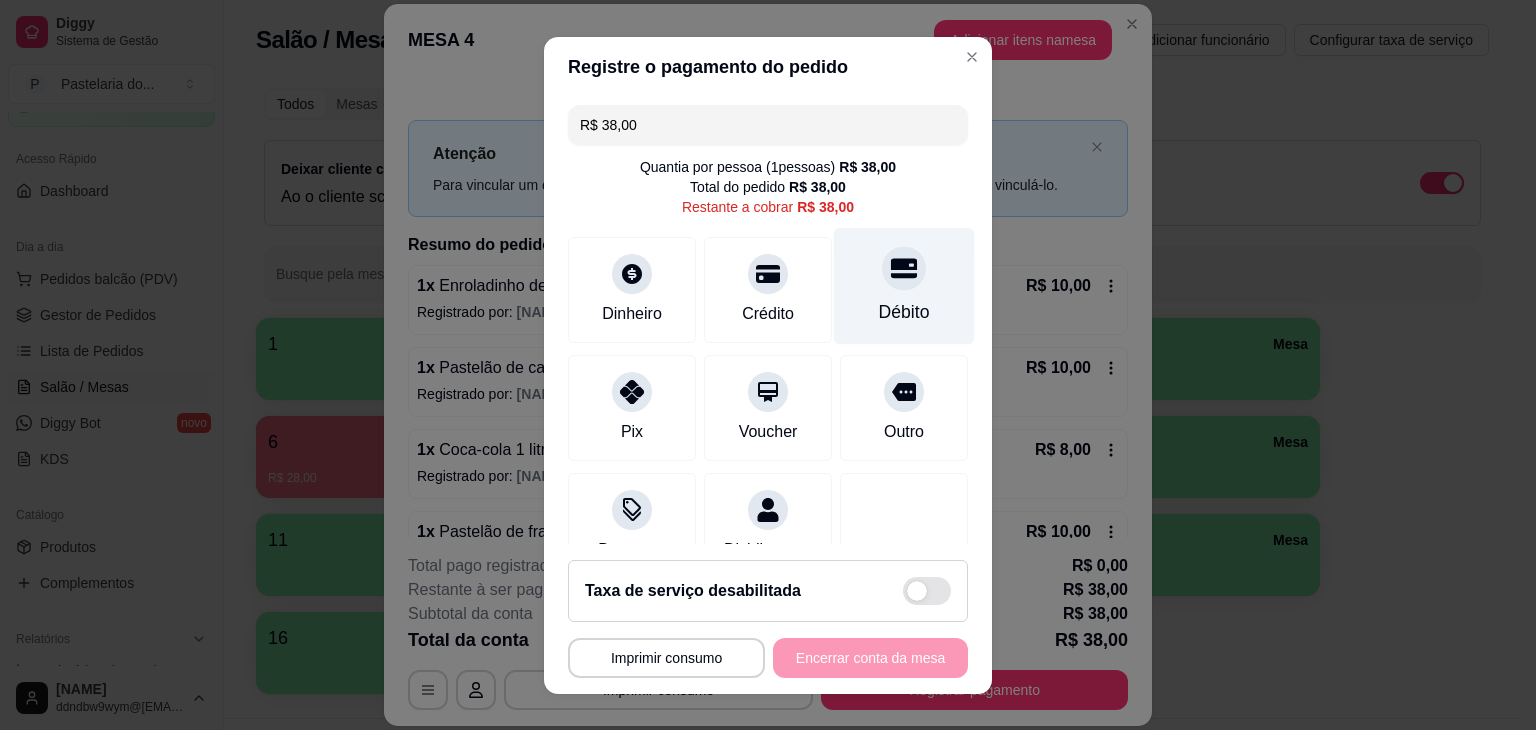 click on "Débito" at bounding box center [904, 285] 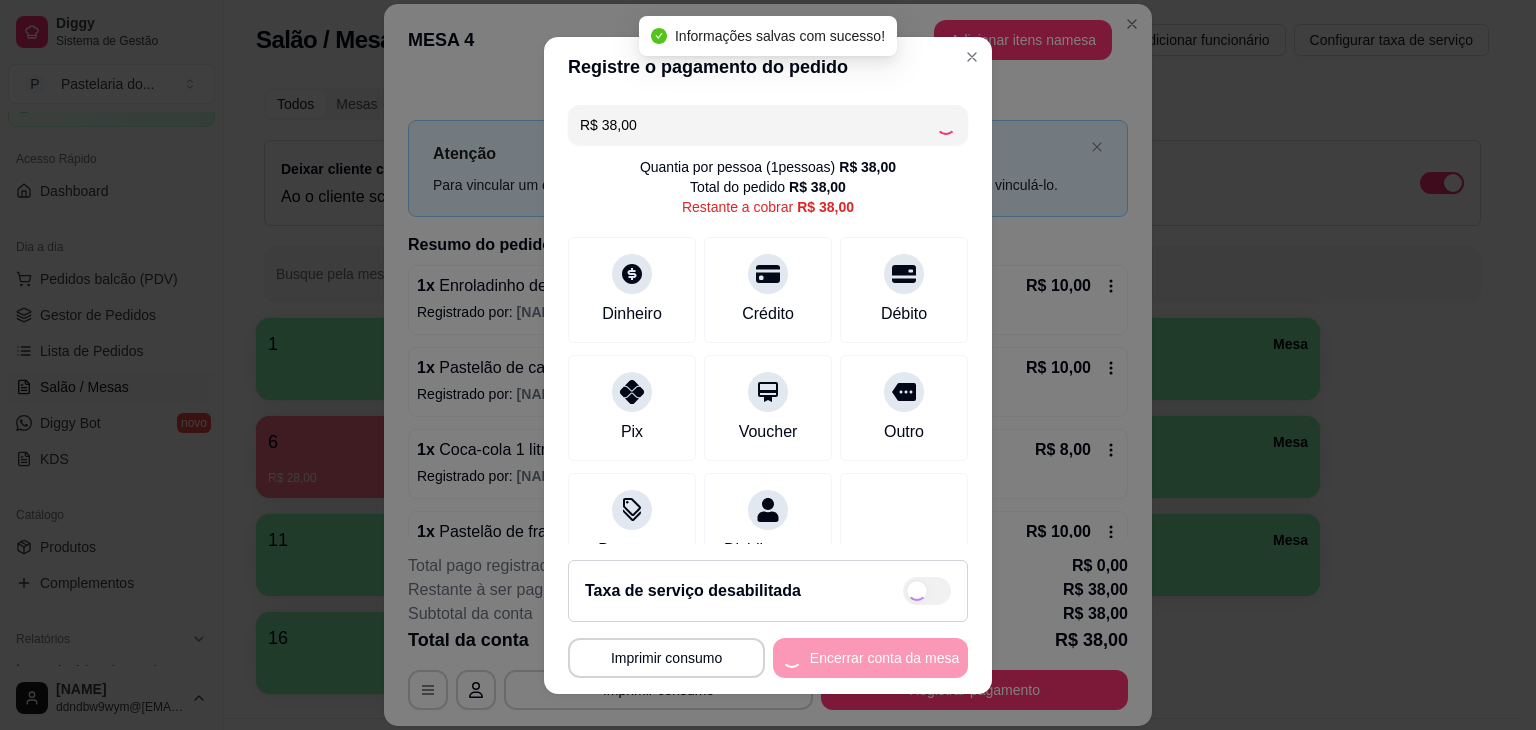type on "R$ 0,00" 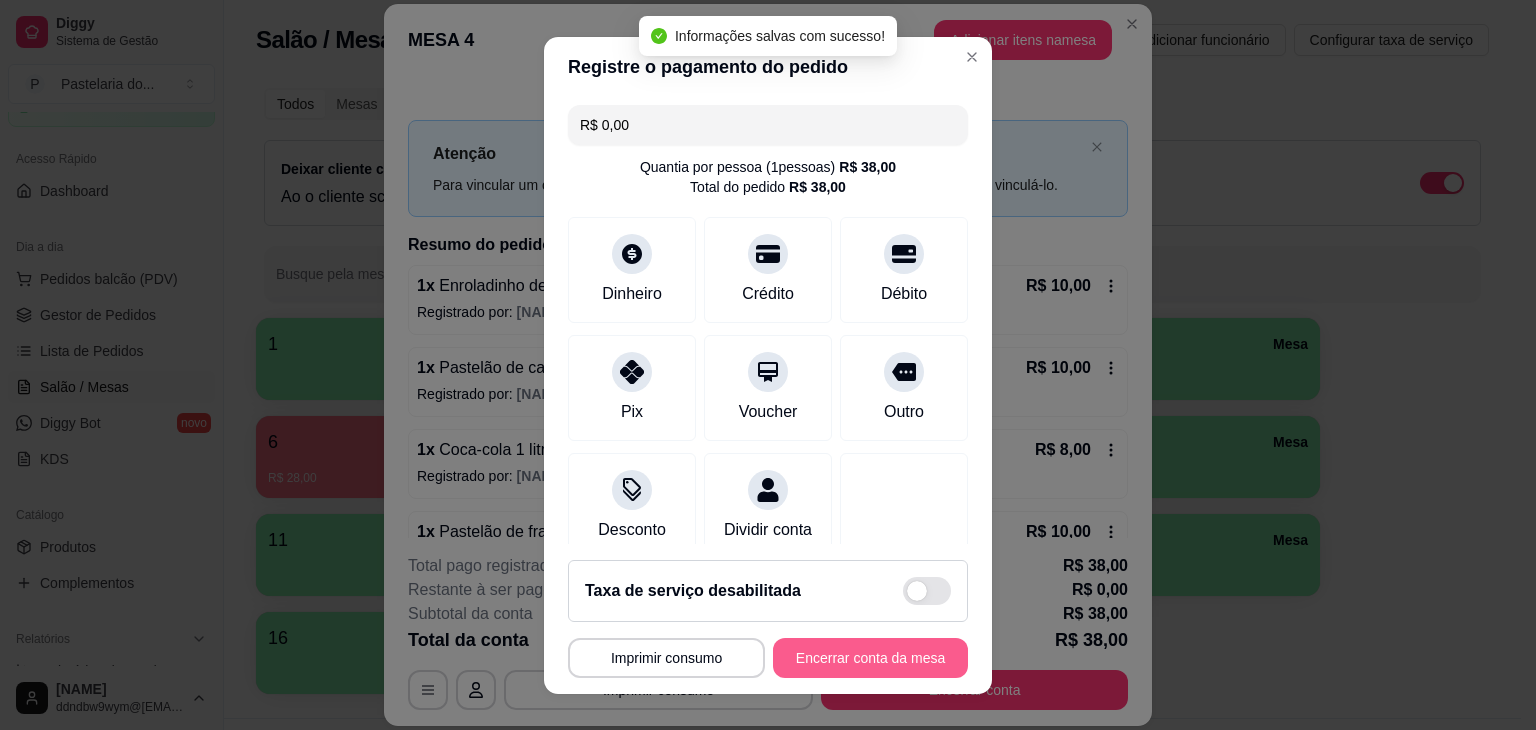 click on "Encerrar conta da mesa" at bounding box center [870, 658] 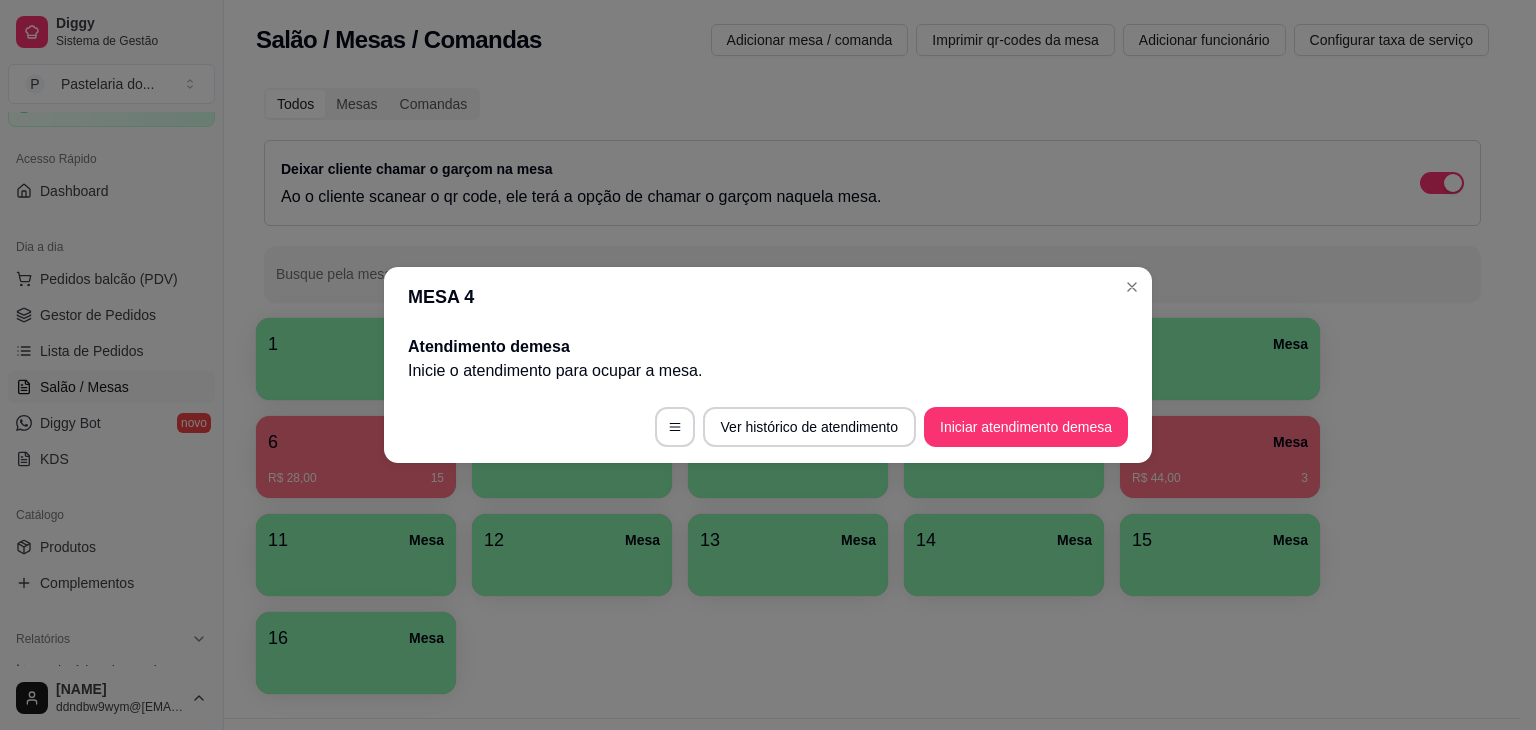 click on "1 Mesa 2 Mesa 3 Mesa 4 Mesa 5 Mesa 6 Mesa R$ 28,00 15 7 Mesa 8 Mesa 9 Mesa 10 Mesa R$ 44,00 3 11 Mesa 12 Mesa 13 Mesa 14 Mesa 15 Mesa 16 Mesa" at bounding box center [872, 506] 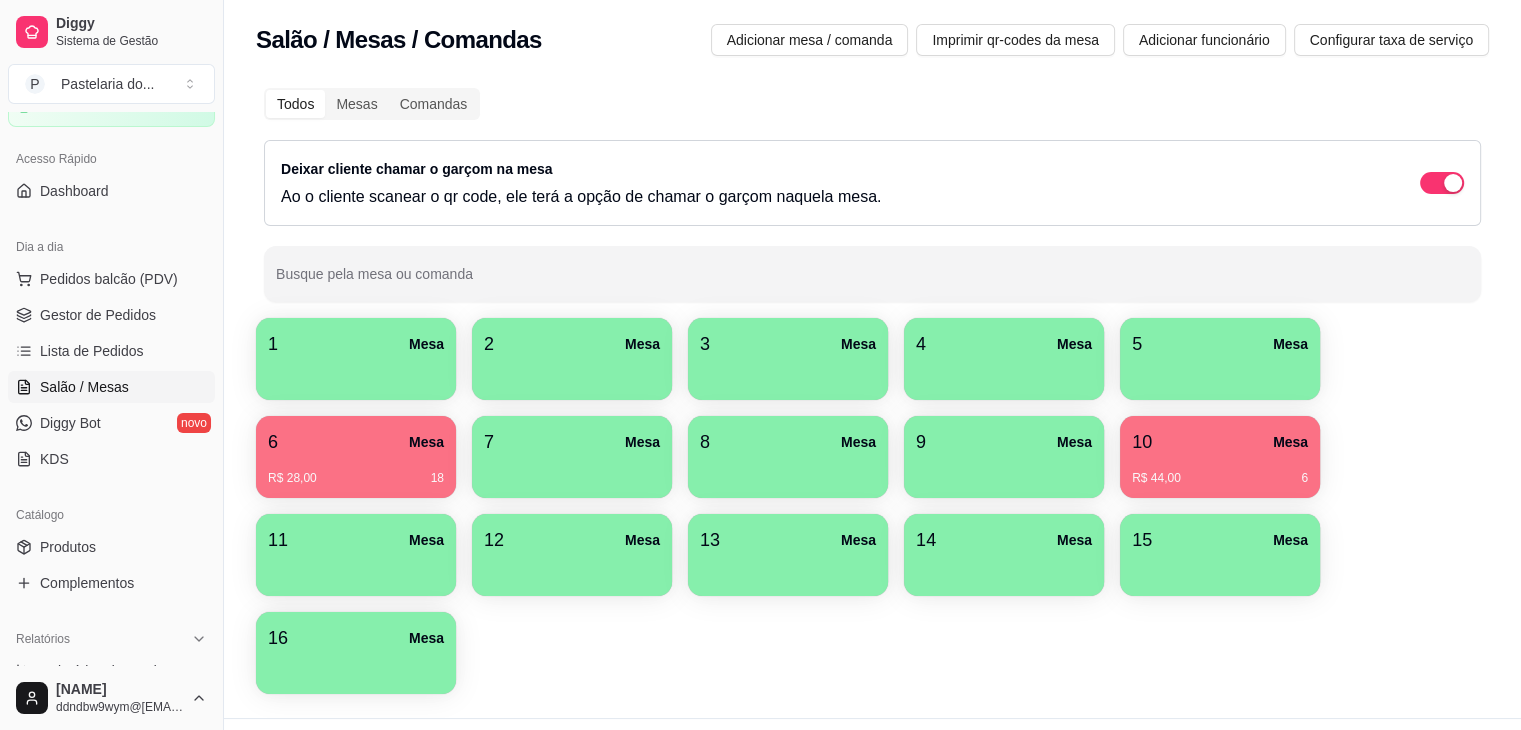 click on "R$ 44,00 6" at bounding box center (1220, 471) 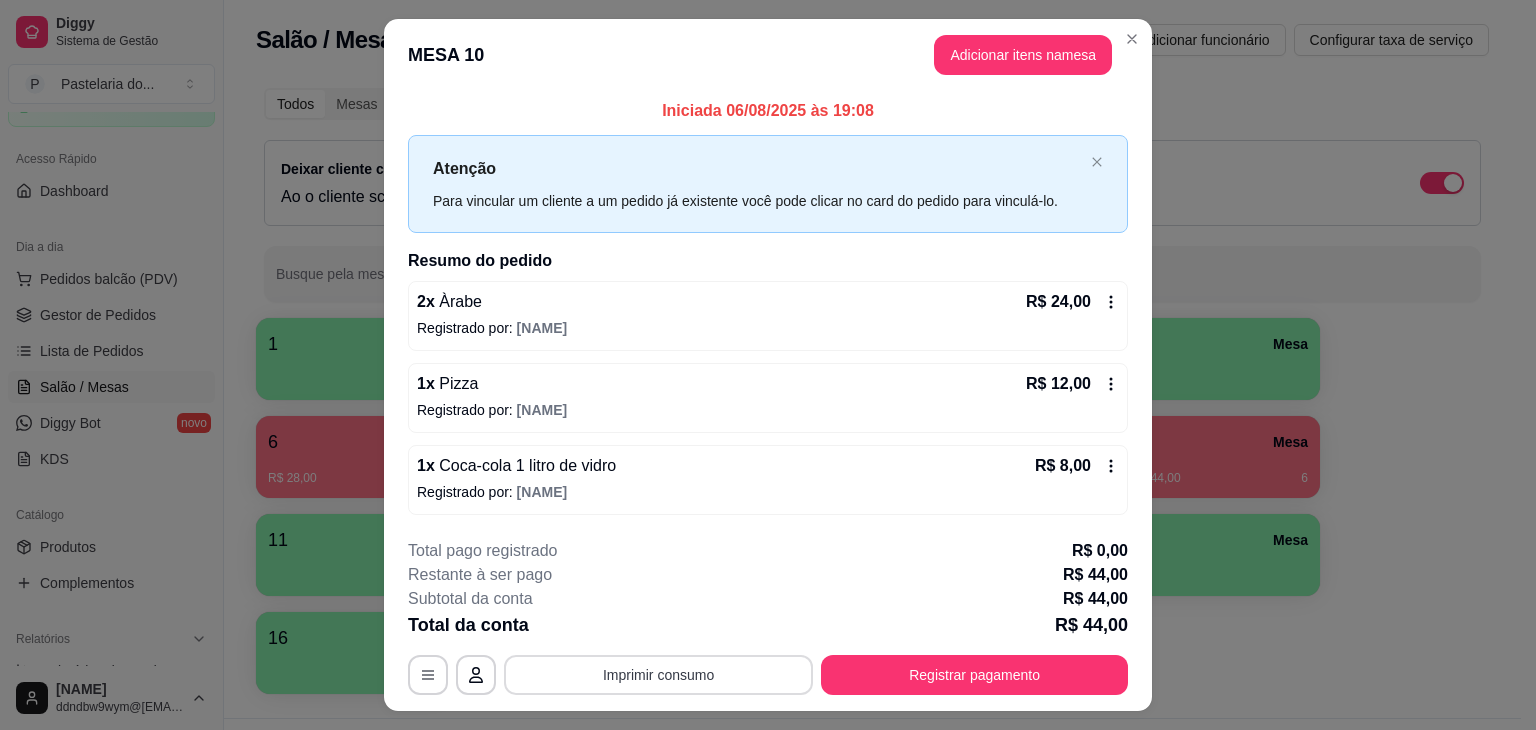 click on "Imprimir consumo" at bounding box center [658, 675] 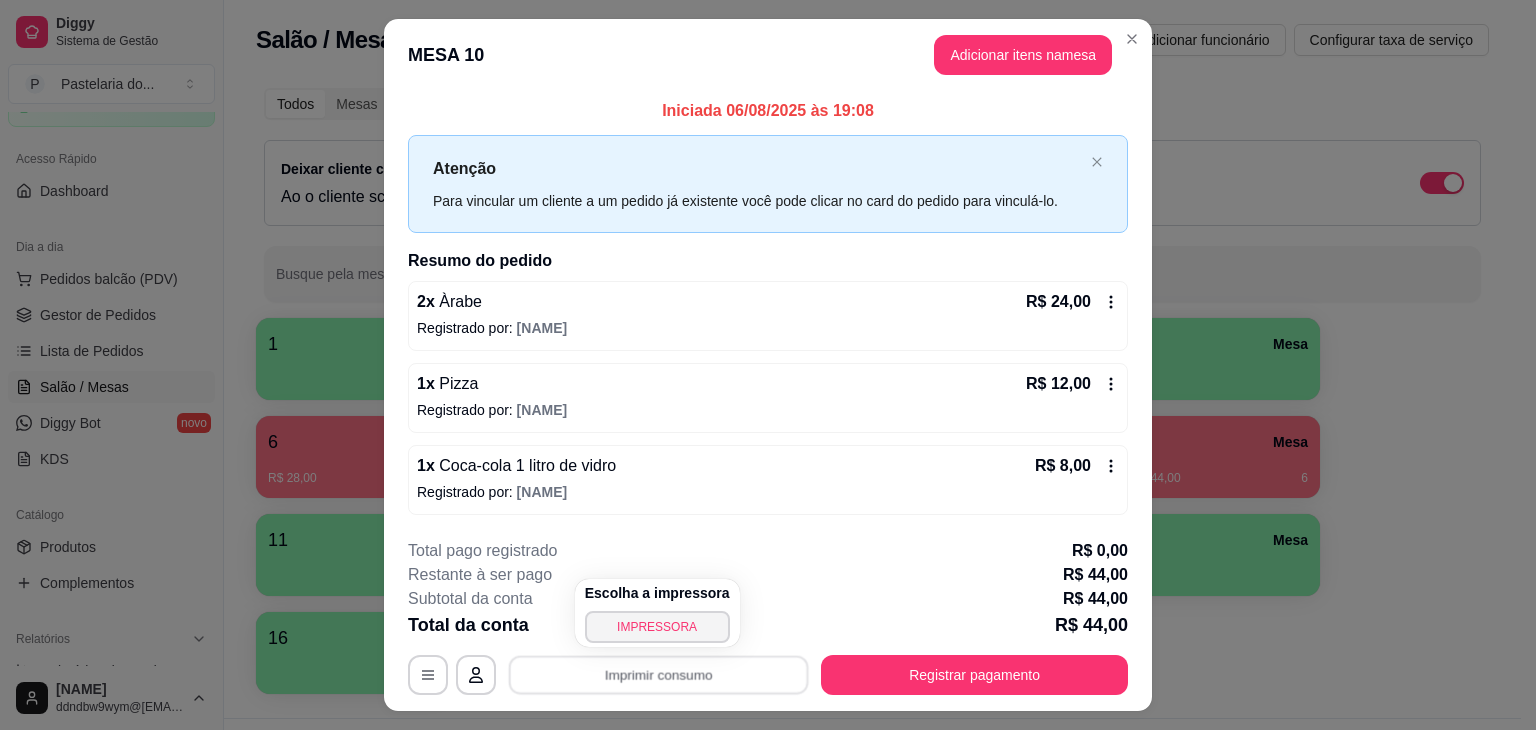 click on "IMPRESSORA" at bounding box center (657, 627) 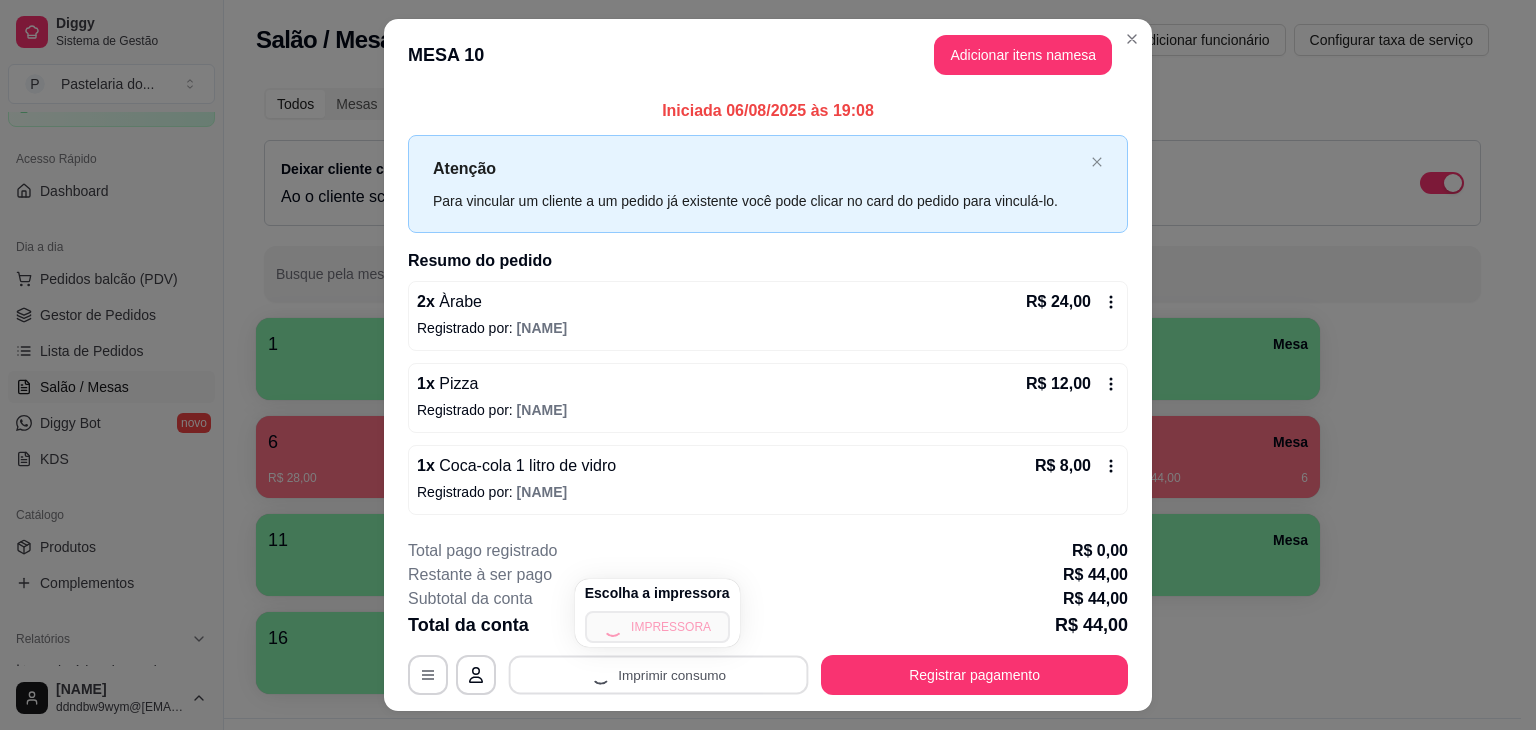 click on "Escolha a impressora IMPRESSORA" at bounding box center [657, 613] 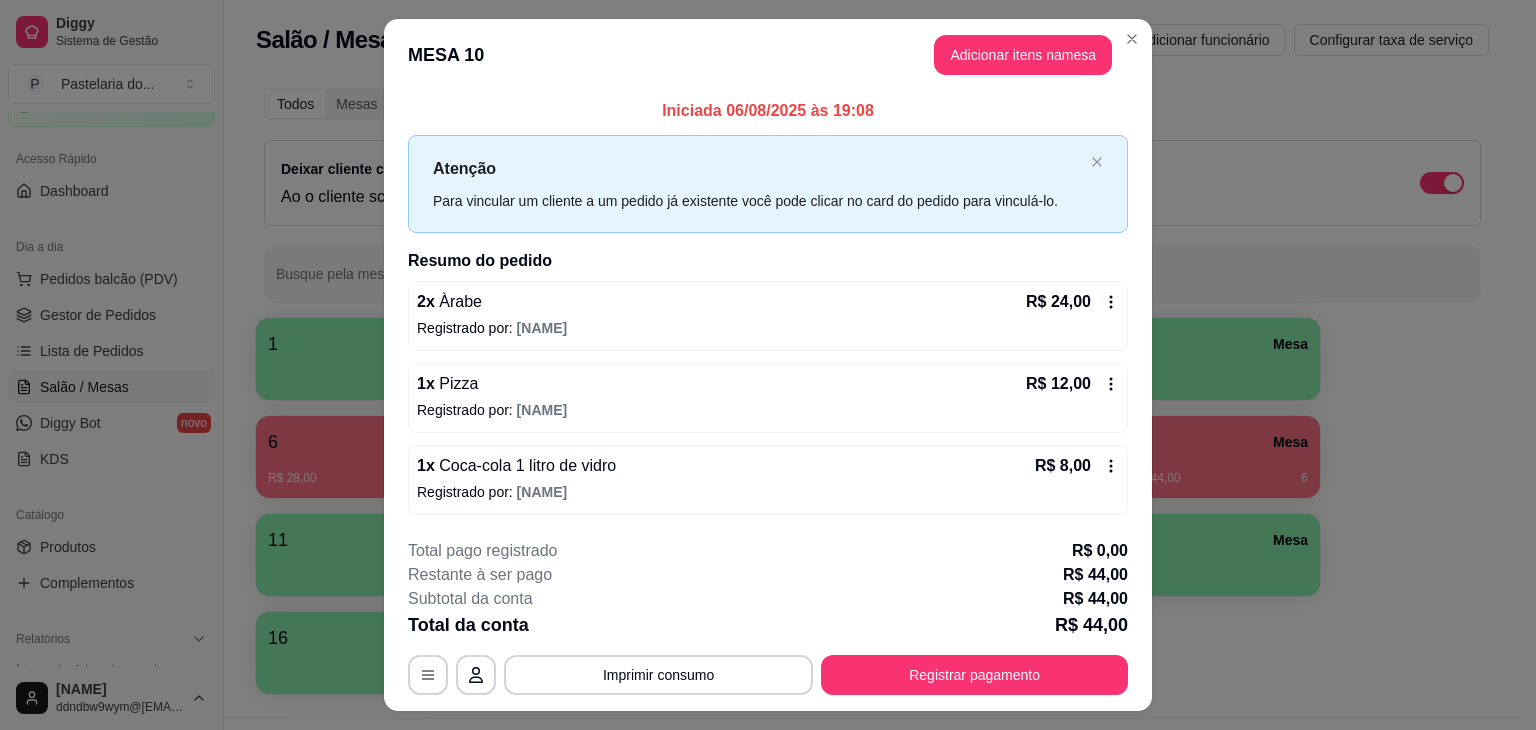click on "Dia a dia Pedidos balcão (PDV) Gestor de Pedidos Lista de Pedidos Salão / Mesas Diggy Bot novo KDS" at bounding box center [111, 353] 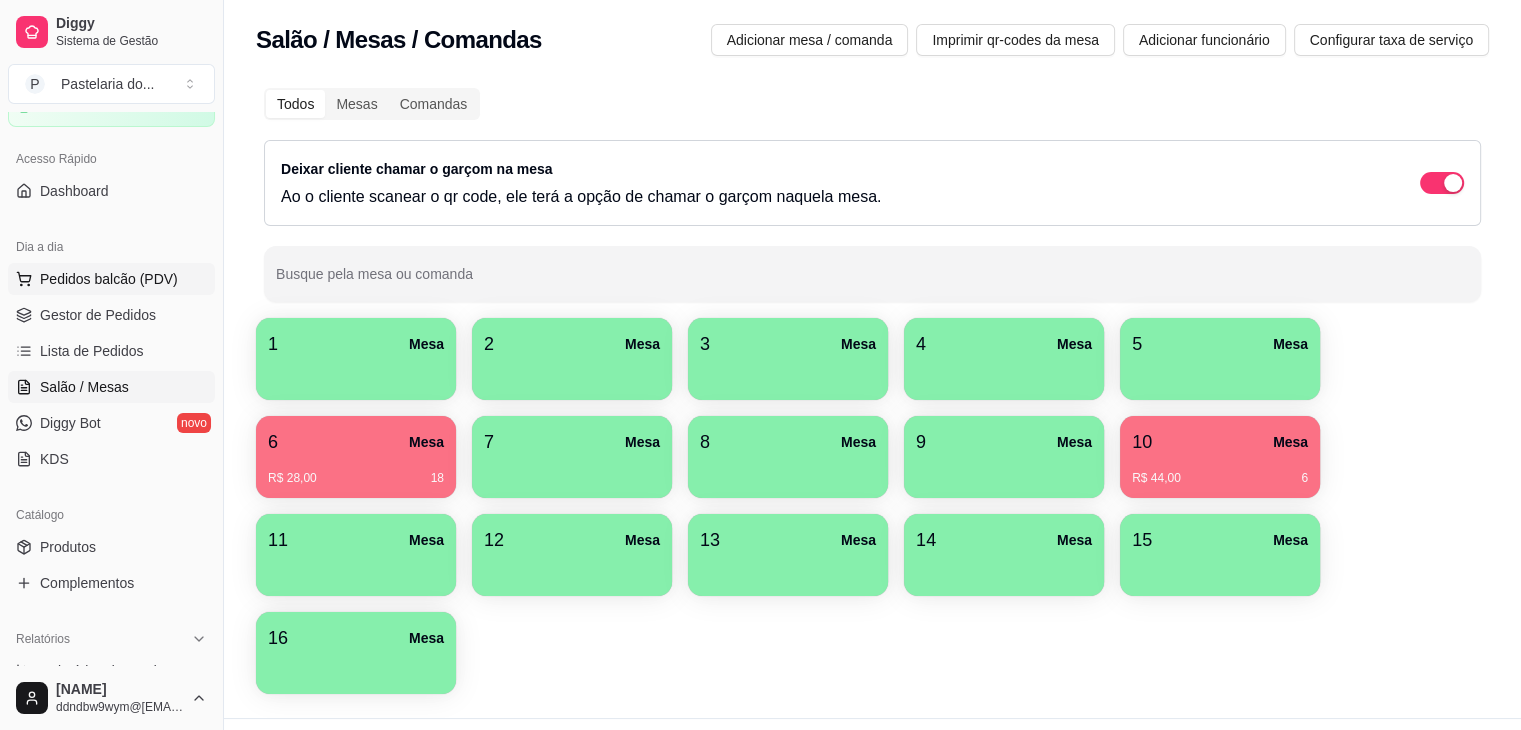 click on "Pedidos balcão (PDV)" at bounding box center [109, 279] 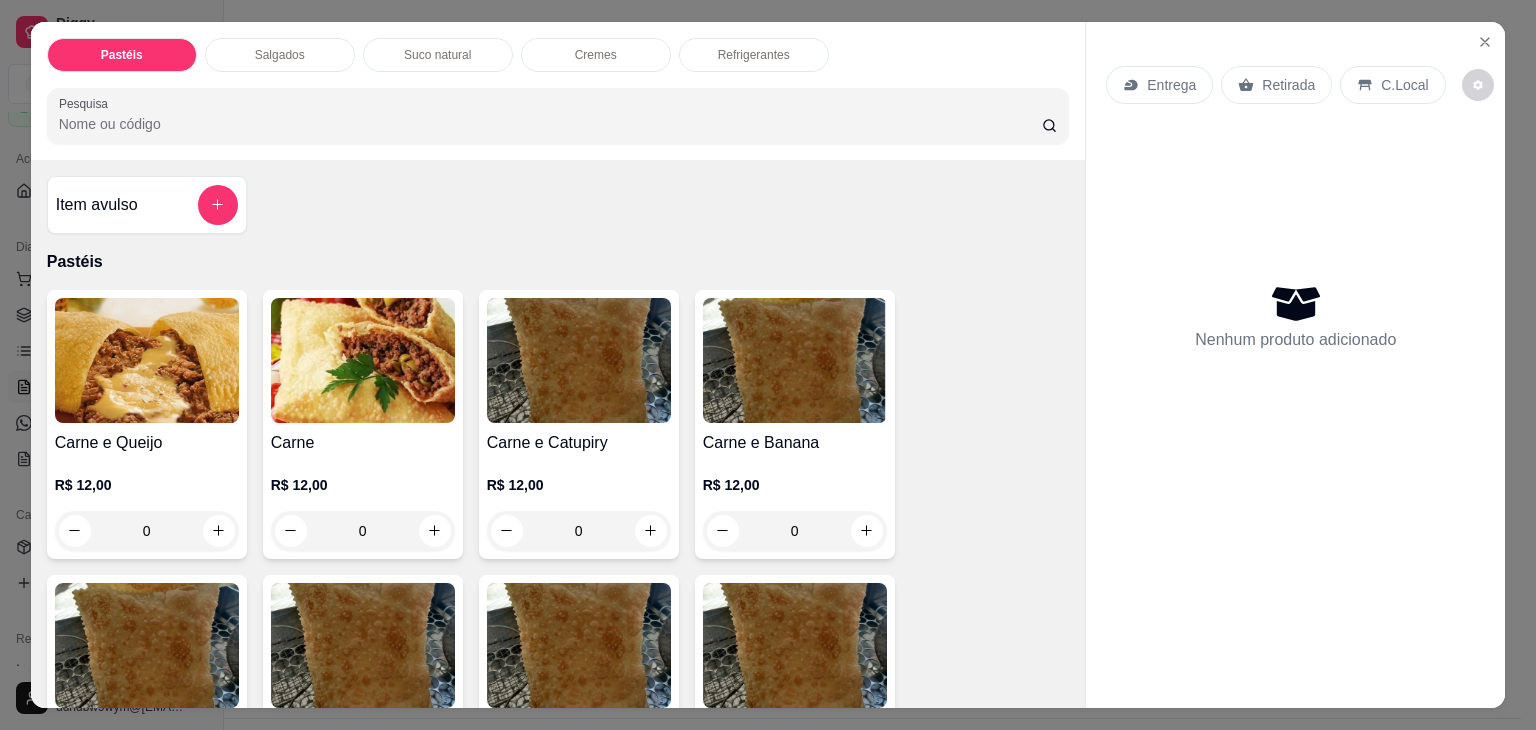click at bounding box center (147, 360) 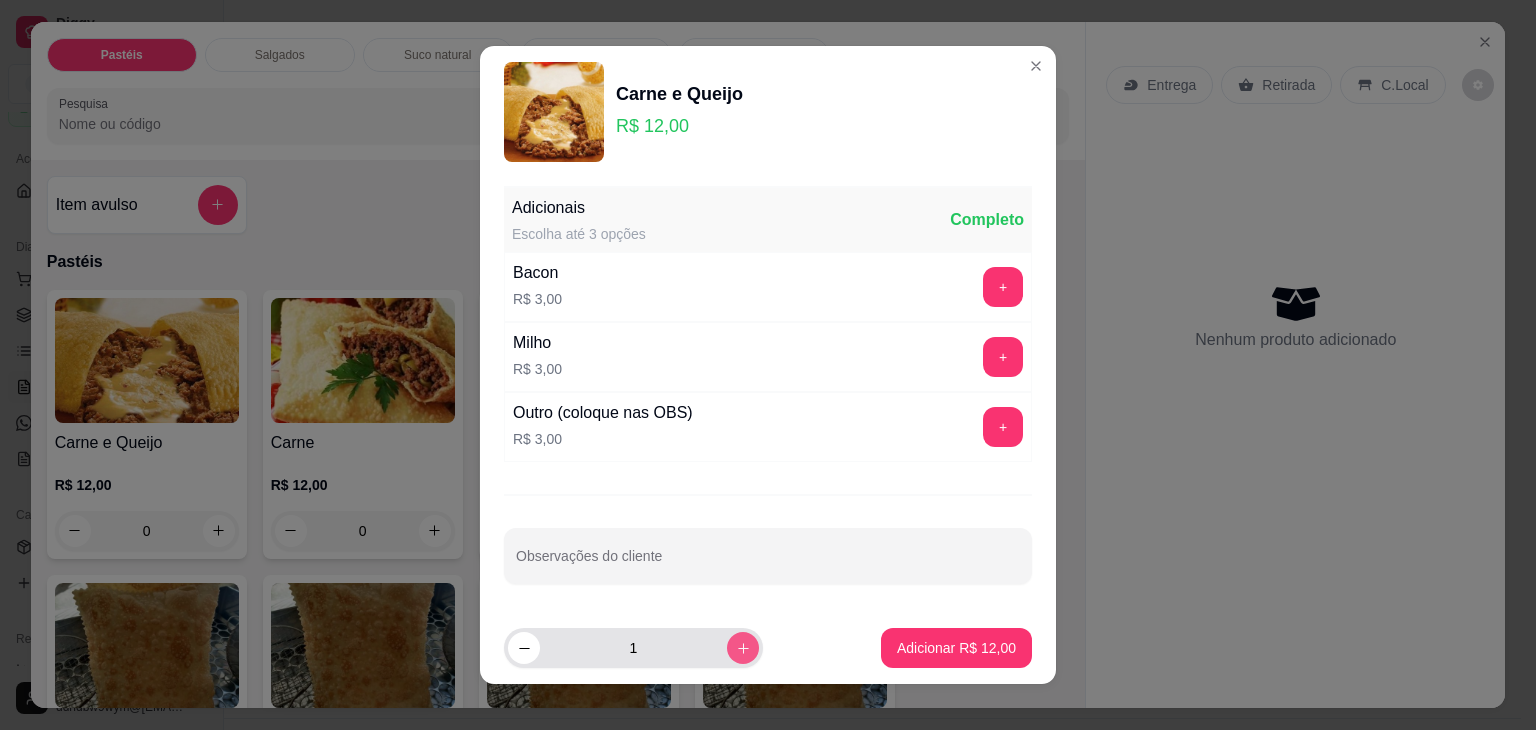 click 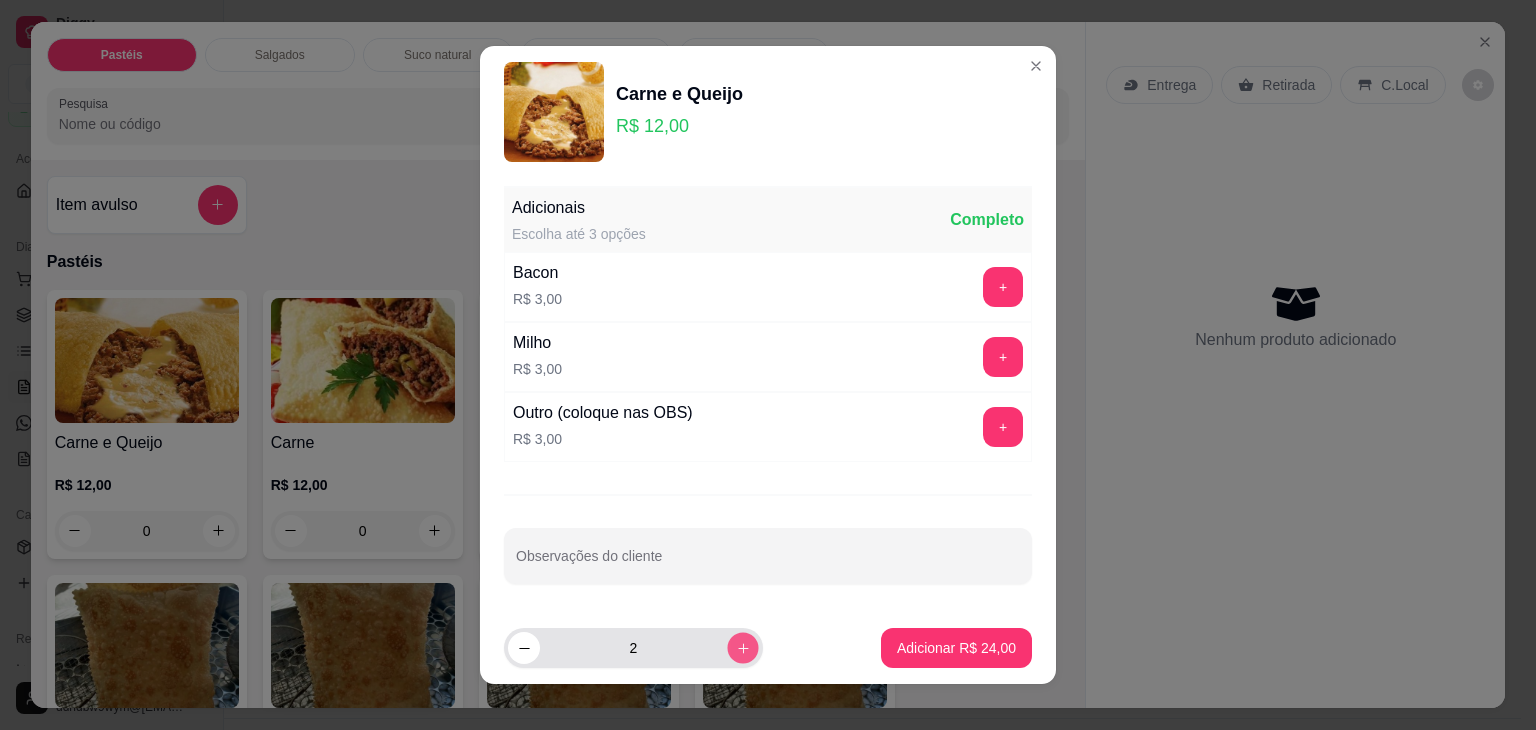 click 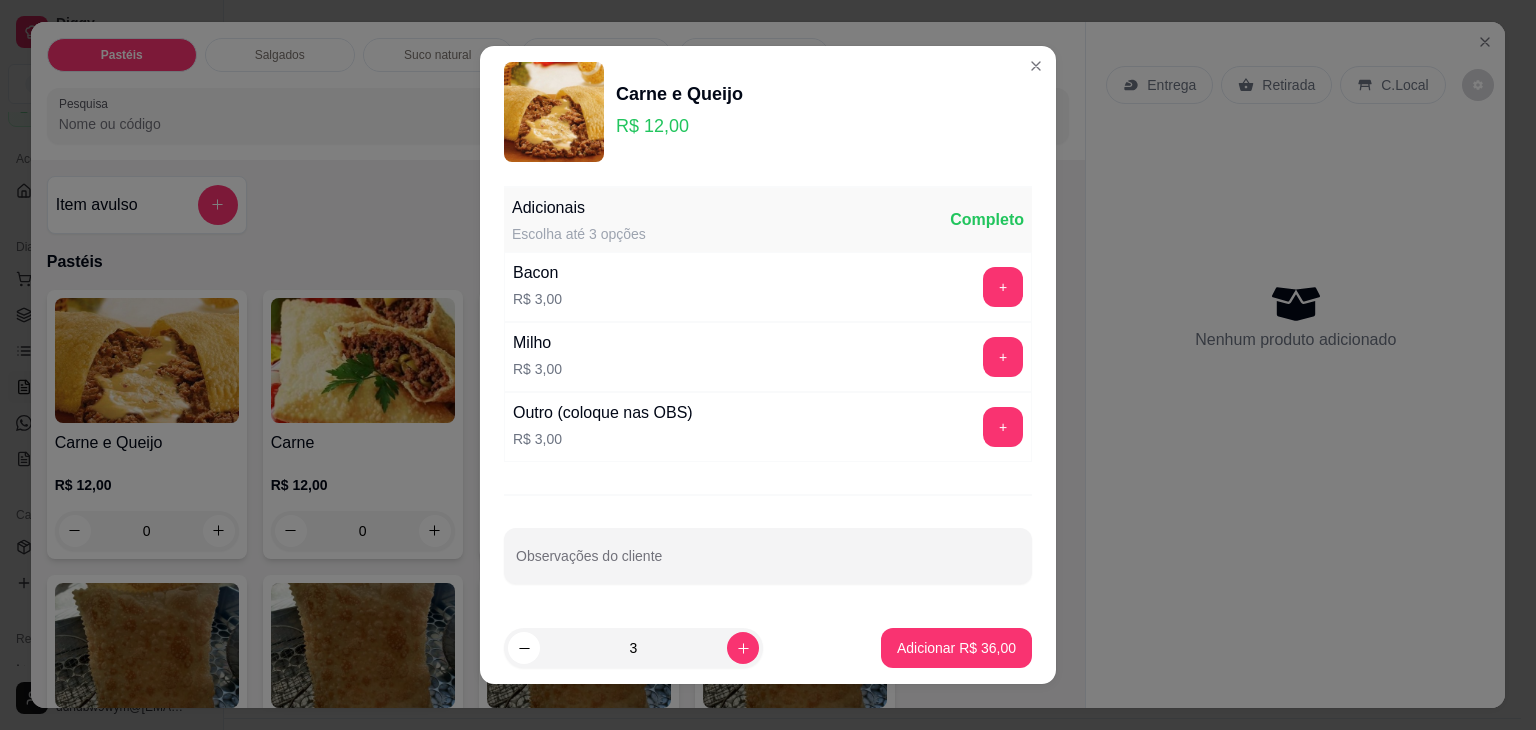 click on "3 Adicionar   R$ 36,00" at bounding box center [768, 648] 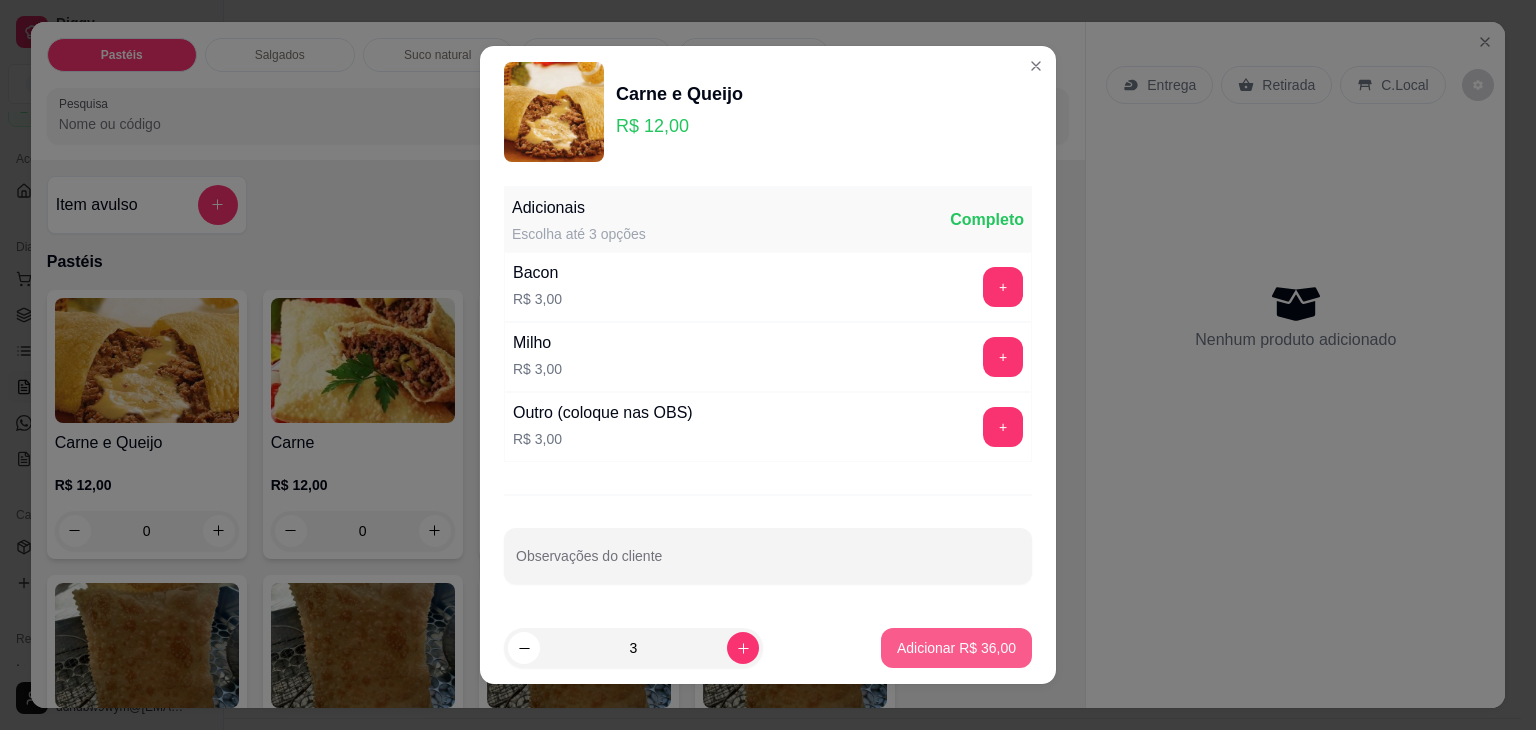 click on "Adicionar   R$ 36,00" at bounding box center [956, 648] 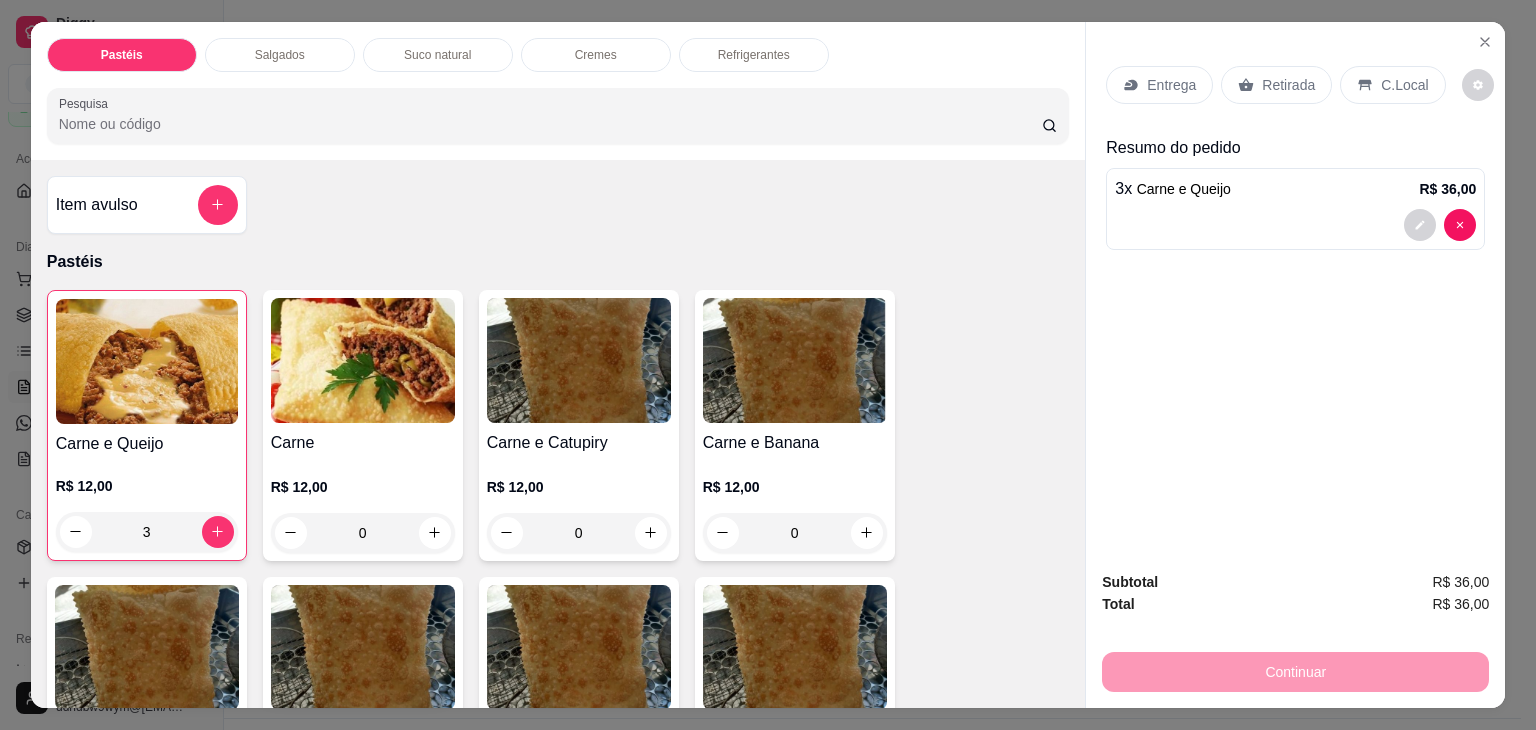 click on "Refrigerantes" at bounding box center [754, 55] 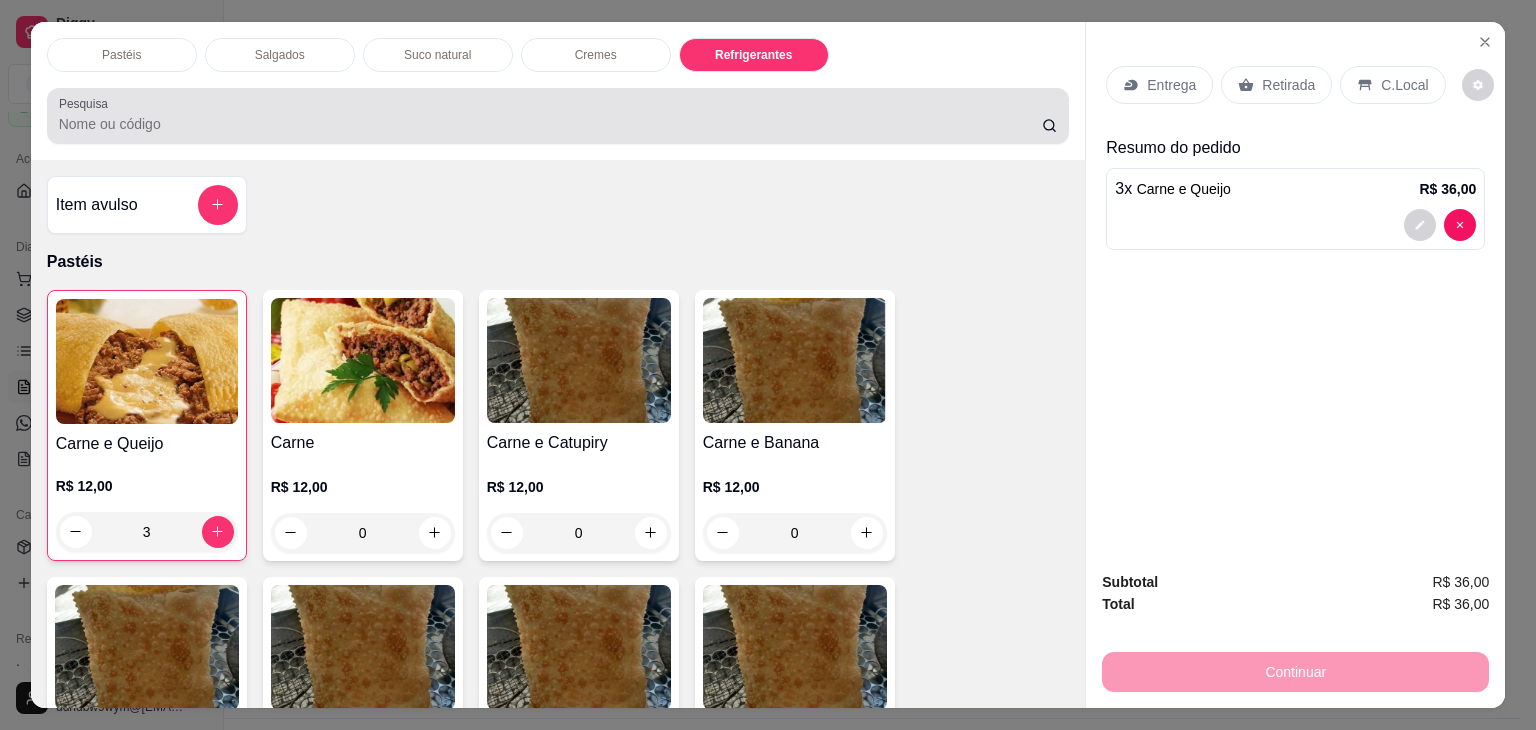 scroll, scrollTop: 4622, scrollLeft: 0, axis: vertical 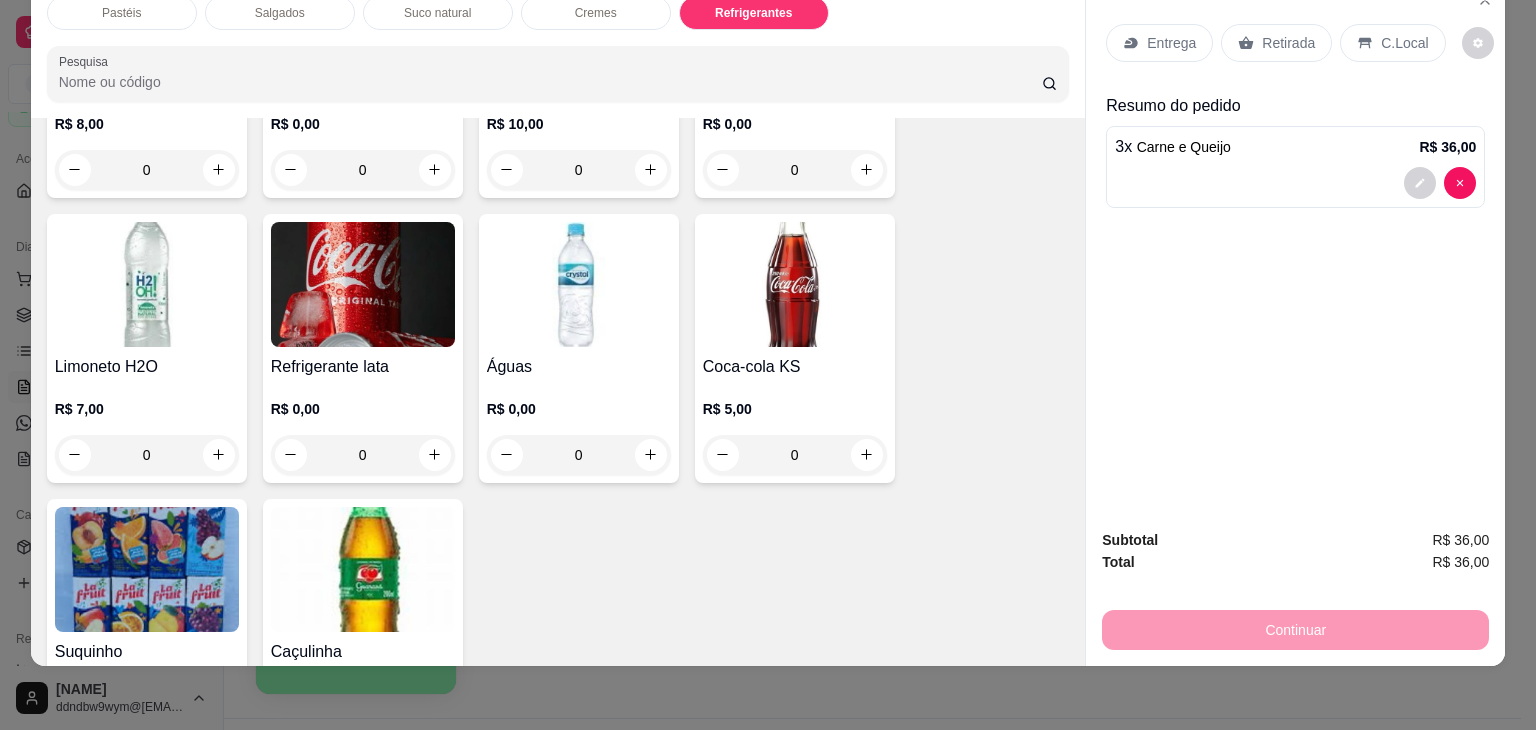 click at bounding box center [579, 284] 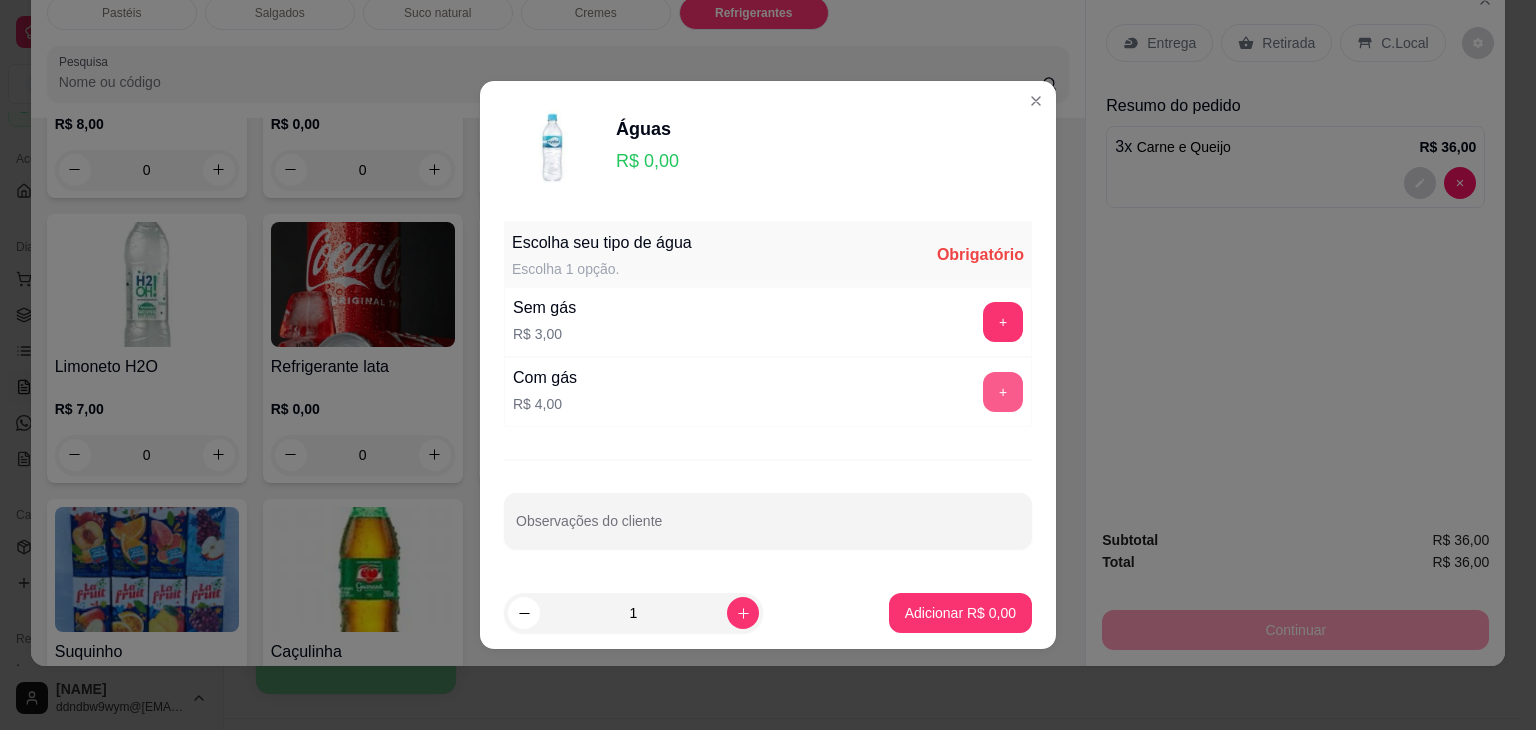 click on "+" at bounding box center (1003, 392) 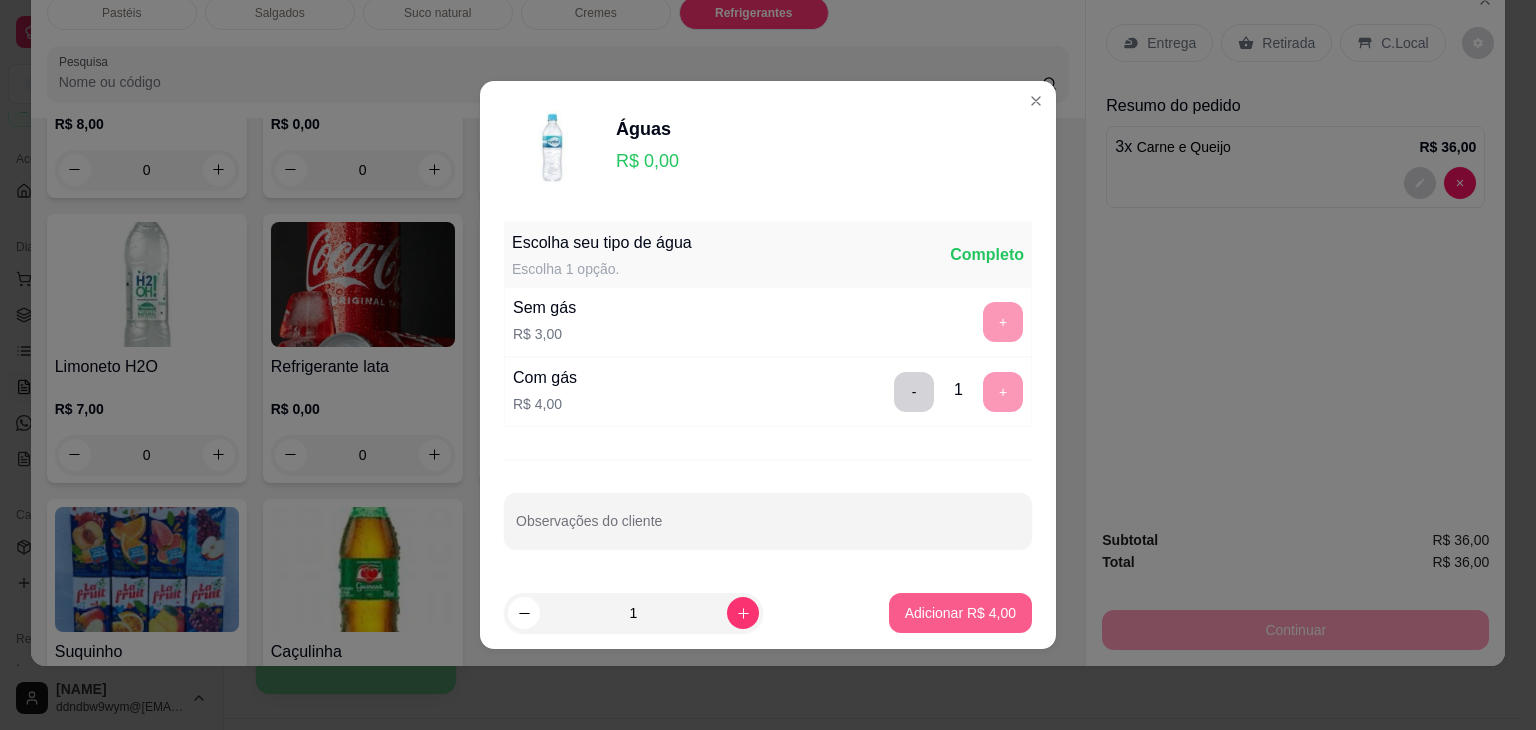 click on "Adicionar   R$ 4,00" at bounding box center (960, 613) 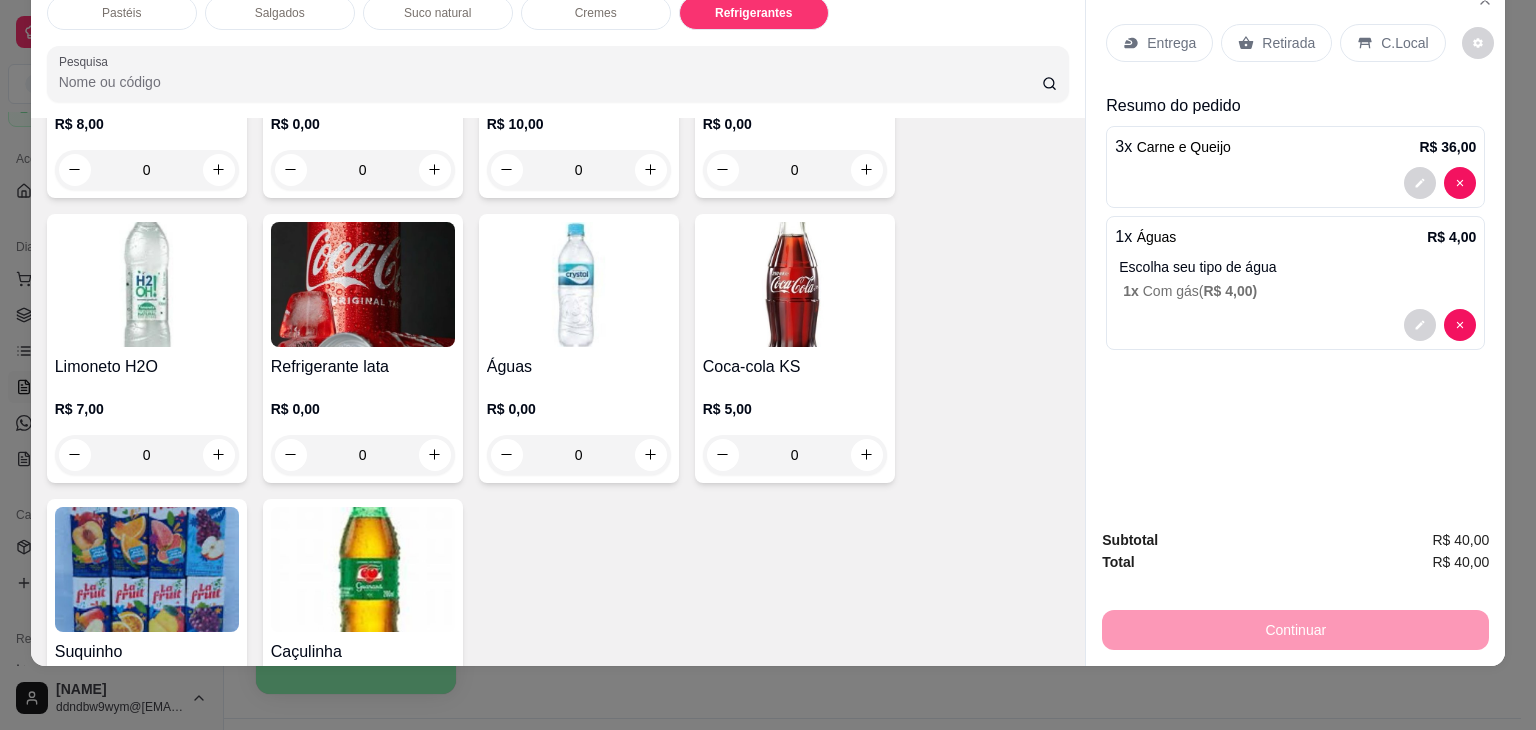click on "Retirada" at bounding box center (1288, 43) 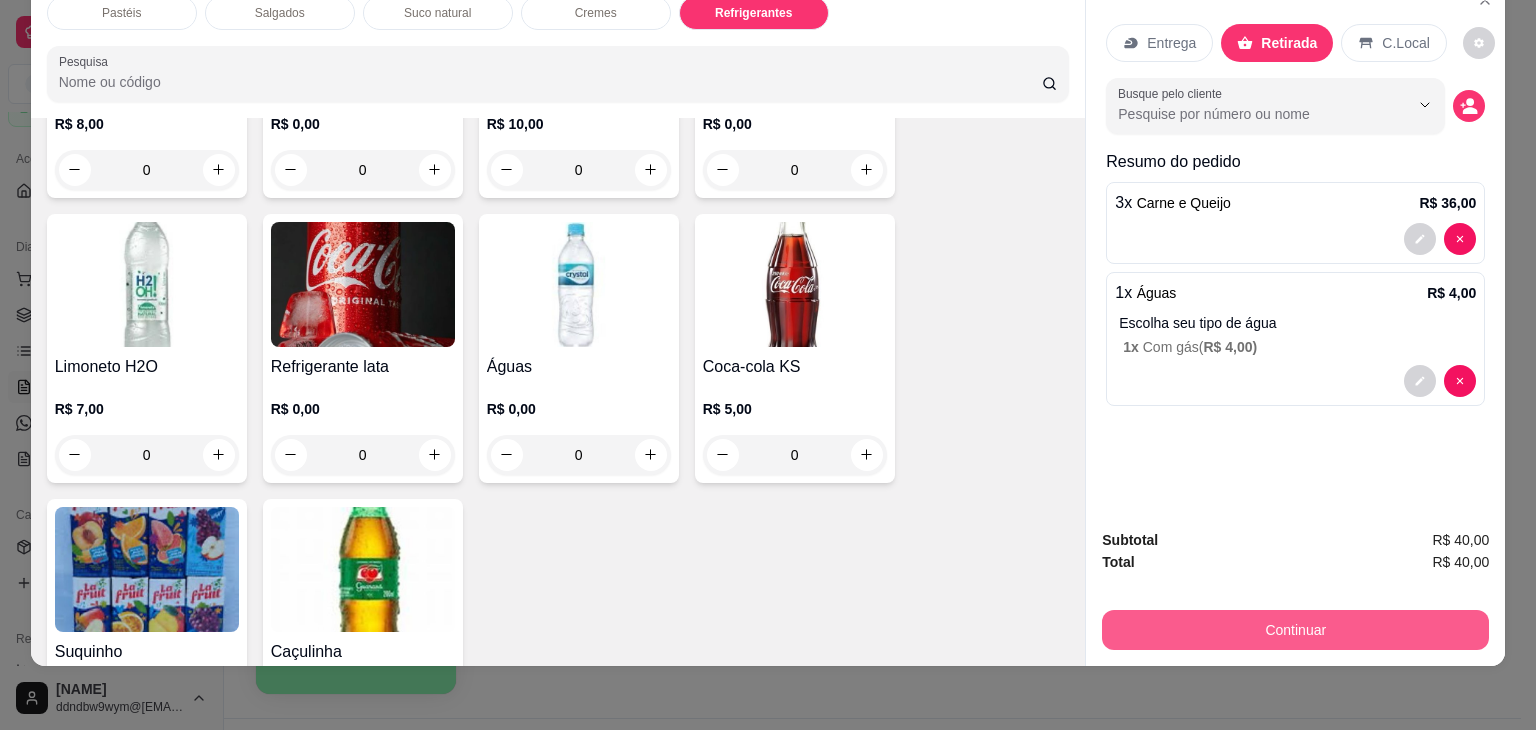 click on "Continuar" at bounding box center (1295, 630) 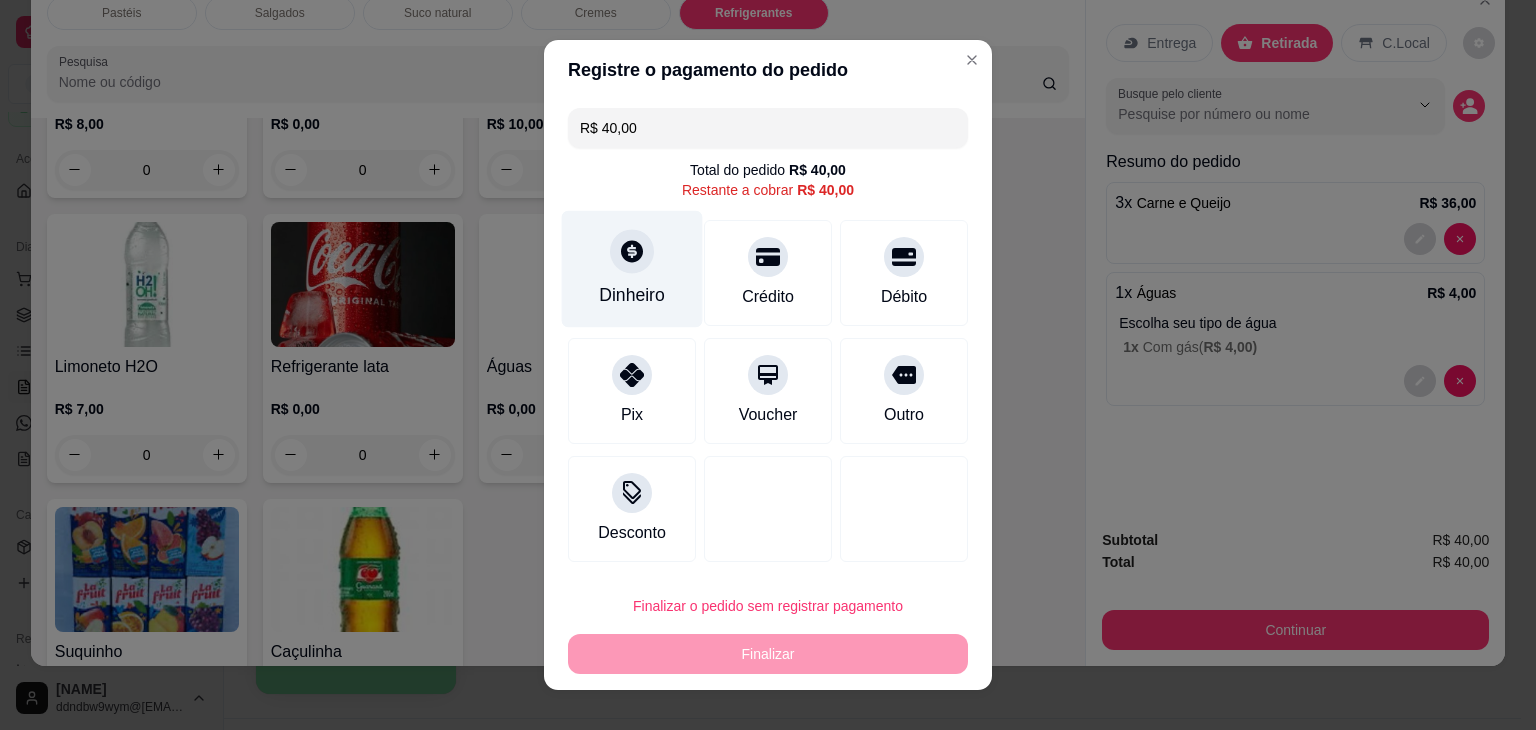 click on "Dinheiro" at bounding box center (632, 269) 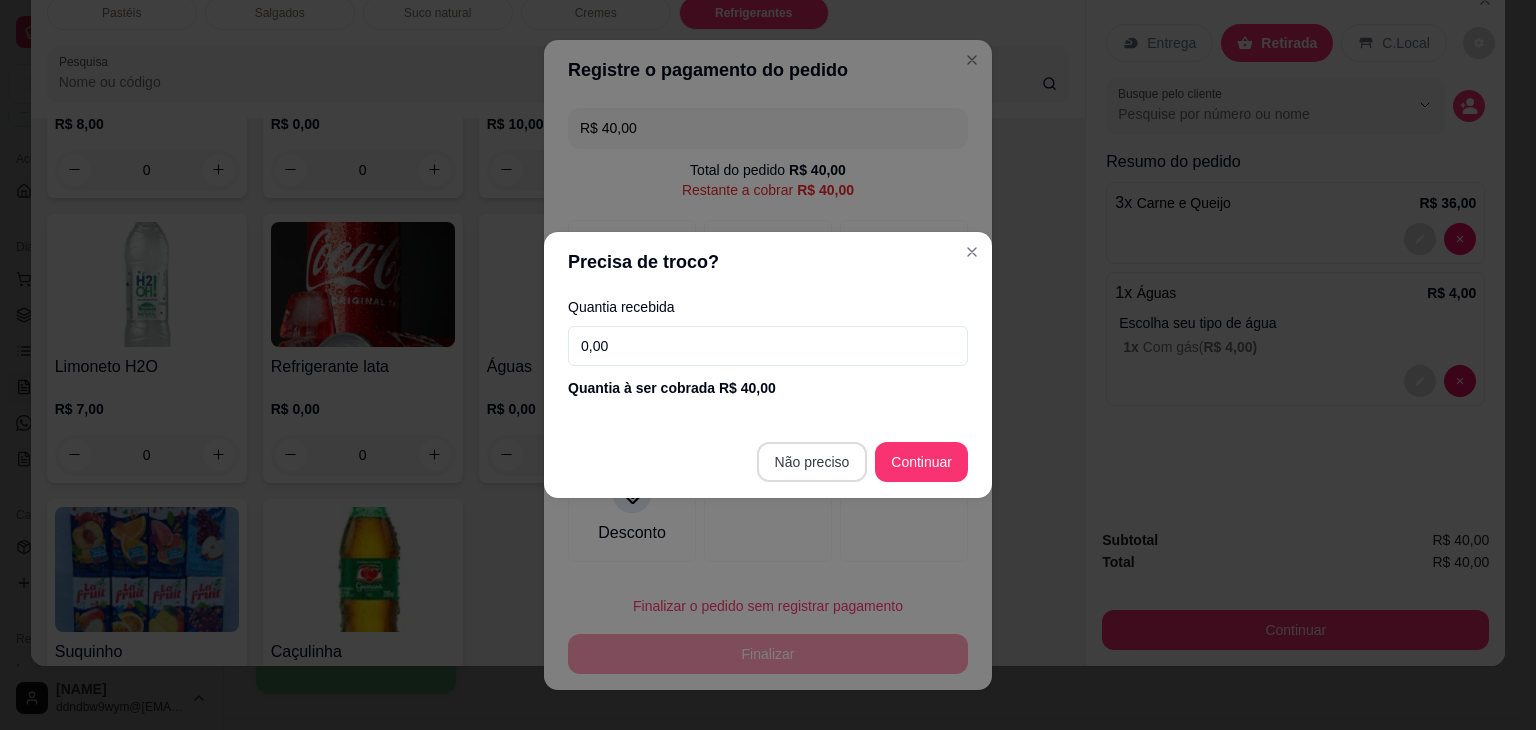 type on "R$ 0,00" 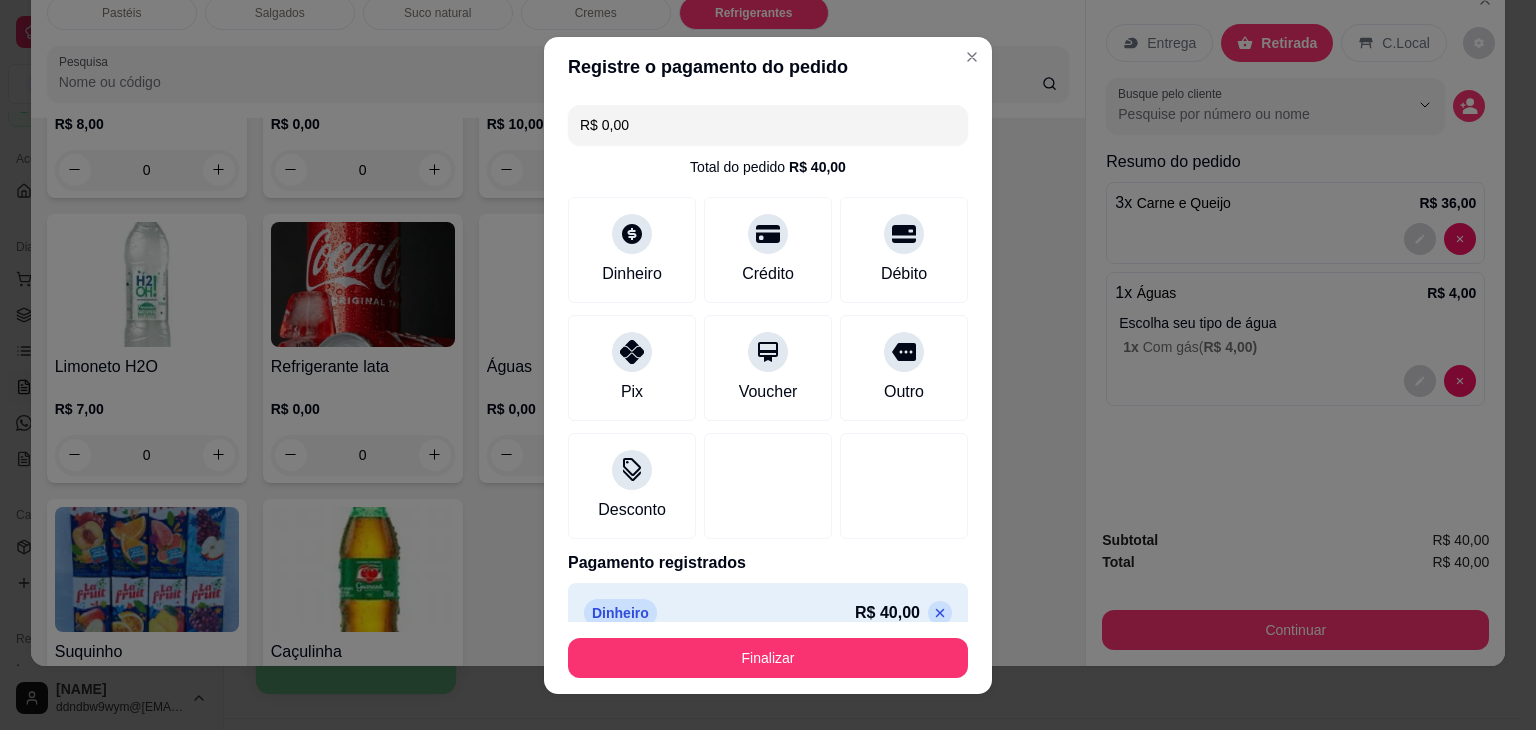 click on "Finalizar" at bounding box center (768, 658) 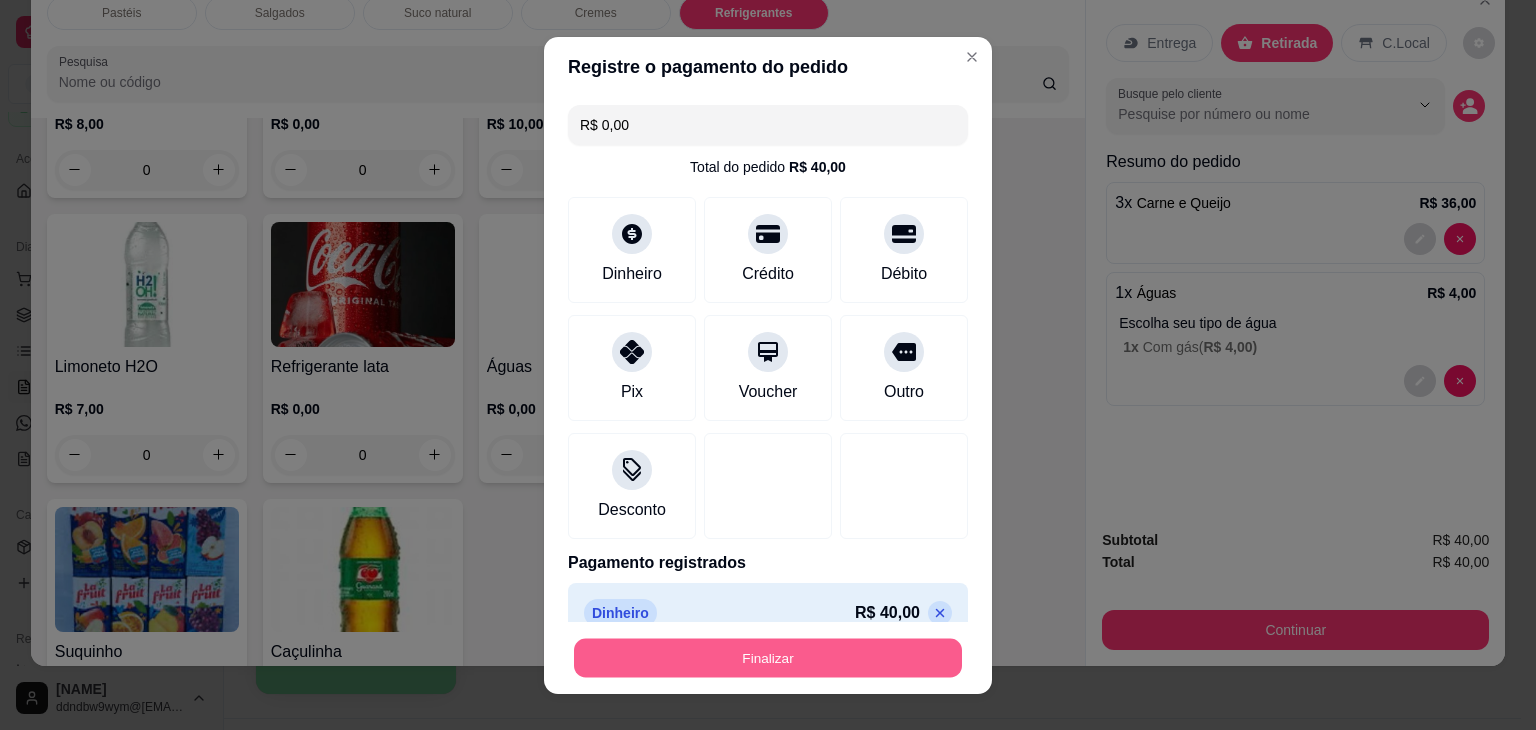 click on "Finalizar" at bounding box center [768, 657] 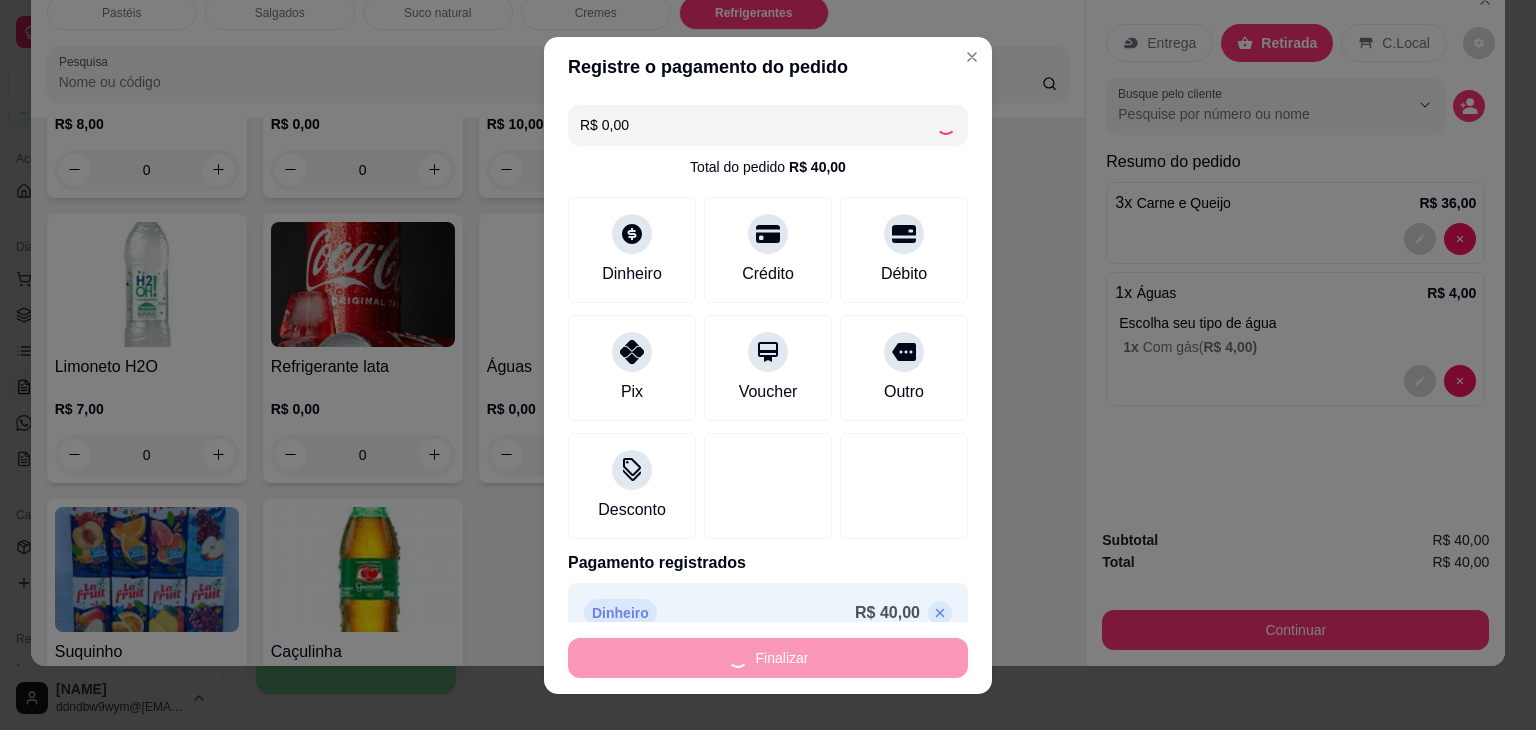type on "0" 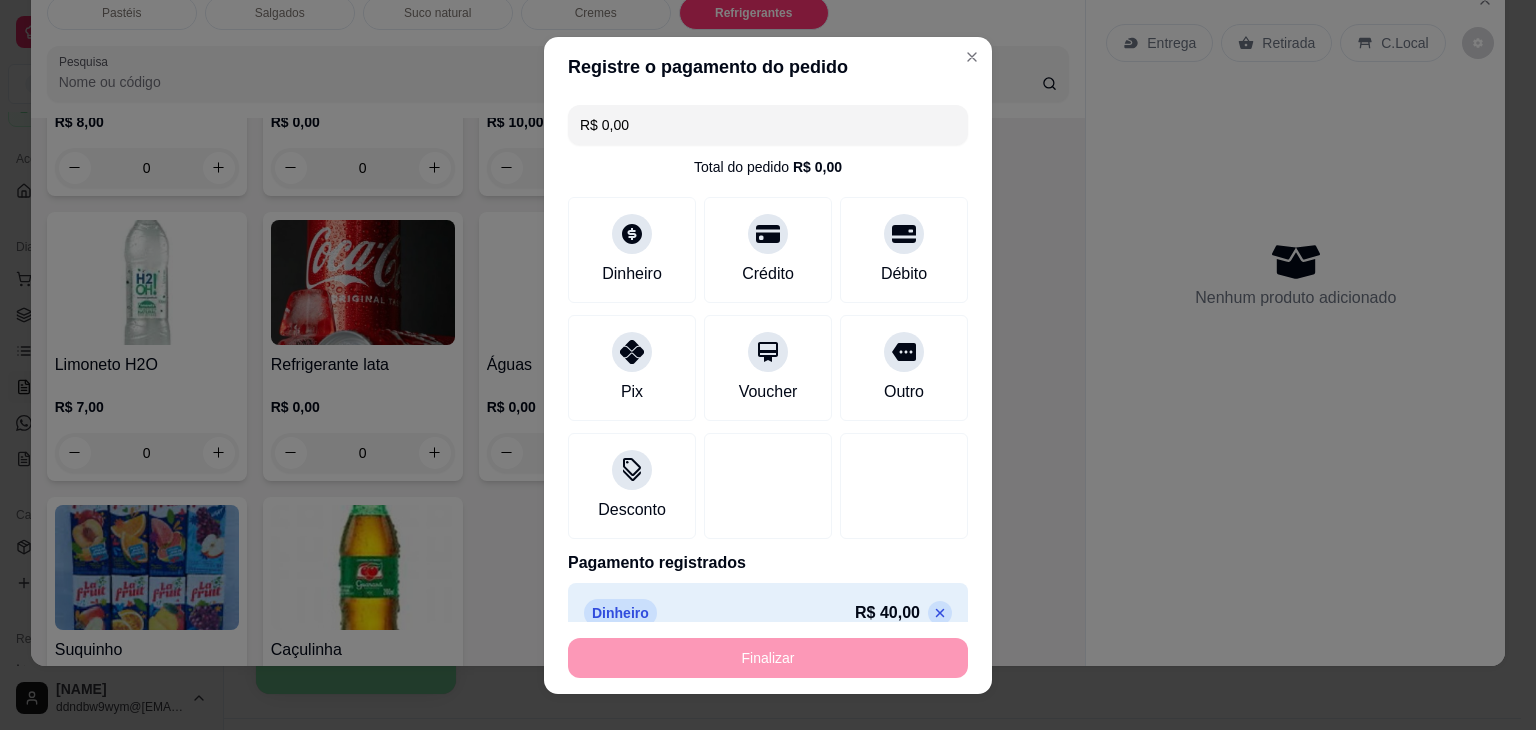 type on "-R$ 40,00" 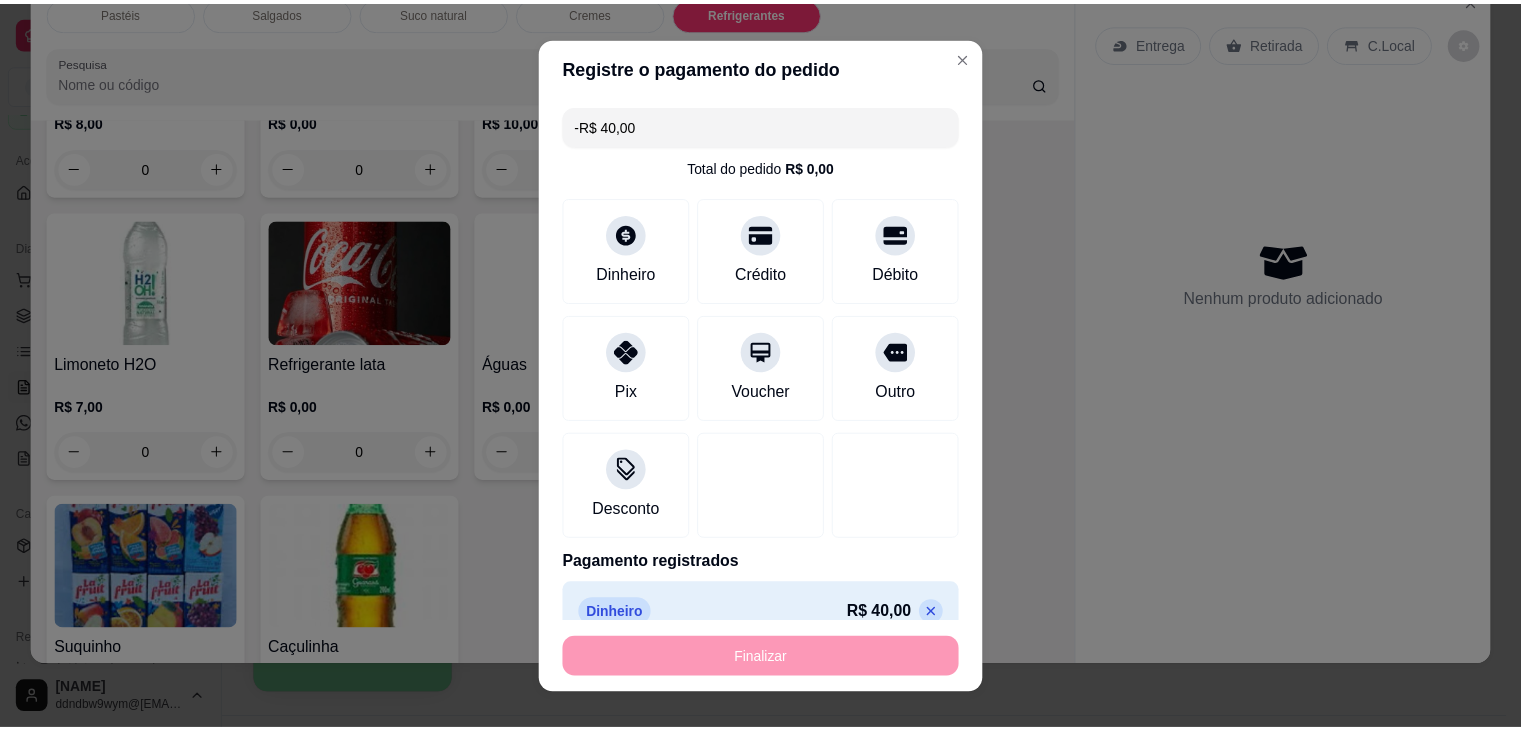 scroll, scrollTop: 5420, scrollLeft: 0, axis: vertical 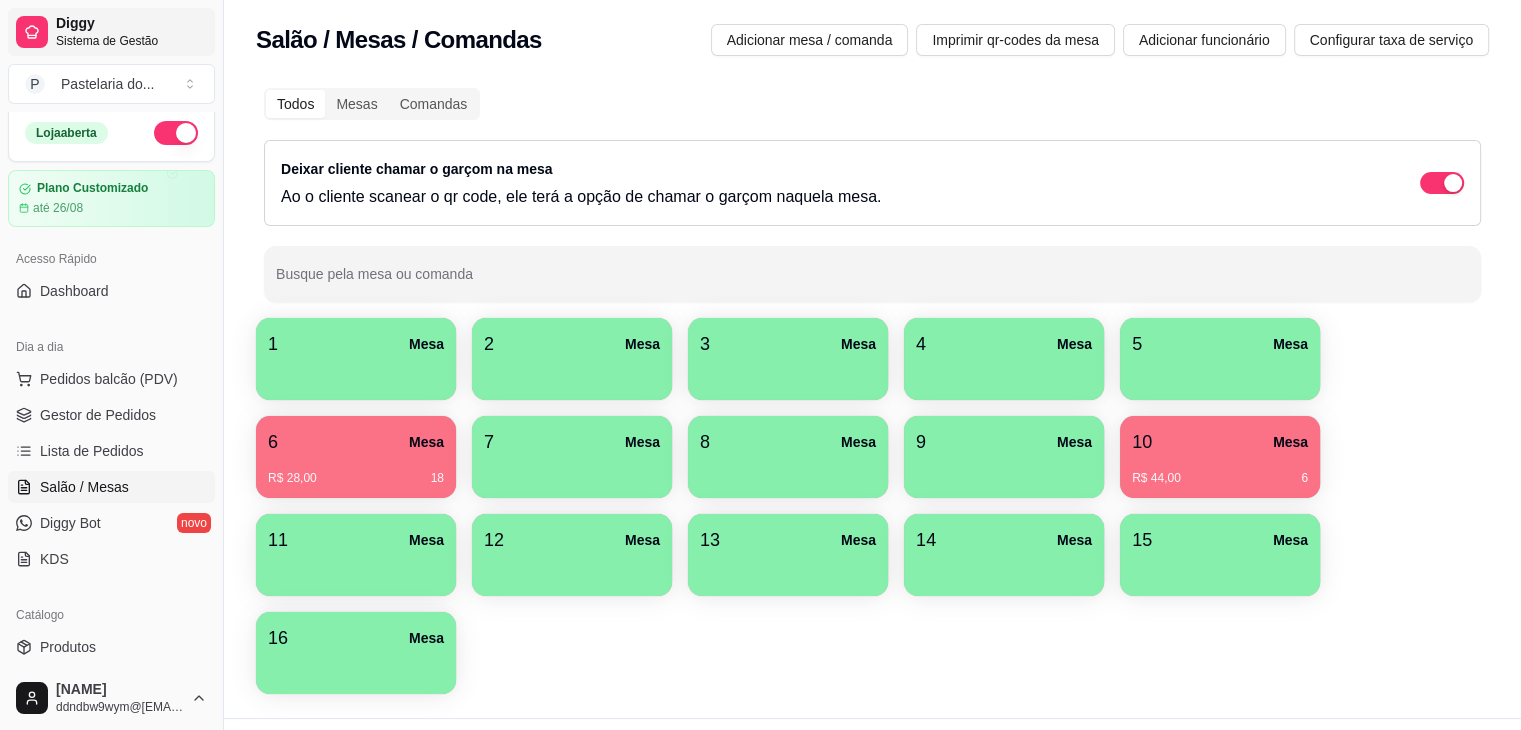 click on "Diggy Sistema de Gestão" at bounding box center [111, 32] 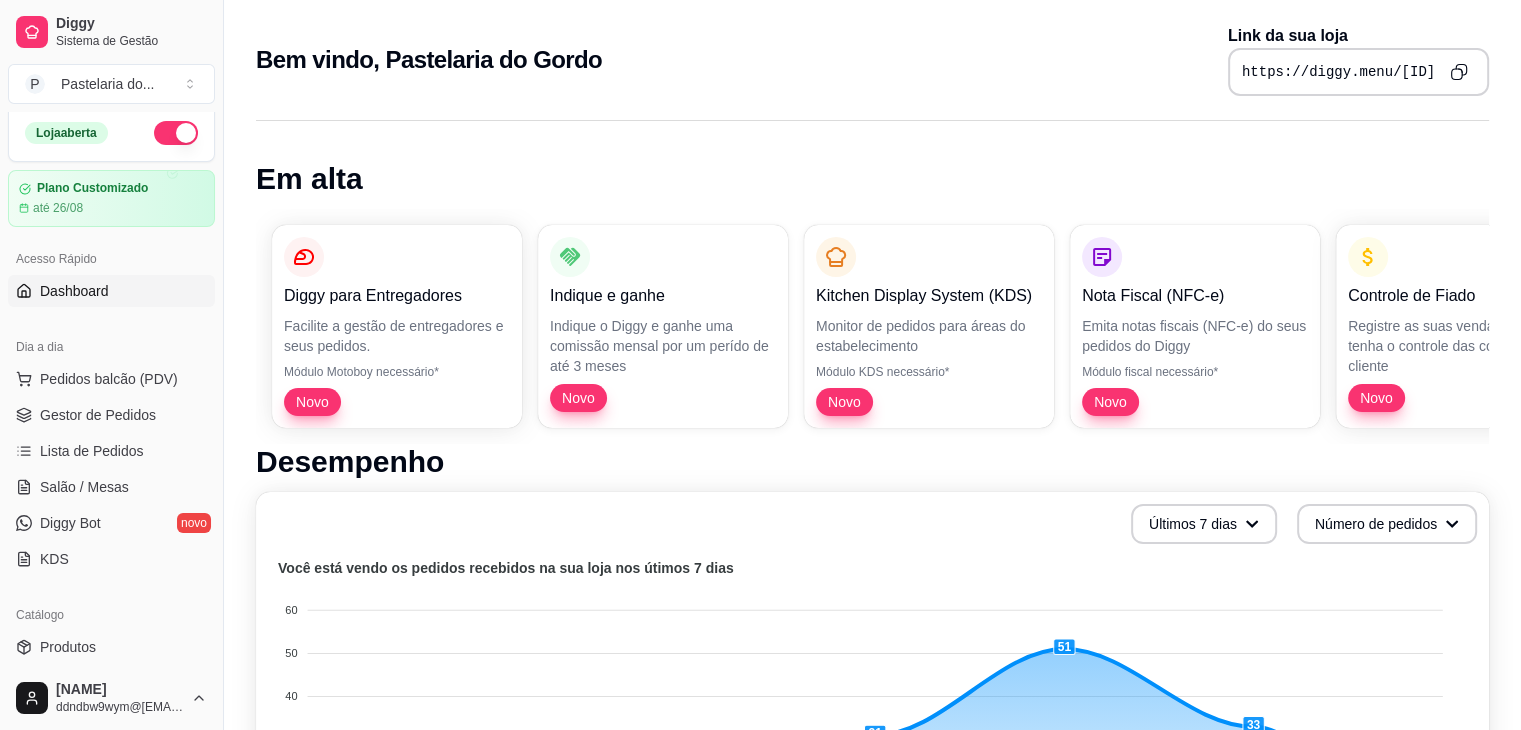 click on "Dashboard" at bounding box center [74, 291] 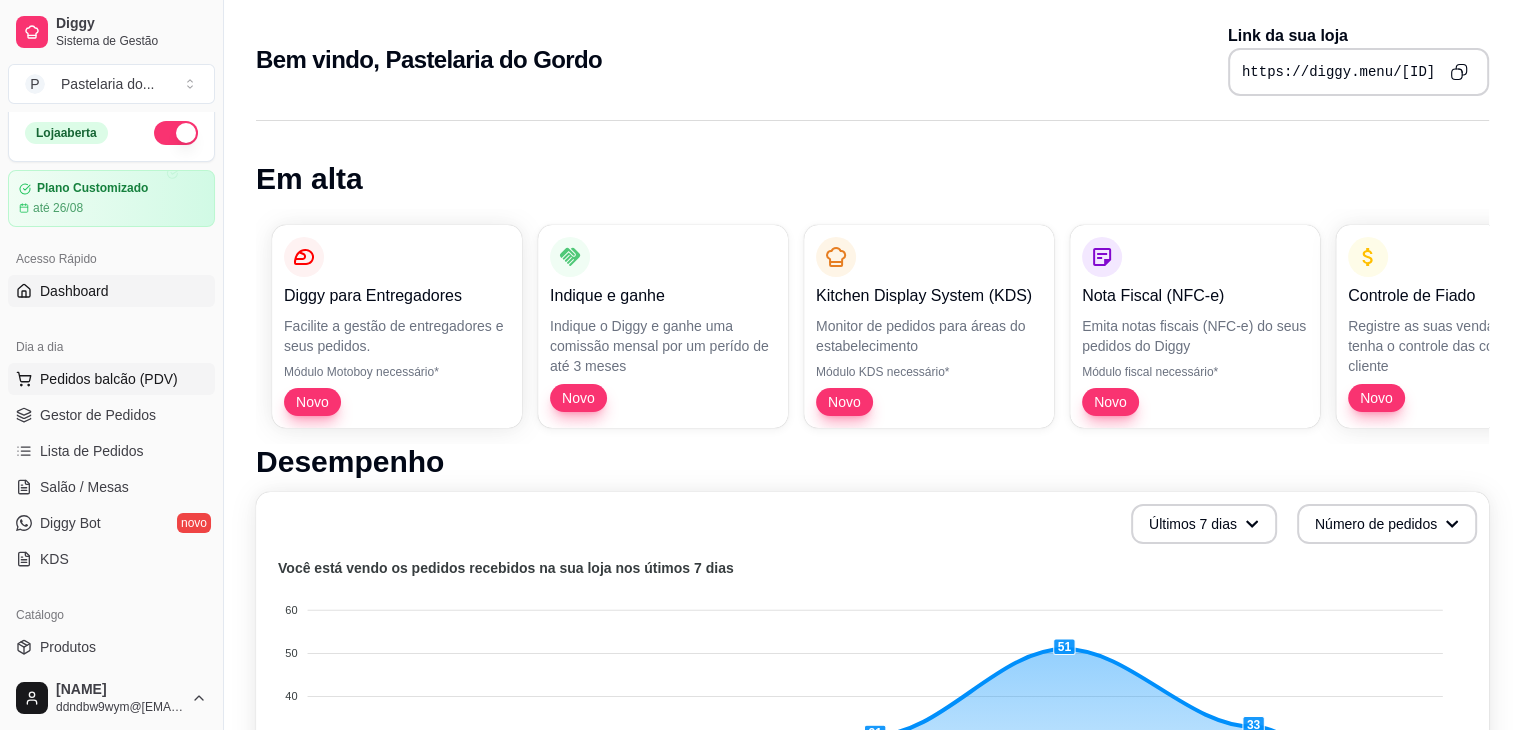 click on "Pedidos balcão (PDV)" at bounding box center (109, 379) 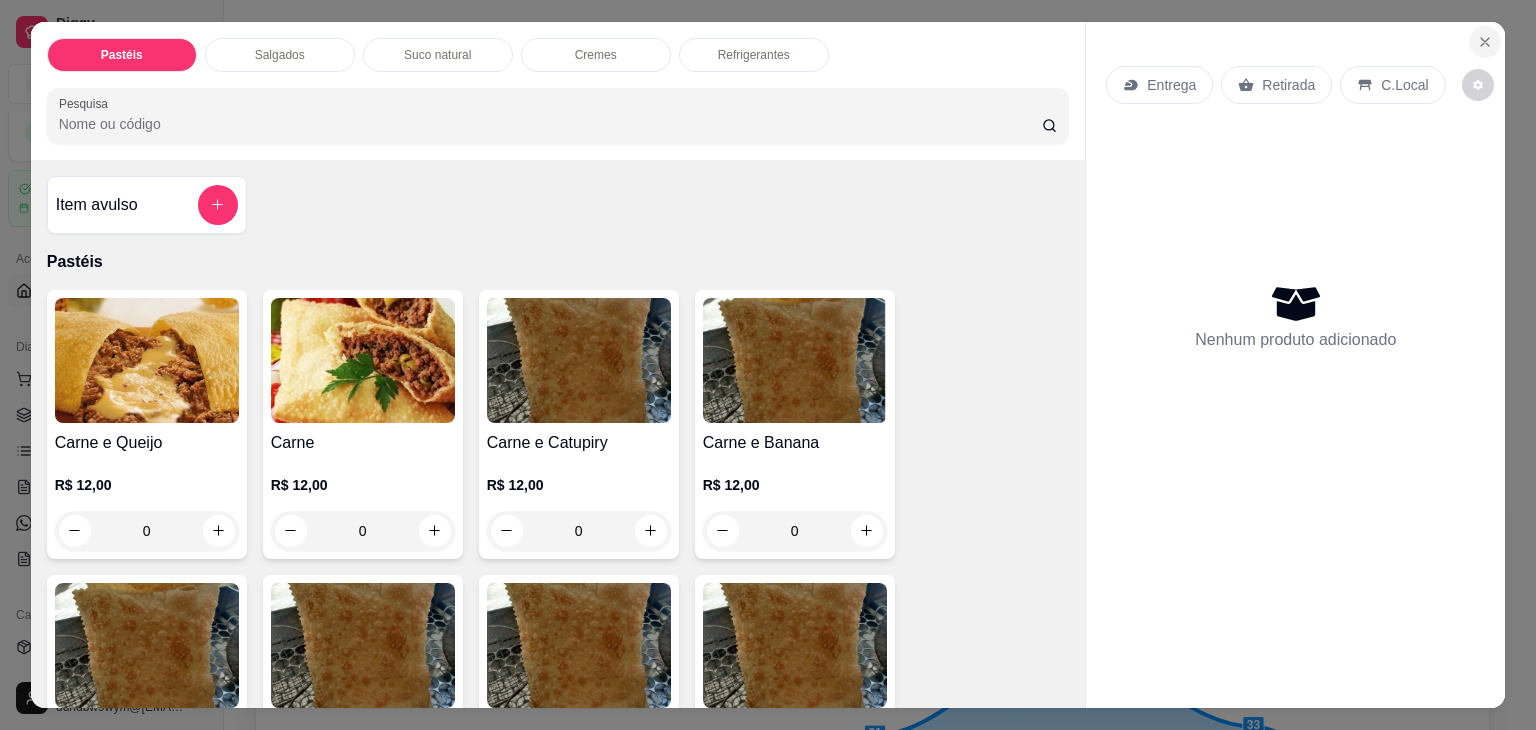 click 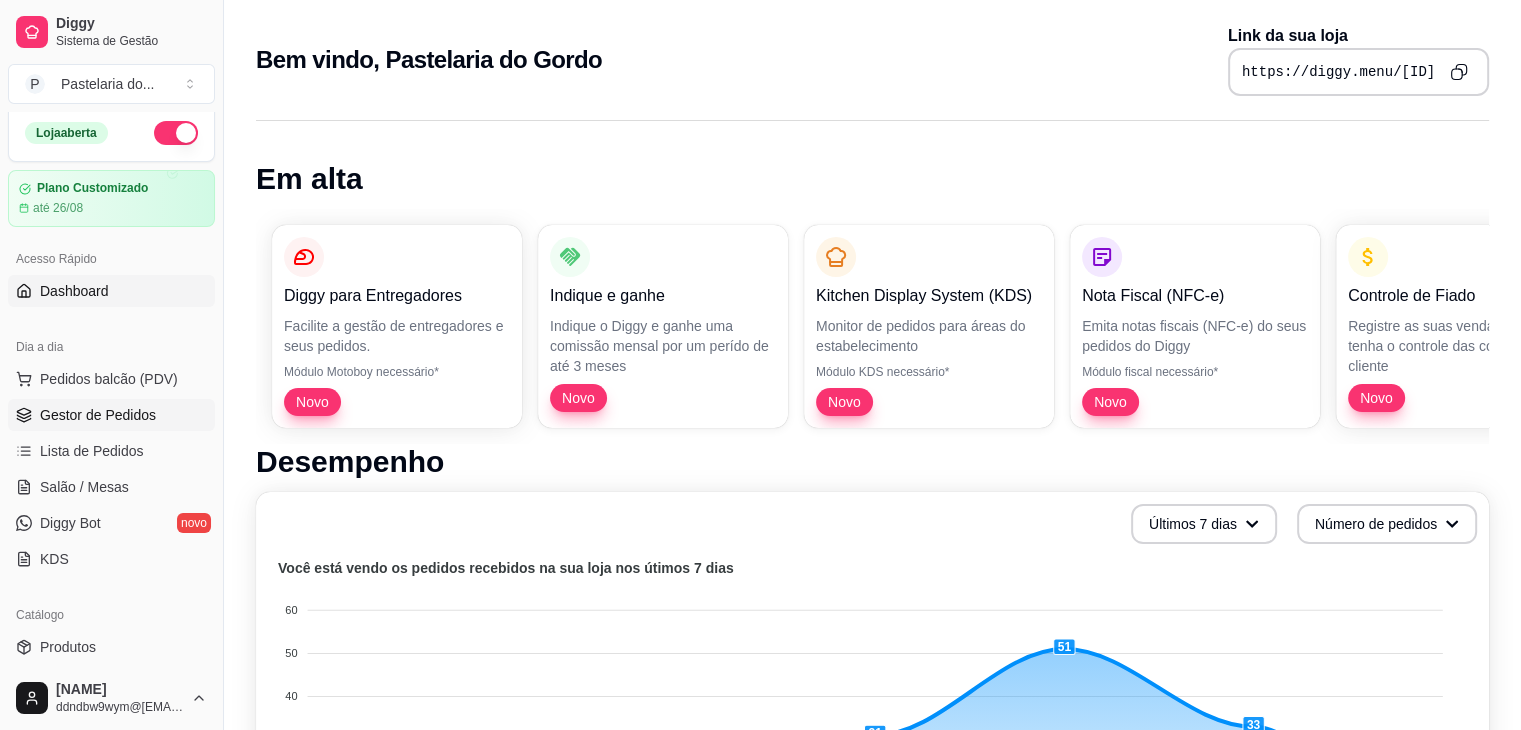 click on "Gestor de Pedidos" at bounding box center (98, 415) 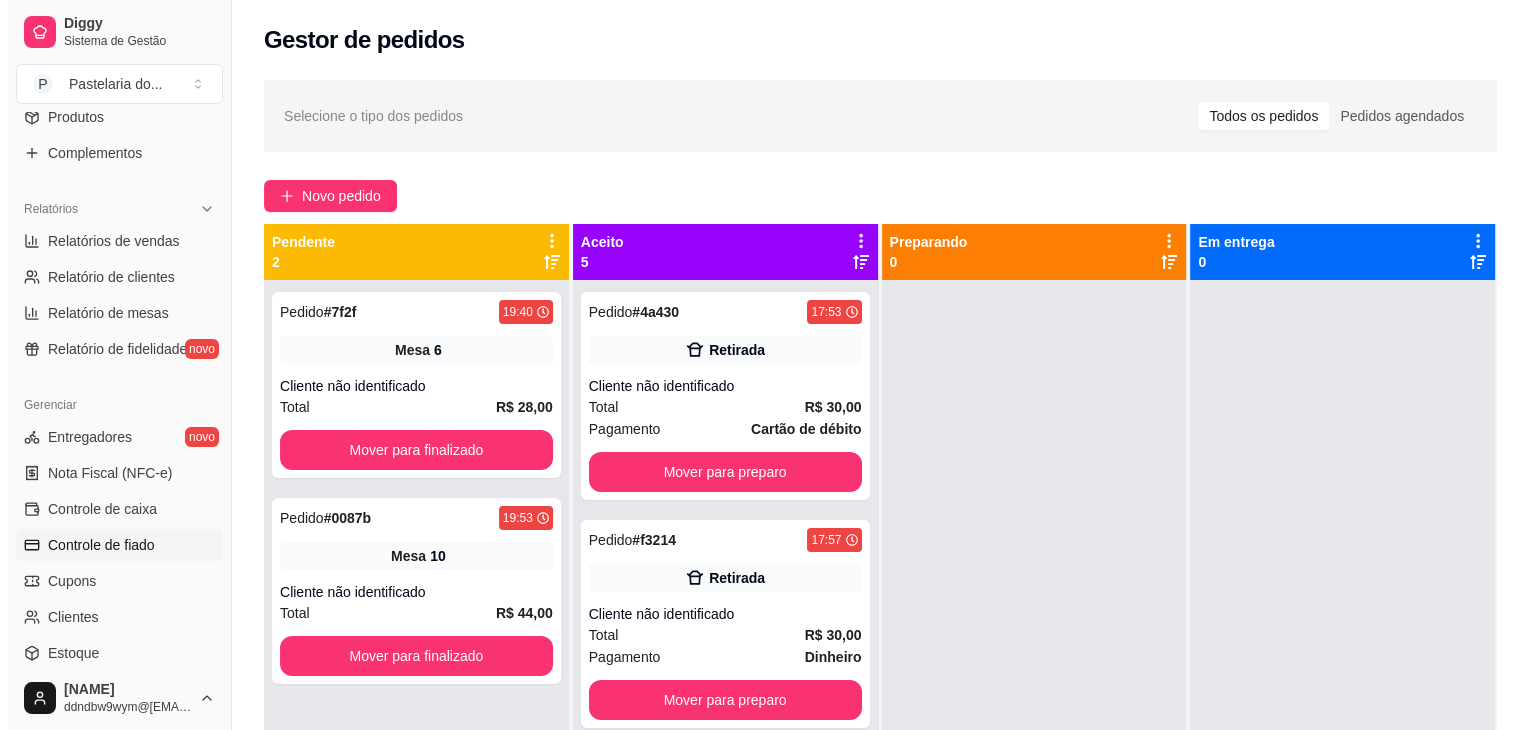 scroll, scrollTop: 508, scrollLeft: 0, axis: vertical 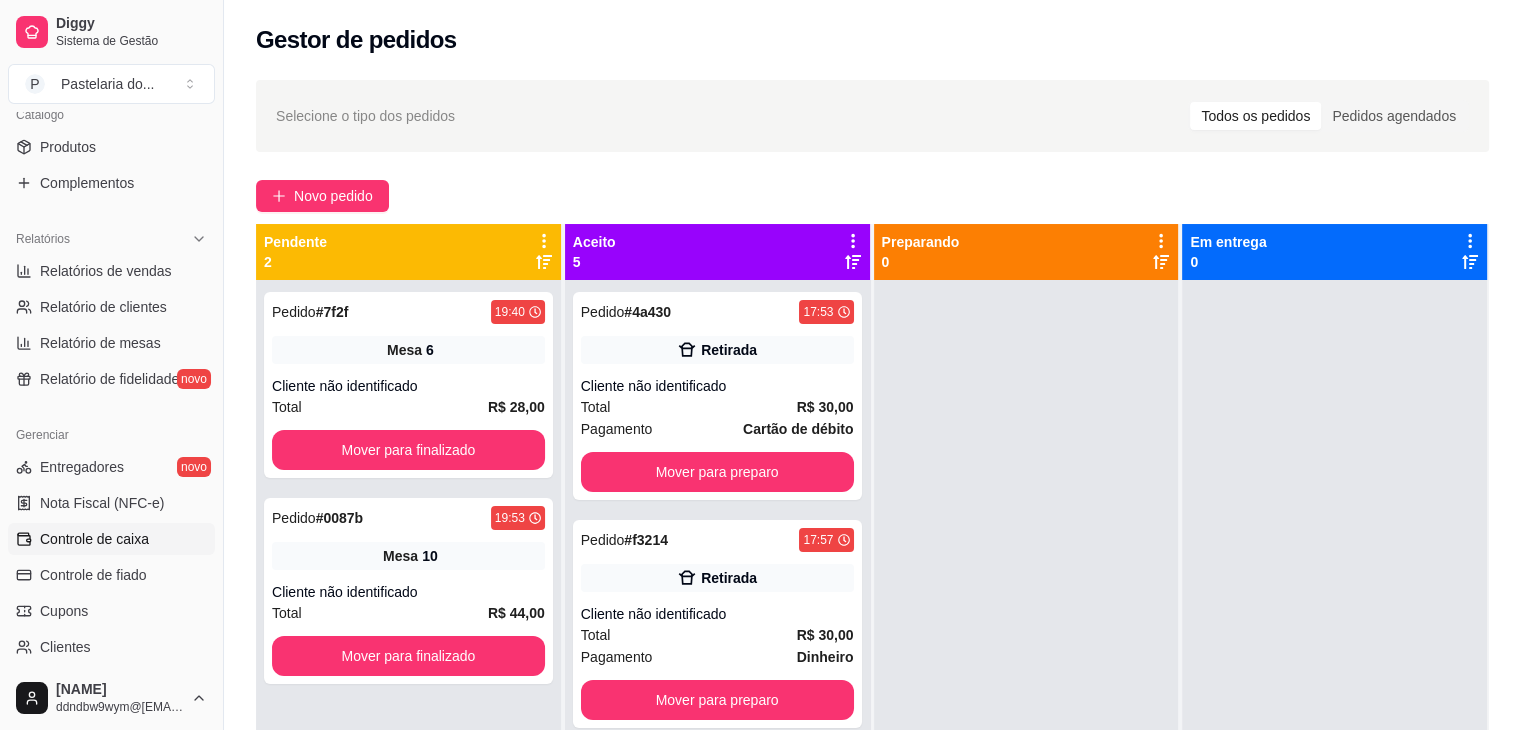 click on "Controle de caixa" at bounding box center [94, 539] 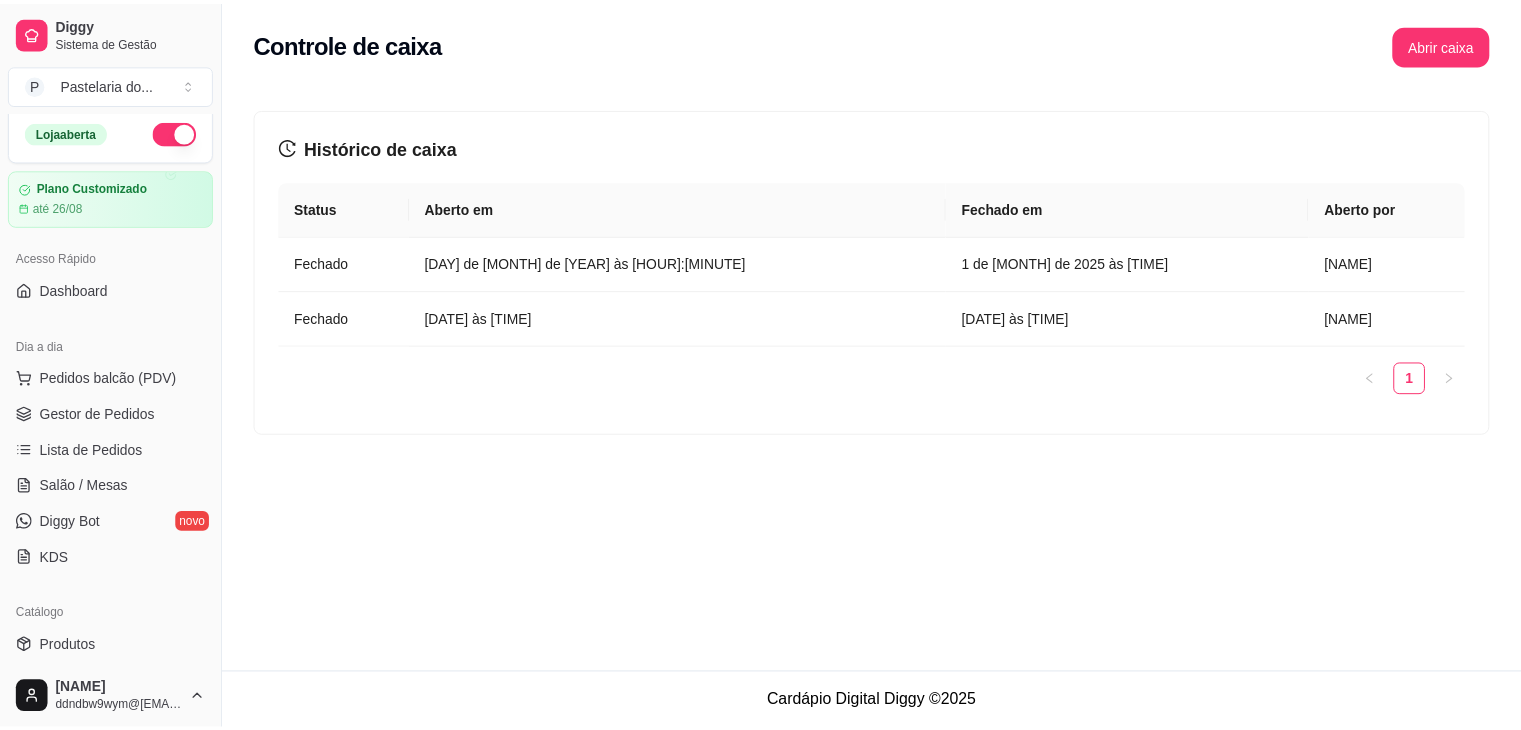 scroll, scrollTop: 0, scrollLeft: 0, axis: both 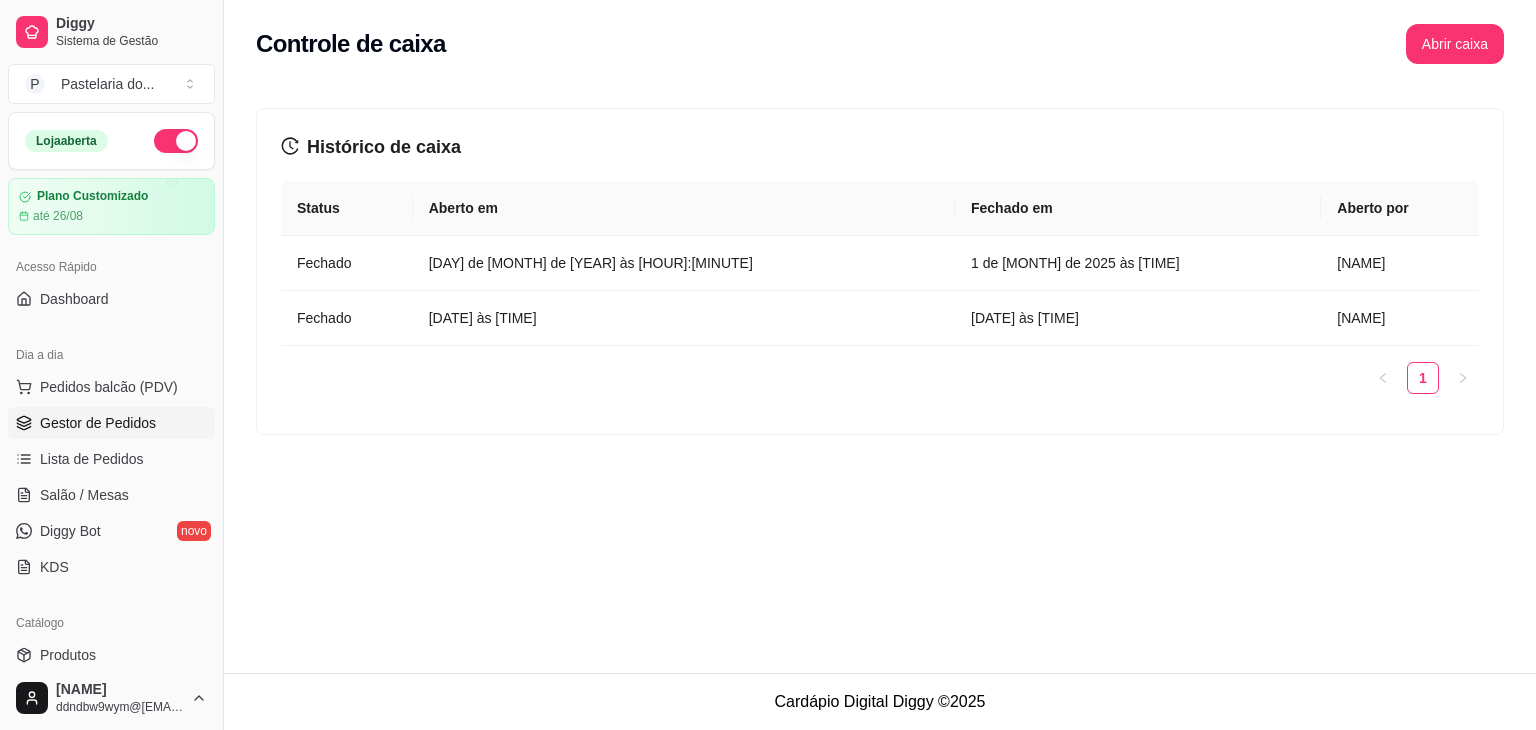 click on "Gestor de Pedidos" at bounding box center [98, 423] 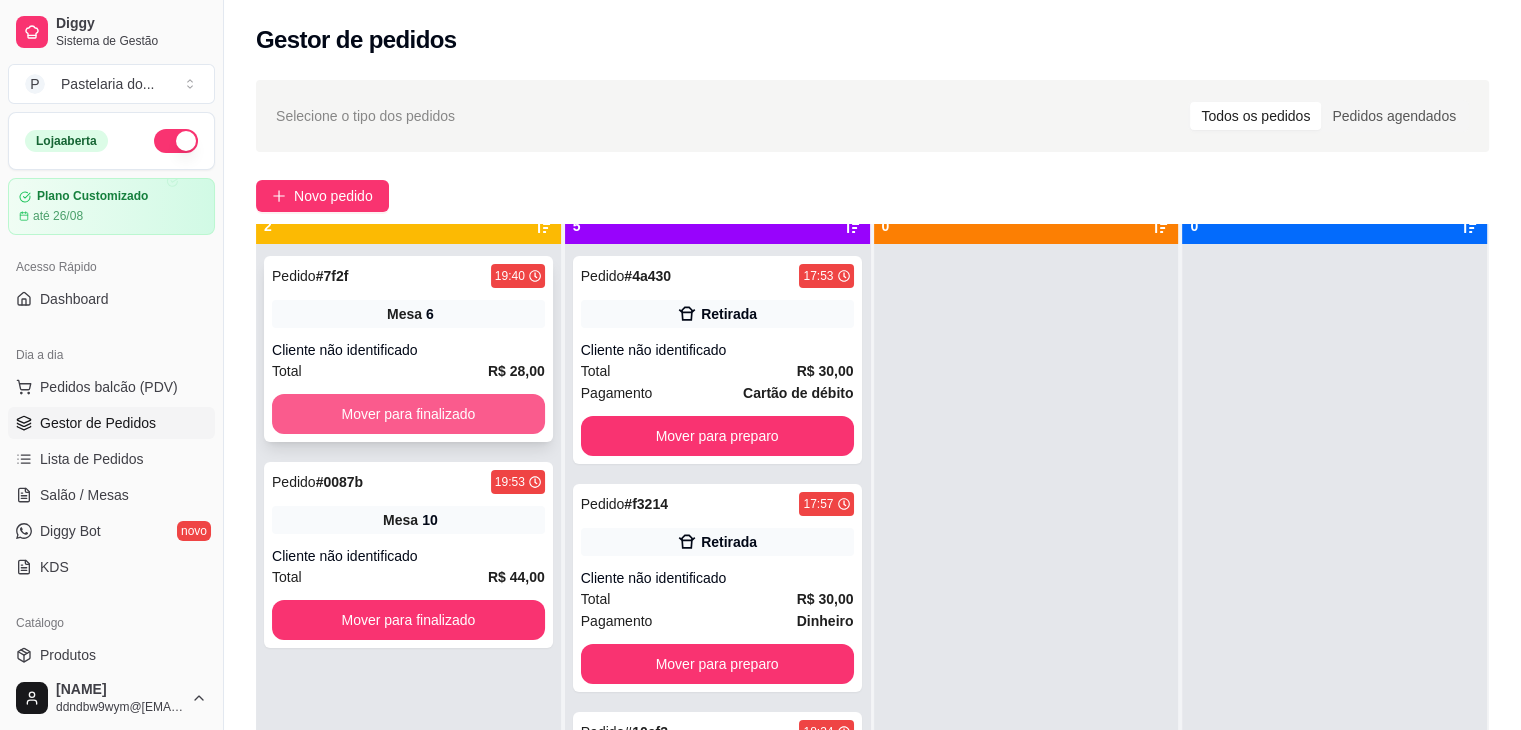 scroll, scrollTop: 56, scrollLeft: 0, axis: vertical 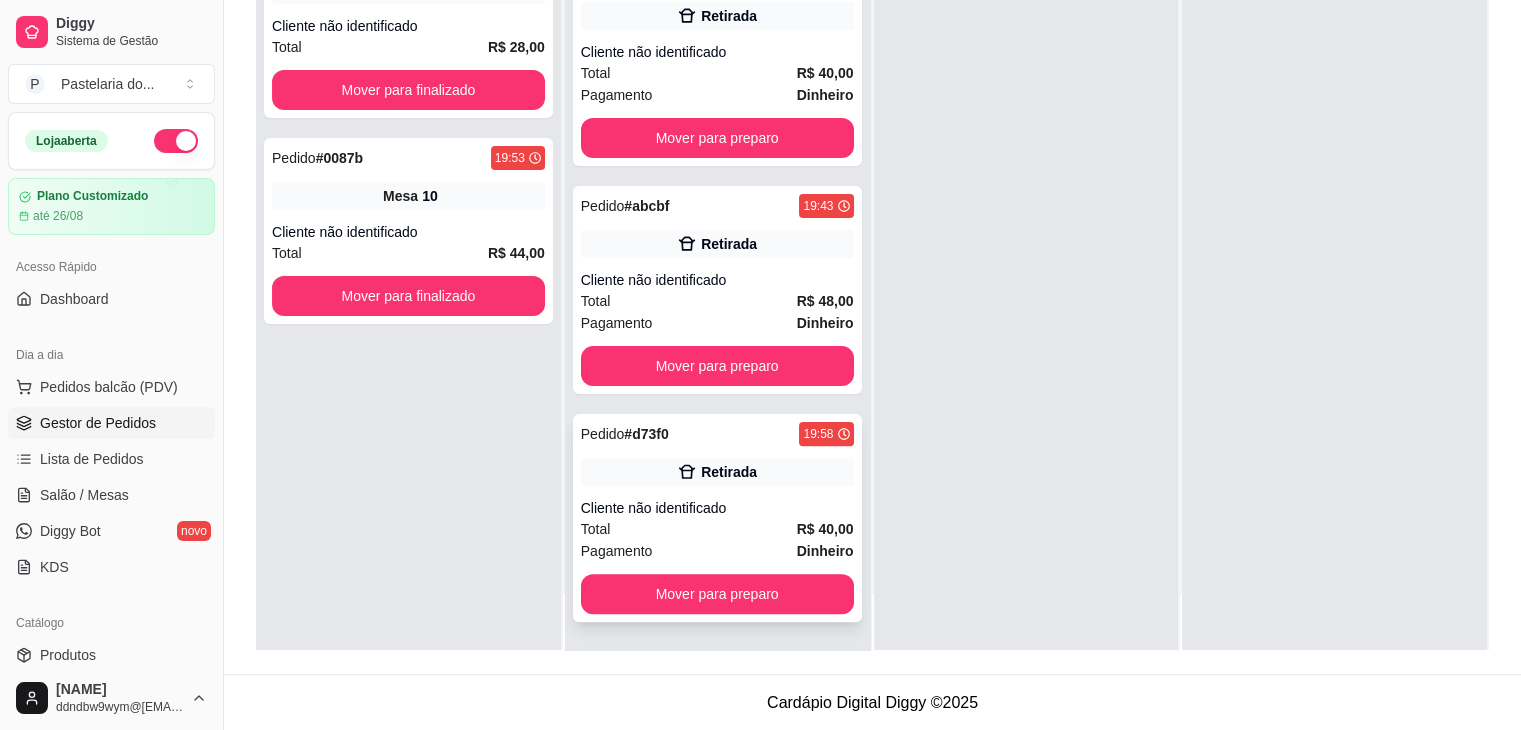 click on "Cliente não identificado" at bounding box center [717, 508] 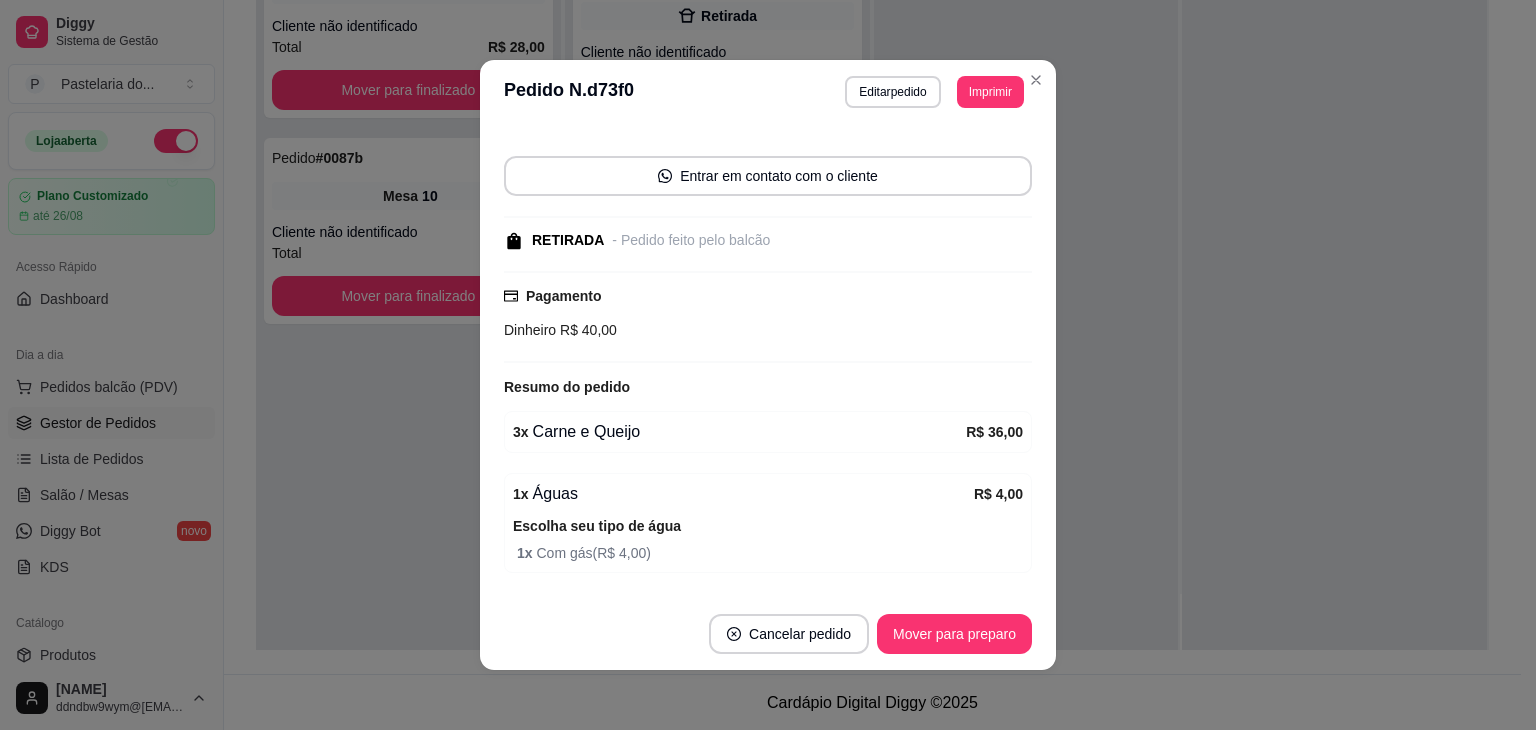 scroll, scrollTop: 176, scrollLeft: 0, axis: vertical 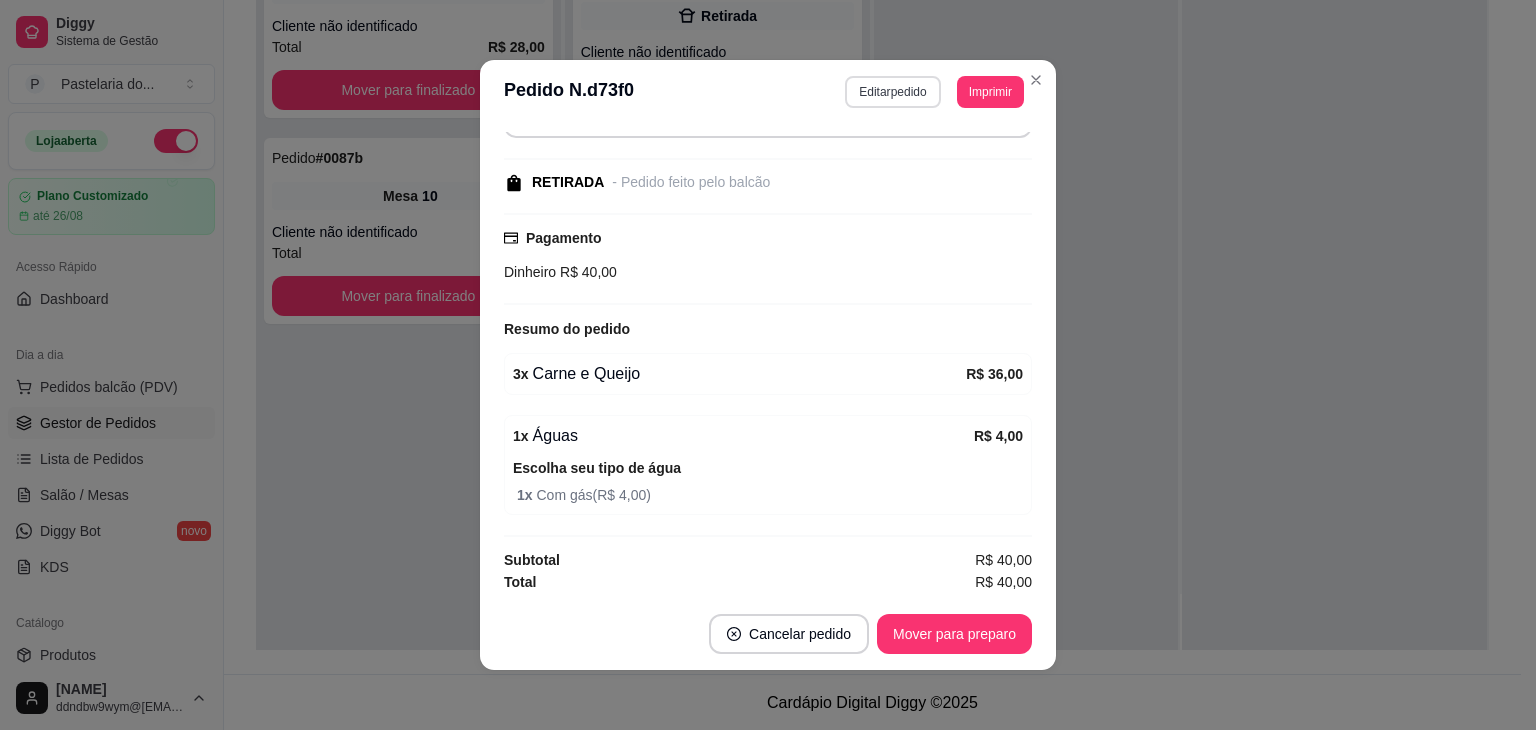 click on "Editar  pedido" at bounding box center [892, 92] 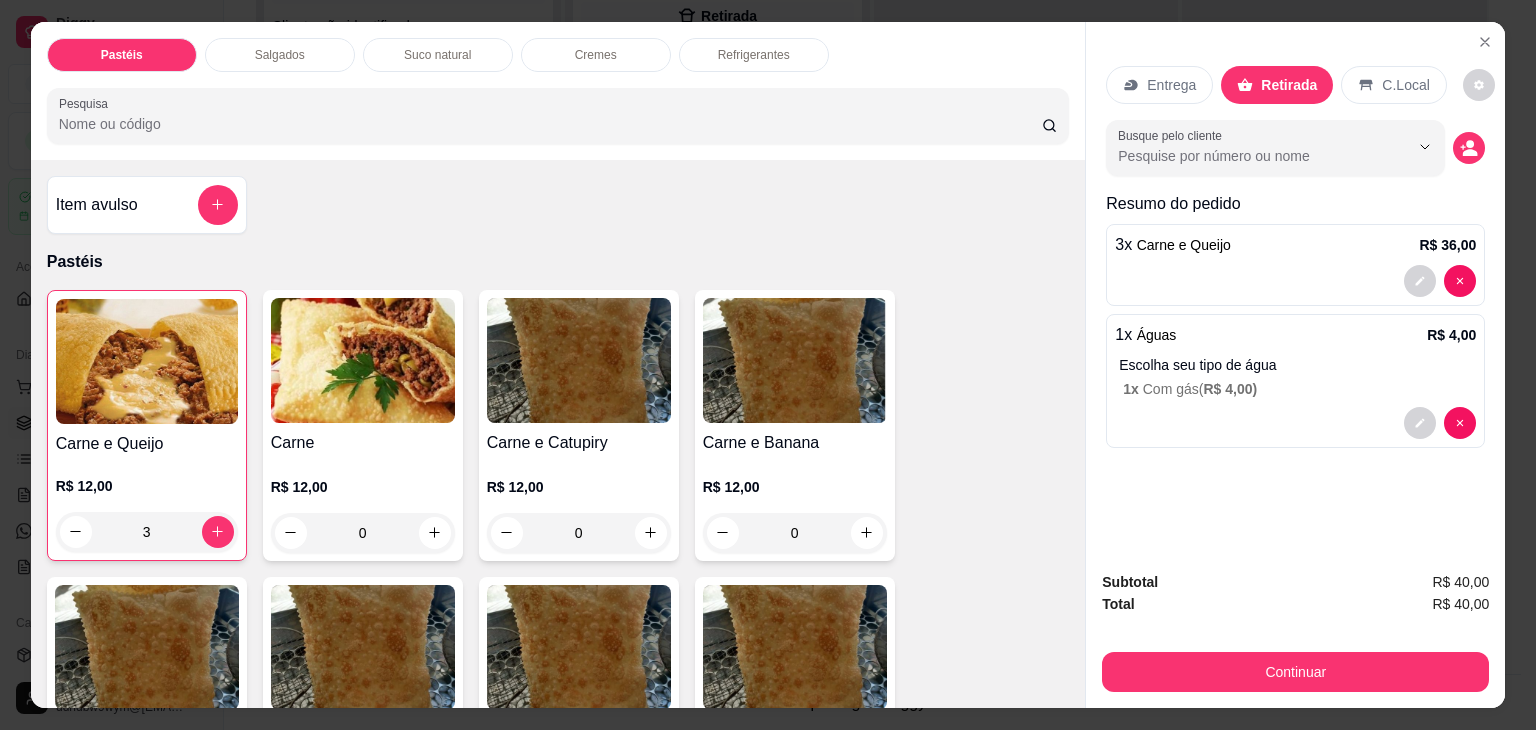 click on "Refrigerantes" at bounding box center (754, 55) 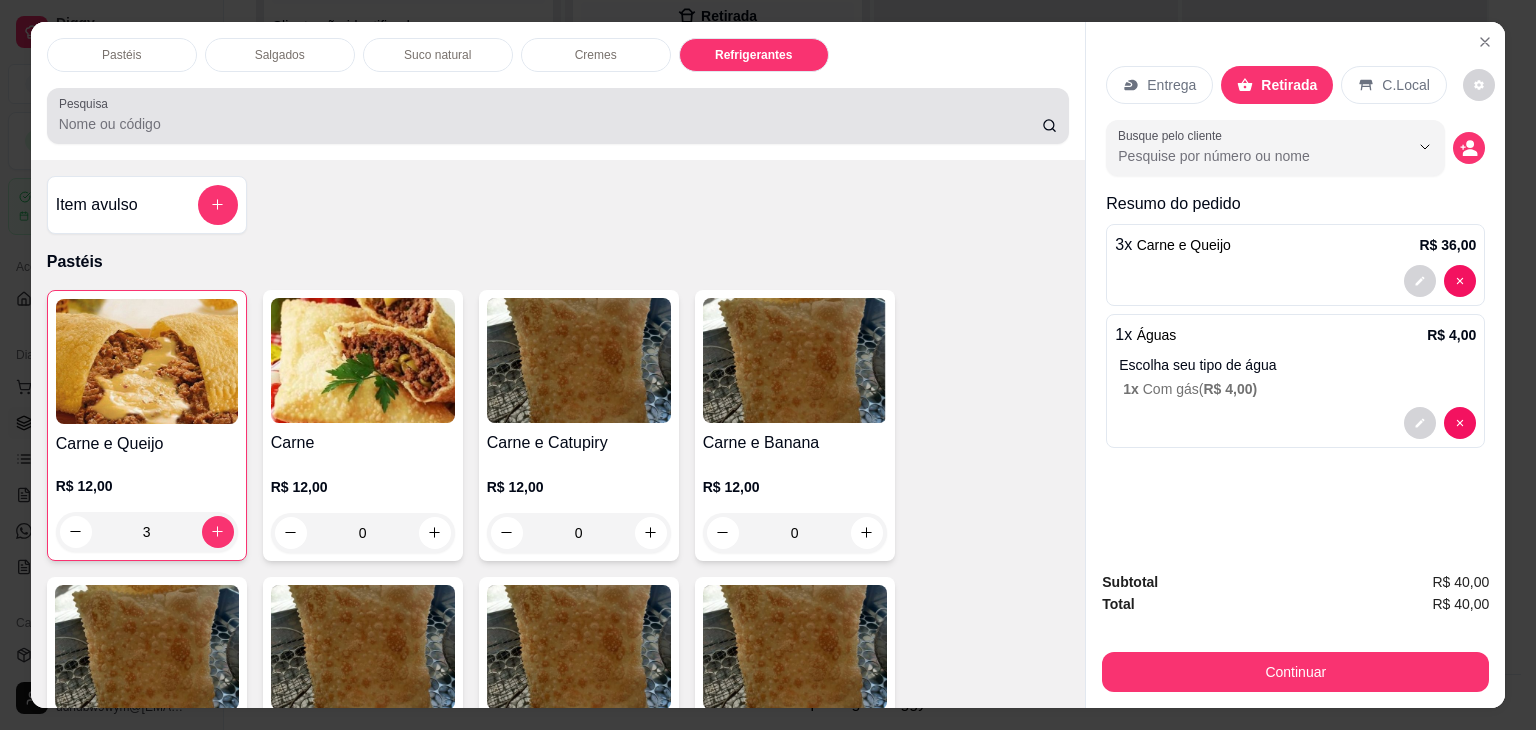 scroll, scrollTop: 4622, scrollLeft: 0, axis: vertical 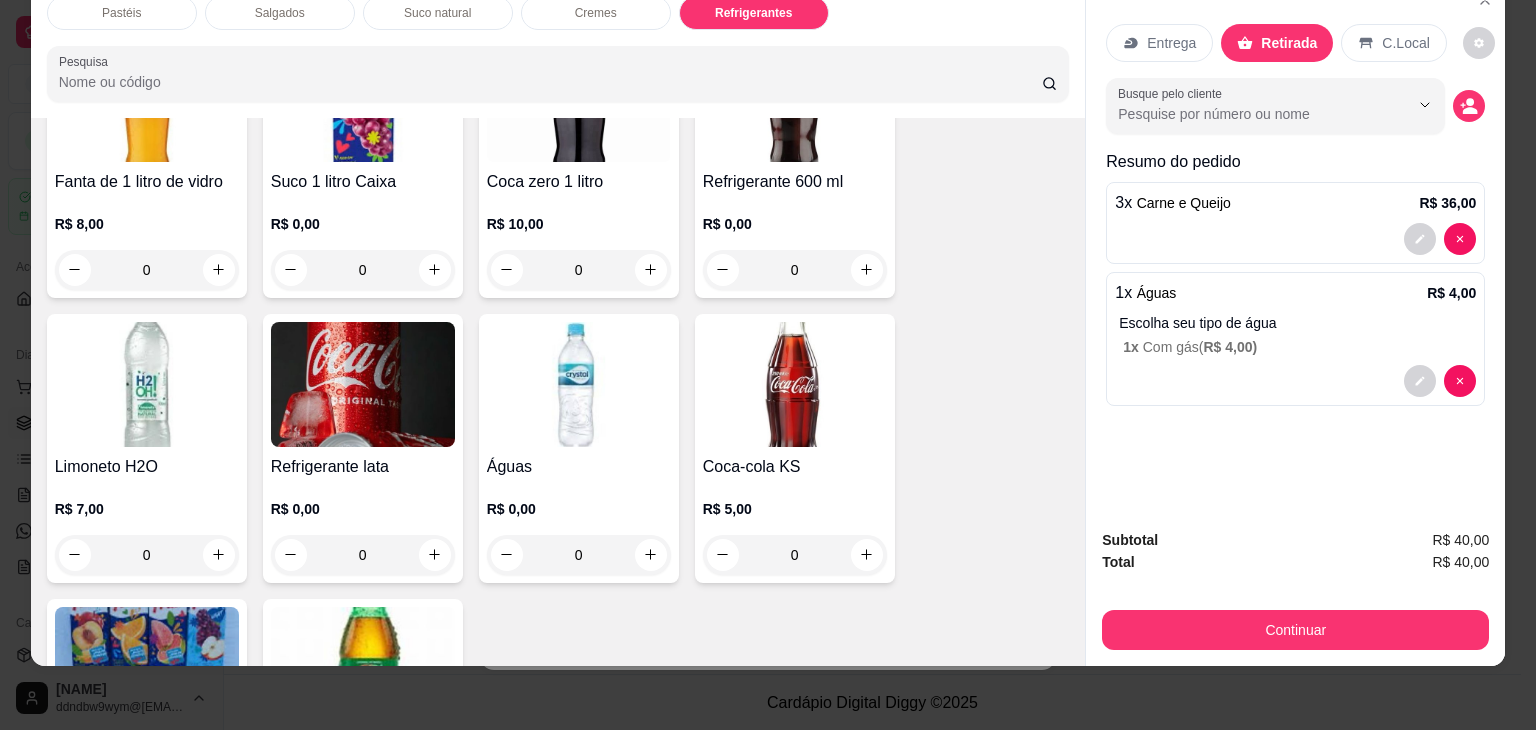 click on "Refrigerante 600 ml" at bounding box center (795, 182) 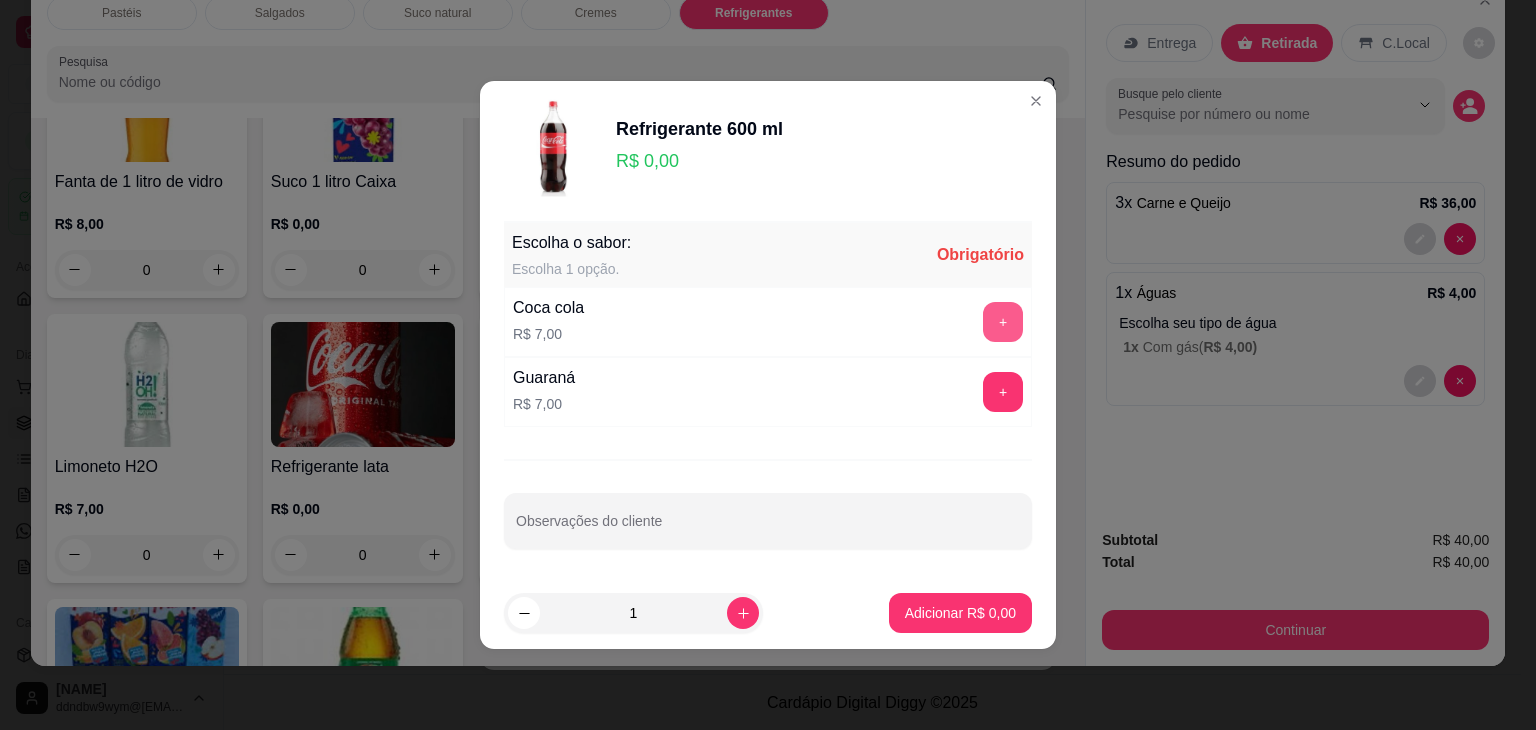 click on "+" at bounding box center [1003, 322] 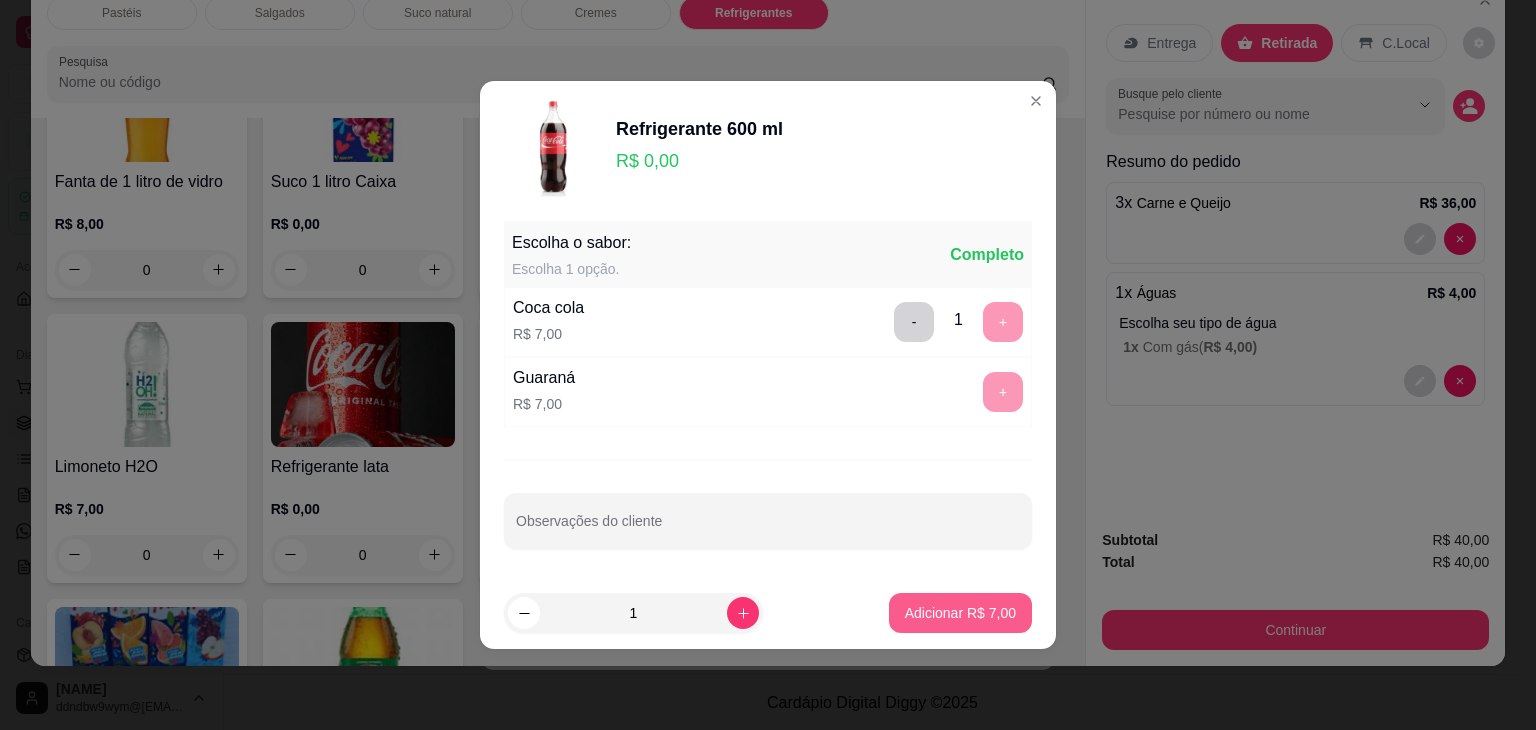 click on "Adicionar   R$ 7,00" at bounding box center [960, 613] 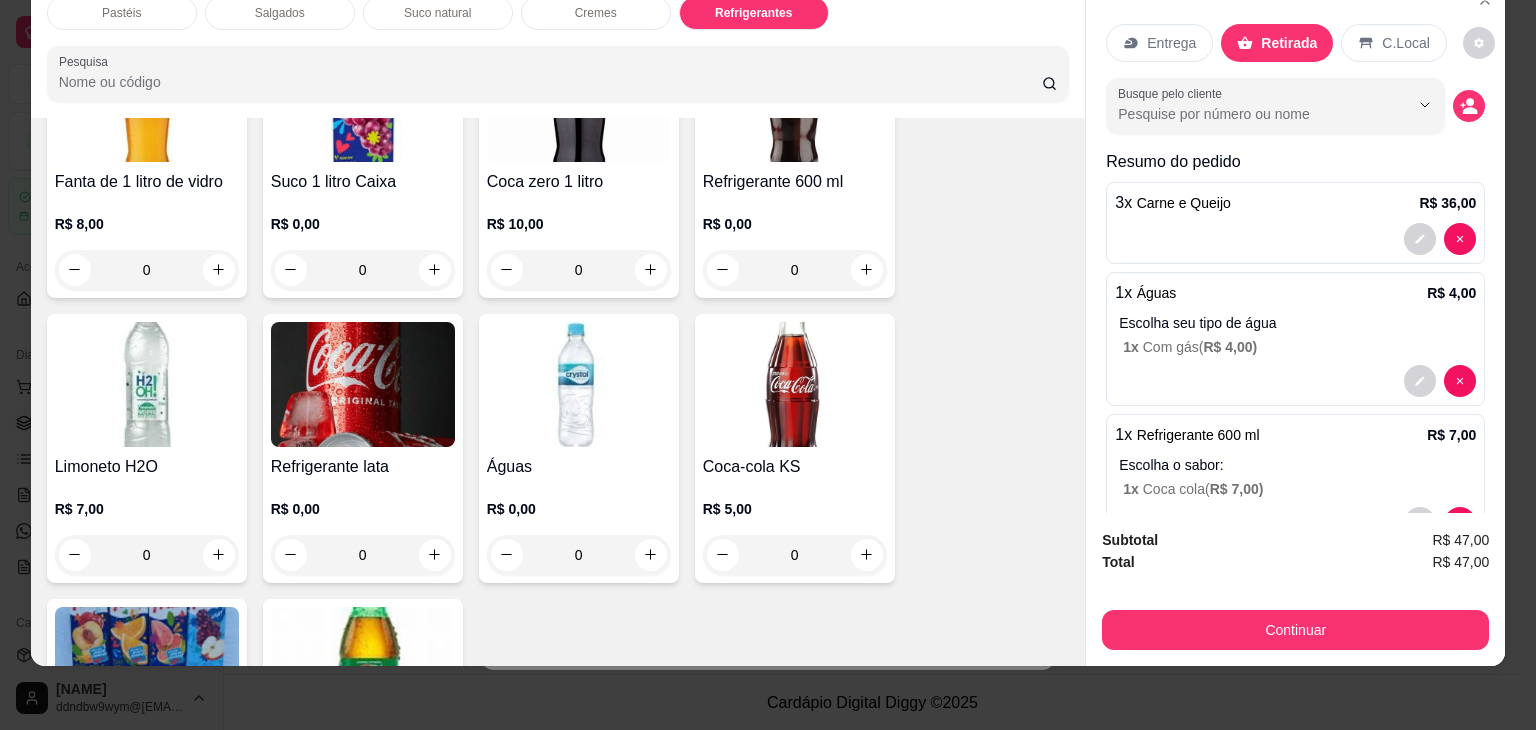 click on "Subtotal R$ 47,00 Total R$ 47,00 Continuar" at bounding box center [1295, 589] 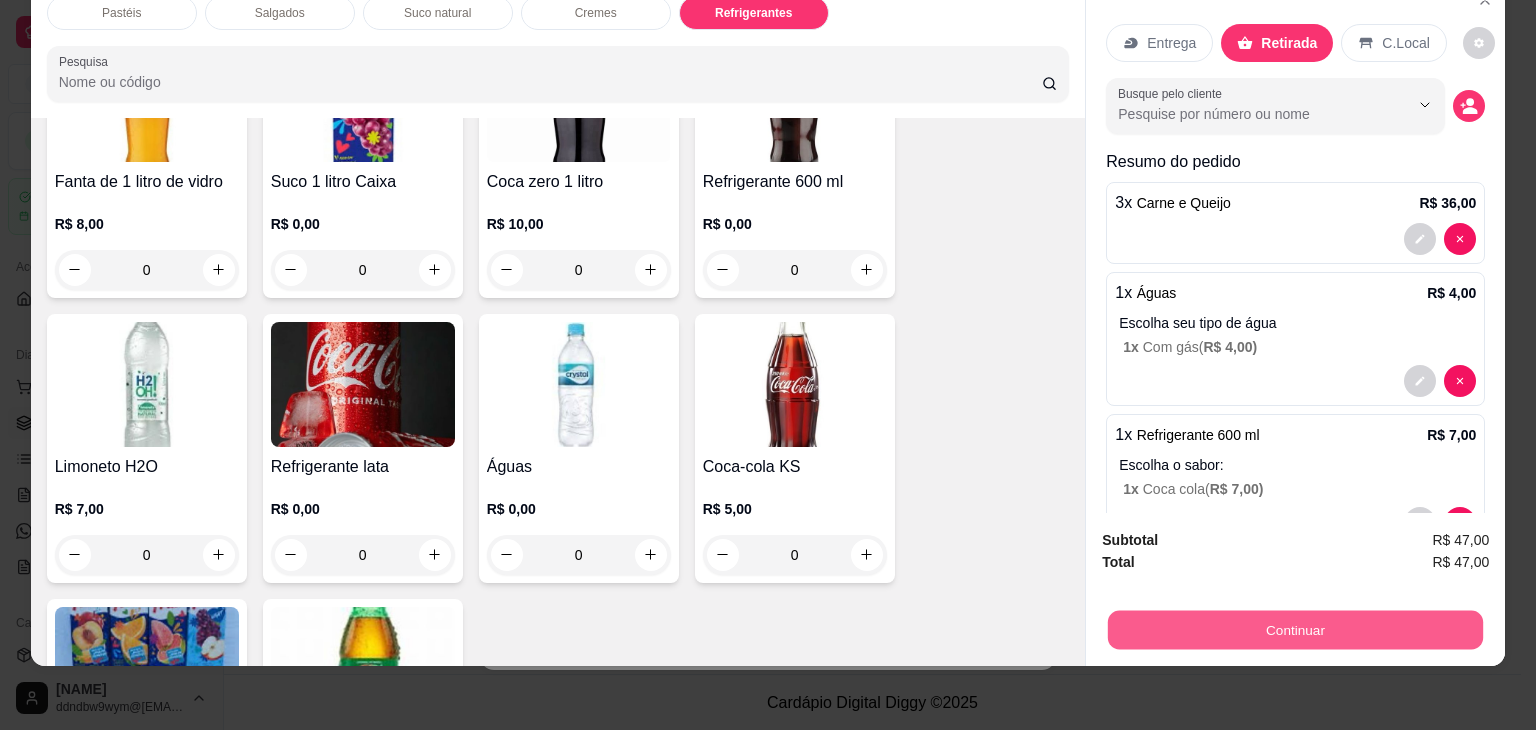 click on "Continuar" at bounding box center (1295, 630) 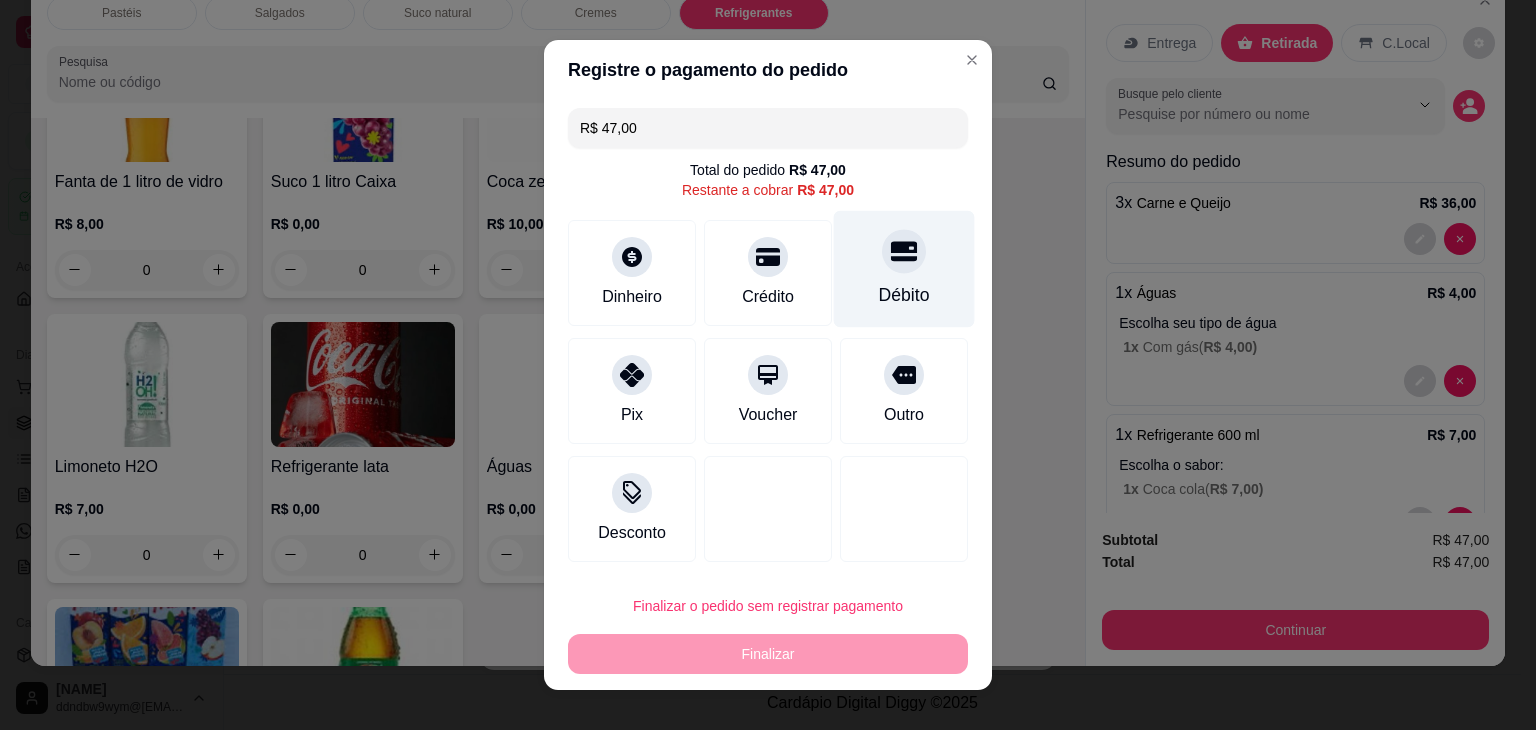 click on "Débito" at bounding box center [904, 295] 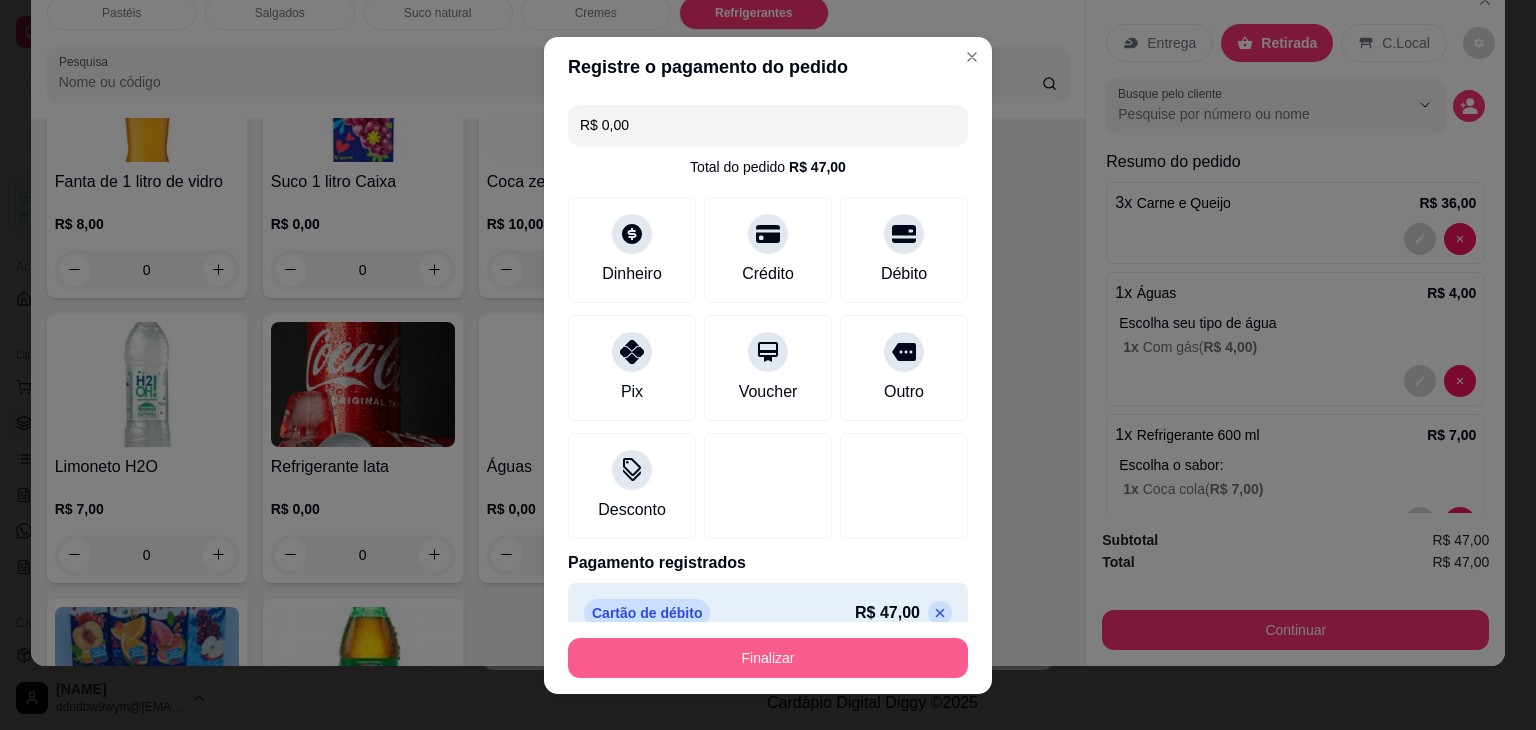 click on "Finalizar" at bounding box center [768, 658] 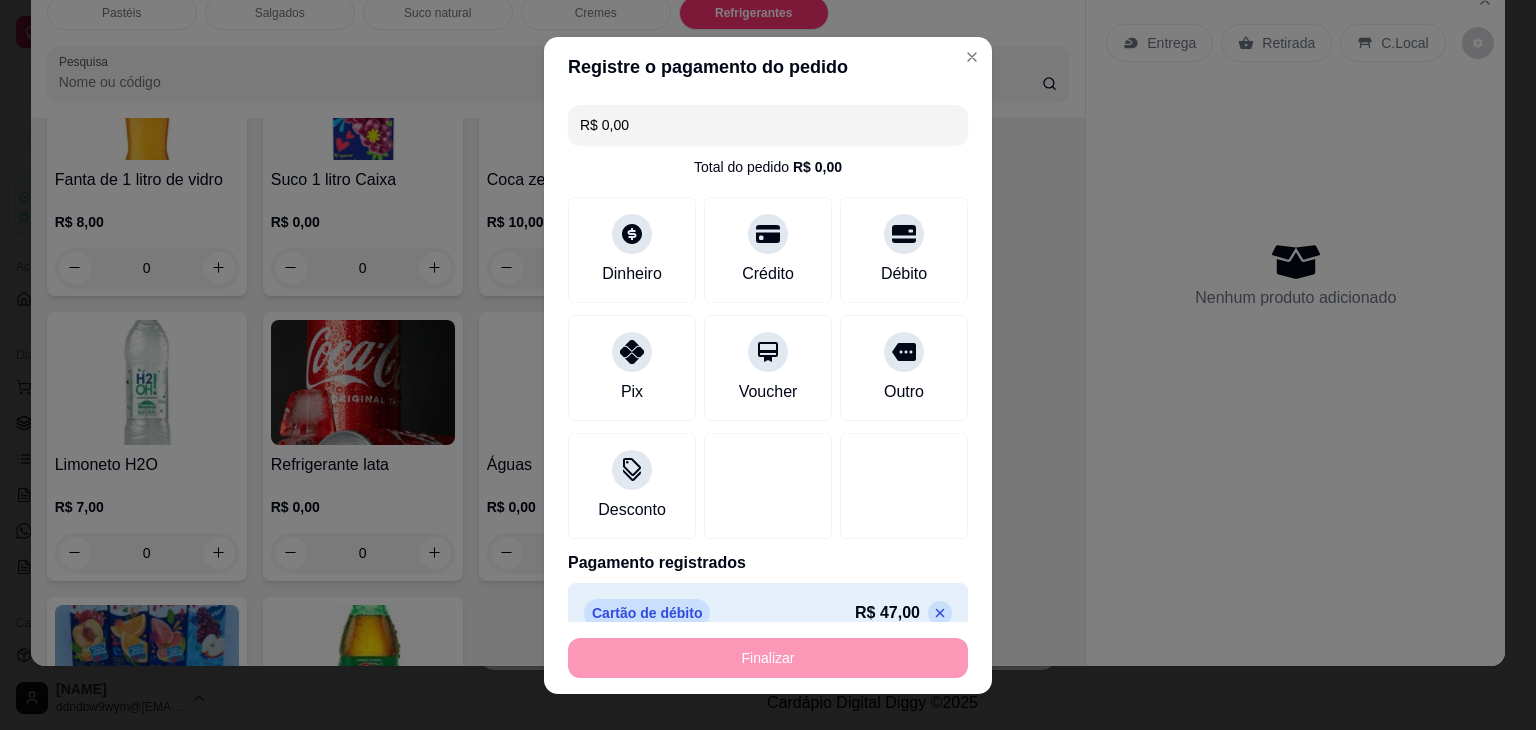 type on "0" 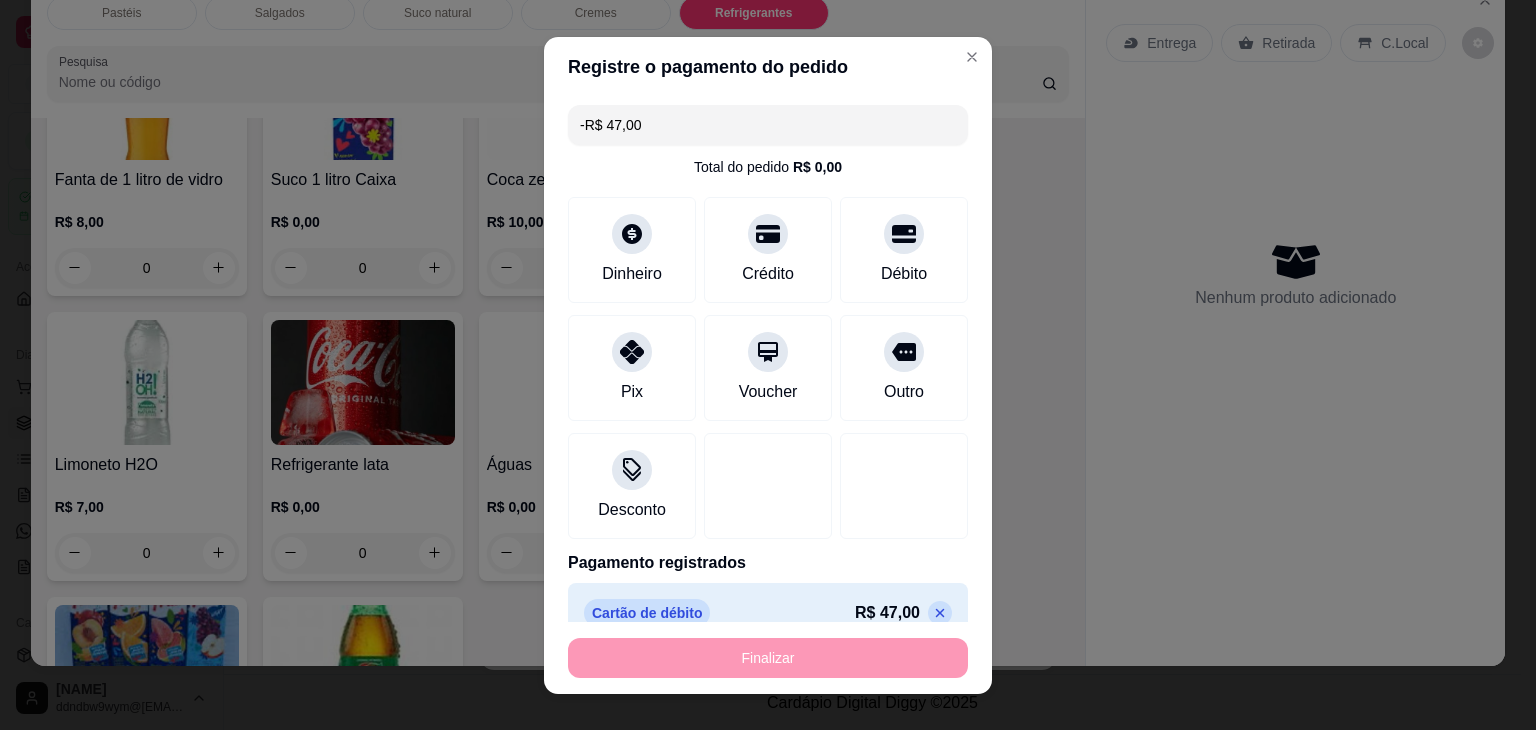 scroll, scrollTop: 5320, scrollLeft: 0, axis: vertical 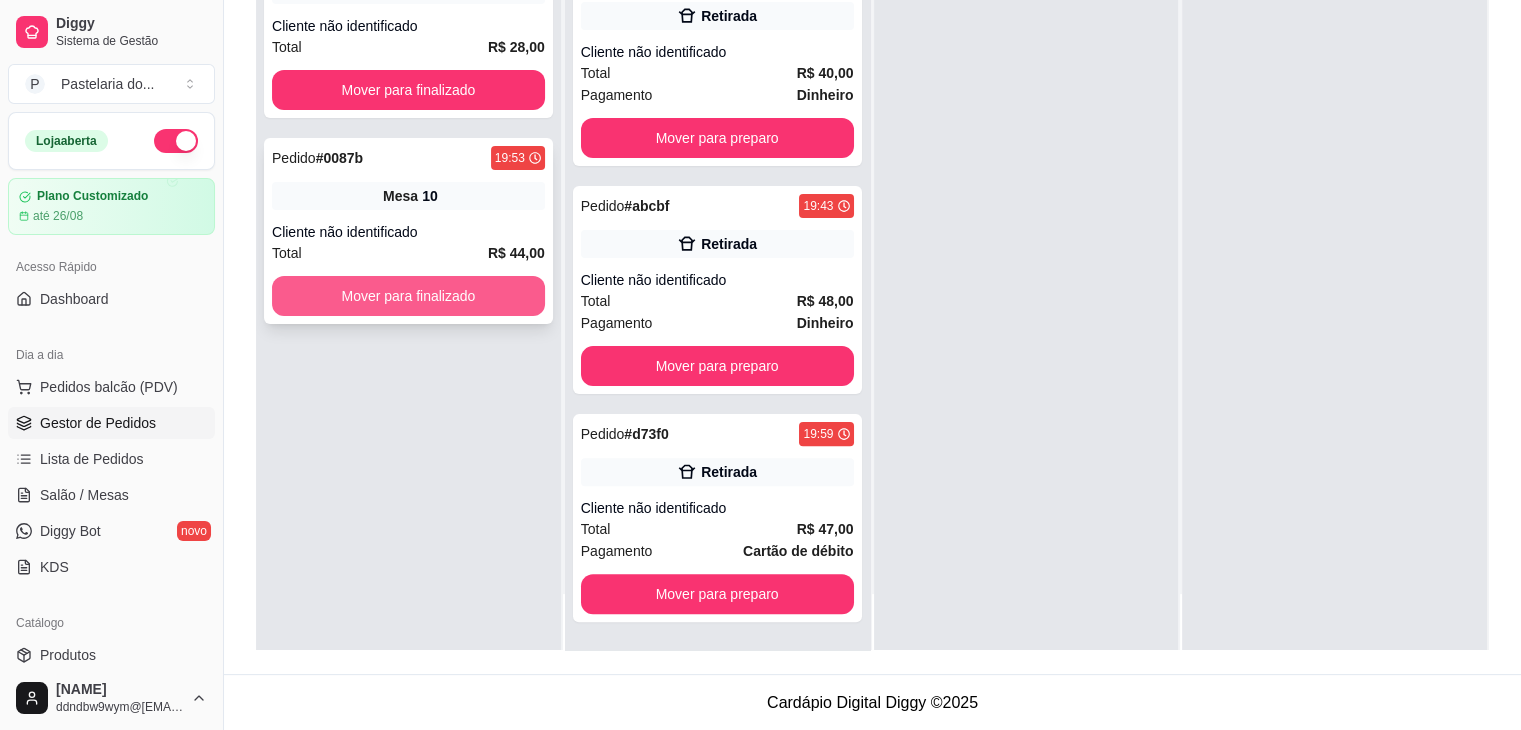 click on "Mover para finalizado" at bounding box center (408, 296) 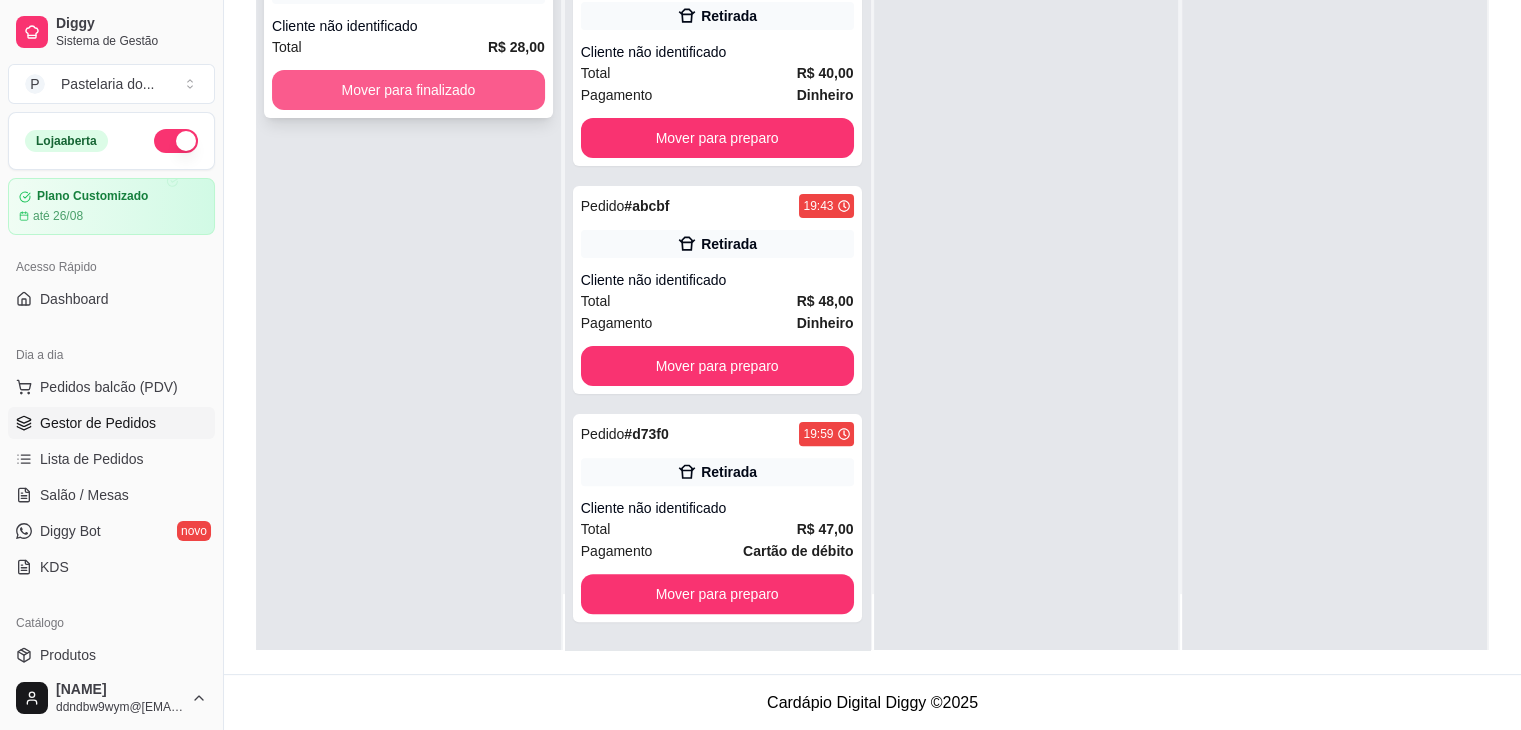 click on "Mover para finalizado" at bounding box center [408, 90] 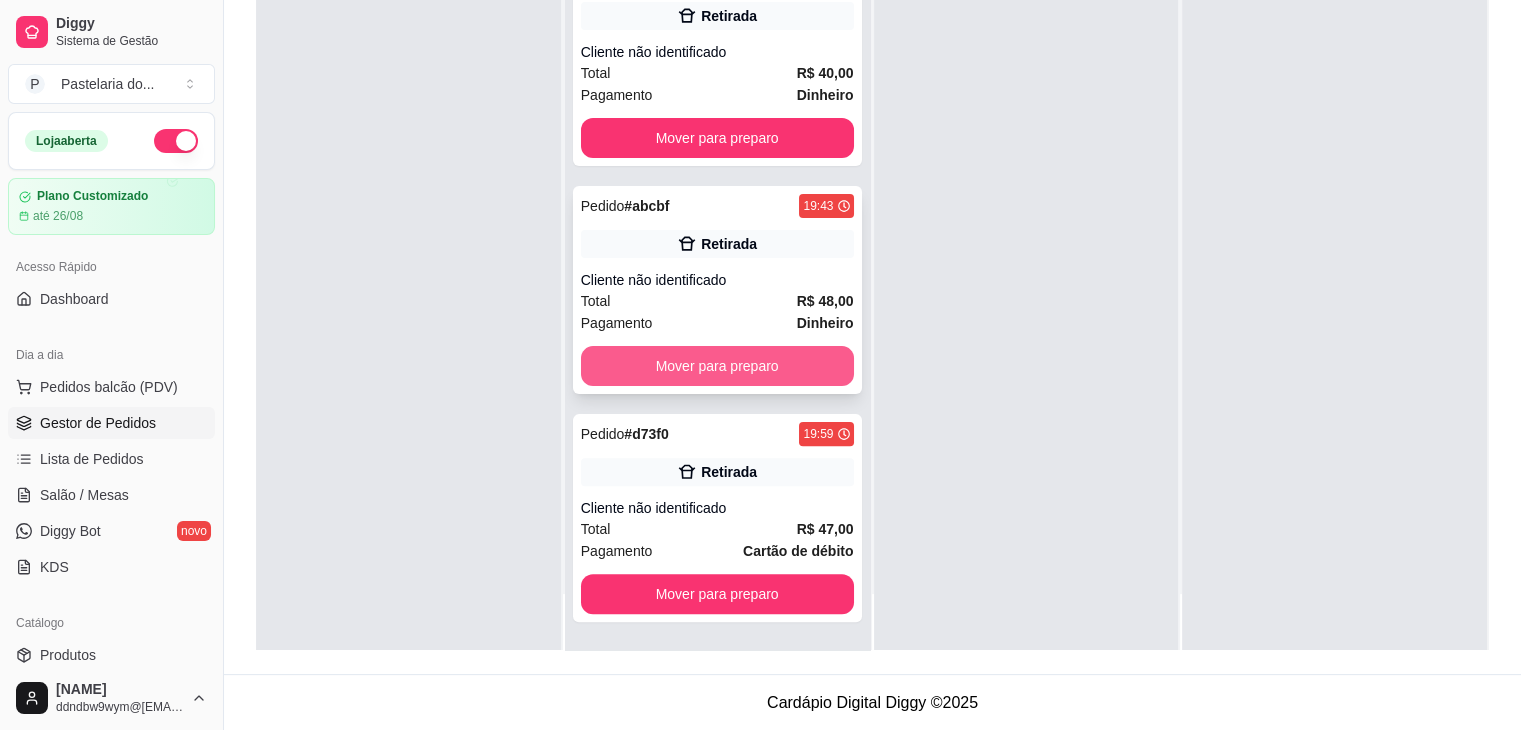 click on "Mover para preparo" at bounding box center (717, 366) 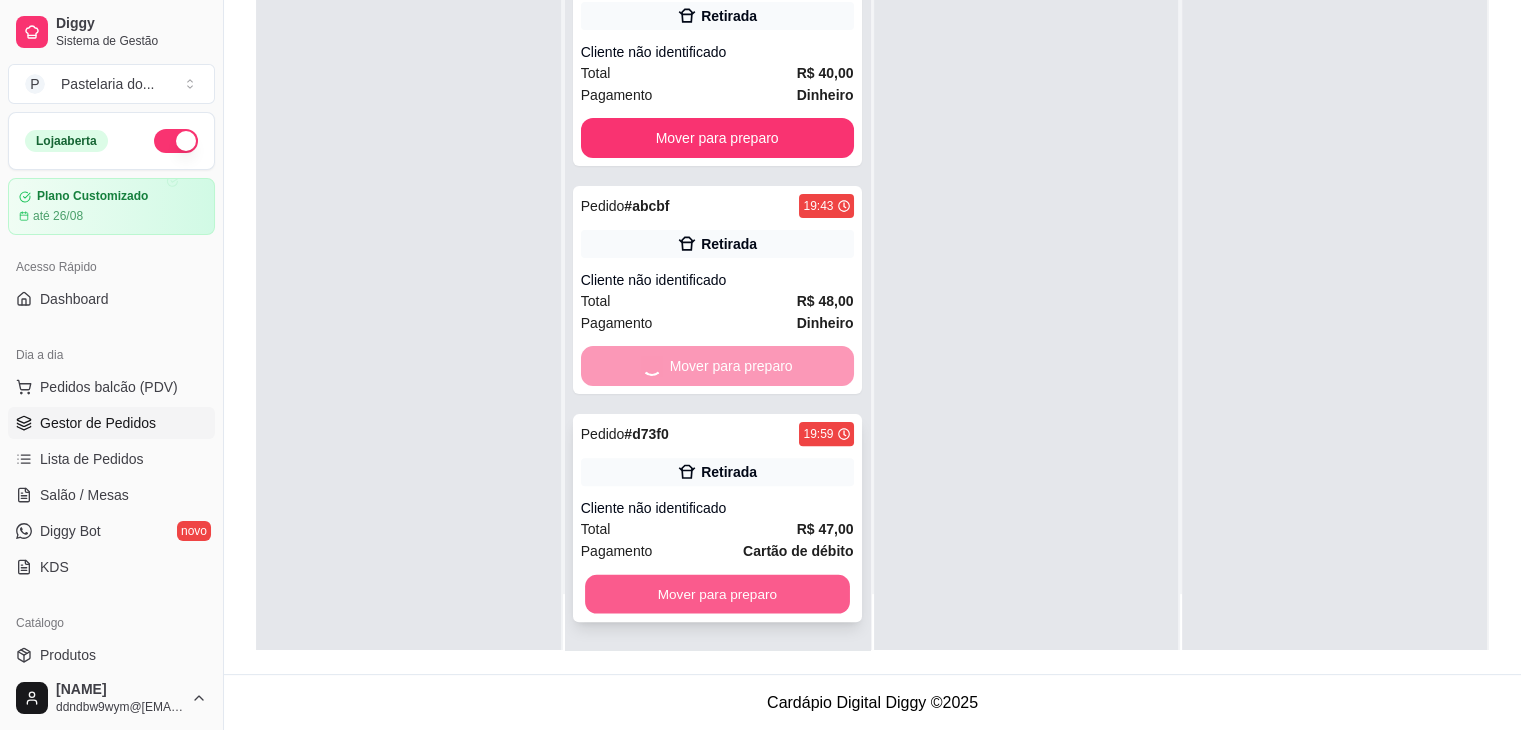 click on "Mover para preparo" at bounding box center (717, 594) 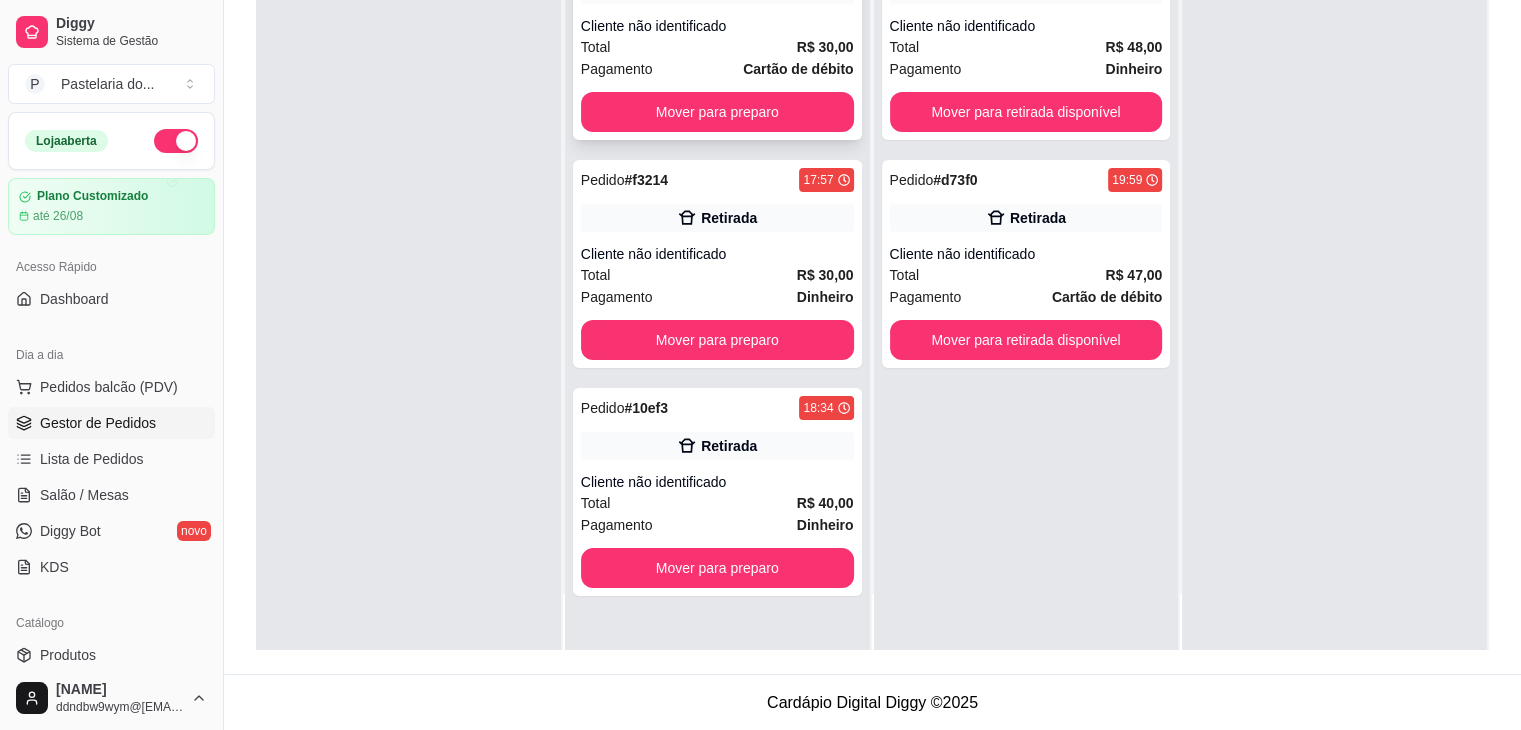 scroll, scrollTop: 0, scrollLeft: 0, axis: both 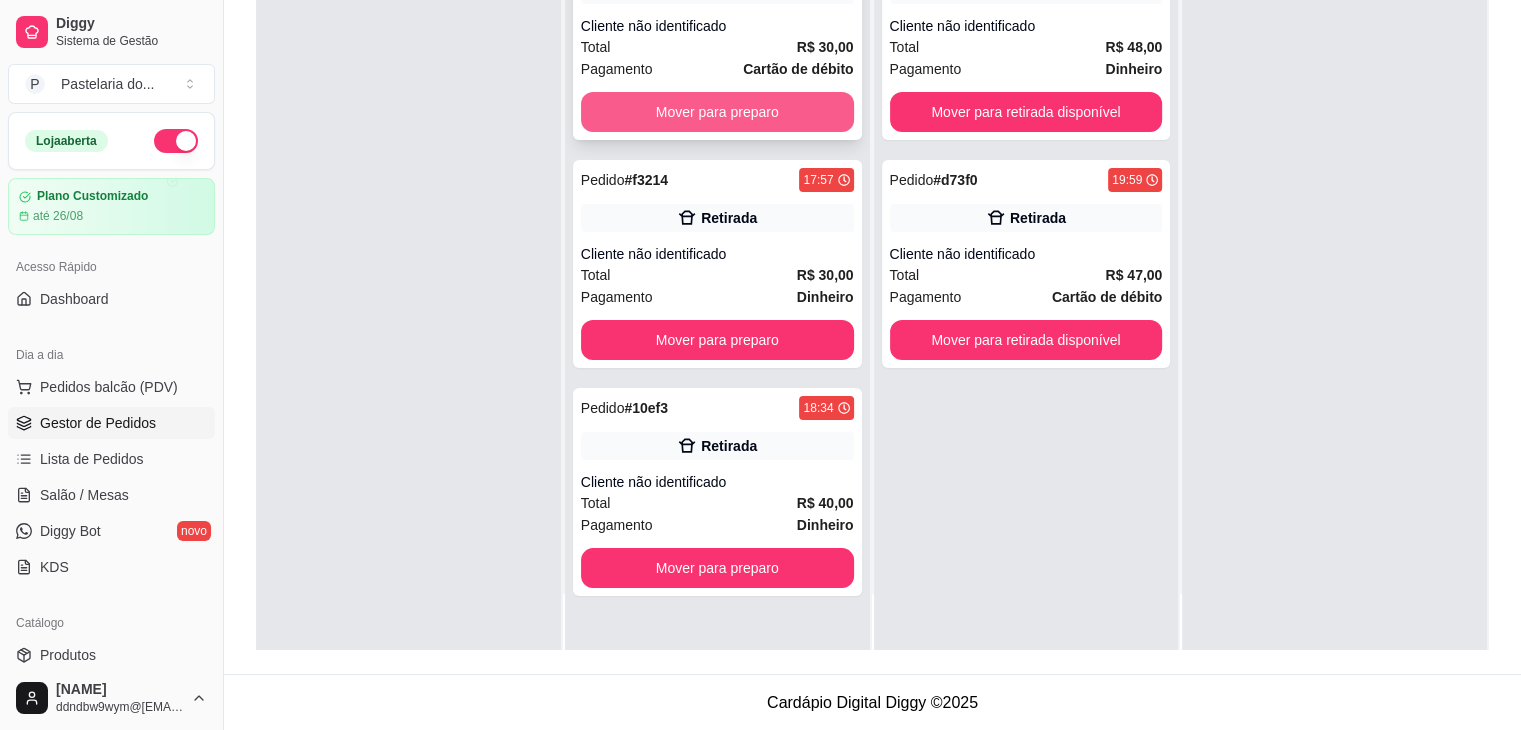 click on "Mover para preparo" at bounding box center [717, 112] 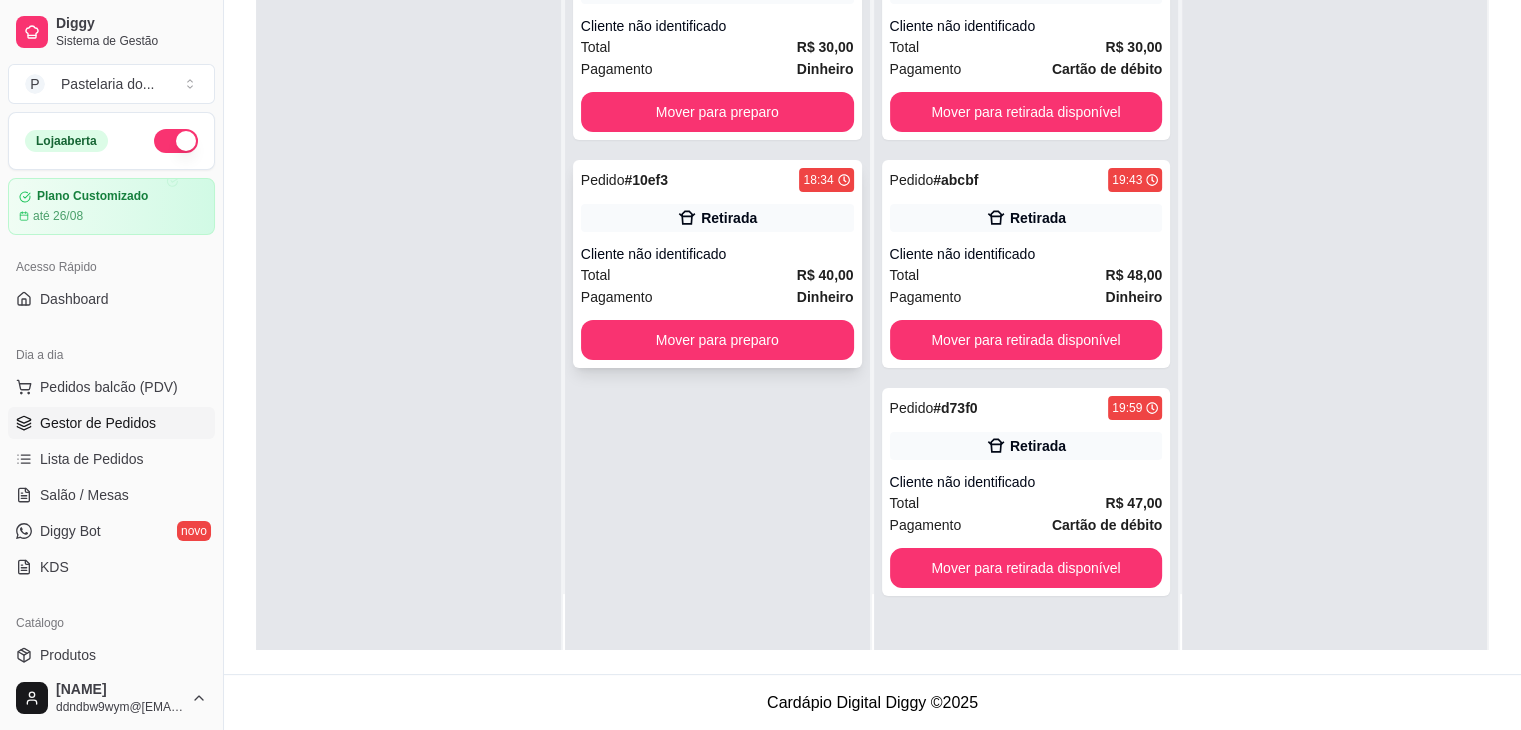click on "Pedido # 10ef3 [TIME] Retirada Cliente não identificado Total R$ 40,00 Pagamento Dinheiro Mover para preparo" at bounding box center [717, 264] 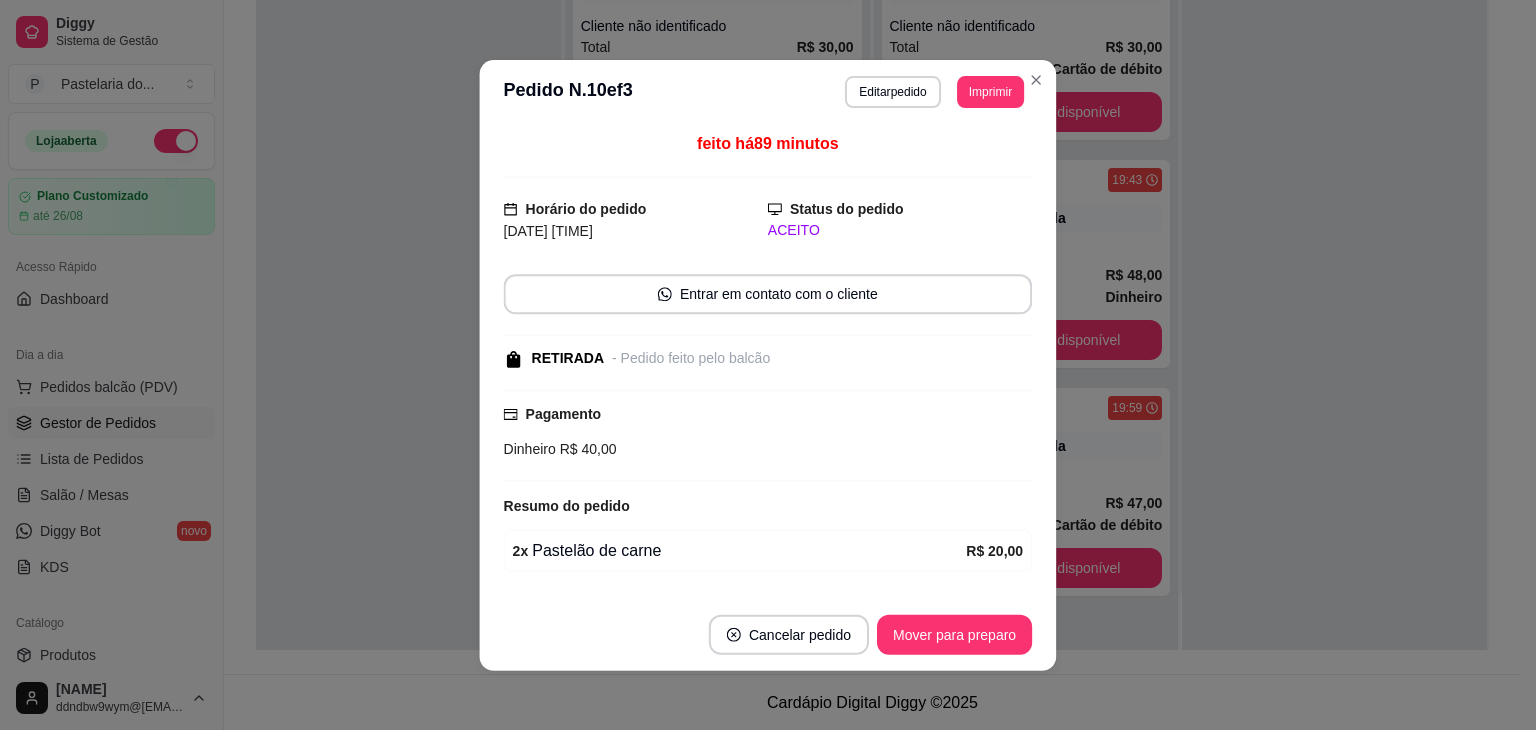 click on "- Pedido feito pelo balcão" at bounding box center [691, 358] 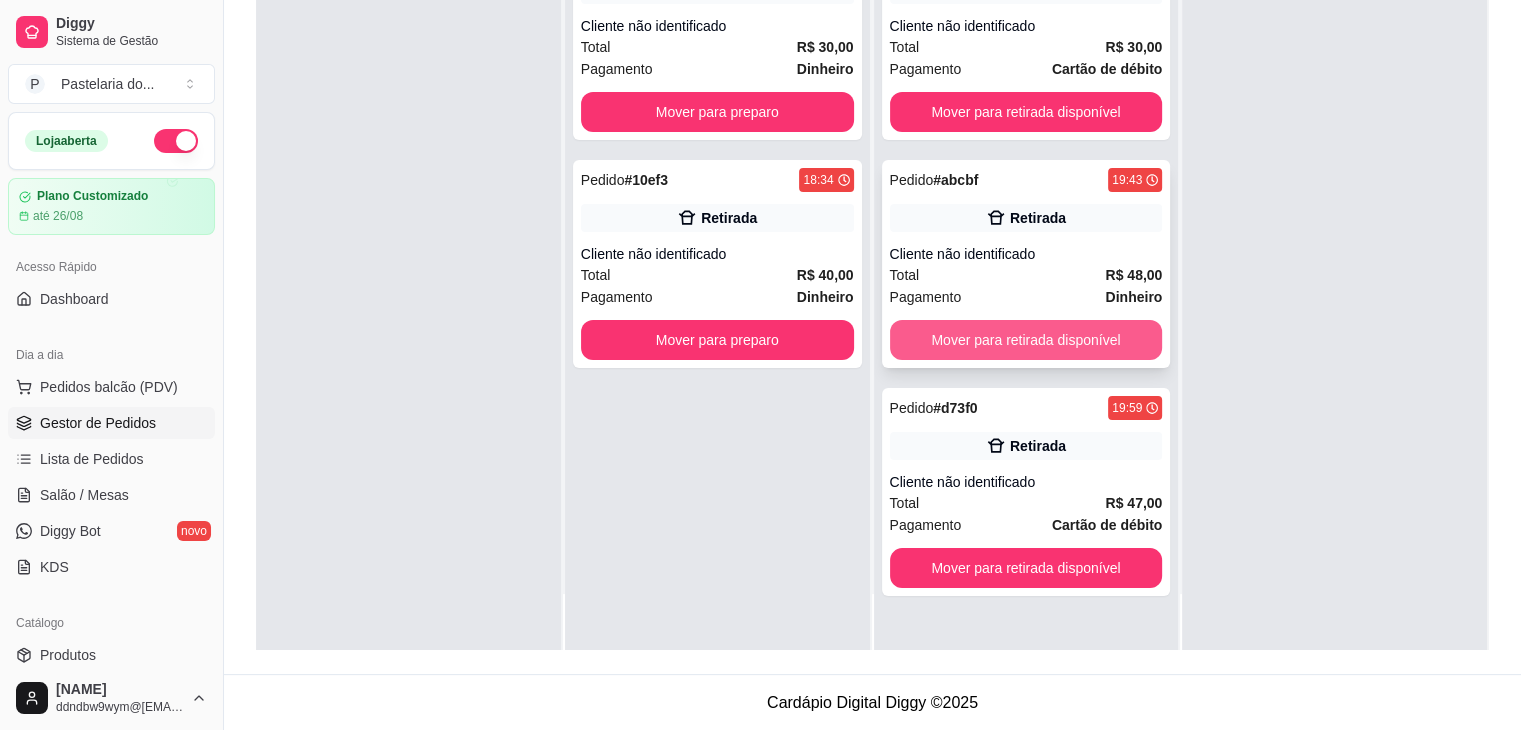 click on "Mover para retirada disponível" at bounding box center (1026, 340) 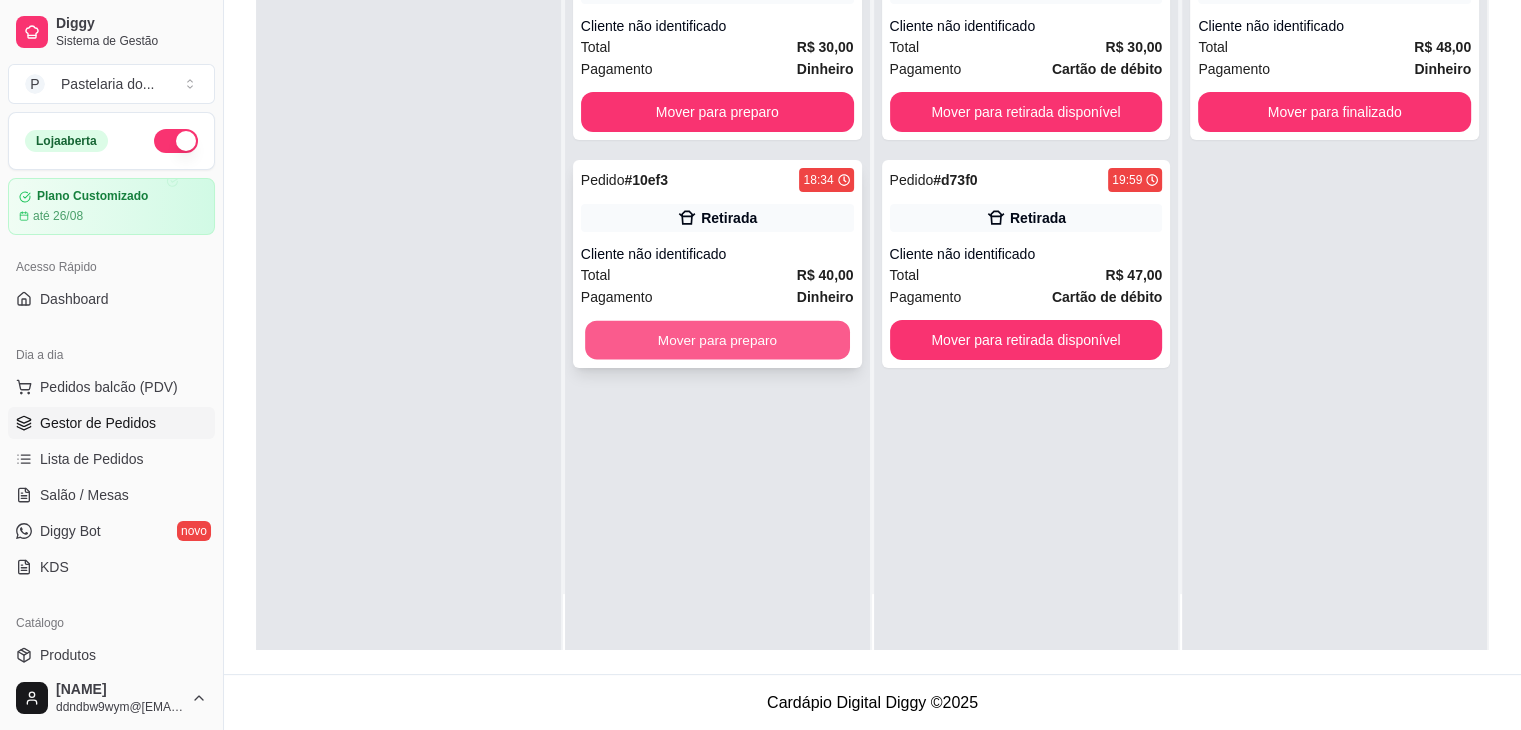 click on "Mover para preparo" at bounding box center (717, 340) 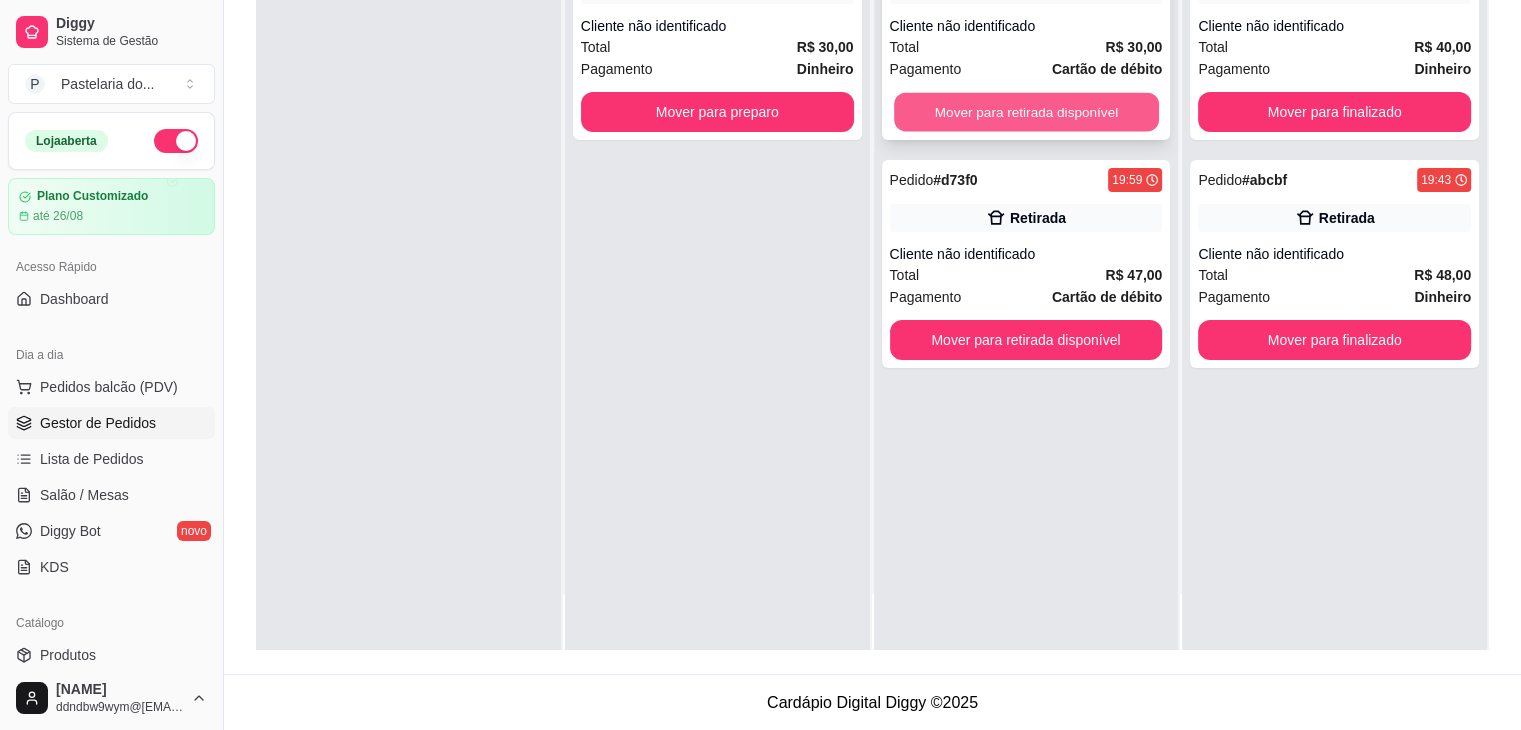 click on "Mover para retirada disponível" at bounding box center [1026, 112] 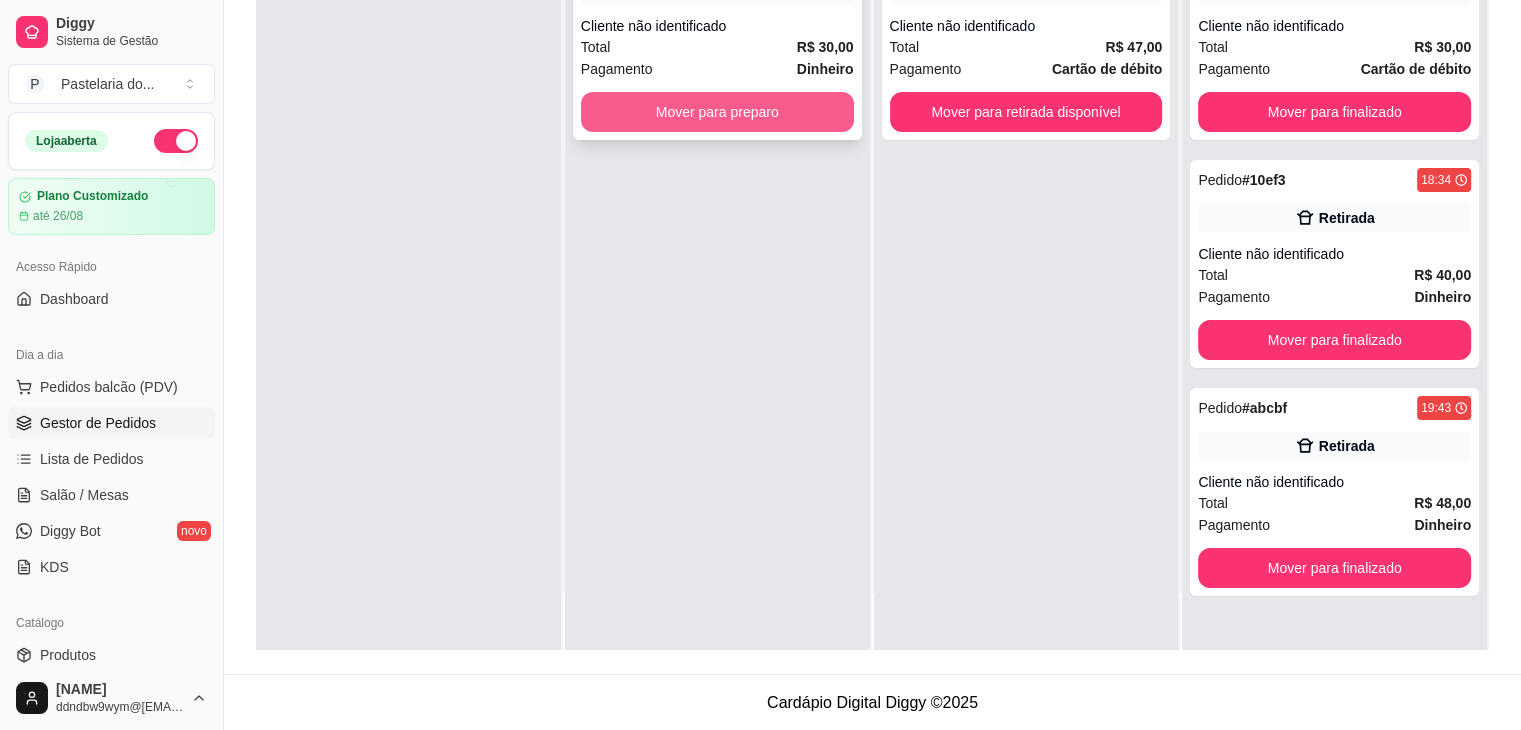 click on "Mover para preparo" at bounding box center (717, 112) 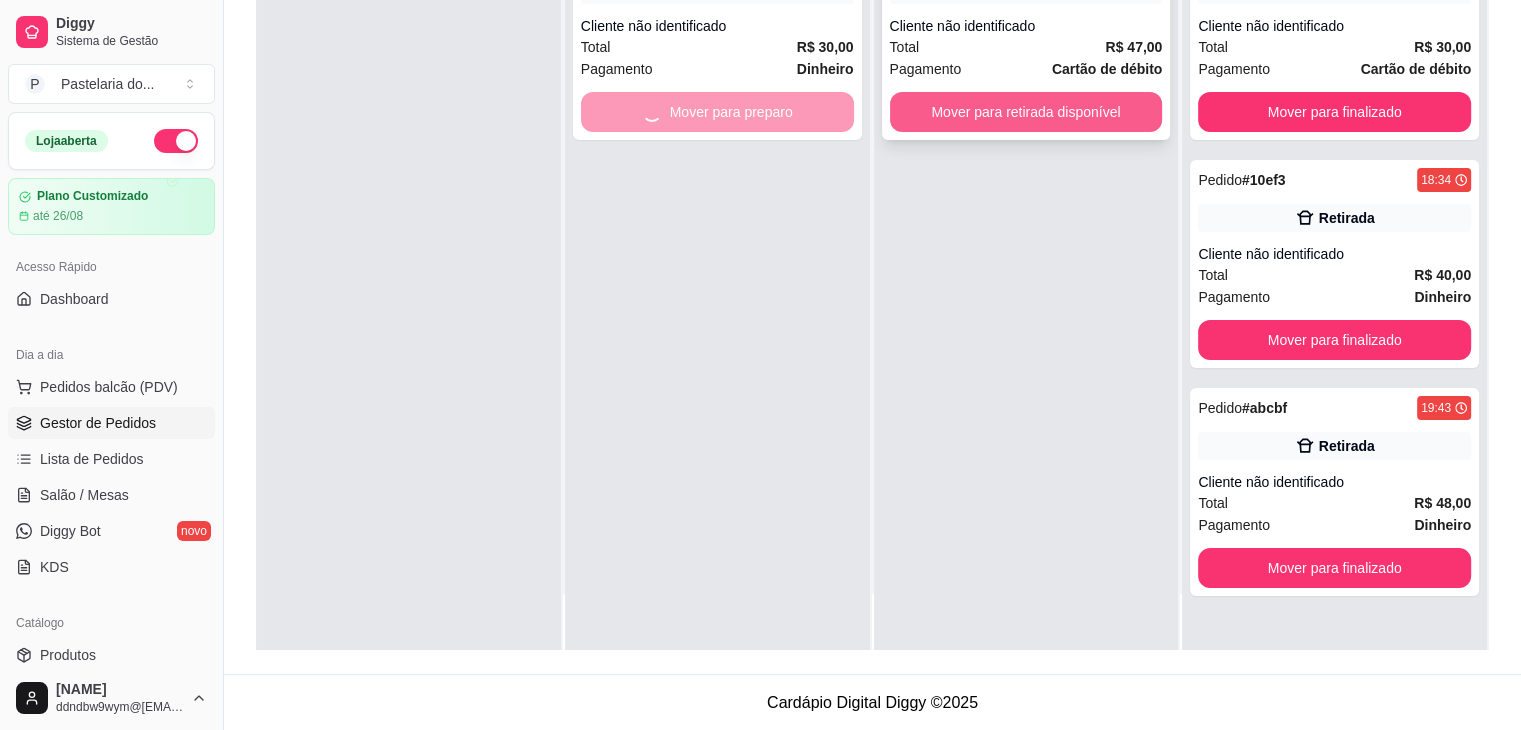 click on "Mover para retirada disponível" at bounding box center (1026, 112) 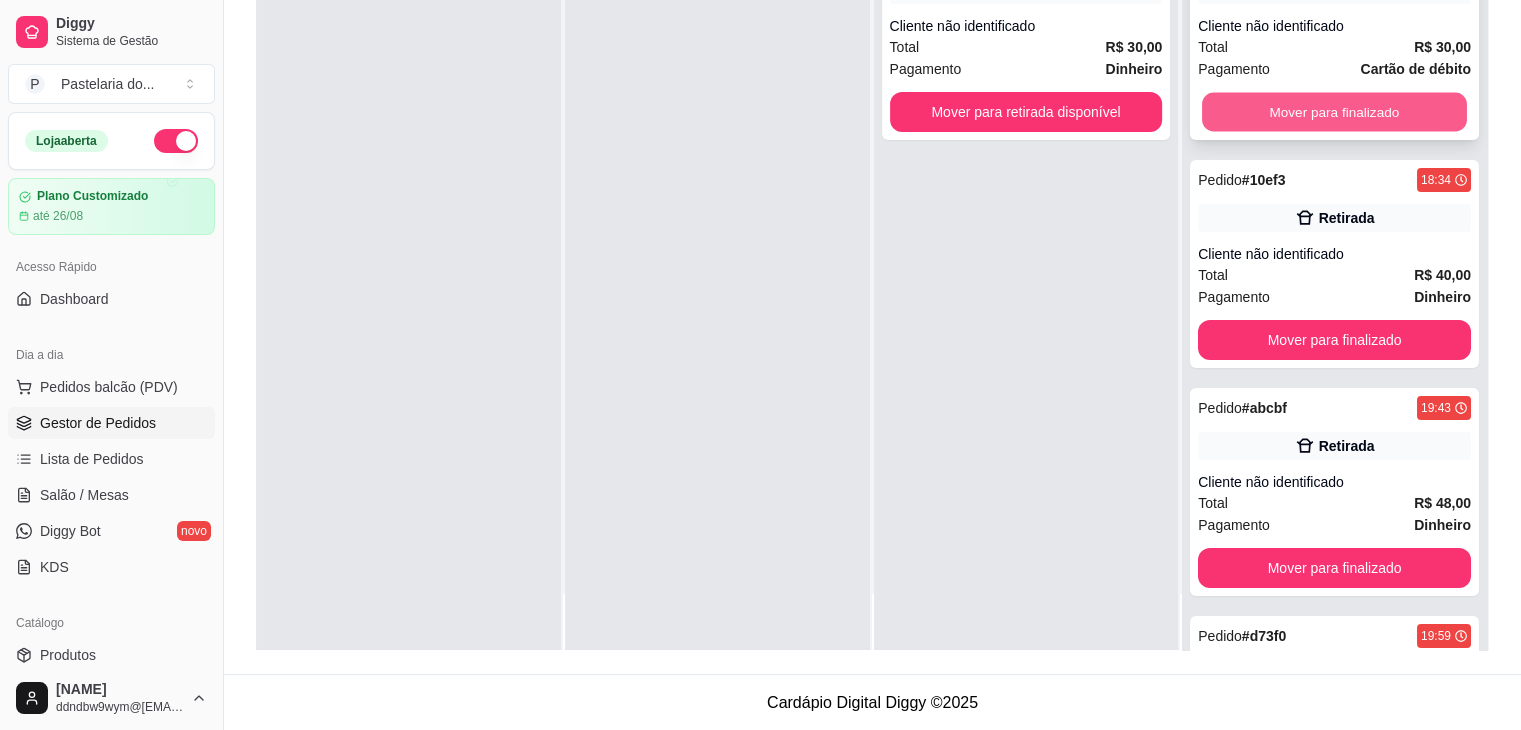 click on "Mover para finalizado" at bounding box center (1334, 112) 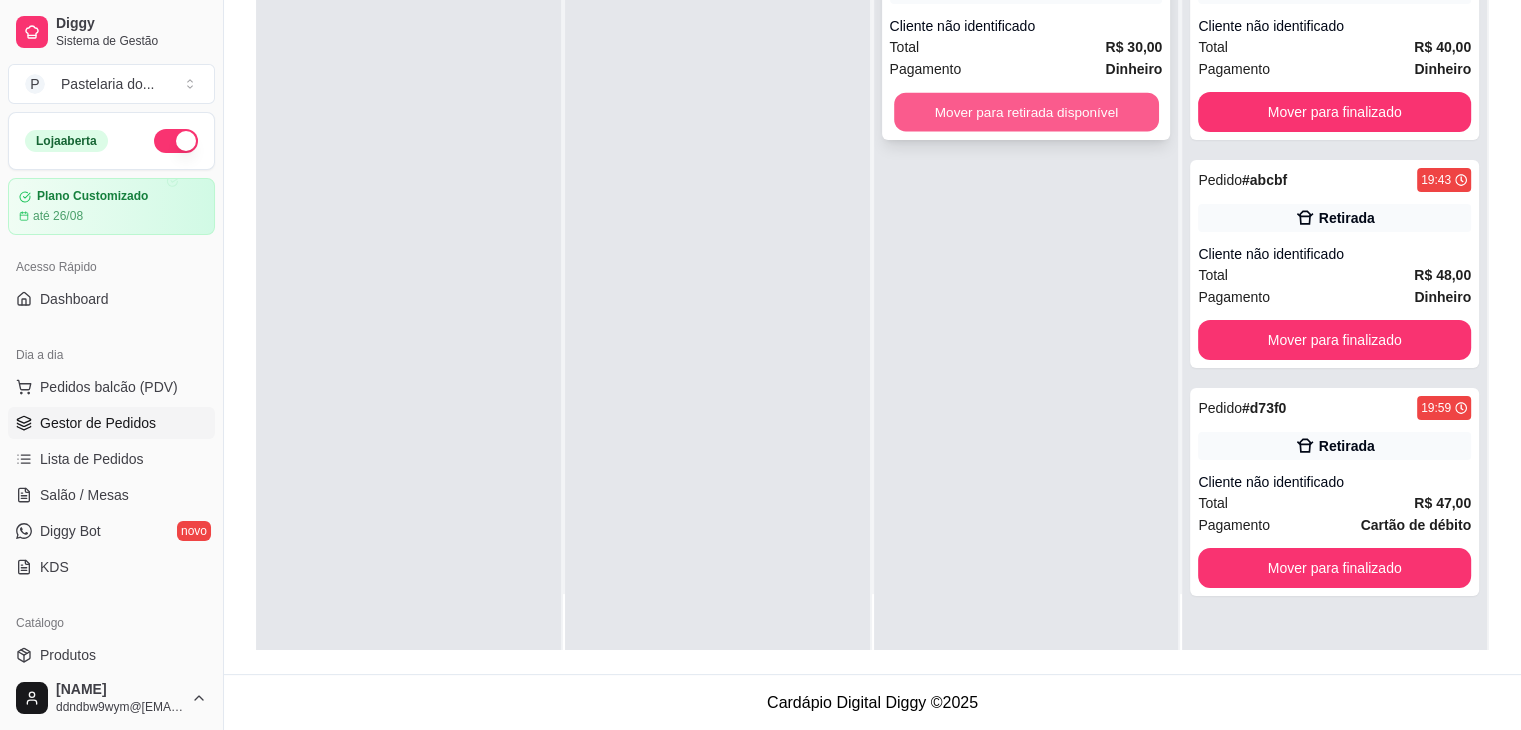 click on "Mover para retirada disponível" at bounding box center [1026, 112] 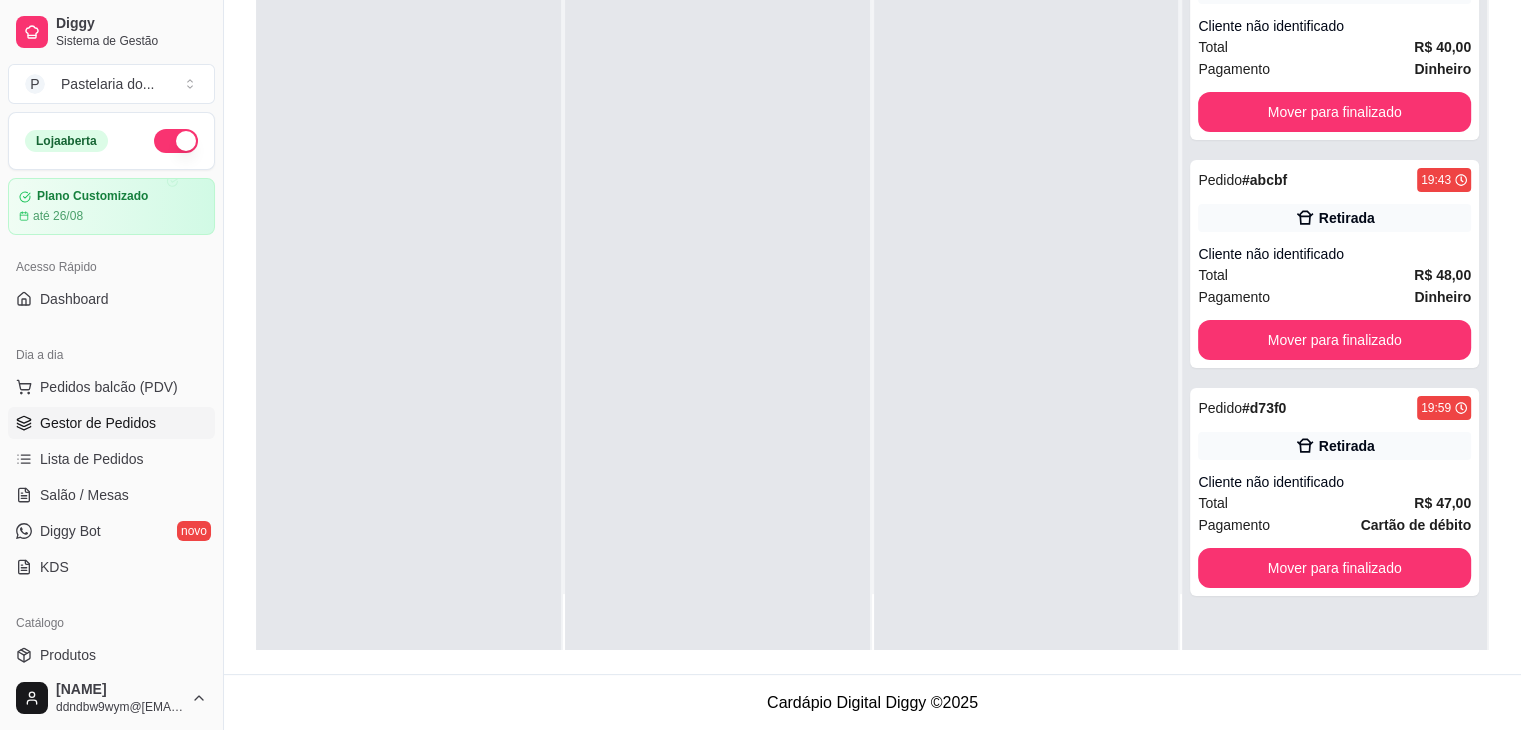 click at bounding box center (1026, 285) 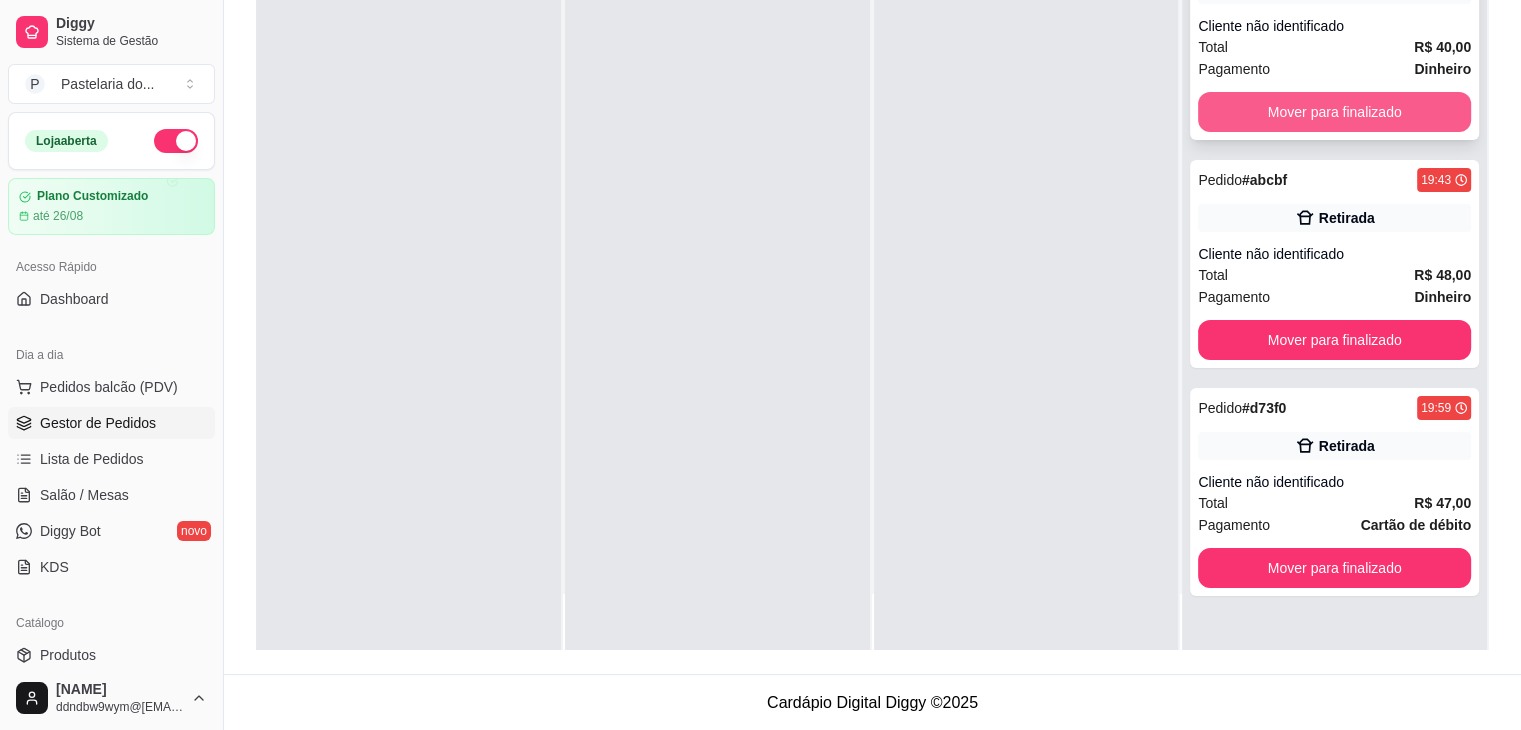 click on "Mover para finalizado" at bounding box center (1334, 112) 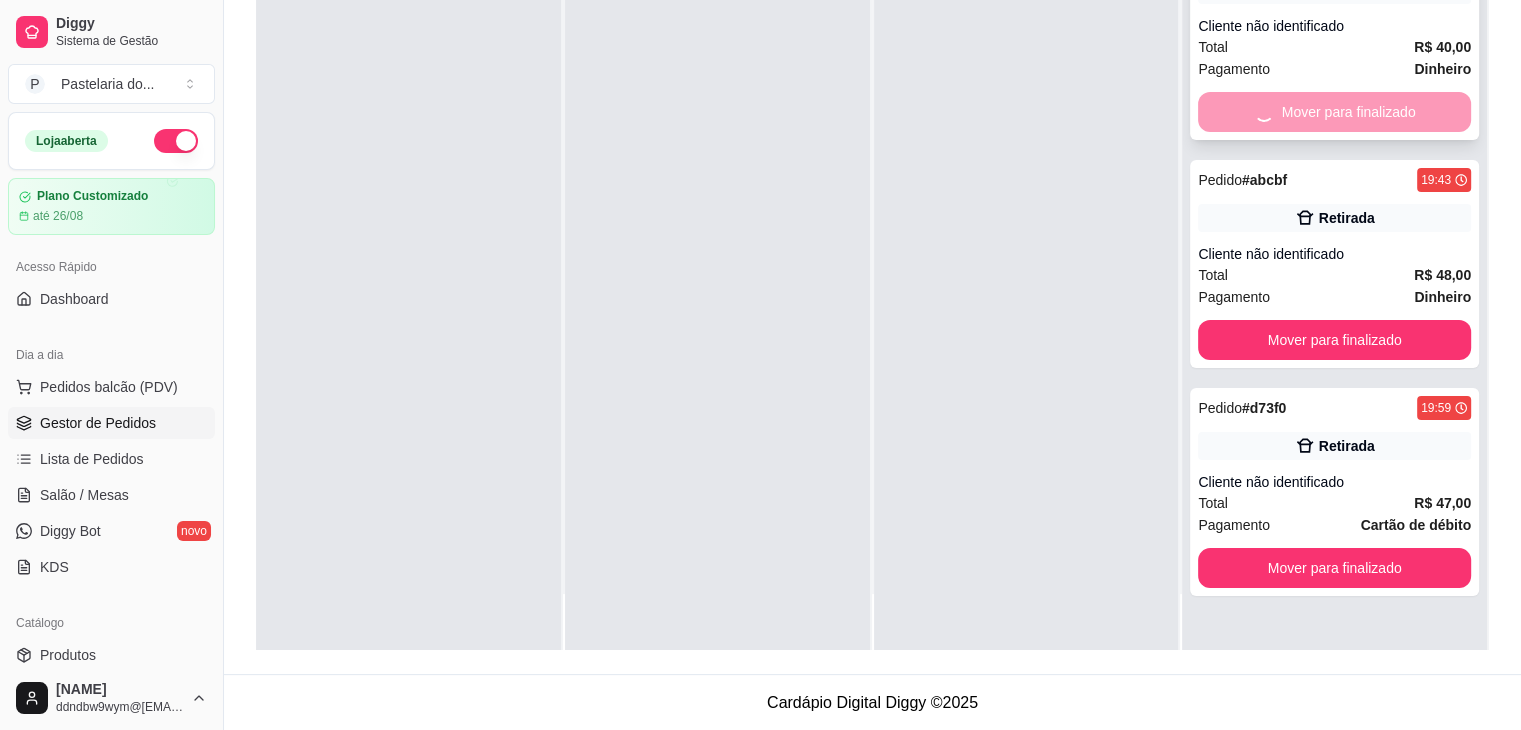 click on "Mover para finalizado" at bounding box center (1334, 112) 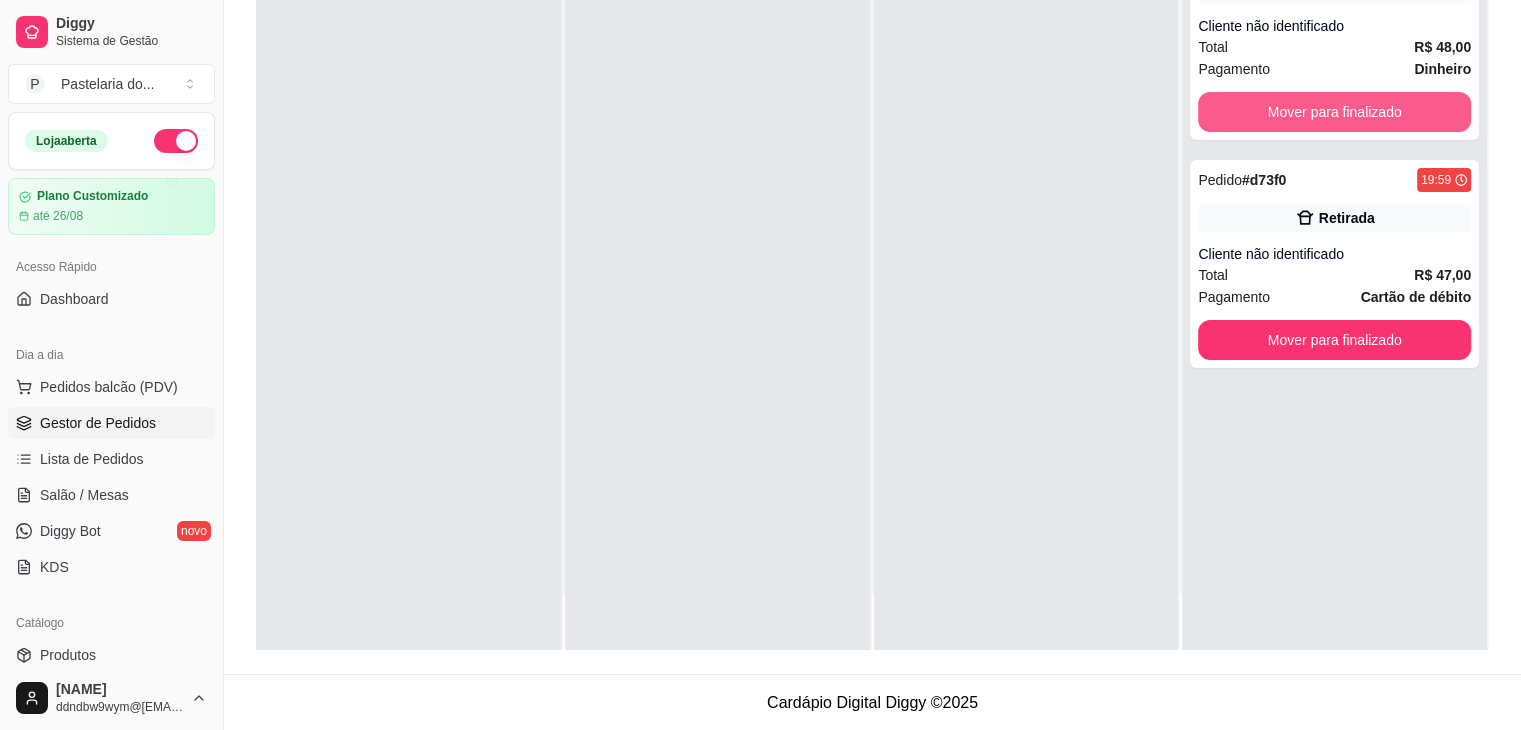 click on "Mover para finalizado" at bounding box center (1334, 112) 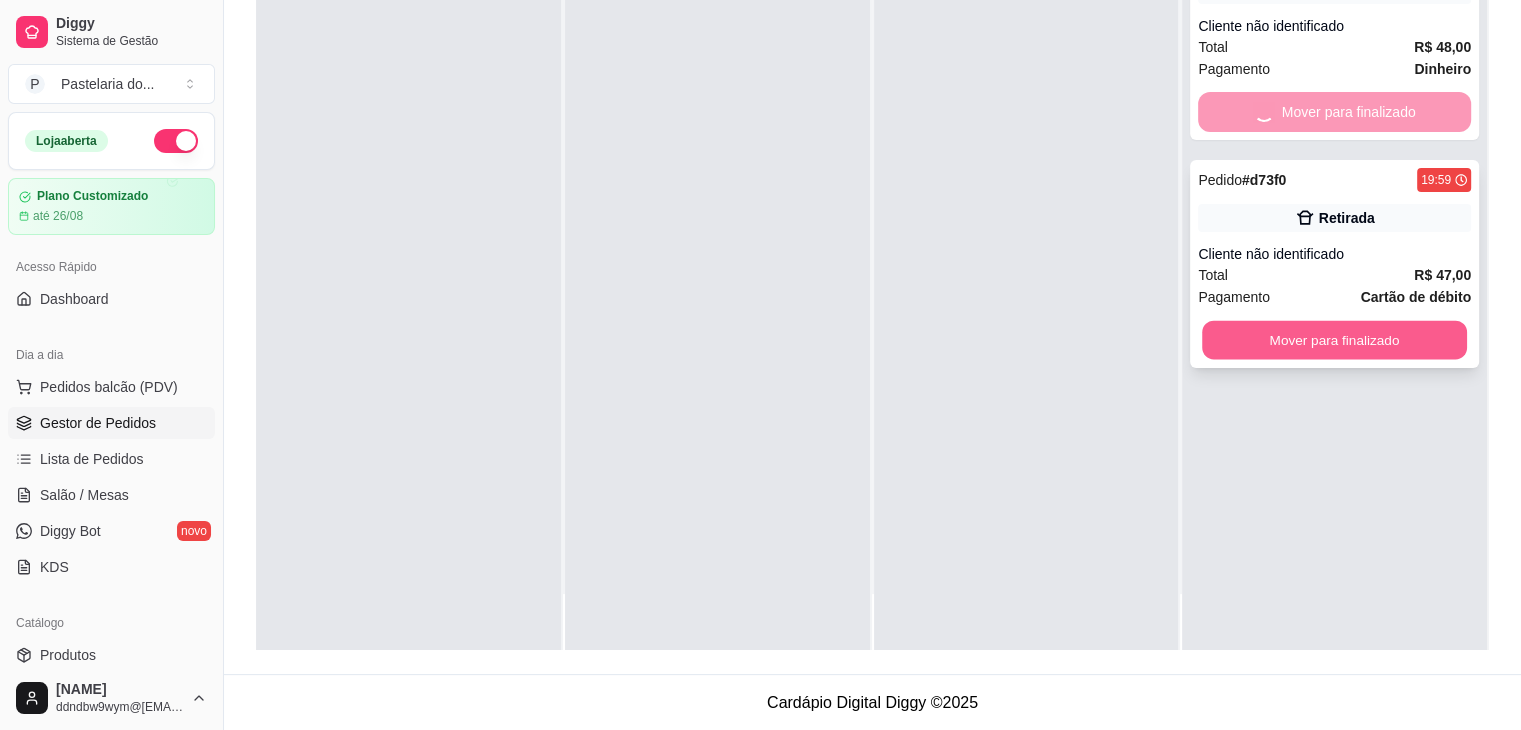click on "Mover para finalizado" at bounding box center [1334, 340] 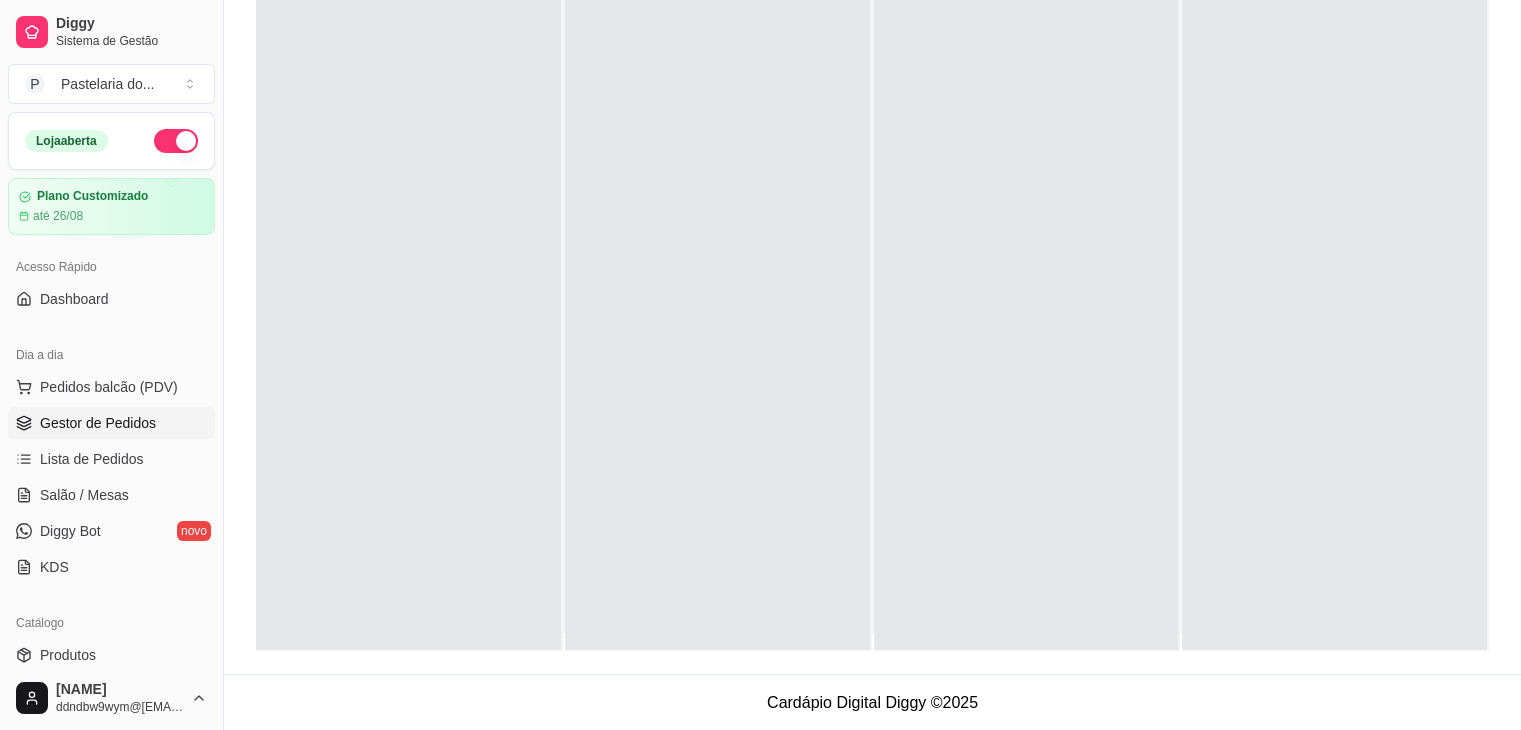 scroll, scrollTop: 0, scrollLeft: 0, axis: both 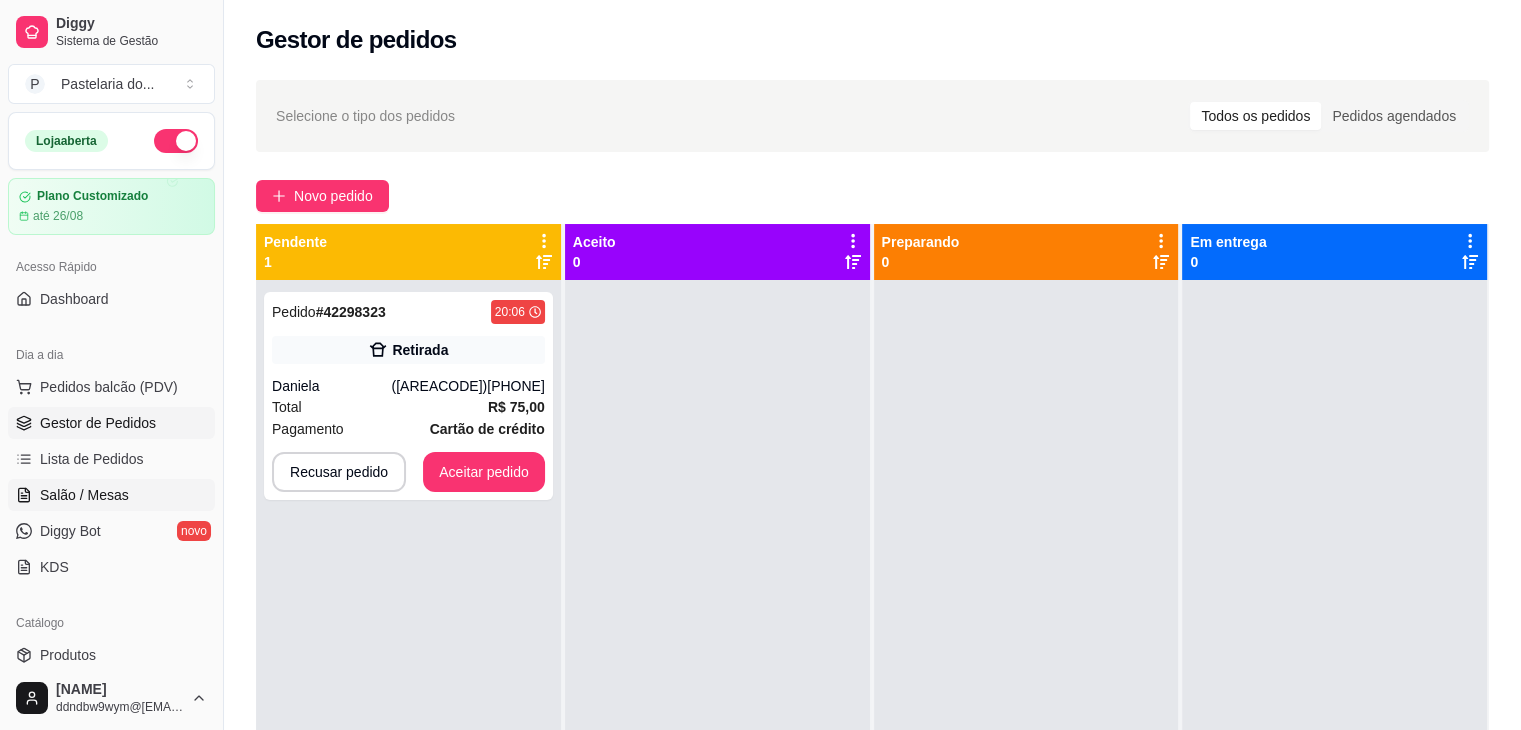 click on "Salão / Mesas" at bounding box center (84, 495) 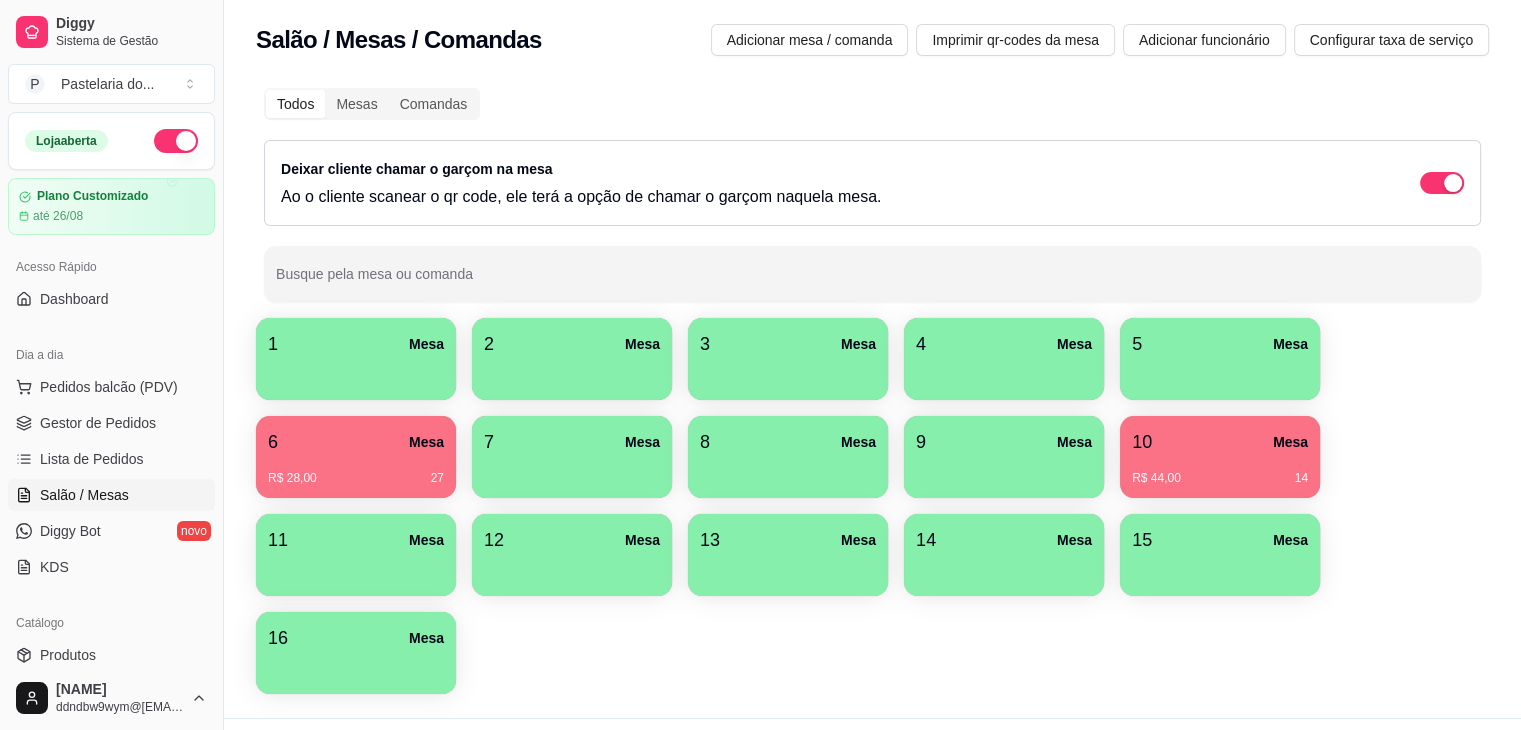 click on "R$ 44,00 14" at bounding box center (1220, 471) 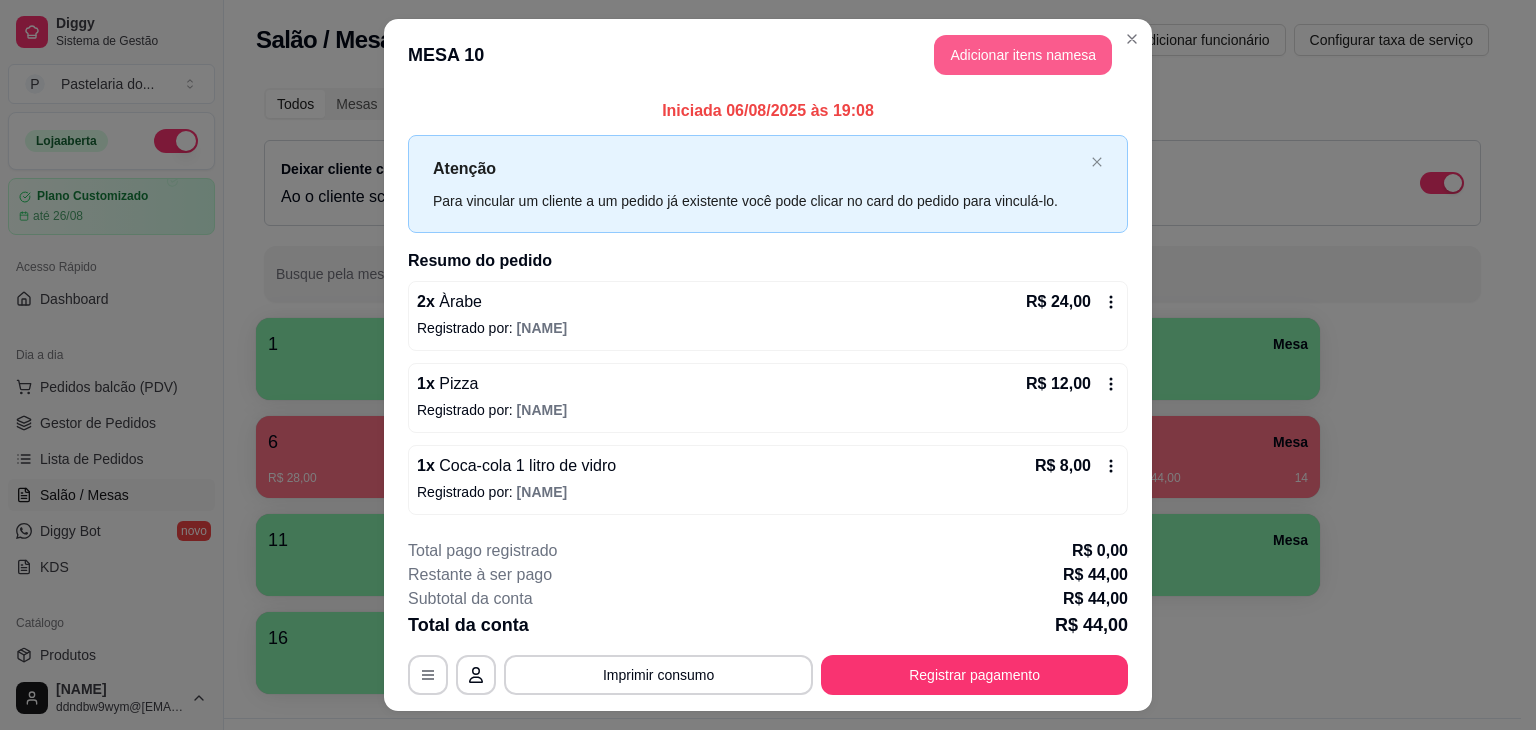 click on "Adicionar itens na  mesa" at bounding box center [1023, 55] 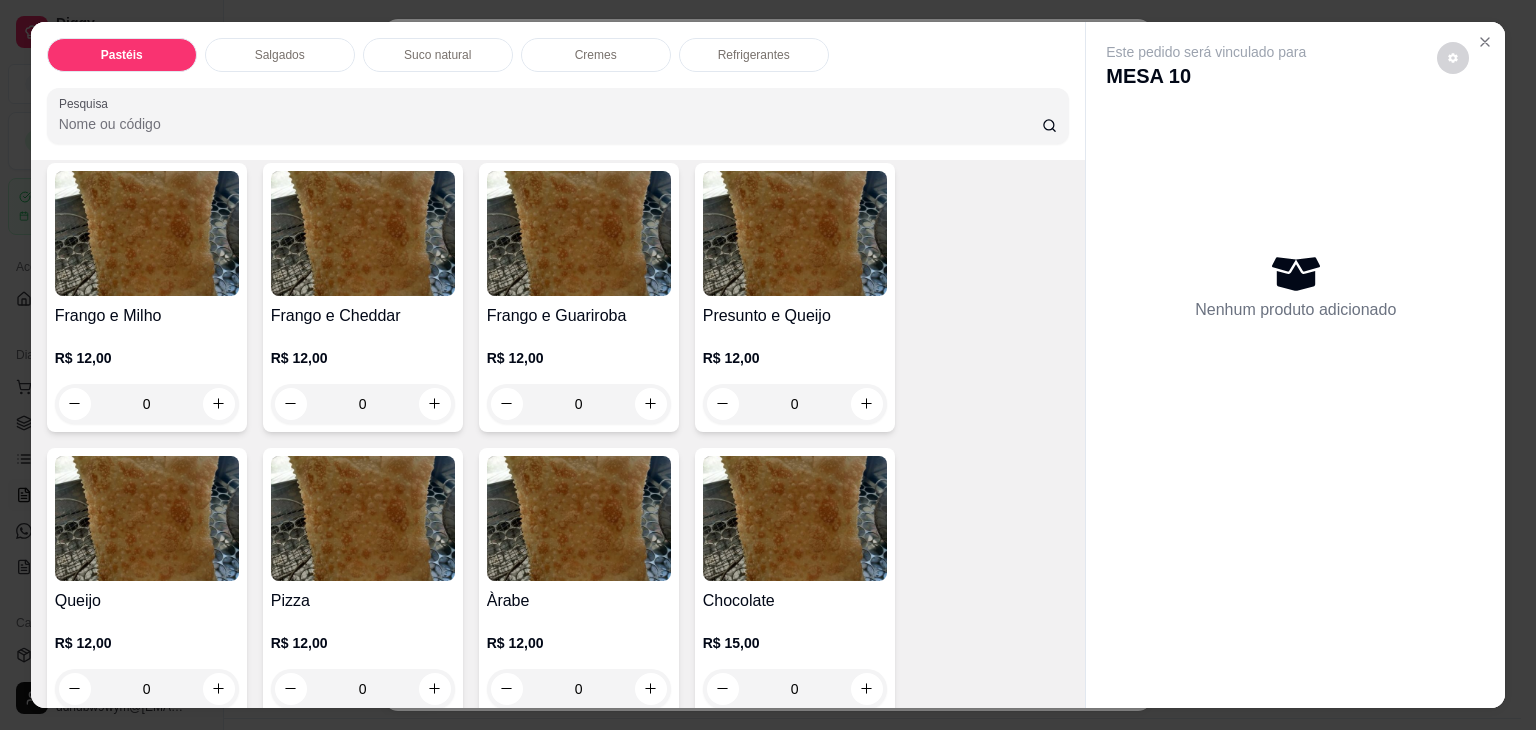 scroll, scrollTop: 1000, scrollLeft: 0, axis: vertical 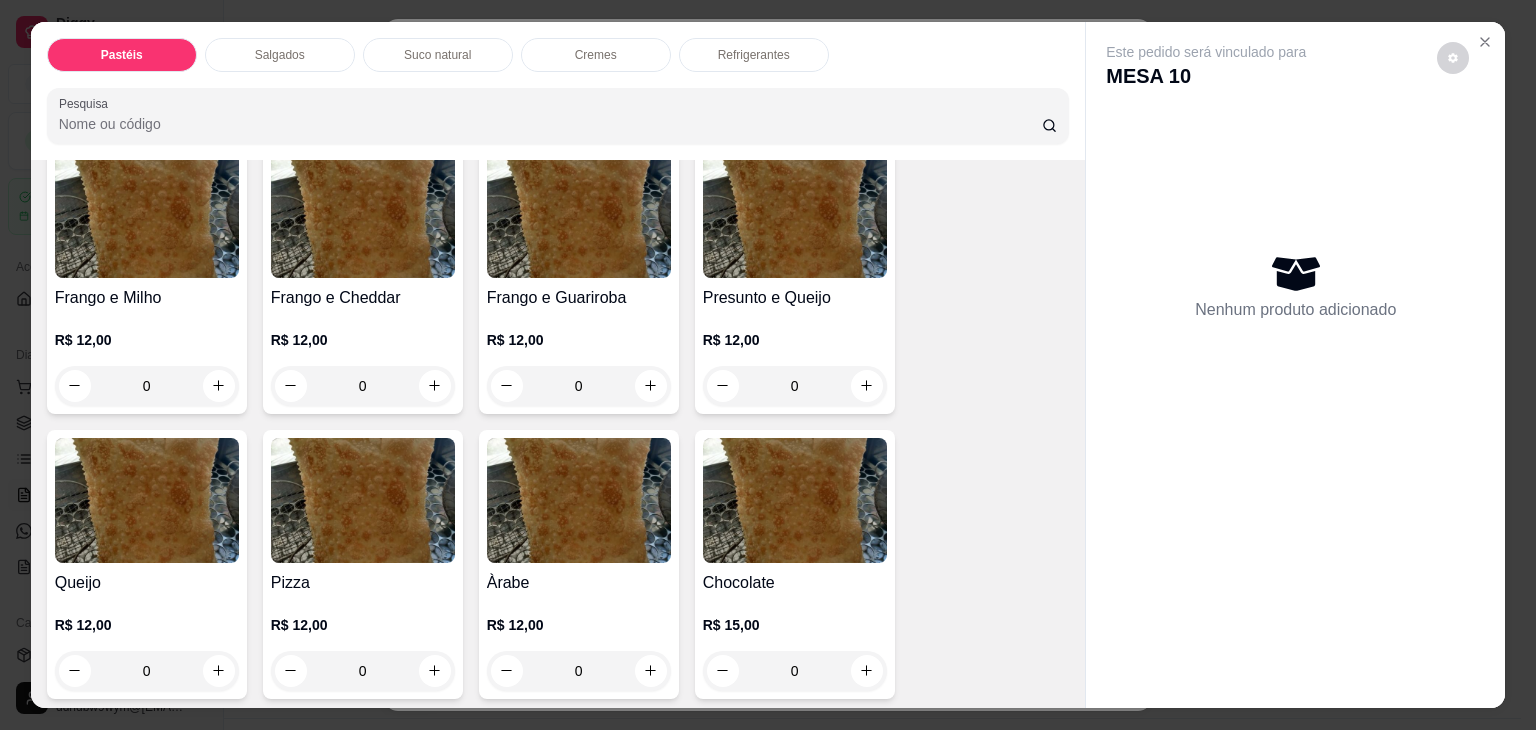 click at bounding box center [579, 500] 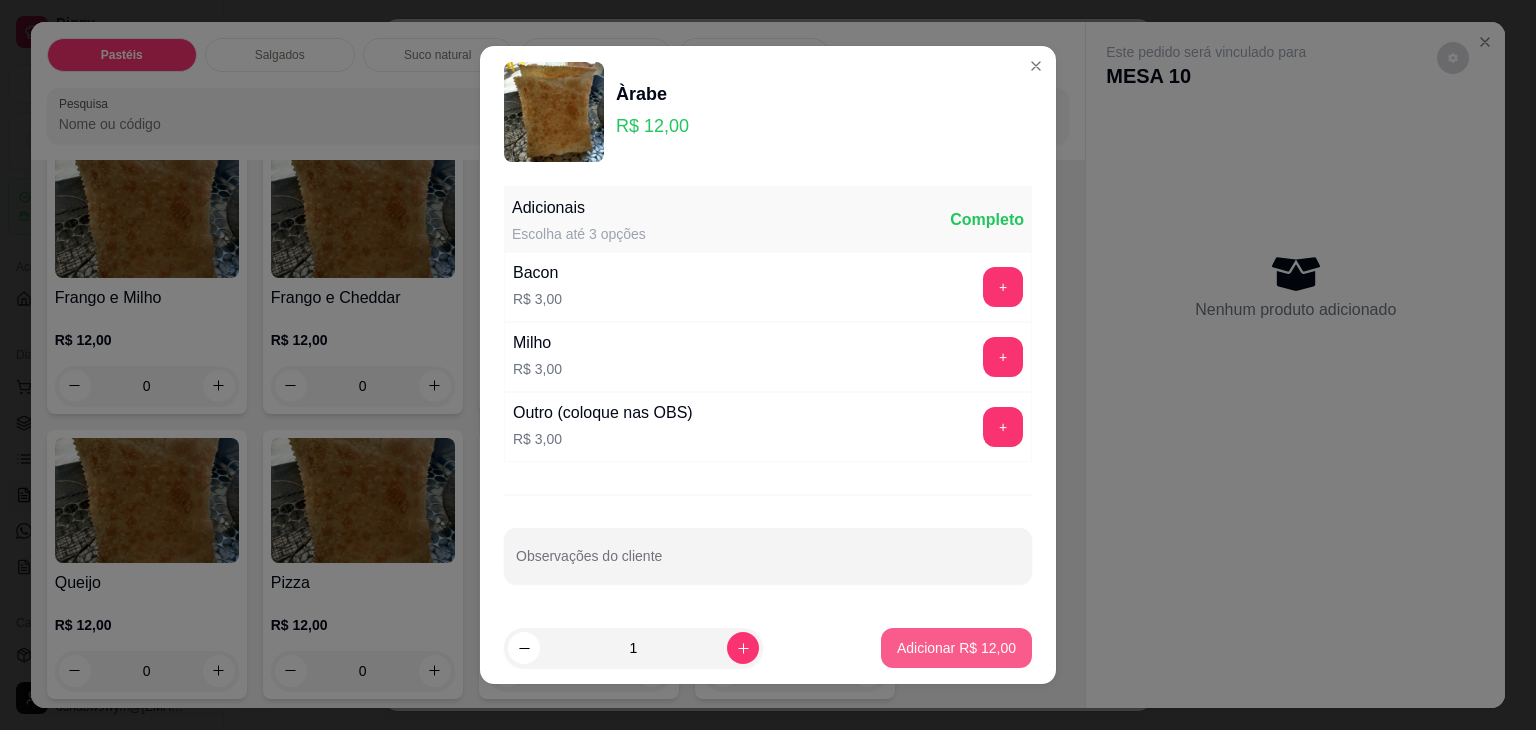 click on "Adicionar   R$ 12,00" at bounding box center (956, 648) 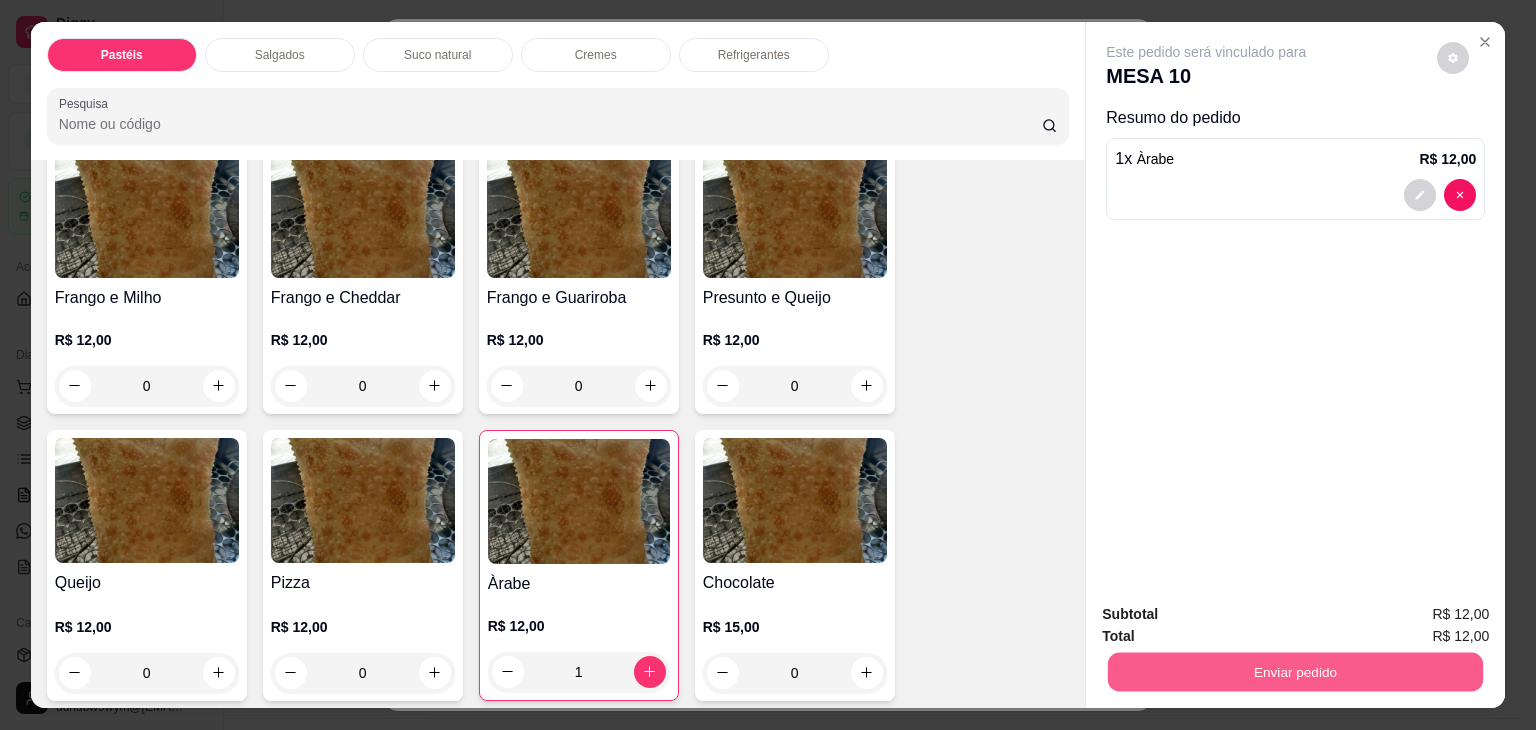 click on "Enviar pedido" at bounding box center (1295, 672) 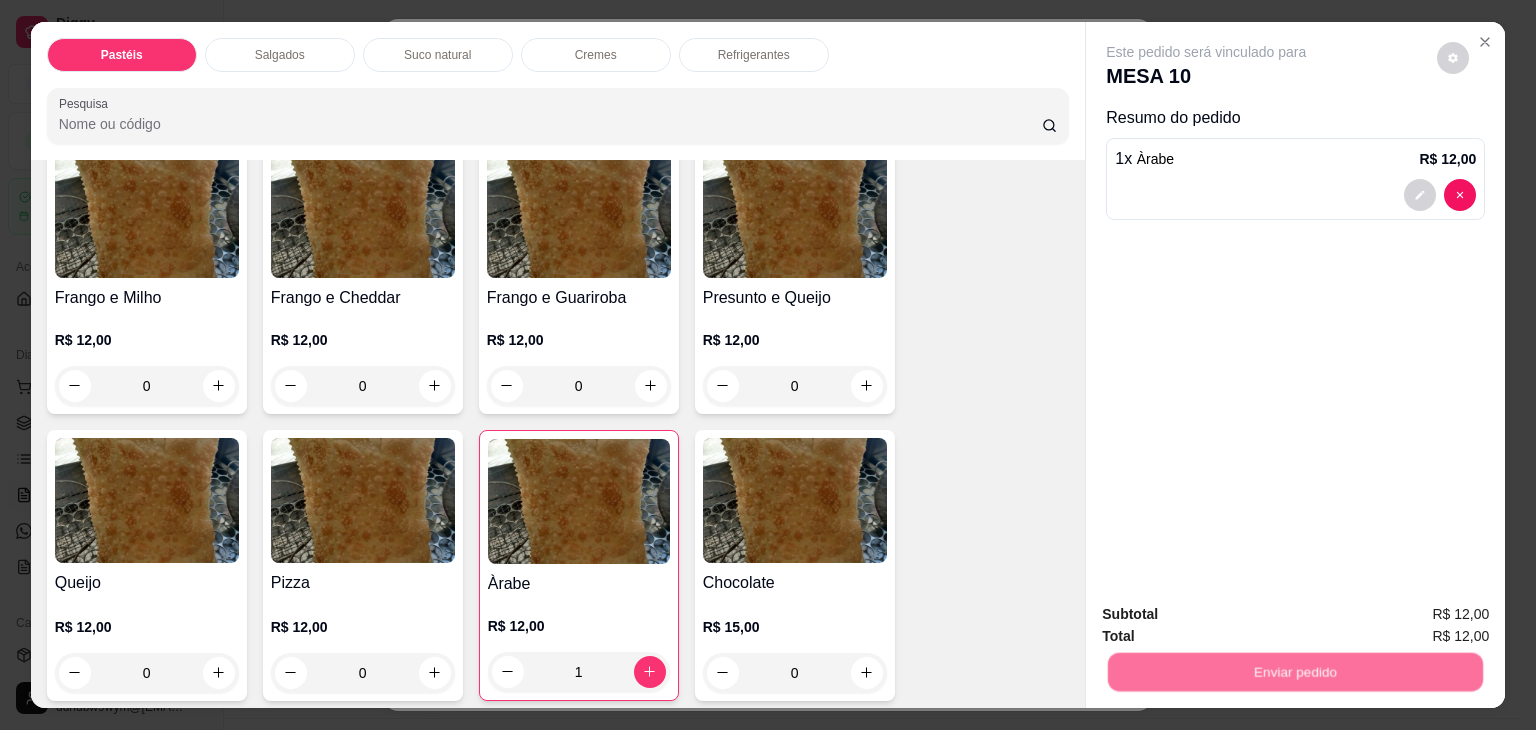 click on "Não registrar e enviar pedido" at bounding box center [1229, 615] 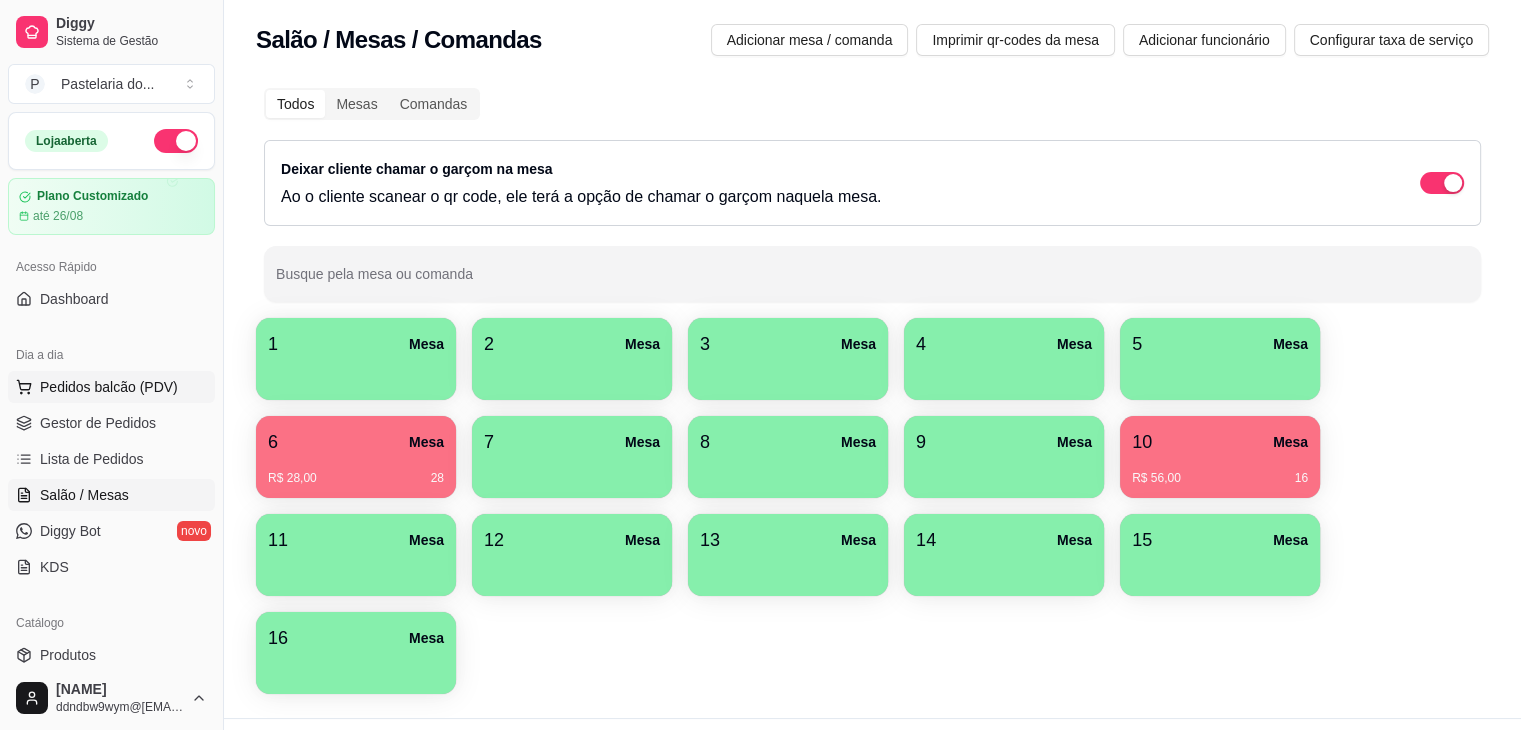 click on "Pedidos balcão (PDV)" at bounding box center (111, 387) 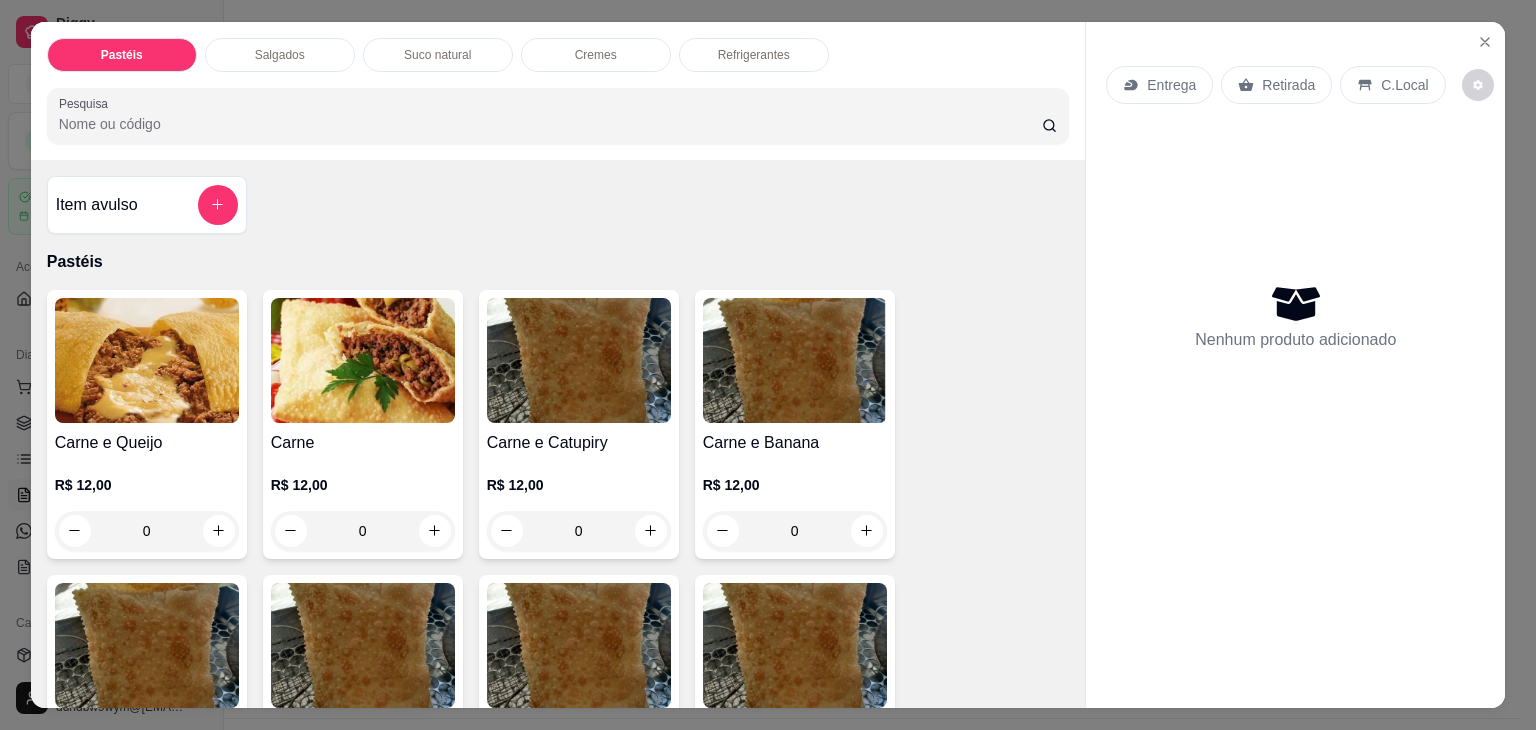 click on "Salgados" at bounding box center (280, 55) 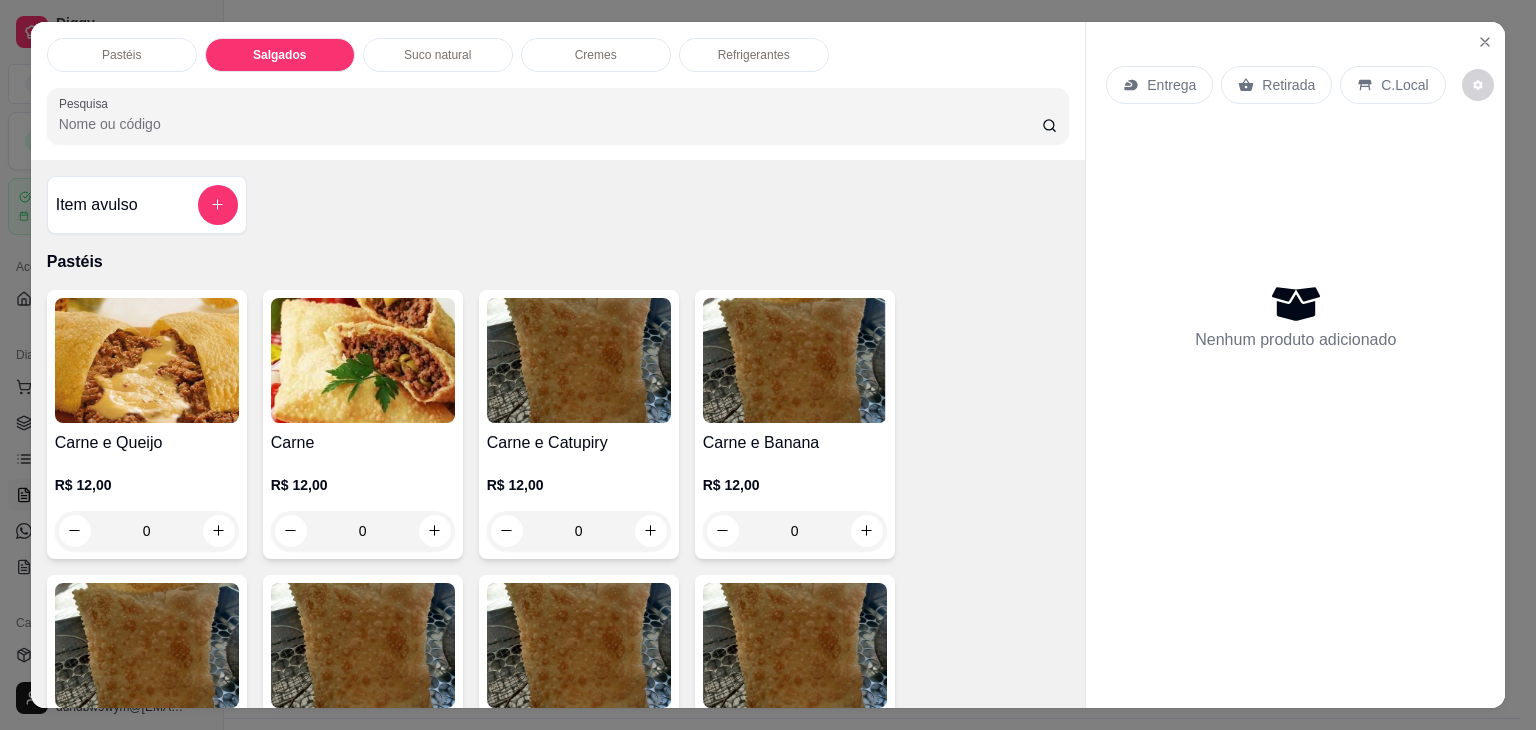 scroll, scrollTop: 2124, scrollLeft: 0, axis: vertical 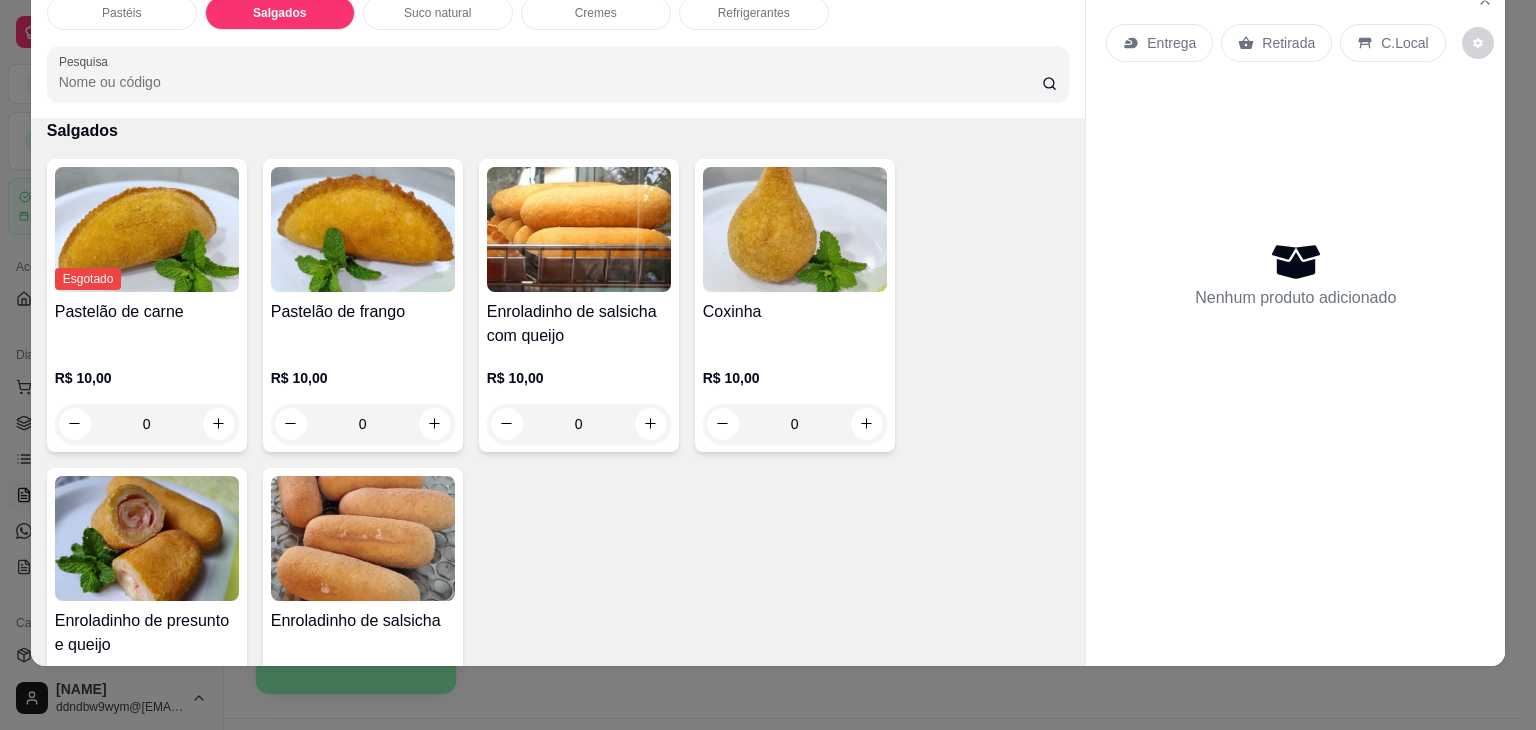 click at bounding box center (147, 538) 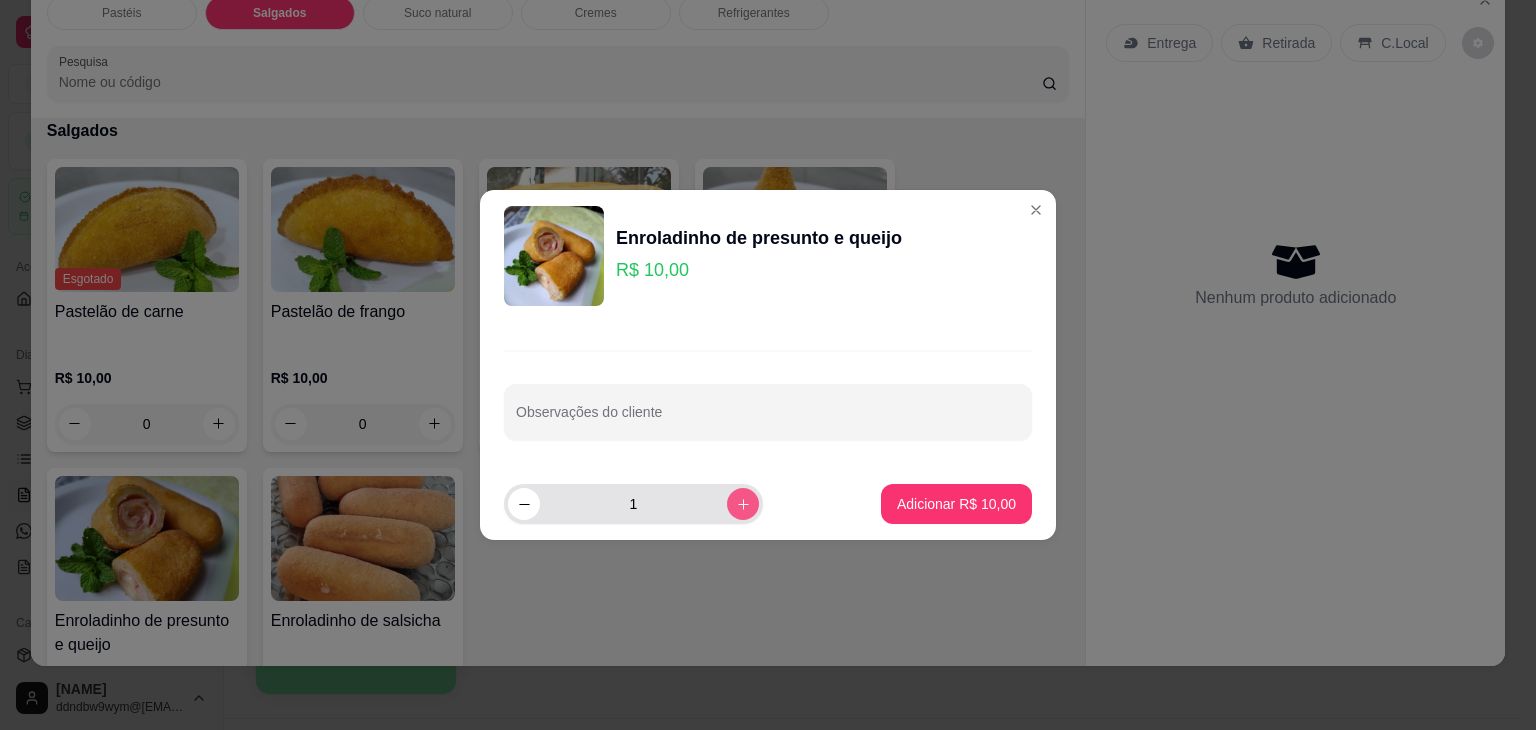 click at bounding box center [743, 504] 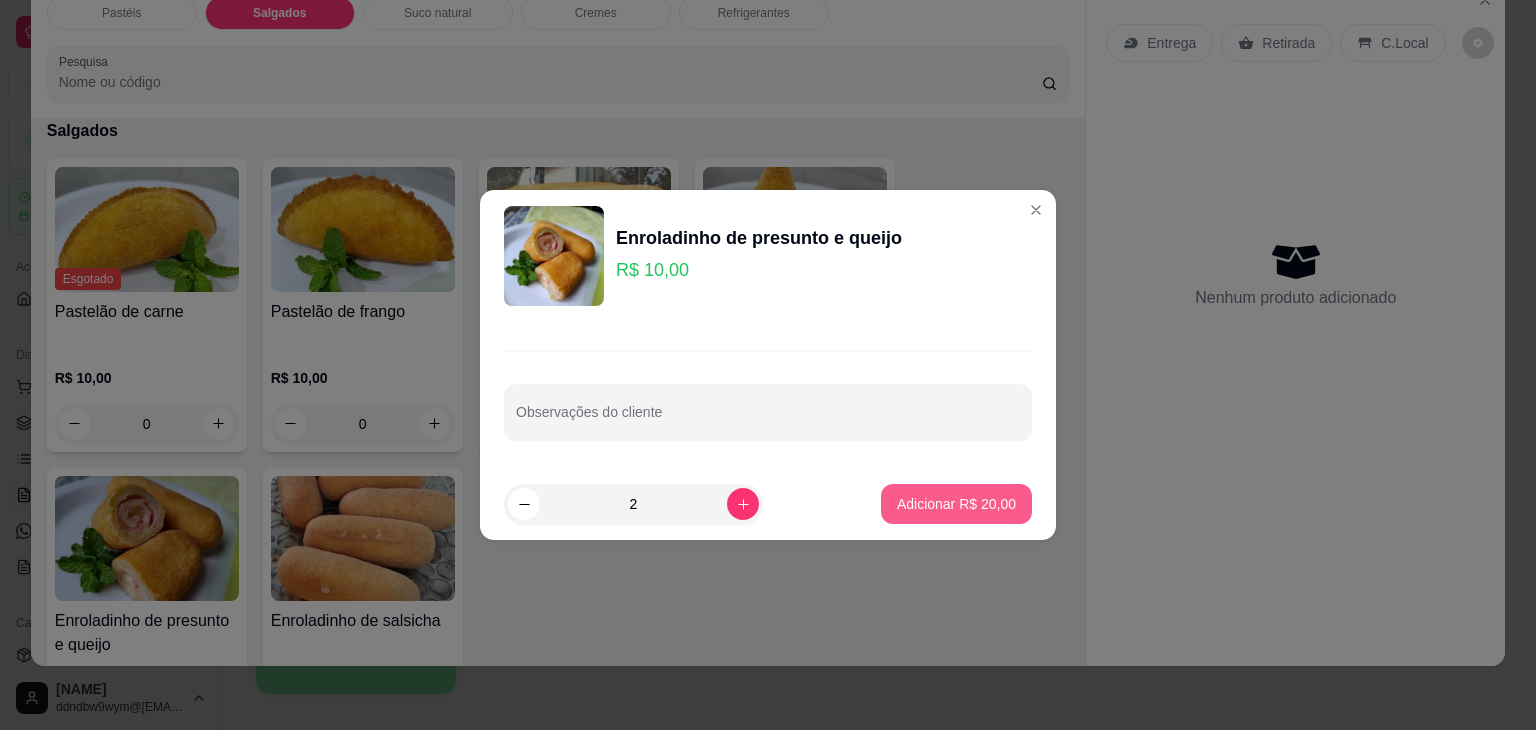click on "Adicionar   R$ 20,00" at bounding box center (956, 504) 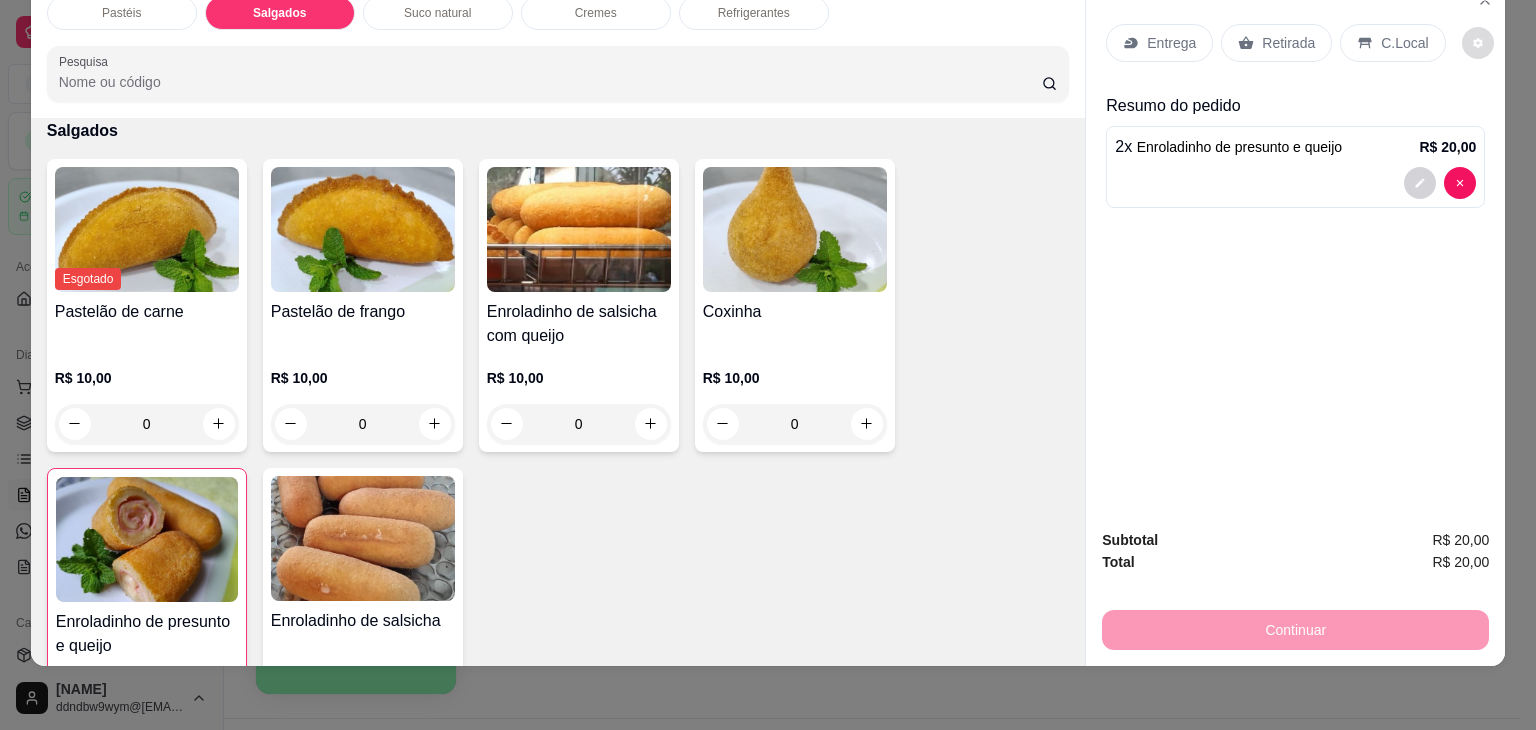 click on "Entrega Retirada C.Local" at bounding box center (1295, 43) 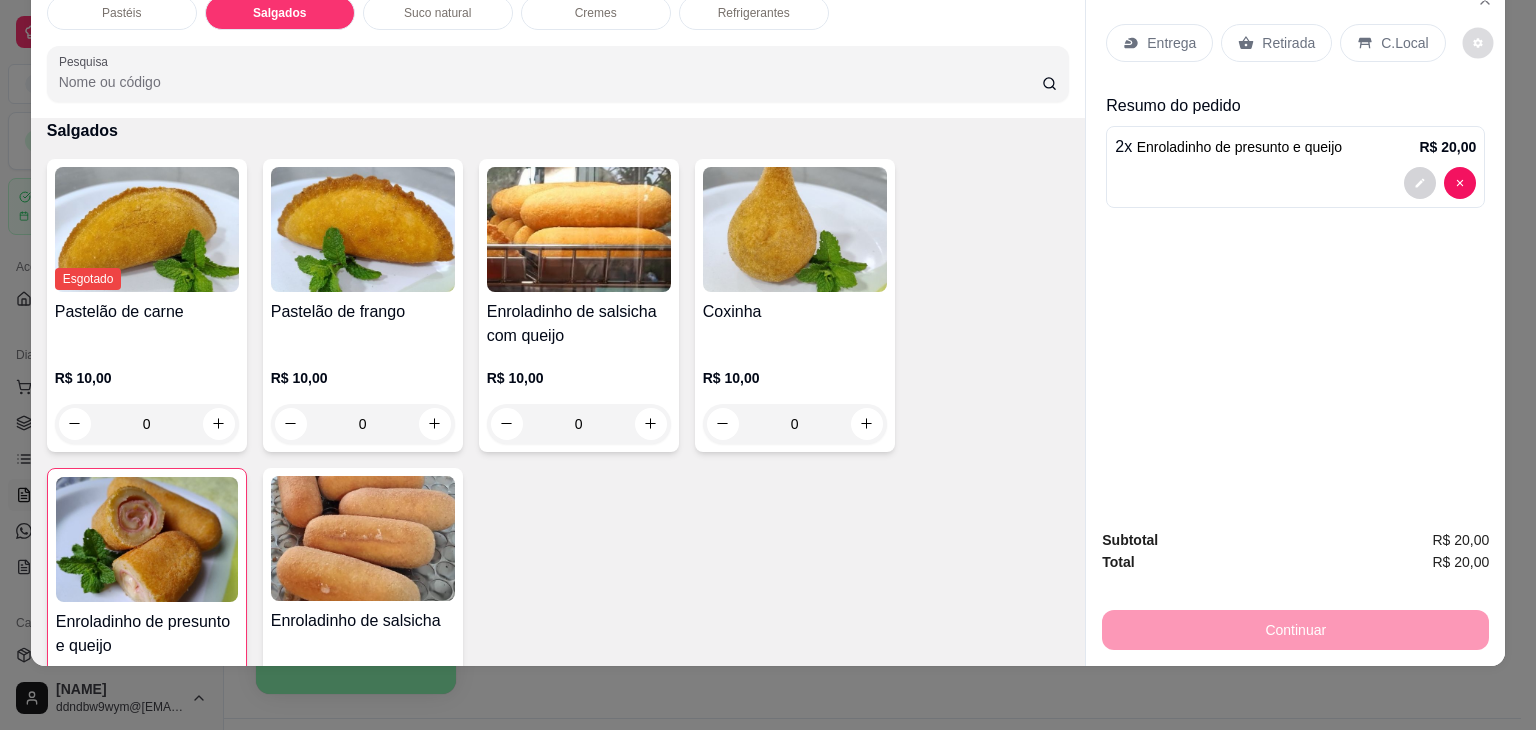 click at bounding box center [1477, 42] 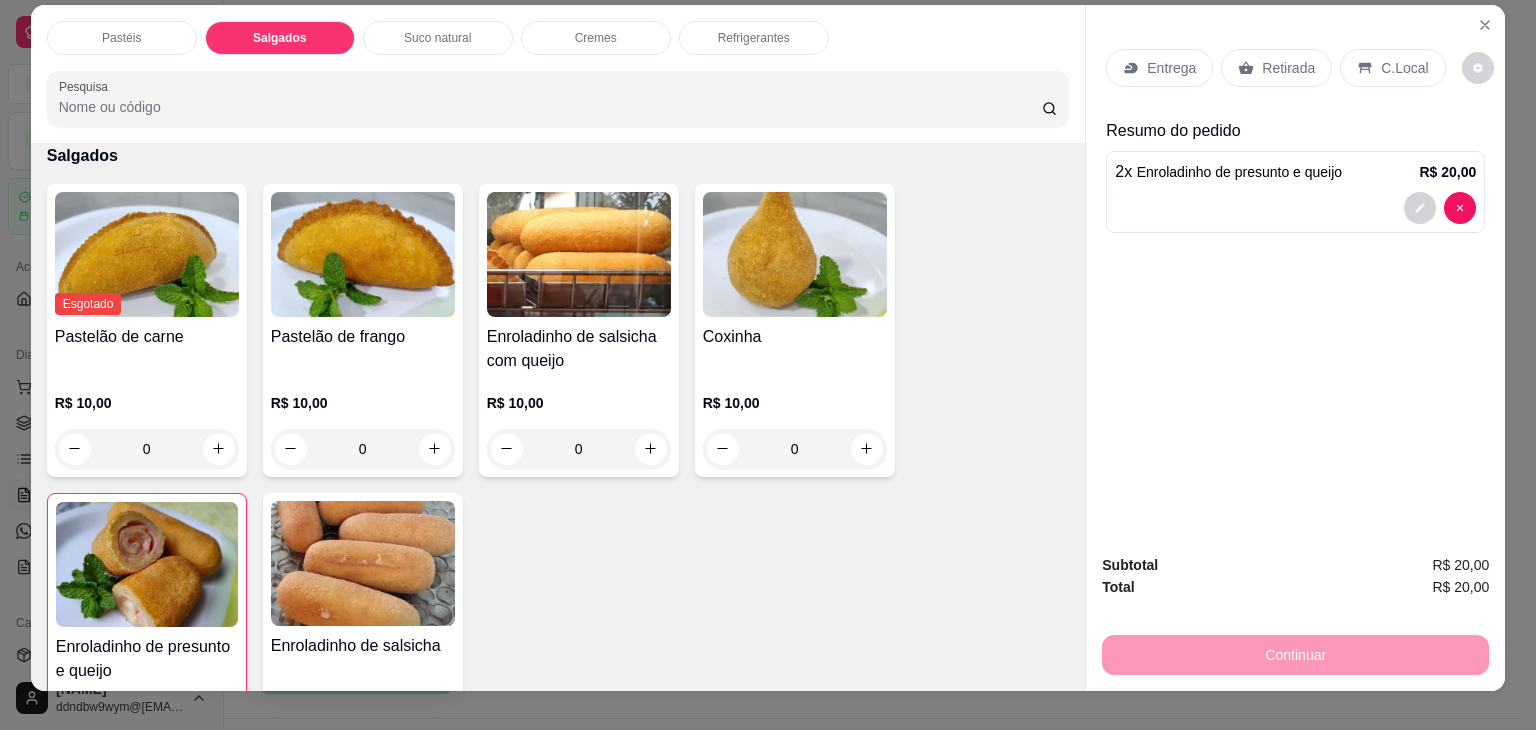 scroll, scrollTop: 0, scrollLeft: 0, axis: both 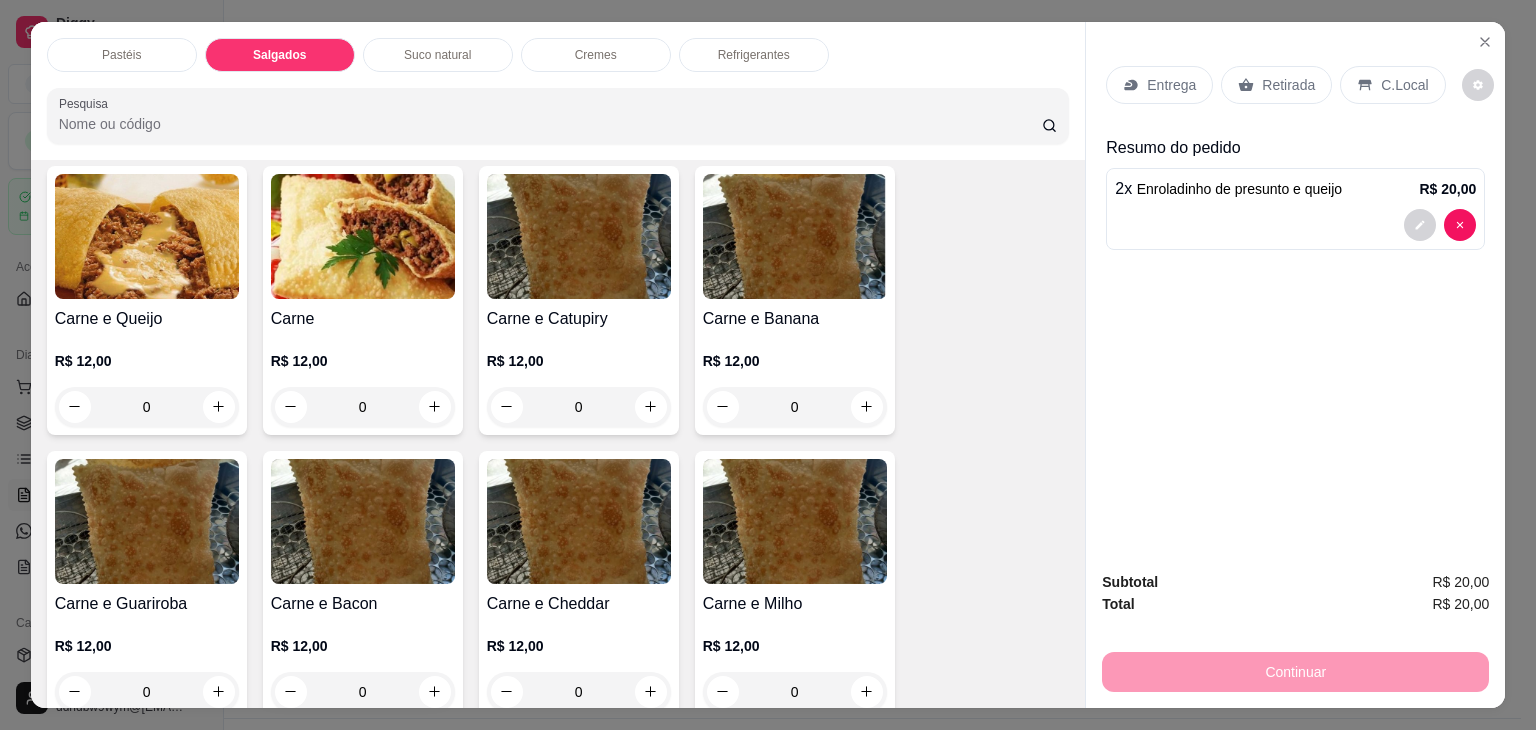 click at bounding box center [363, 521] 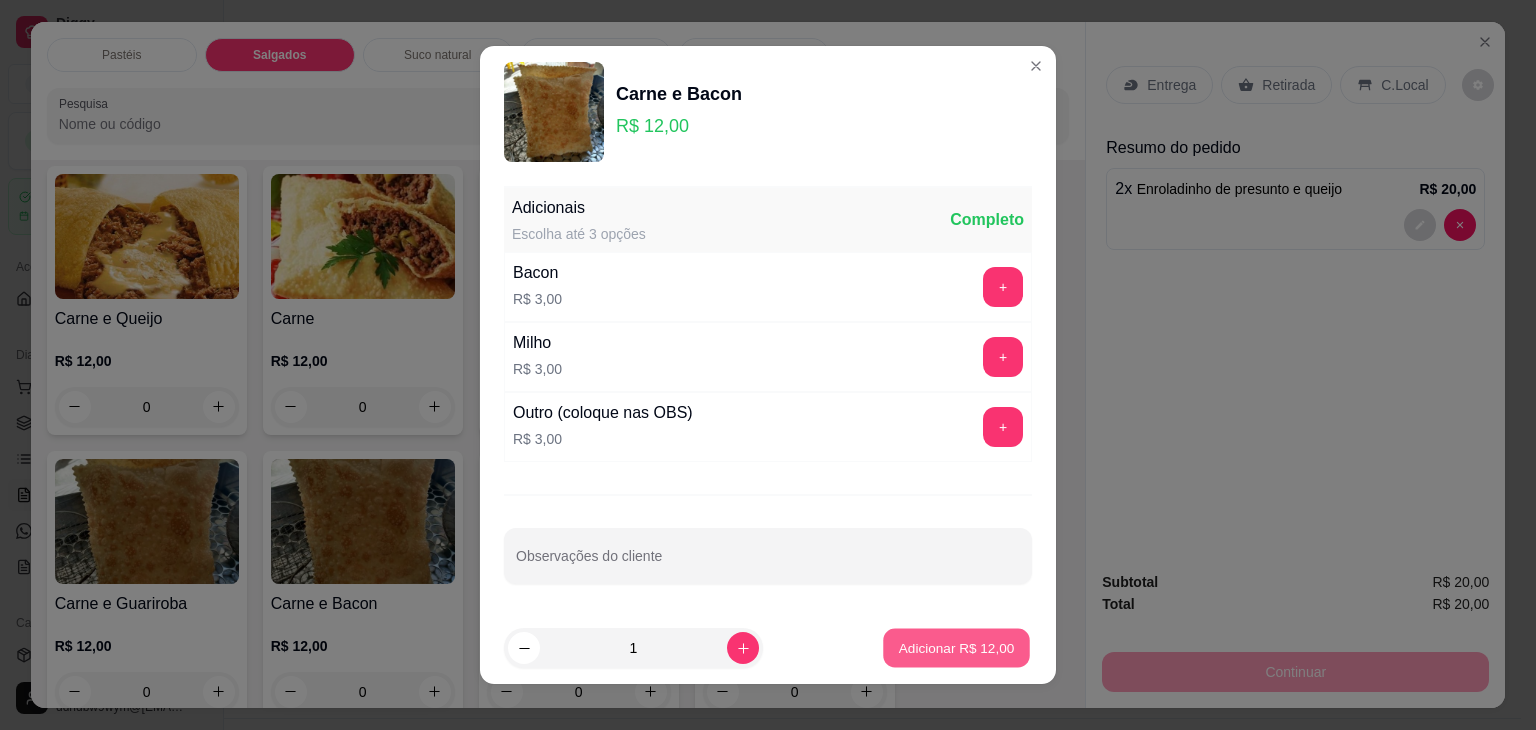 click on "Adicionar   R$ 12,00" at bounding box center [957, 647] 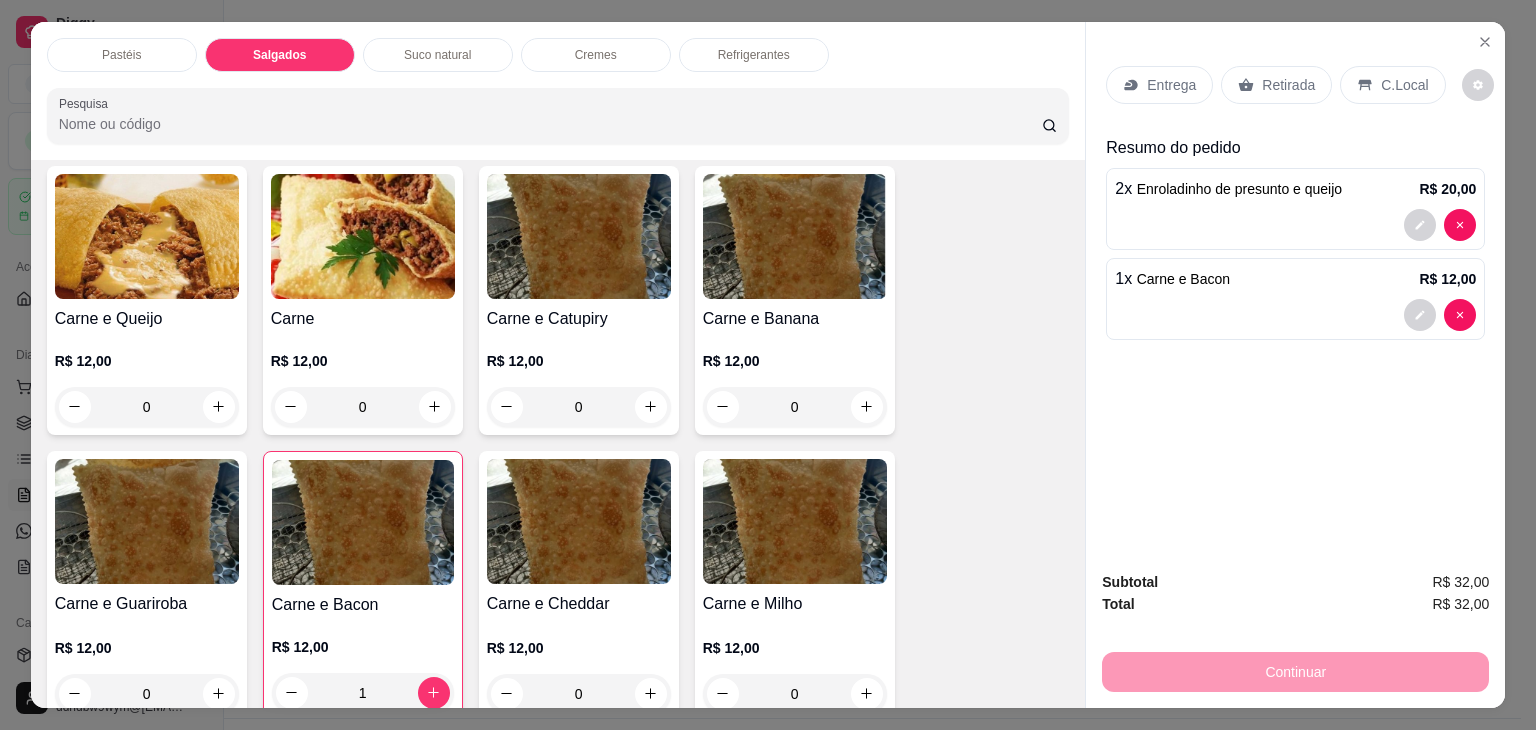click on "Retirada" at bounding box center (1288, 85) 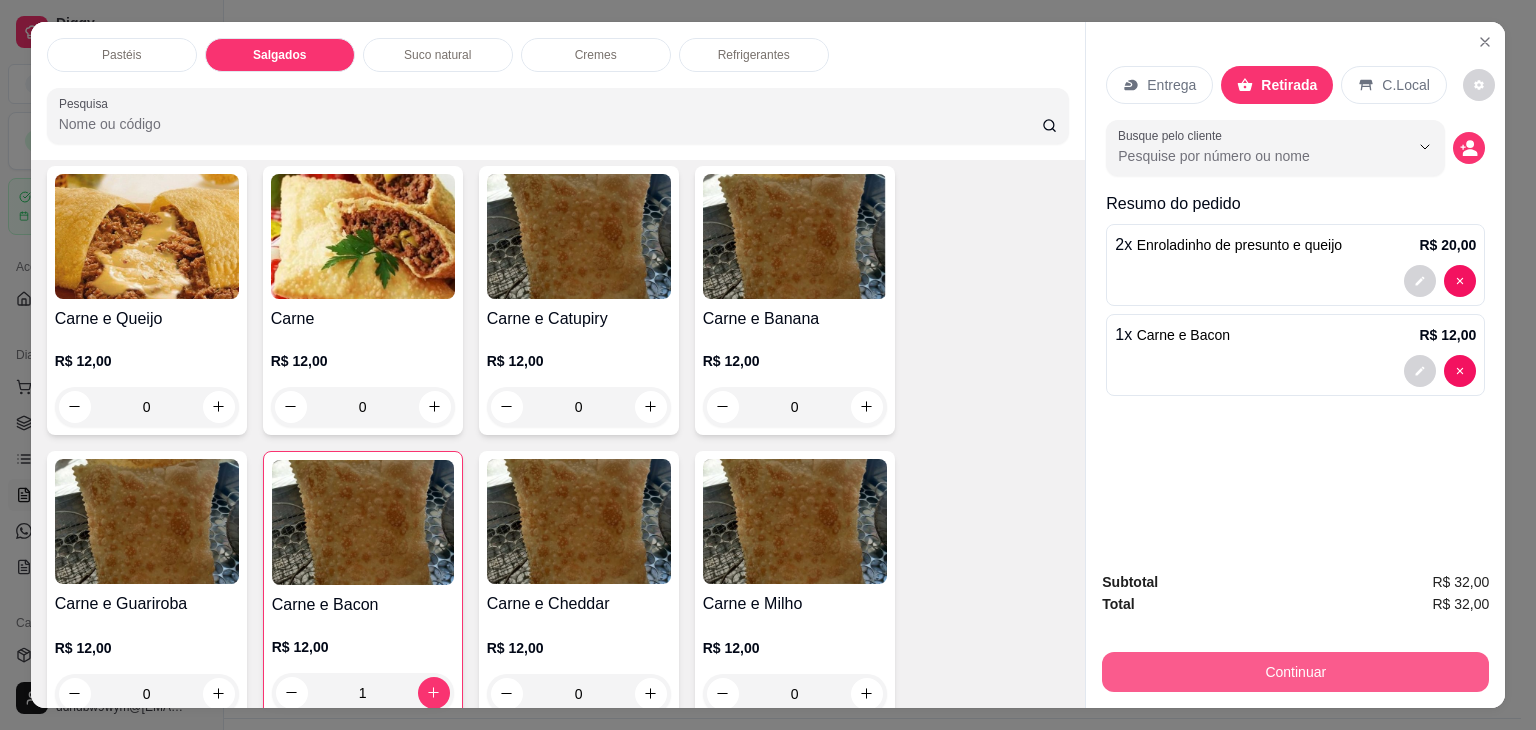 click on "Continuar" at bounding box center [1295, 672] 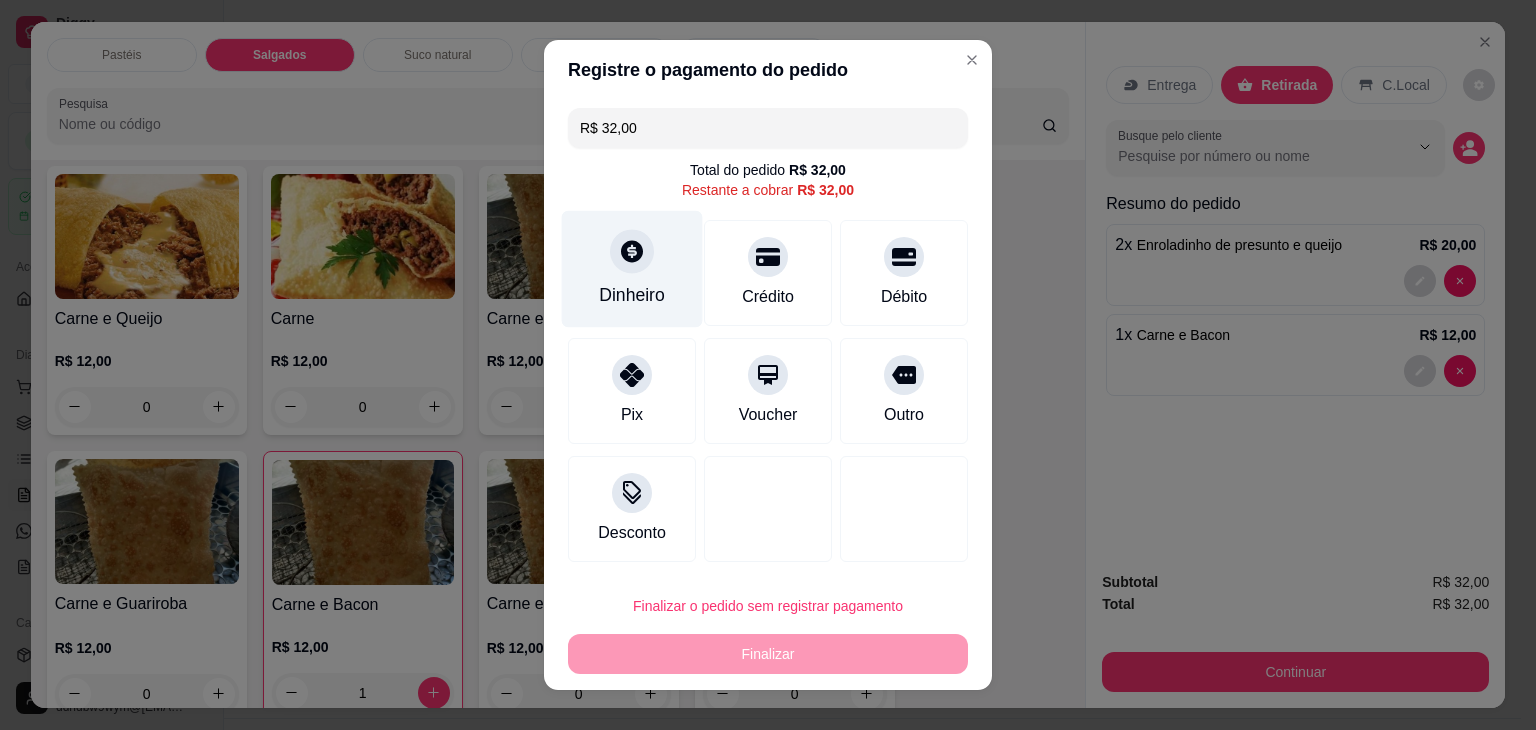 click on "Dinheiro" at bounding box center [632, 295] 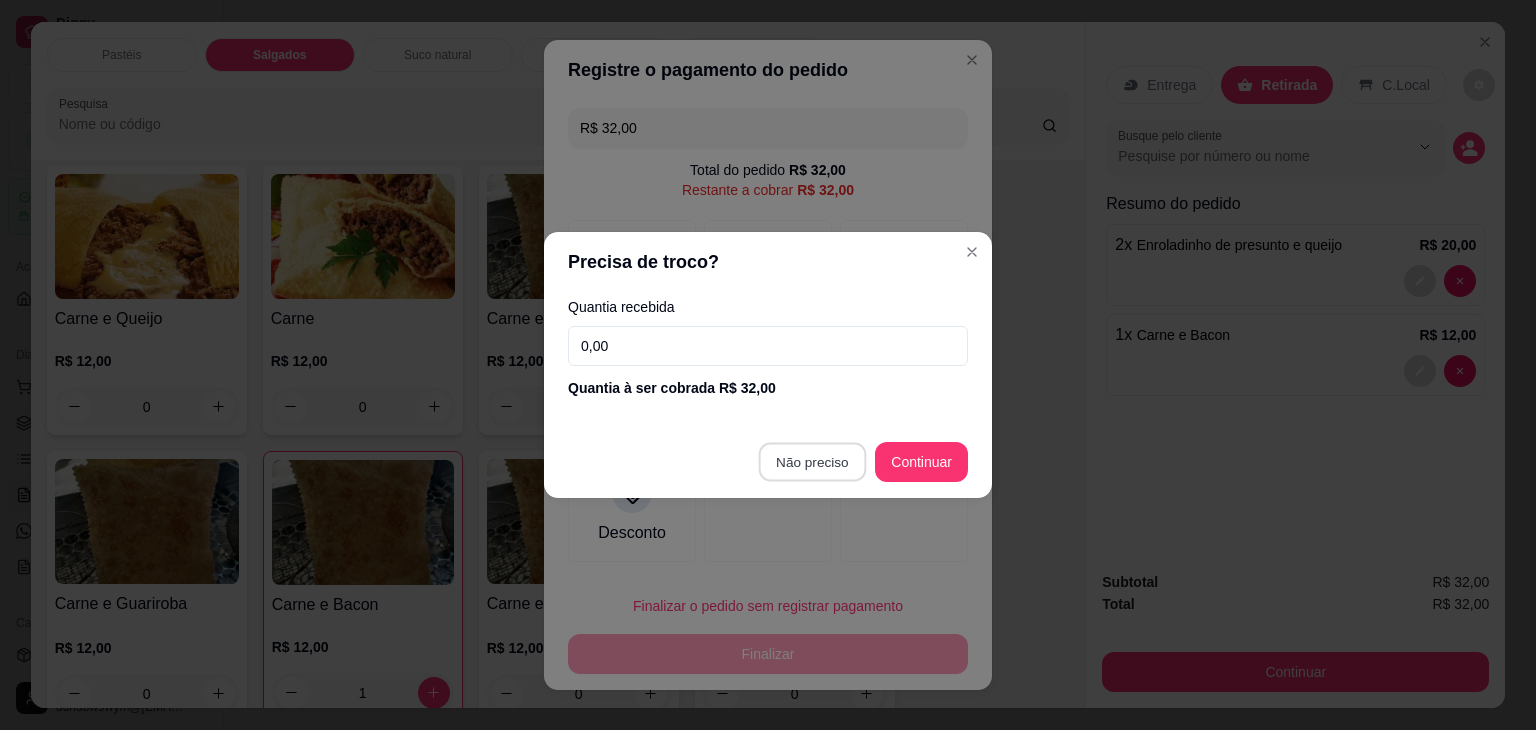 type on "R$ 0,00" 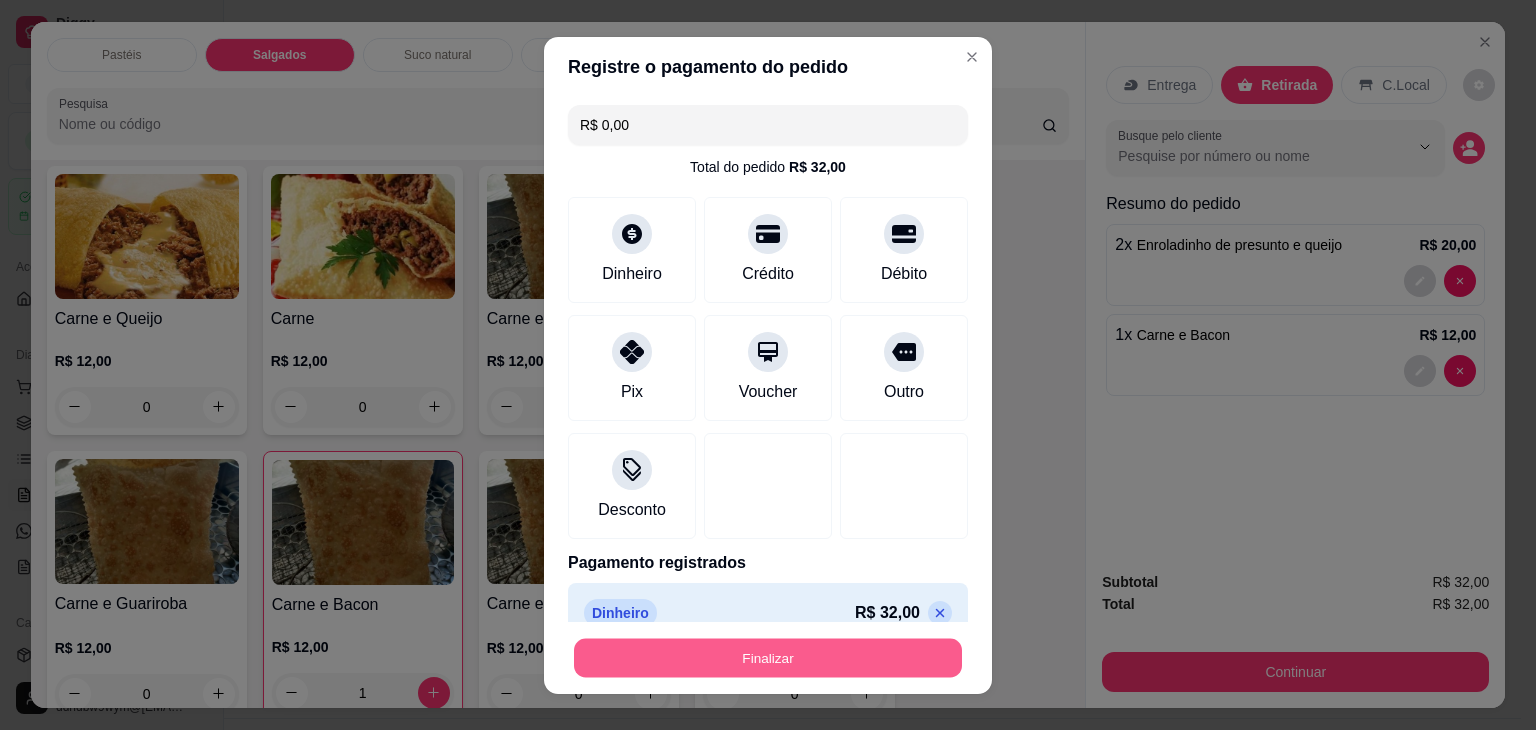 click on "Finalizar" at bounding box center [768, 657] 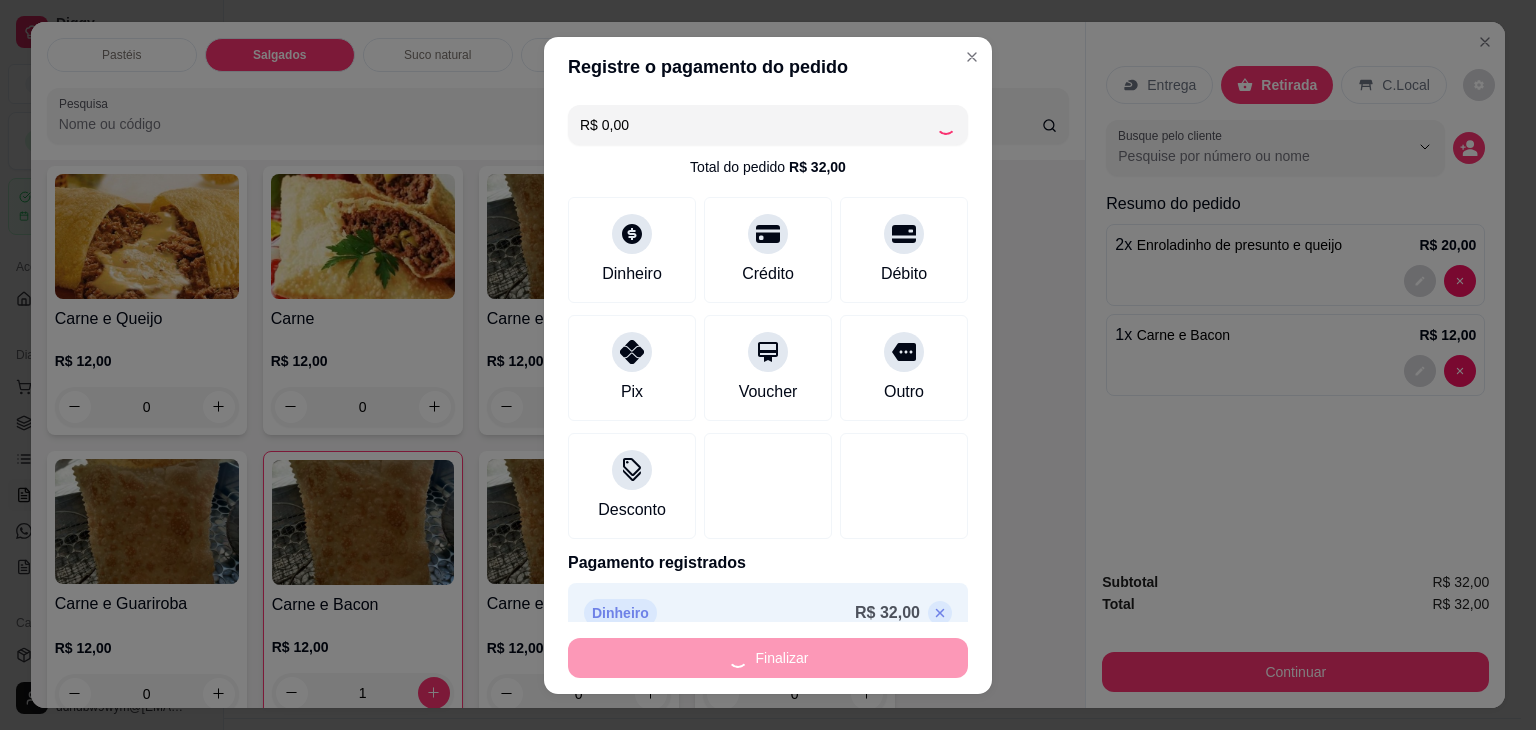 type on "0" 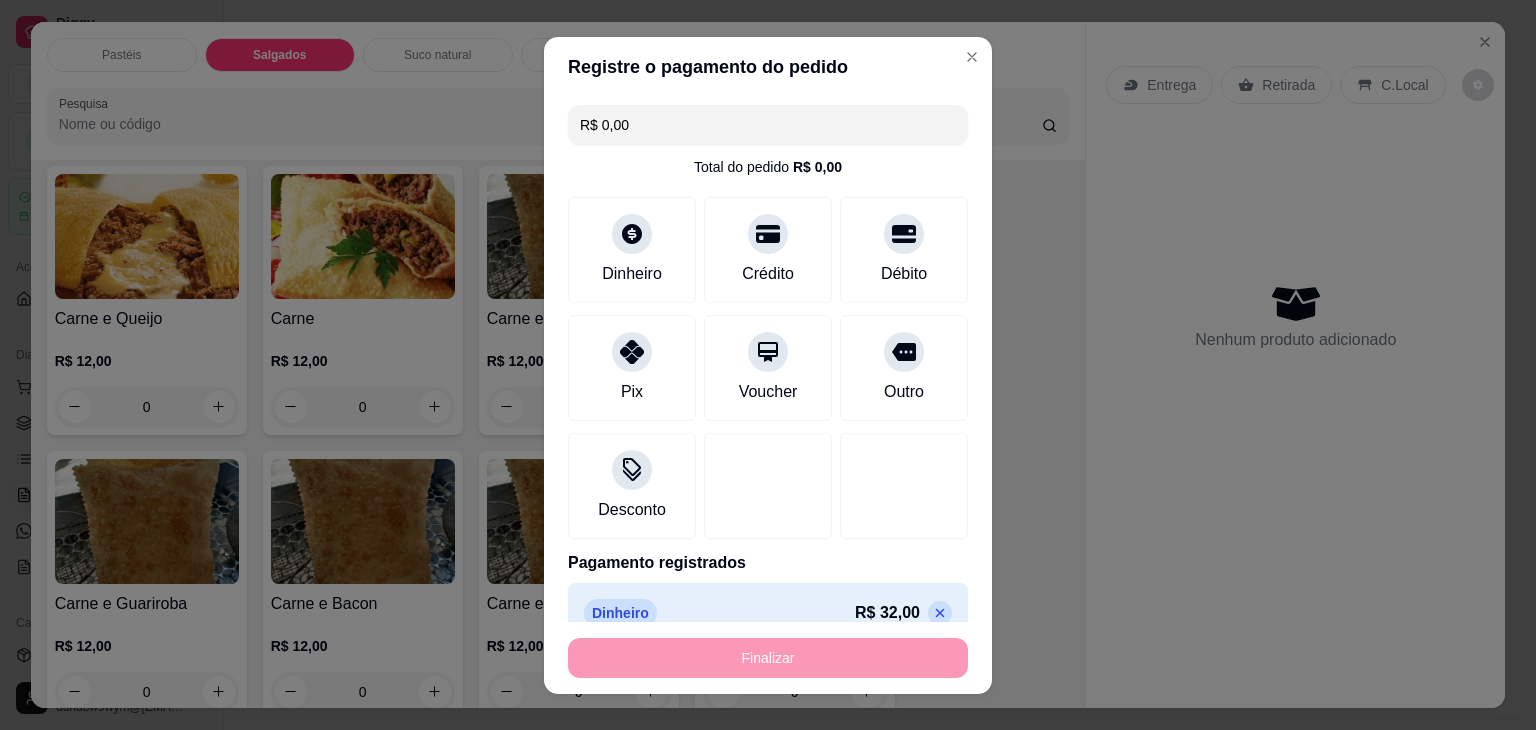 type on "-R$ 32,00" 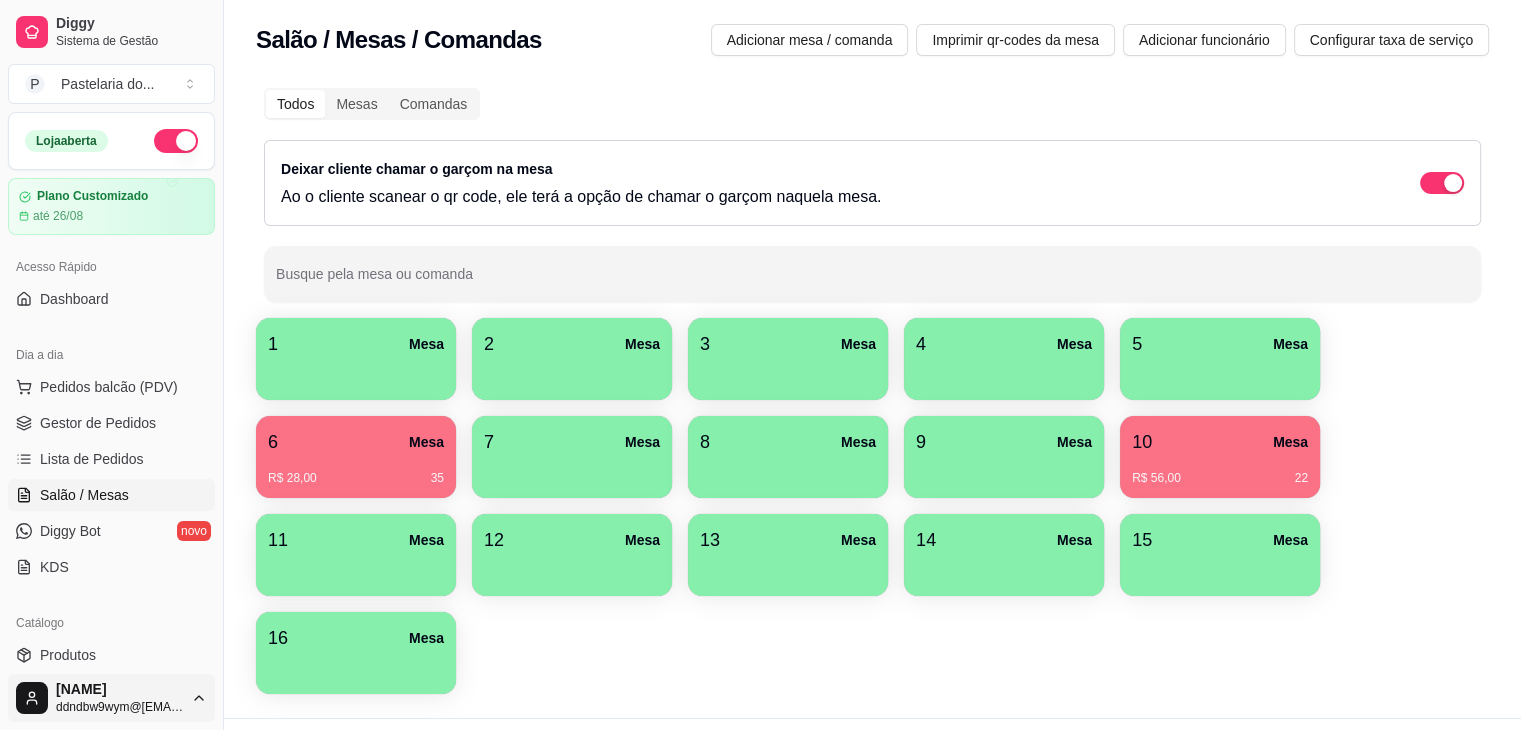 click on "Diggy Sistema de Gestão P Pastelaria do ... Loja  aberta Plano Customizado até [DATE] Acesso Rápido Dashboard Dia a dia Pedidos balcão (PDV) Gestor de Pedidos Lista de Pedidos Salão / Mesas Diggy Bot novo KDS Catálogo Produtos Complementos Relatórios Relatórios de vendas Relatório de clientes Relatório de mesas Relatório de fidelidade novo Gerenciar Entregadores novo Nota Fiscal (NFC-e) Controle de caixa Controle de fiado Cupons Clientes Estoque Configurações Diggy Planos Precisa de ajuda? [NAME]  [EMAIL] Toggle Sidebar Sistema de Gestão Diggy Salão / Mesas / Comandas Adicionar mesa / comanda Imprimir qr-codes da mesa Adicionar funcionário Configurar taxa de serviço Todos Mesas Comandas Deixar cliente chamar o garçom na mesa Ao o cliente scanear o qr code, ele terá a opção de chamar o garçom naquela mesa. Busque pela mesa ou comanda
1 Mesa 2 Mesa 3 Mesa 4 Mesa 5 Mesa 6 Mesa [PRICE] [NUMBER] 7 Mesa 8 Mesa 9 Mesa 10 Mesa [PRICE] [NUMBER] 11 Mesa 12 Mesa 13" at bounding box center [760, 365] 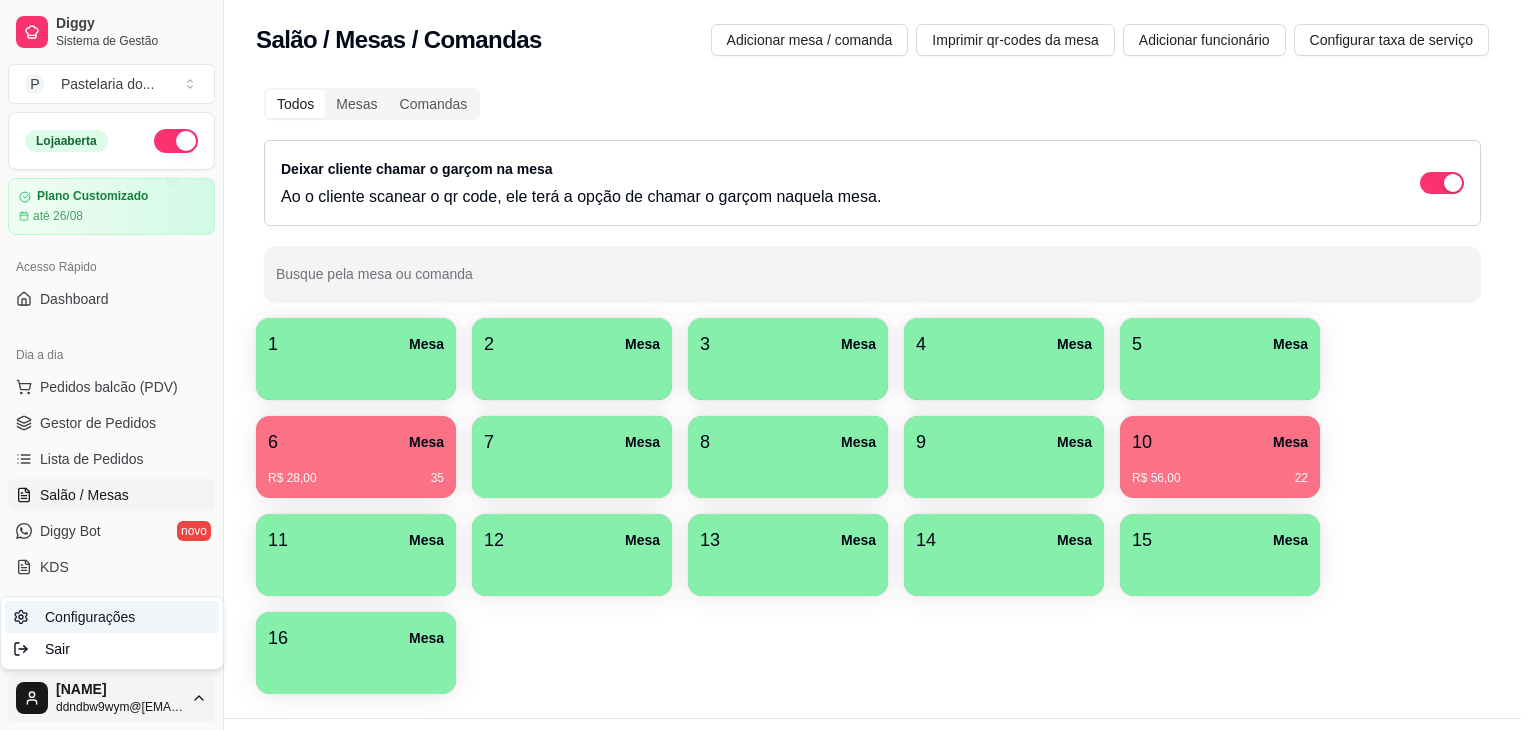click on "Configurações" at bounding box center [112, 617] 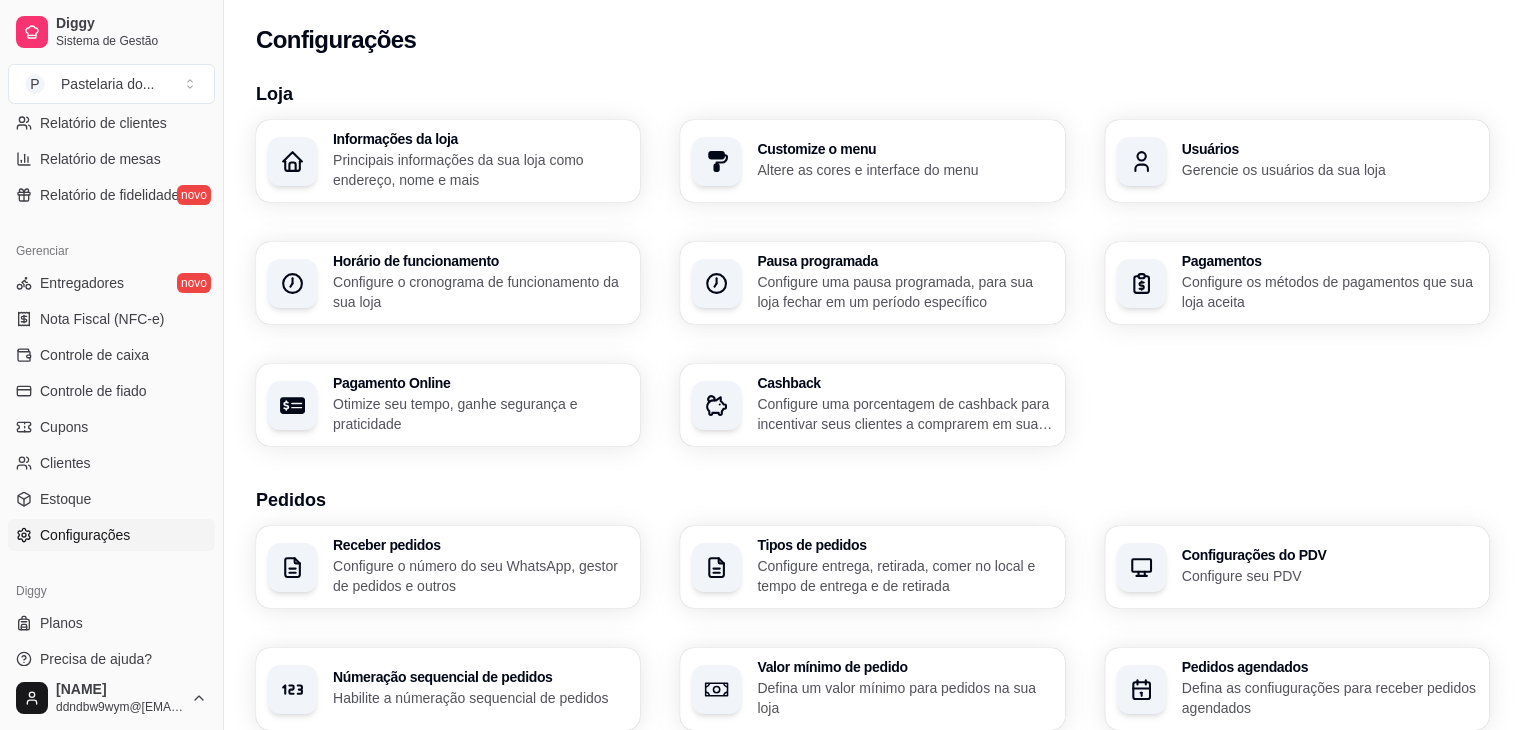 scroll, scrollTop: 700, scrollLeft: 0, axis: vertical 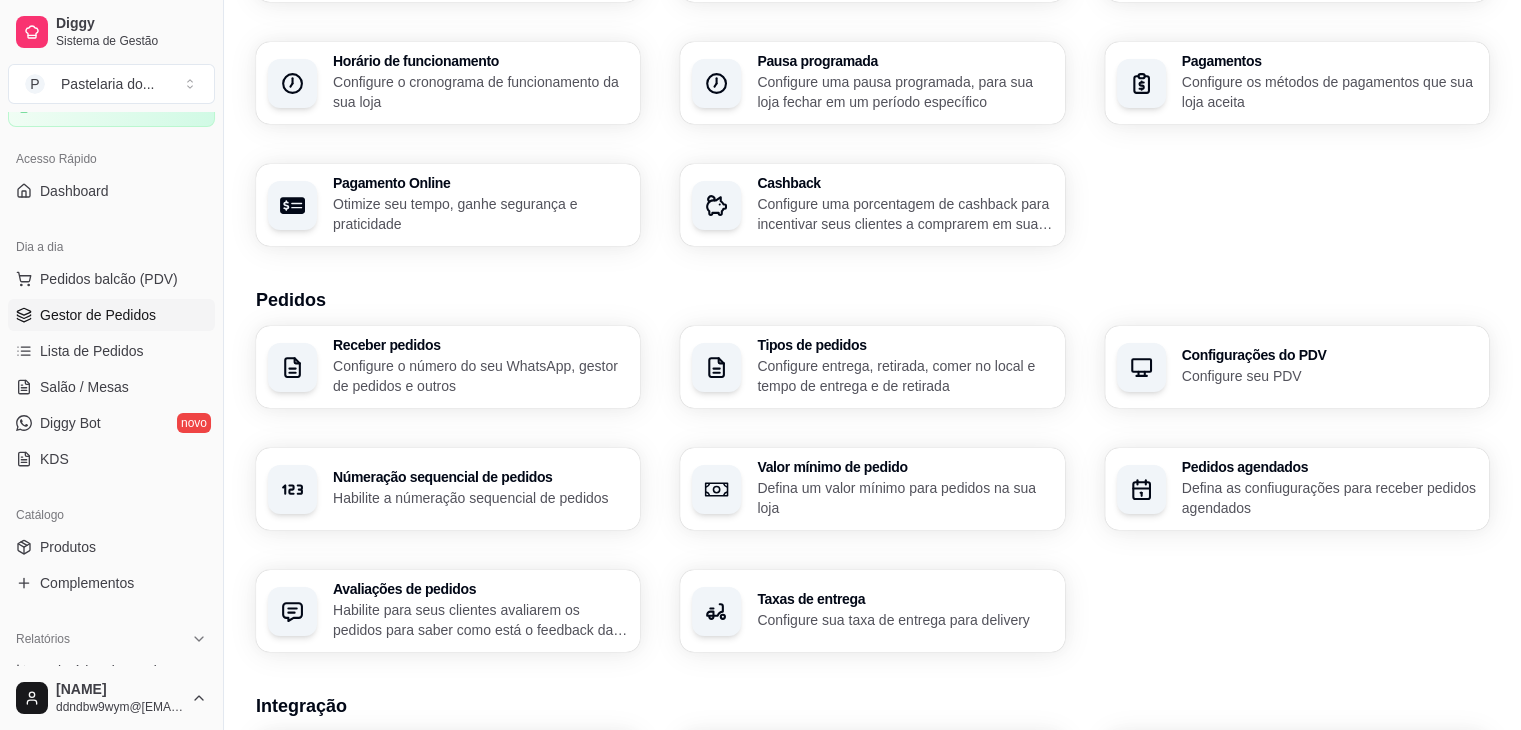 click on "Gestor de Pedidos" at bounding box center (111, 315) 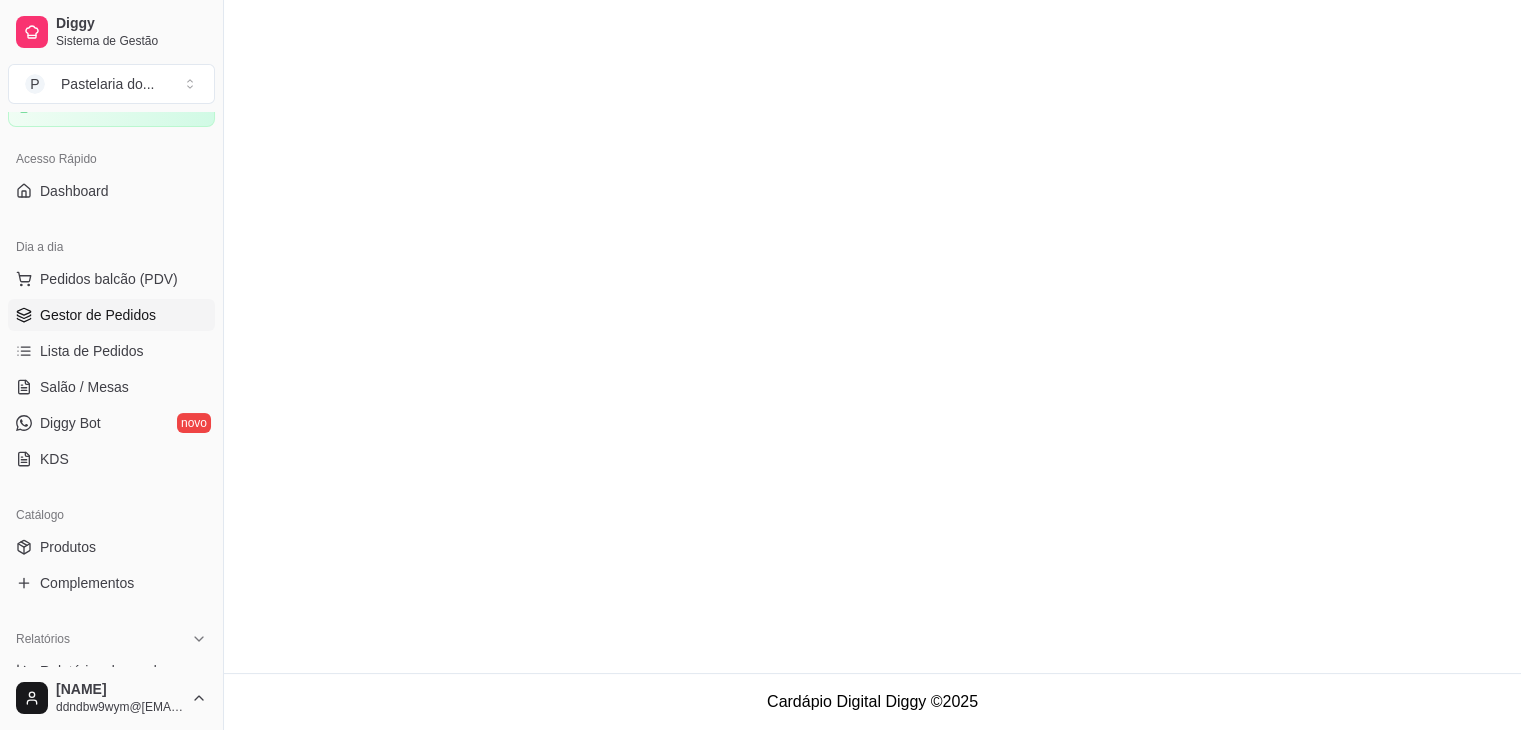 scroll, scrollTop: 0, scrollLeft: 0, axis: both 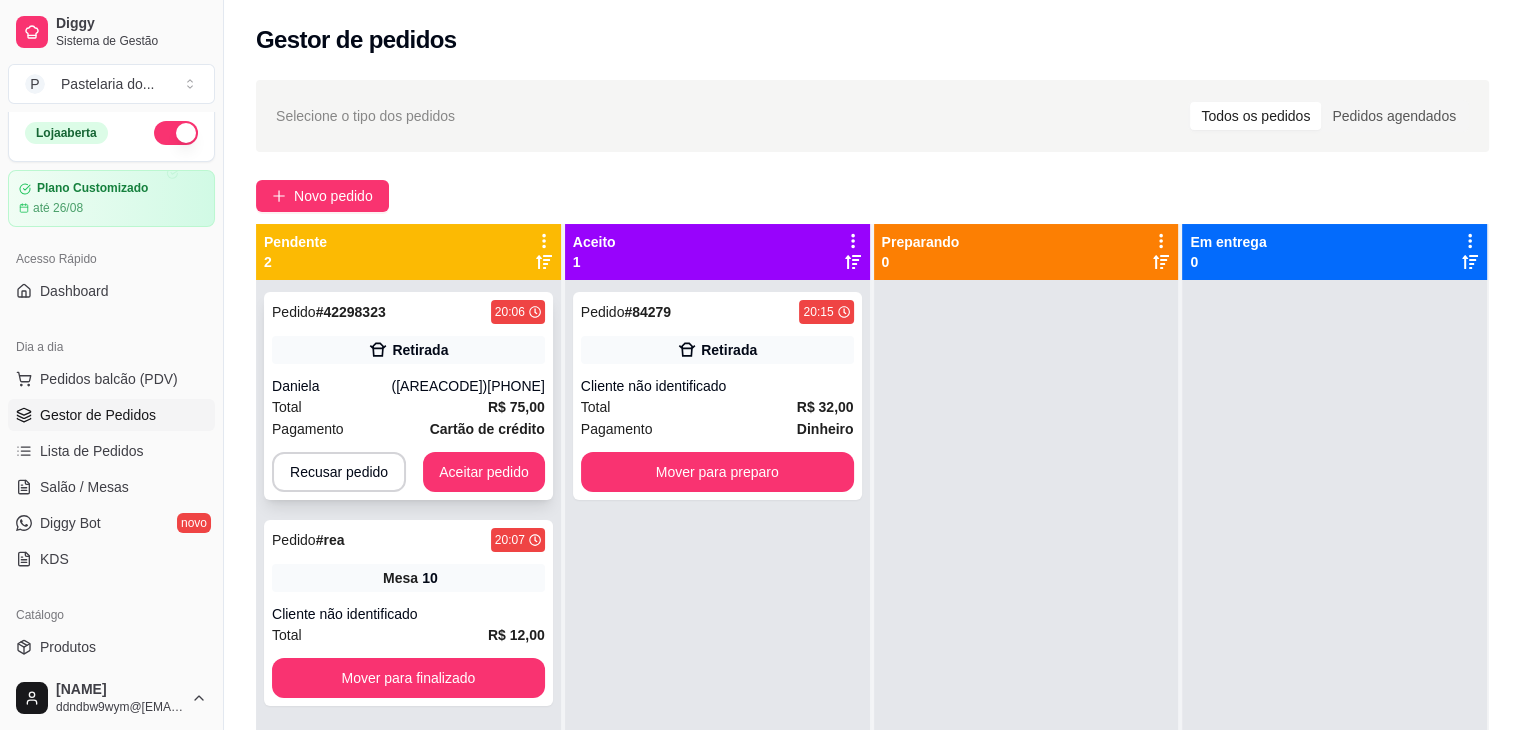 click on "Total R$ 75,00" at bounding box center (408, 407) 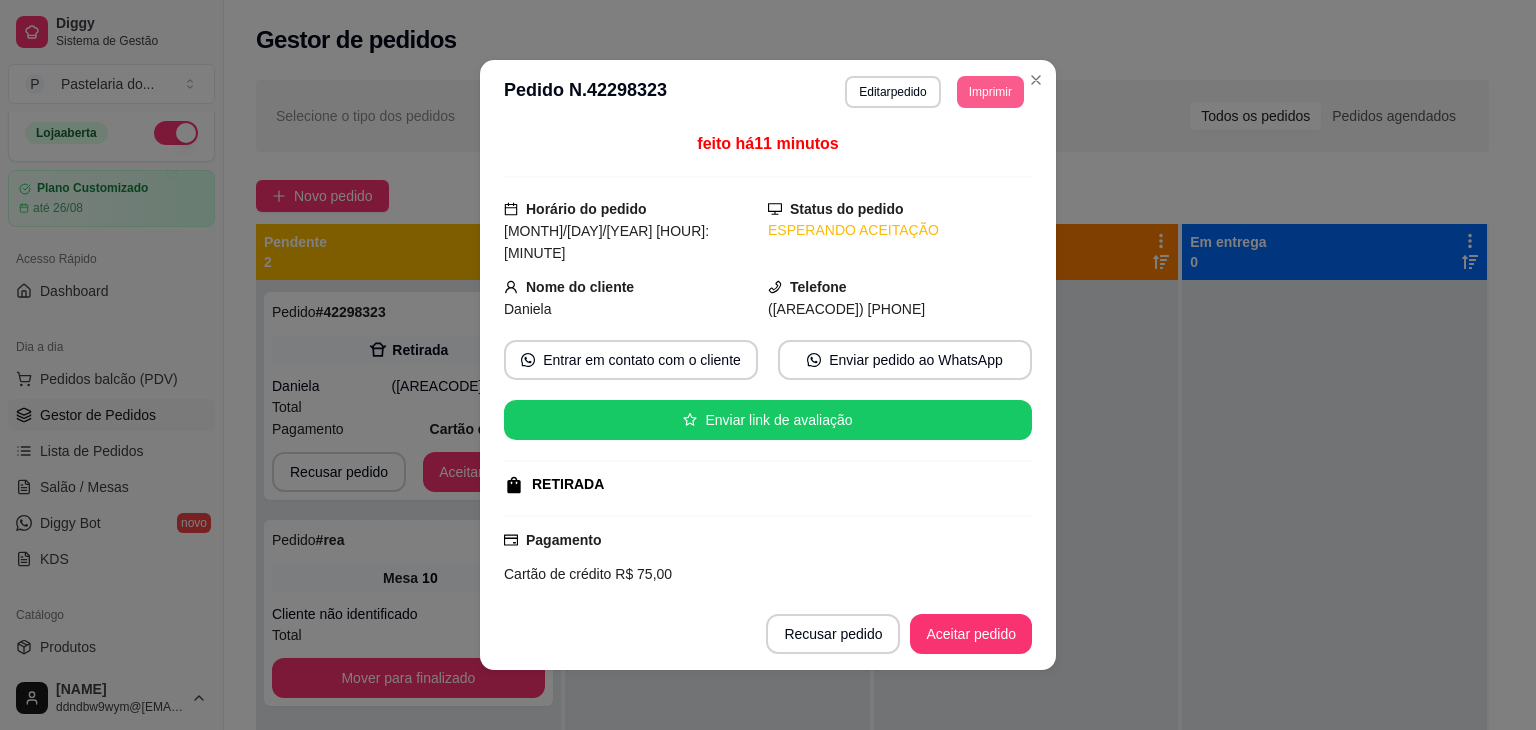 click on "Imprimir" at bounding box center (990, 92) 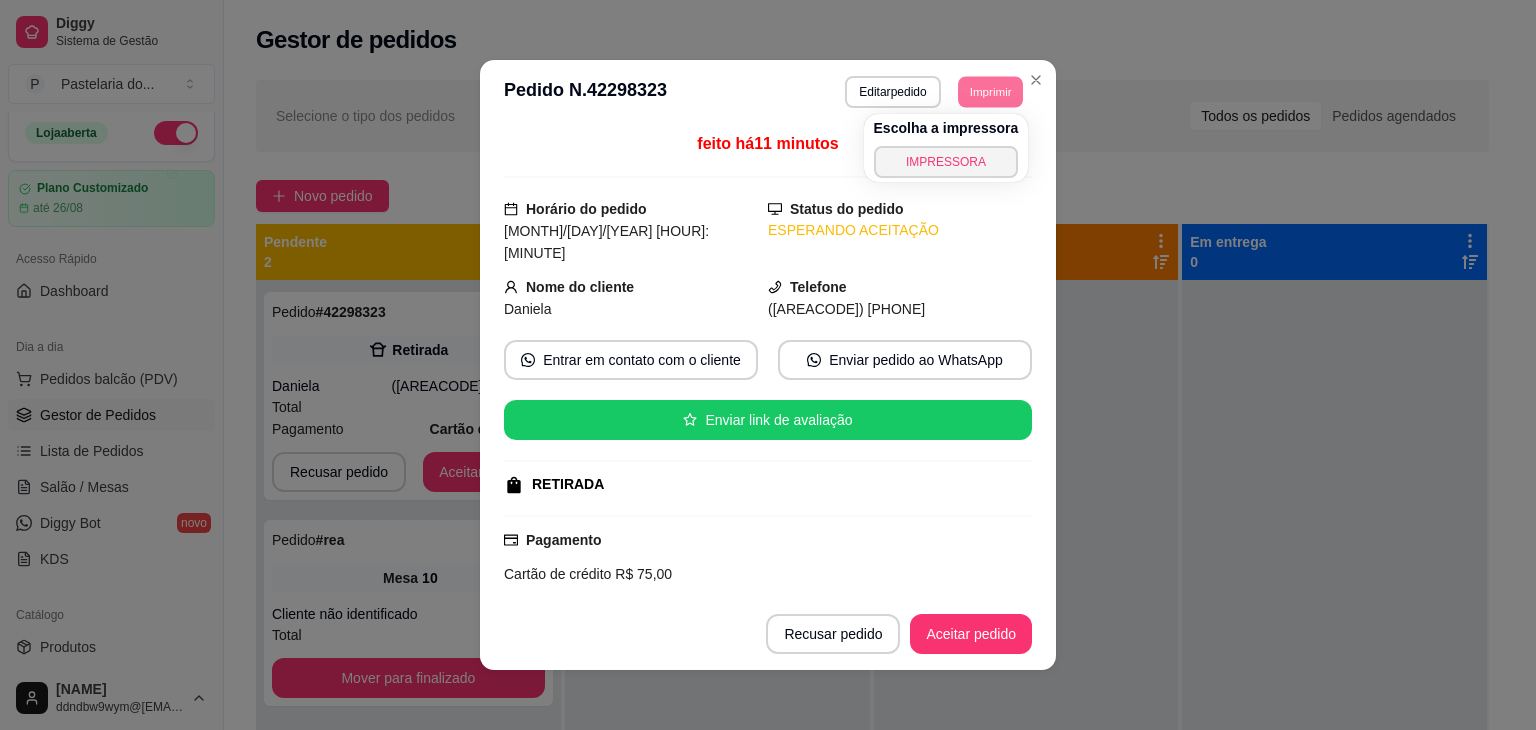click on "IMPRESSORA" at bounding box center (946, 162) 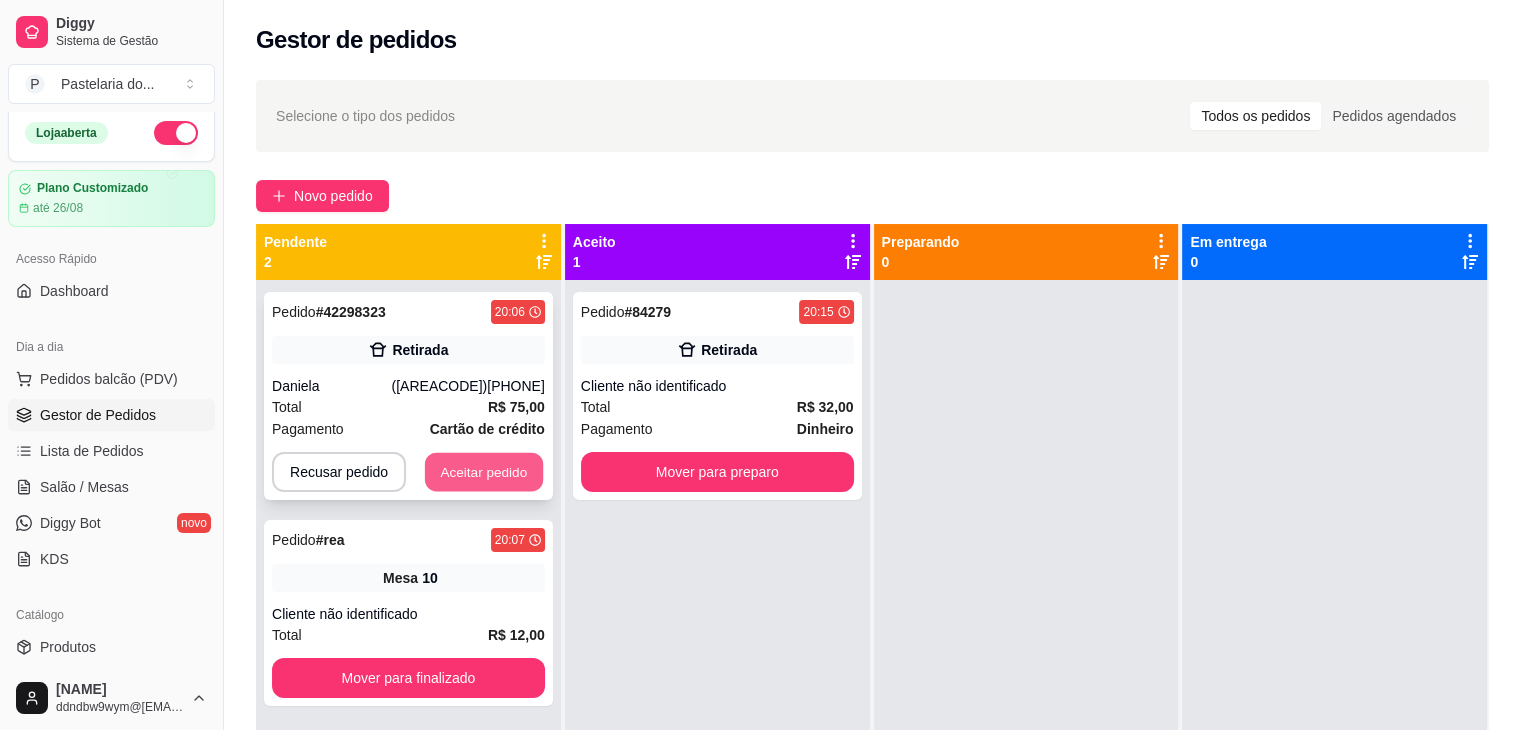 click on "Aceitar pedido" at bounding box center [484, 472] 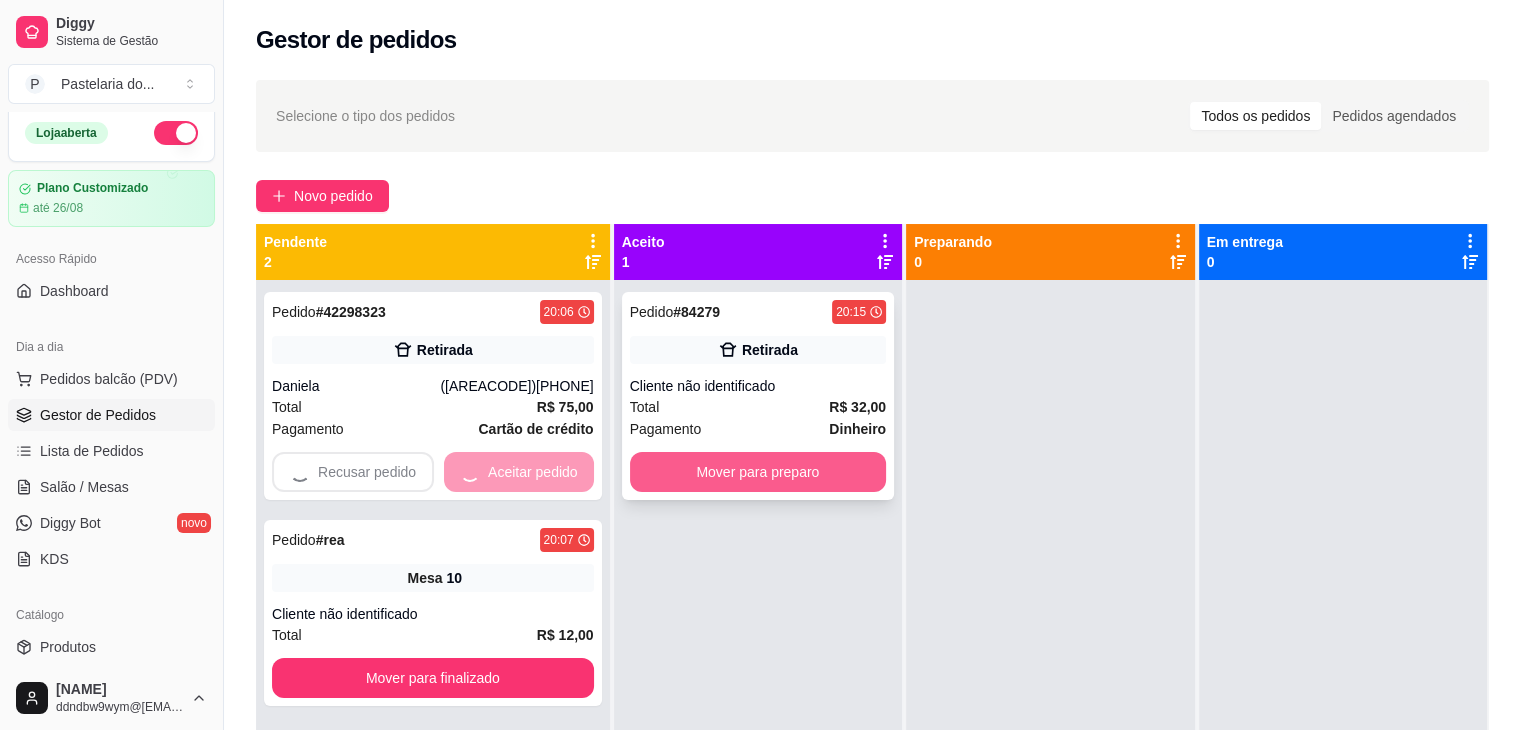 click on "Mover para preparo" at bounding box center [758, 472] 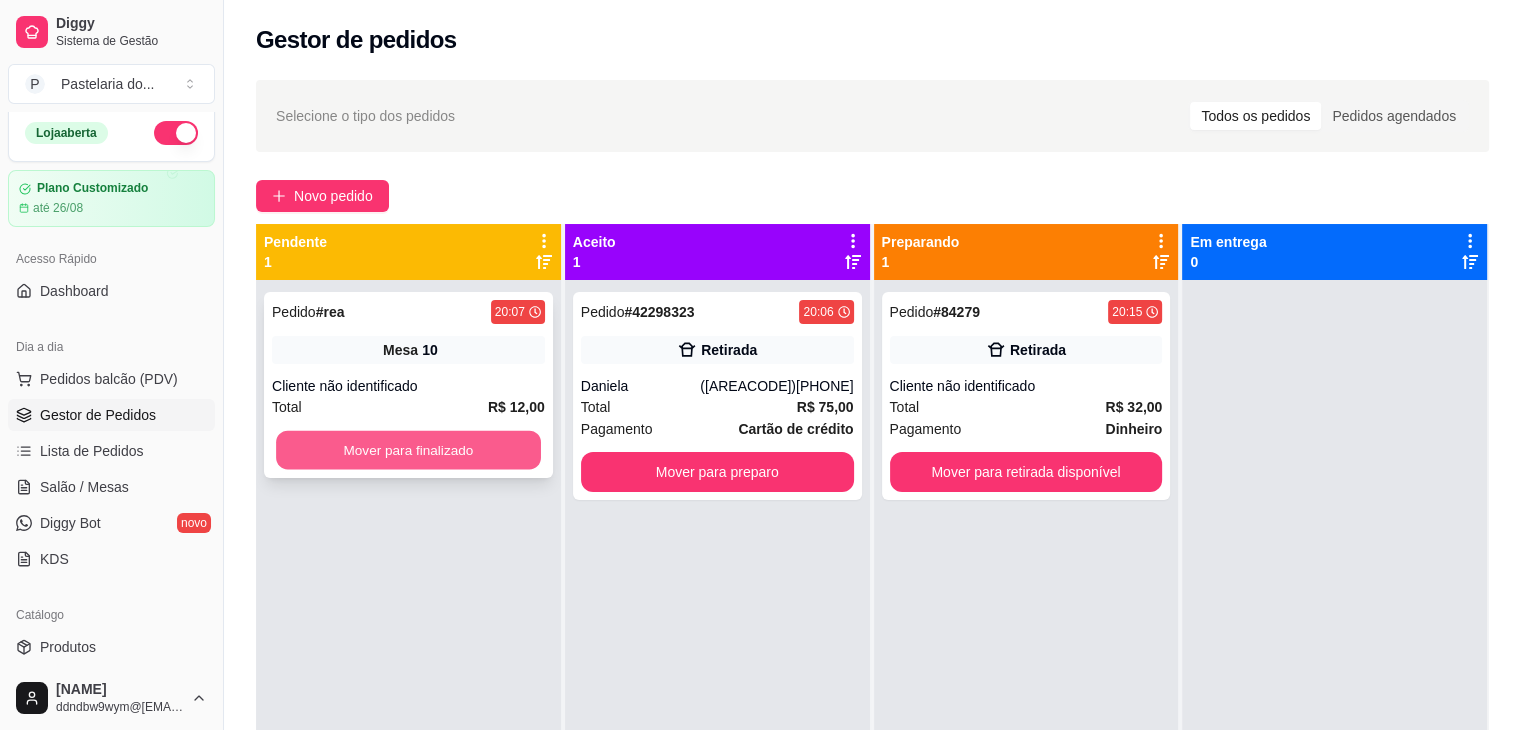click on "Mover para finalizado" at bounding box center [408, 450] 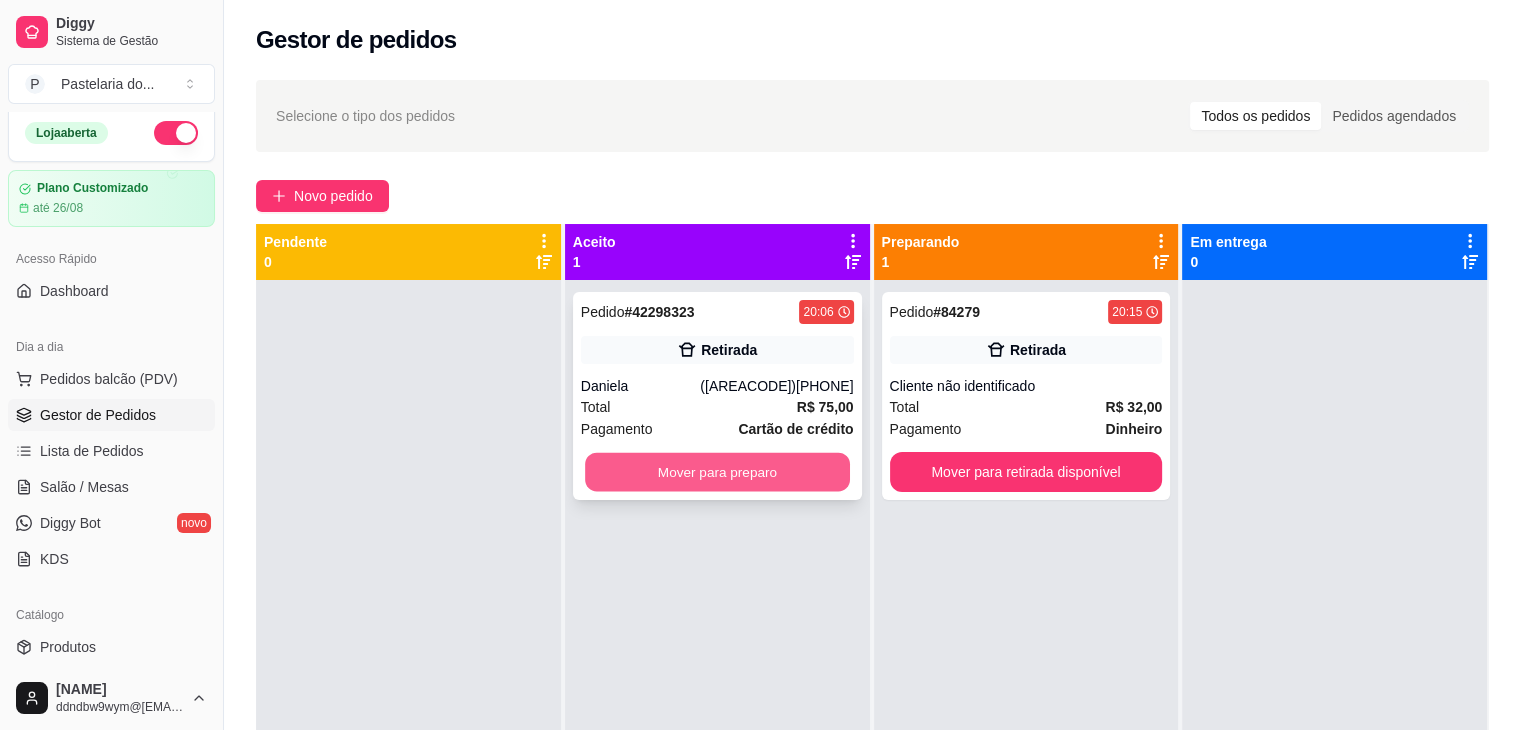 click on "Mover para preparo" at bounding box center (717, 472) 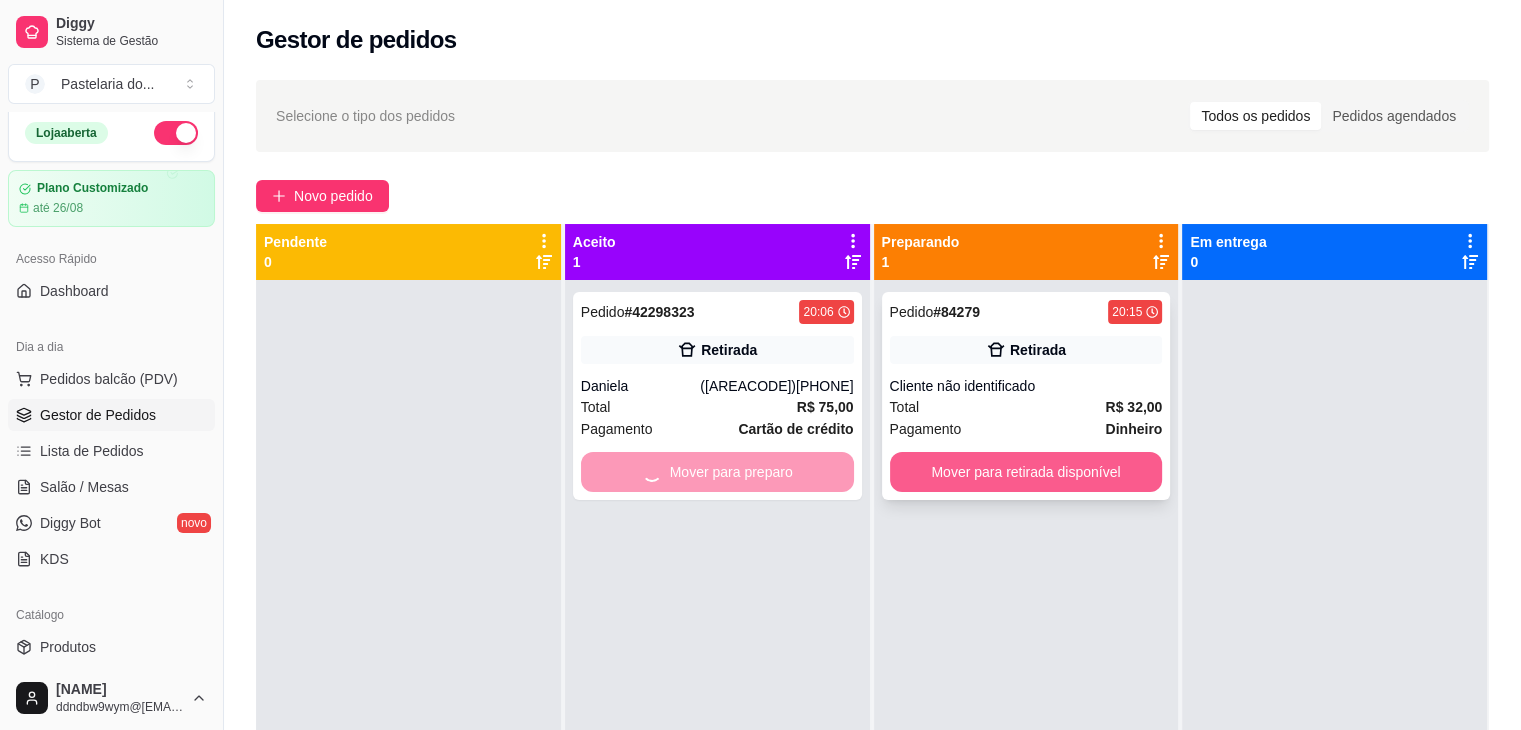 click on "Mover para retirada disponível" at bounding box center [1026, 472] 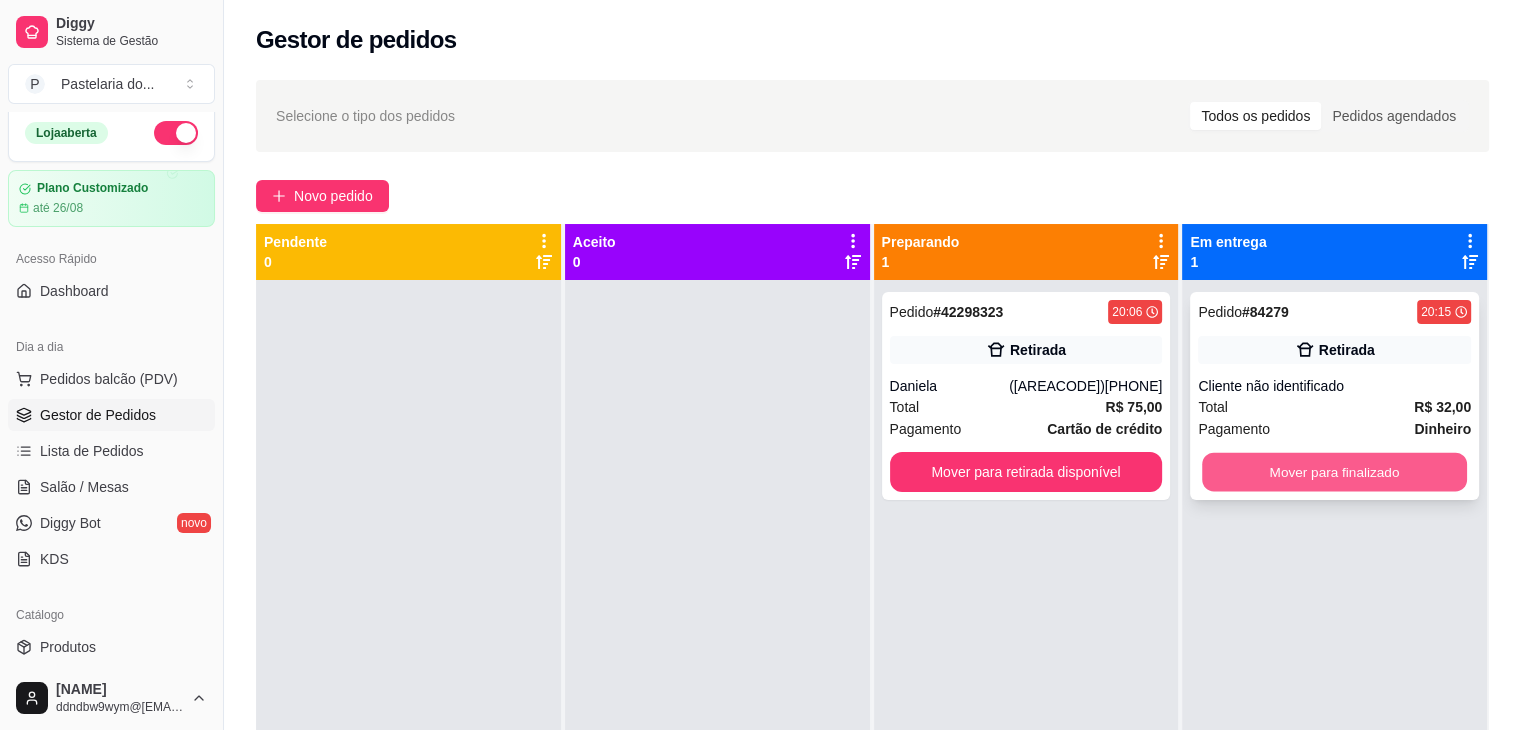 click on "Mover para finalizado" at bounding box center [1334, 472] 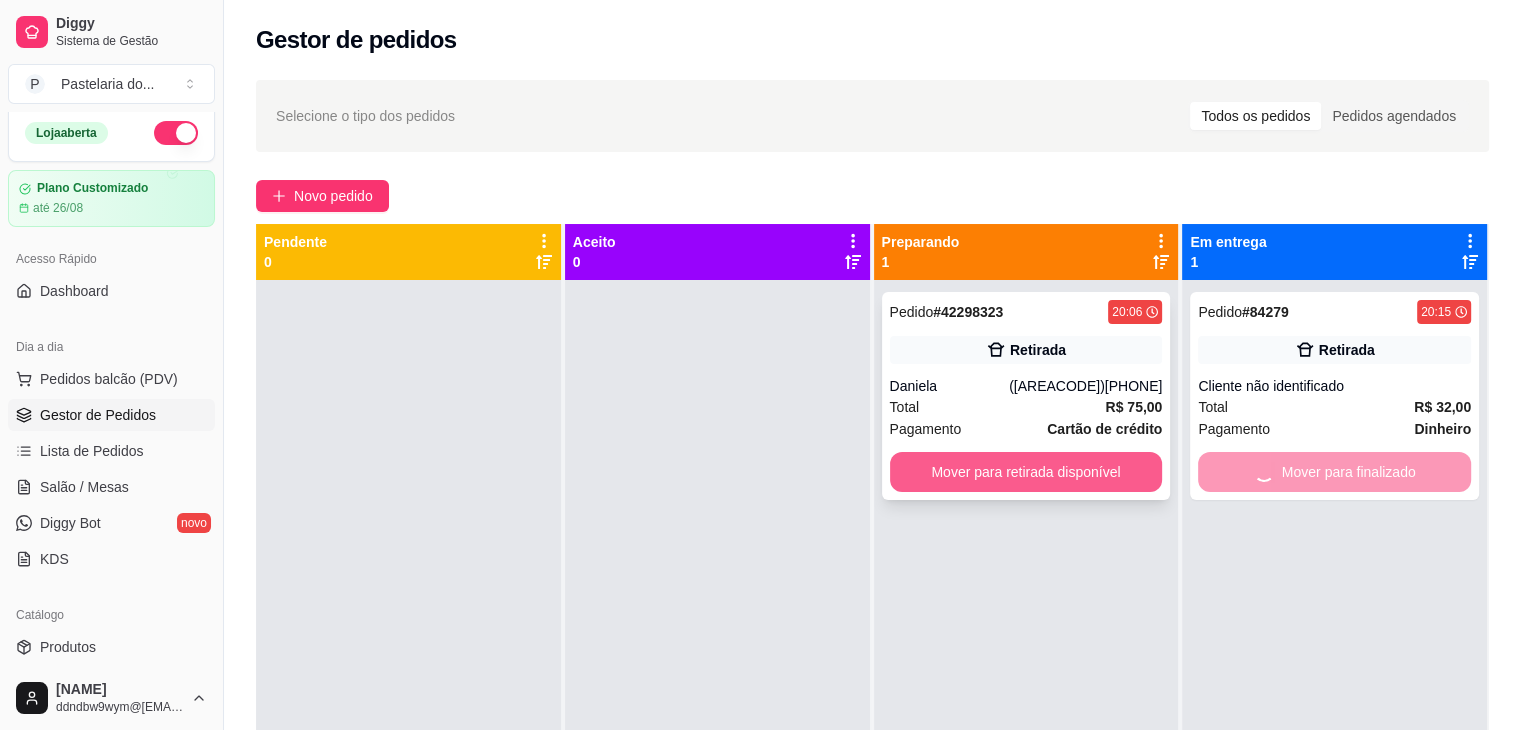 click on "Mover para retirada disponível" at bounding box center [1026, 472] 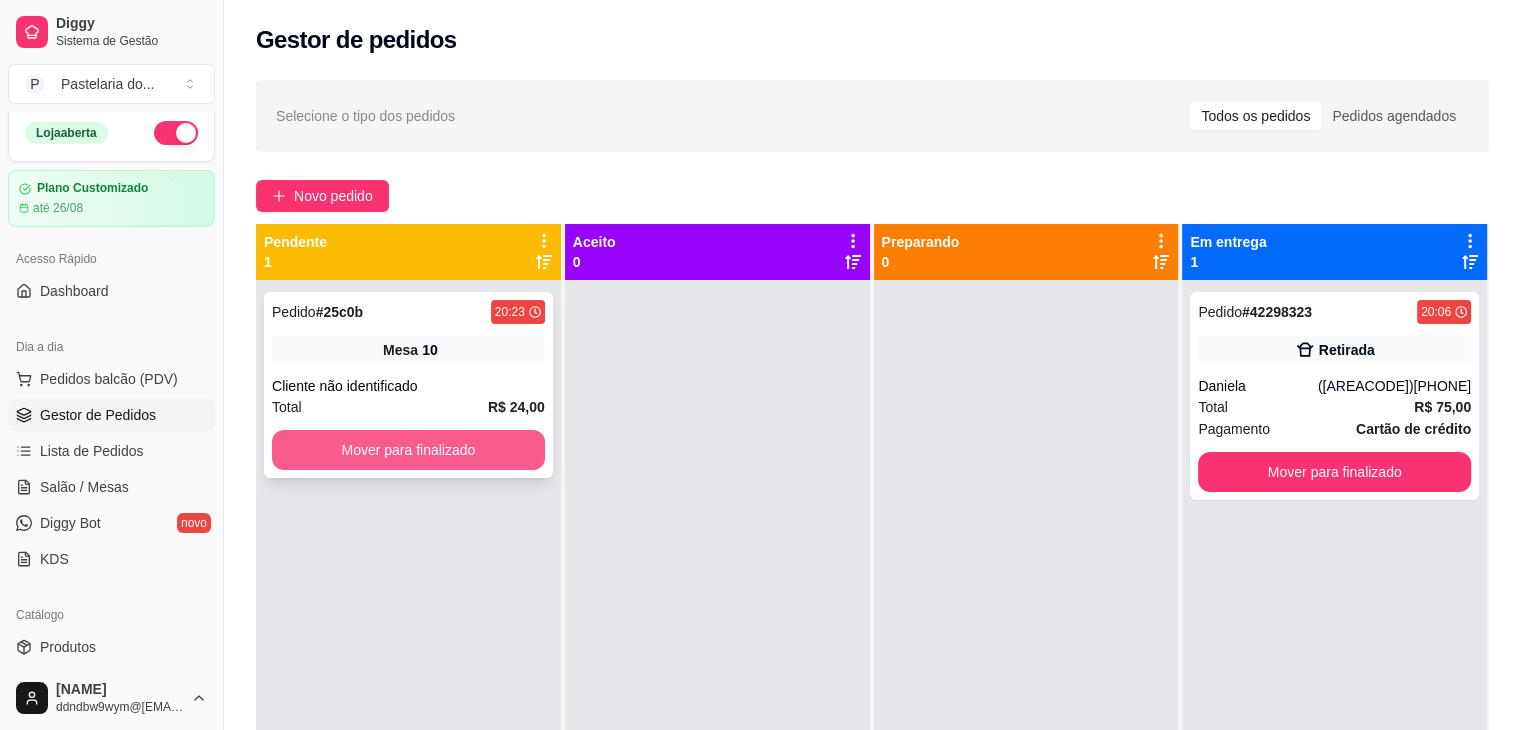 click on "Mover para finalizado" at bounding box center (408, 450) 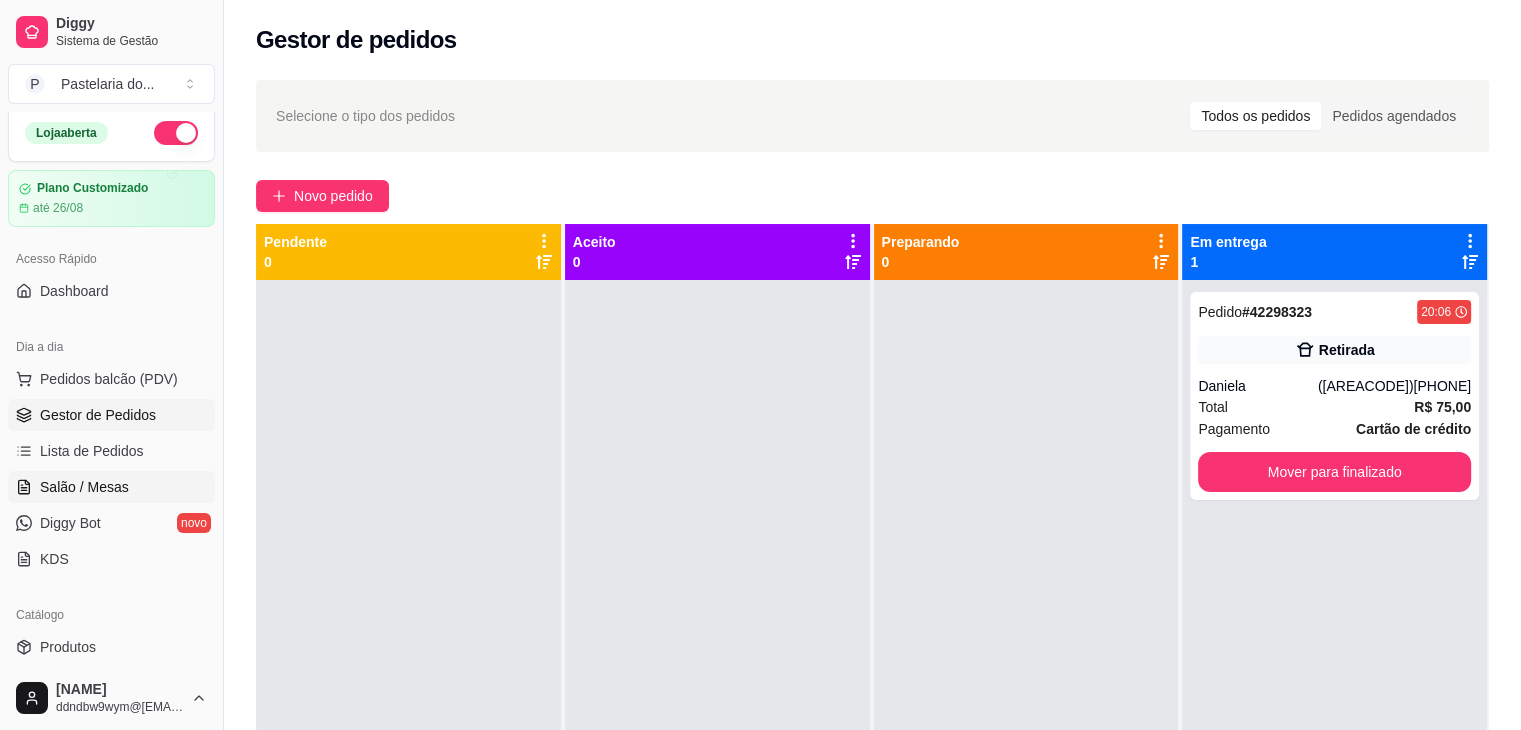 click on "Salão / Mesas" at bounding box center [111, 487] 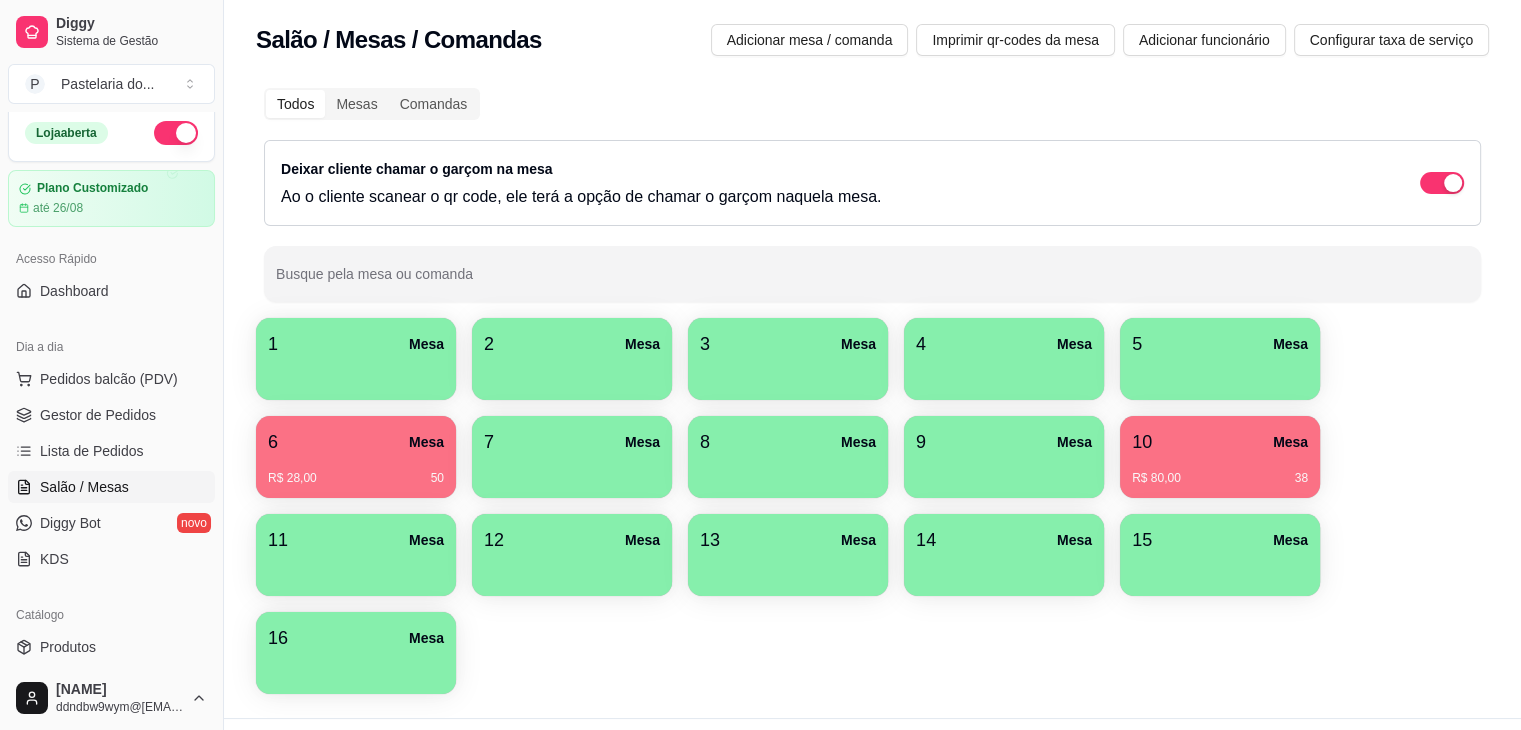 click at bounding box center (356, 373) 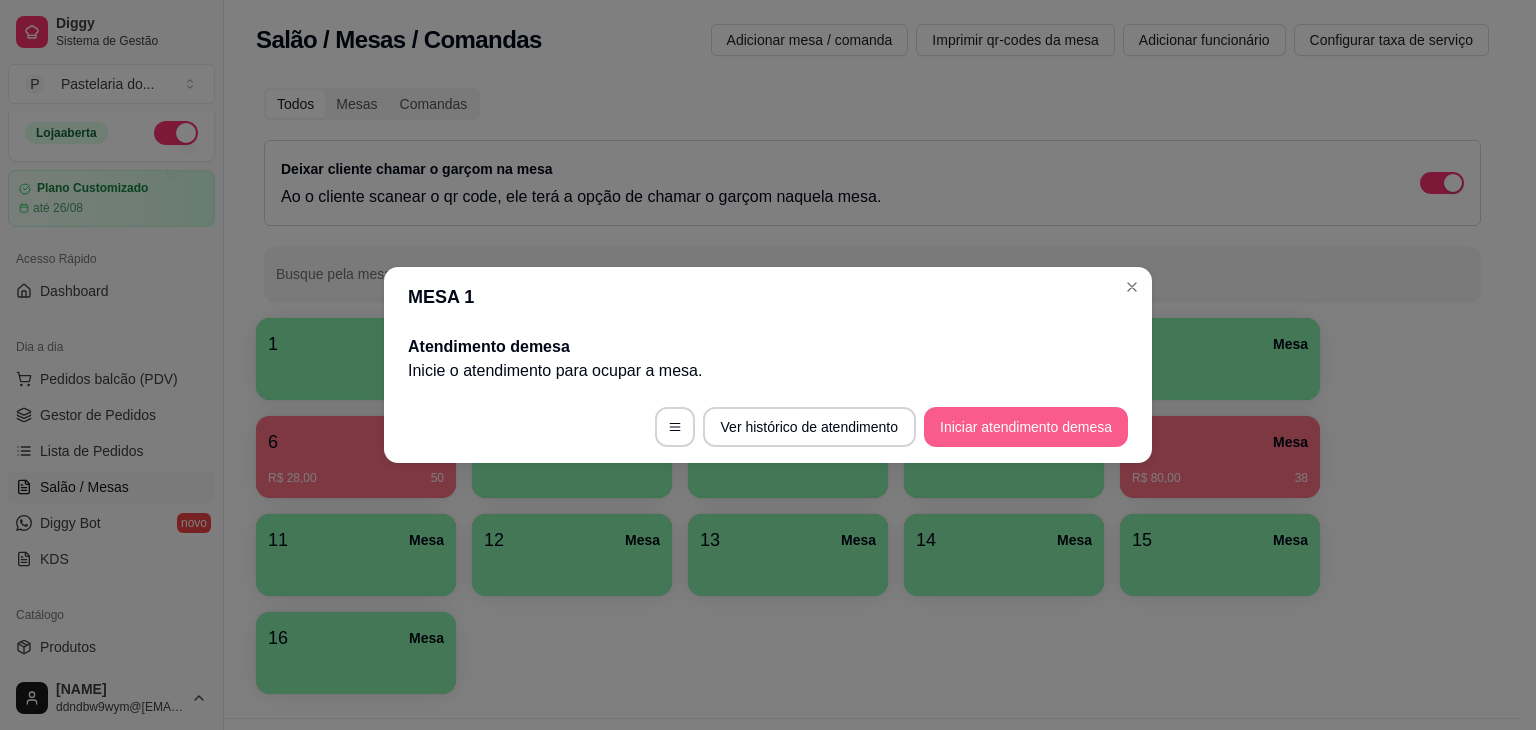 click on "Iniciar atendimento de  mesa" at bounding box center (1026, 427) 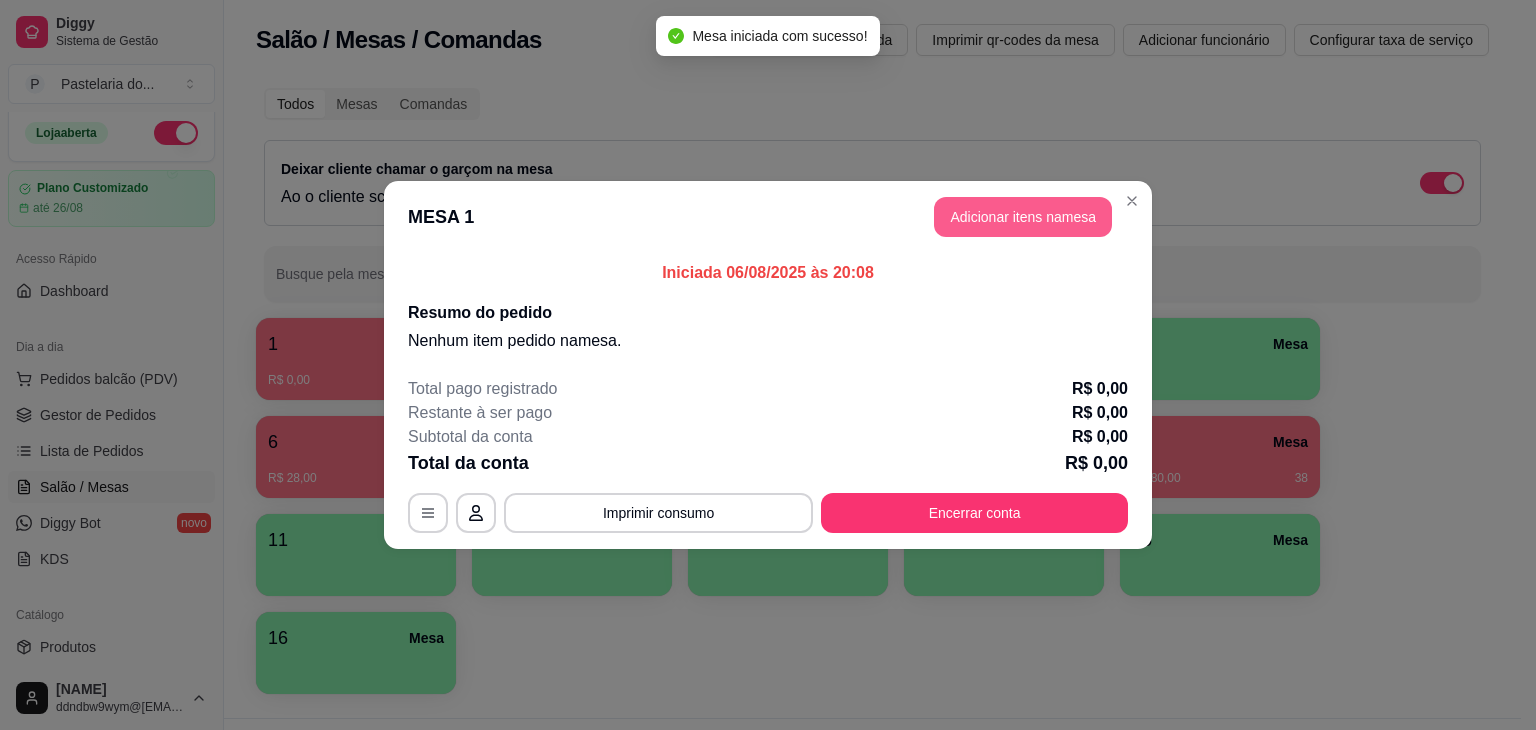 click on "Adicionar itens na  mesa" at bounding box center [1023, 217] 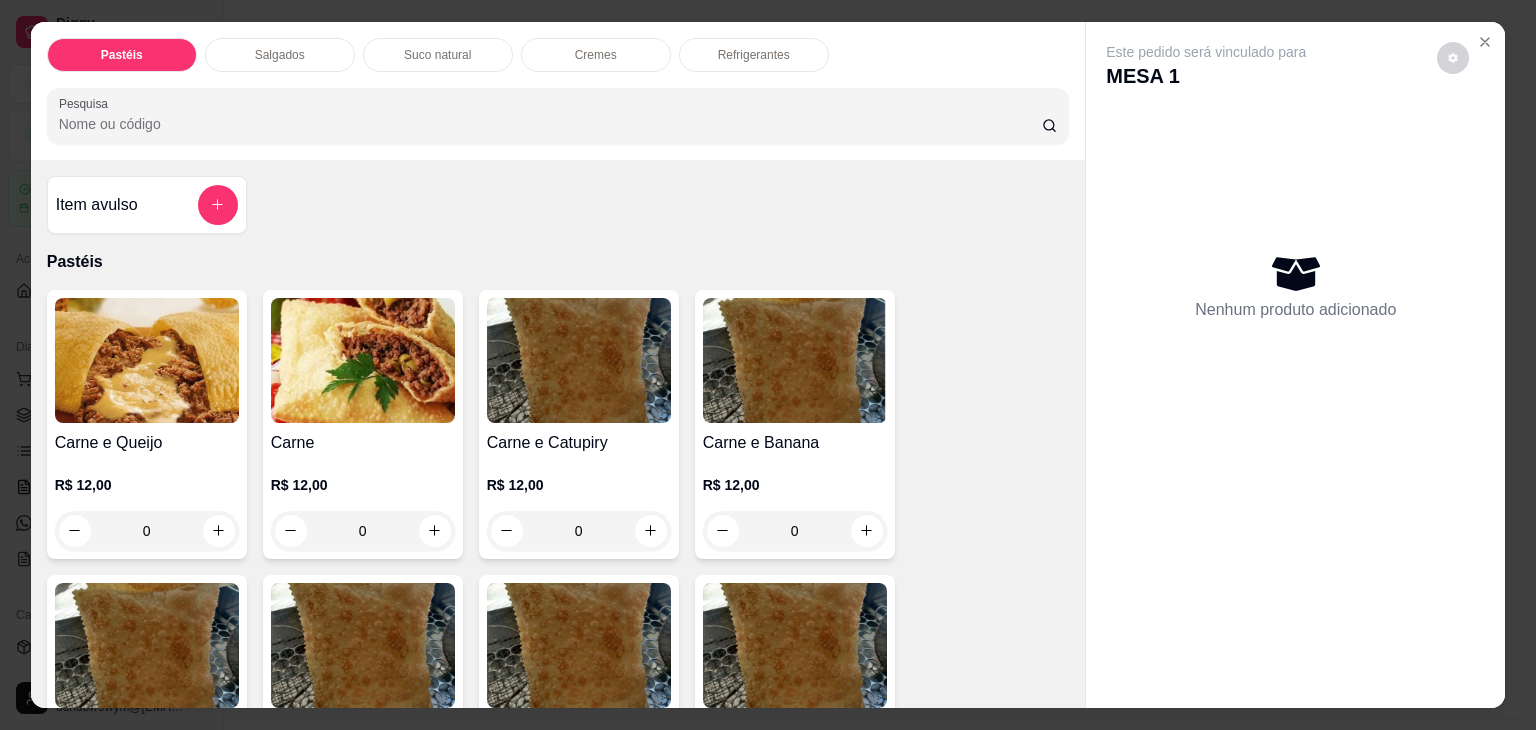 click on "Pastéis  Salgados  Suco natural Cremes Refrigerantes Pesquisa" at bounding box center (558, 91) 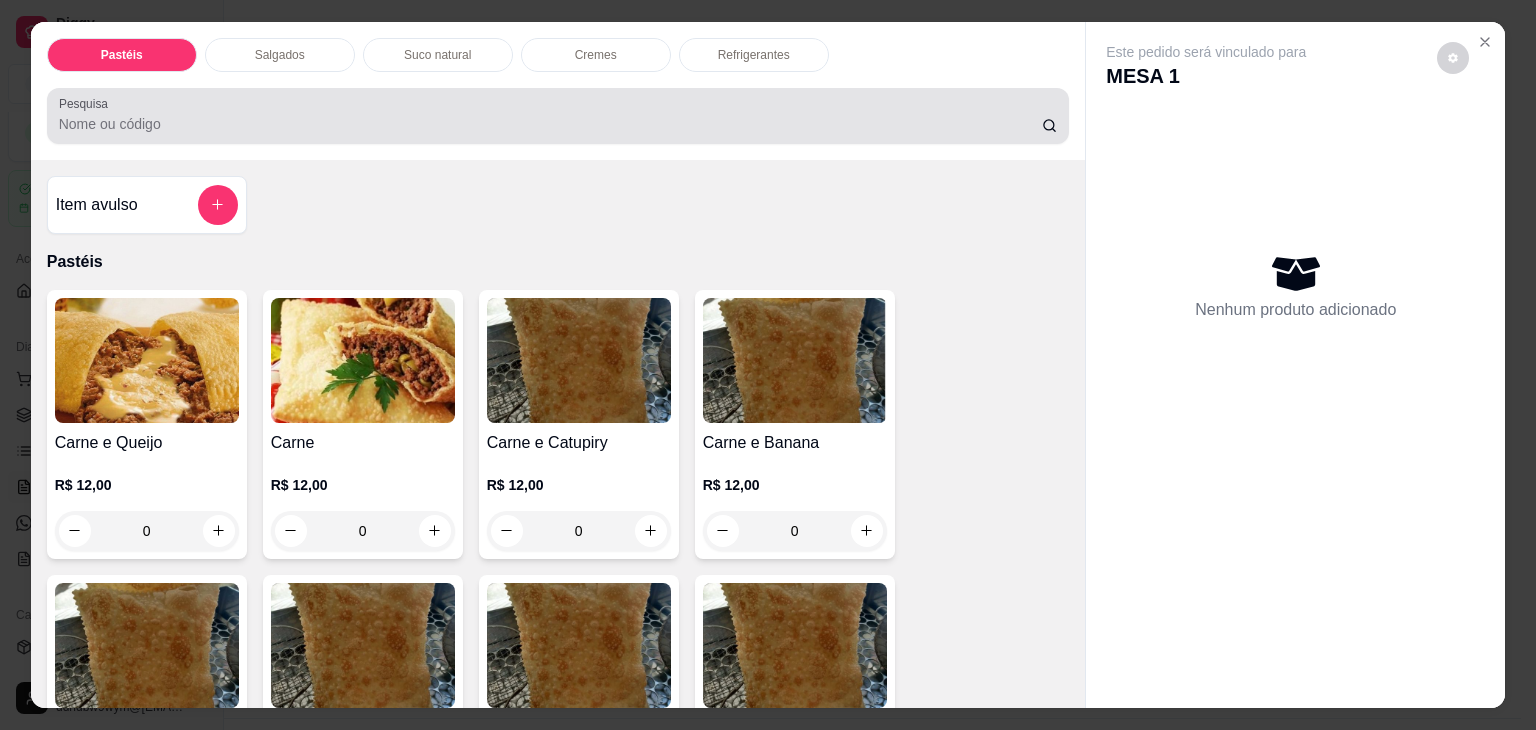 click on "Pesquisa" at bounding box center [550, 124] 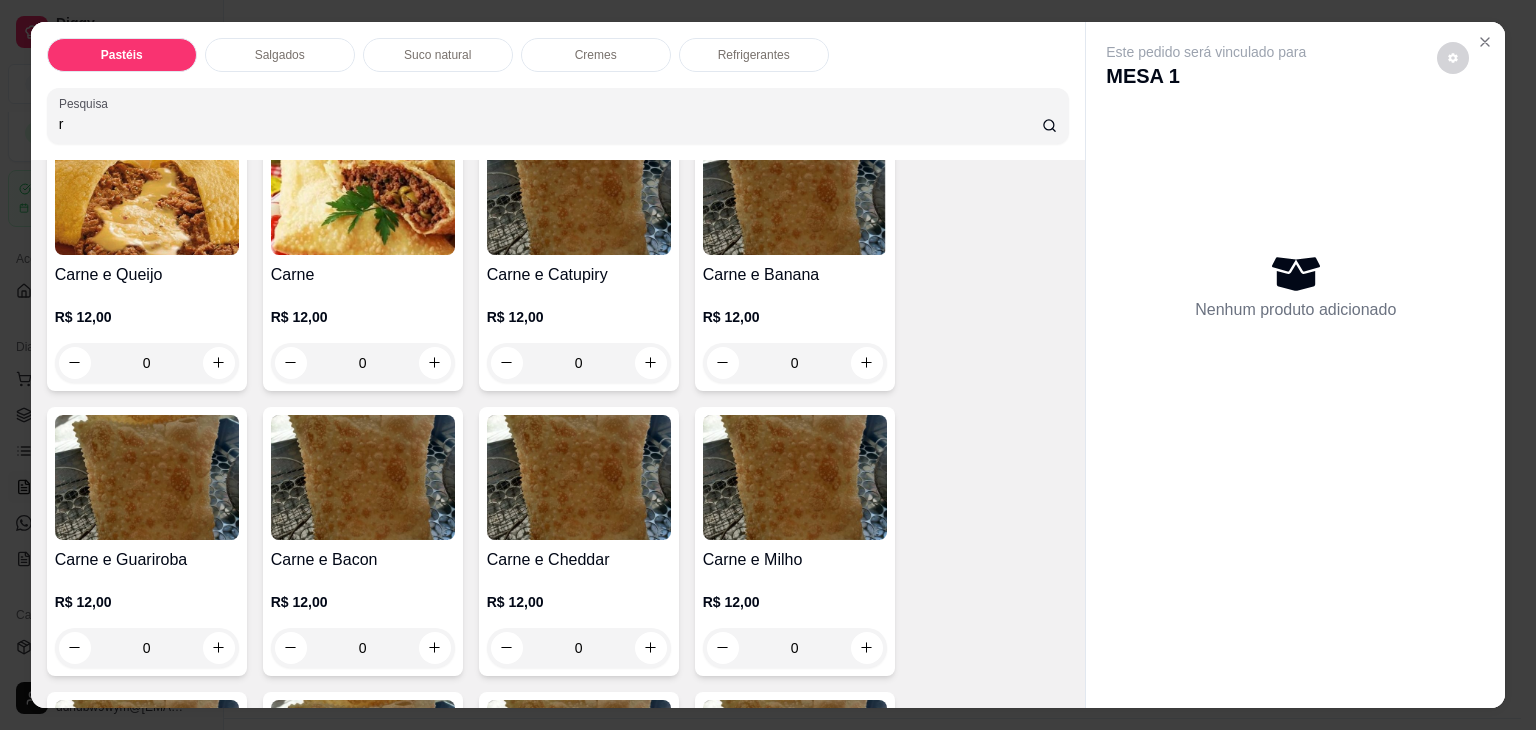 scroll, scrollTop: 0, scrollLeft: 0, axis: both 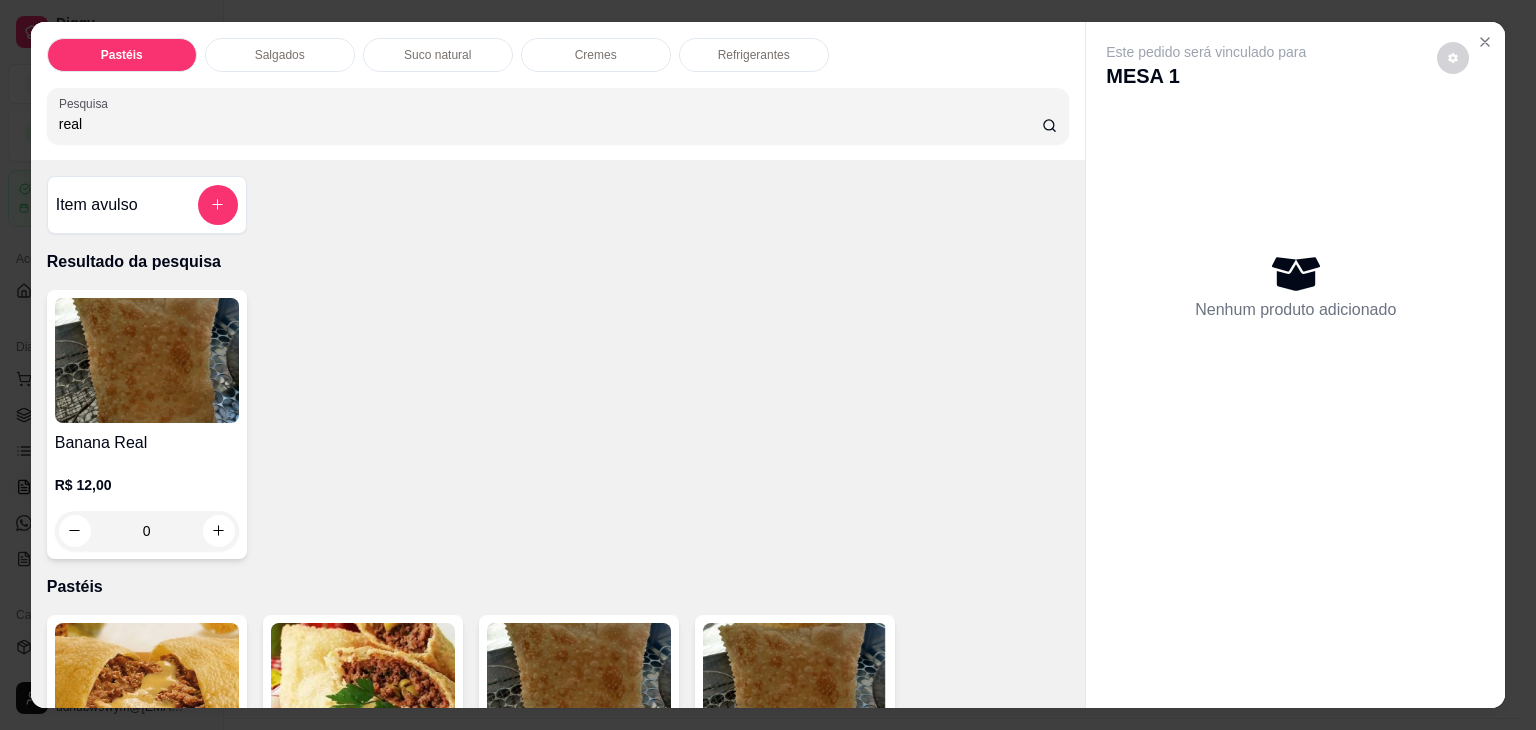 type on "real" 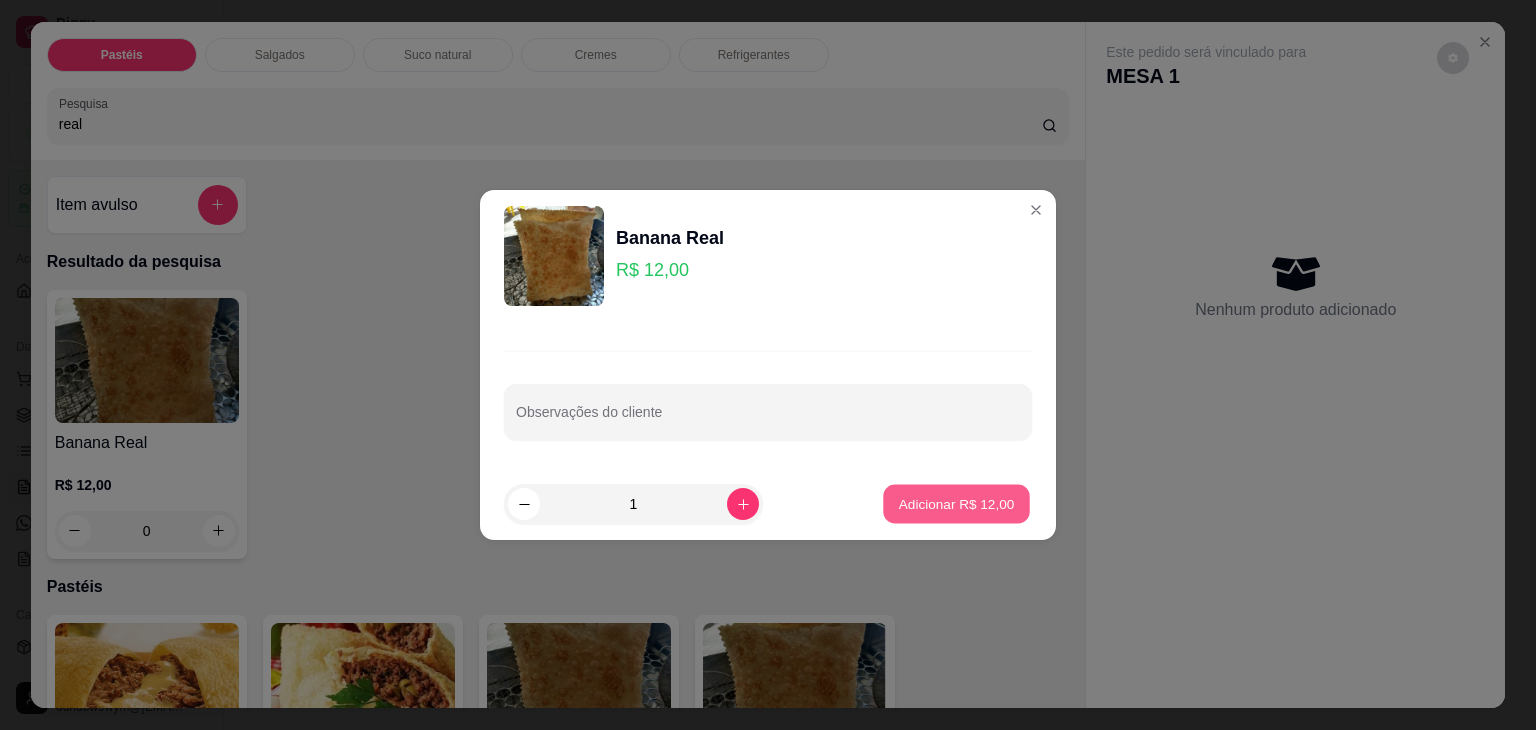 click on "Adicionar   R$ 12,00" at bounding box center (957, 503) 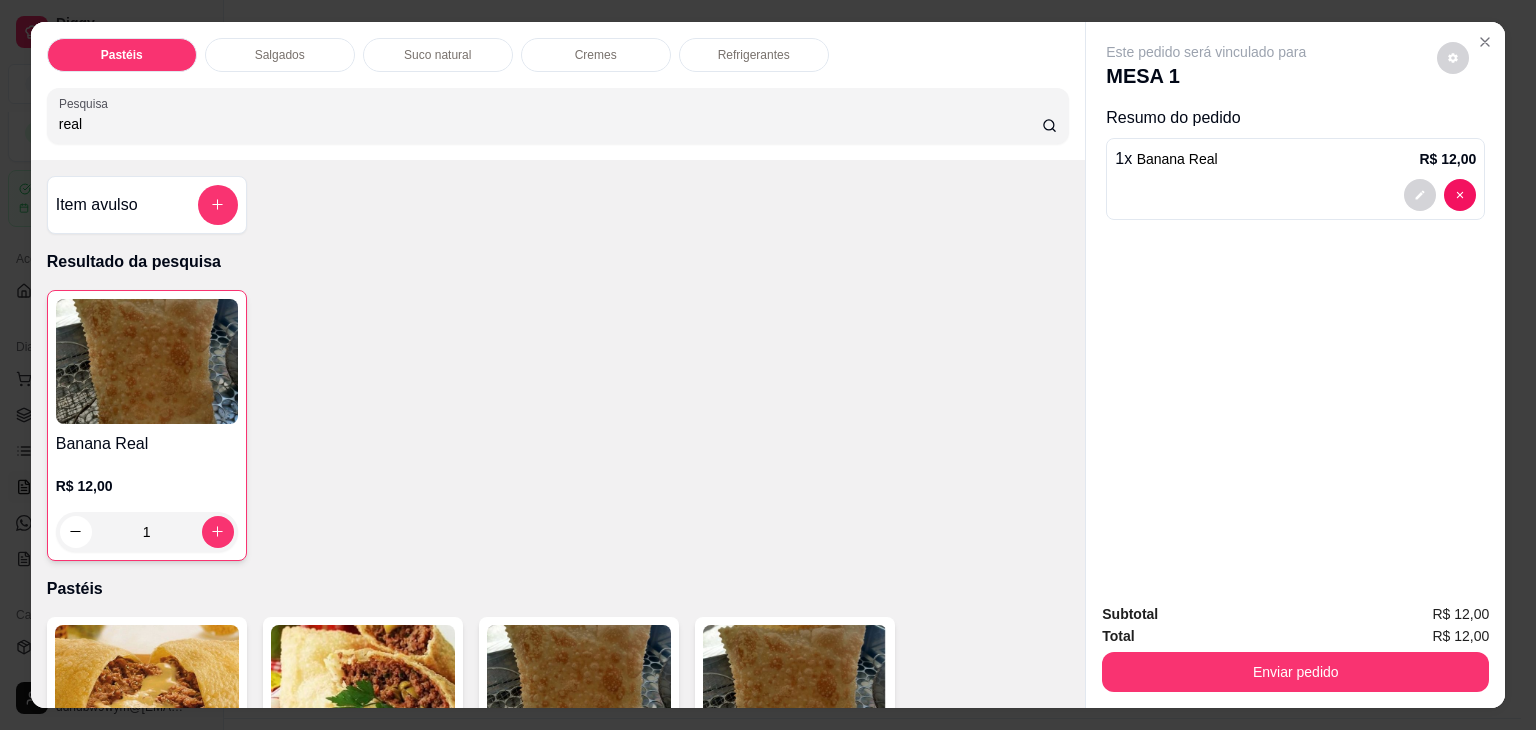 click on "real" at bounding box center [550, 124] 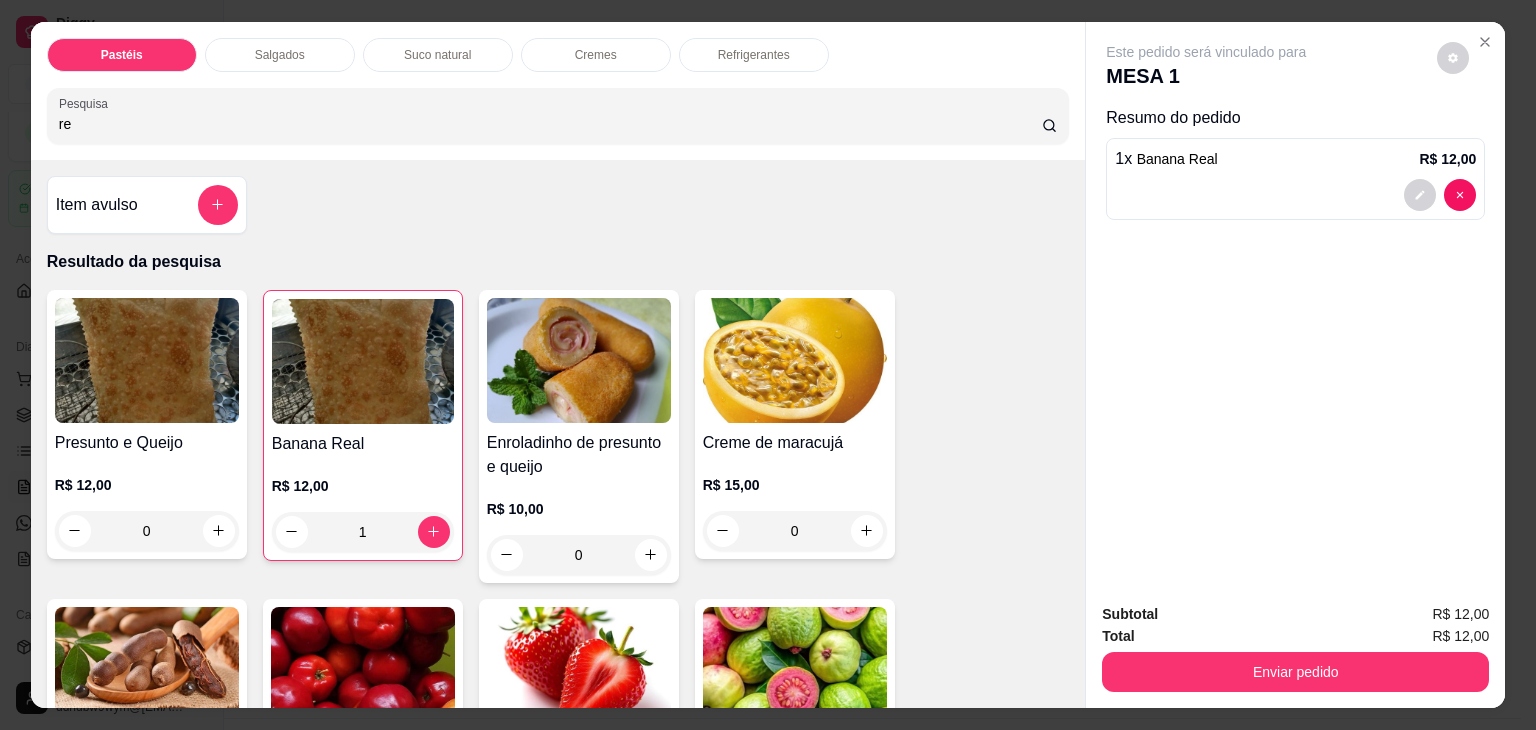 type on "r" 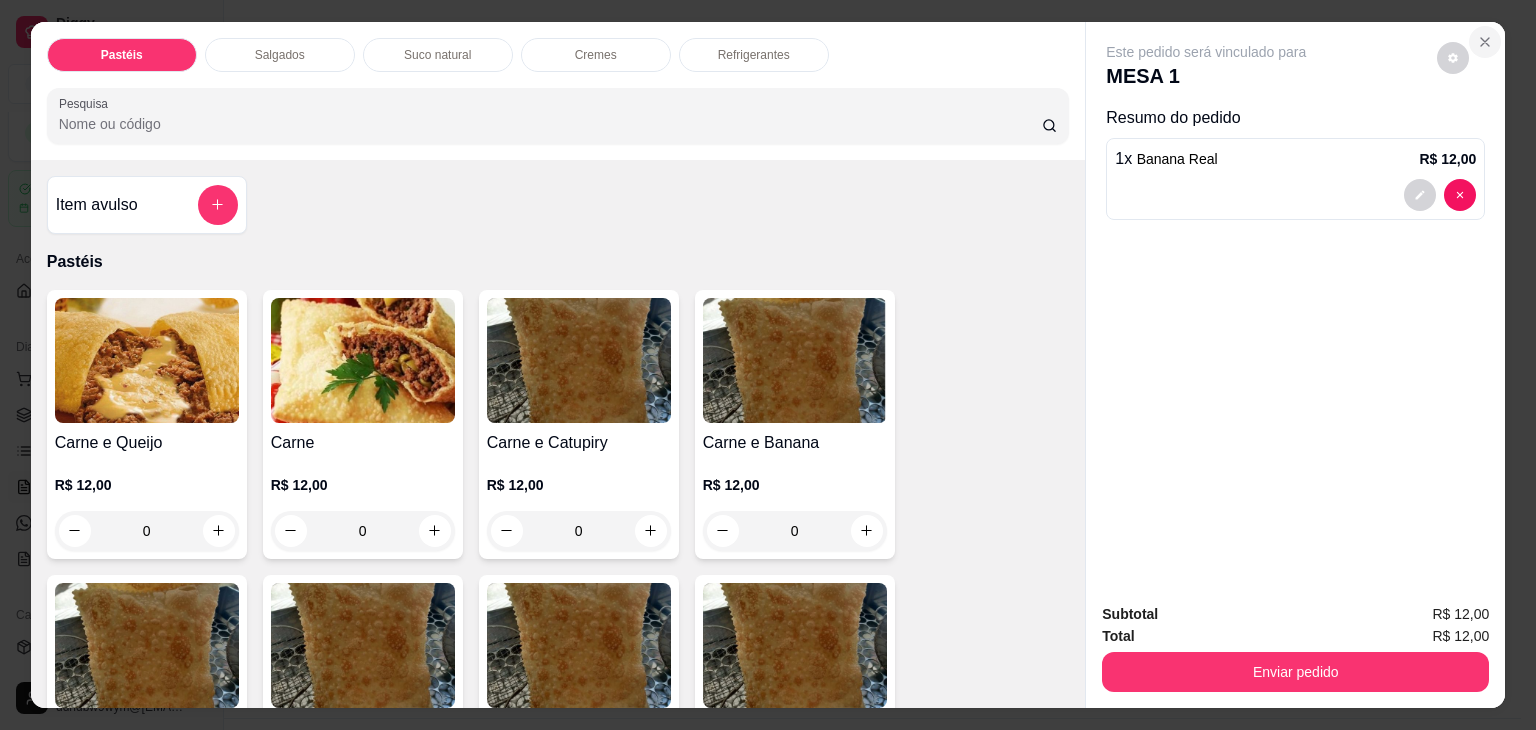 type 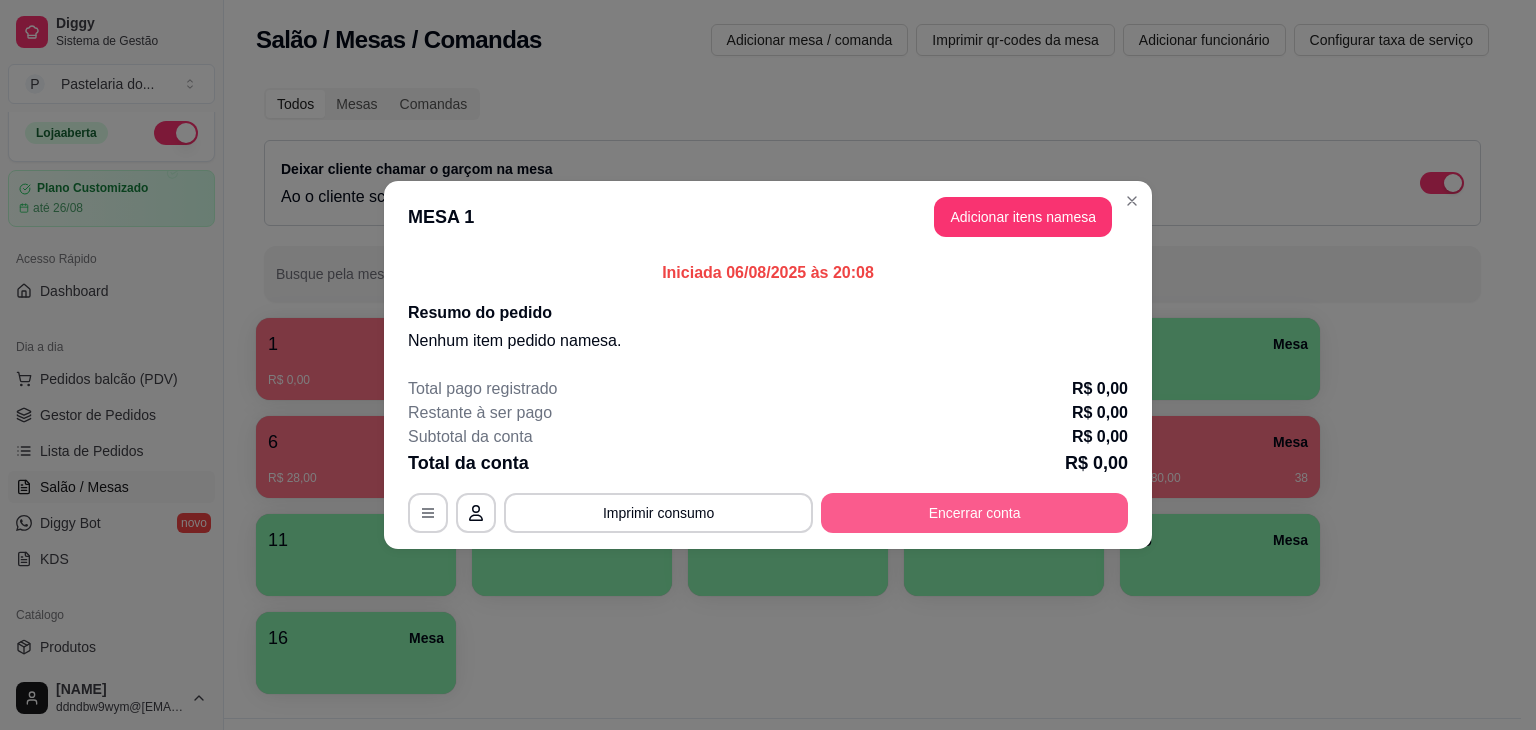 click on "Encerrar conta" at bounding box center (974, 513) 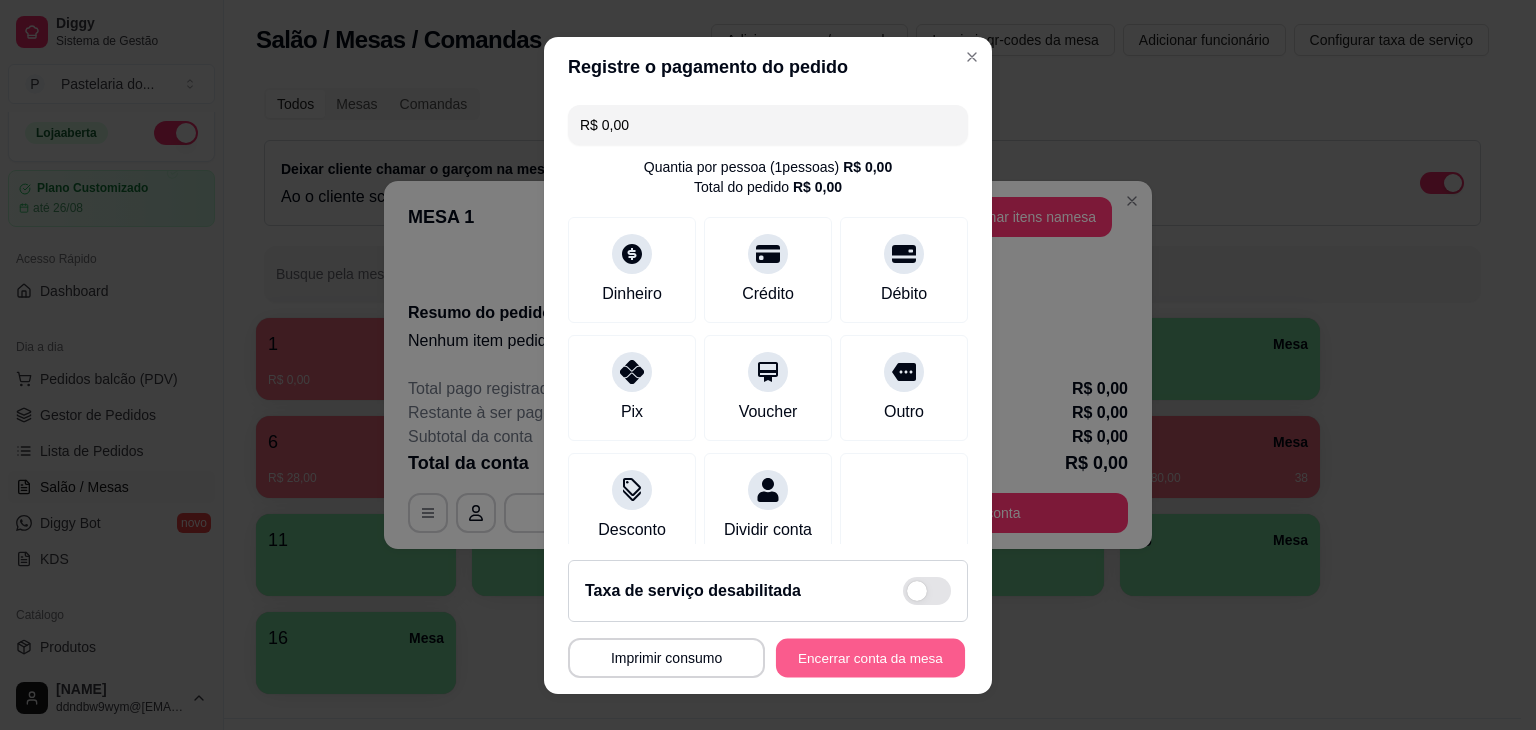 click on "Encerrar conta da mesa" at bounding box center (870, 657) 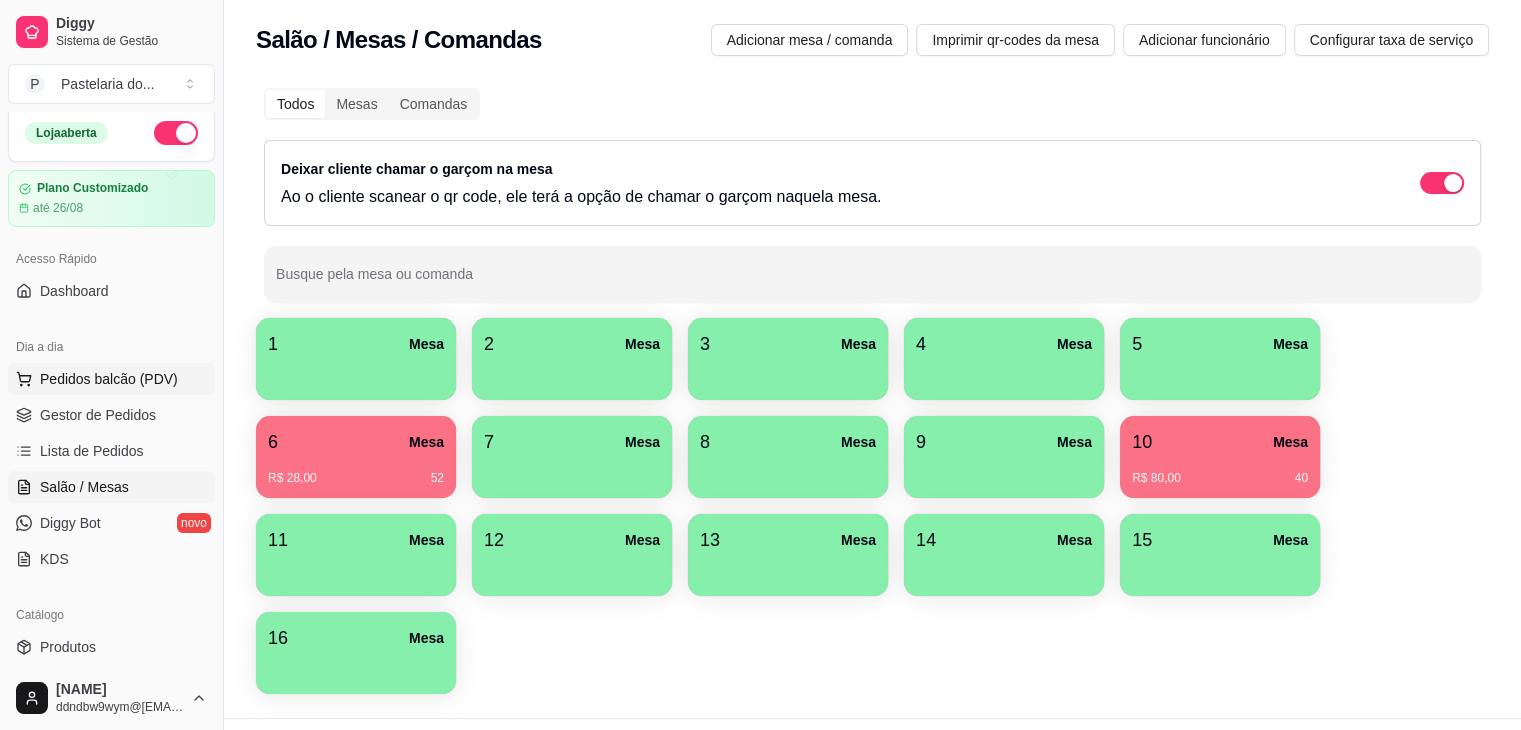 click on "Pedidos balcão (PDV)" at bounding box center (111, 379) 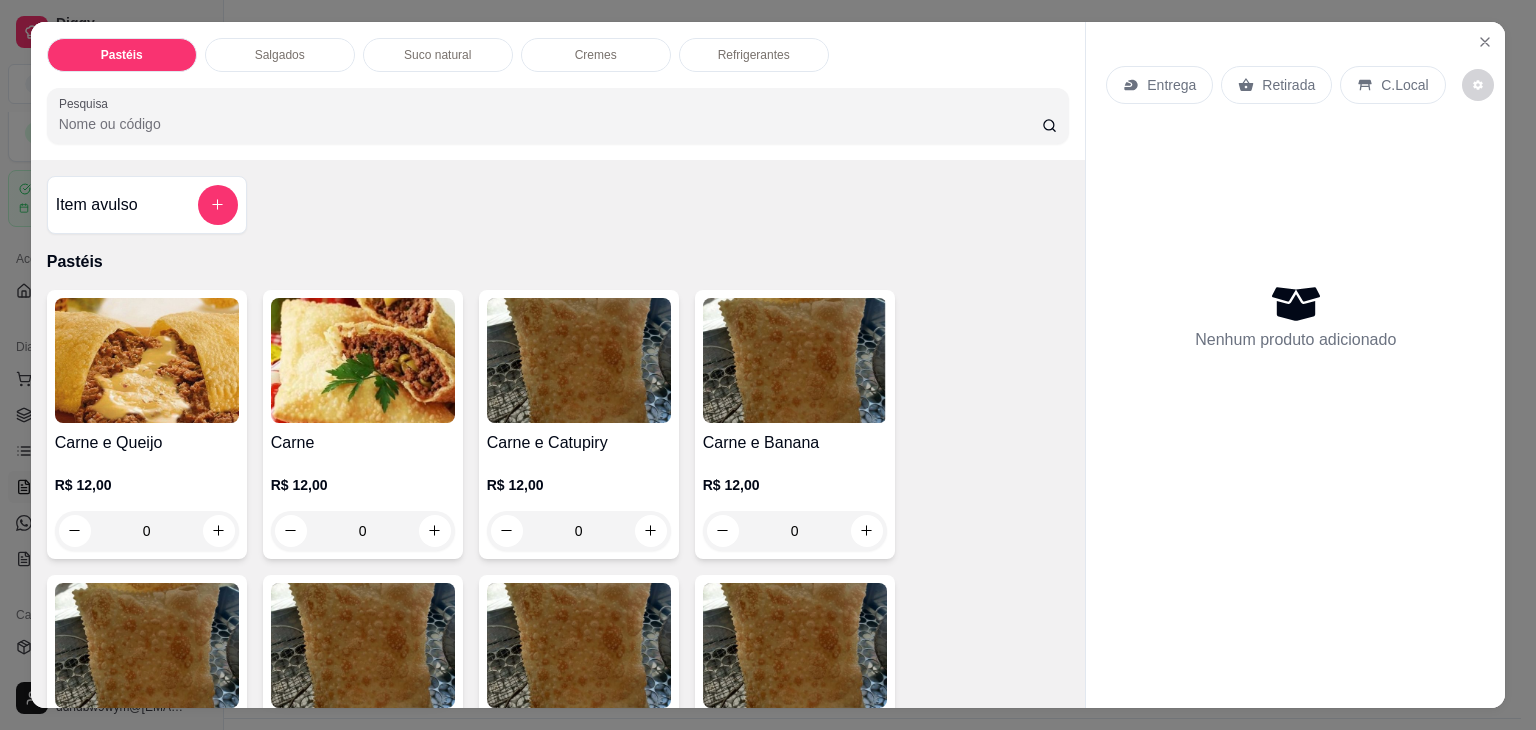 click on "Pesquisa" at bounding box center (550, 124) 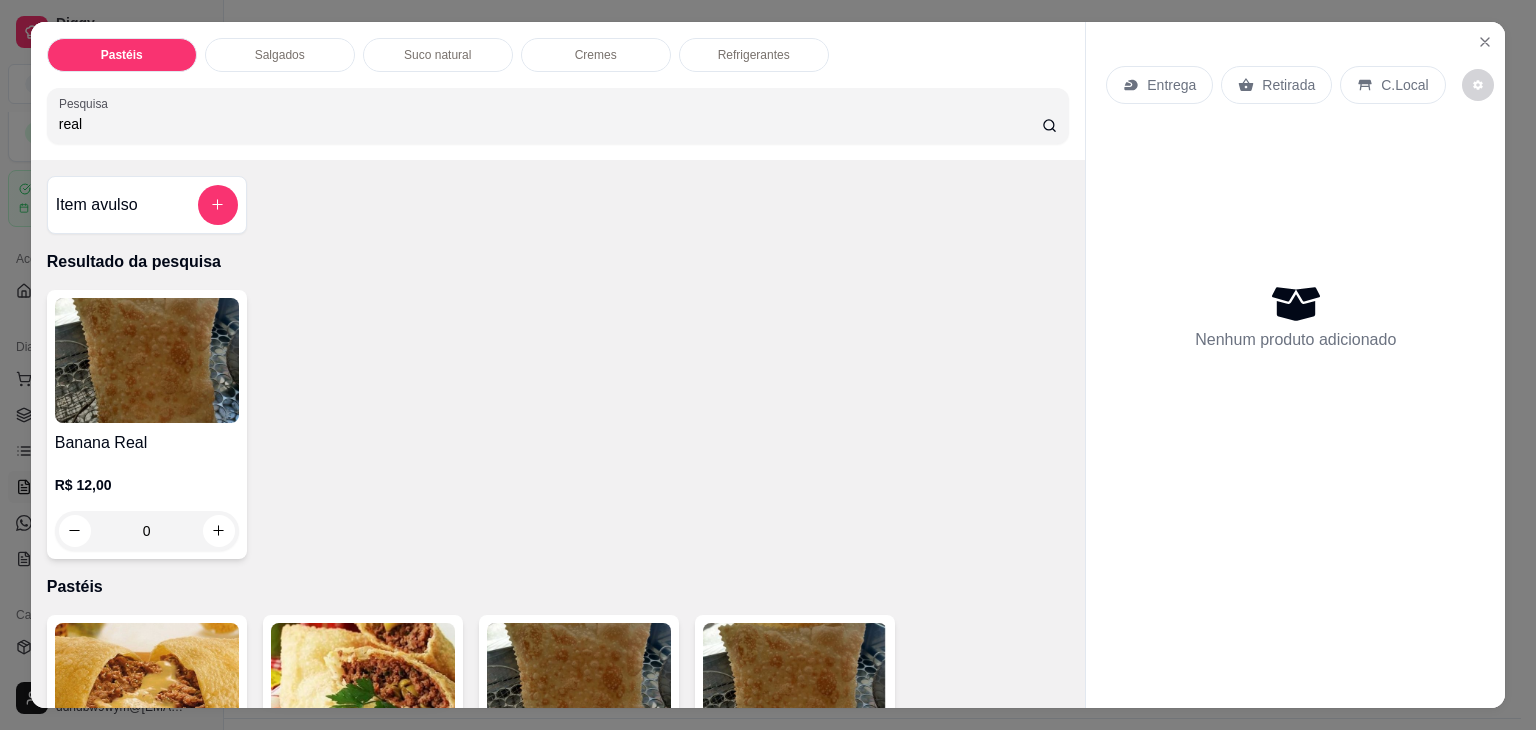 type on "real" 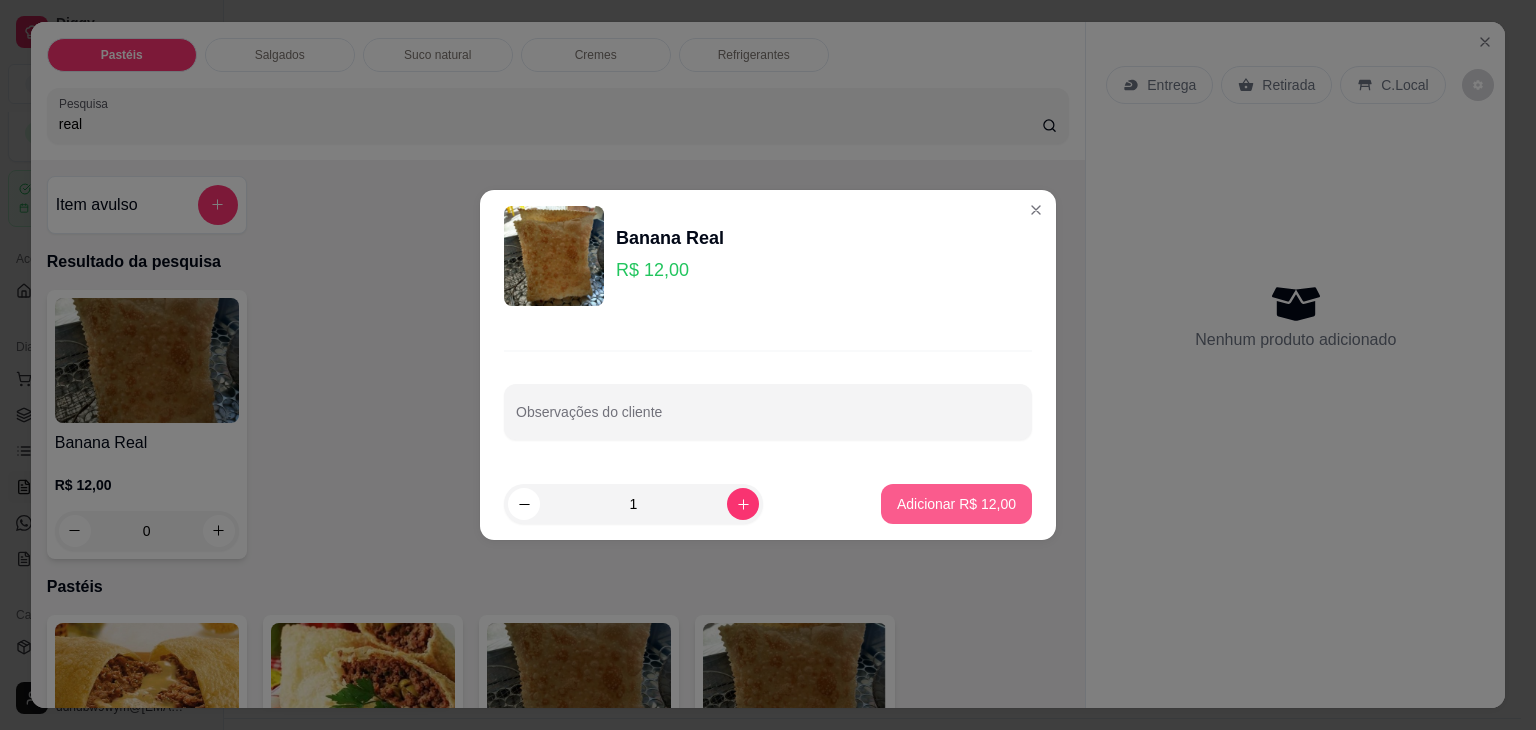 click on "Adicionar   R$ 12,00" at bounding box center [956, 504] 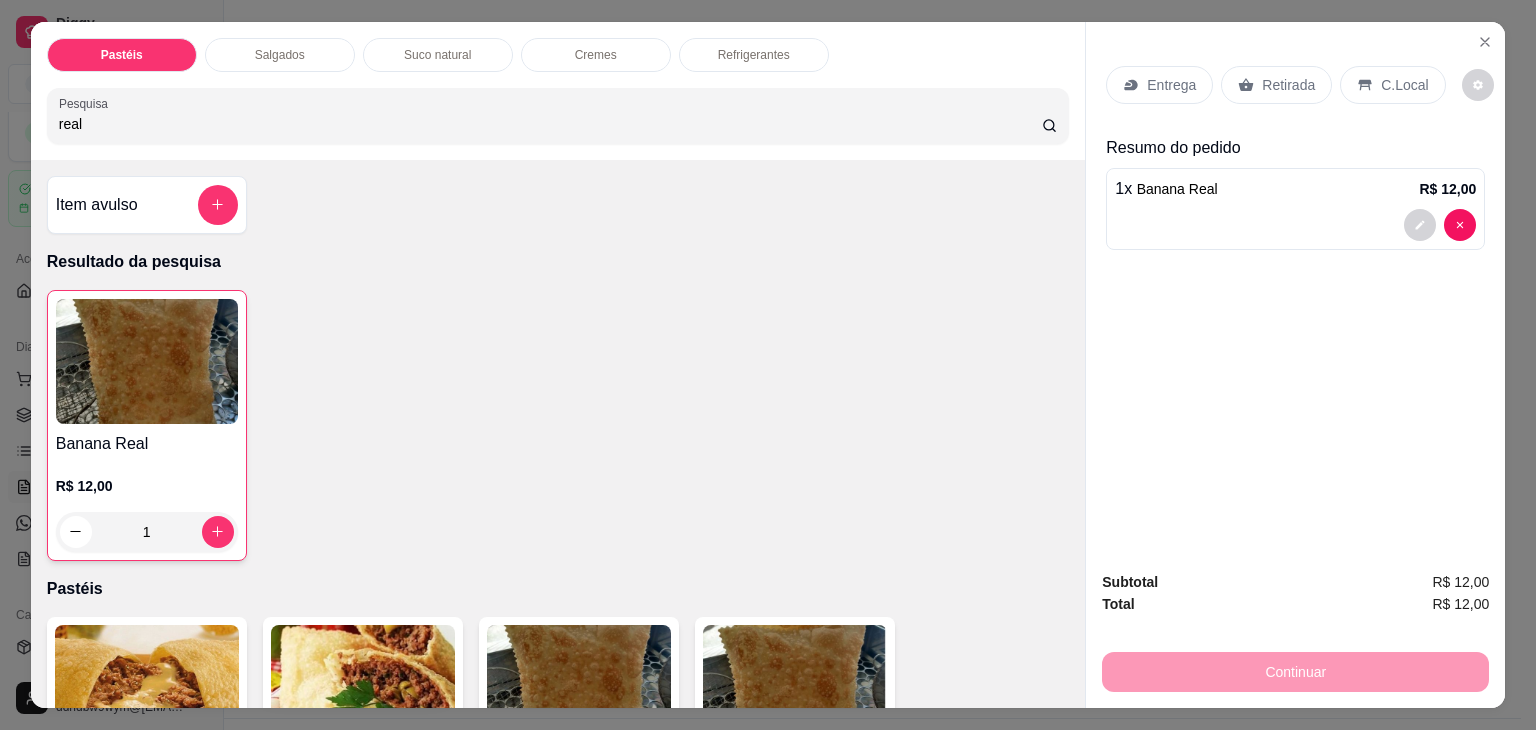 click on "Retirada" at bounding box center [1288, 85] 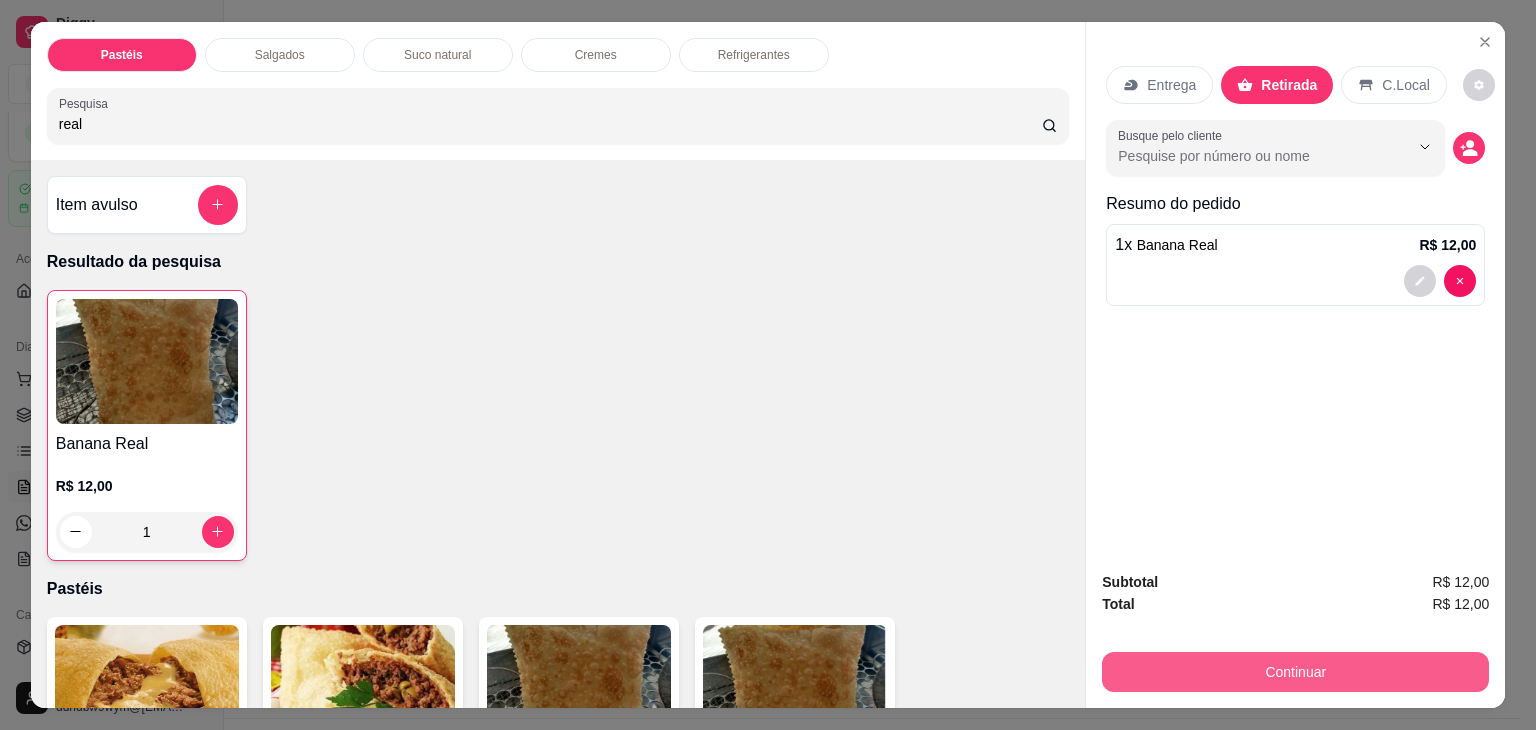 click on "Continuar" at bounding box center (1295, 672) 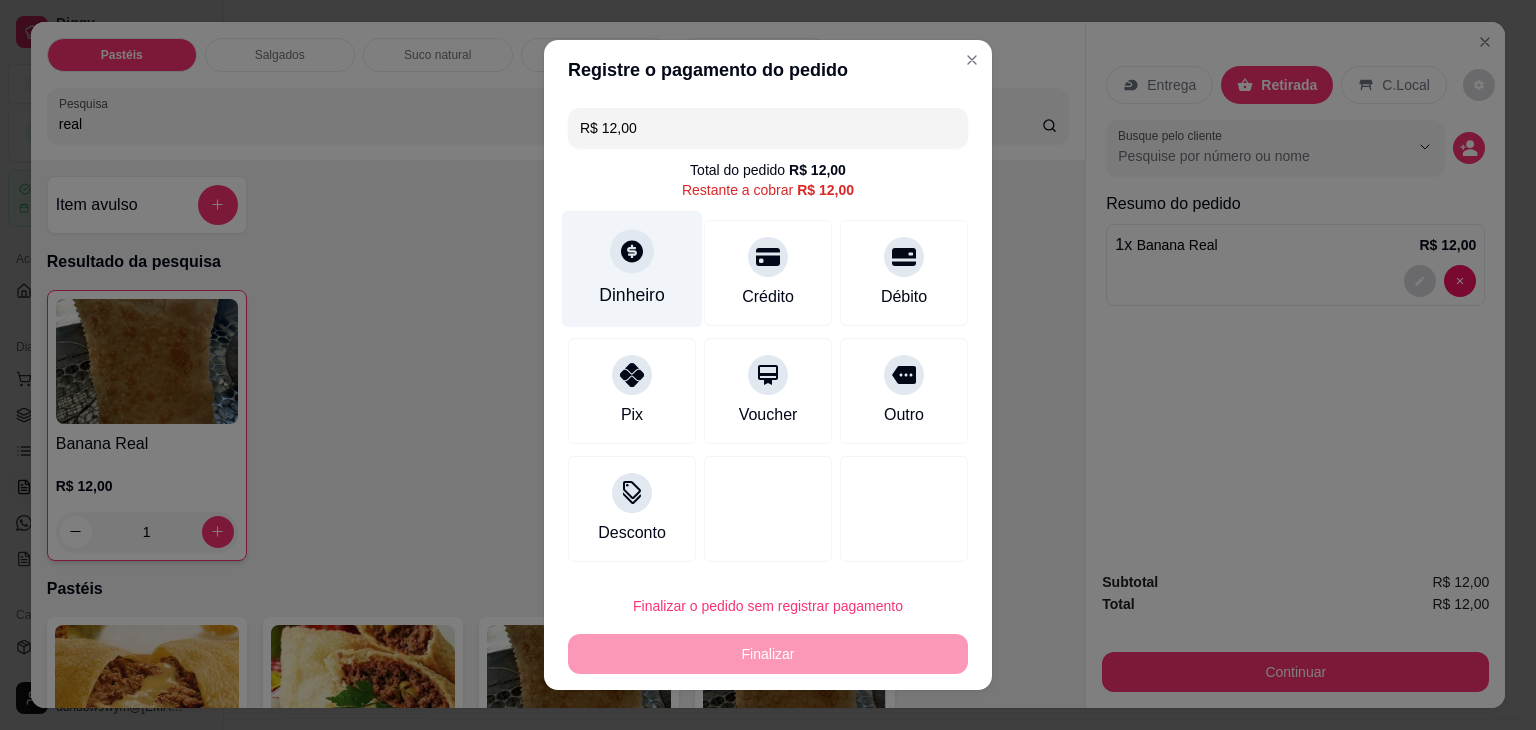 click on "Dinheiro" at bounding box center (632, 295) 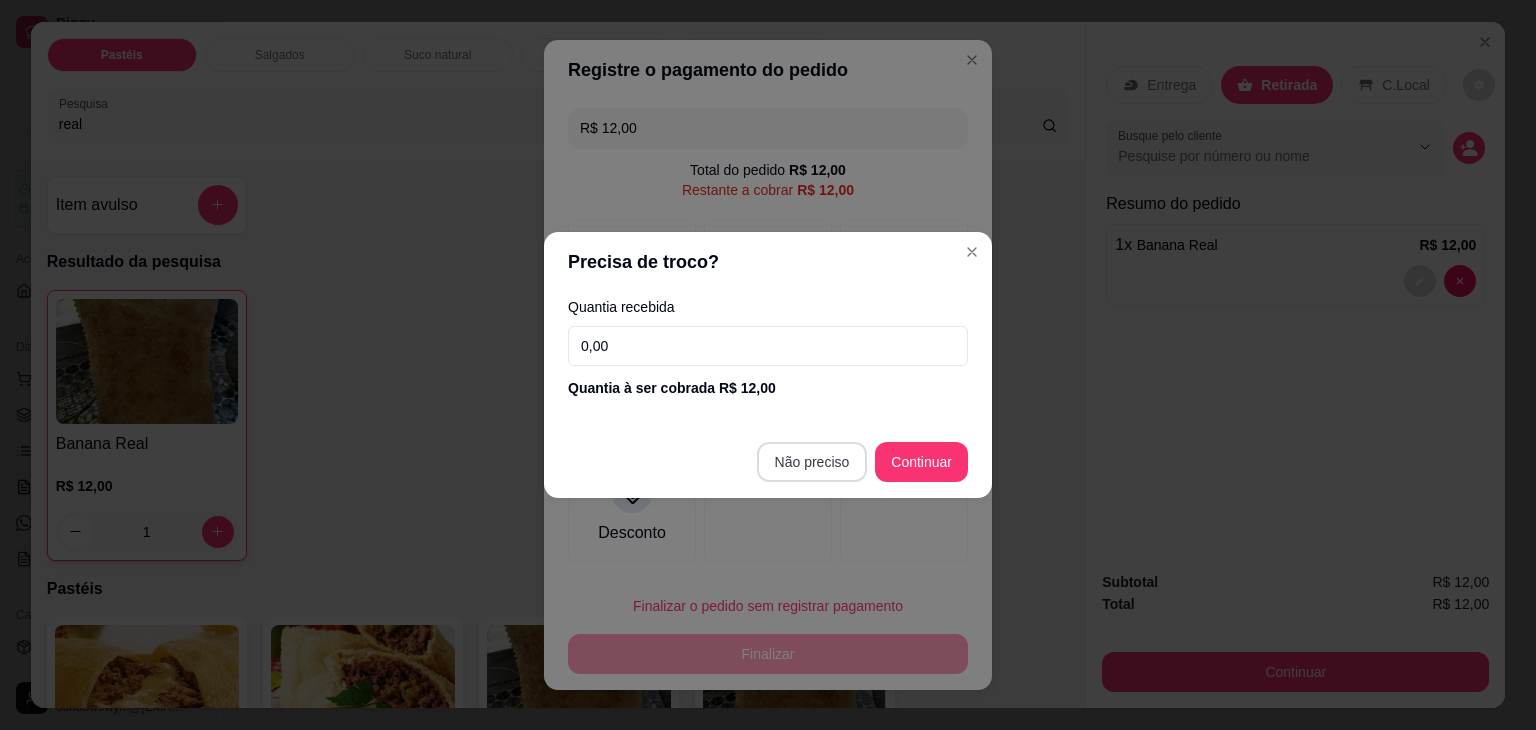 type on "R$ 0,00" 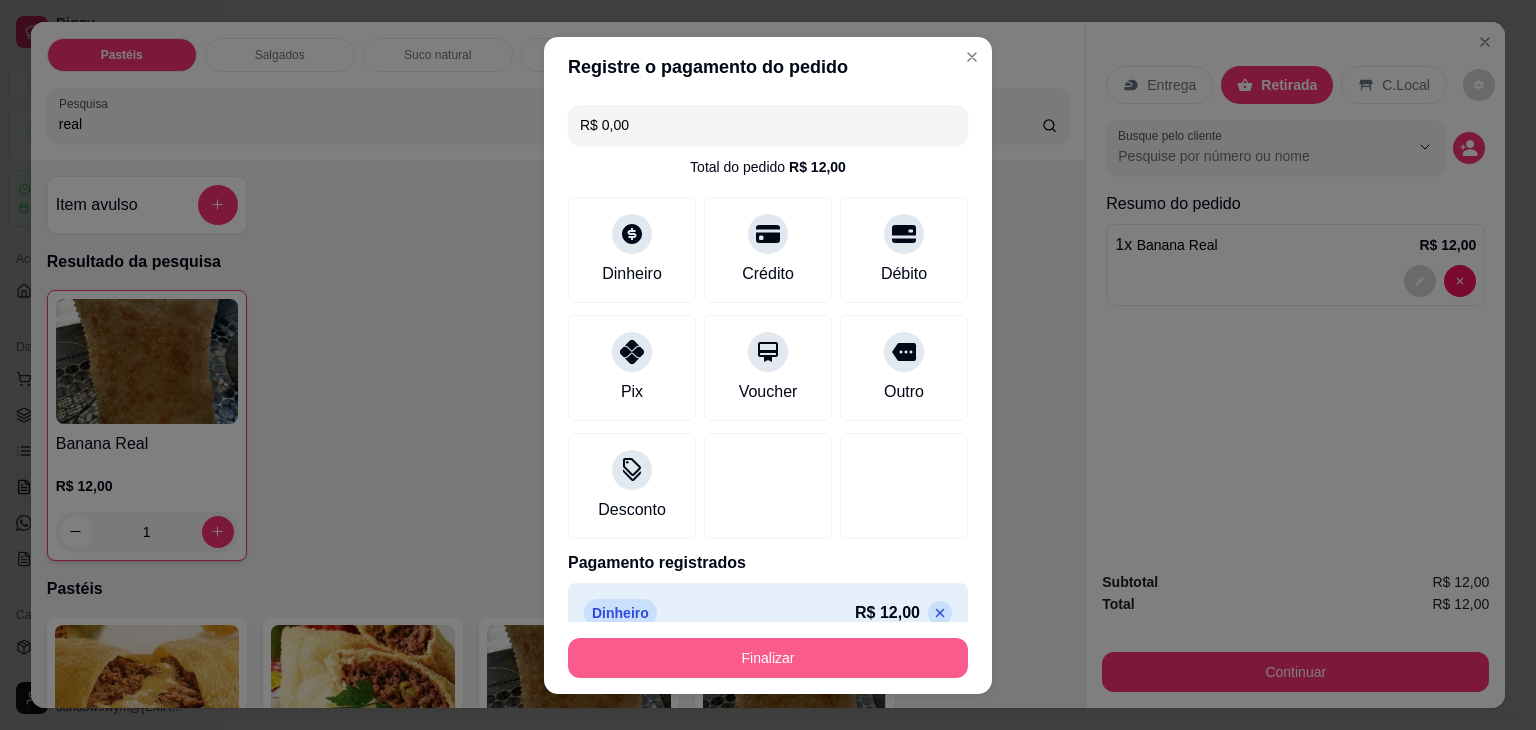 click on "Finalizar" at bounding box center (768, 658) 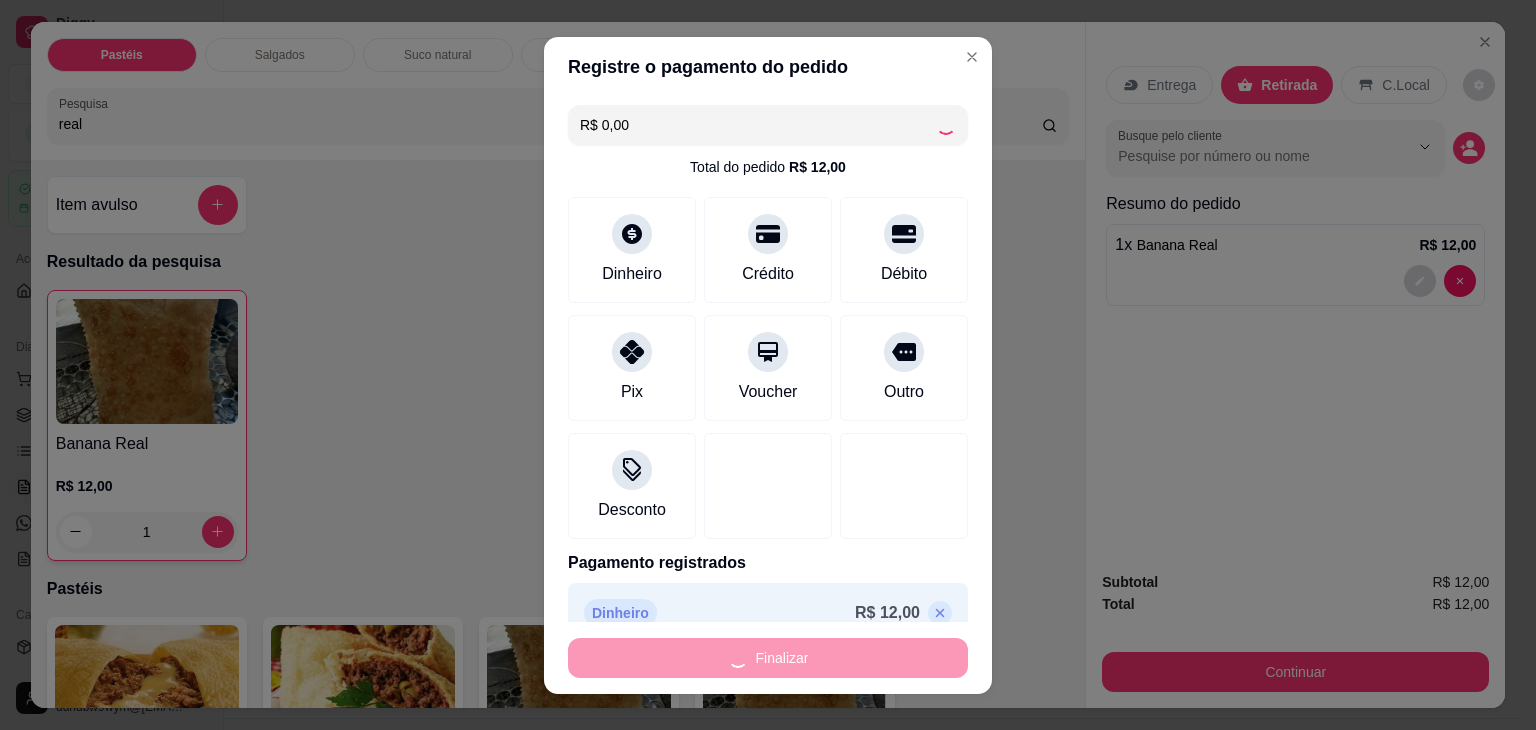 type on "0" 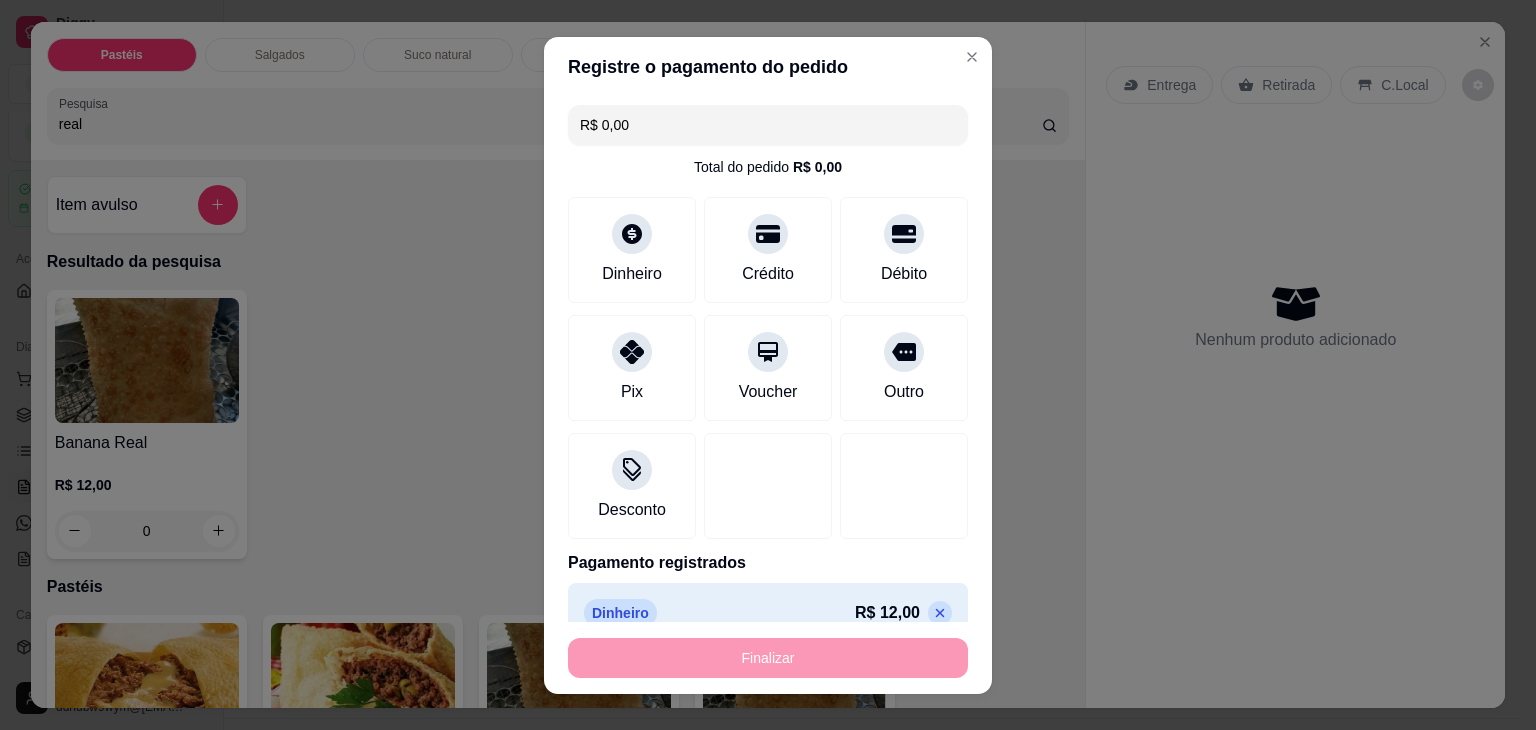type on "-R$ 12,00" 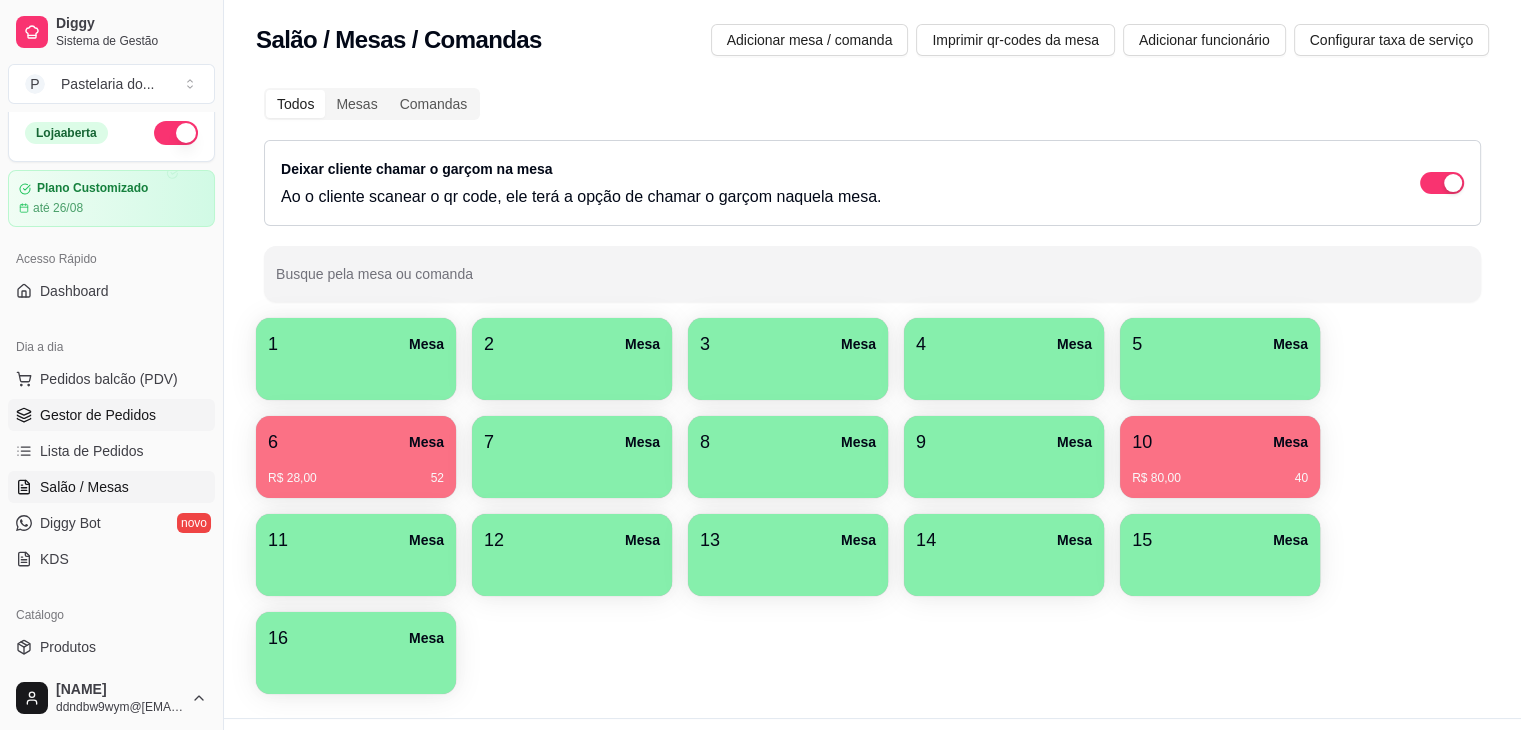 click on "Gestor de Pedidos" at bounding box center [98, 415] 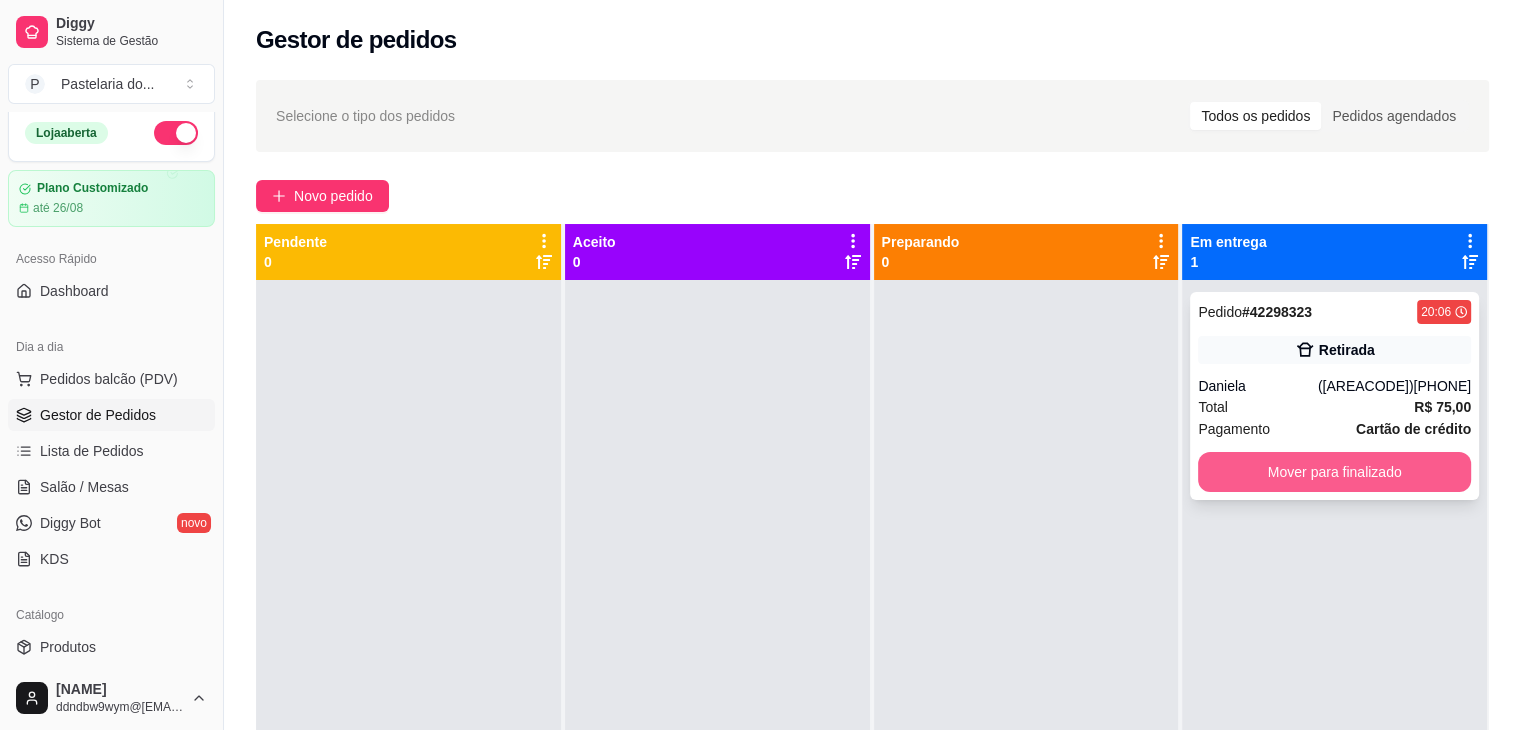 click on "Mover para finalizado" at bounding box center [1334, 472] 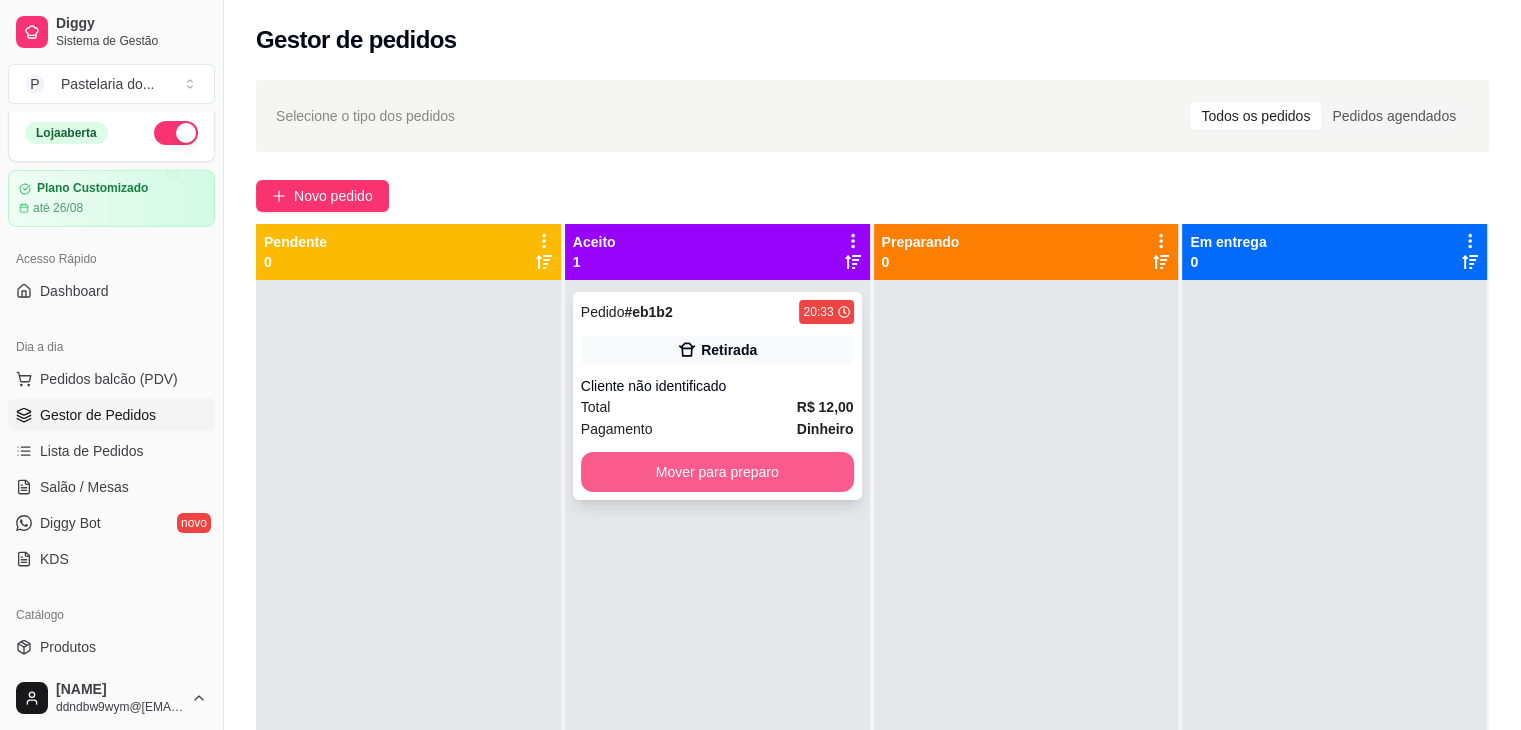 click on "Mover para preparo" at bounding box center (717, 472) 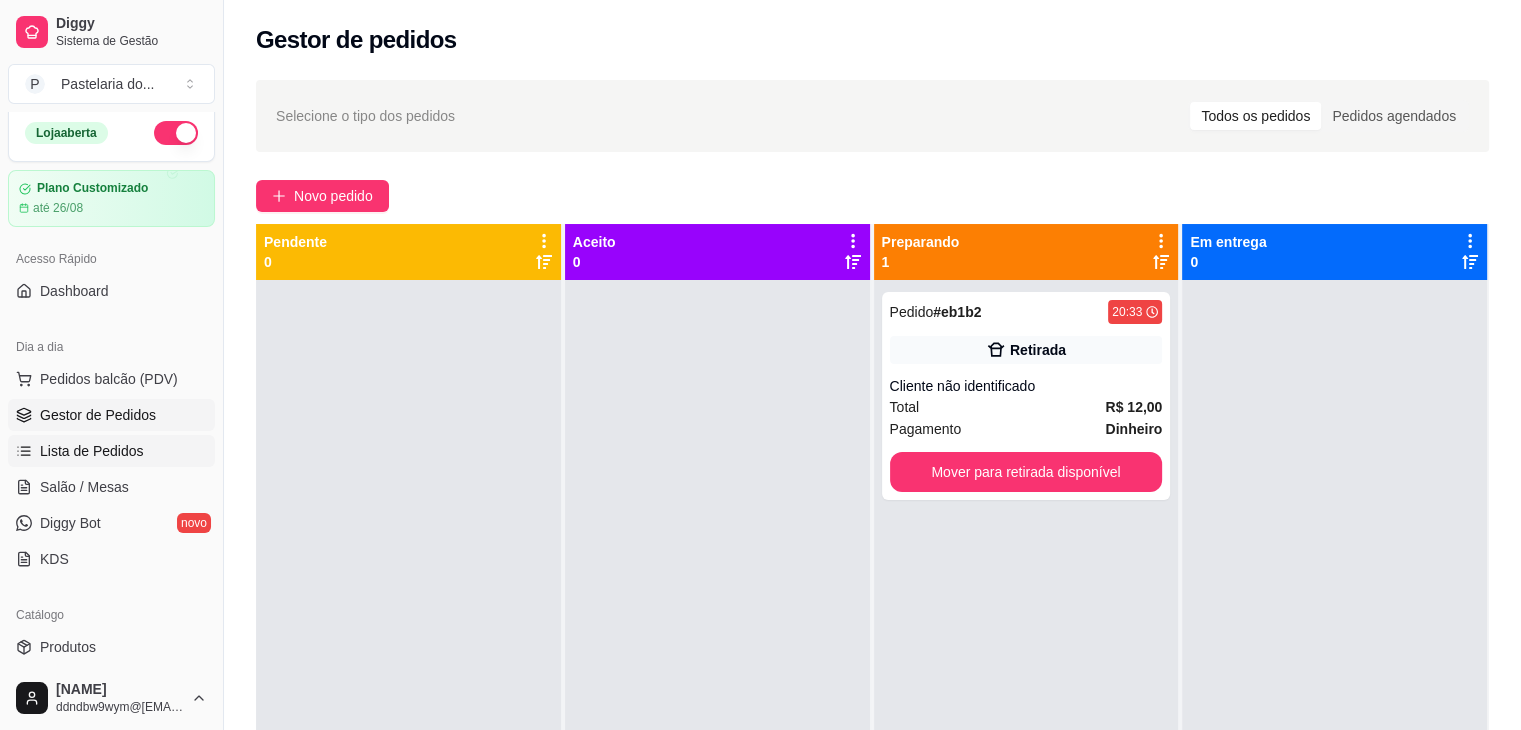 click on "Lista de Pedidos" at bounding box center (92, 451) 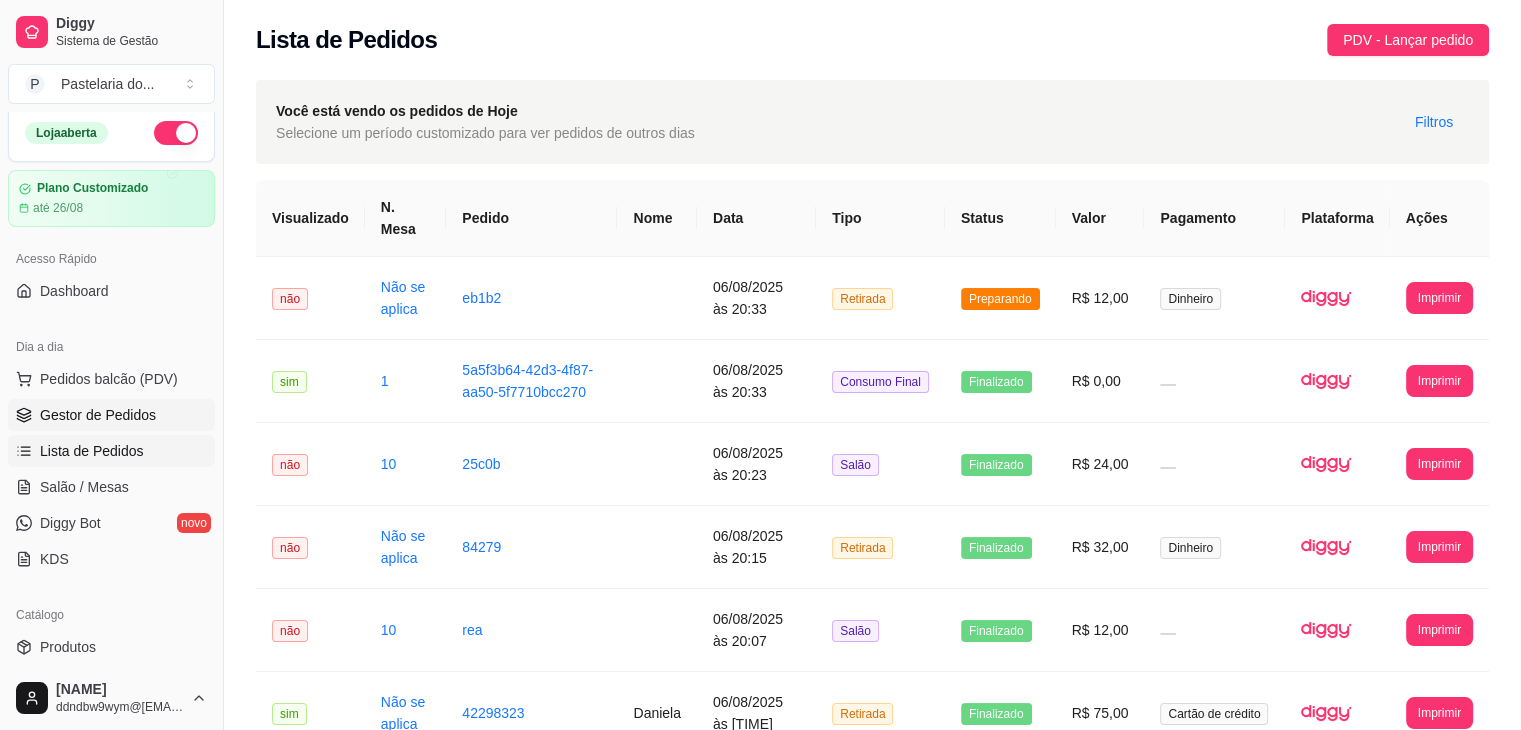 click on "Gestor de Pedidos" at bounding box center [98, 415] 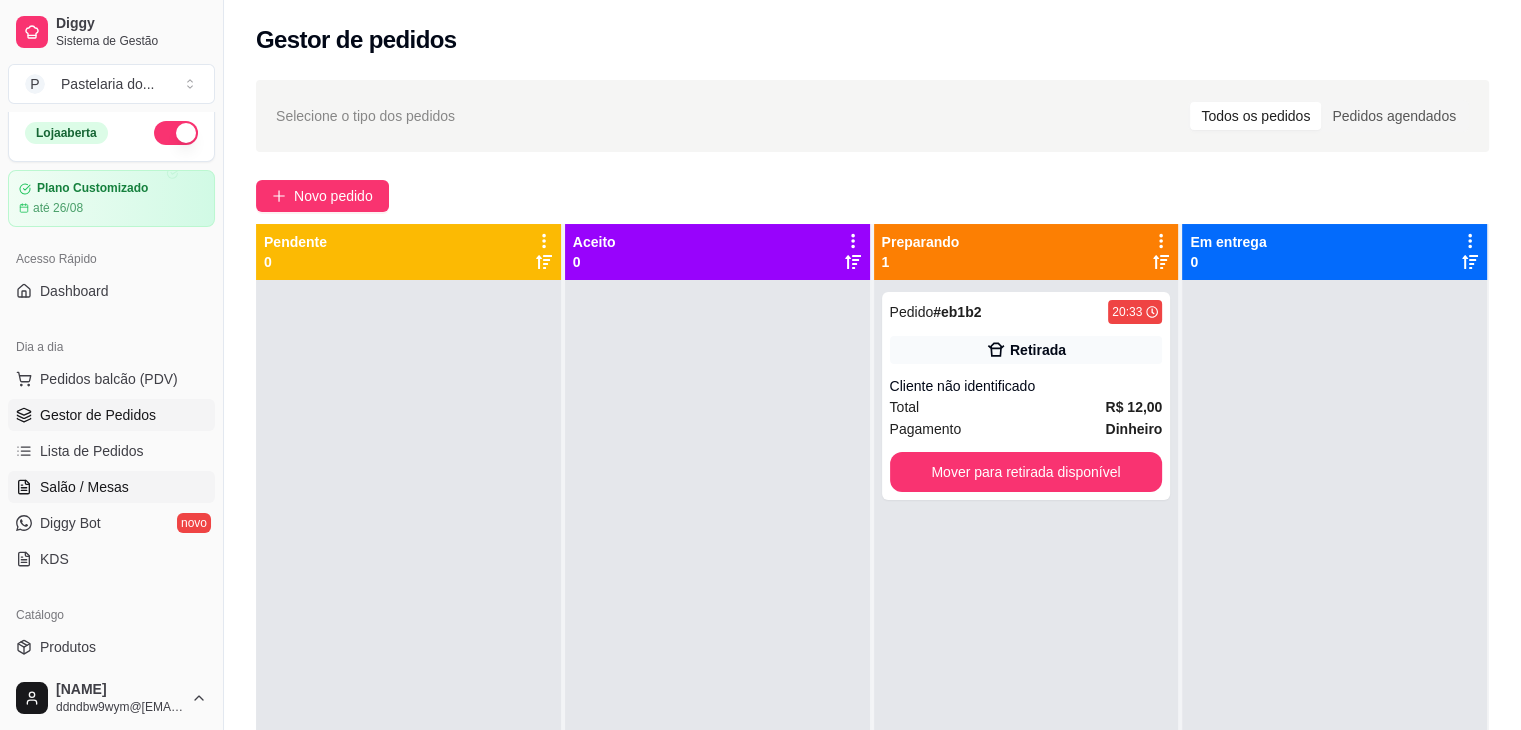 click on "Salão / Mesas" at bounding box center [111, 487] 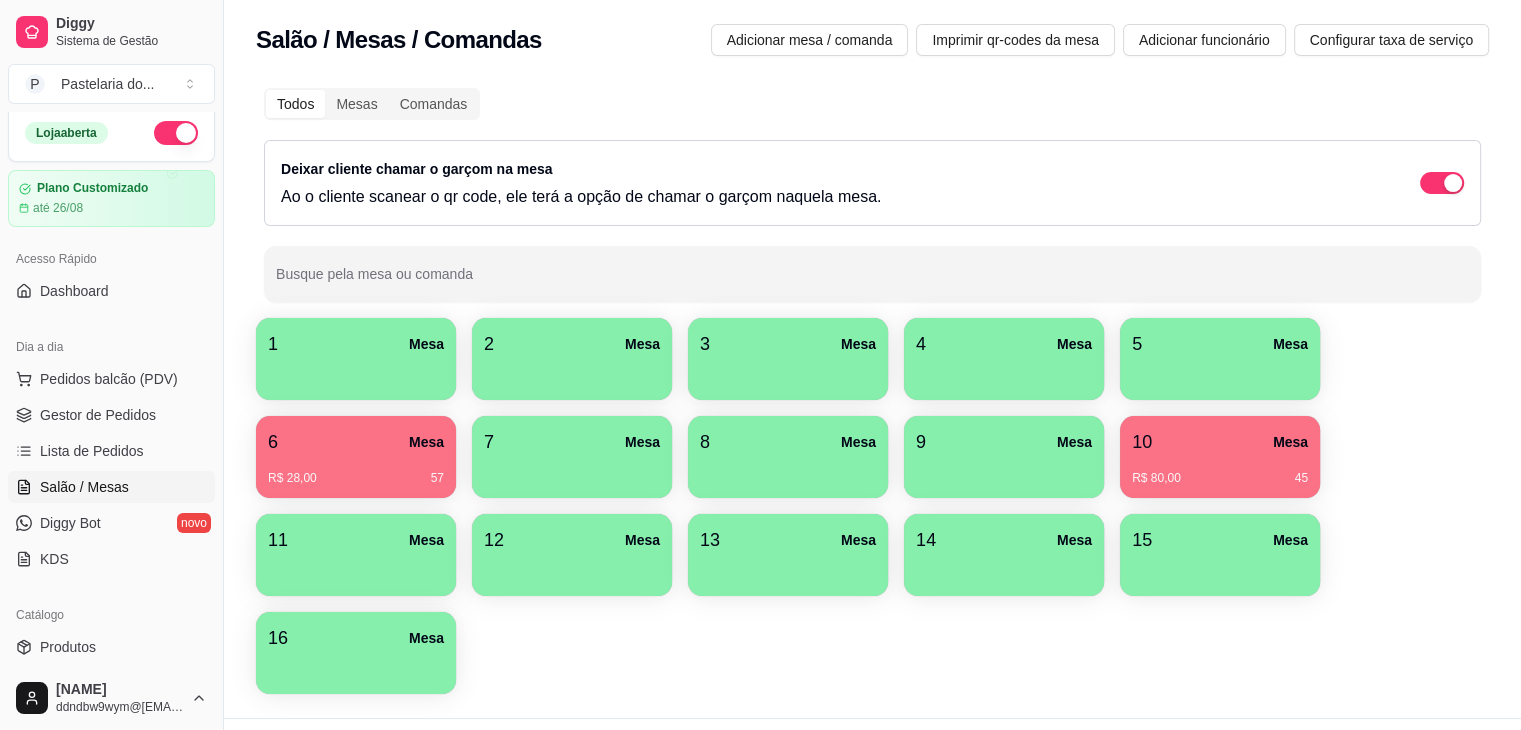 click on "Salão / Mesas" at bounding box center [111, 487] 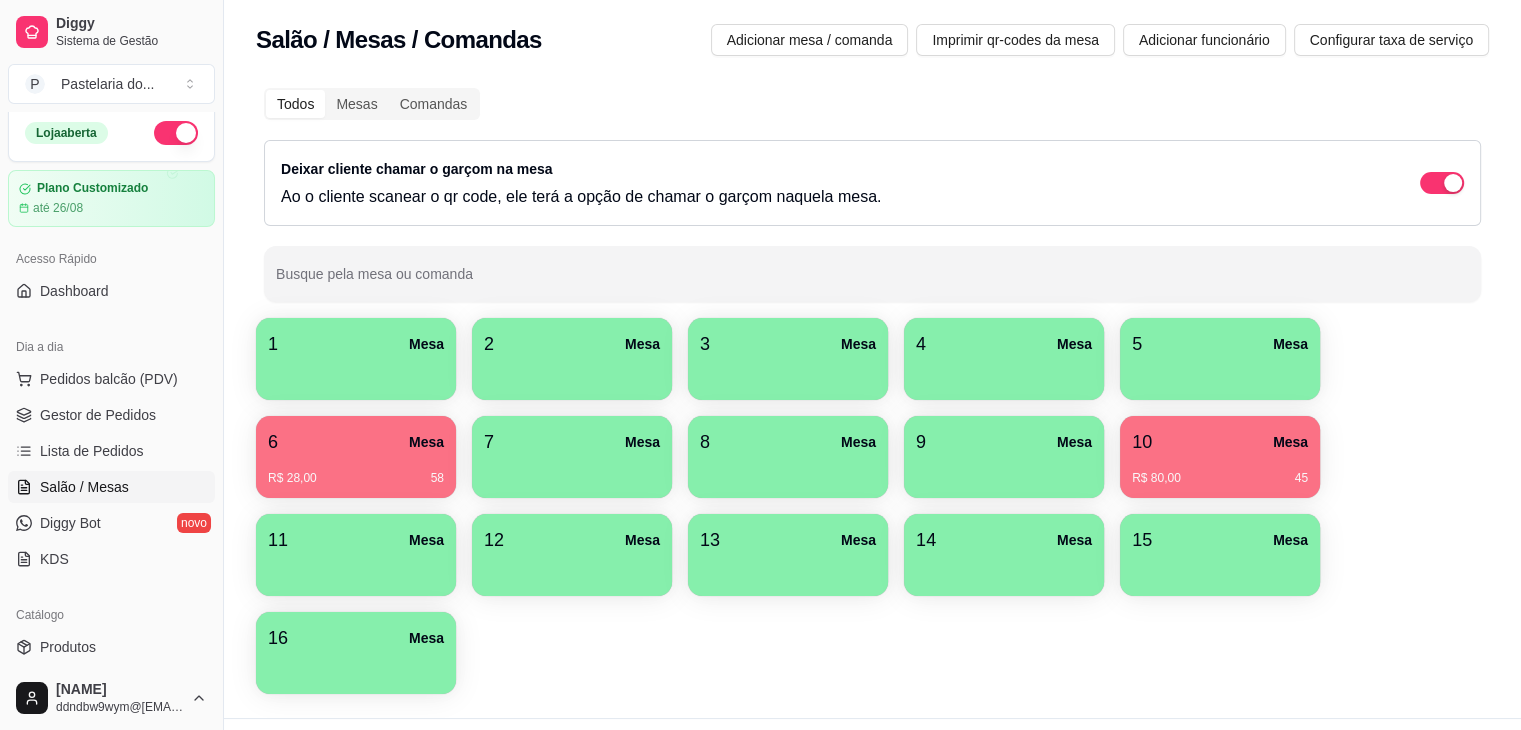 click on "R$ 28,00 58" at bounding box center [356, 471] 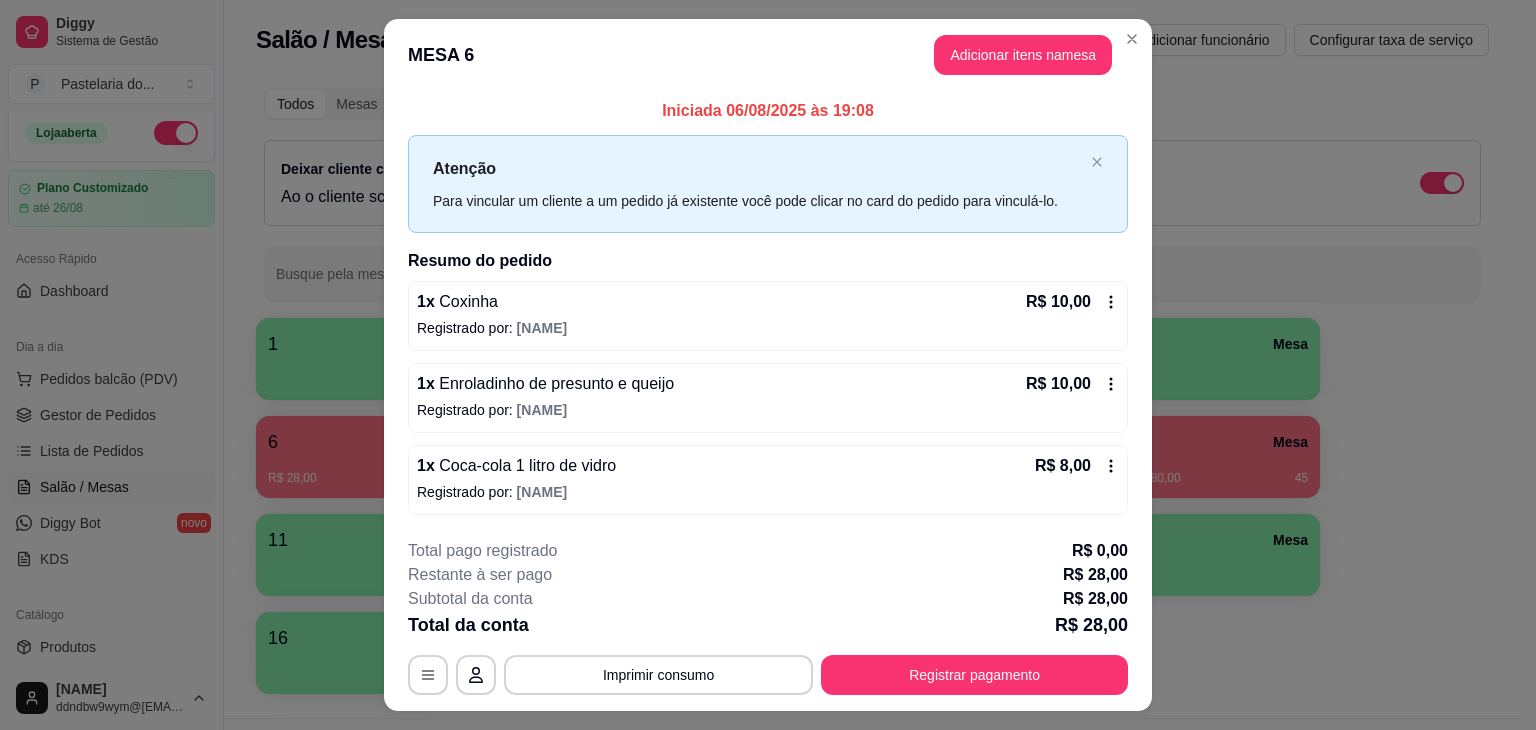 drag, startPoint x: 1104, startPoint y: 377, endPoint x: 1029, endPoint y: 696, distance: 327.69803 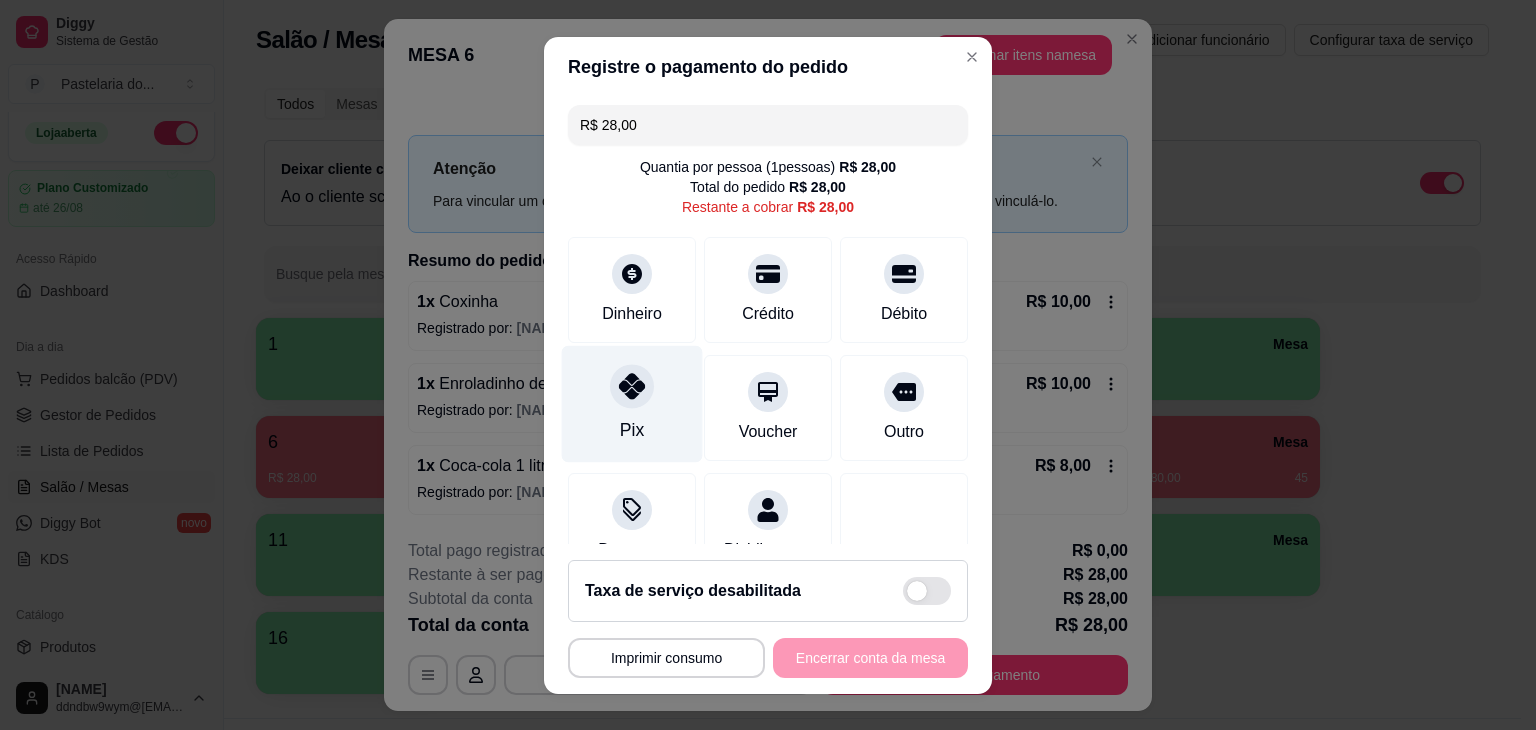 click on "Pix" at bounding box center [632, 430] 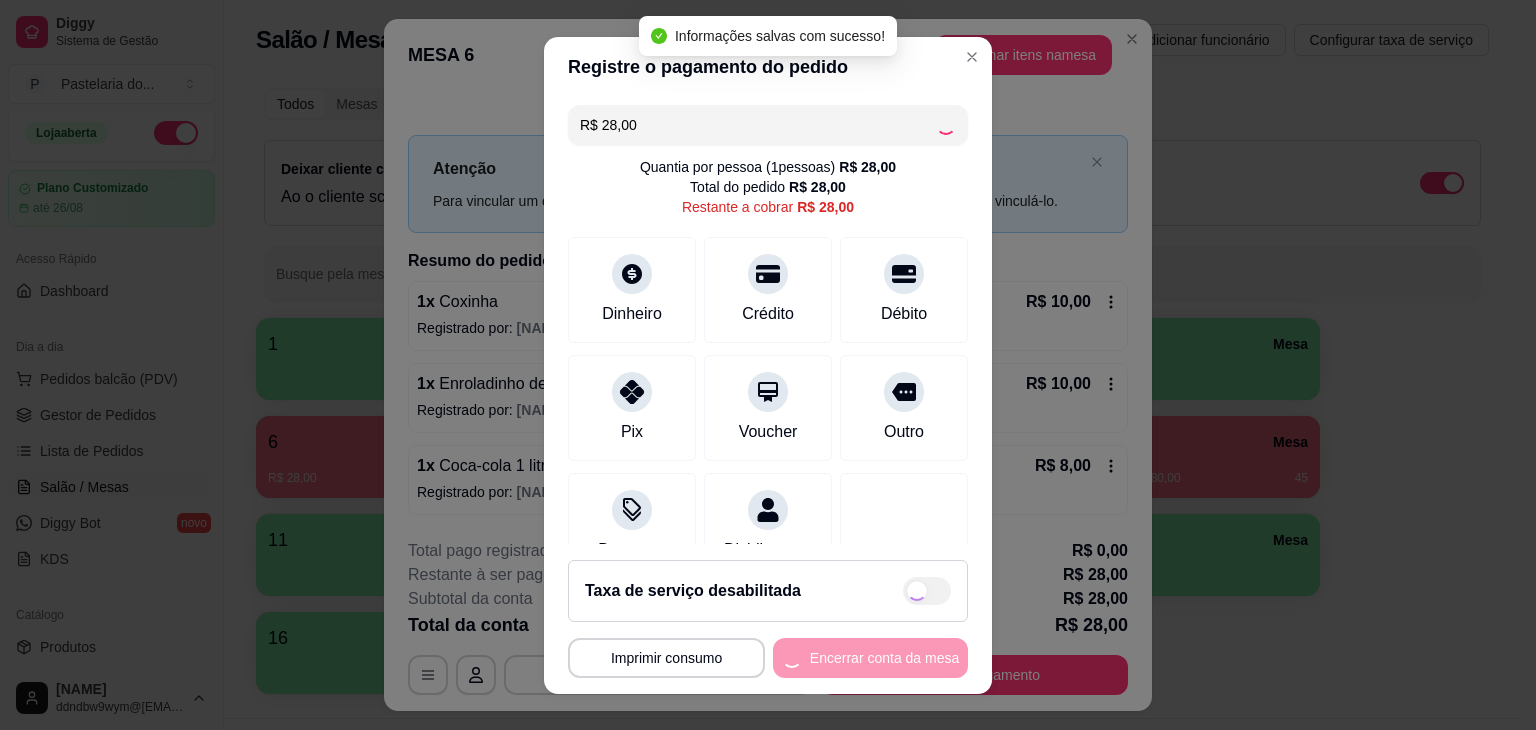 type on "R$ 0,00" 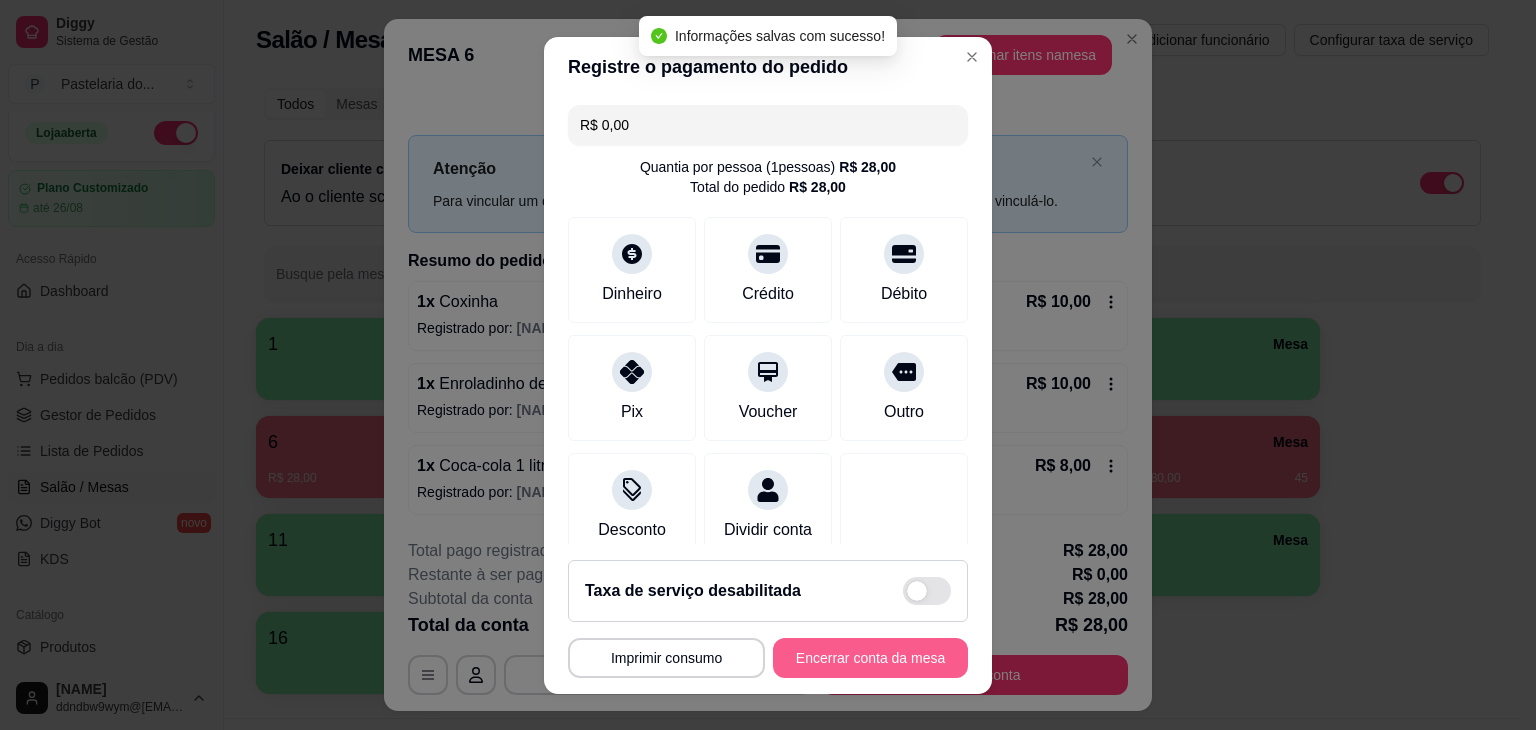 click on "Encerrar conta da mesa" at bounding box center [870, 658] 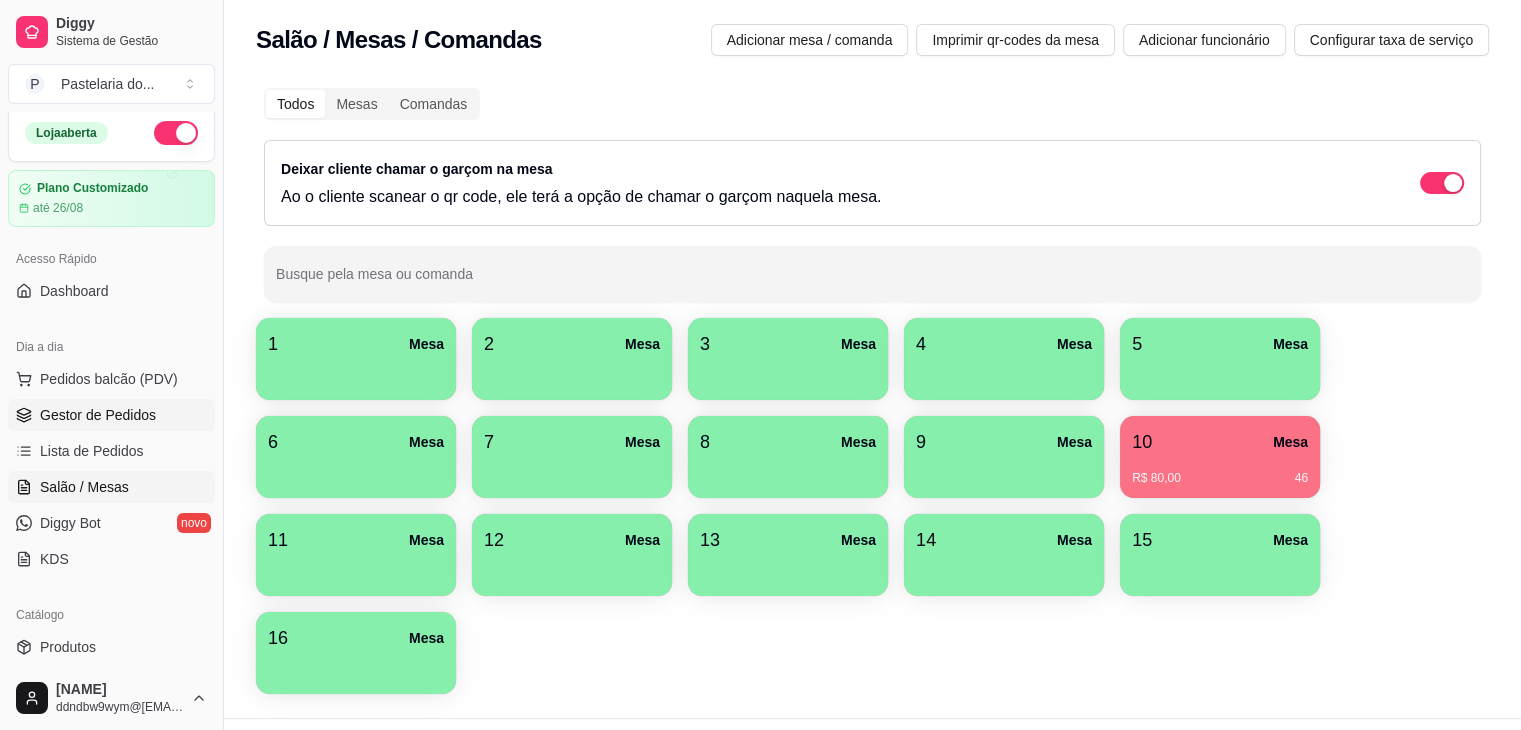 click on "Gestor de Pedidos" at bounding box center [98, 415] 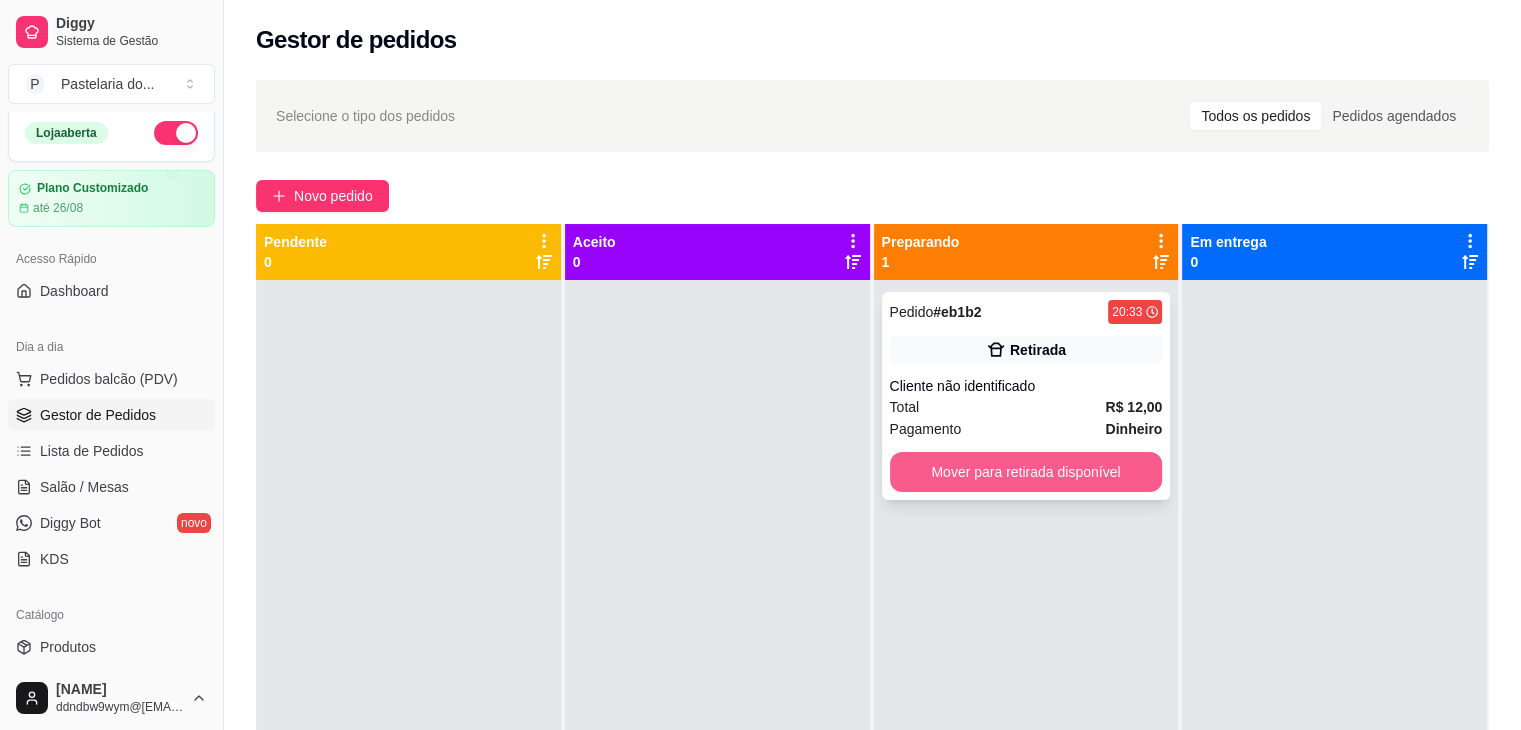 click on "Mover para retirada disponível" at bounding box center [1026, 472] 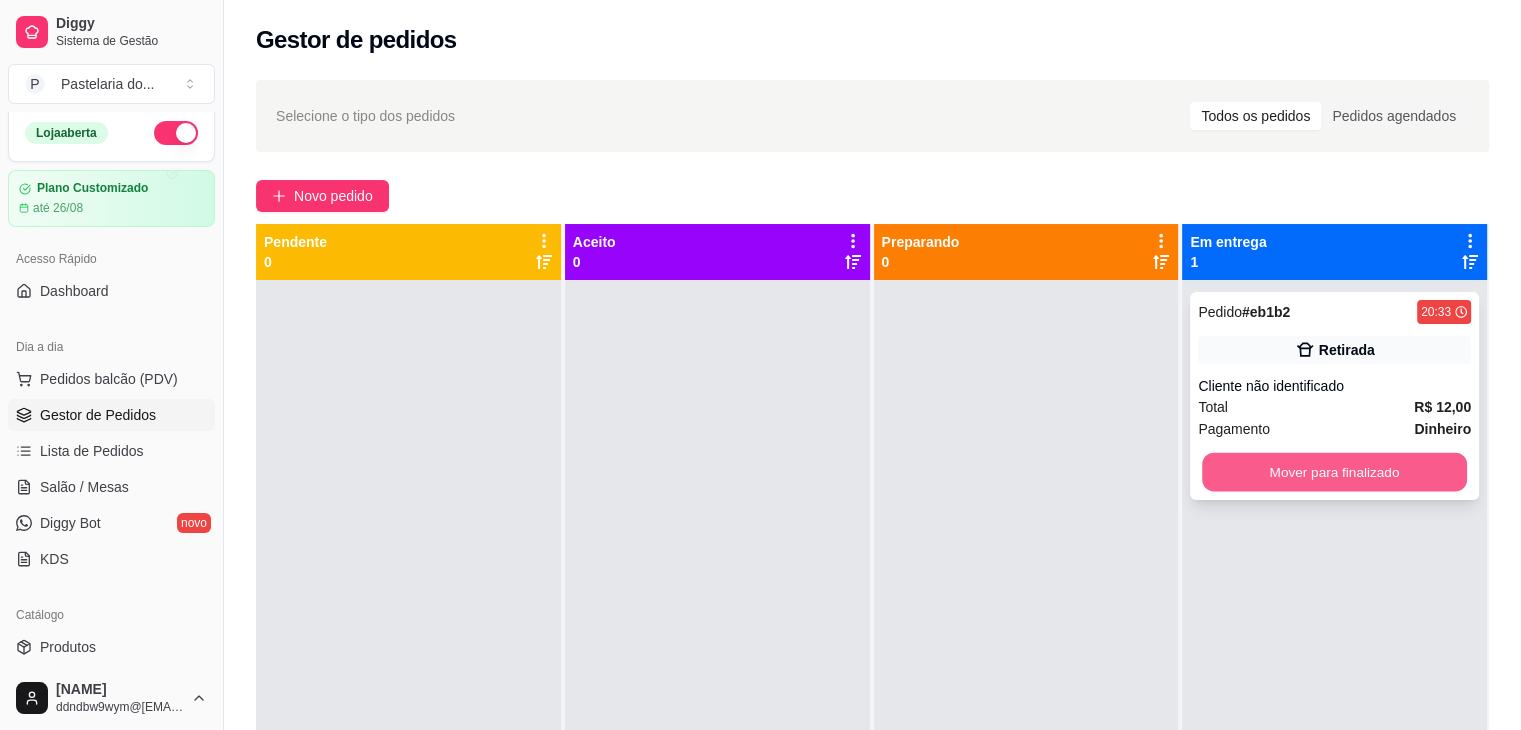 click on "Mover para finalizado" at bounding box center (1334, 472) 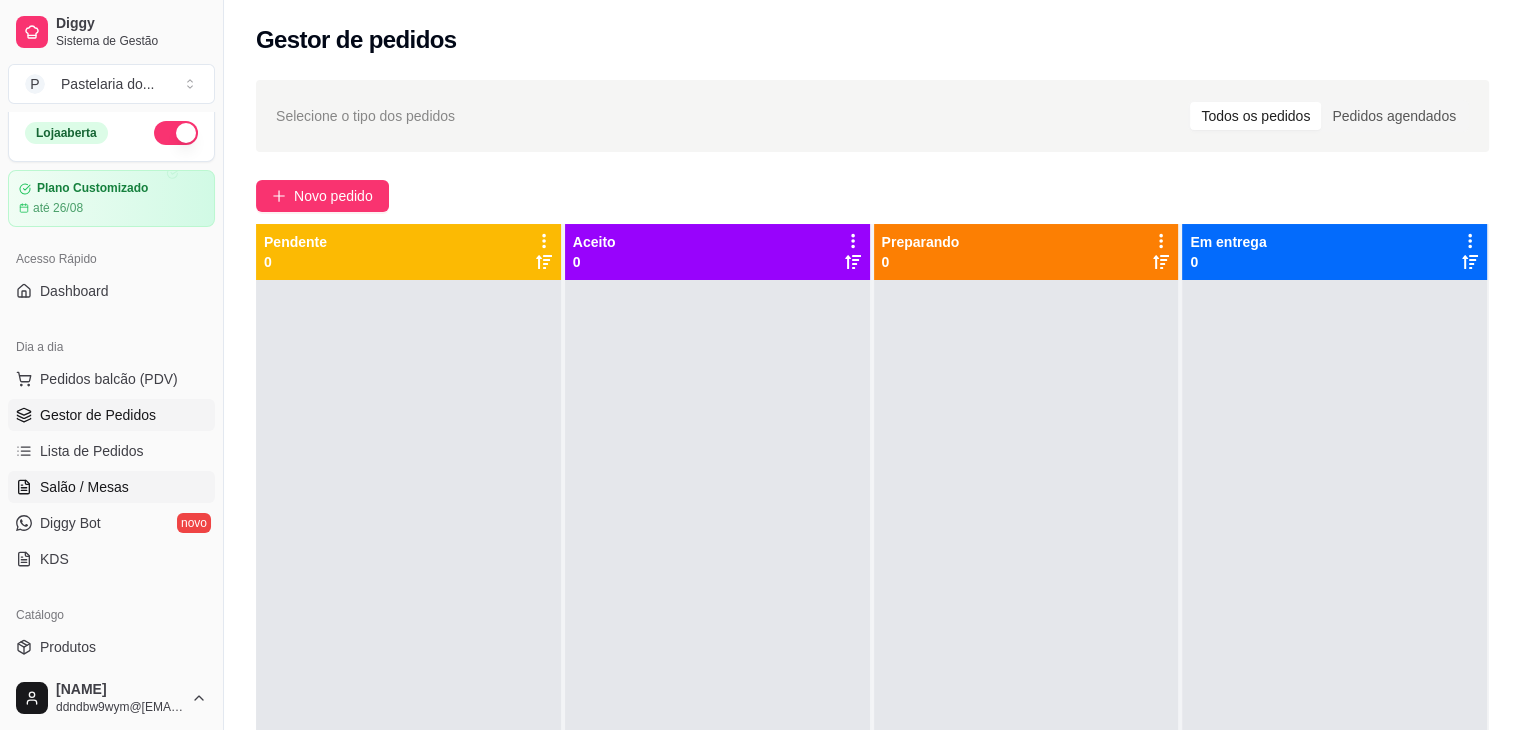 click on "Salão / Mesas" at bounding box center (111, 487) 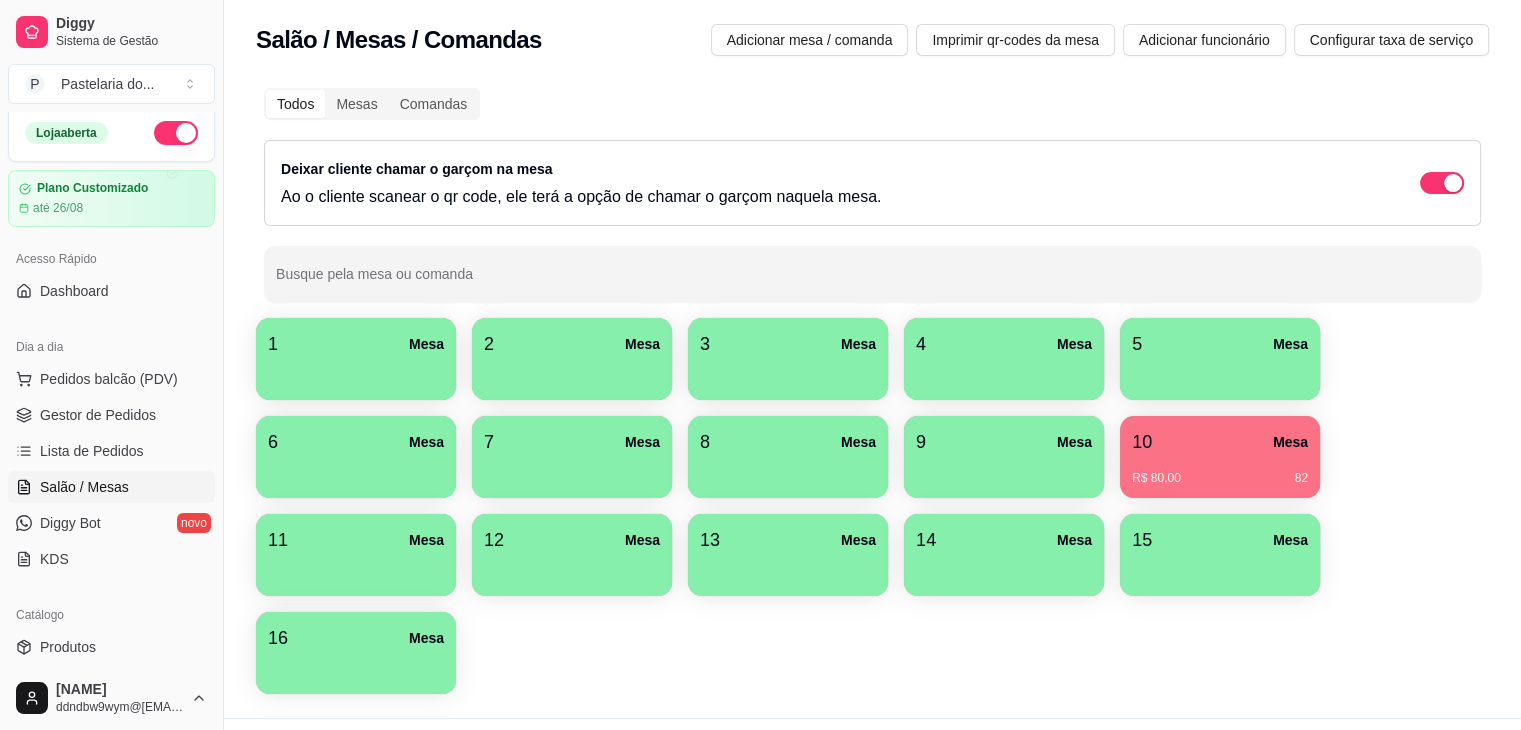 click on "[NUMBER] Mesa [PRICE] [NUMBER]" at bounding box center (1220, 457) 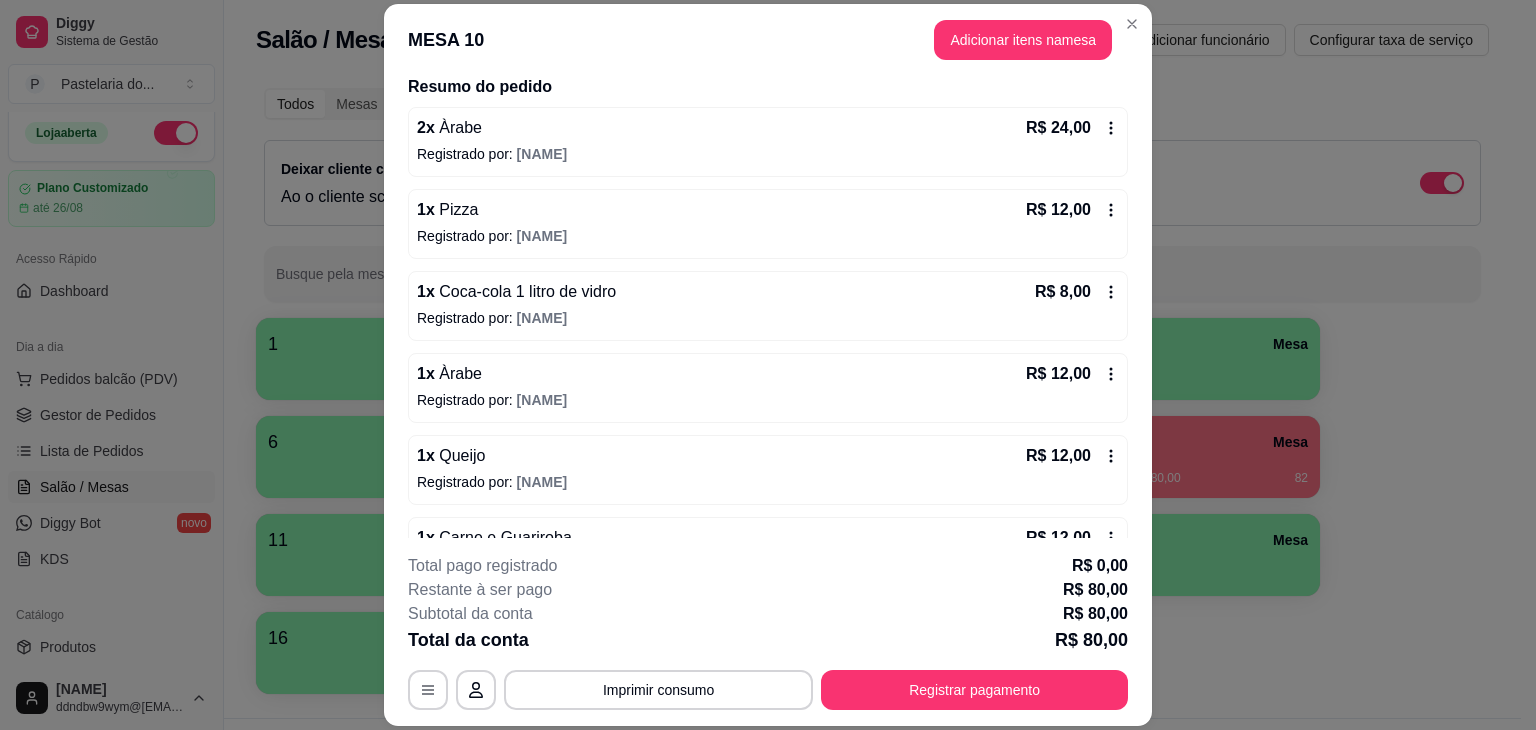 scroll, scrollTop: 212, scrollLeft: 0, axis: vertical 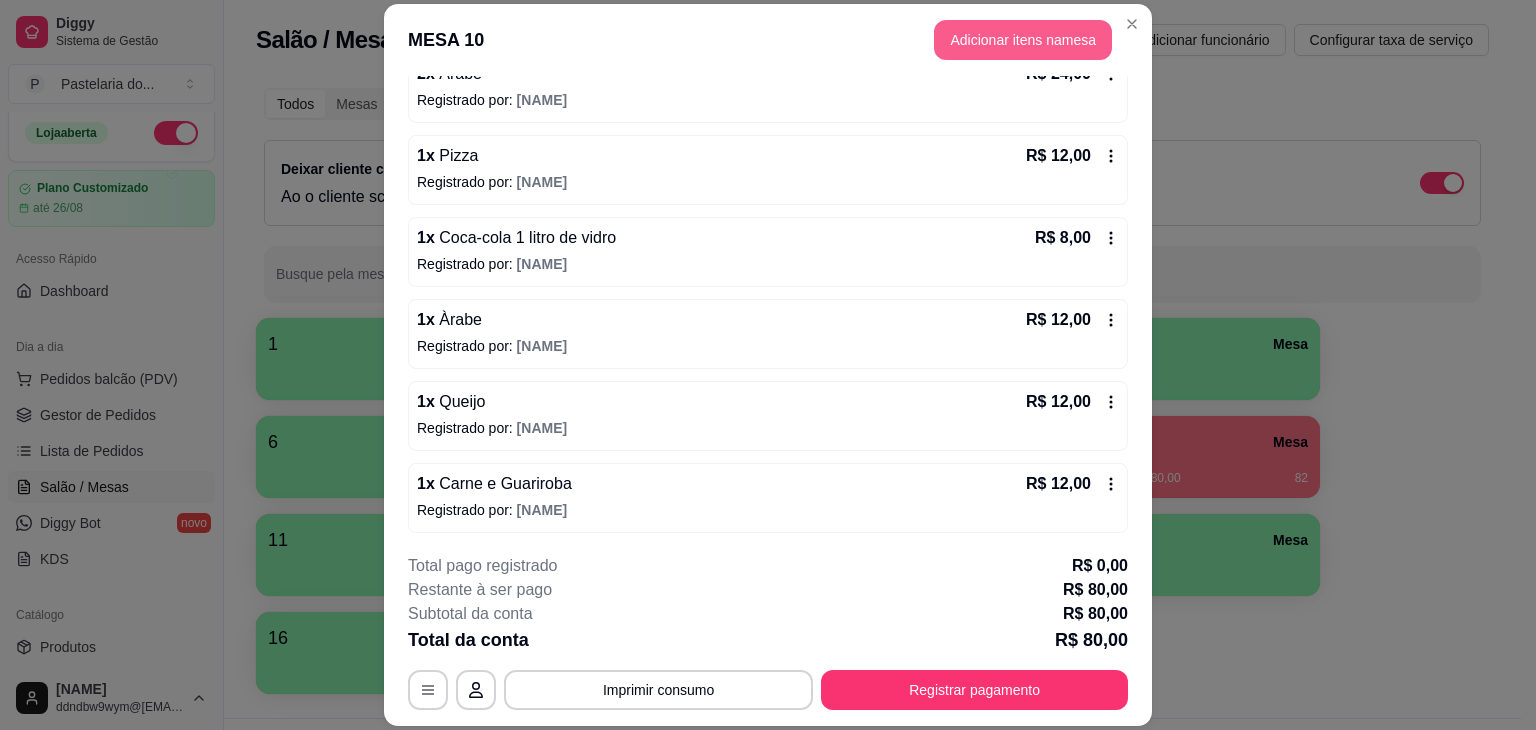 click on "Adicionar itens na  mesa" at bounding box center [1023, 40] 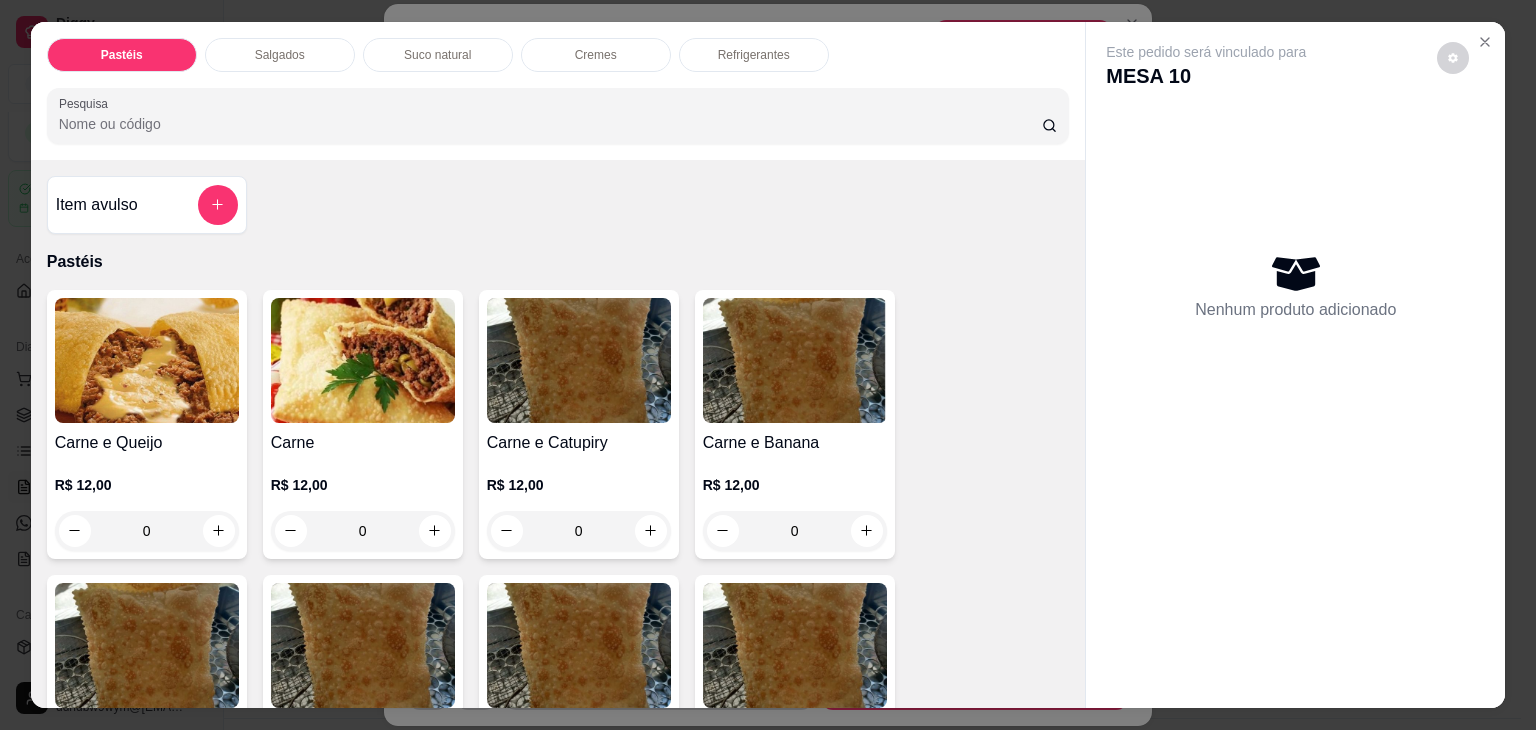 click on "Pastéis  Salgados  Suco natural Cremes Refrigerantes" at bounding box center [558, 55] 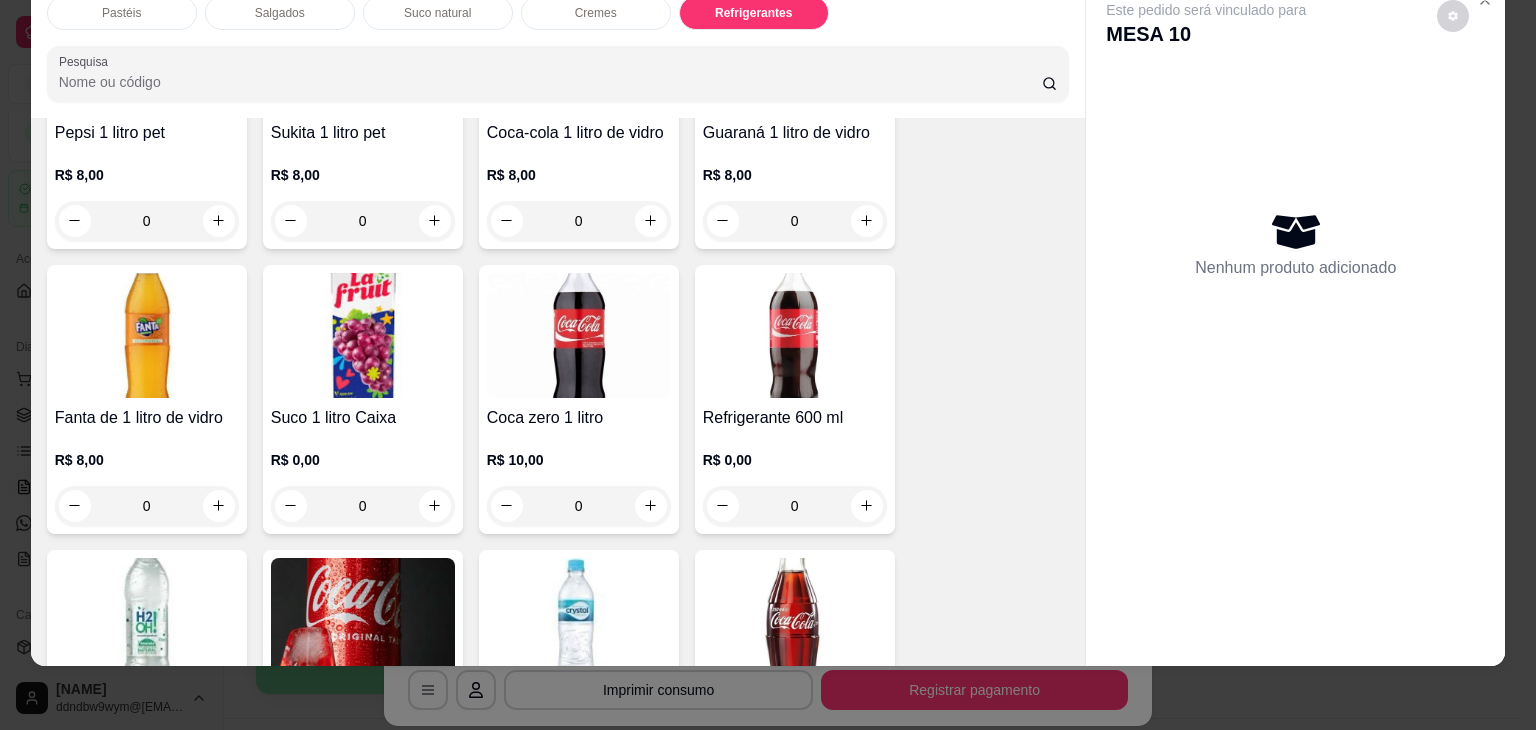 scroll, scrollTop: 5120, scrollLeft: 0, axis: vertical 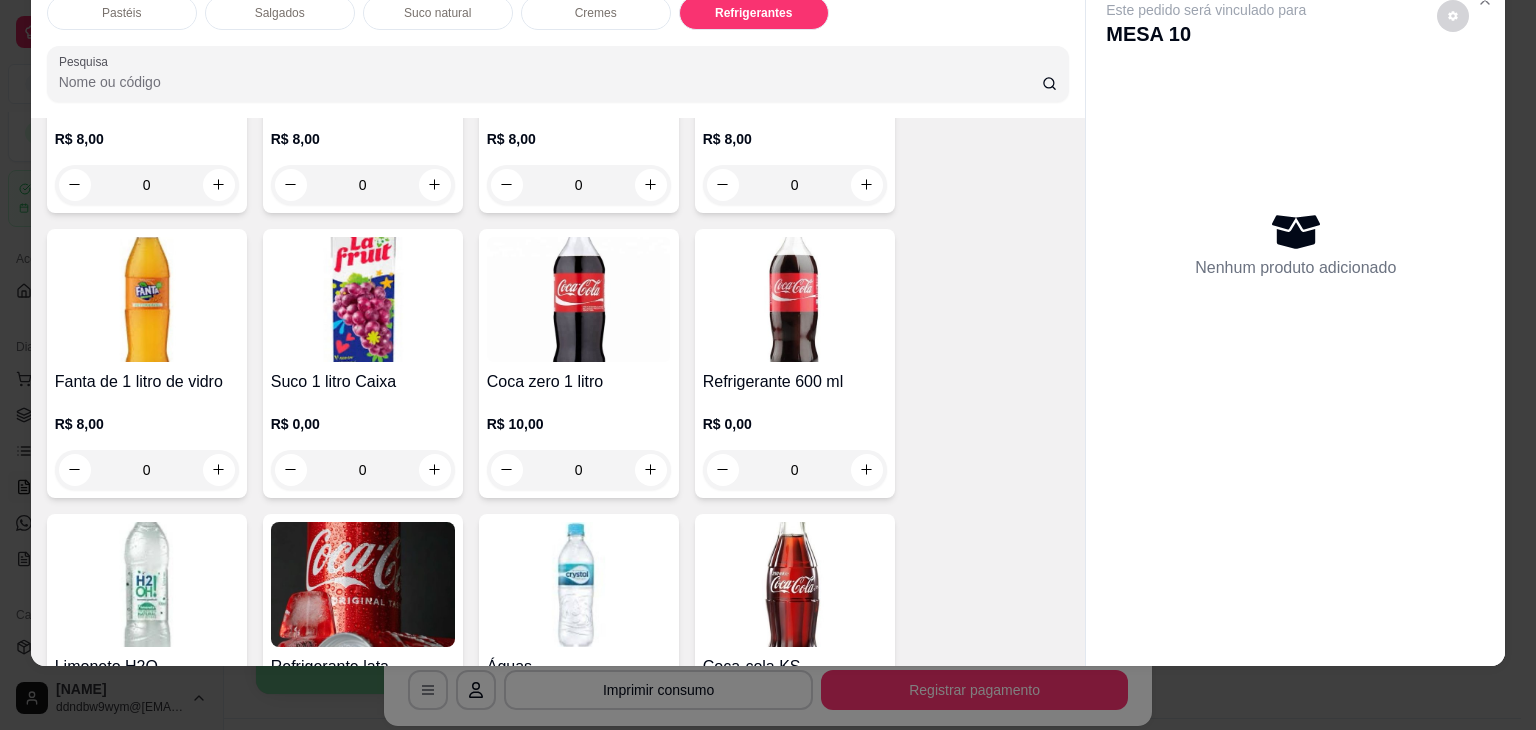 click at bounding box center (579, 584) 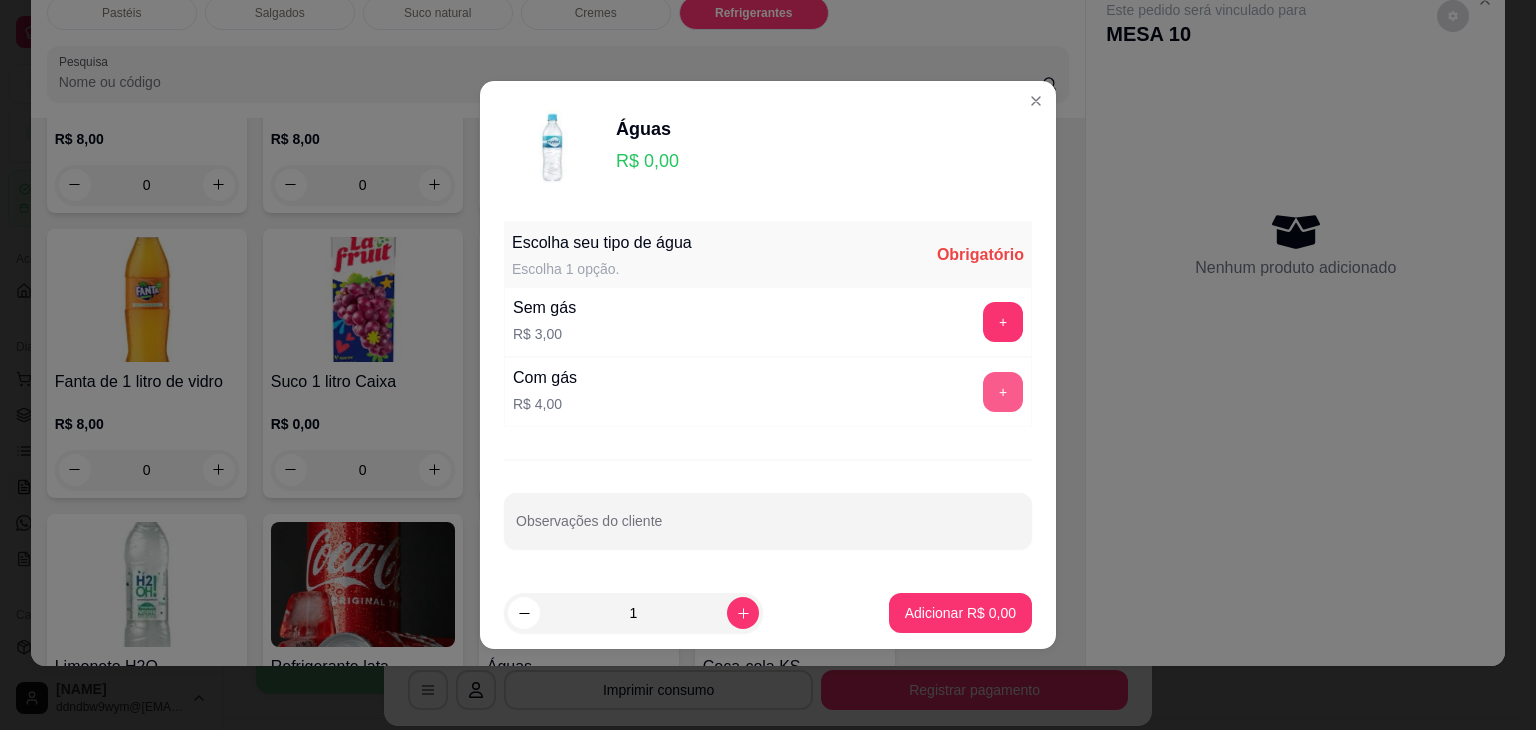 click on "+" at bounding box center (1003, 392) 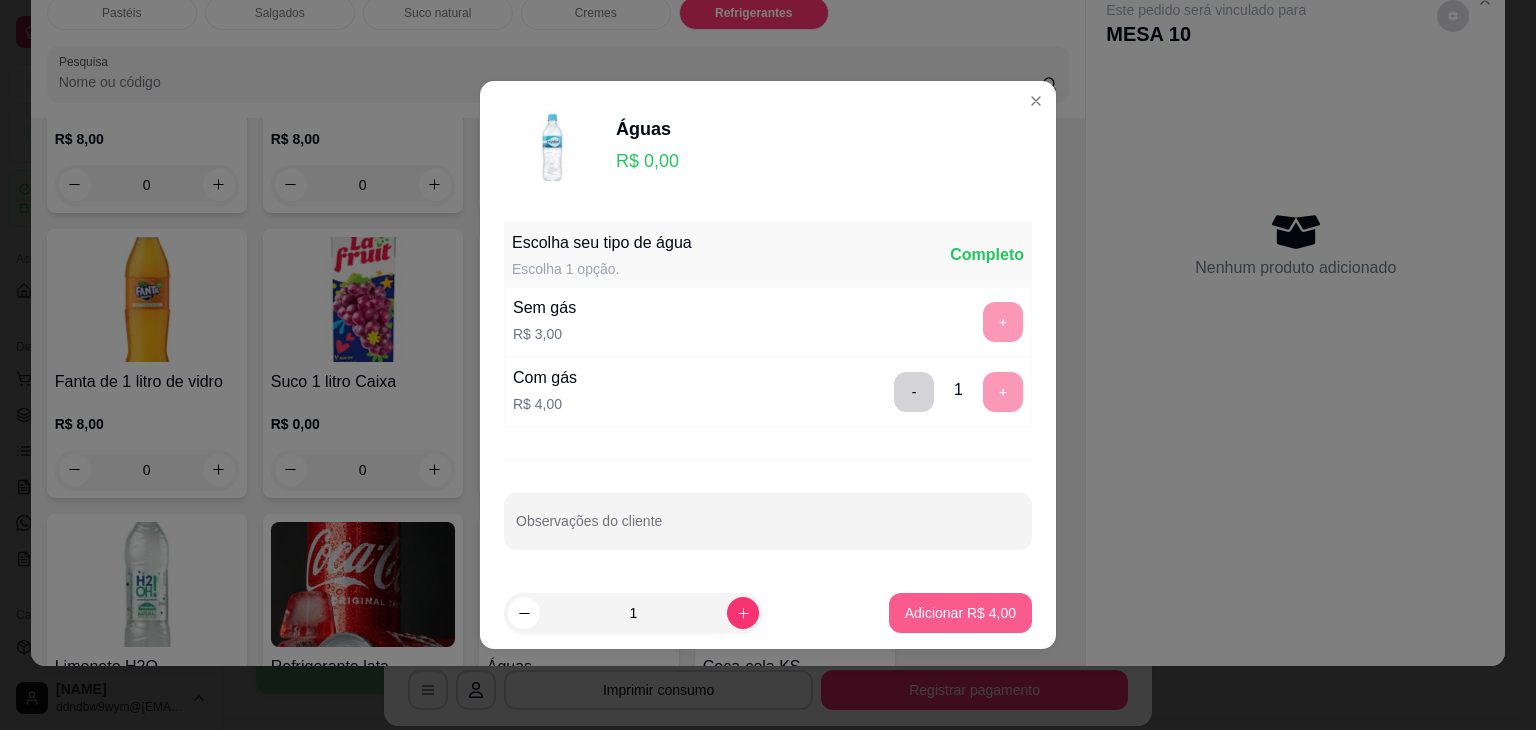click on "Adicionar   R$ 4,00" at bounding box center [960, 613] 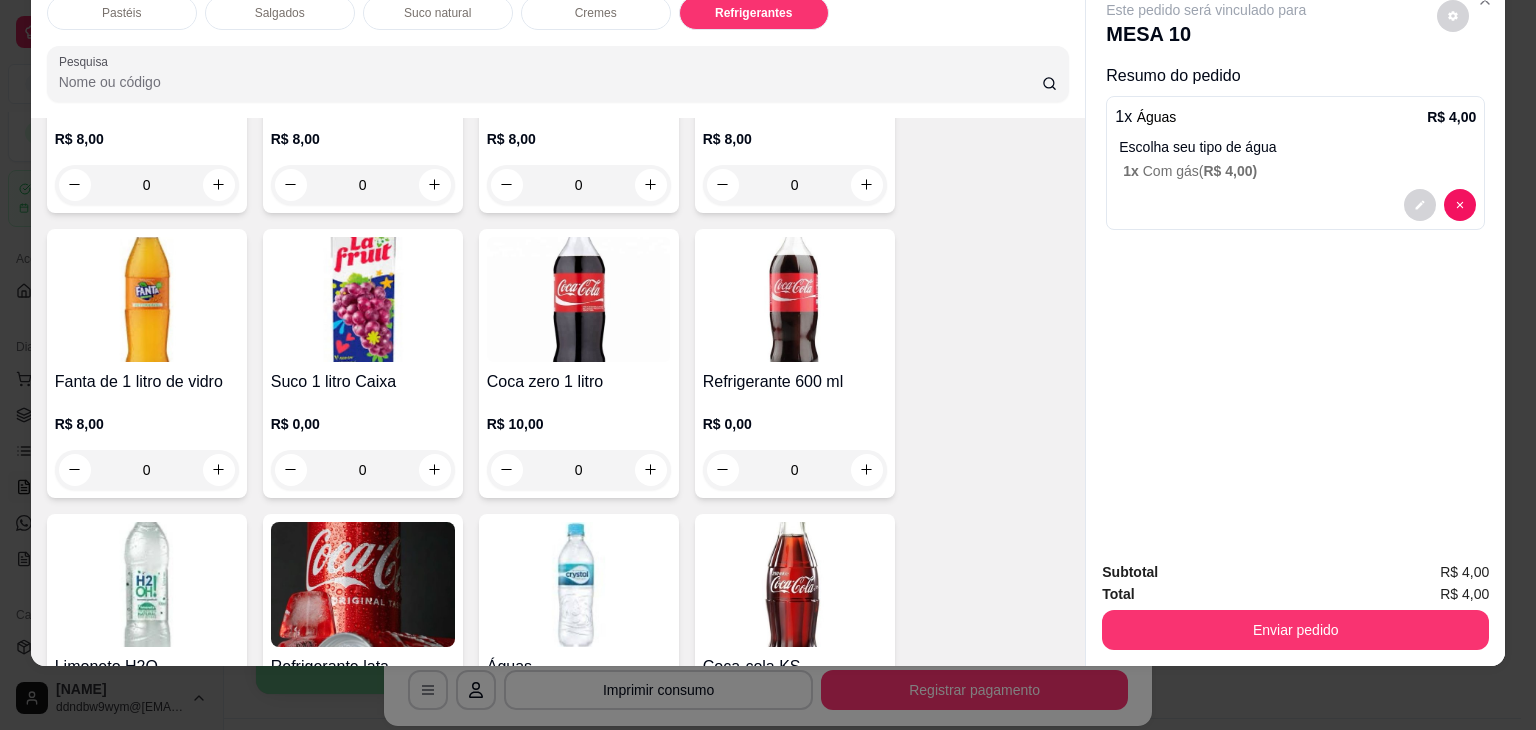click on "Subtotal R$ 4,00 Total R$ 4,00 Enviar pedido" at bounding box center (1295, 605) 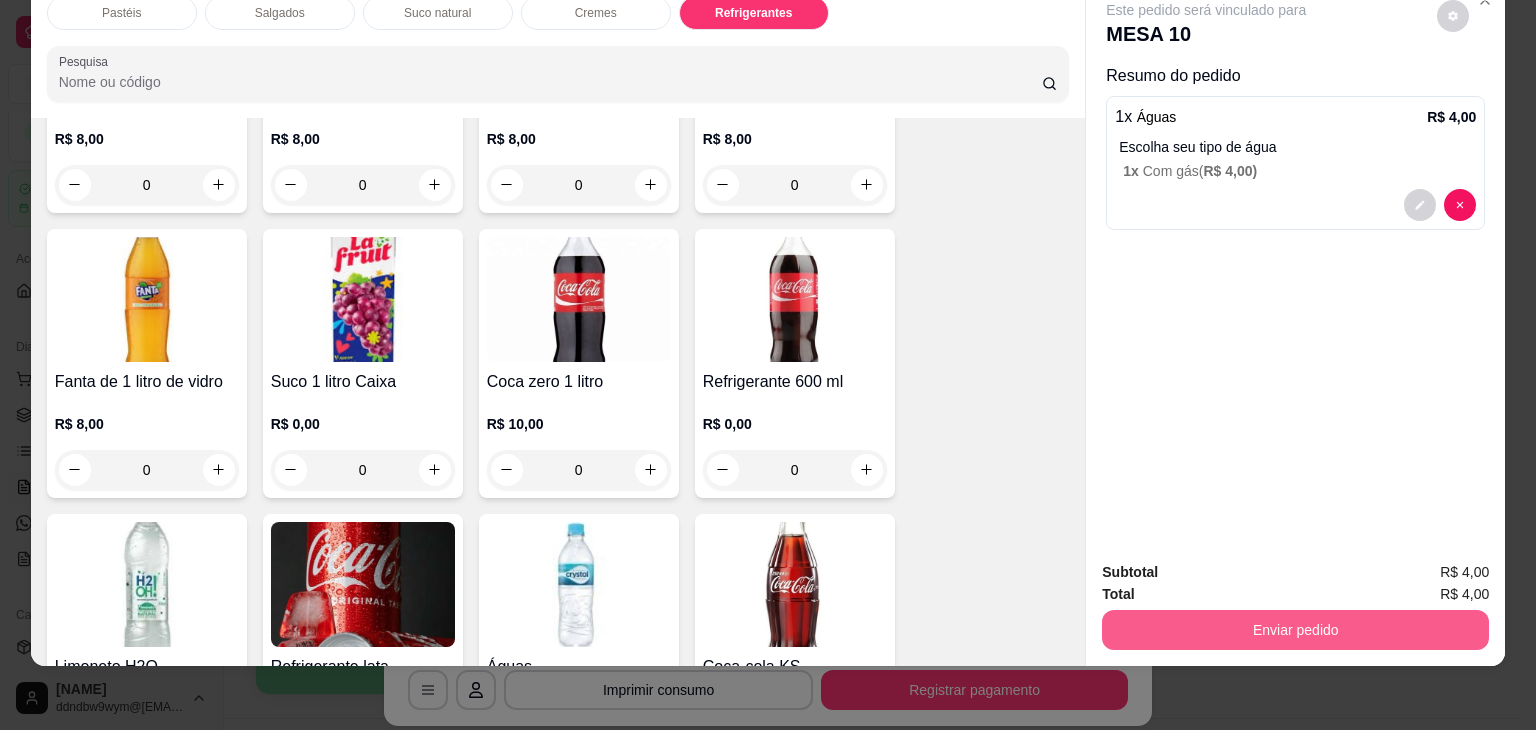 click on "Enviar pedido" at bounding box center [1295, 630] 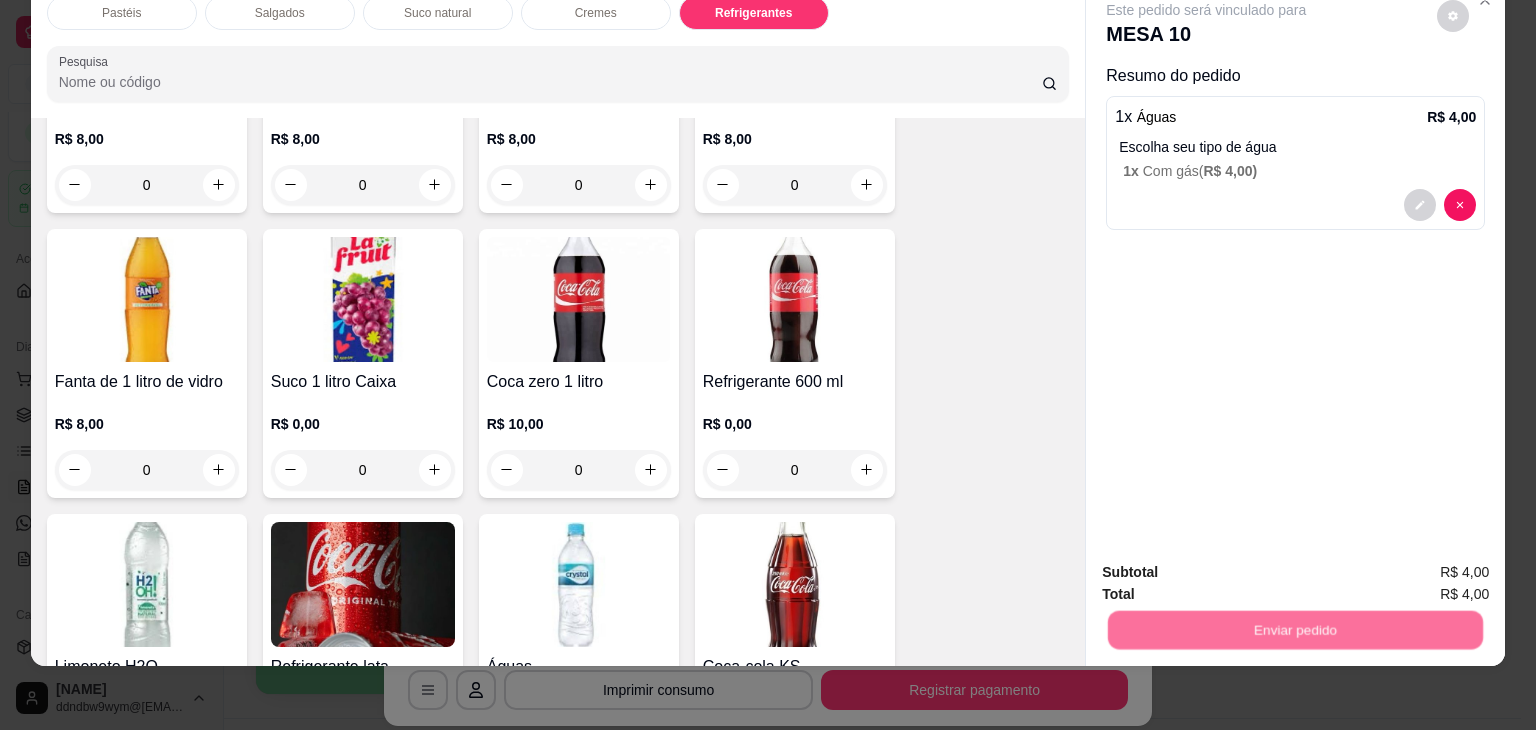 click on "Não registrar e enviar pedido" at bounding box center (1229, 564) 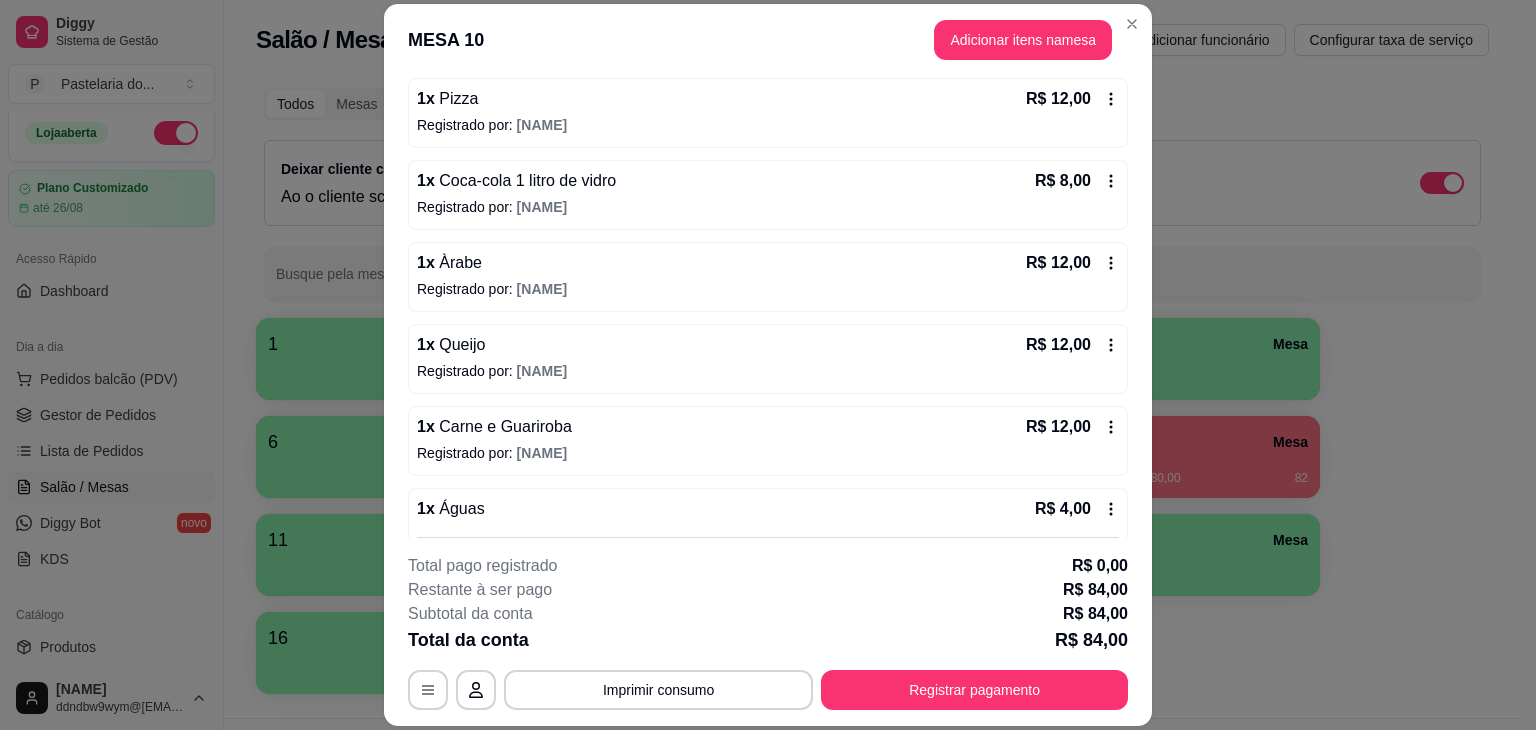 scroll, scrollTop: 307, scrollLeft: 0, axis: vertical 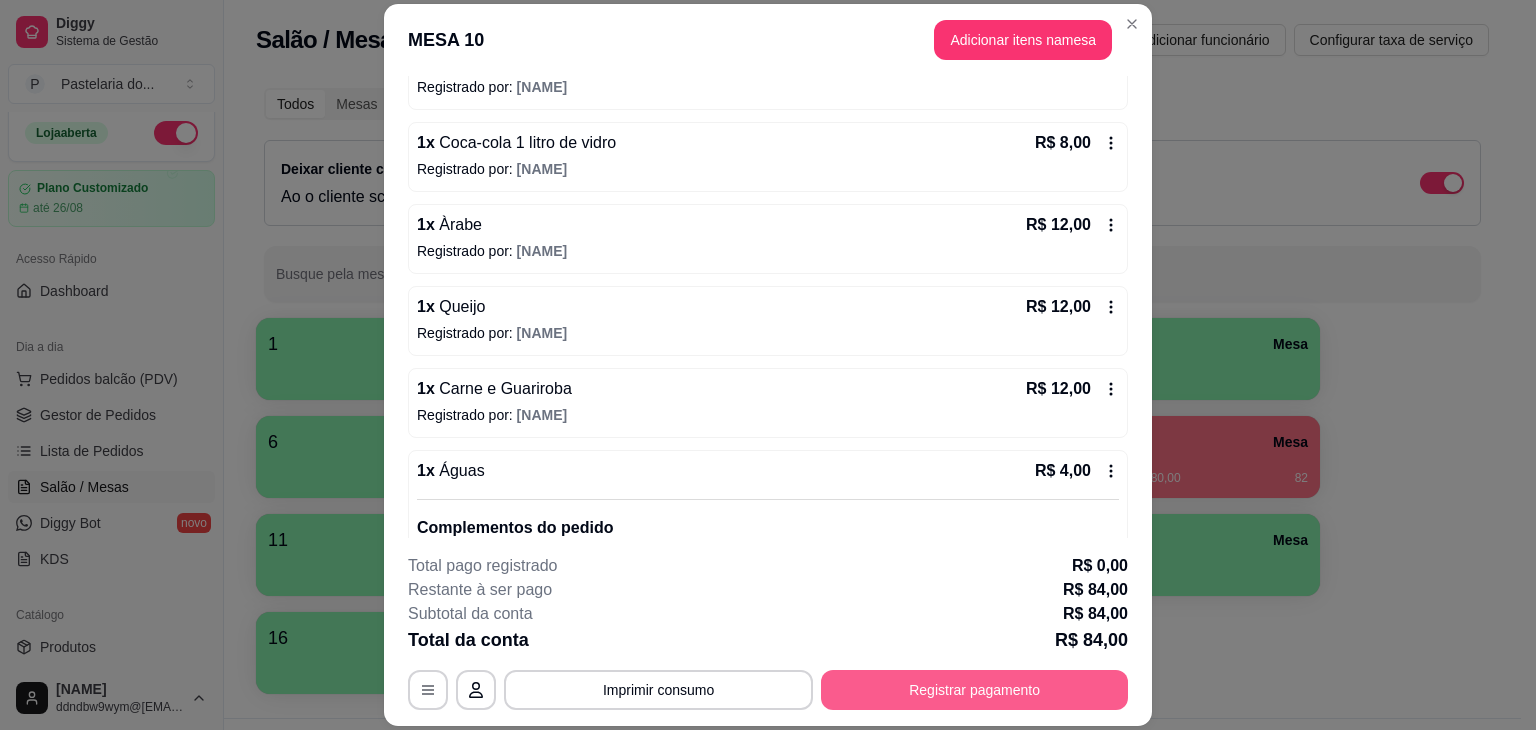 click on "Registrar pagamento" at bounding box center [974, 690] 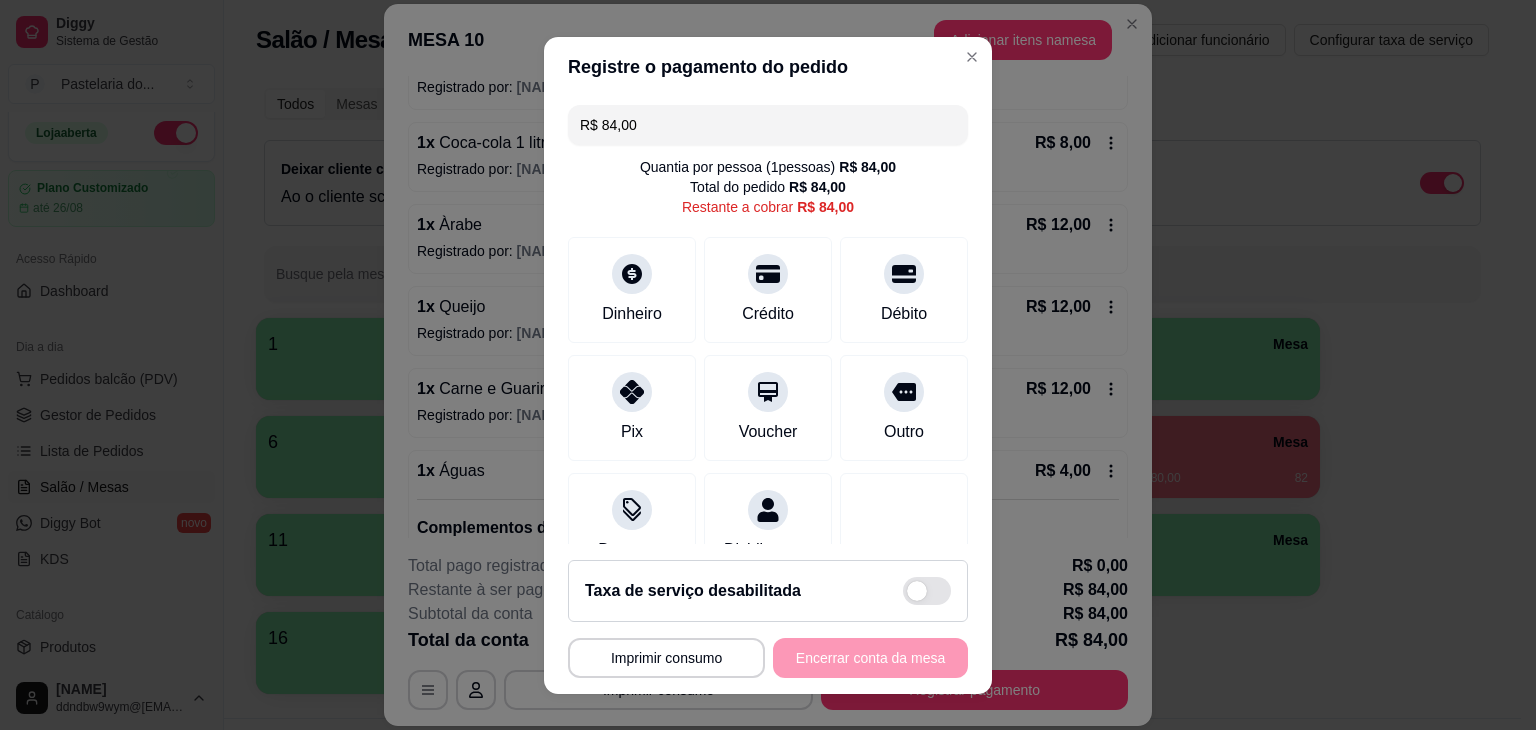 click on "R$ 84,00" at bounding box center [768, 125] 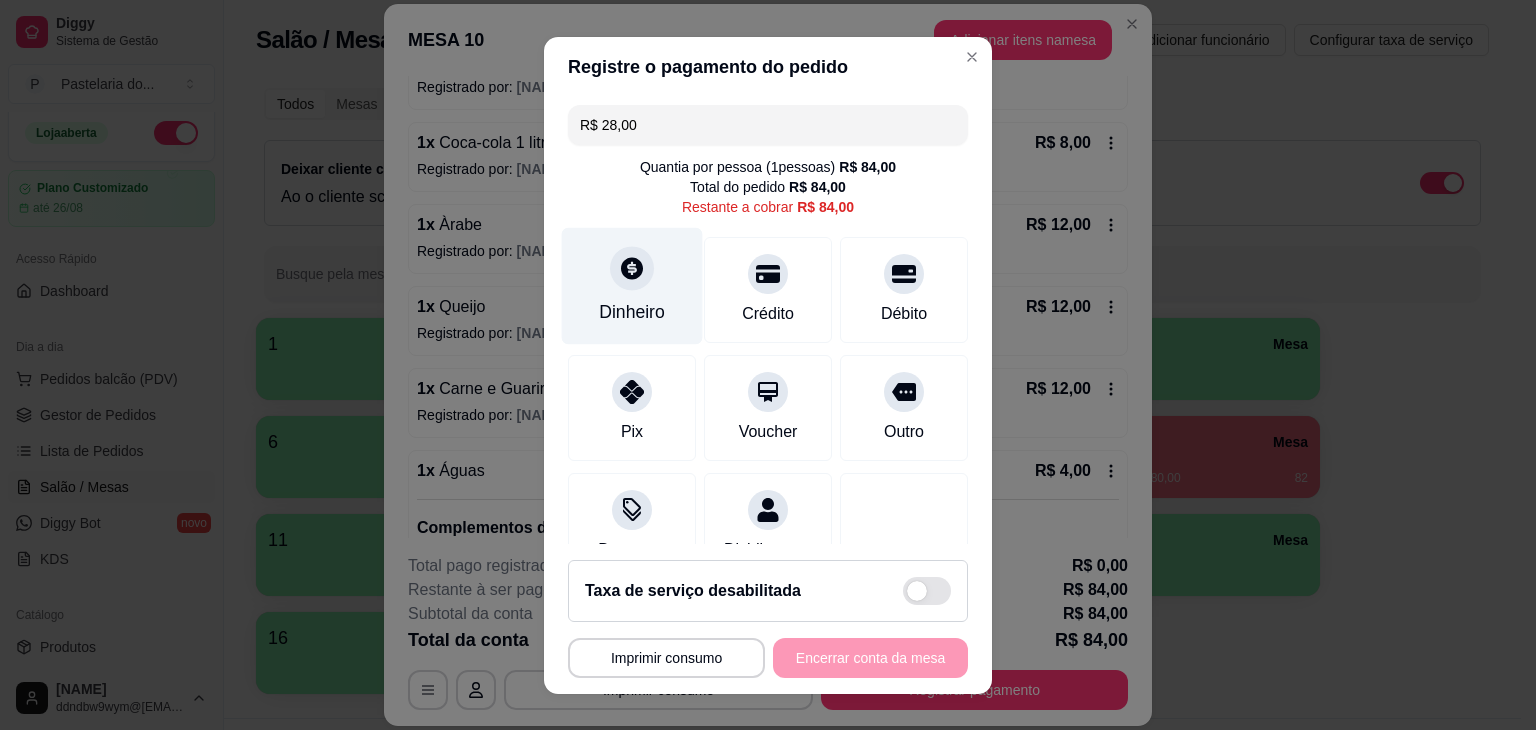 click 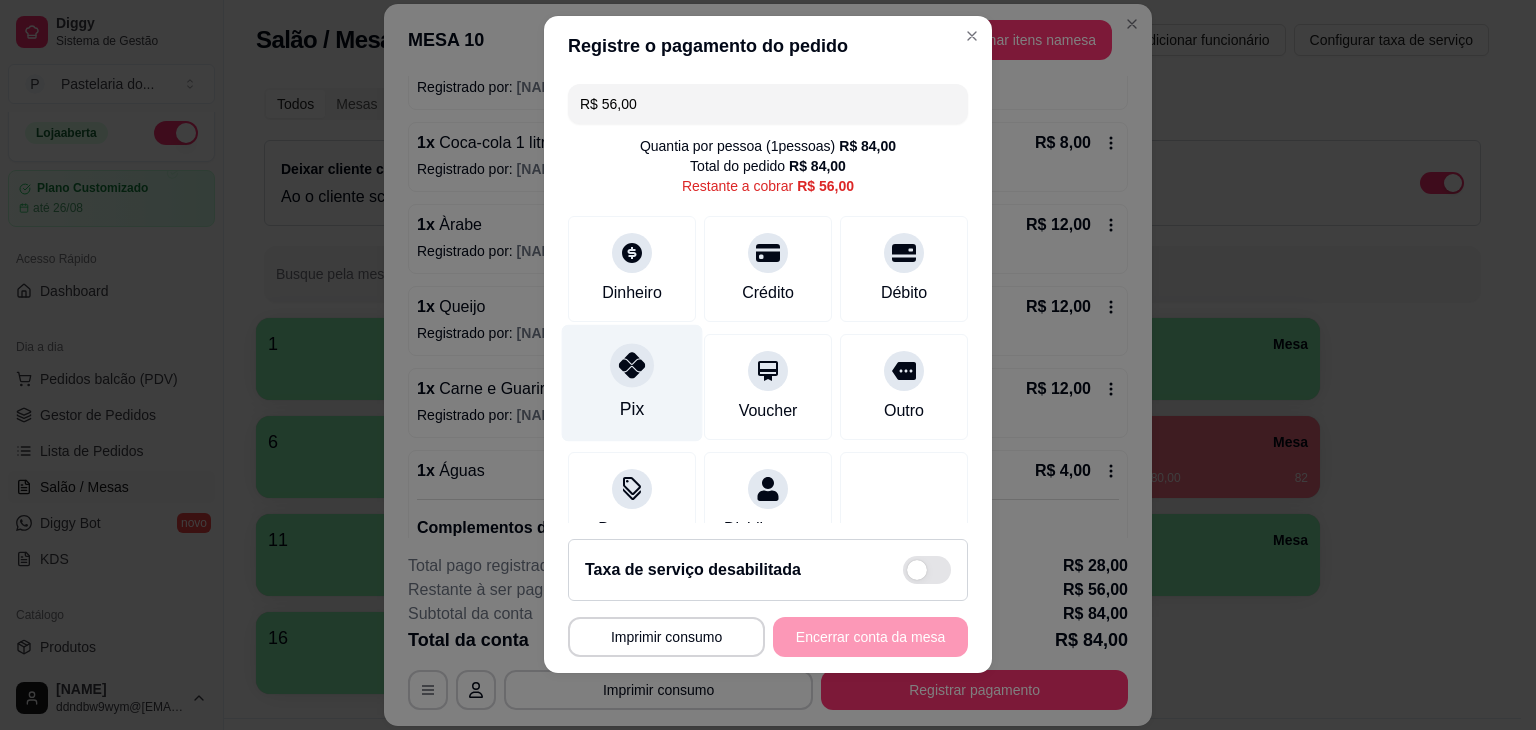 scroll, scrollTop: 27, scrollLeft: 0, axis: vertical 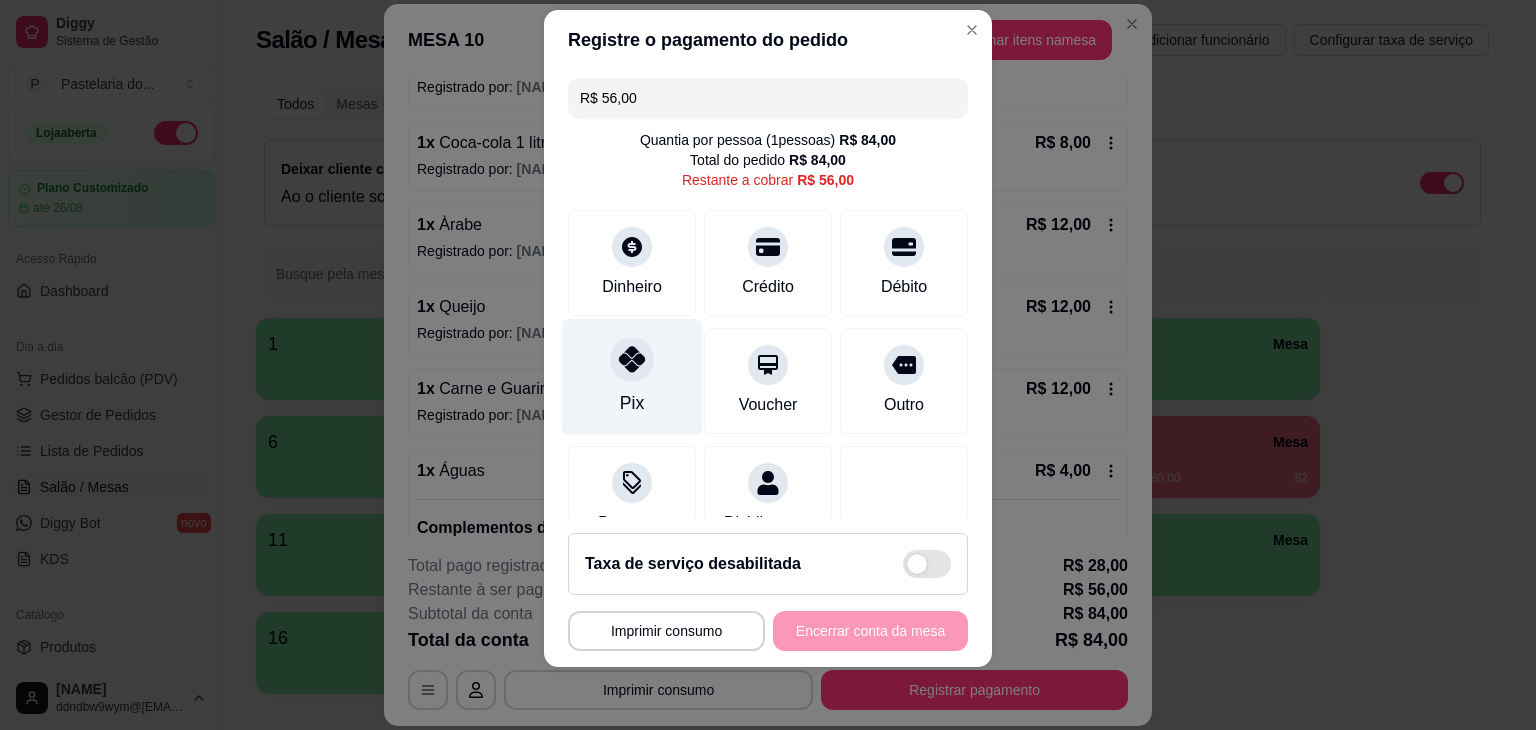 click on "Pix" at bounding box center [632, 376] 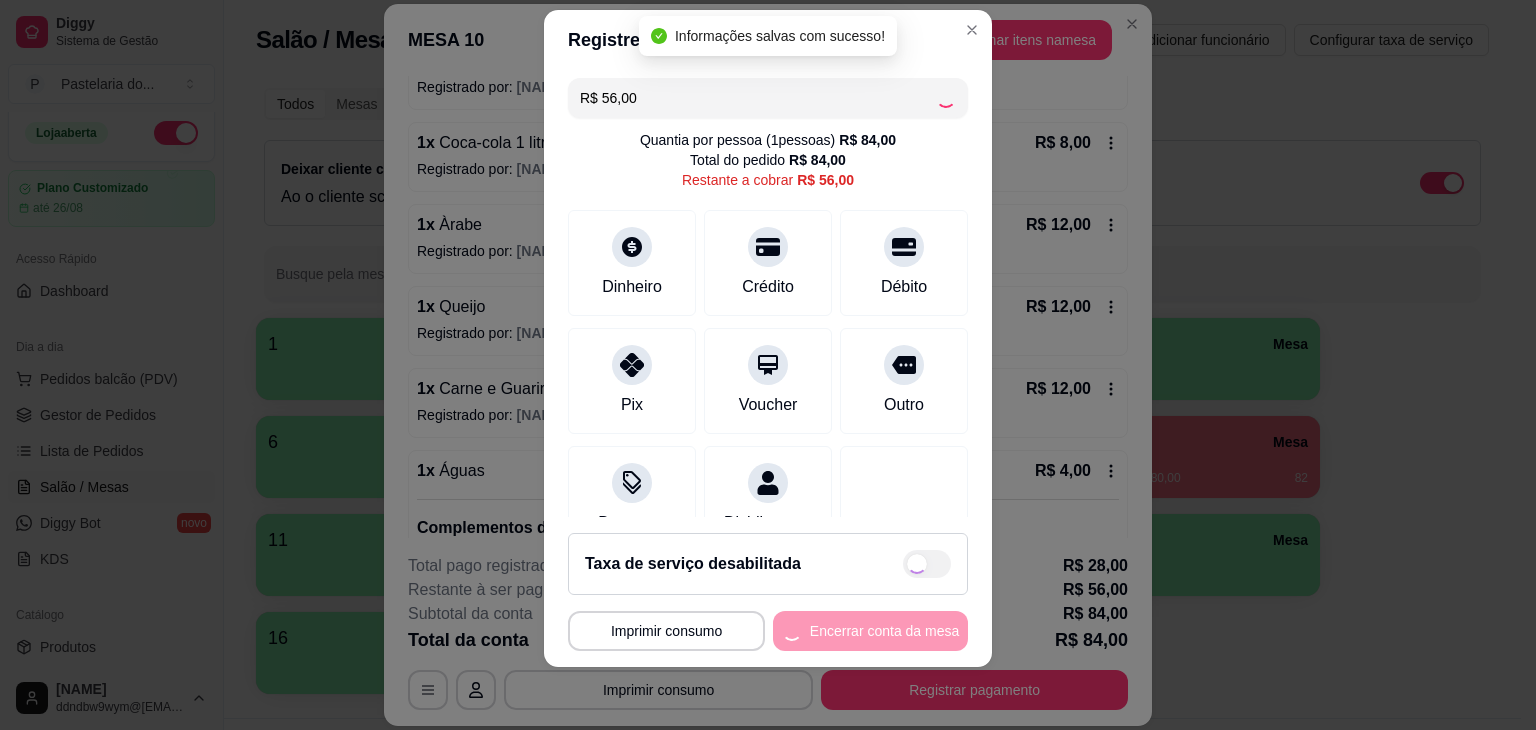scroll, scrollTop: 0, scrollLeft: 0, axis: both 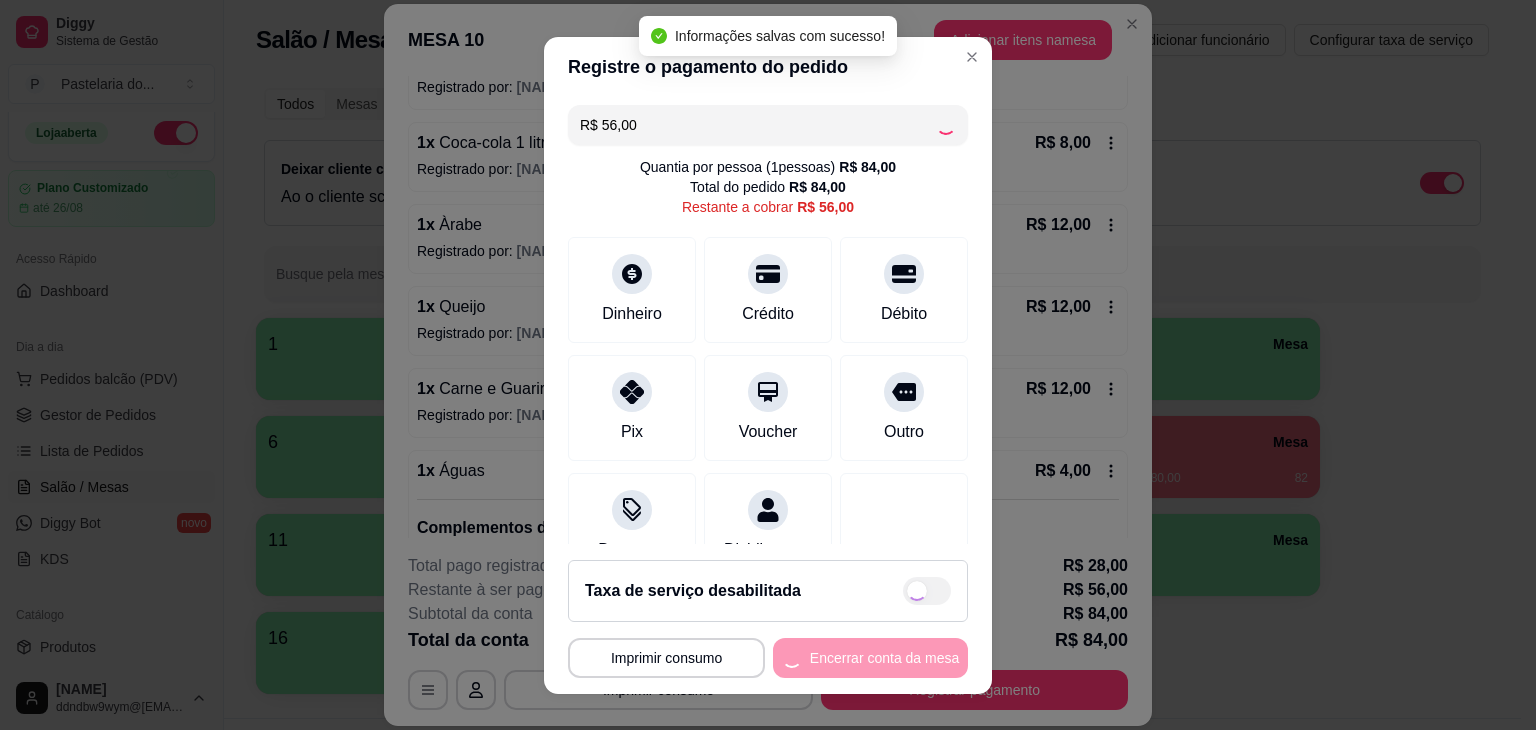 type on "R$ 0,00" 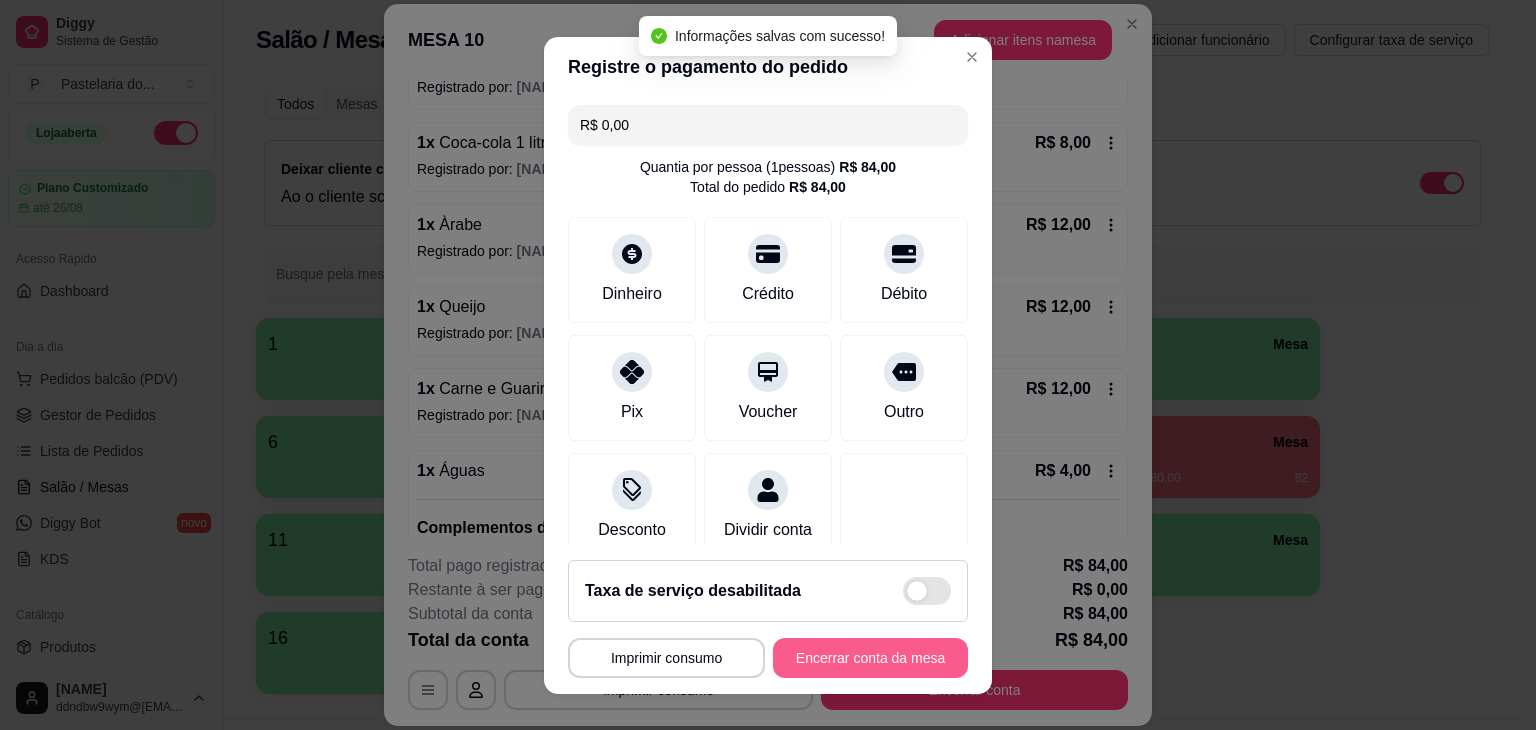click on "Encerrar conta da mesa" at bounding box center (870, 658) 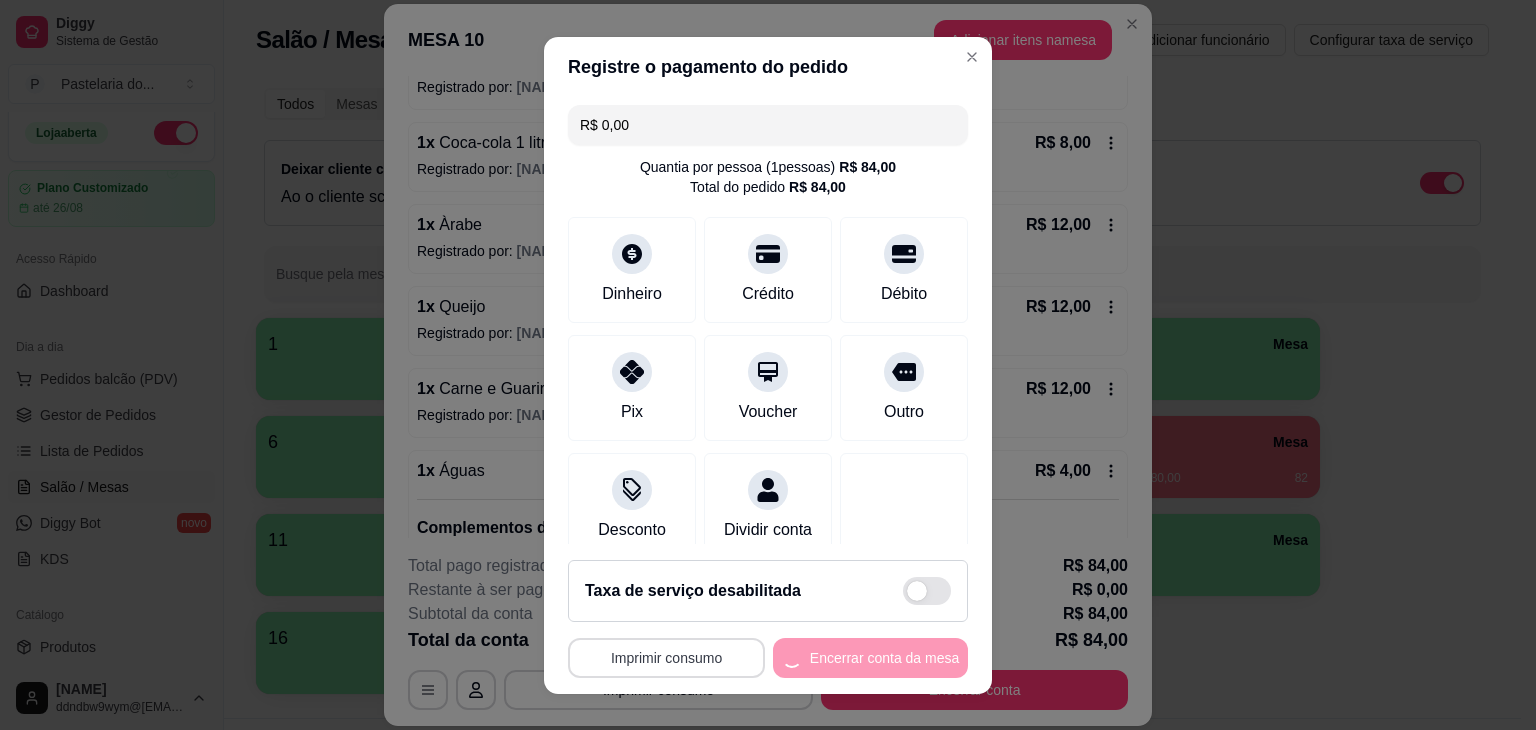 scroll, scrollTop: 0, scrollLeft: 0, axis: both 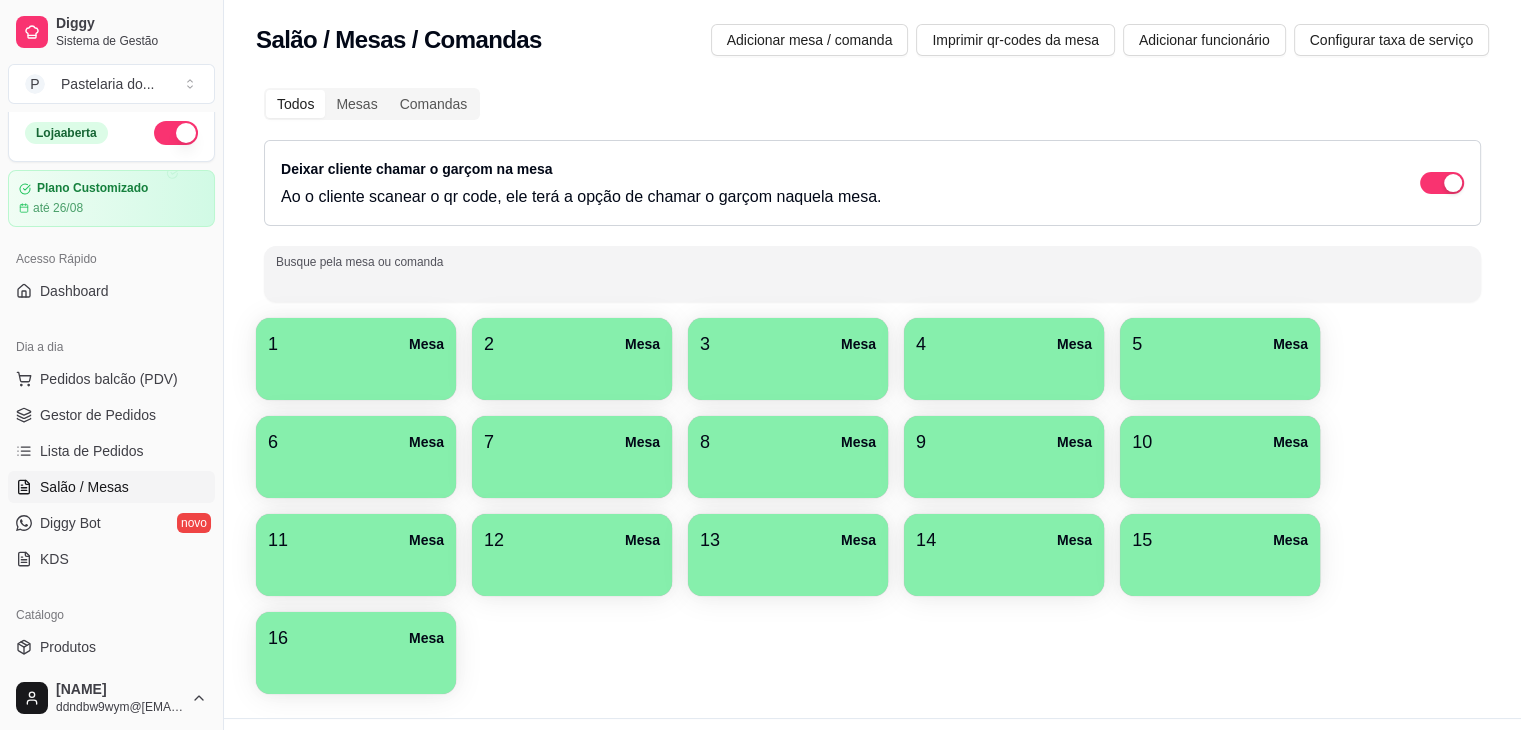 click on "Busque pela mesa ou comanda" at bounding box center [872, 282] 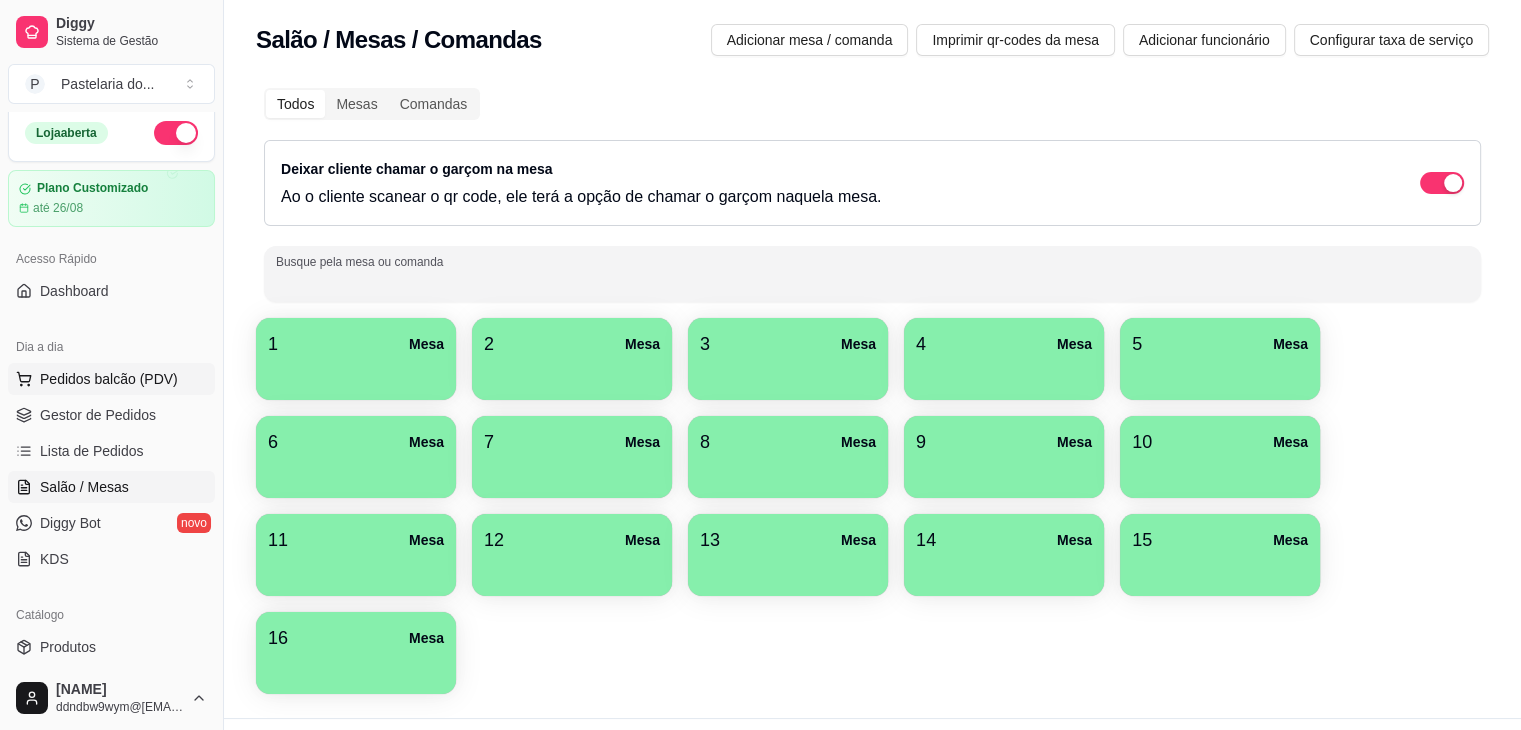 click on "Pedidos balcão (PDV)" at bounding box center (109, 379) 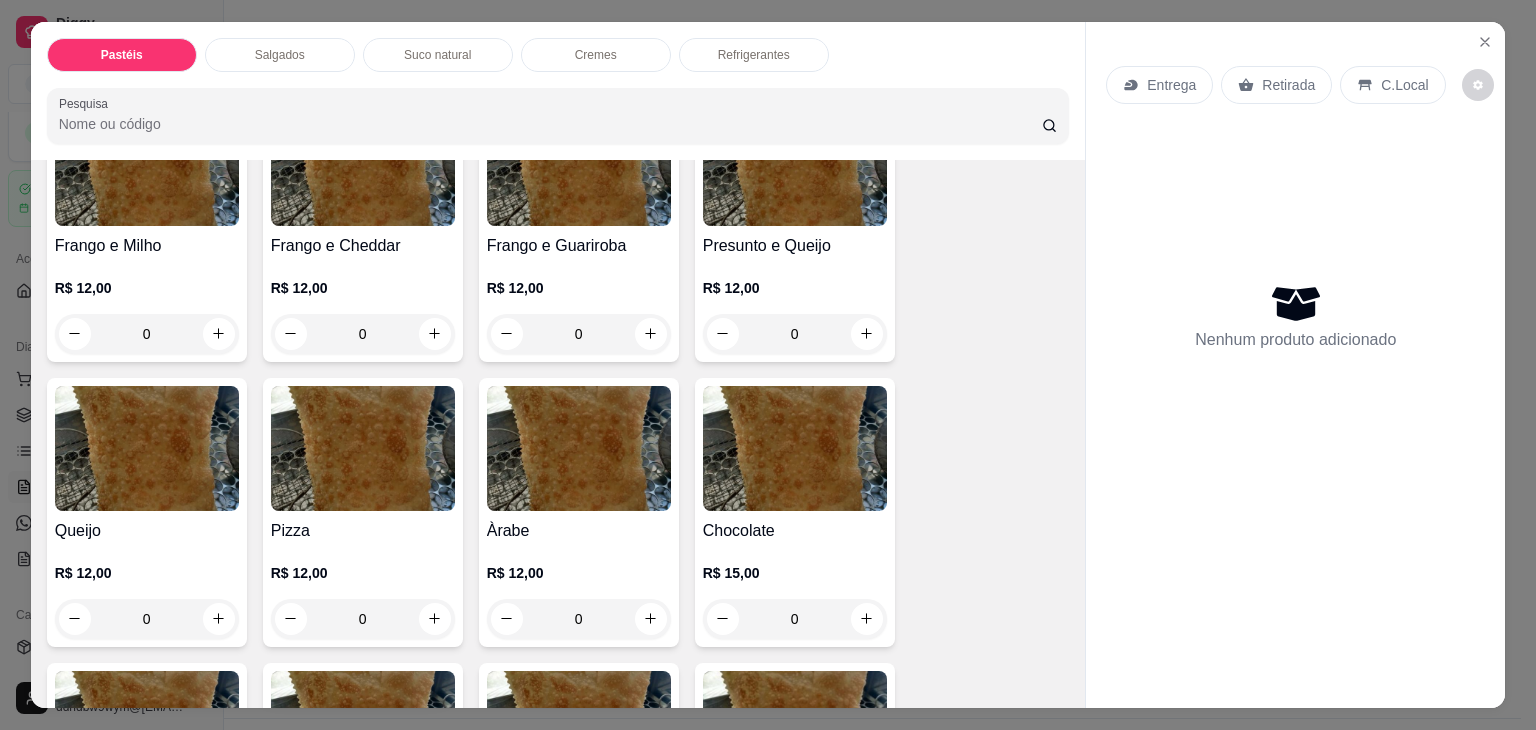 scroll, scrollTop: 1100, scrollLeft: 0, axis: vertical 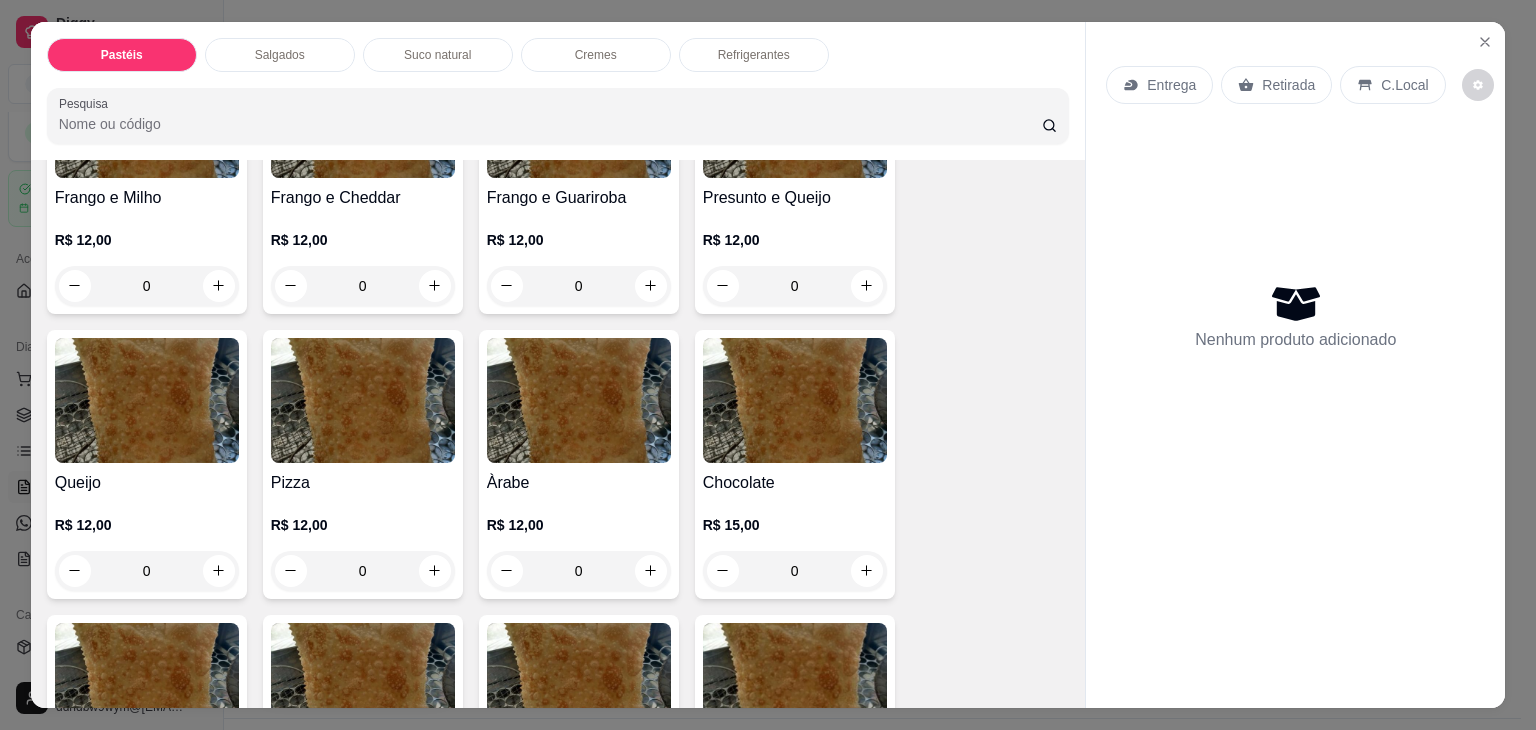 click on "Pizza" at bounding box center [363, 483] 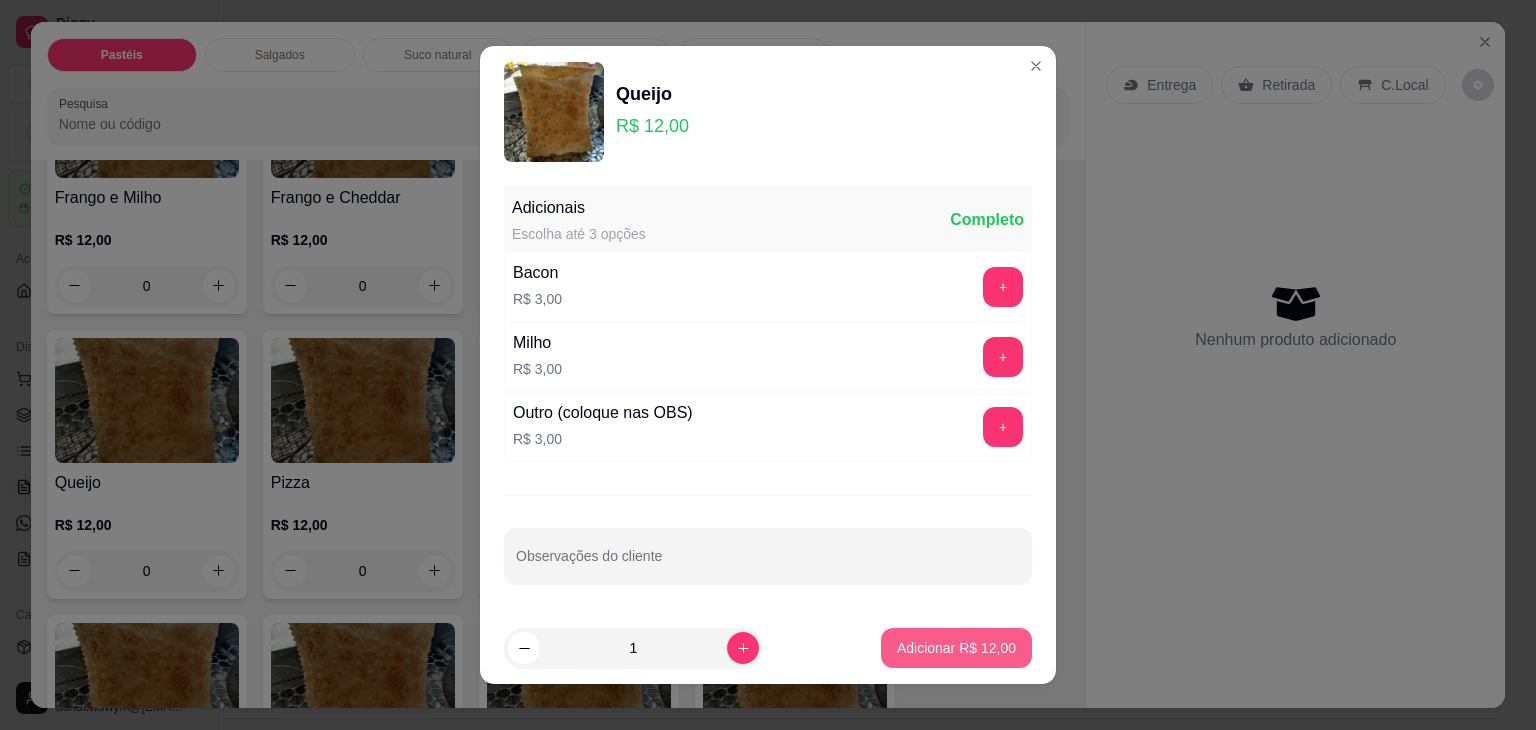 click on "Adicionar   R$ 12,00" at bounding box center (956, 648) 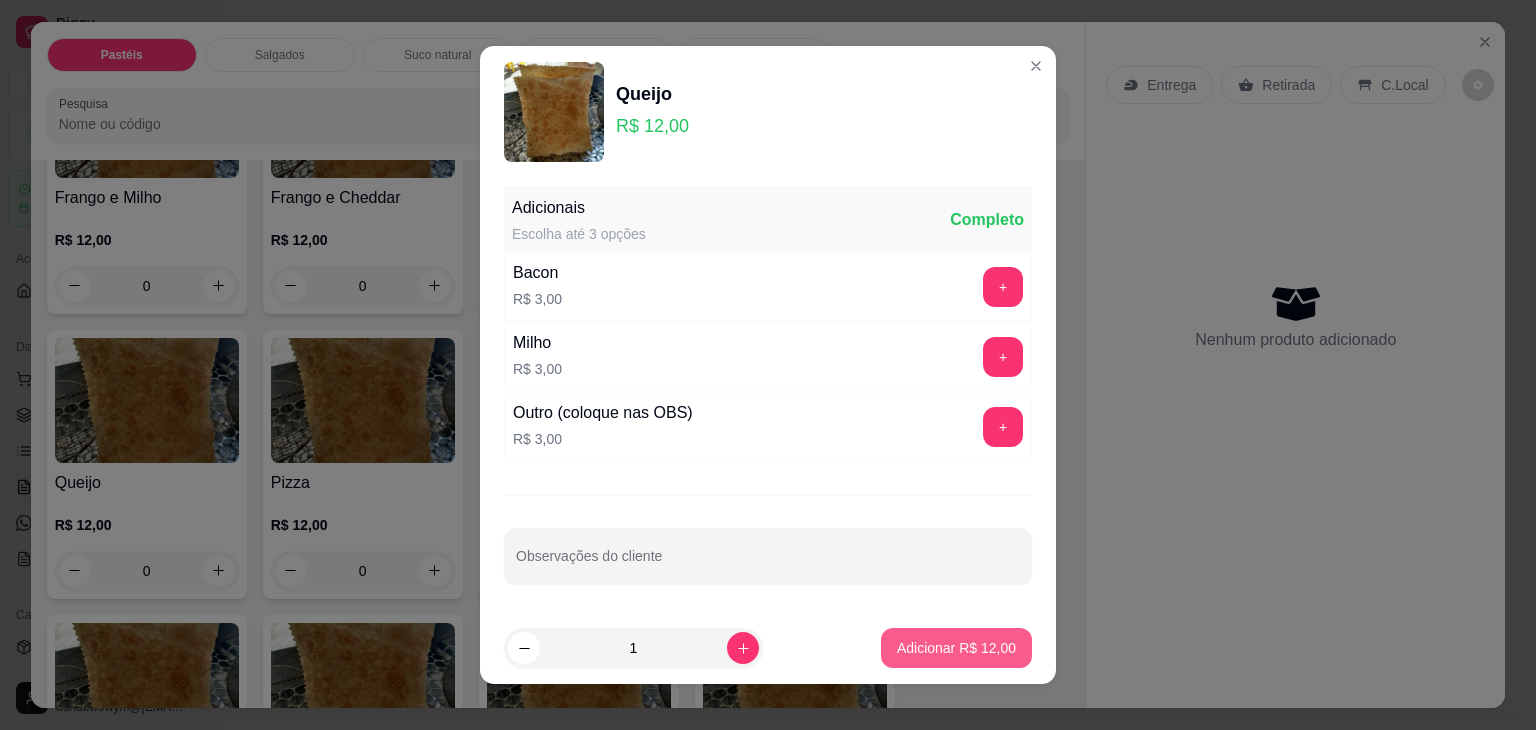 type on "1" 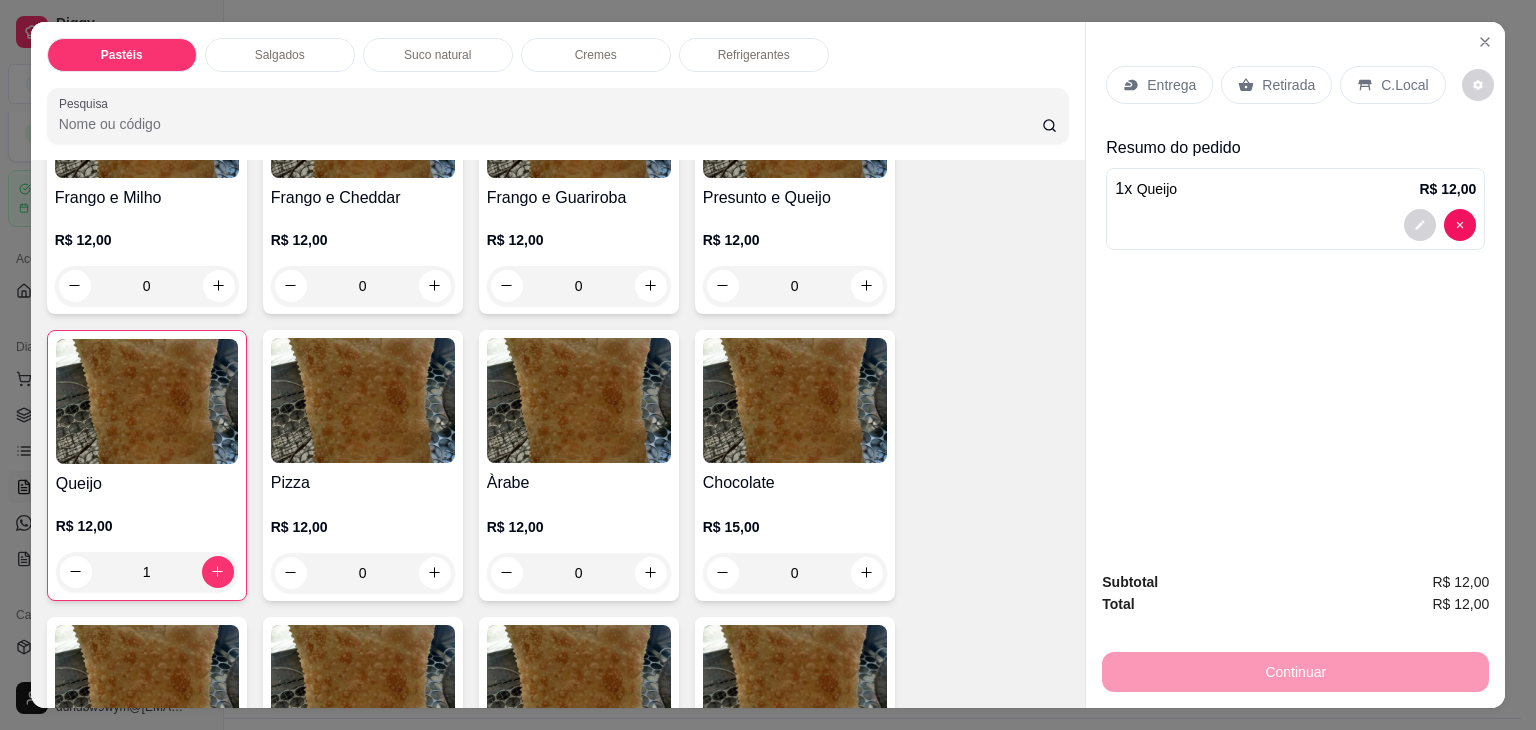 click on "Retirada" at bounding box center [1288, 85] 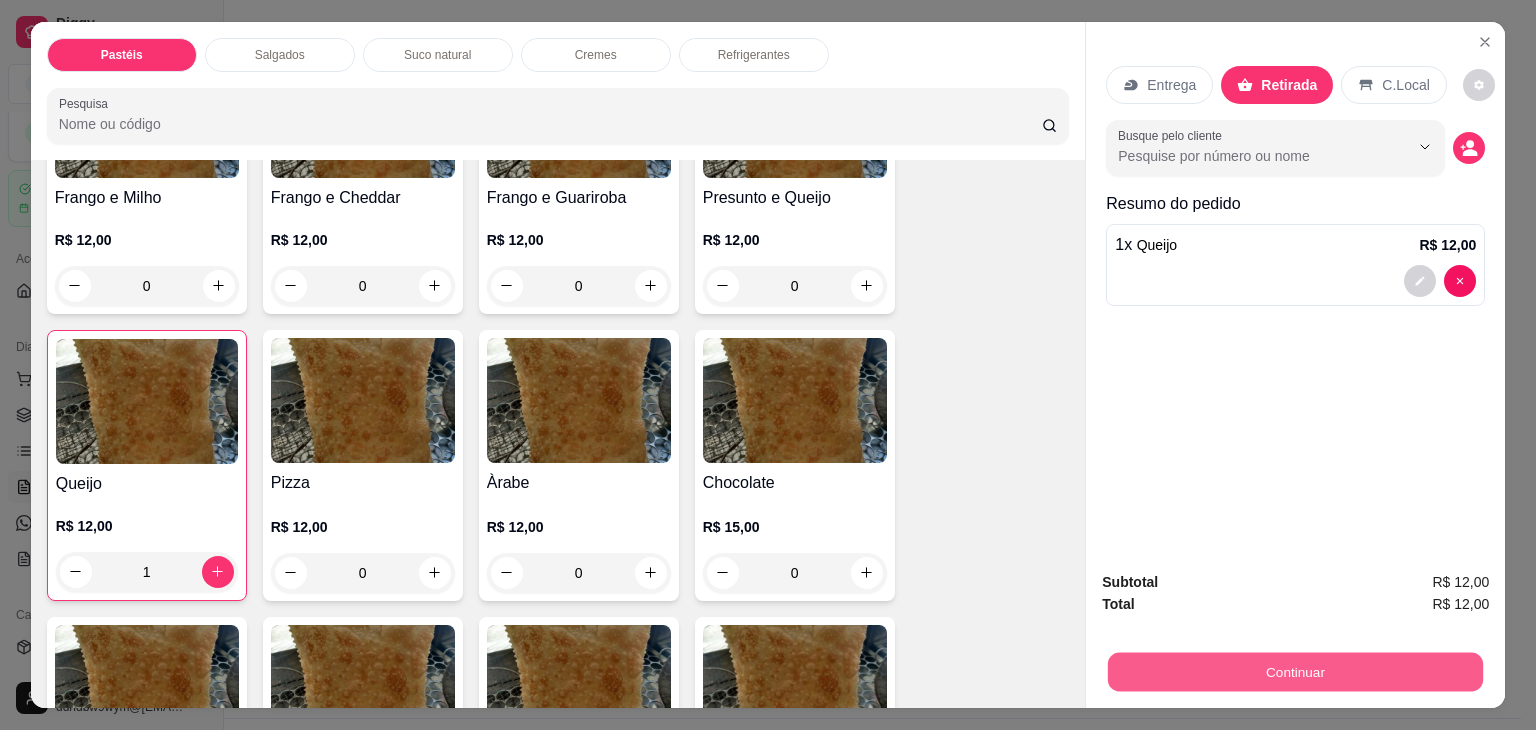 click on "Continuar" at bounding box center [1295, 672] 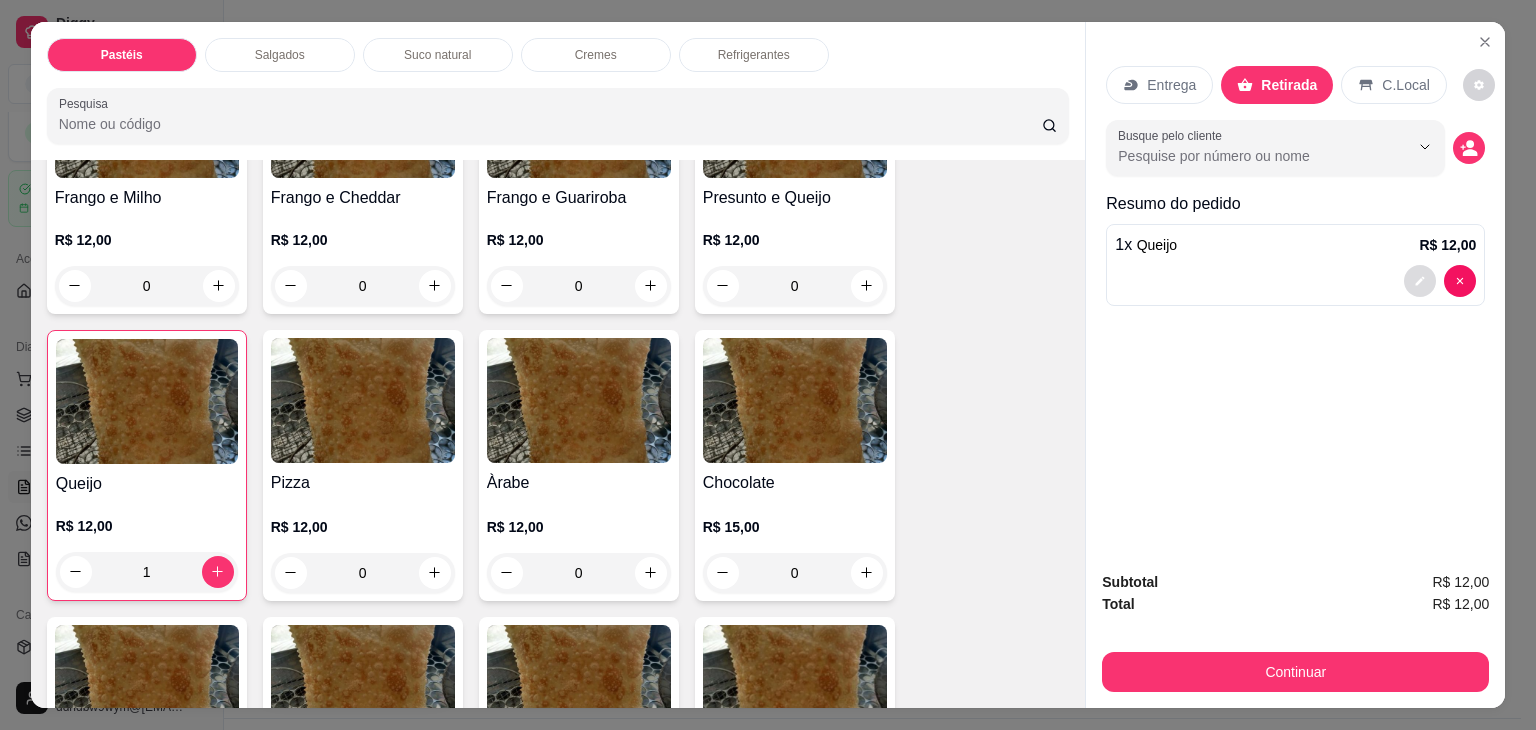 click at bounding box center [1420, 281] 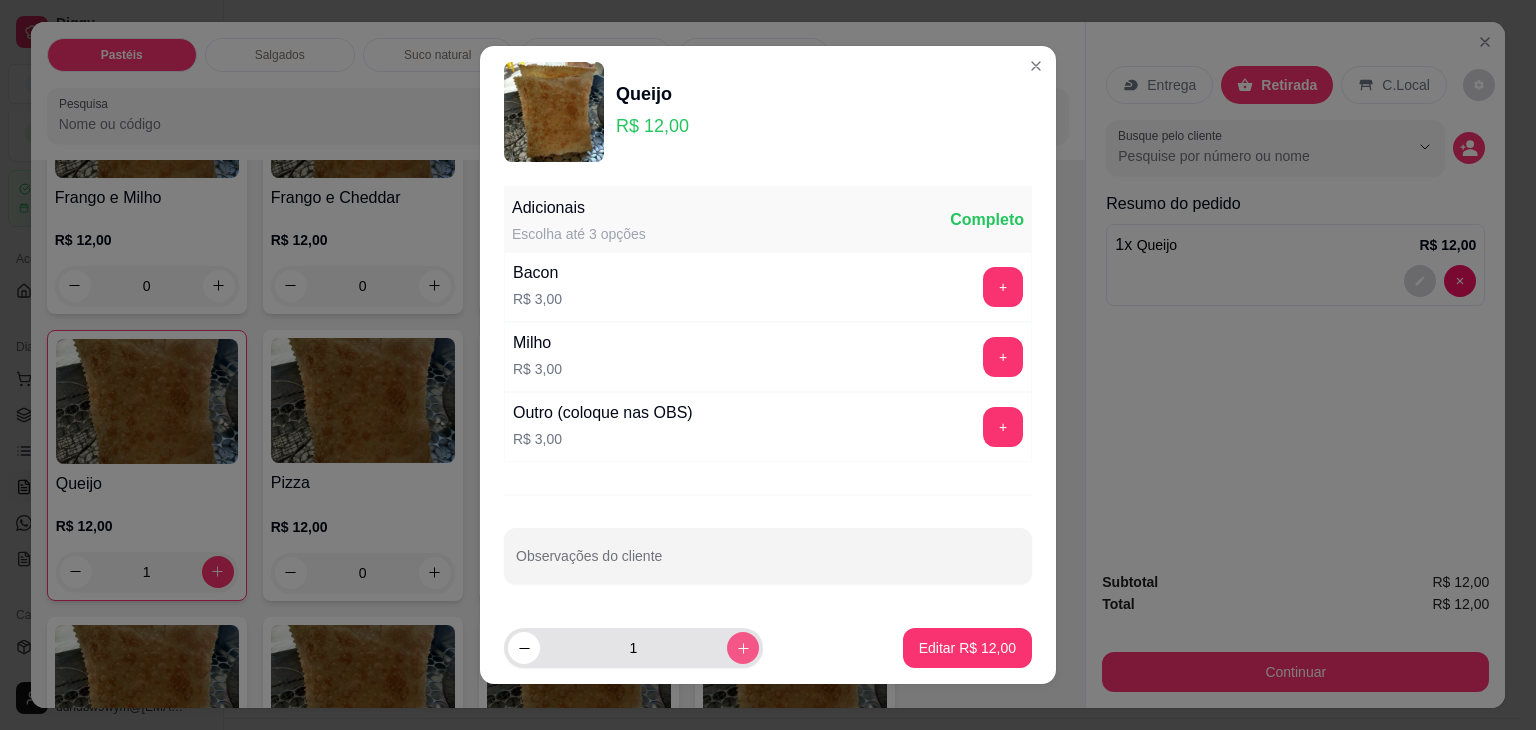 click 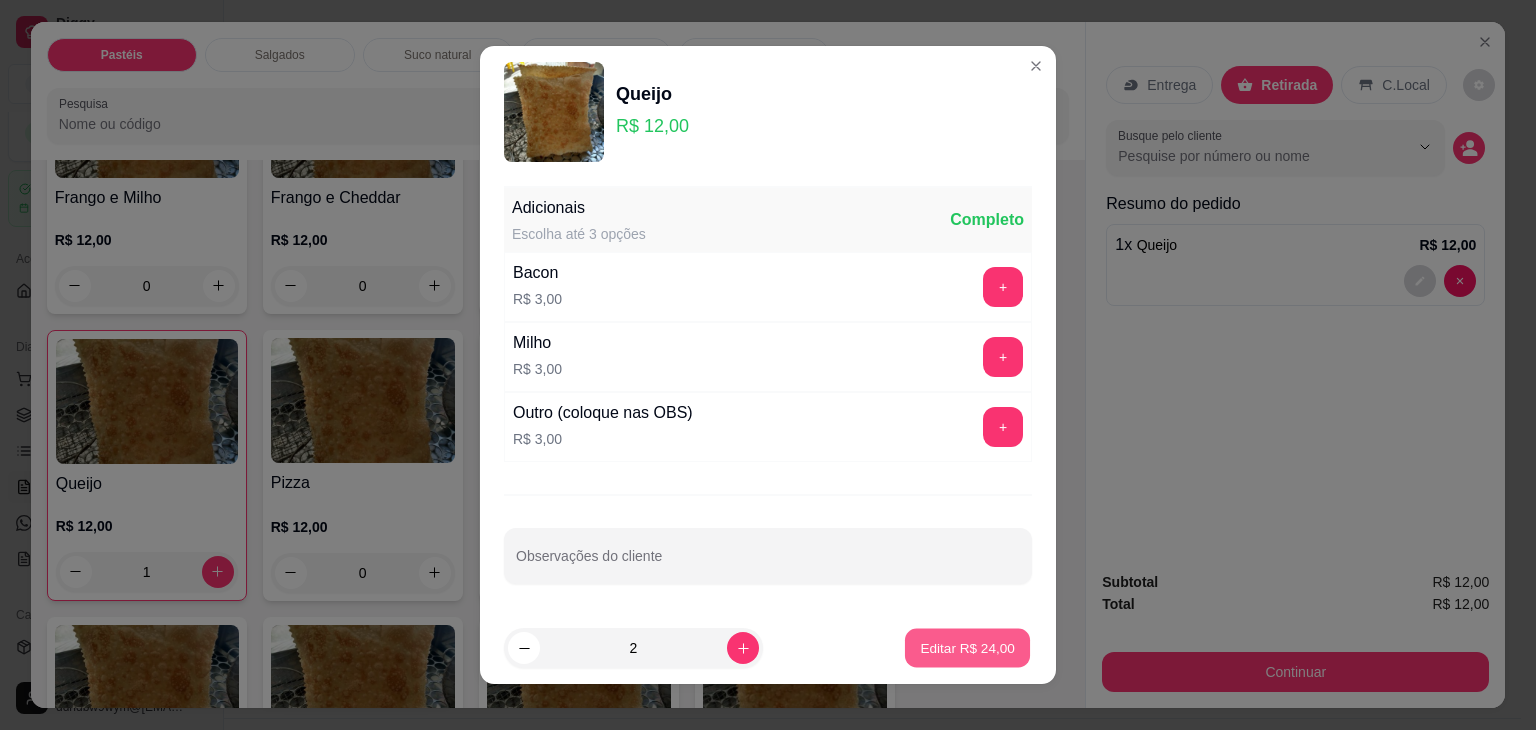 click on "Editar   R$ 24,00" at bounding box center [967, 647] 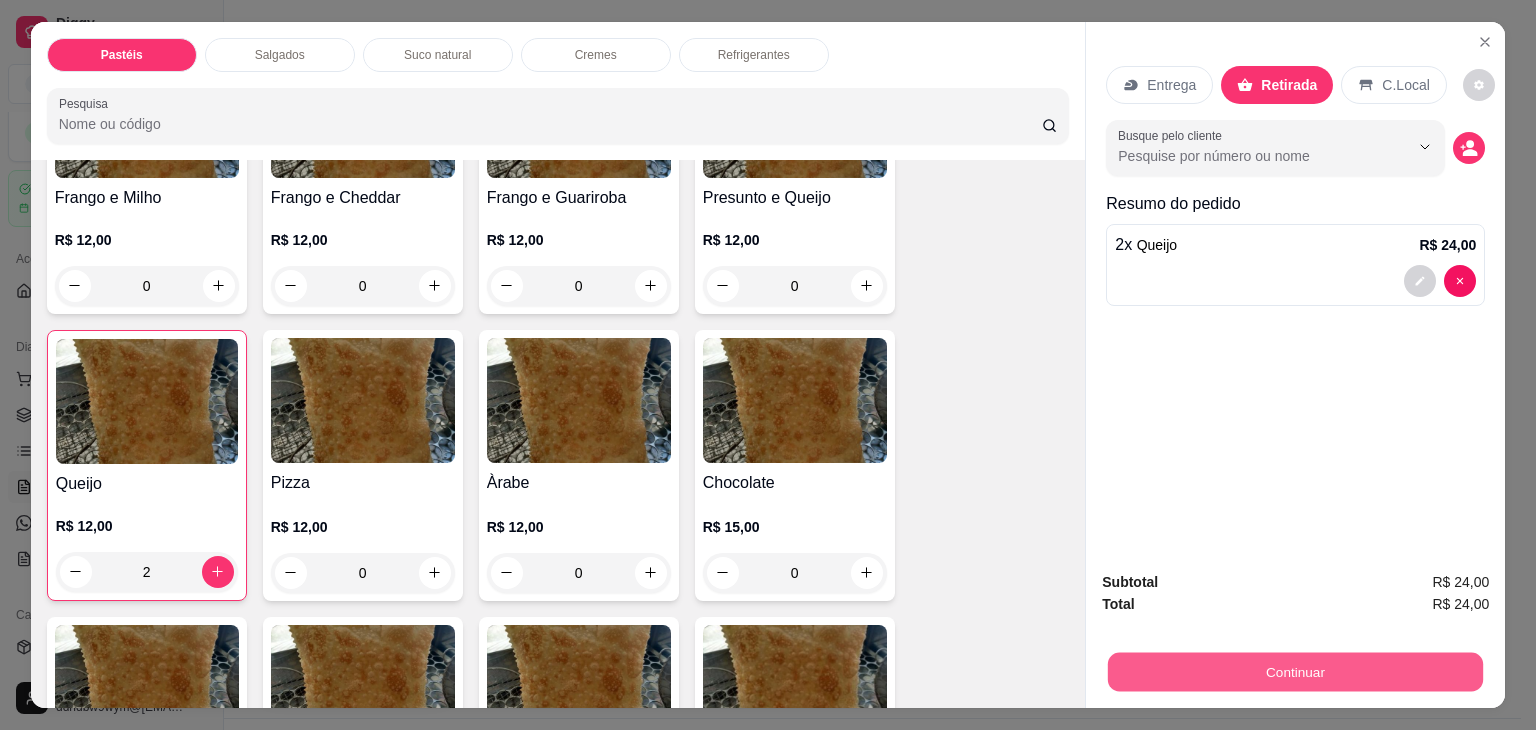 click on "Continuar" at bounding box center (1295, 672) 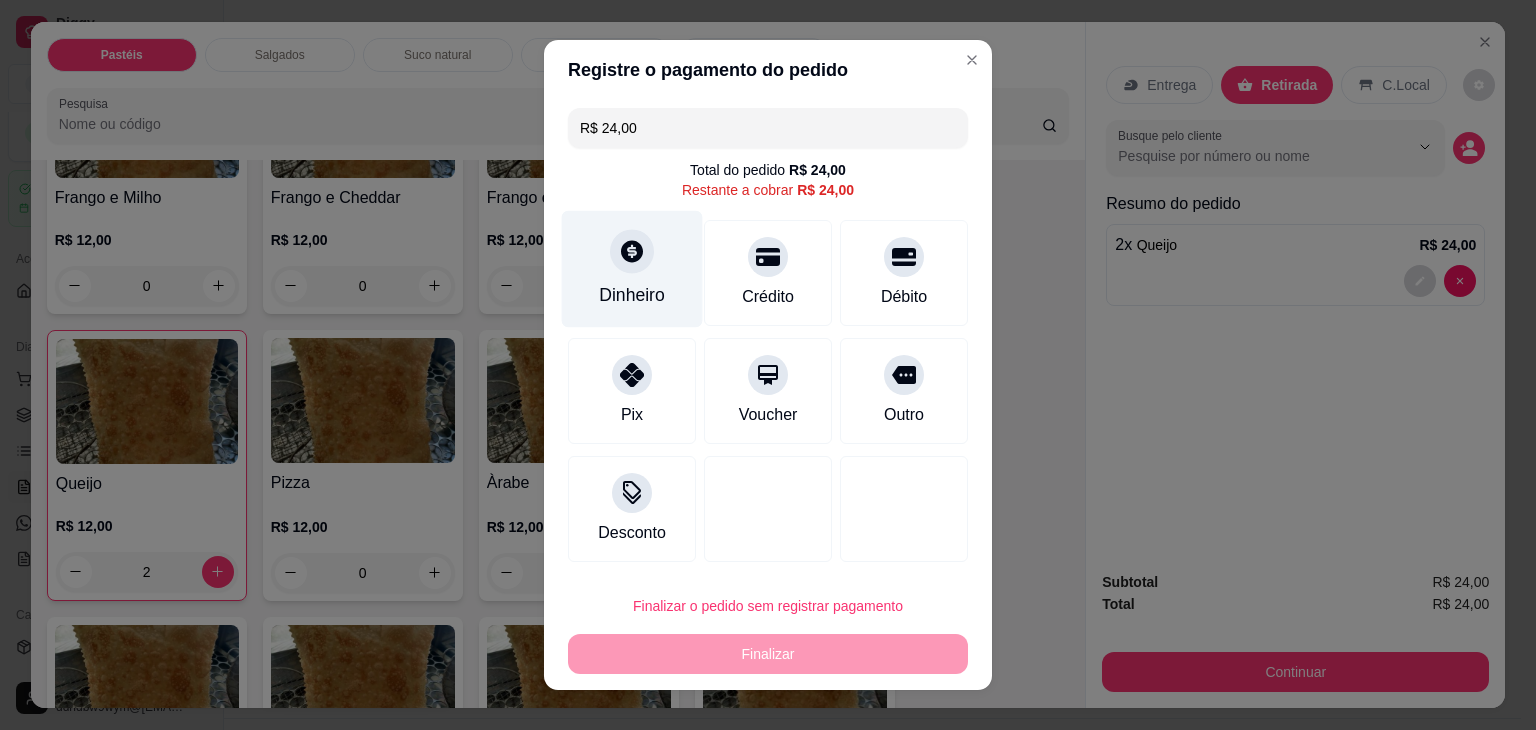 click at bounding box center [632, 251] 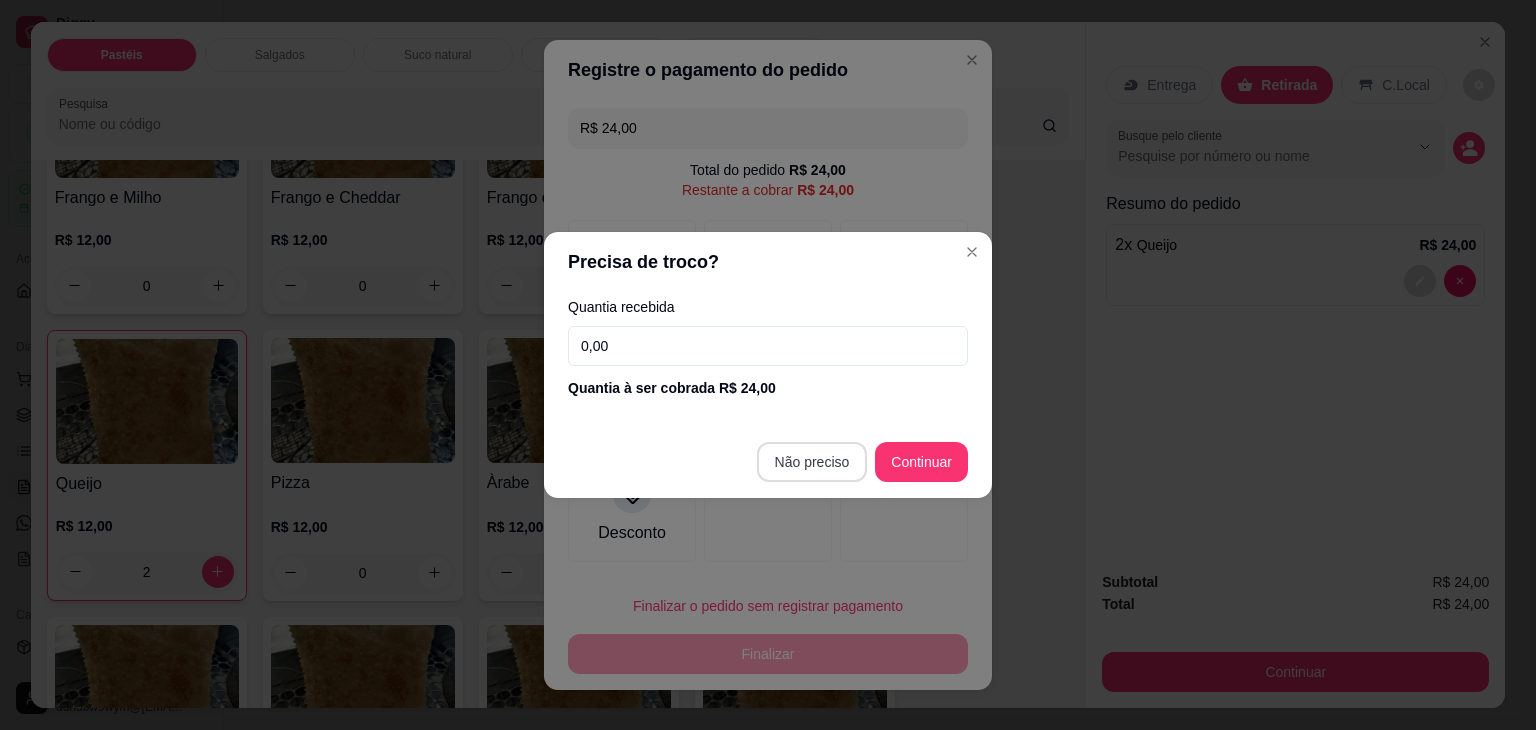 type on "R$ 0,00" 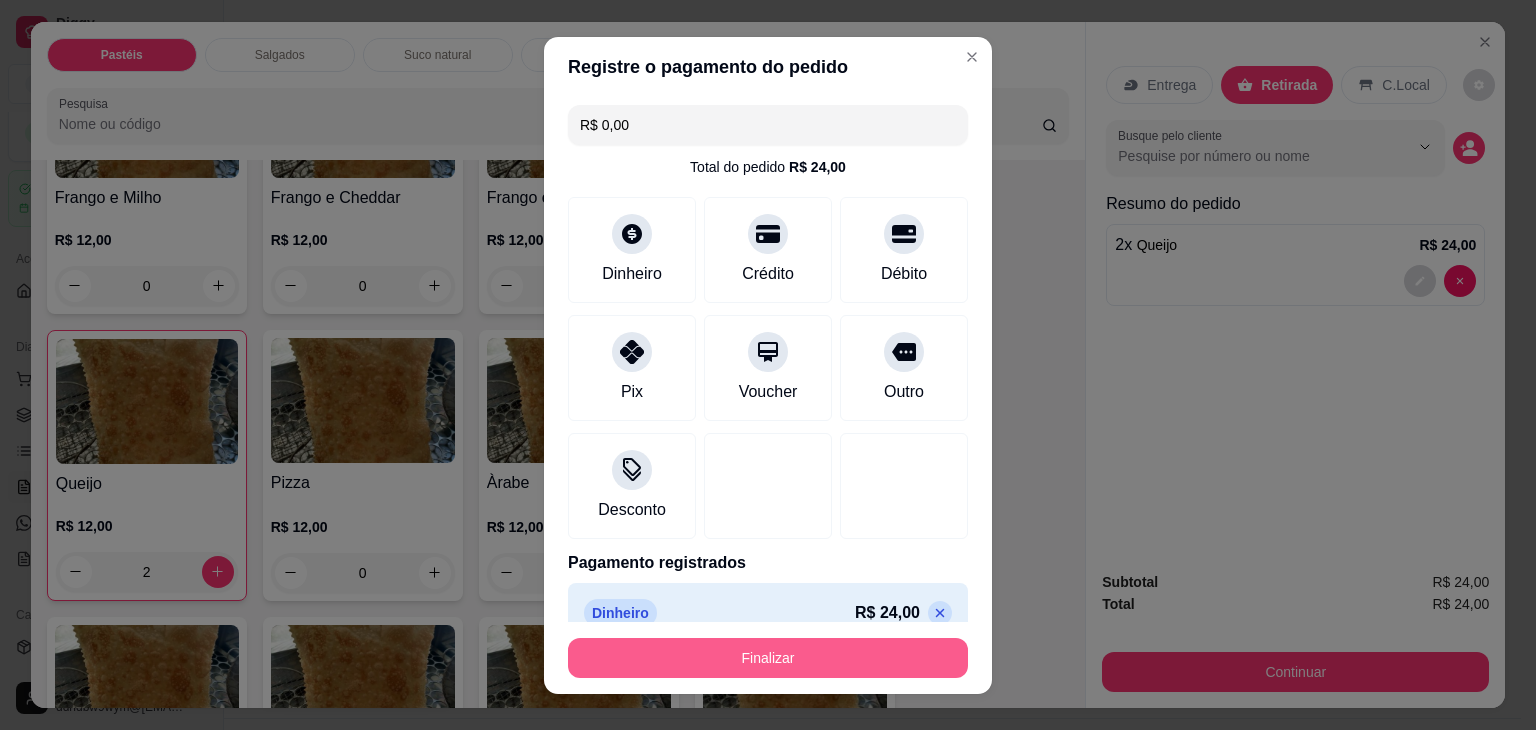 click on "Finalizar" at bounding box center (768, 658) 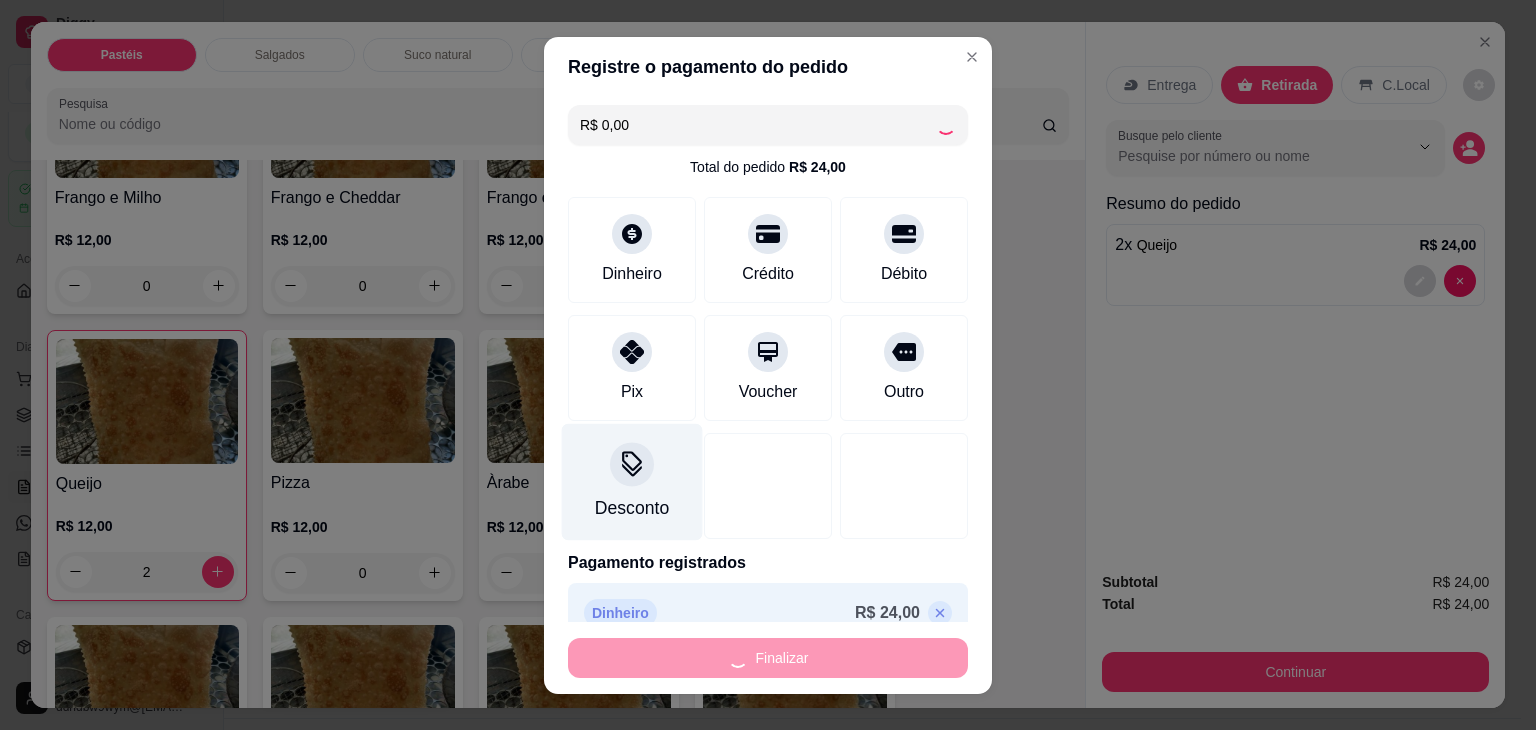 type on "0" 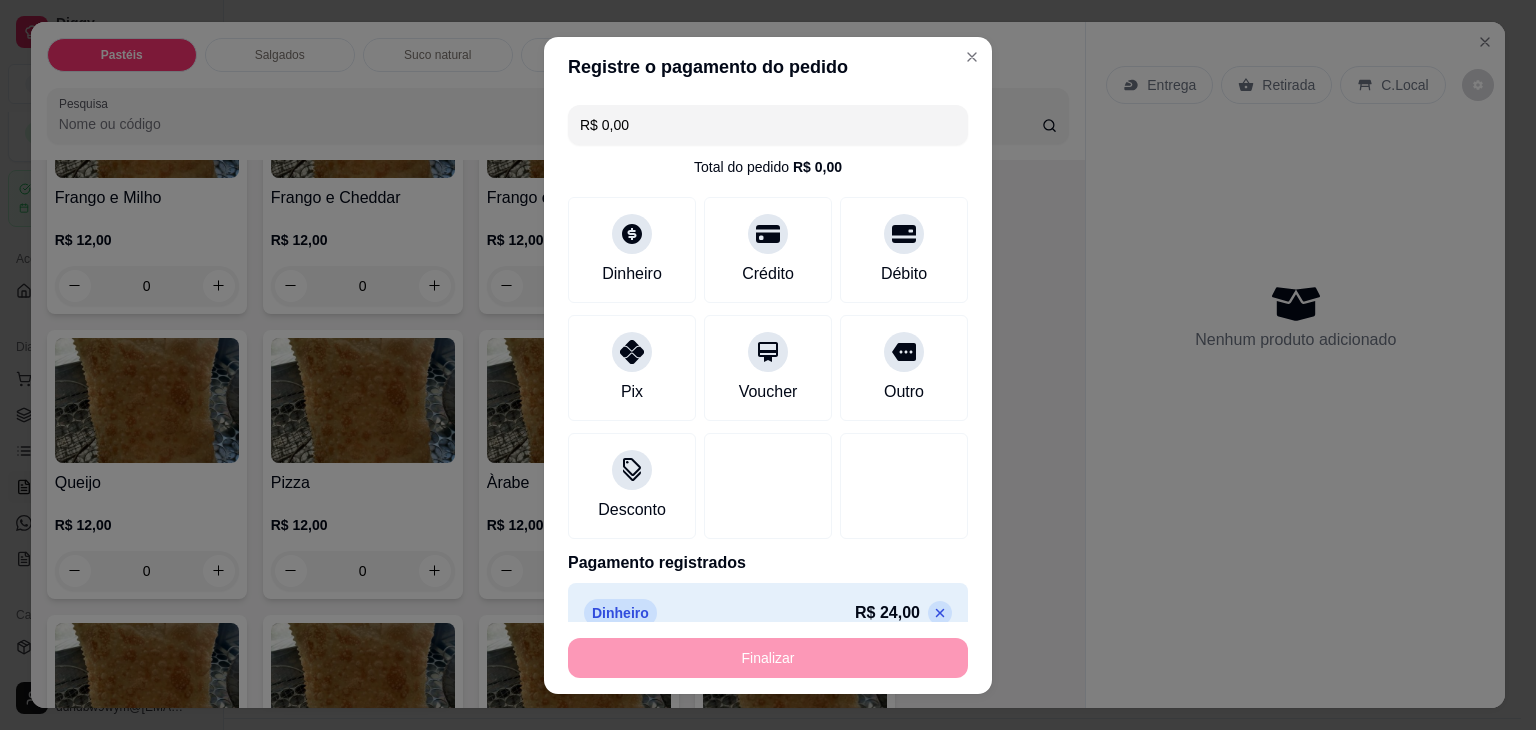 type on "-R$ 24,00" 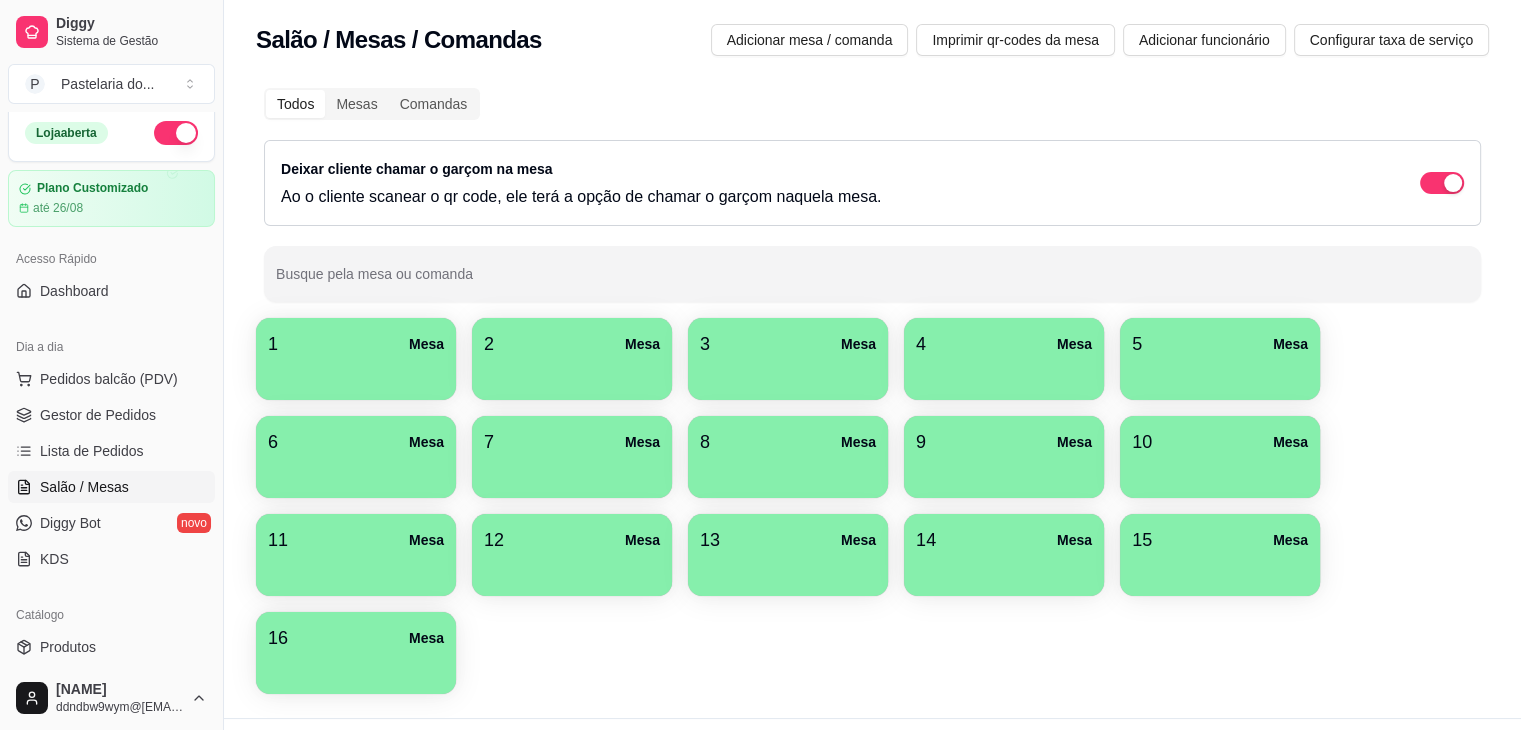click at bounding box center [356, 373] 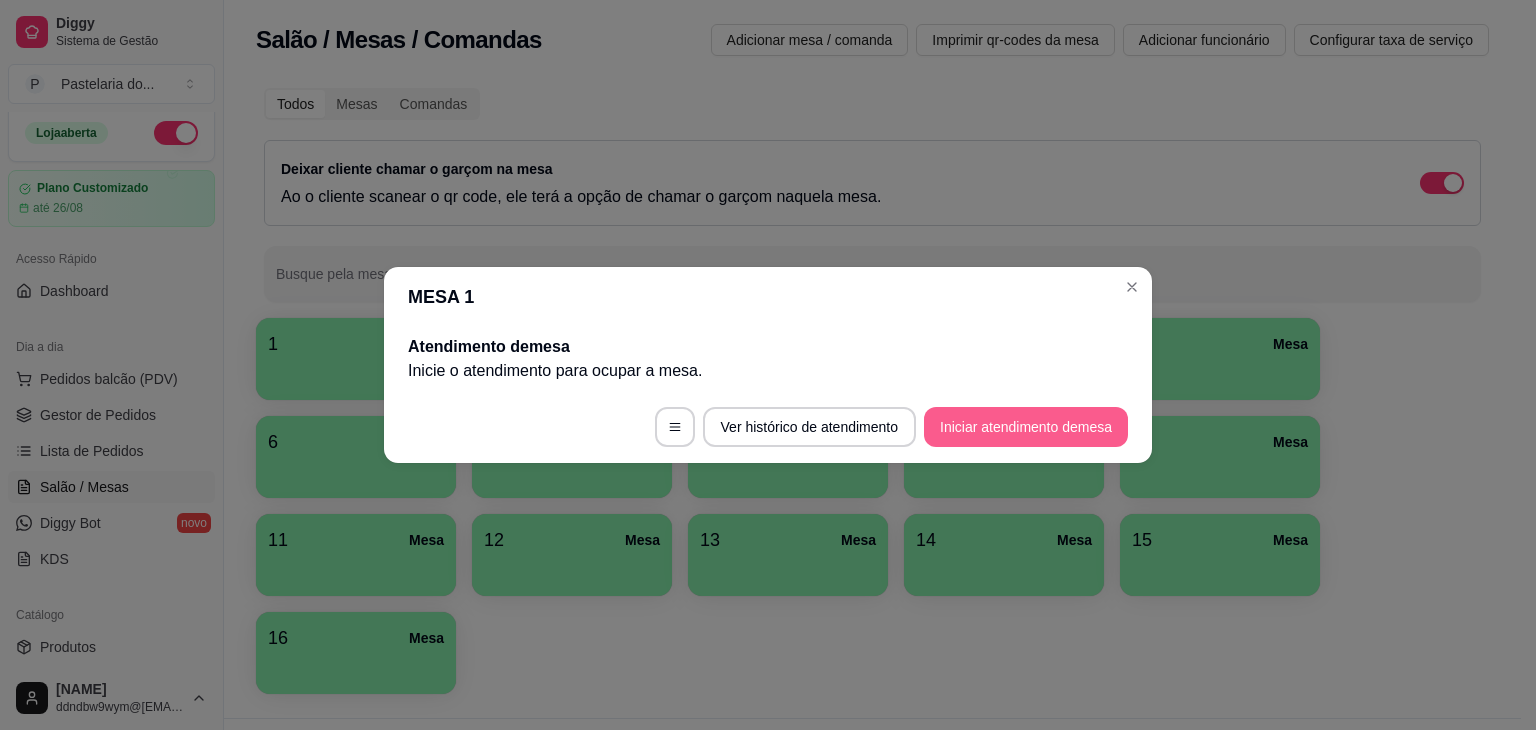 click on "Iniciar atendimento de  mesa" at bounding box center (1026, 427) 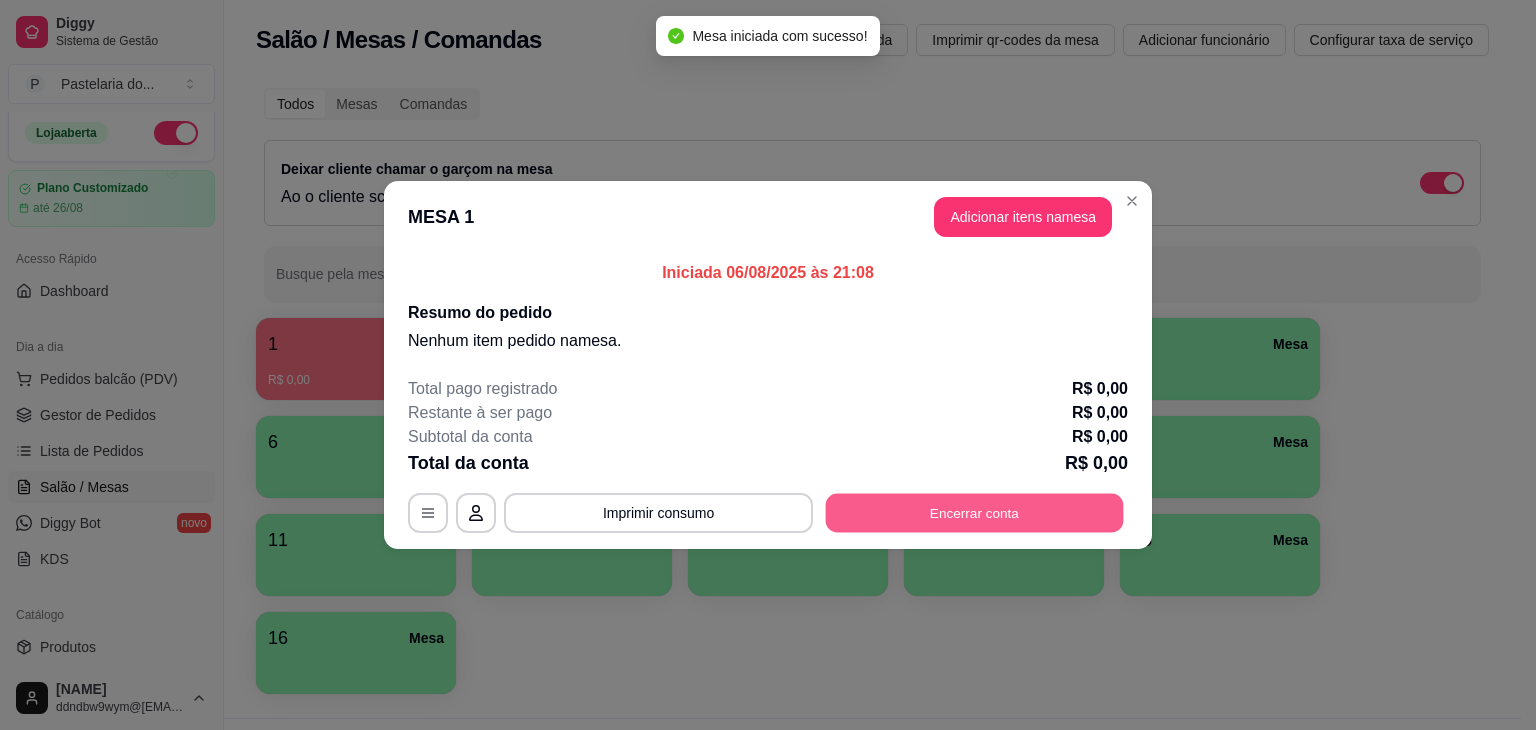 click on "Encerrar conta" at bounding box center (975, 513) 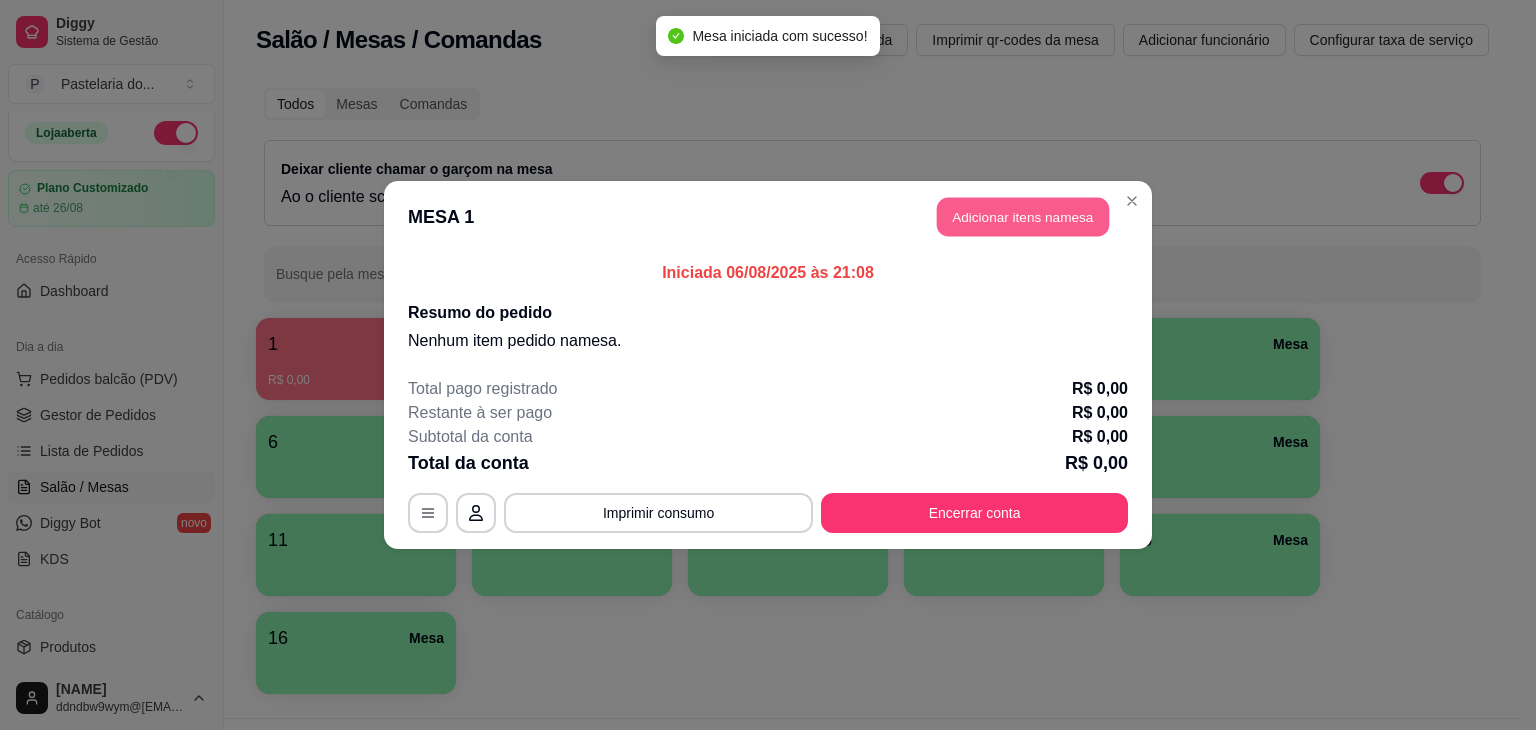 click on "Adicionar itens na  mesa" at bounding box center [1023, 217] 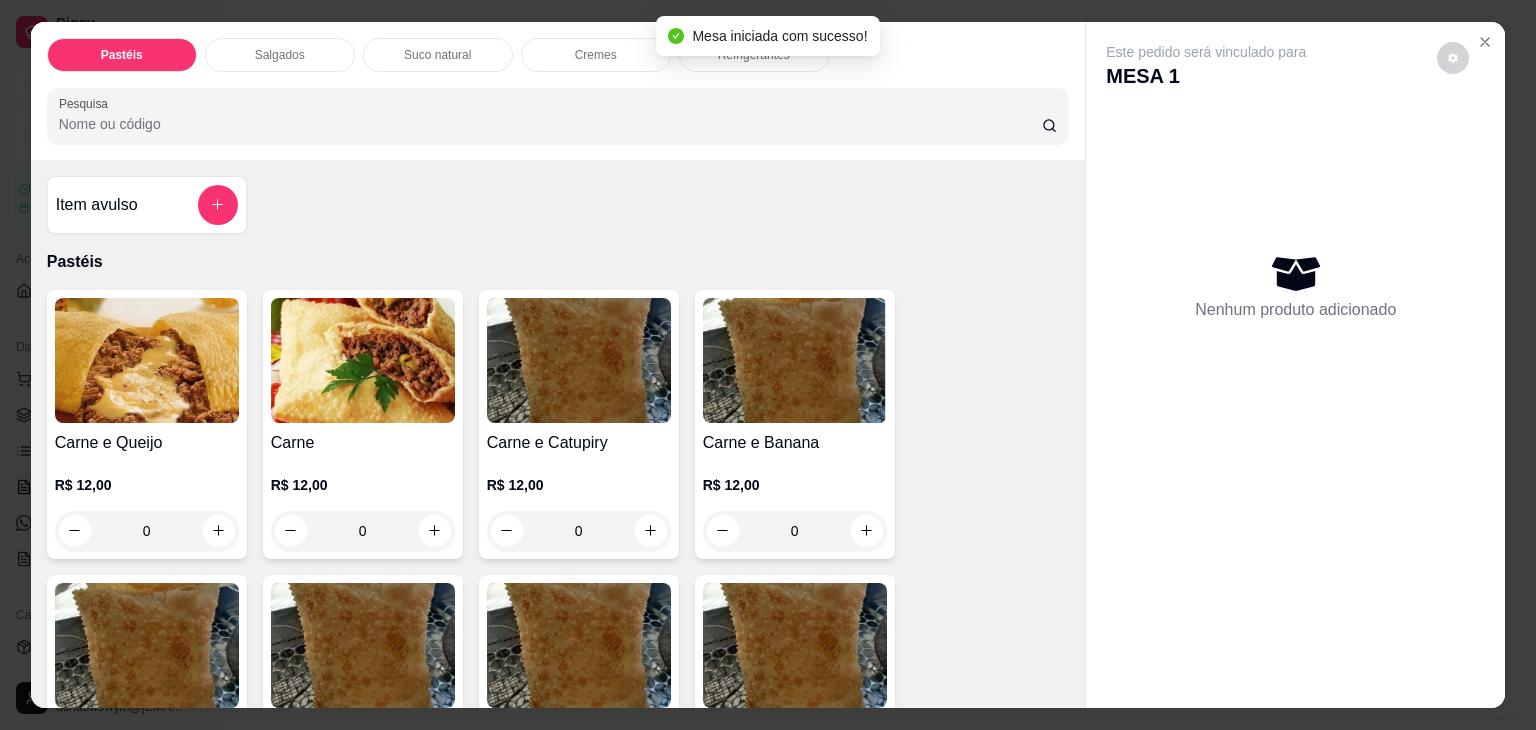 click at bounding box center [147, 360] 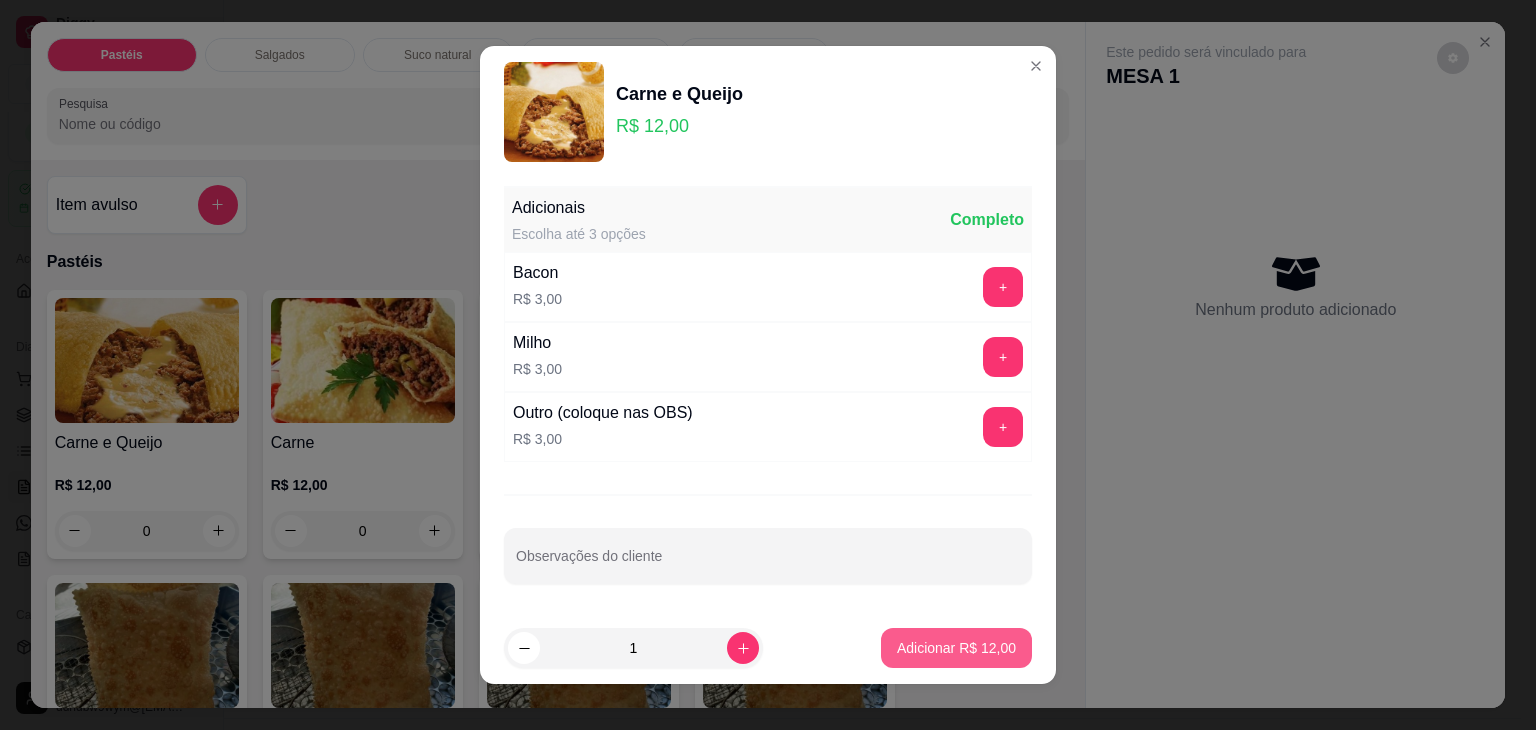 click on "Adicionar   R$ 12,00" at bounding box center [956, 648] 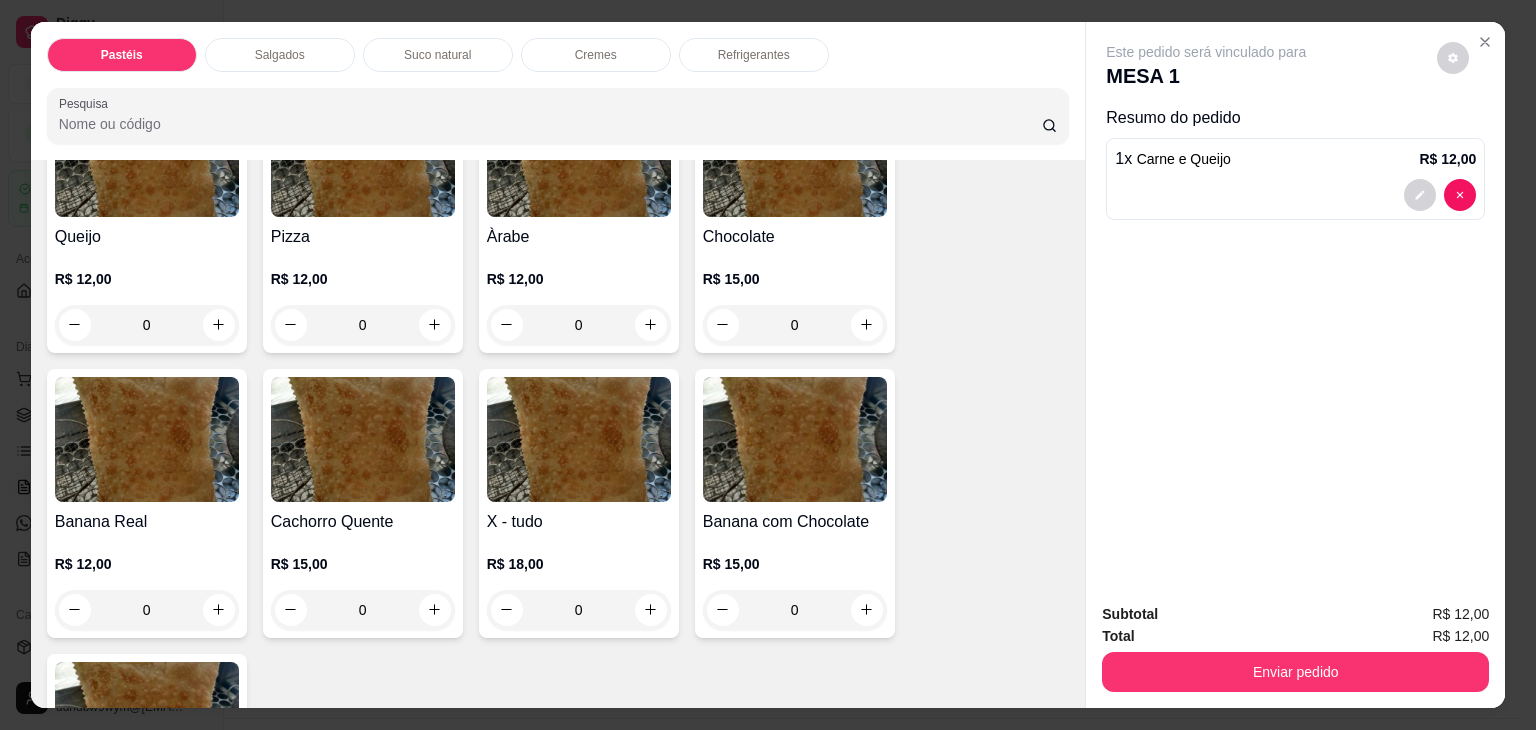 scroll, scrollTop: 1400, scrollLeft: 0, axis: vertical 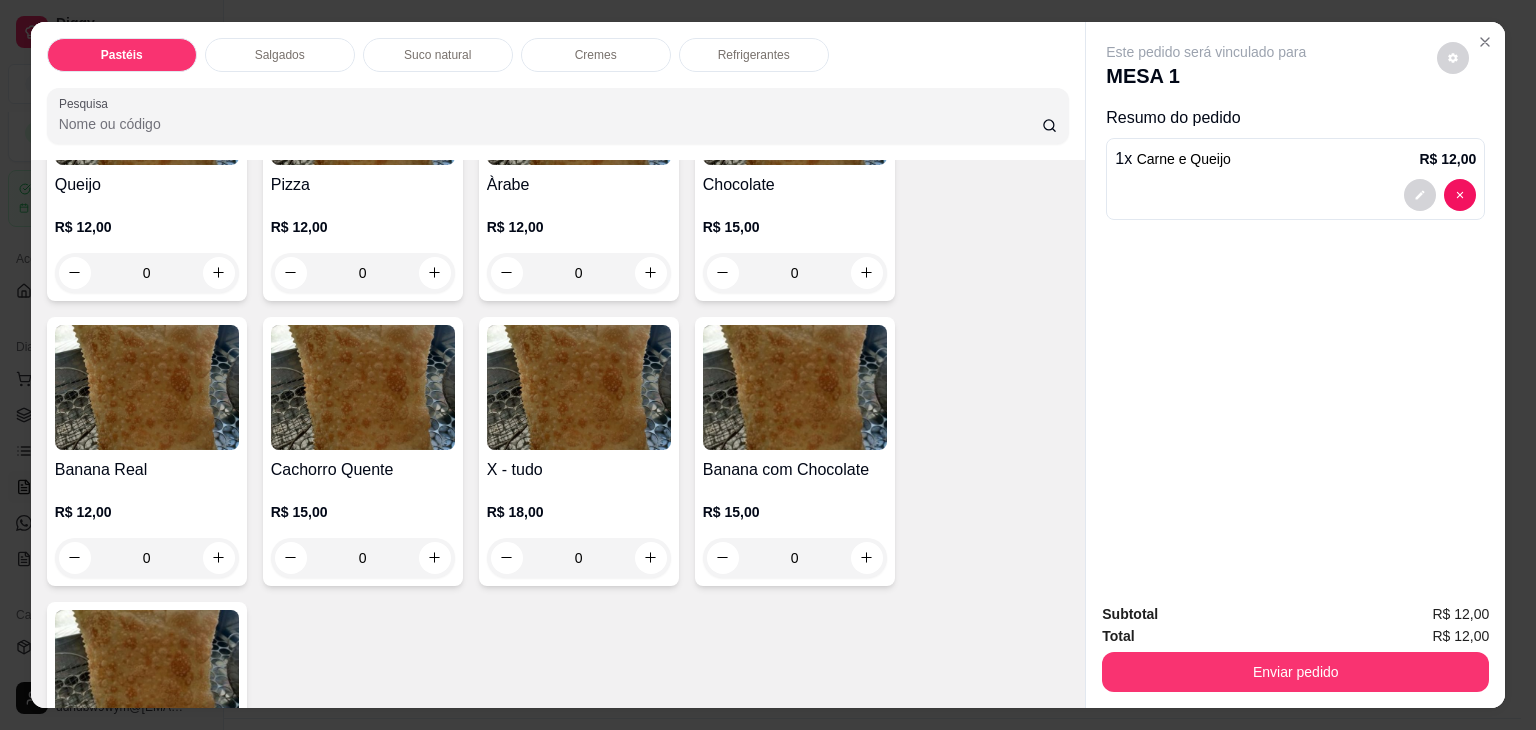 click on "R$ 12,00" at bounding box center (363, 227) 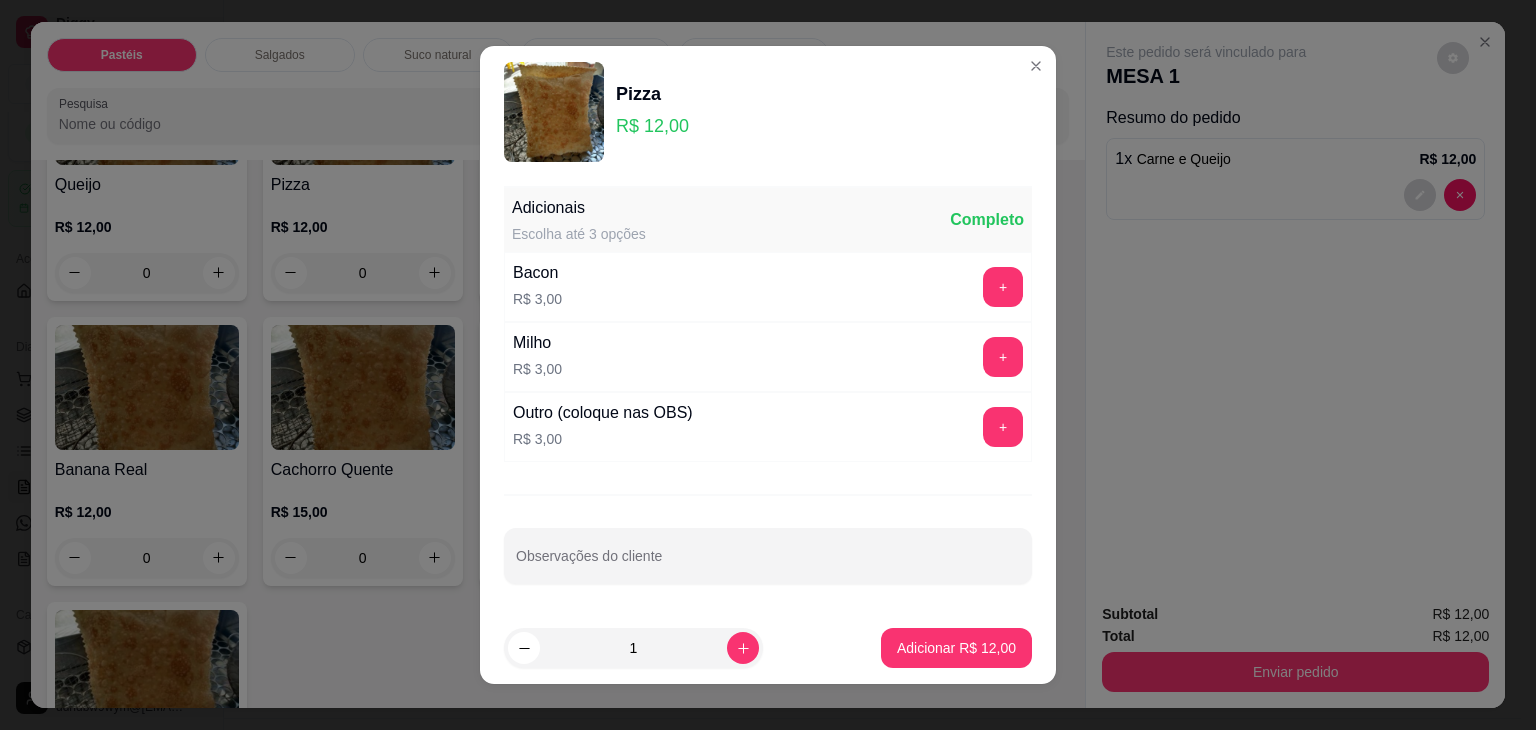 click on "Adicionais Escolha até 3 opções Completo Bacon R$ 3,00 + Milho R$ 3,00 + Outro (coloque nas OBS) R$ 3,00 + Observações do cliente" at bounding box center (768, 395) 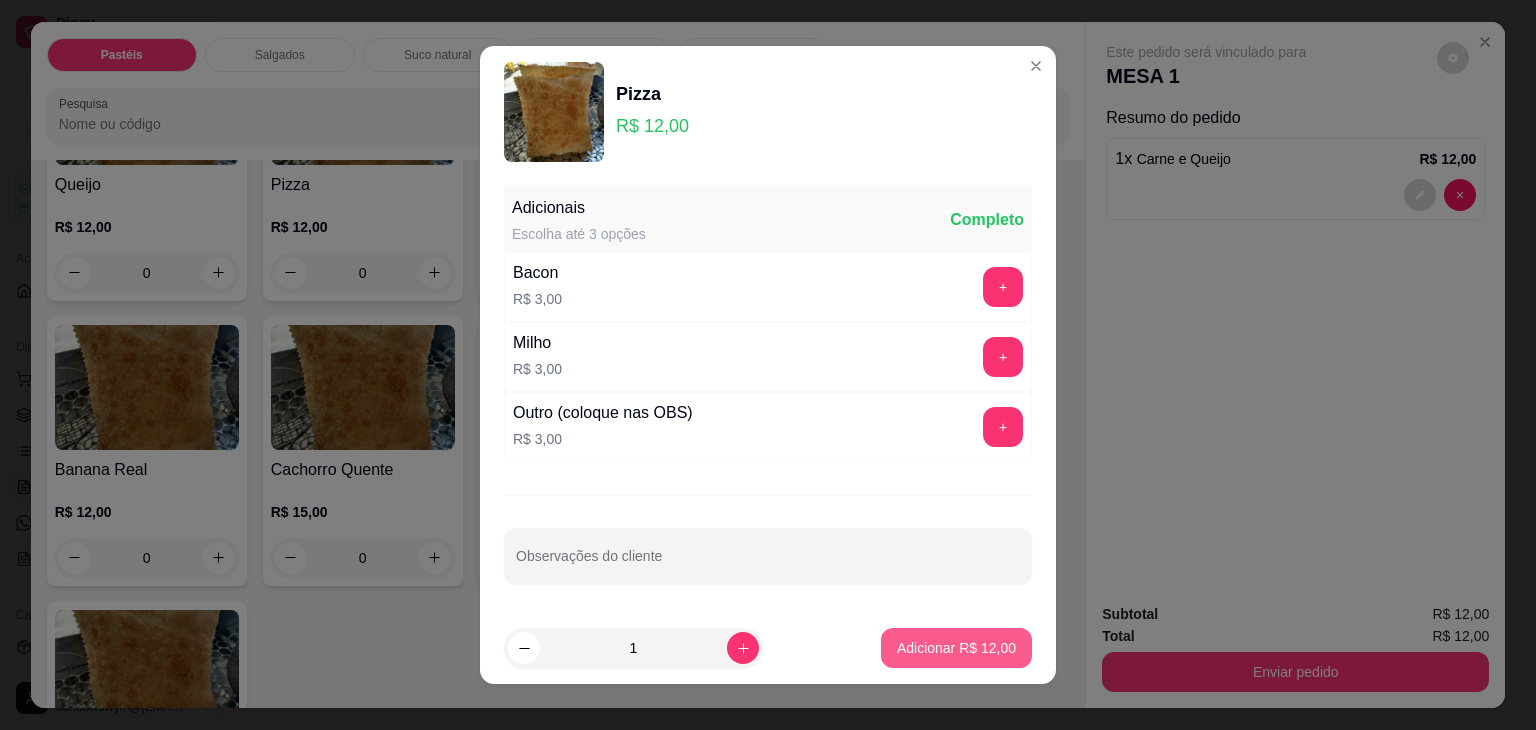 click on "Adicionar   R$ 12,00" at bounding box center [956, 648] 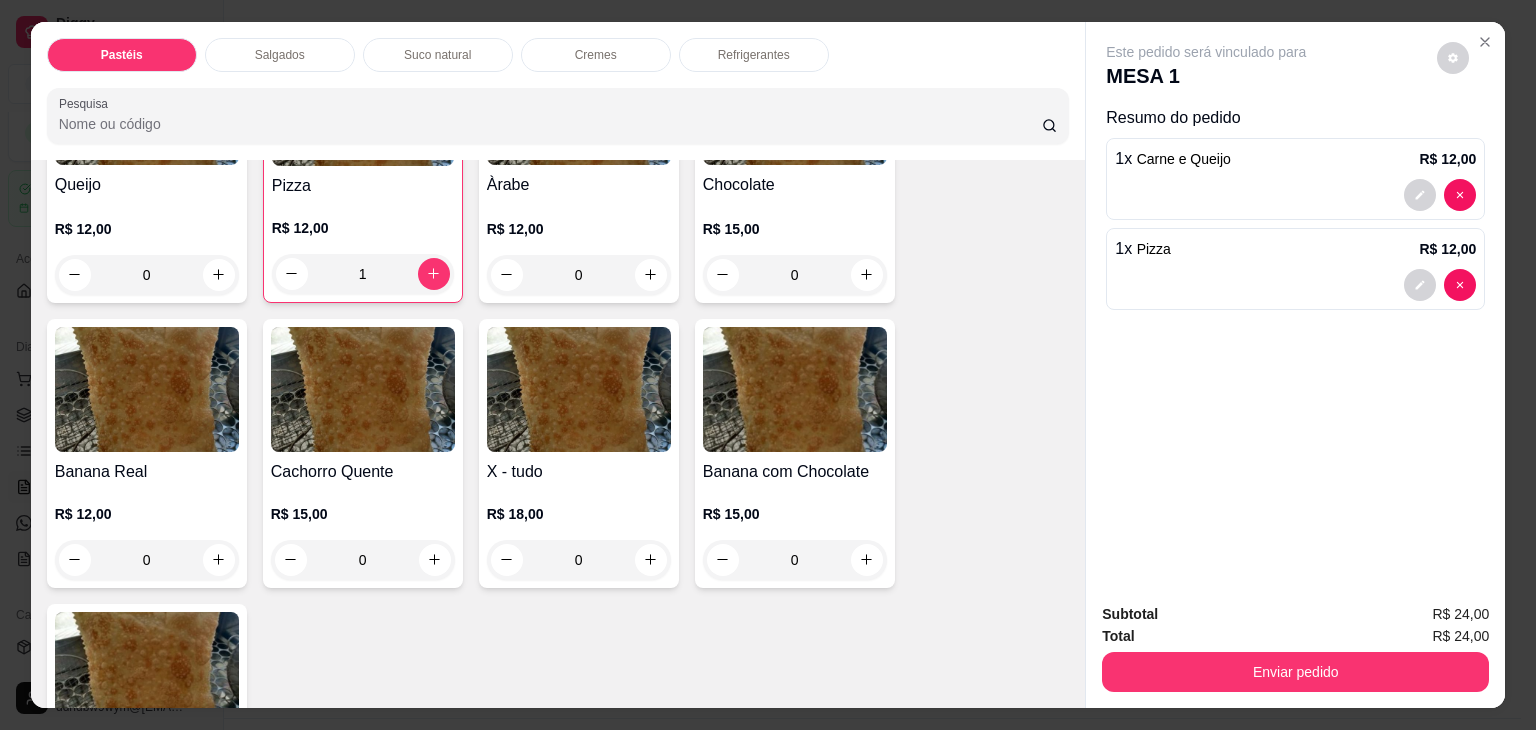 drag, startPoint x: 730, startPoint y: 41, endPoint x: 716, endPoint y: 131, distance: 91.08238 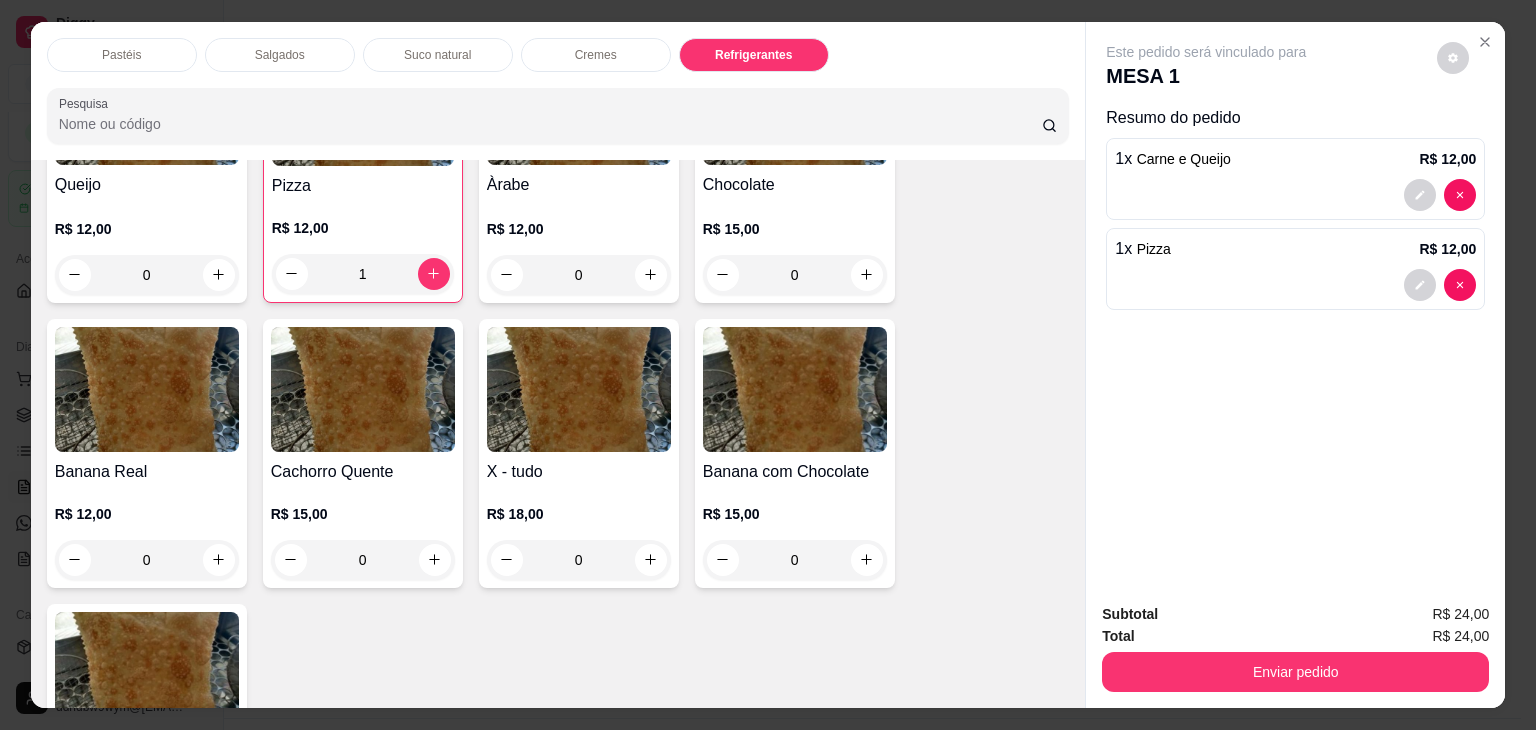 scroll, scrollTop: 4624, scrollLeft: 0, axis: vertical 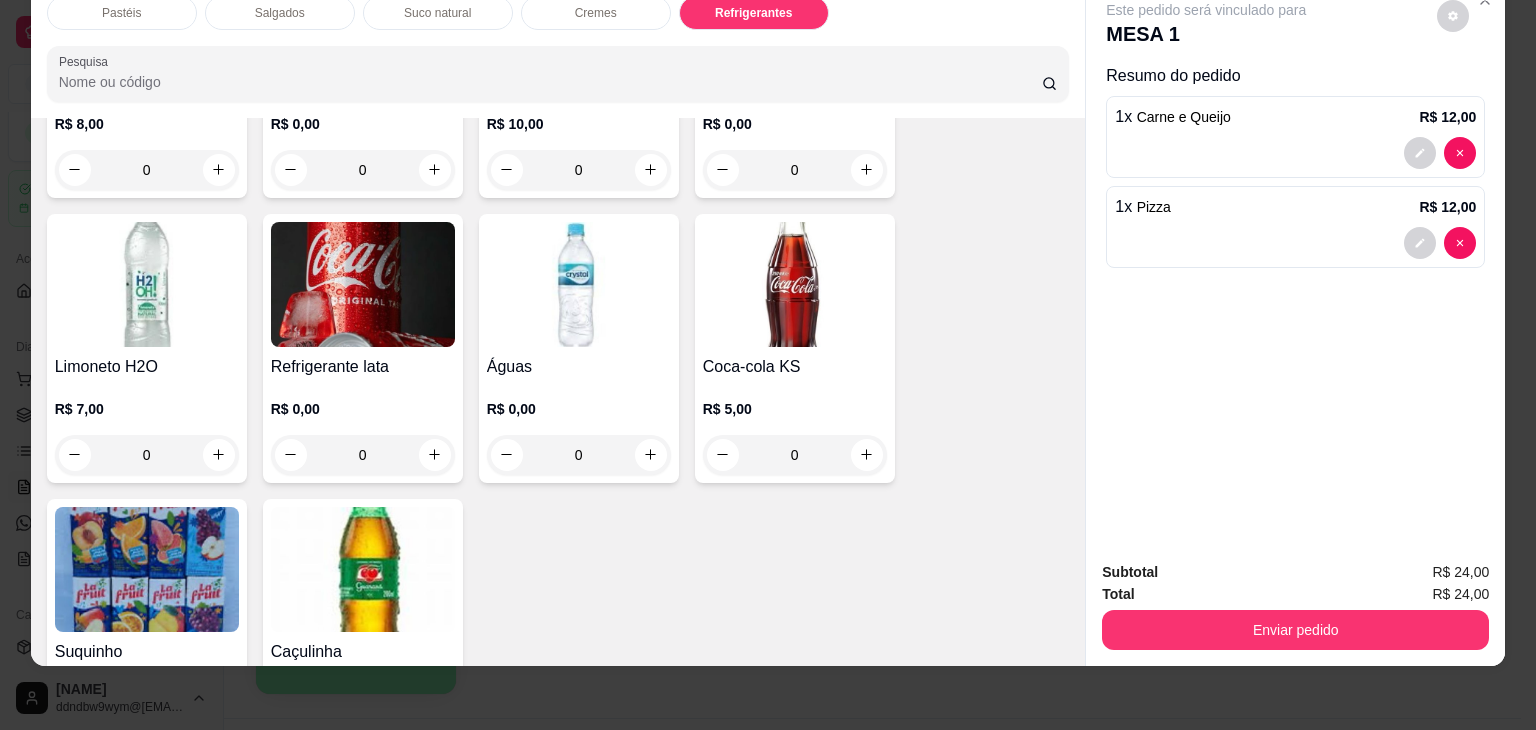 click at bounding box center (147, 284) 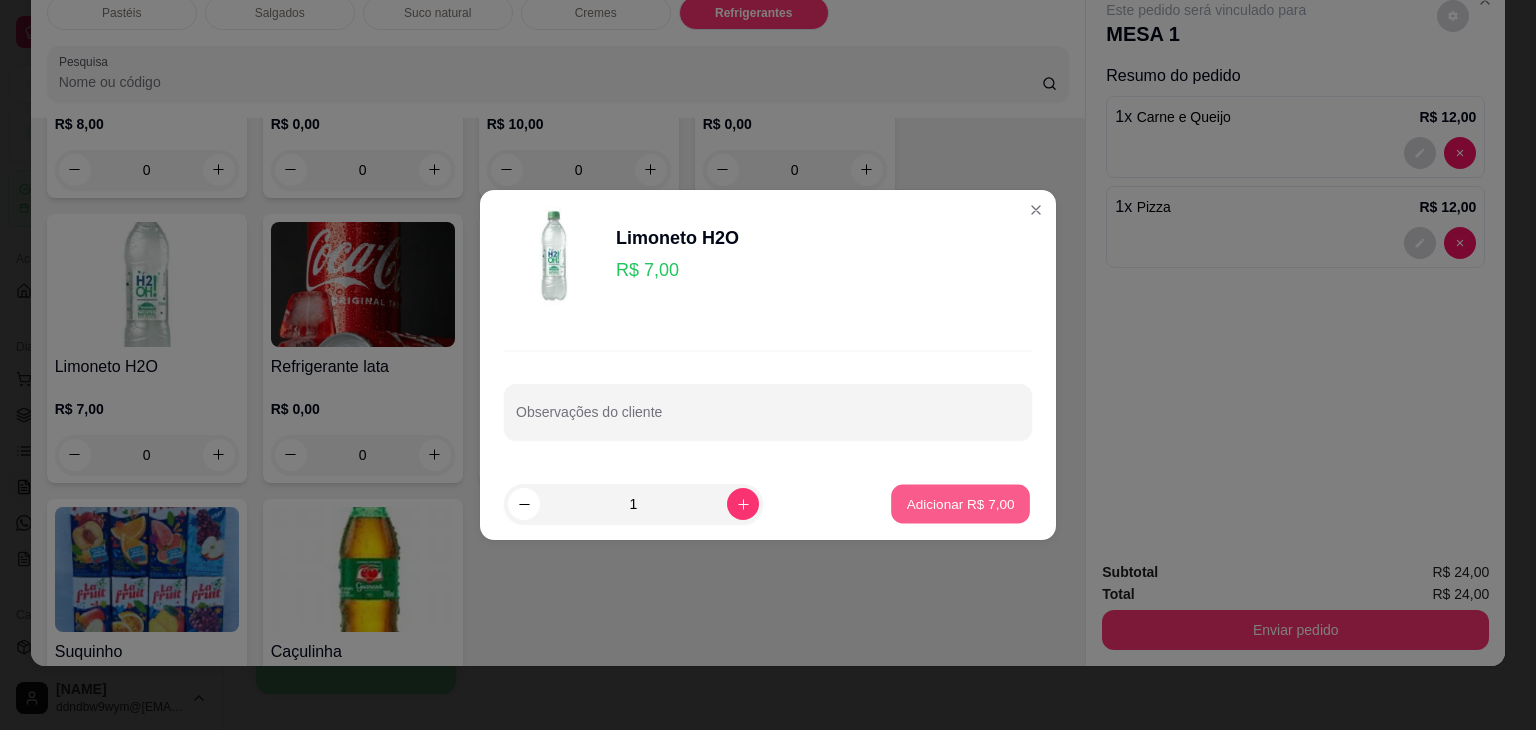 click on "Adicionar   R$ 7,00" at bounding box center [960, 504] 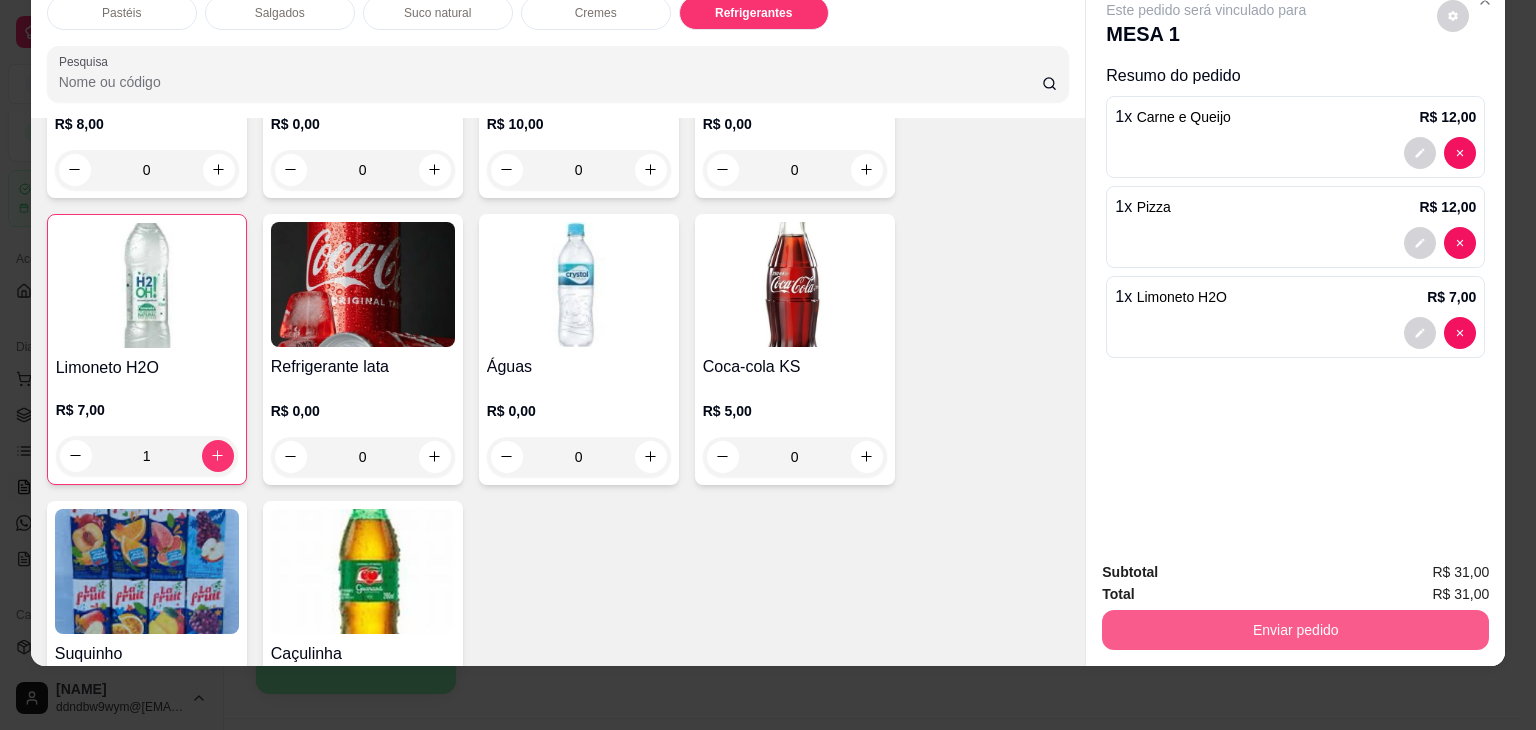 click on "Enviar pedido" at bounding box center [1295, 630] 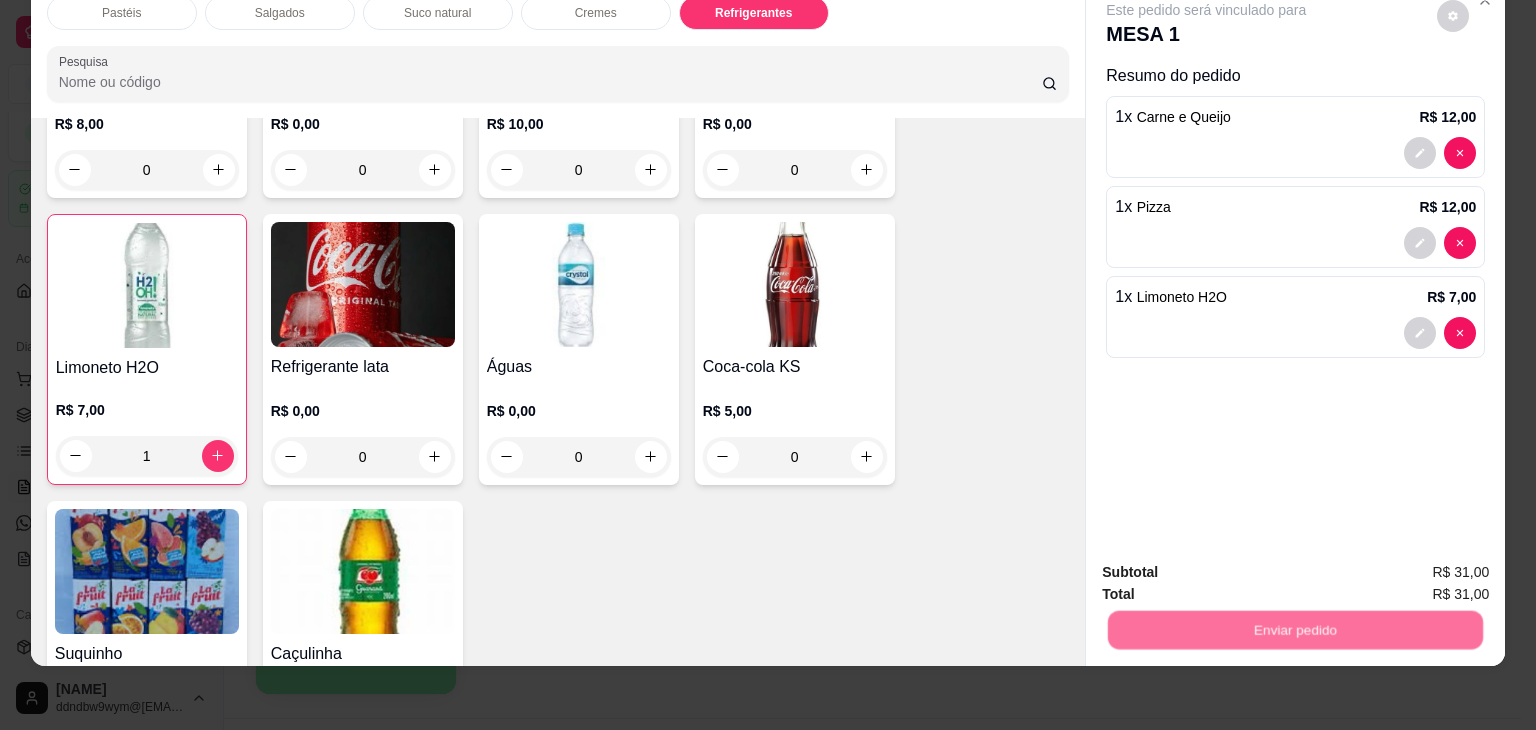 click on "Não registrar e enviar pedido" at bounding box center (1229, 564) 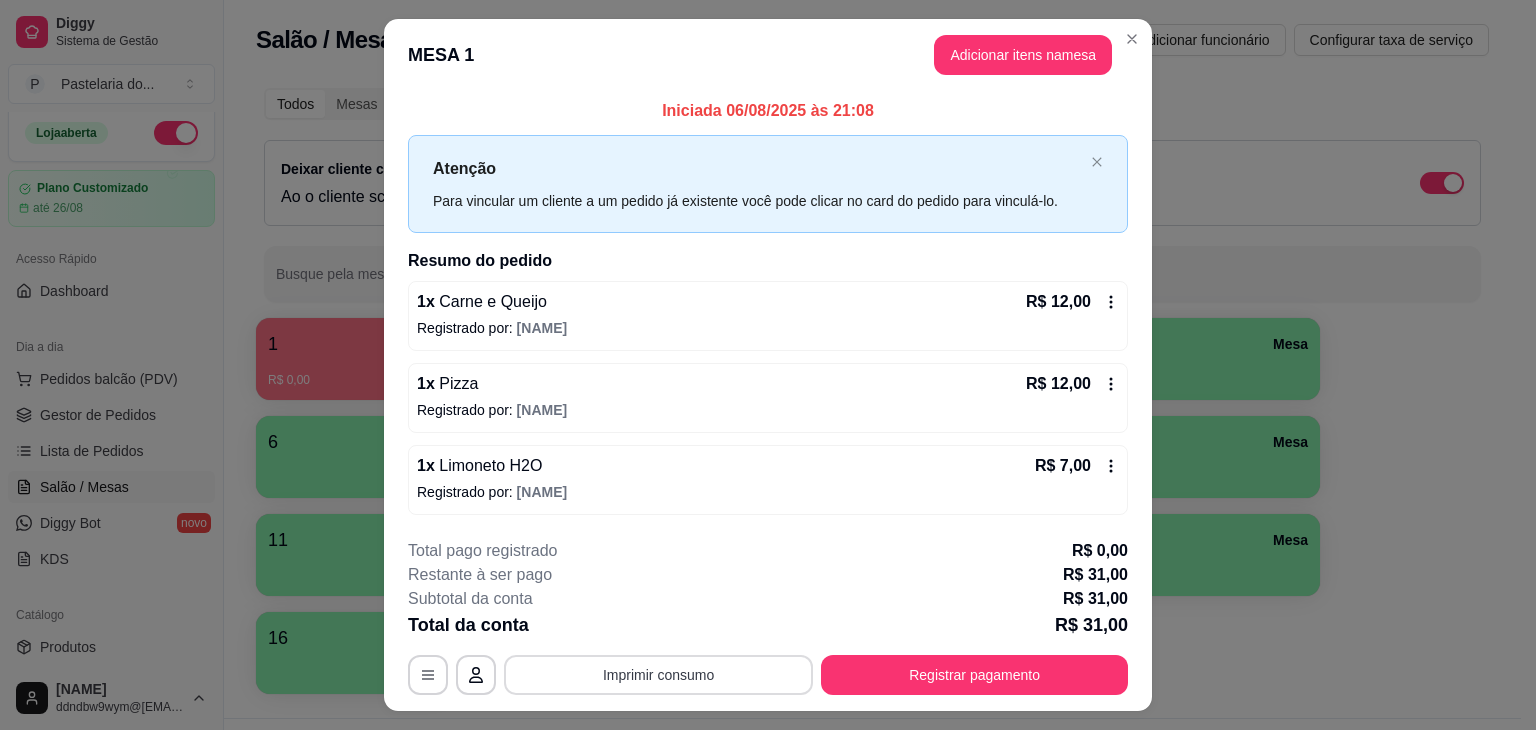 click on "Imprimir consumo" at bounding box center (658, 675) 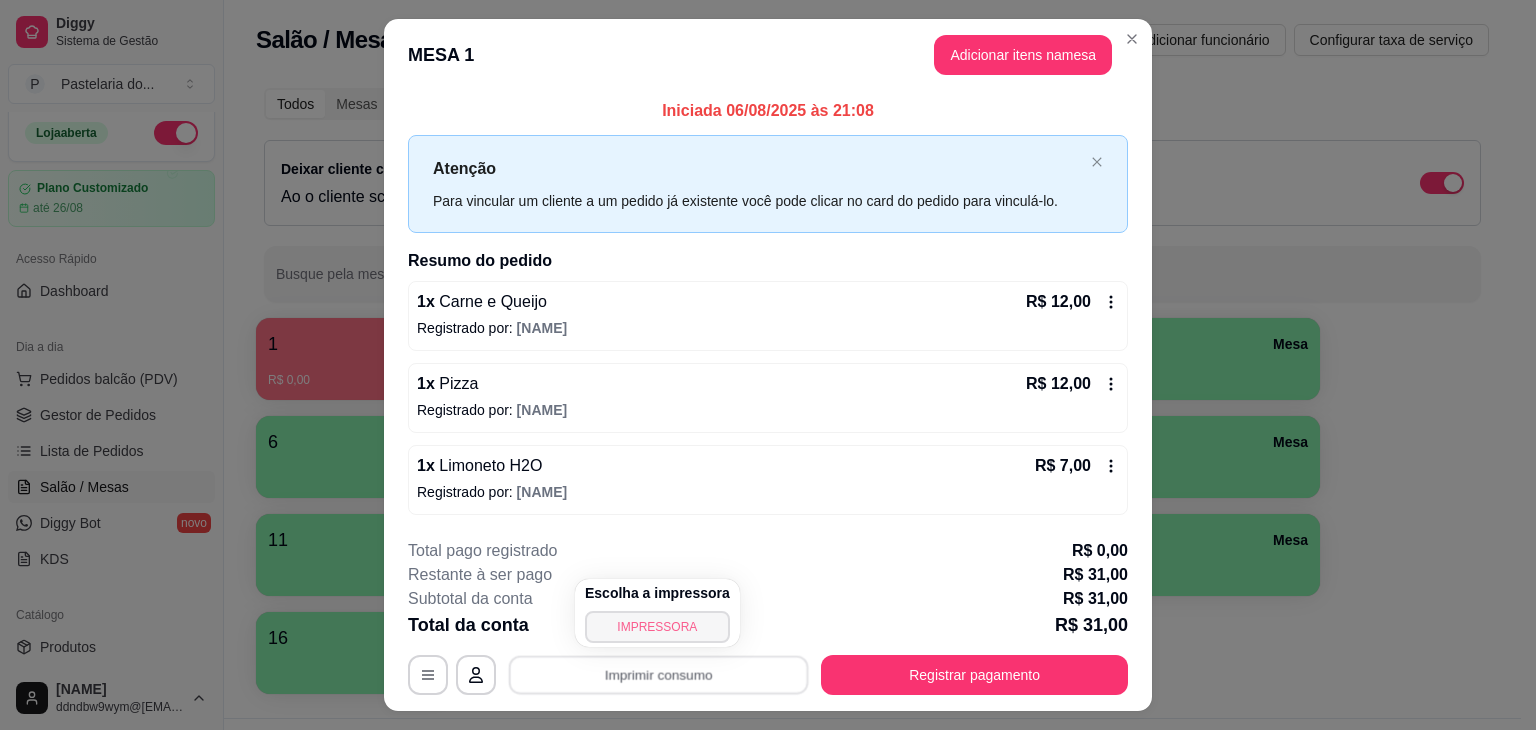 click on "IMPRESSORA" at bounding box center [657, 627] 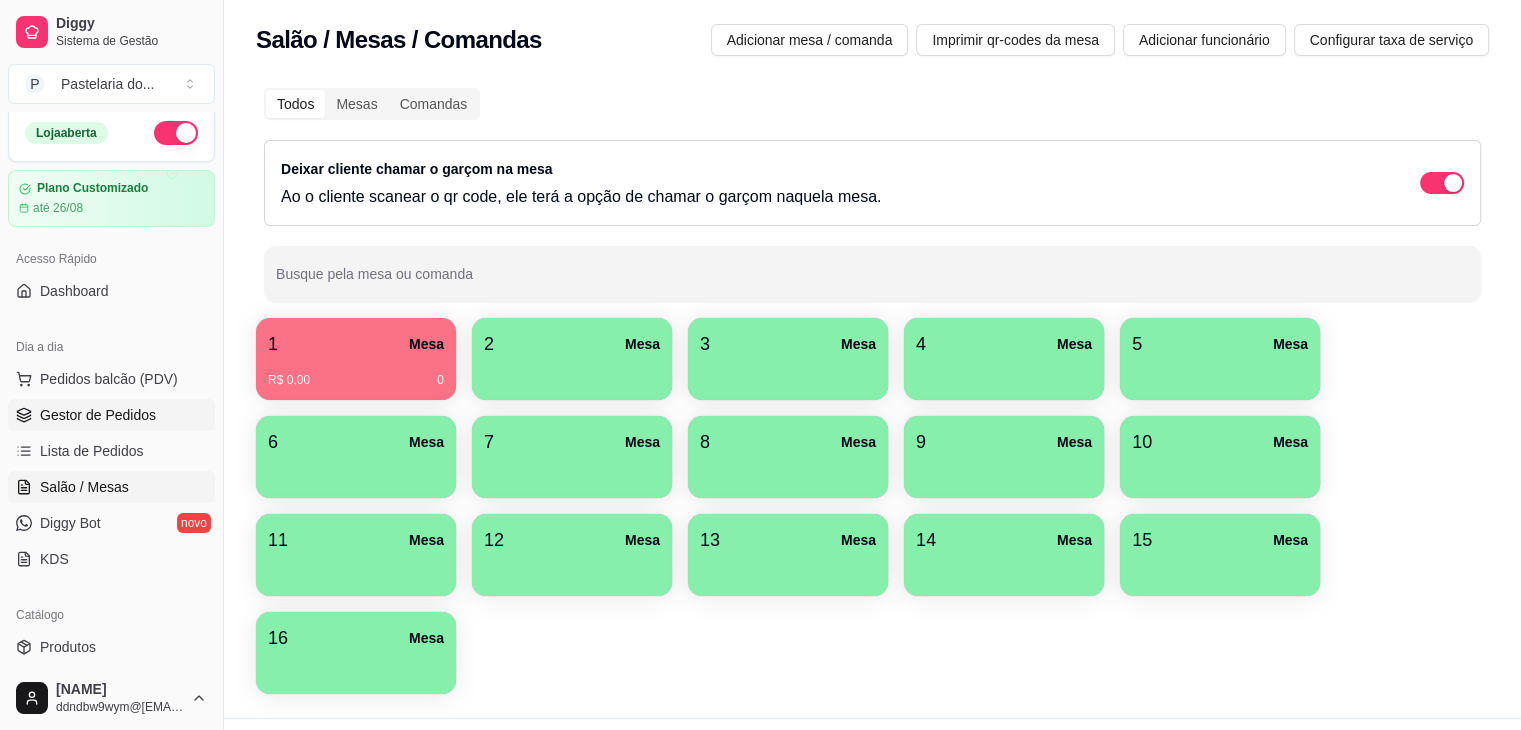 click on "Gestor de Pedidos" at bounding box center [98, 415] 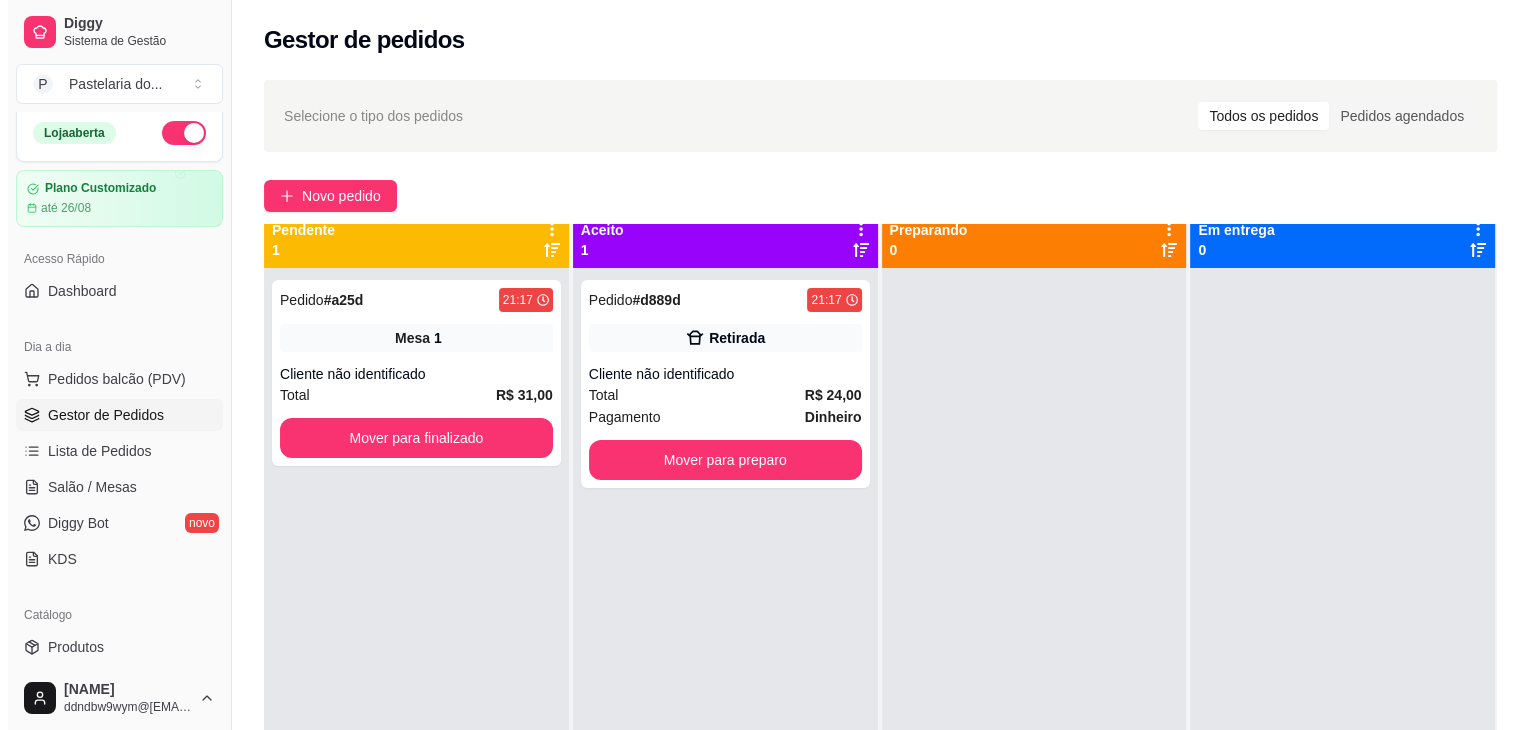 scroll, scrollTop: 0, scrollLeft: 0, axis: both 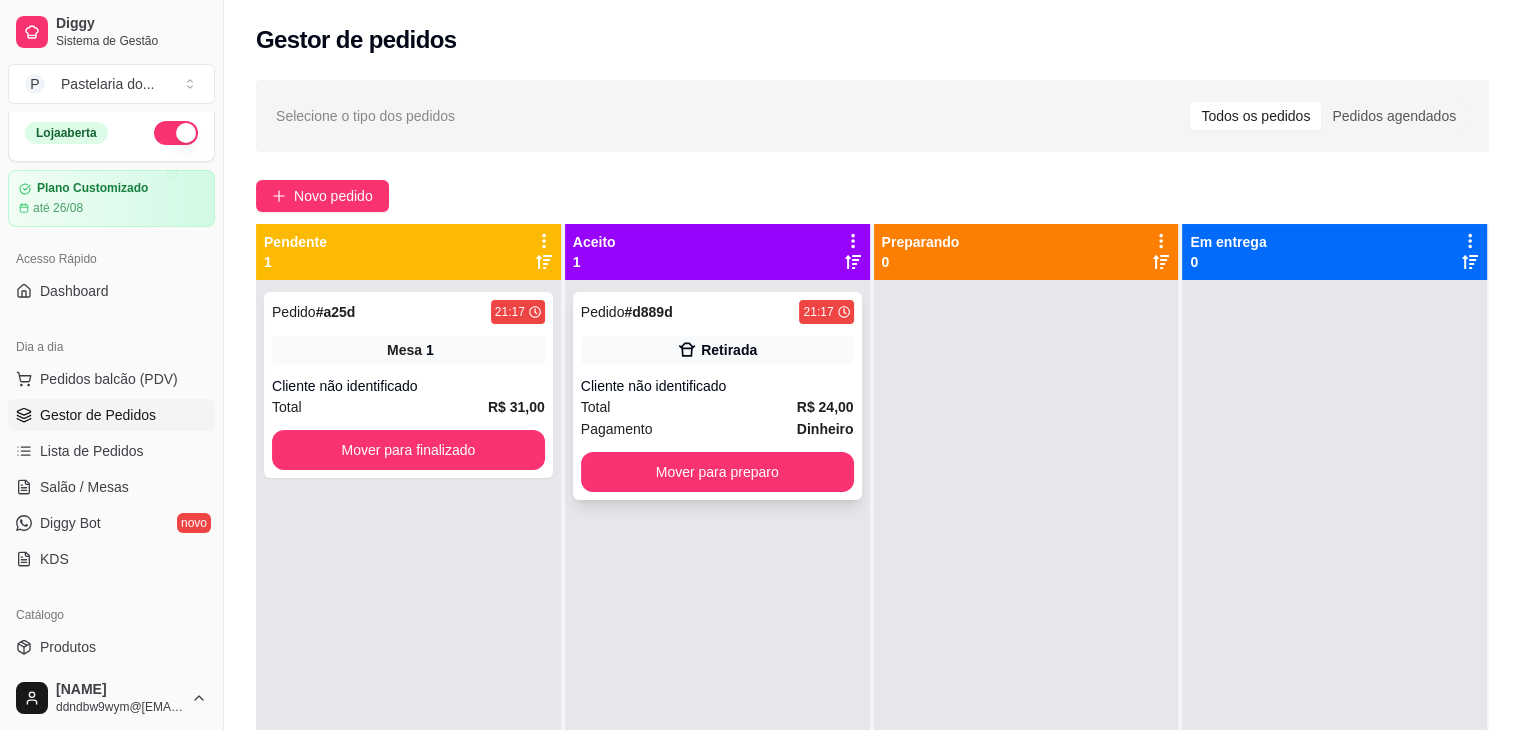 click on "Total R$ 24,00" at bounding box center [717, 407] 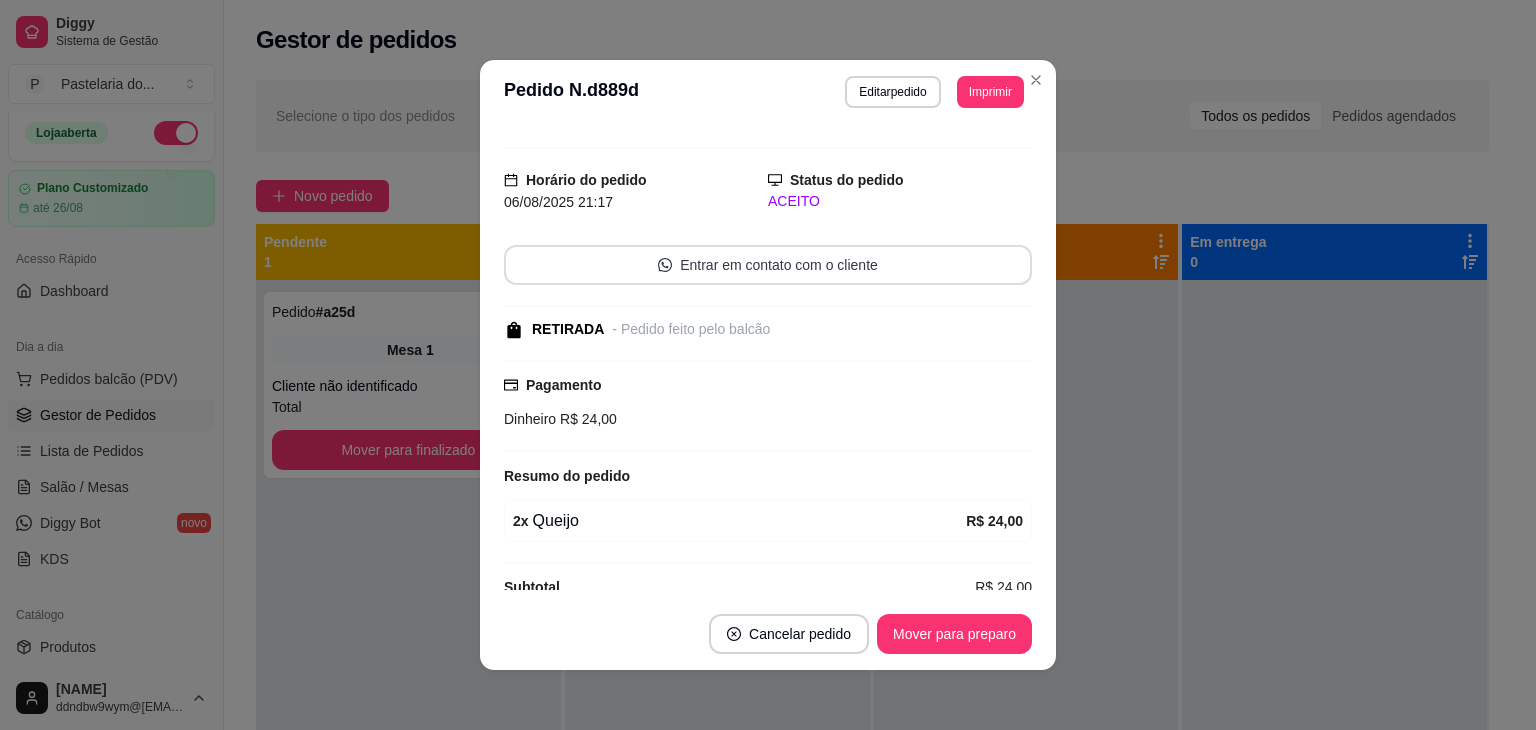 scroll, scrollTop: 56, scrollLeft: 0, axis: vertical 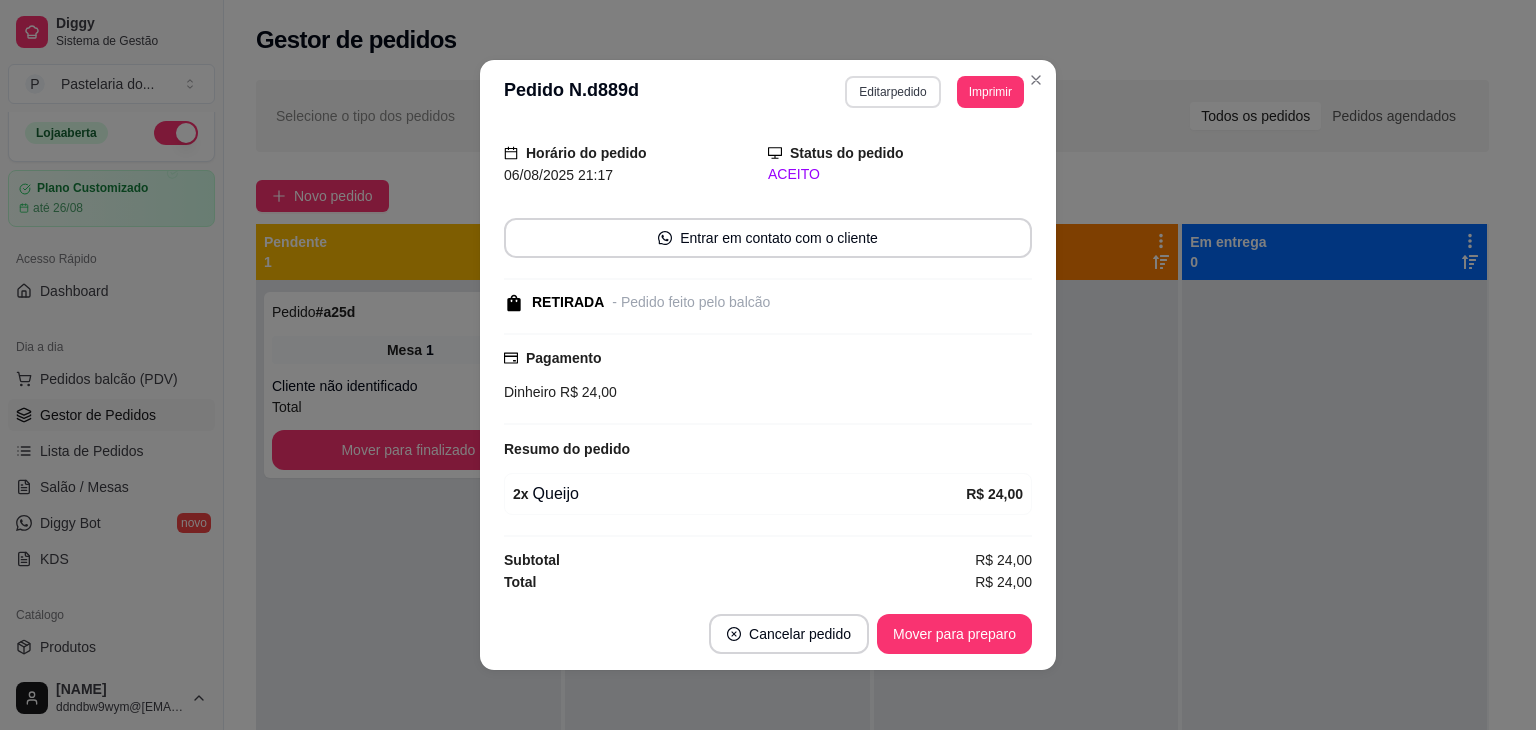 click on "Editar  pedido" at bounding box center [892, 92] 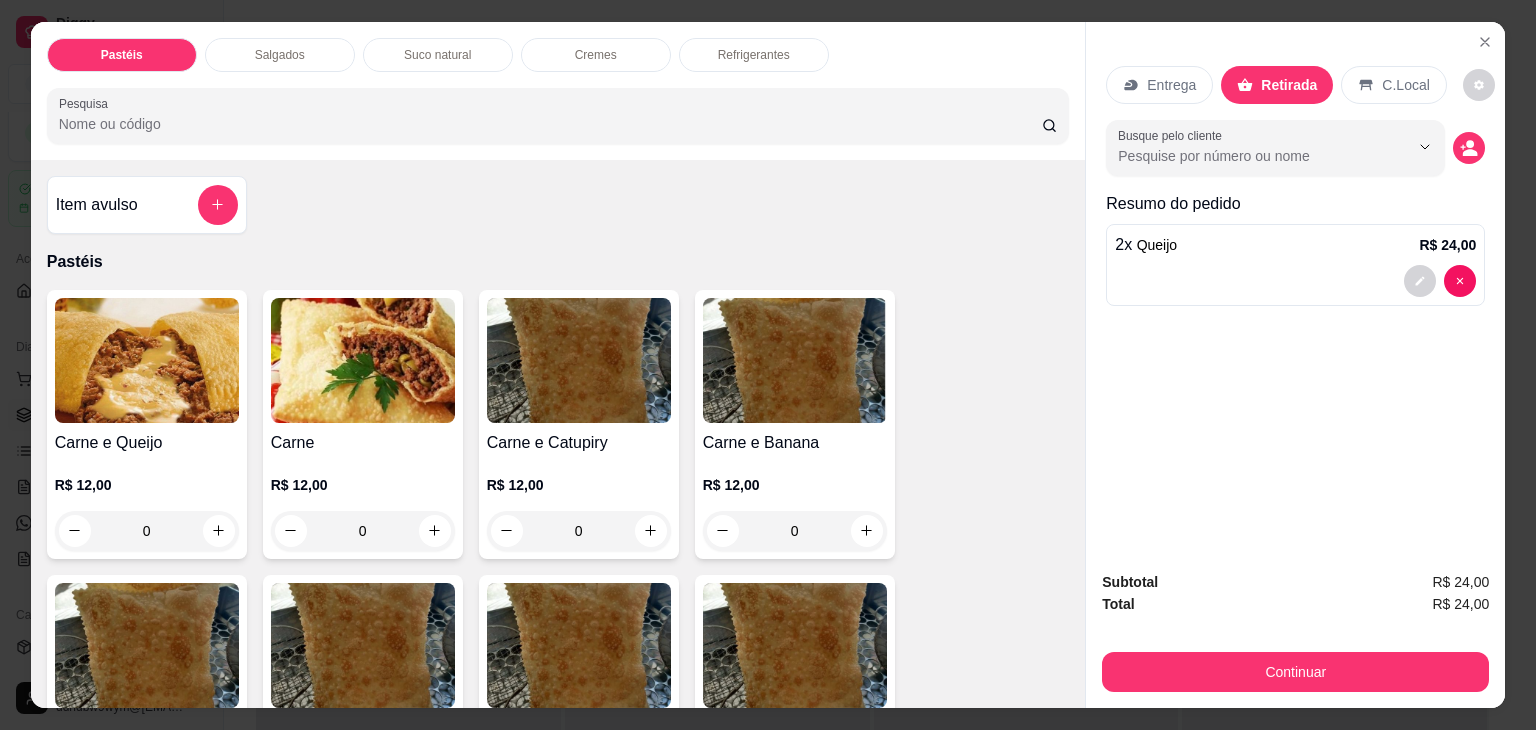drag, startPoint x: 330, startPoint y: 60, endPoint x: 327, endPoint y: 137, distance: 77.05842 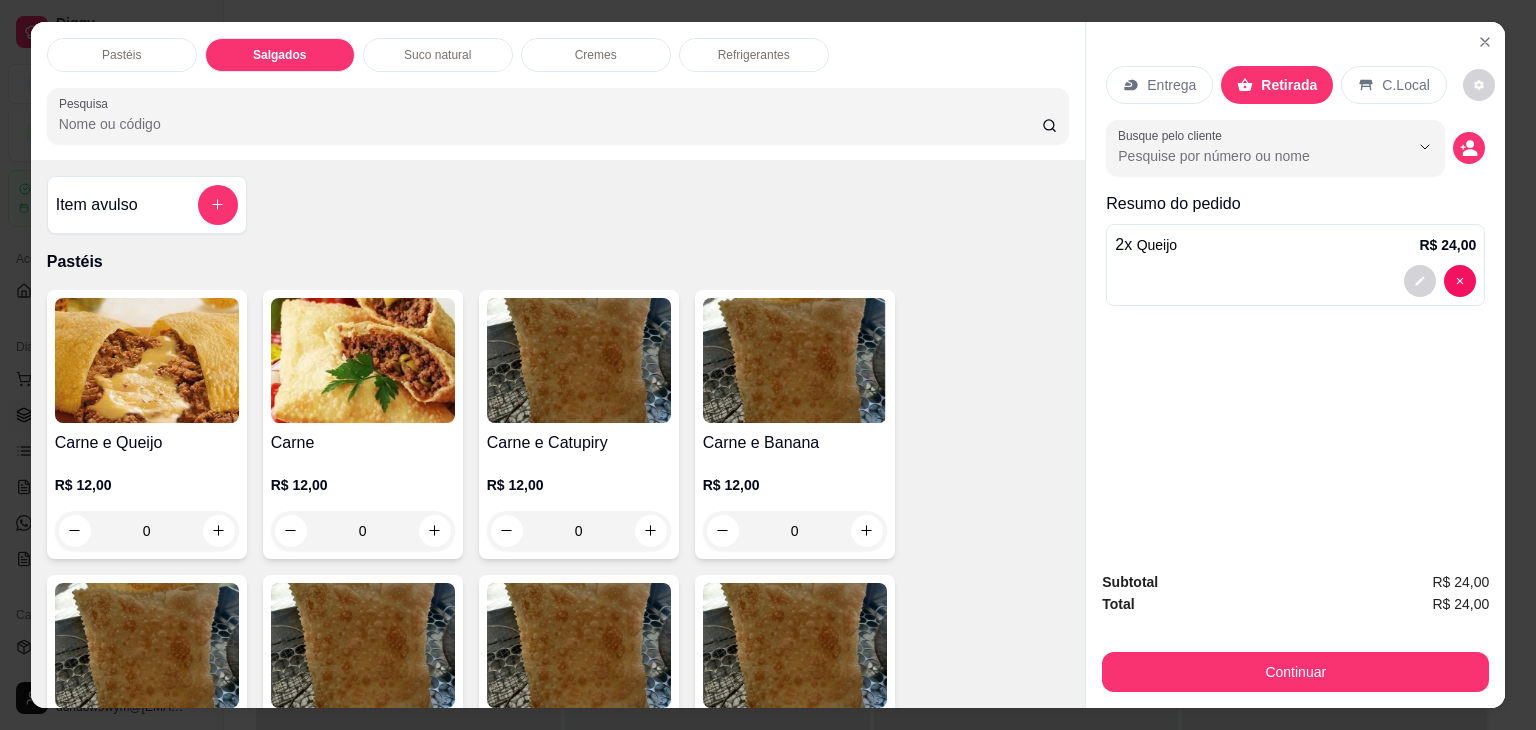 scroll, scrollTop: 2126, scrollLeft: 0, axis: vertical 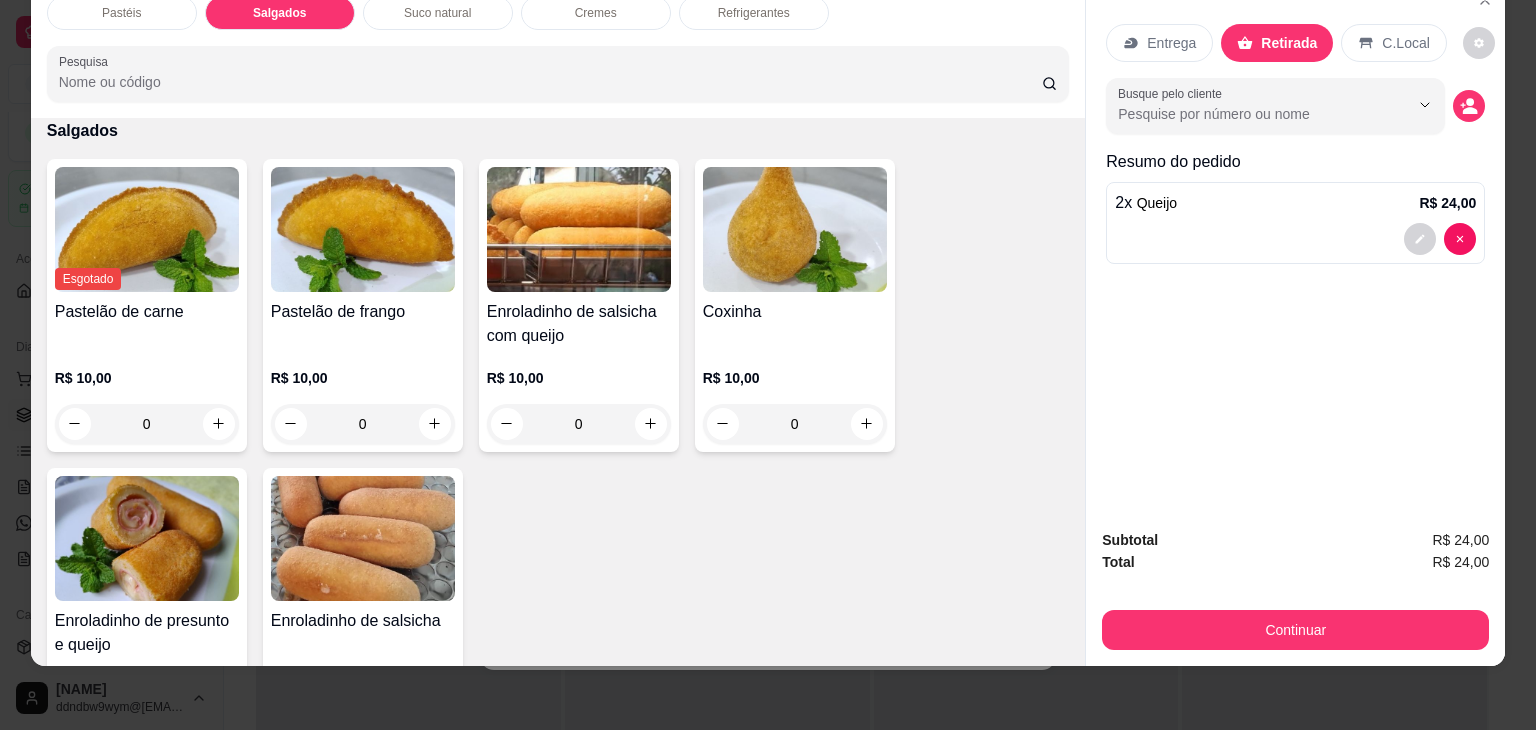 click on "Pastelão de frango" at bounding box center (363, 312) 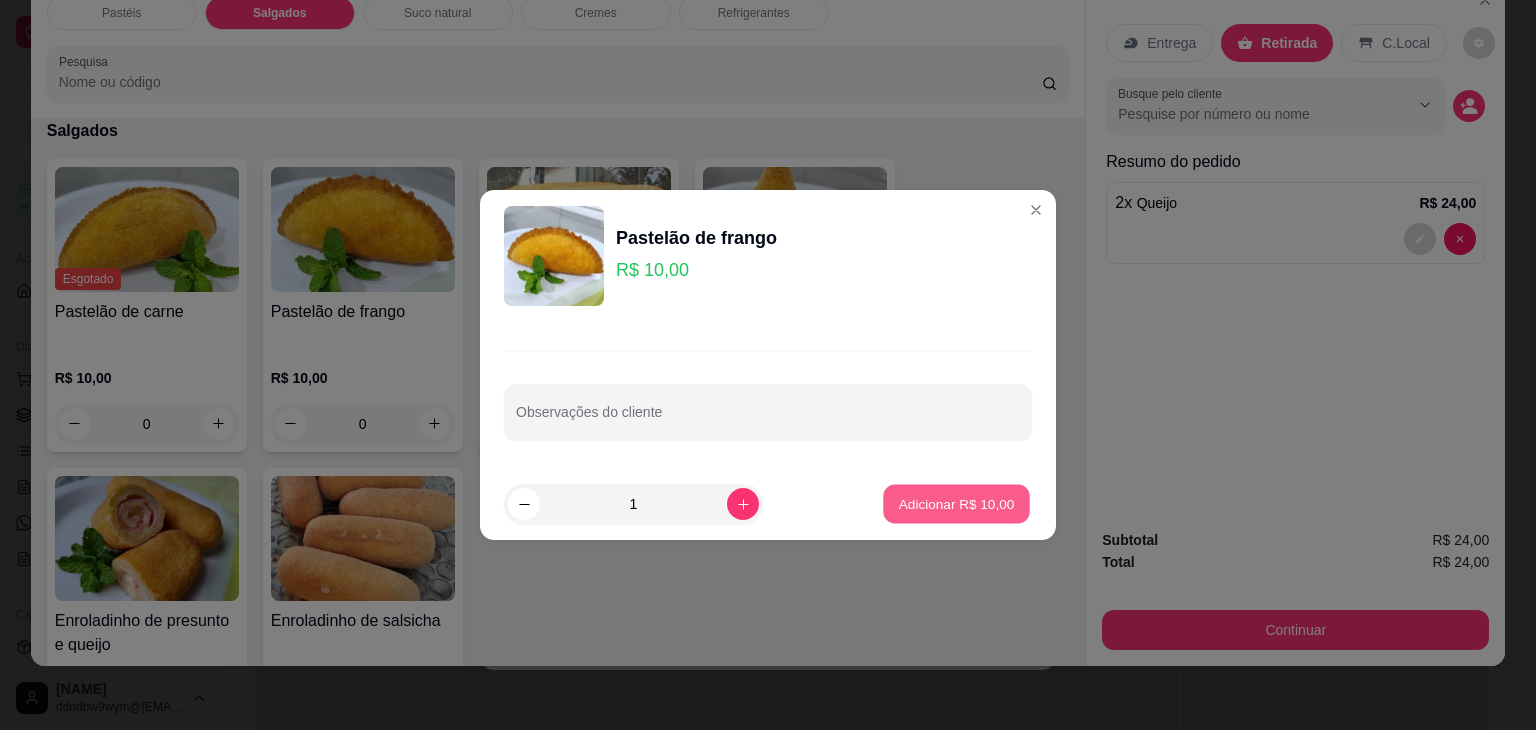 click on "Adicionar   R$ 10,00" at bounding box center [956, 504] 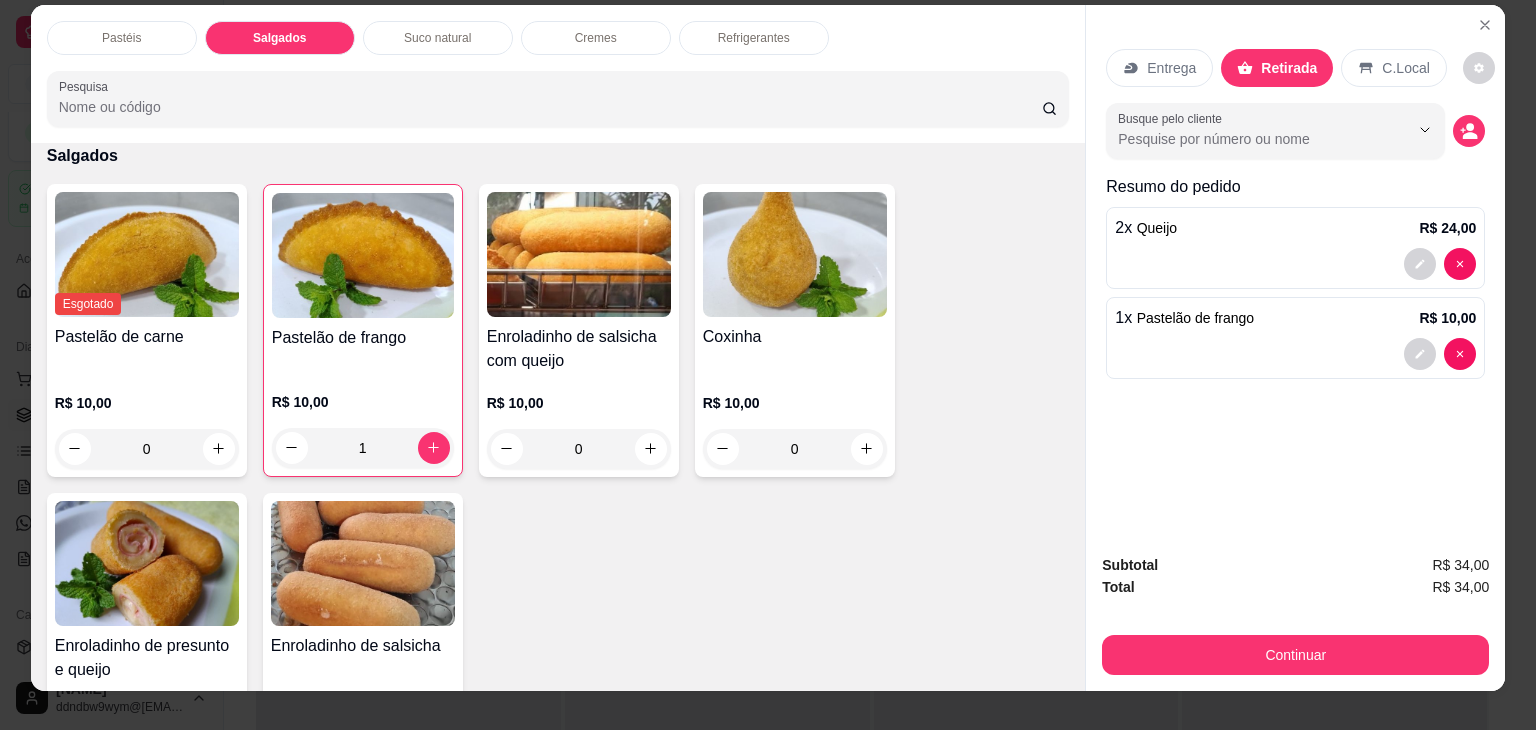 scroll, scrollTop: 0, scrollLeft: 0, axis: both 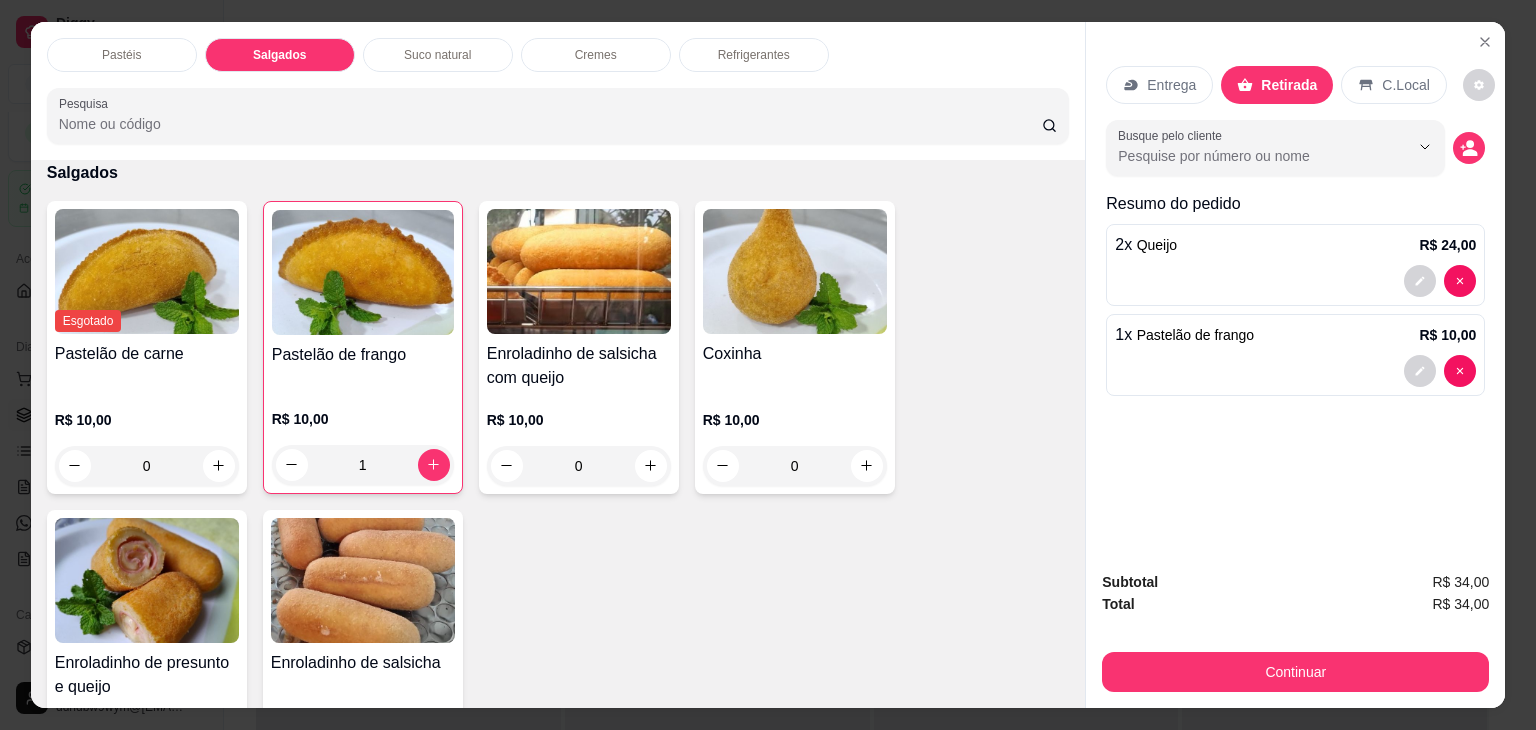 click on "Refrigerantes" at bounding box center (754, 55) 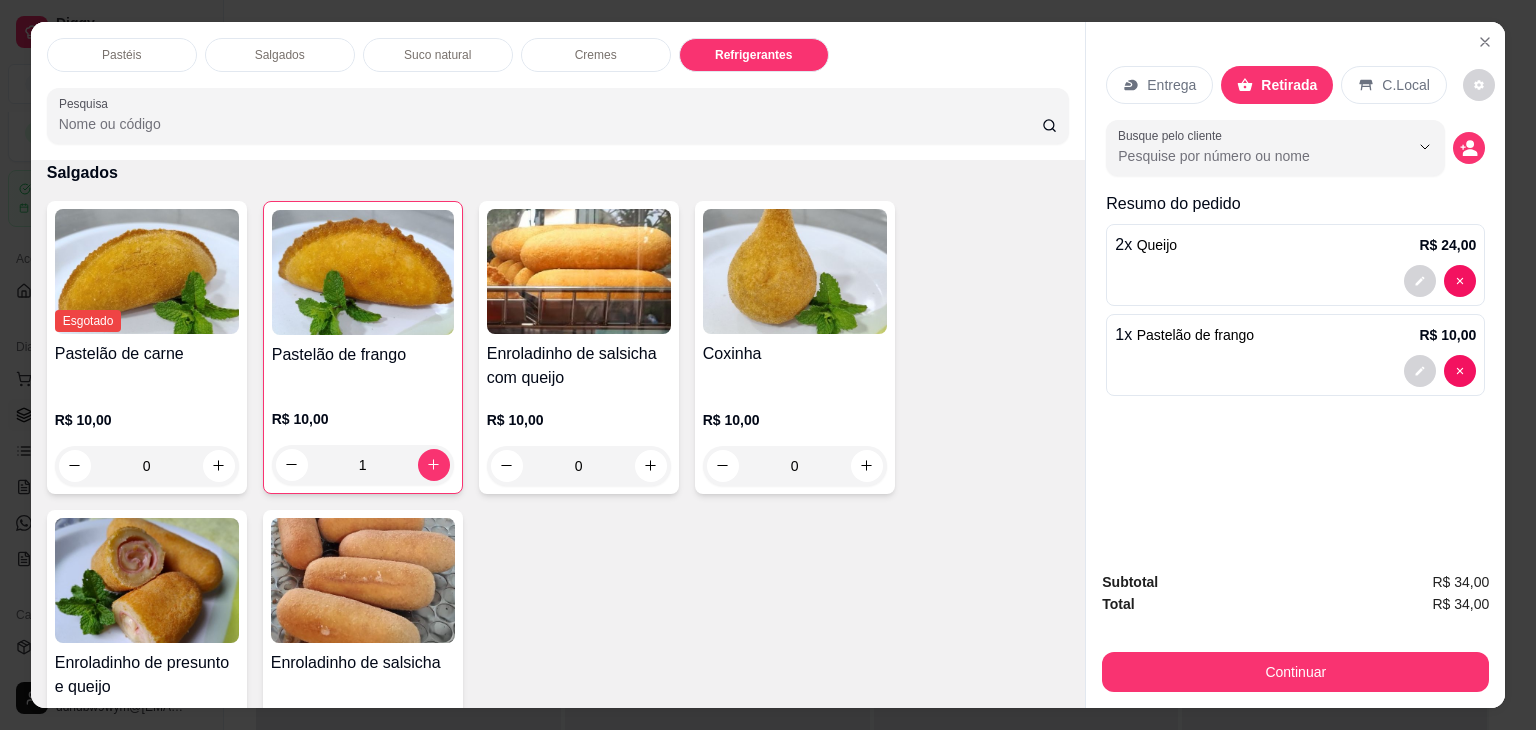scroll, scrollTop: 4622, scrollLeft: 0, axis: vertical 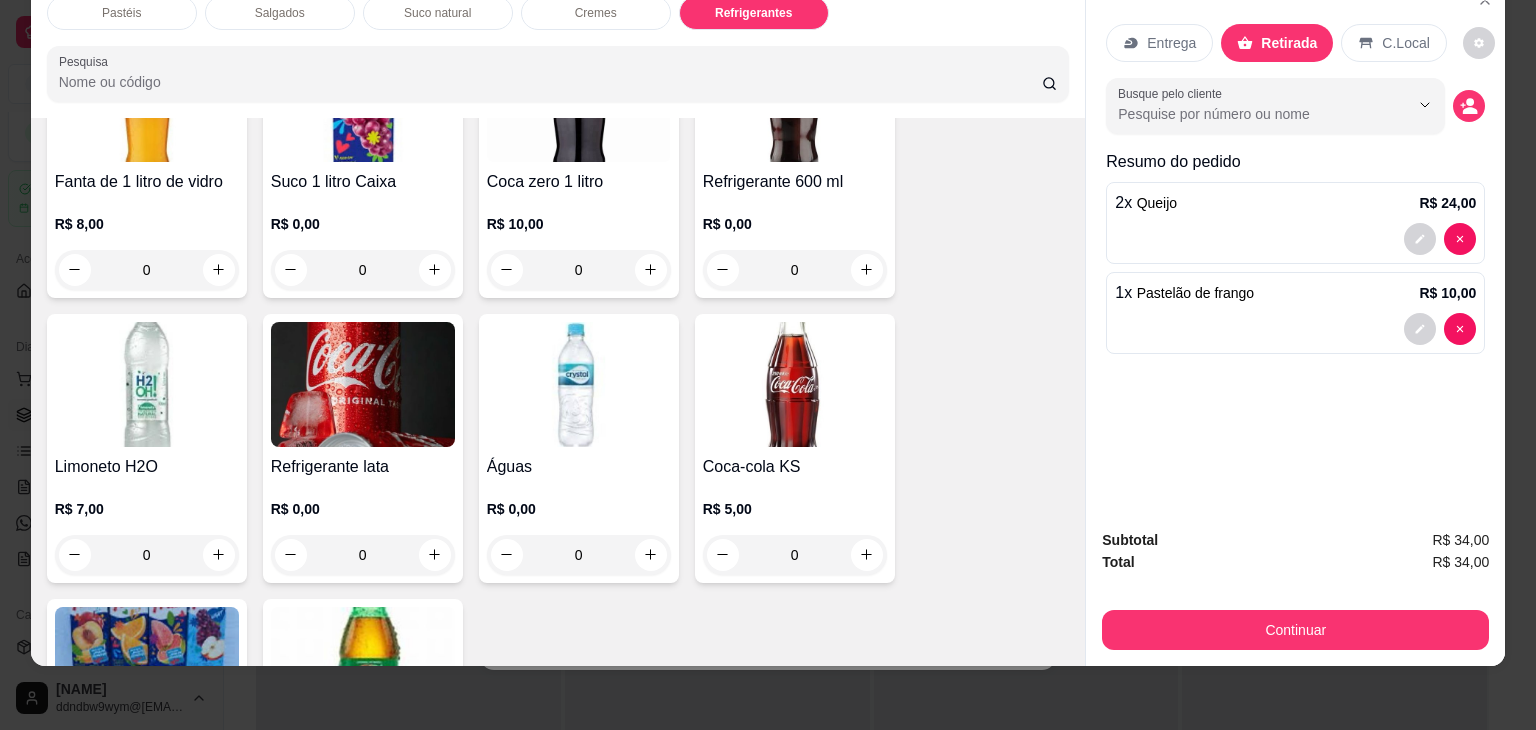 click at bounding box center (363, 384) 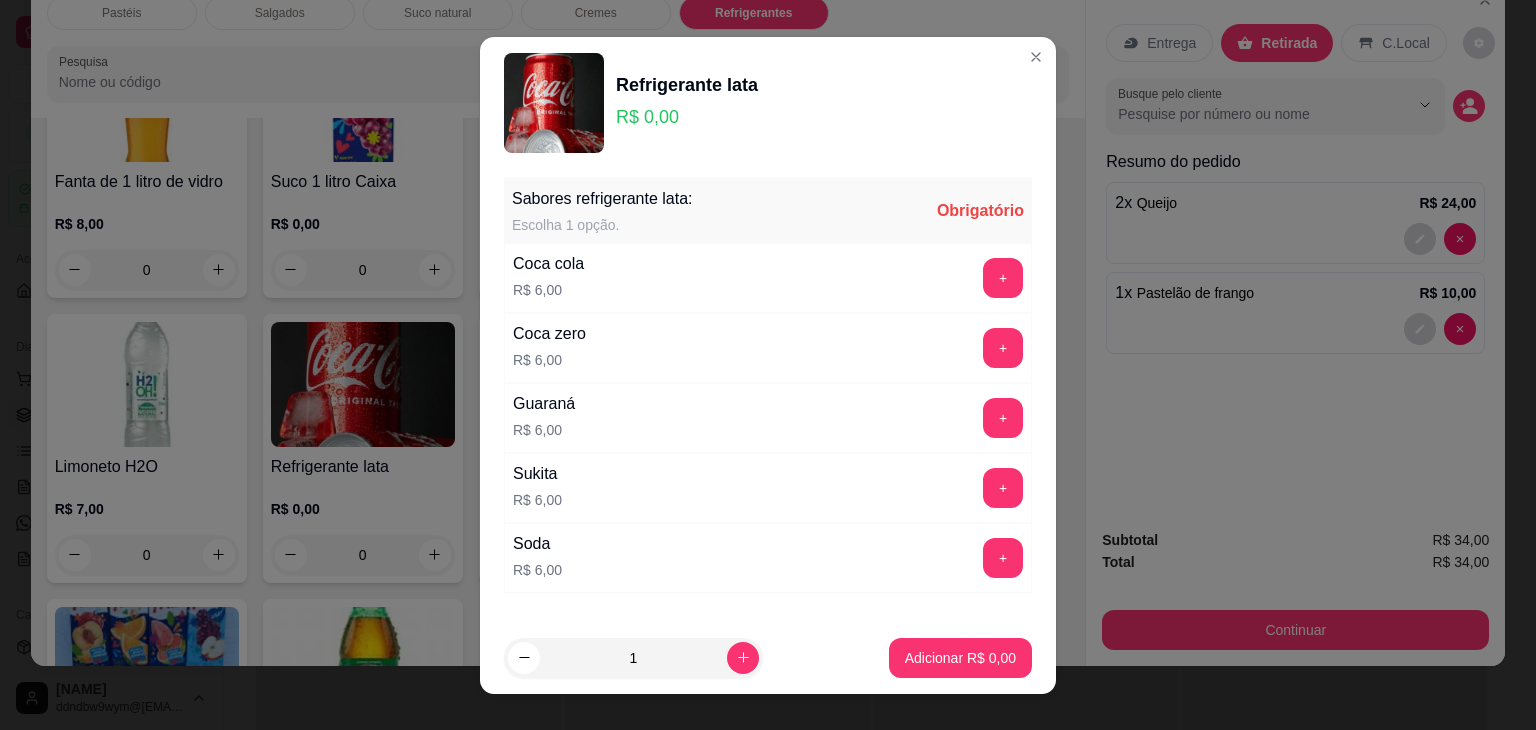 drag, startPoint x: 1008, startPoint y: 286, endPoint x: 993, endPoint y: 283, distance: 15.297058 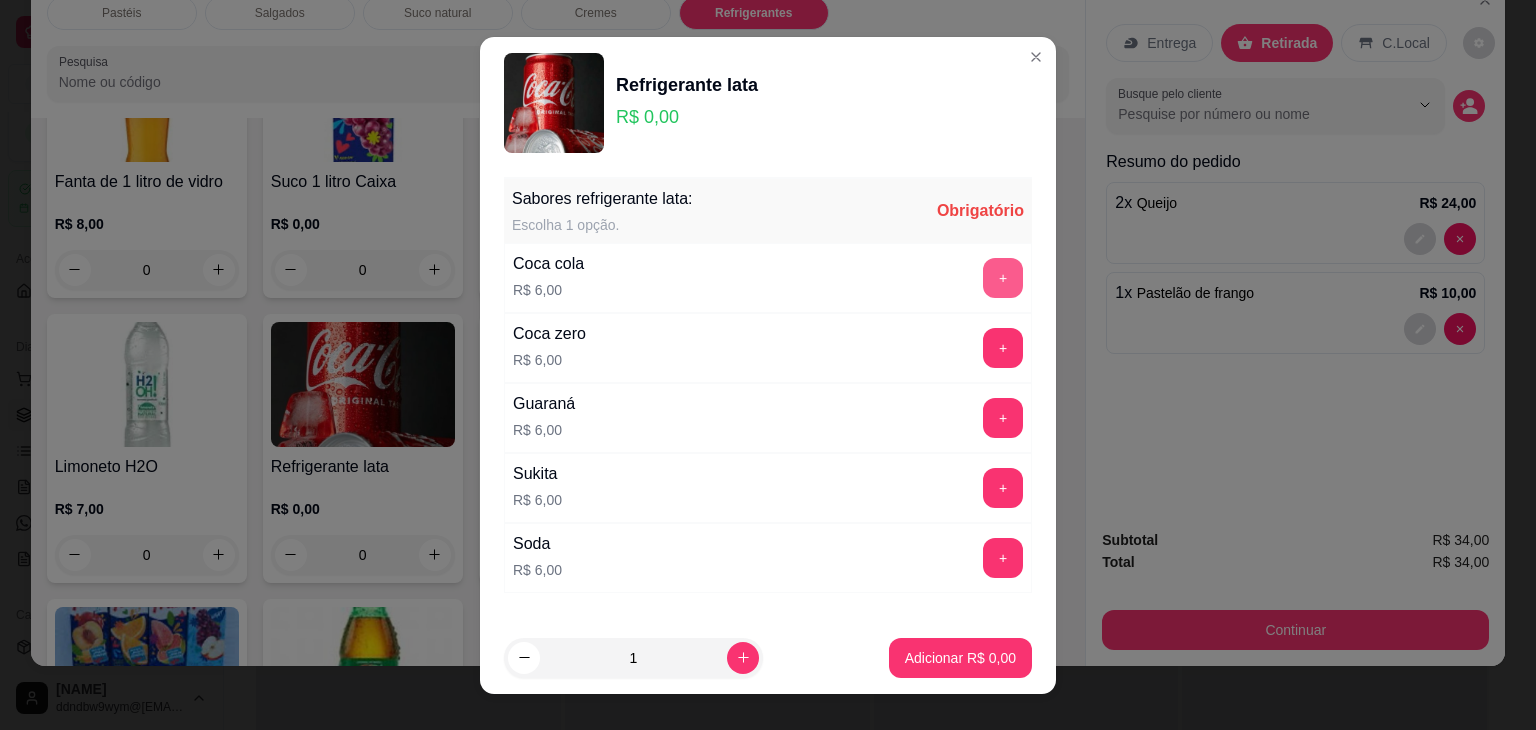 click on "+" at bounding box center [1003, 278] 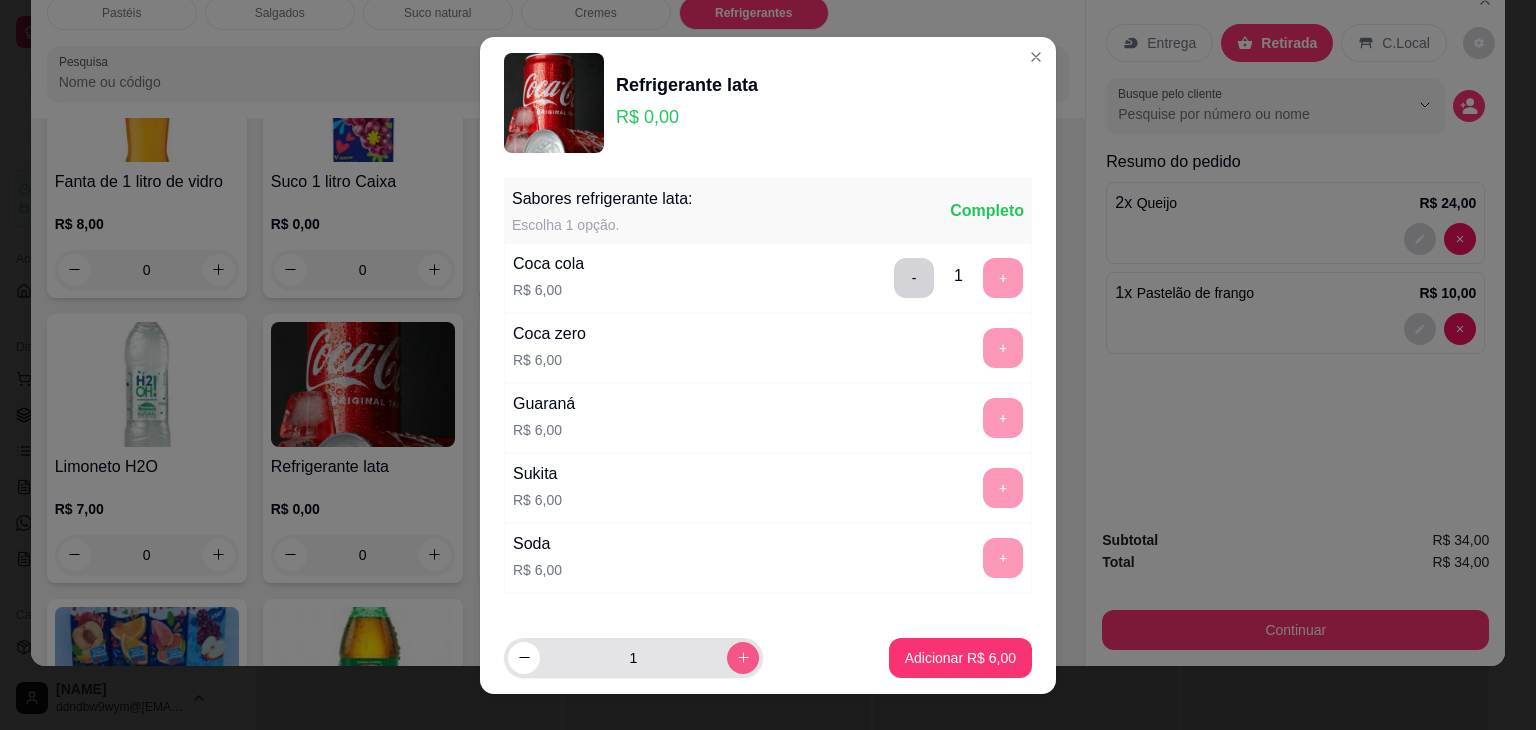 click 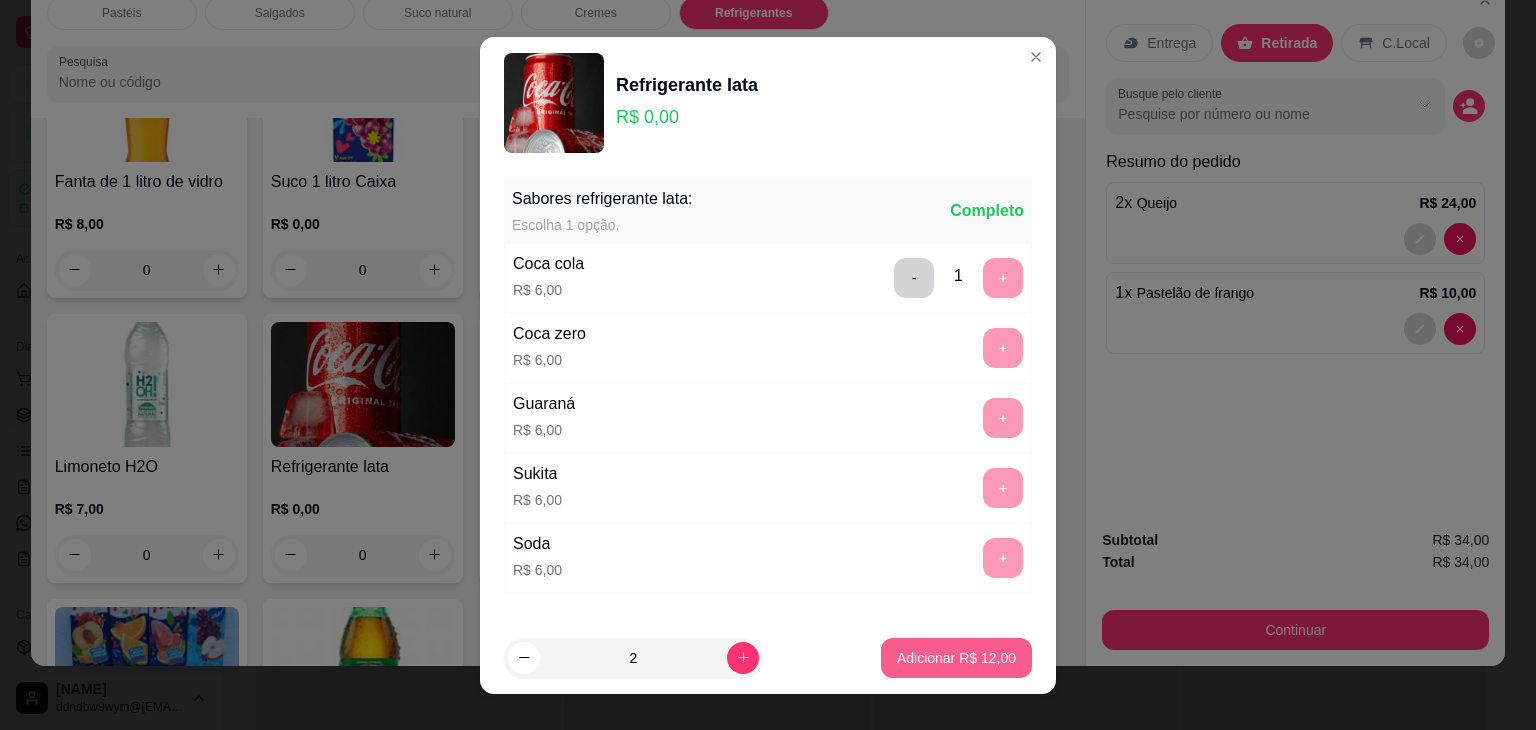 click on "Adicionar   R$ 12,00" at bounding box center (956, 658) 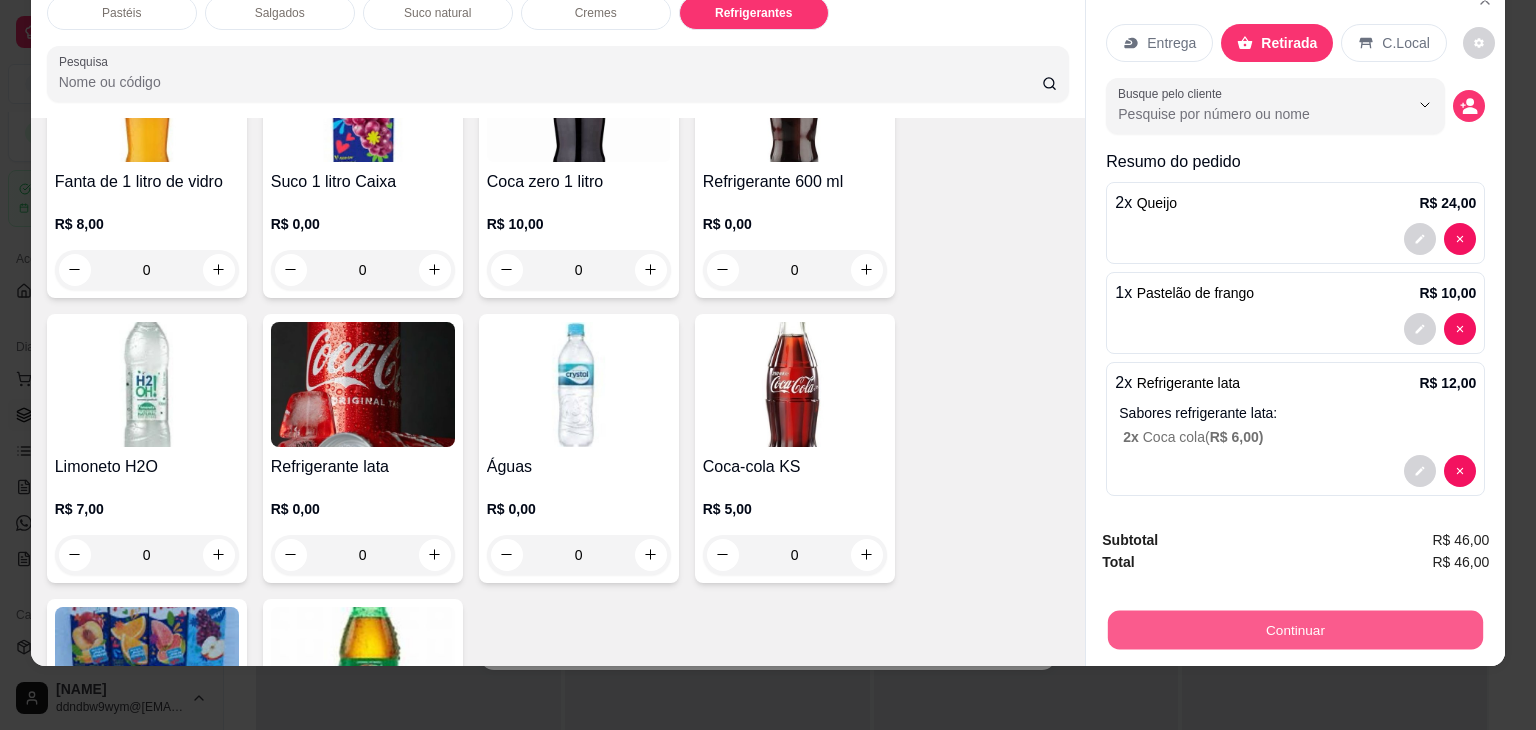 click on "Continuar" at bounding box center (1295, 630) 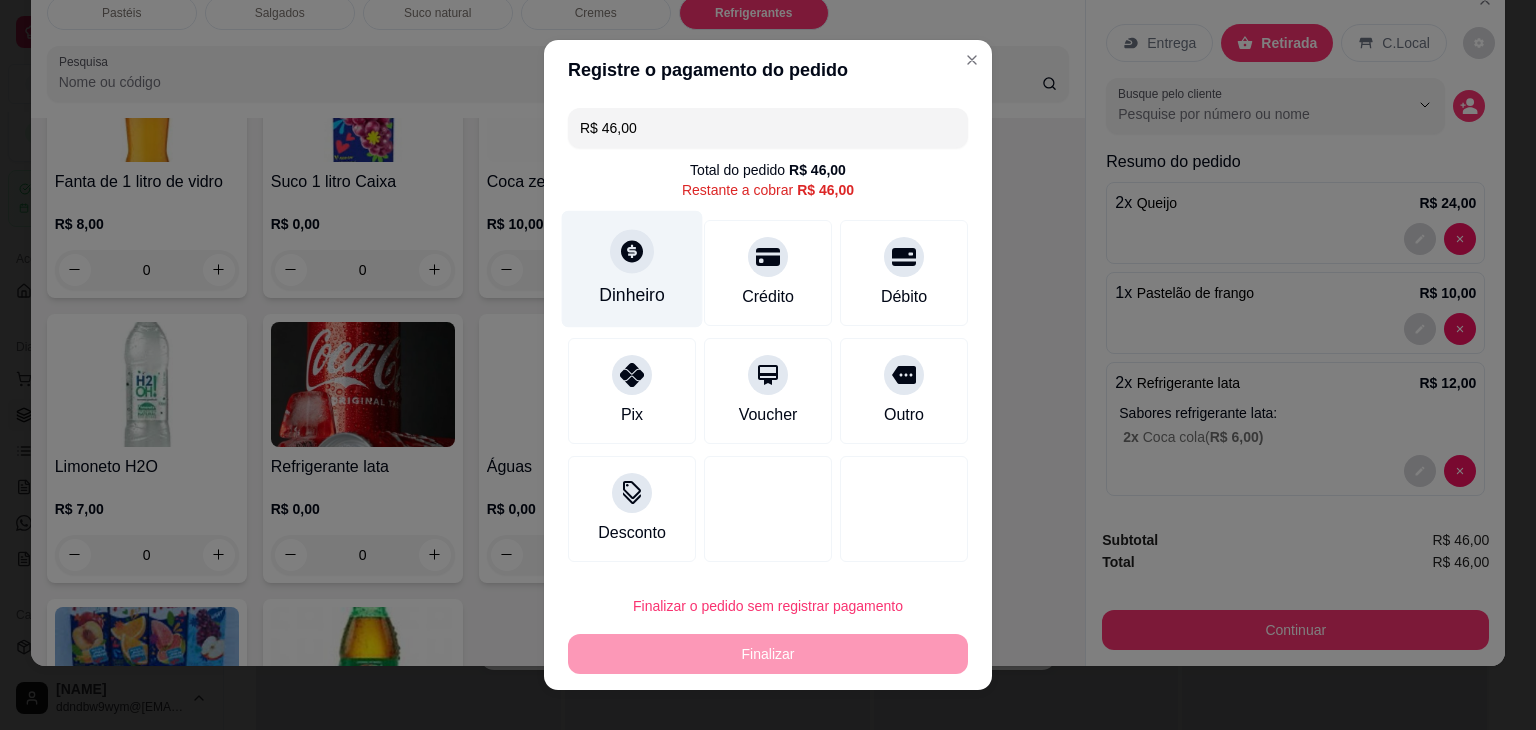 click on "Dinheiro" at bounding box center (632, 295) 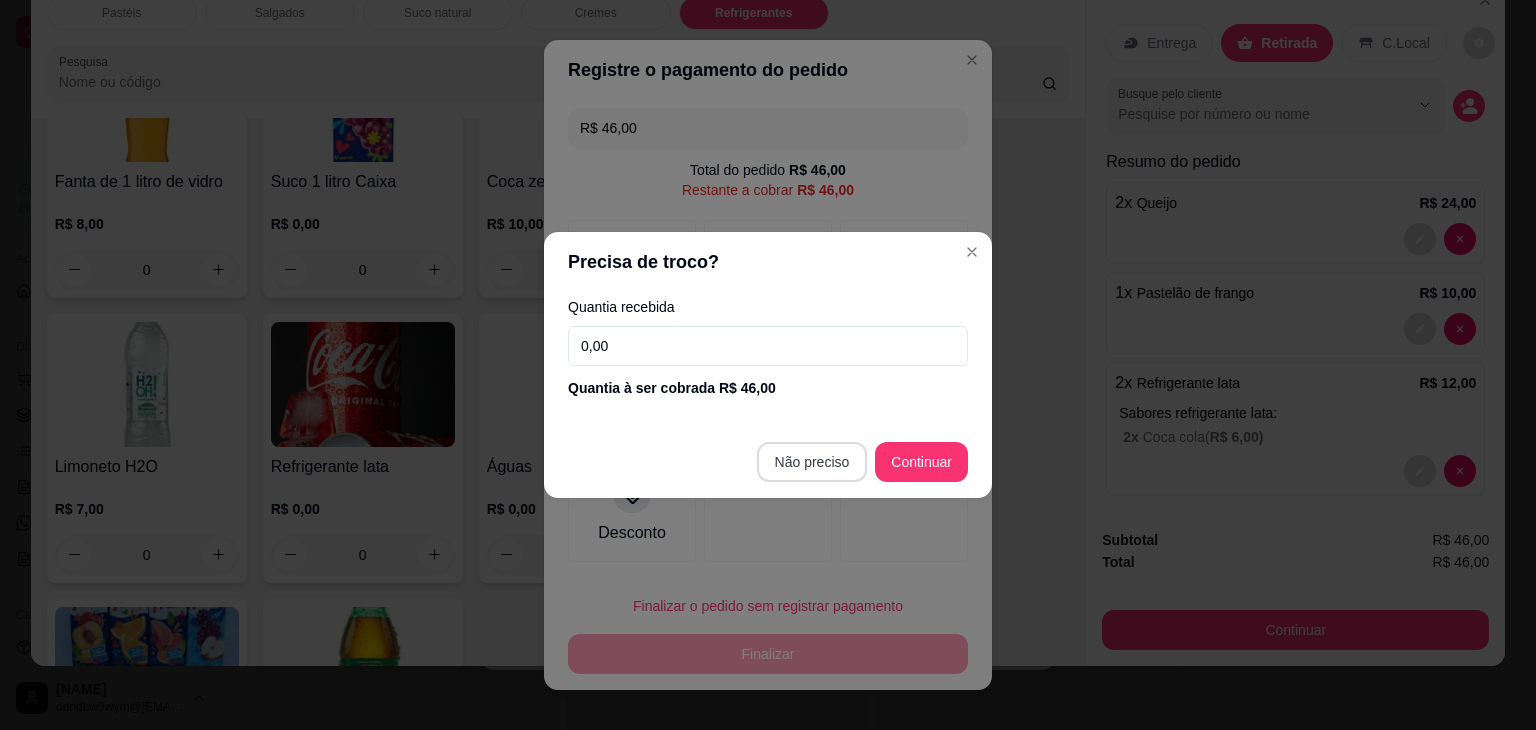 type on "R$ 0,00" 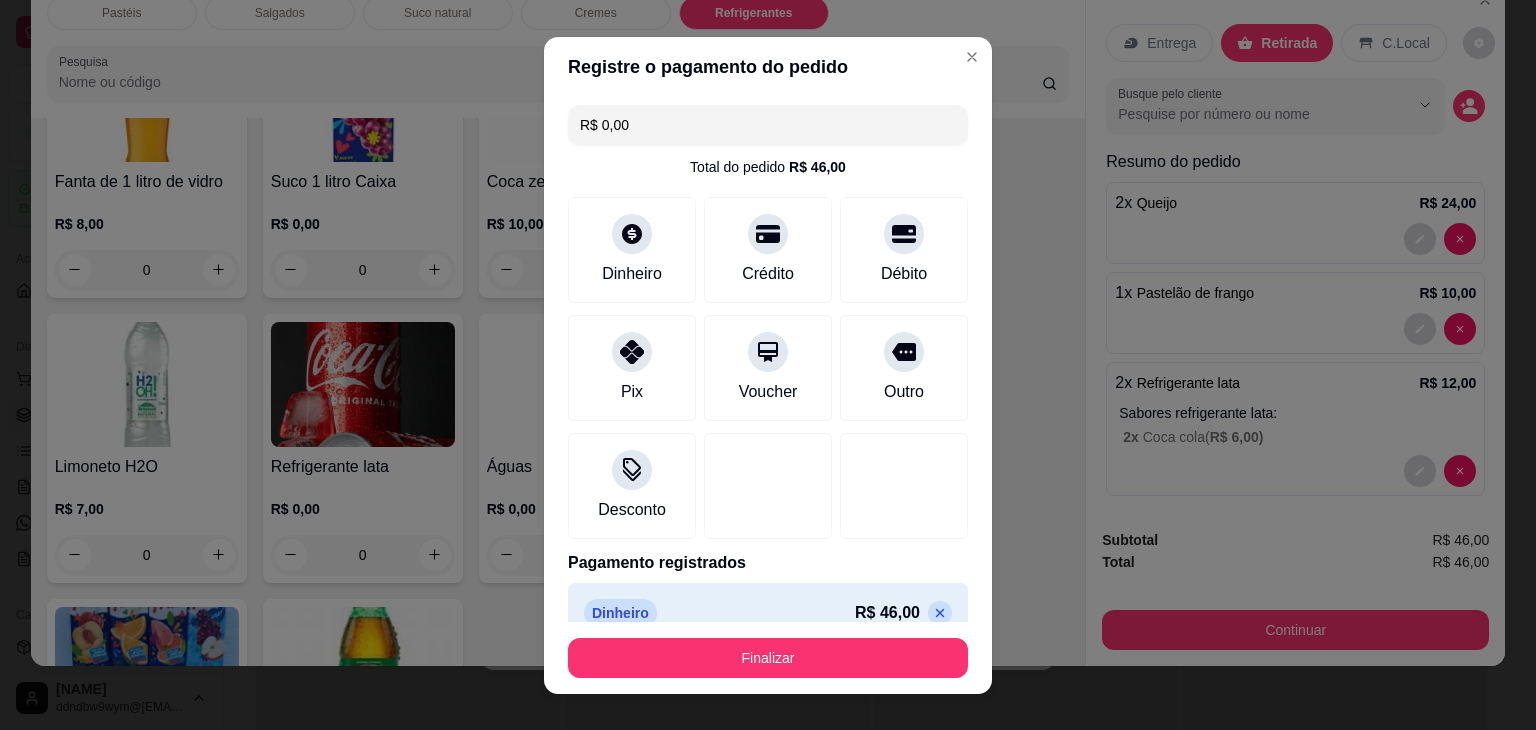 click on "Finalizar" at bounding box center [768, 658] 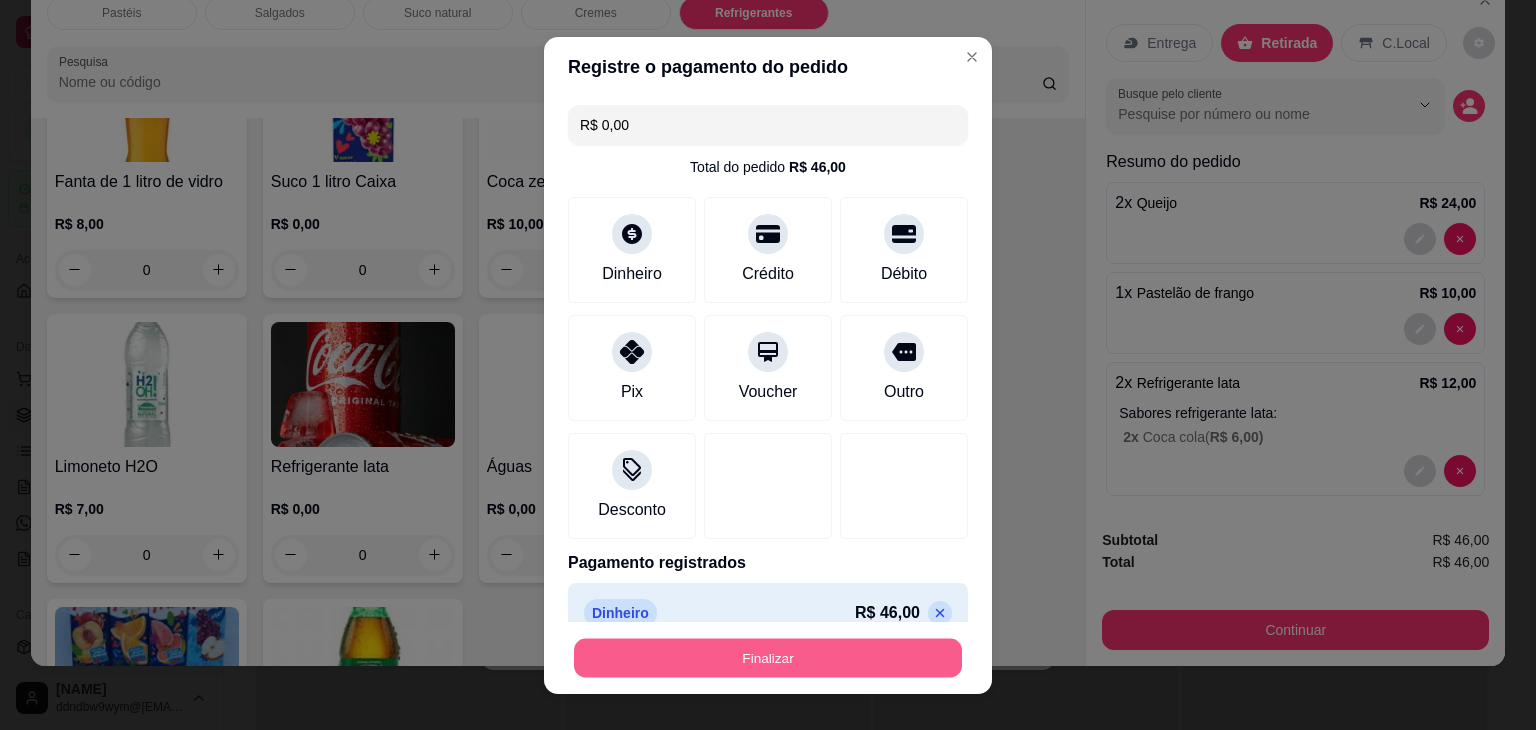 click on "Finalizar" at bounding box center [768, 657] 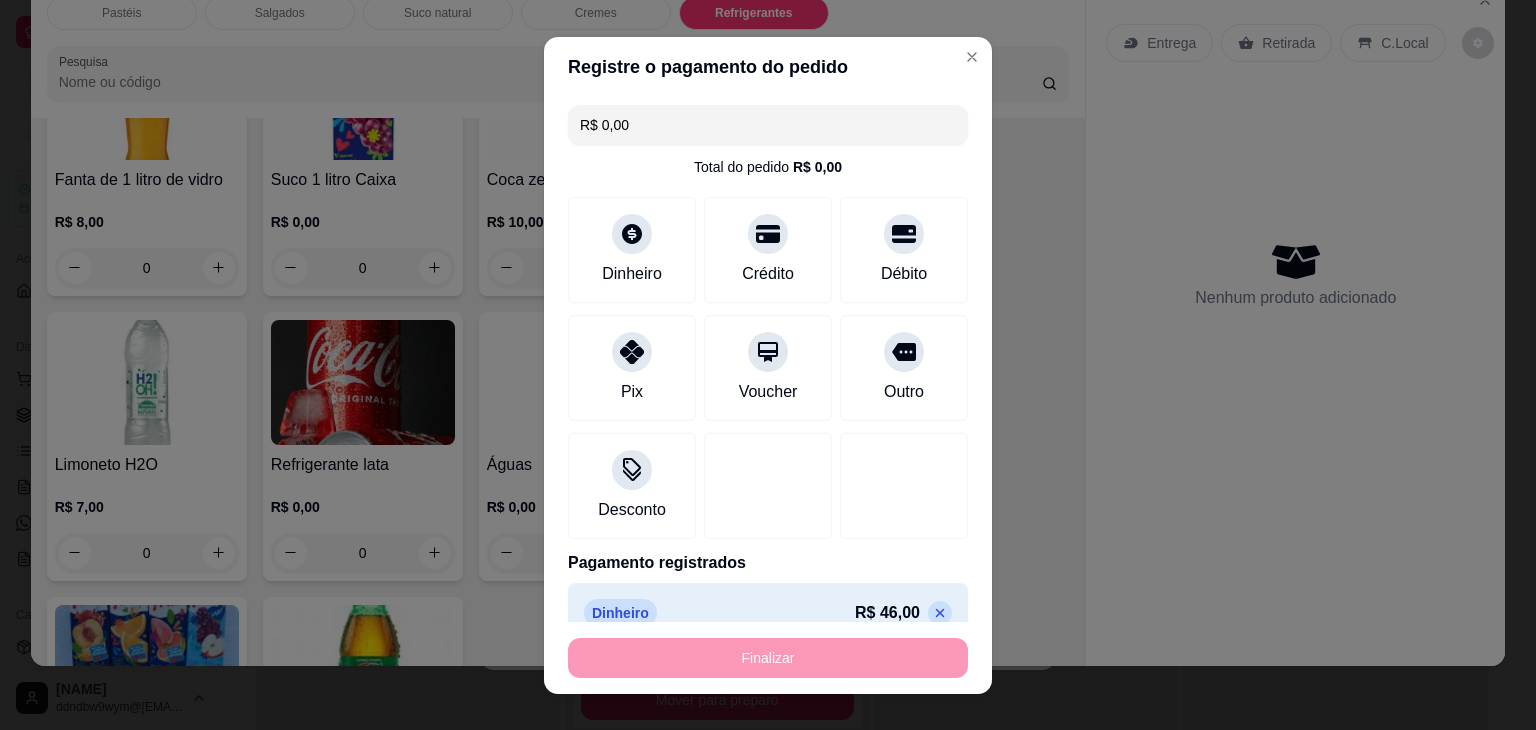 type on "0" 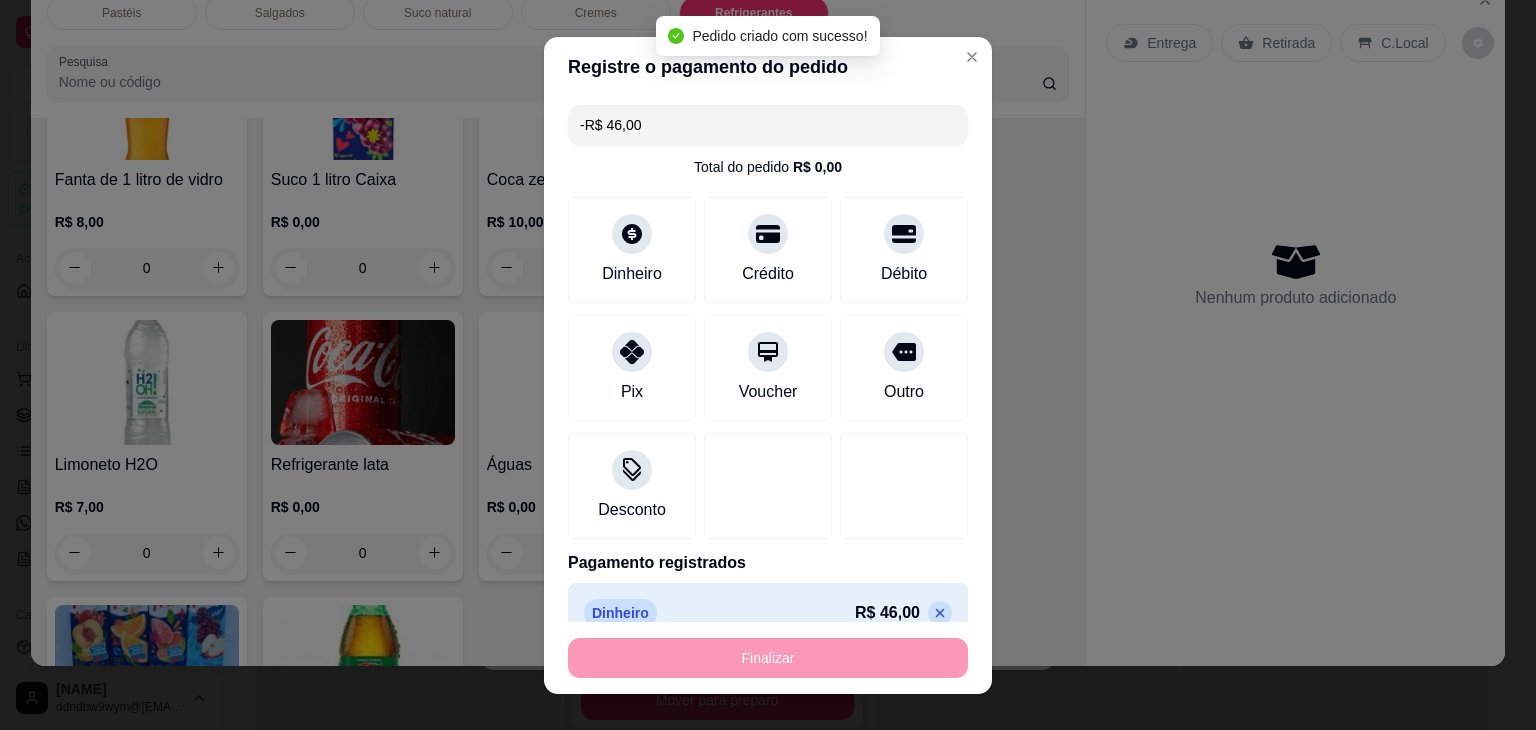 scroll, scrollTop: 5320, scrollLeft: 0, axis: vertical 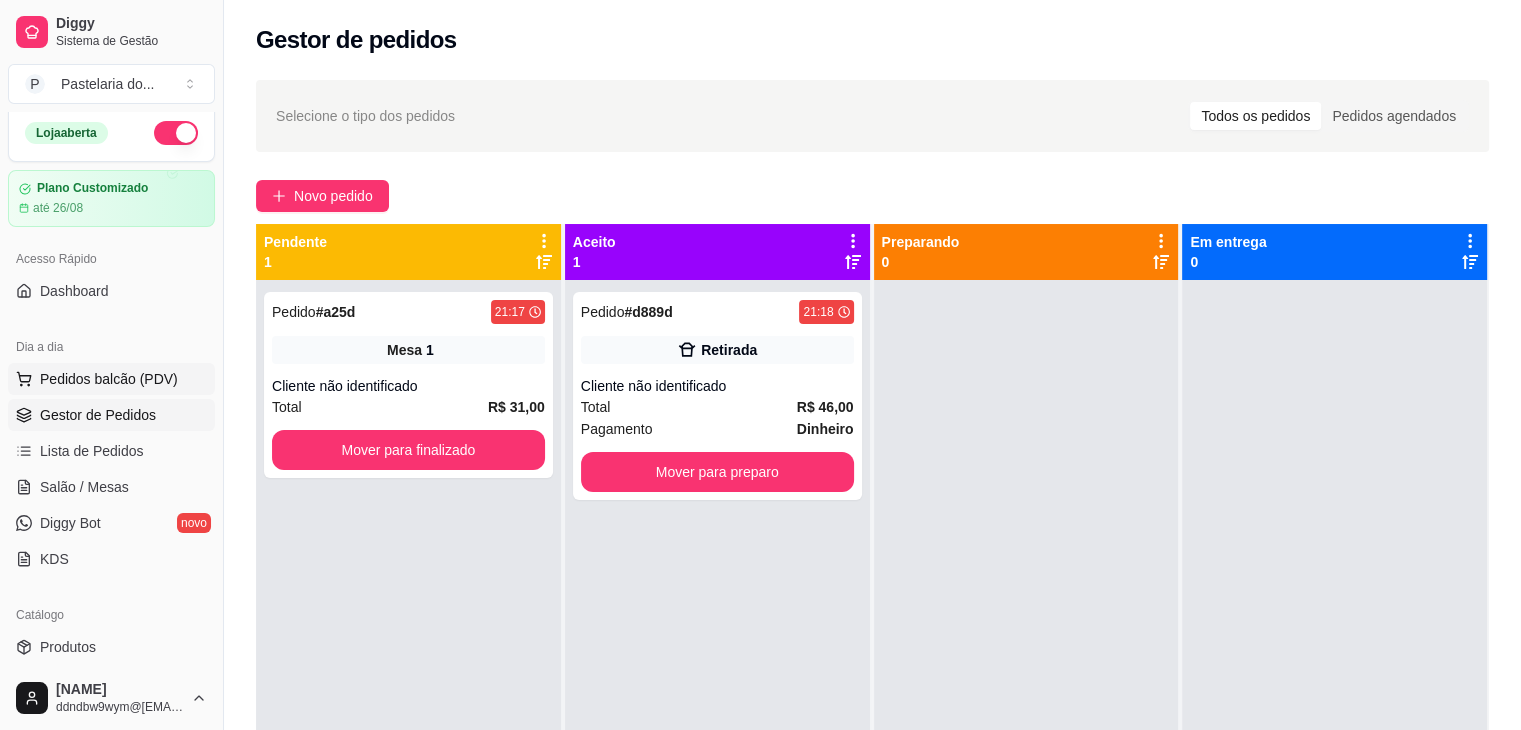 click on "Pedidos balcão (PDV)" at bounding box center (109, 379) 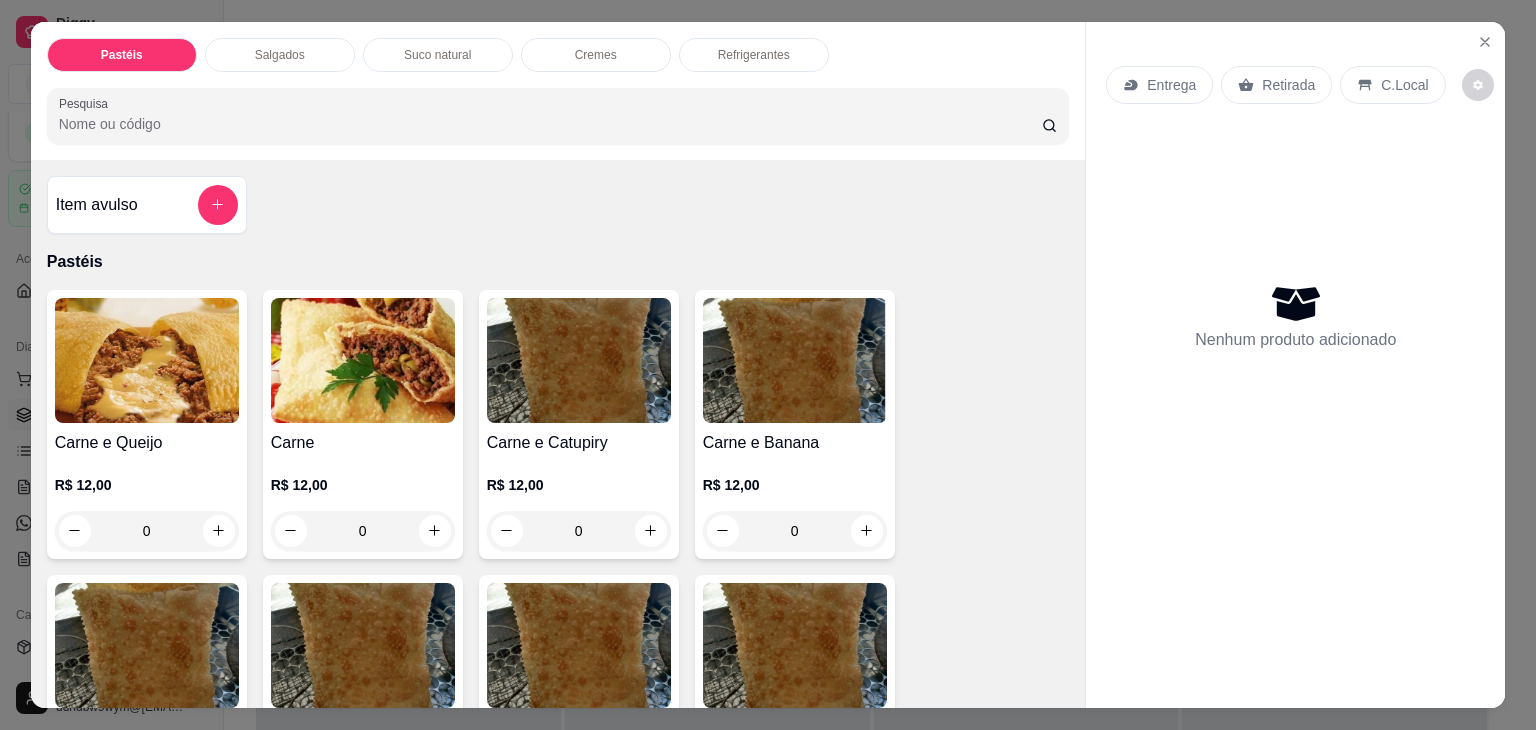 click on "Pastéis  Salgados  Suco natural Cremes Refrigerantes Pesquisa" at bounding box center [558, 91] 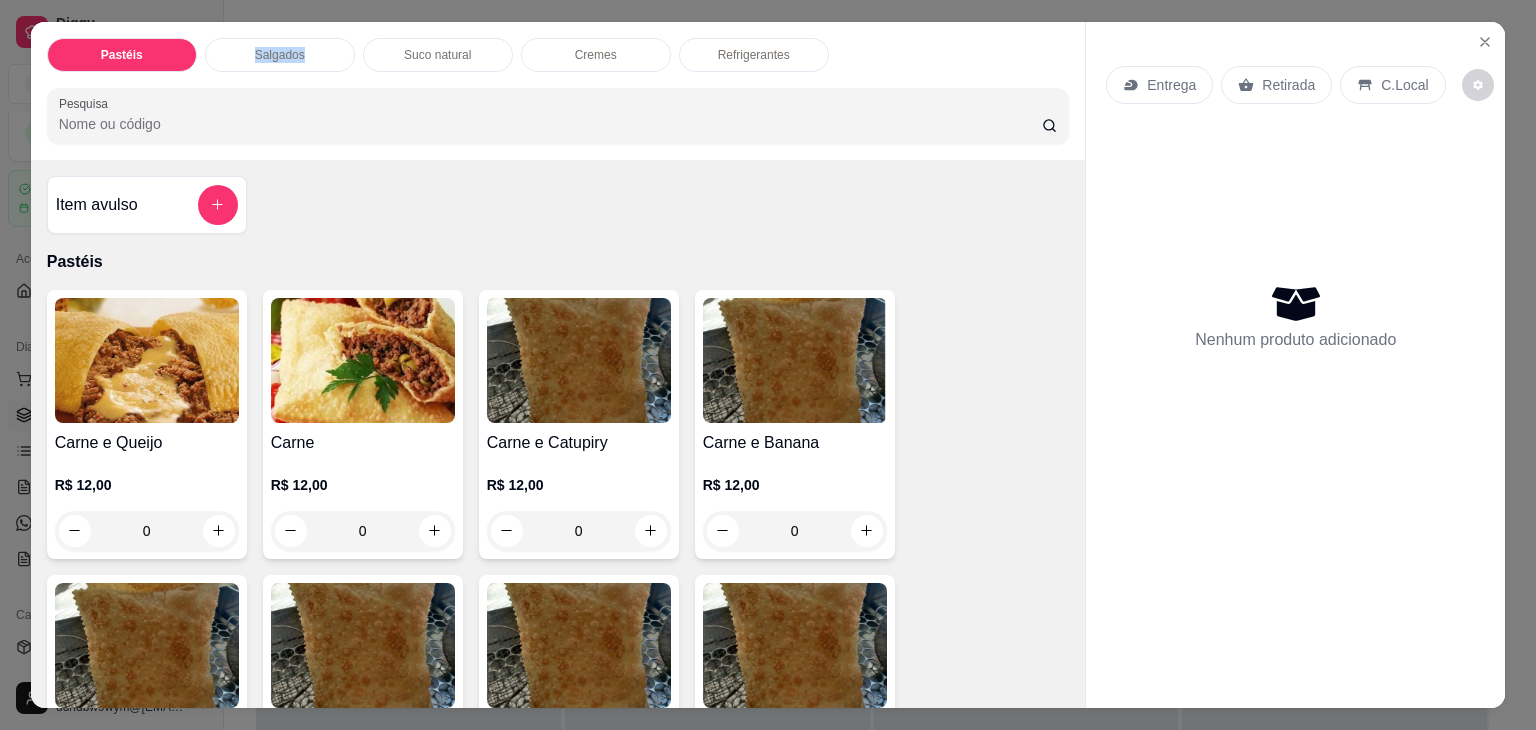 click on "Salgados" at bounding box center (280, 55) 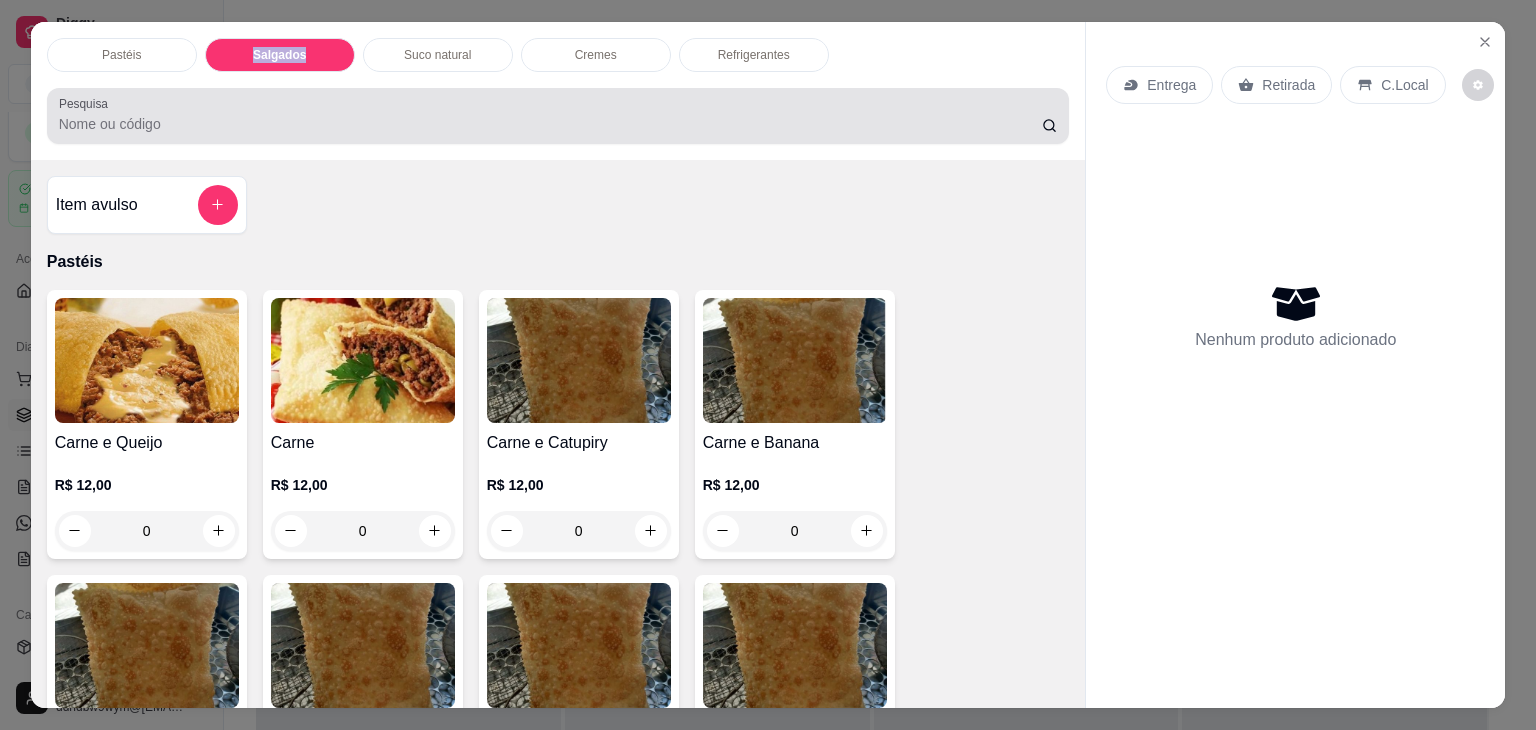 scroll, scrollTop: 2124, scrollLeft: 0, axis: vertical 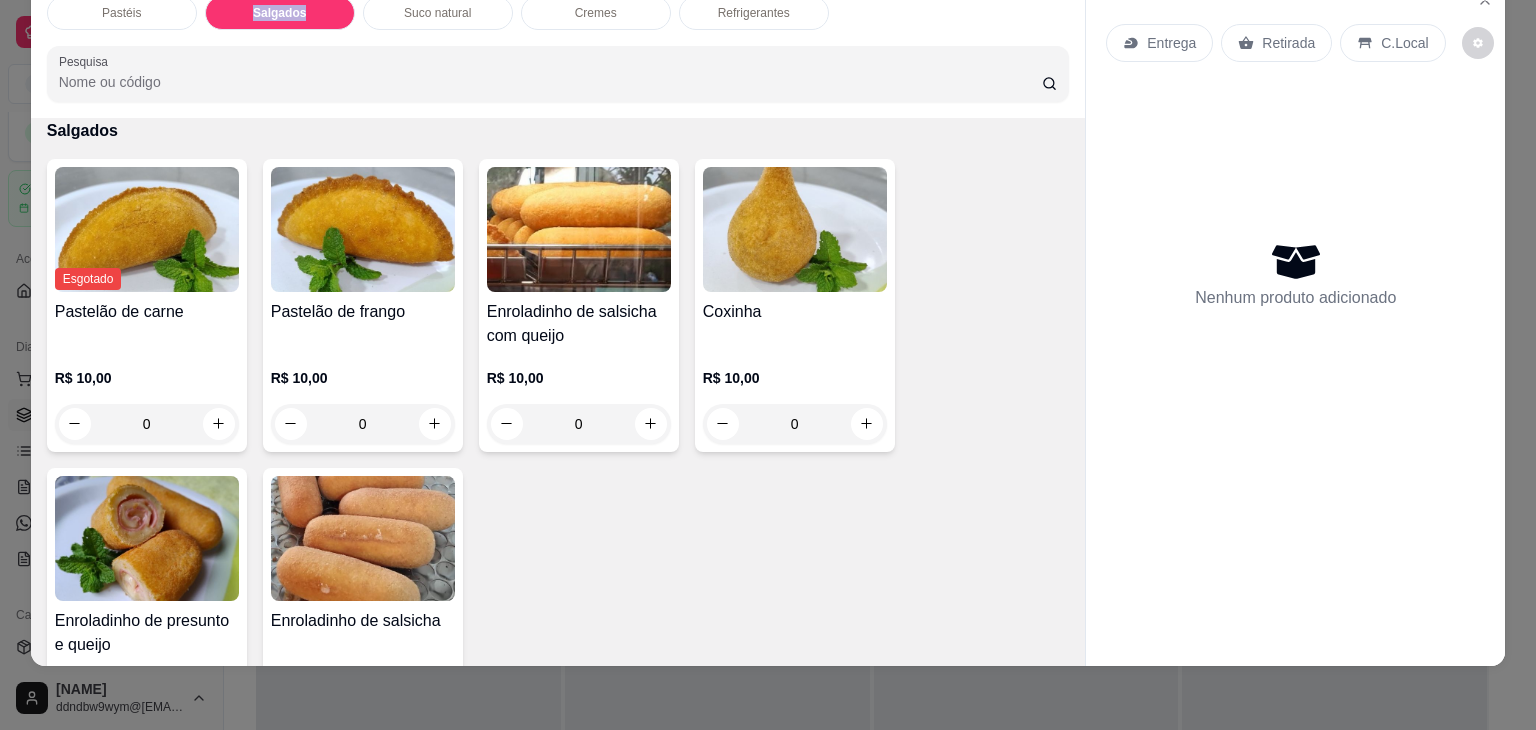 click at bounding box center (363, 229) 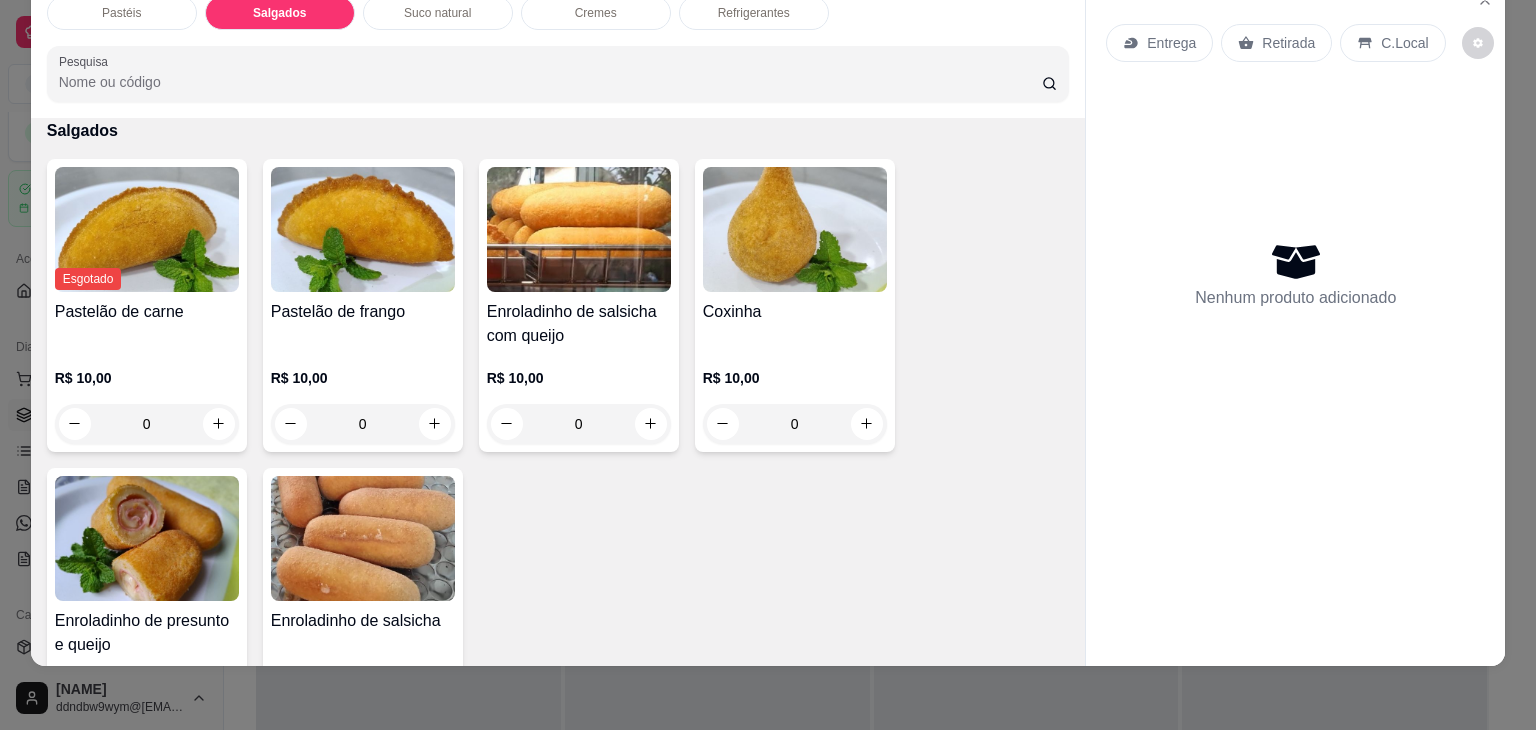 click on "Pastelão de carne" at bounding box center [147, 324] 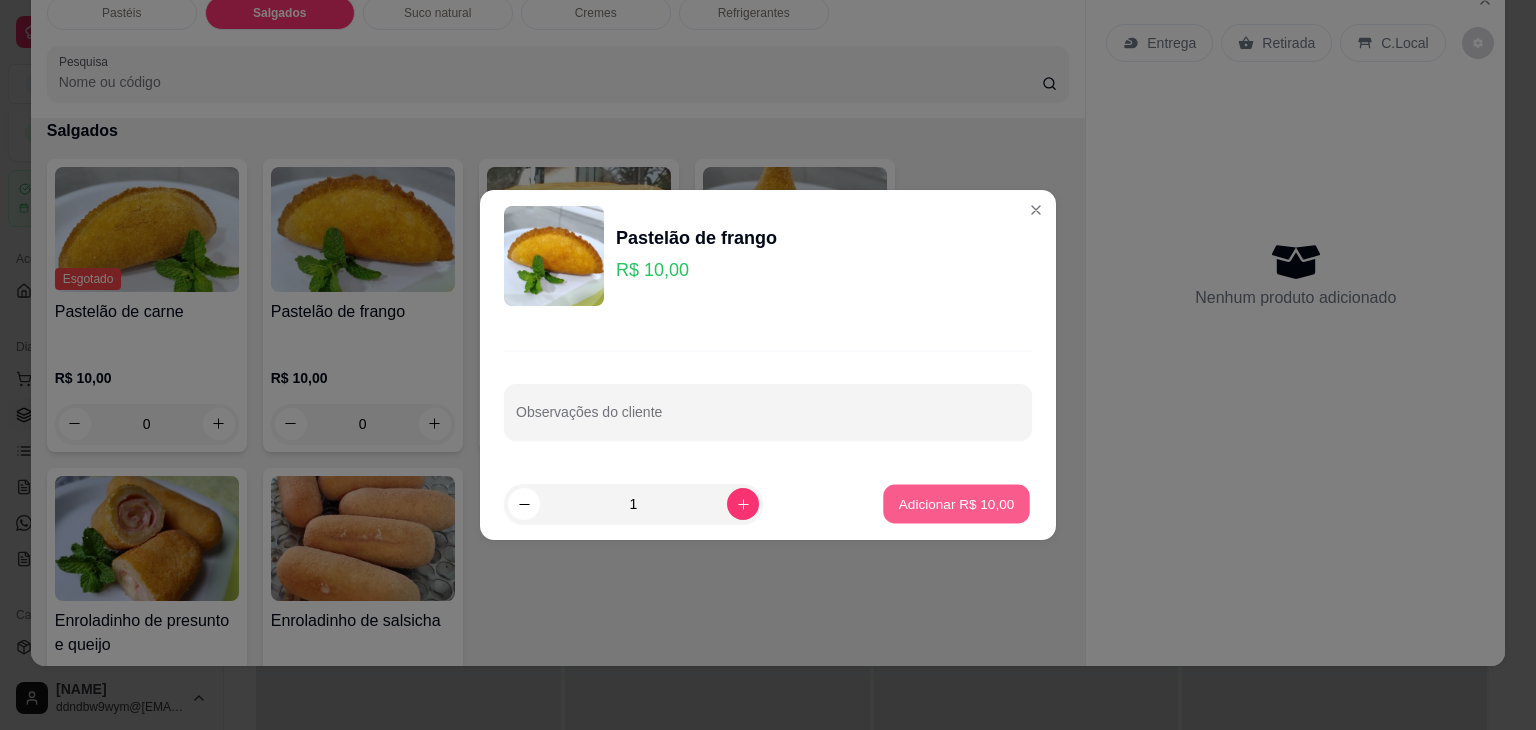 click on "Adicionar   R$ 10,00" at bounding box center (957, 503) 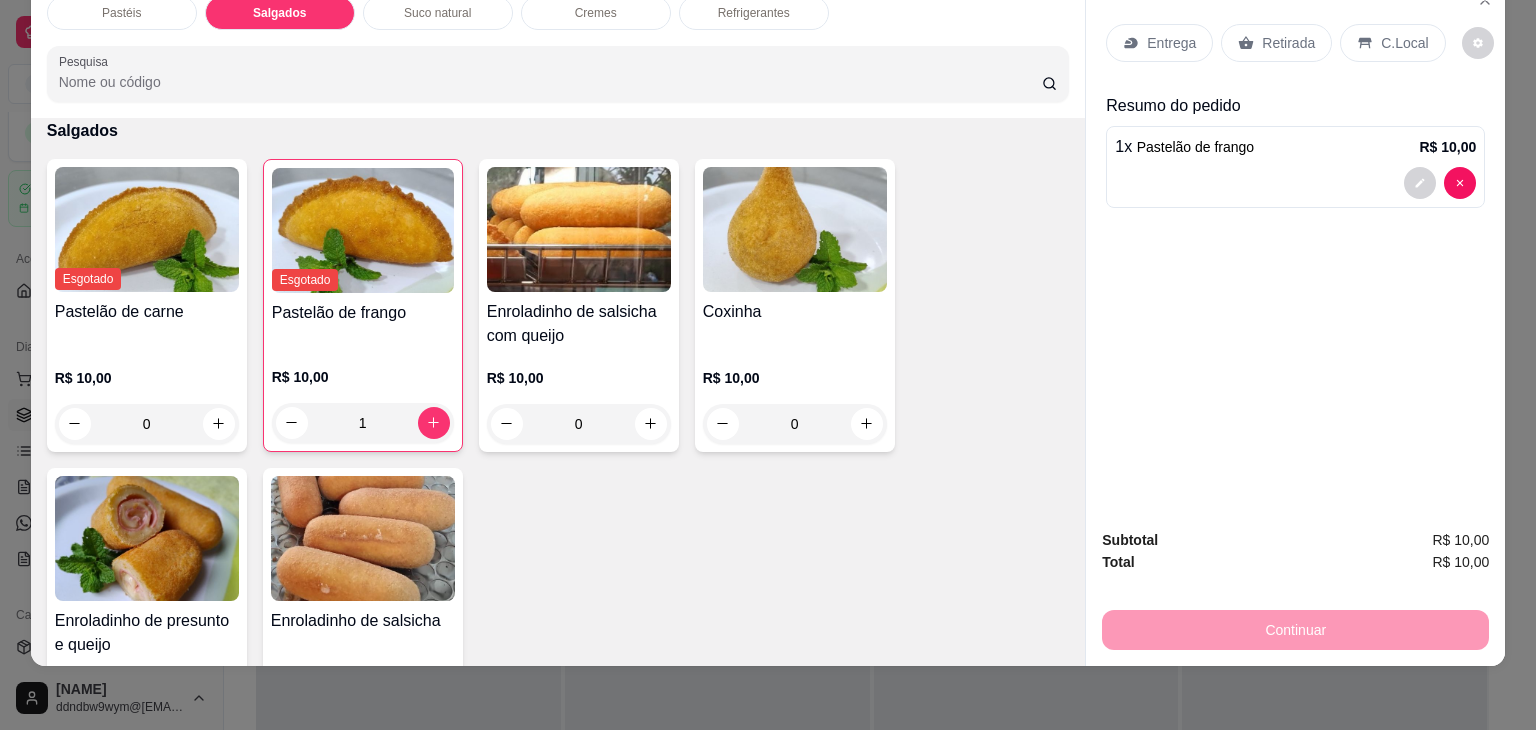 click on "Retirada" at bounding box center (1288, 43) 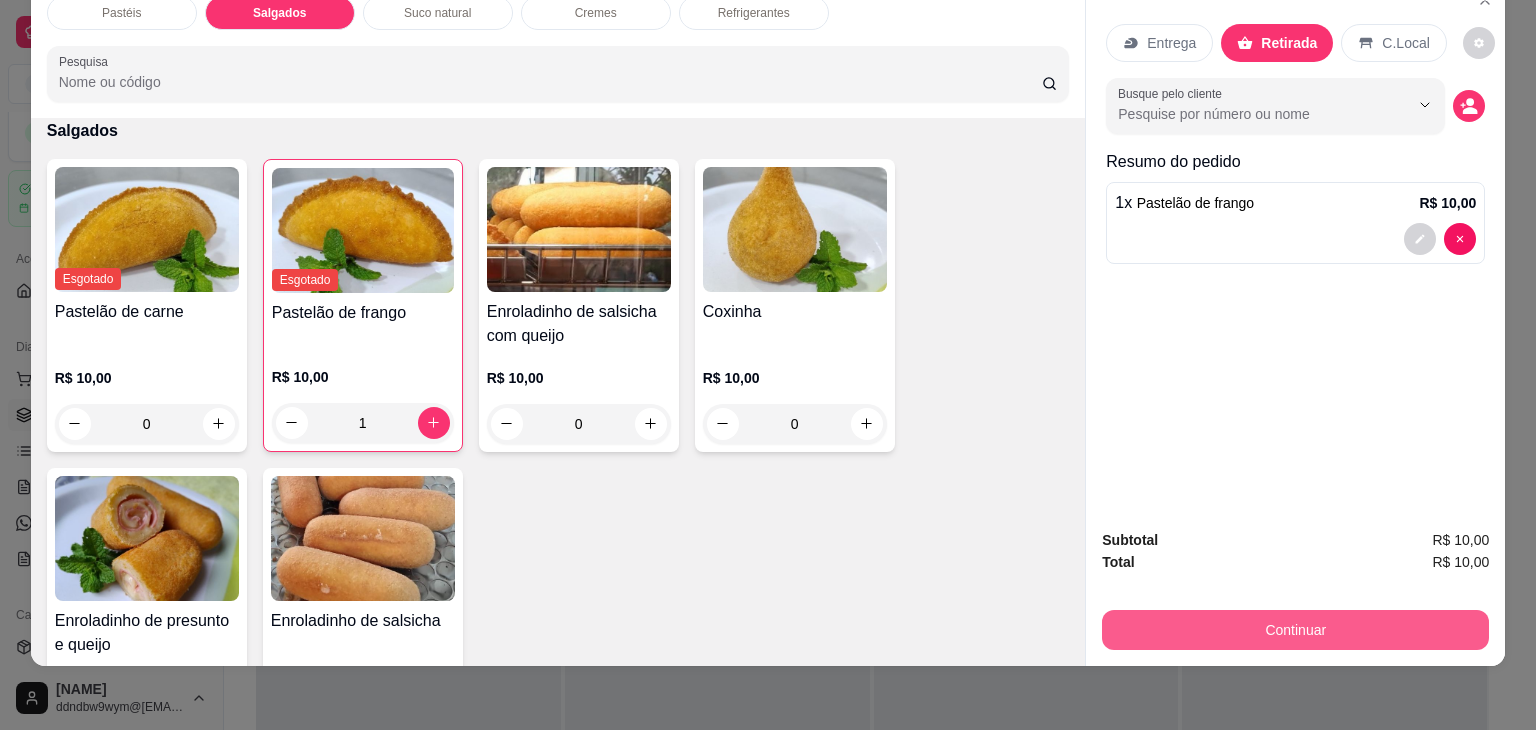 click on "Continuar" at bounding box center (1295, 630) 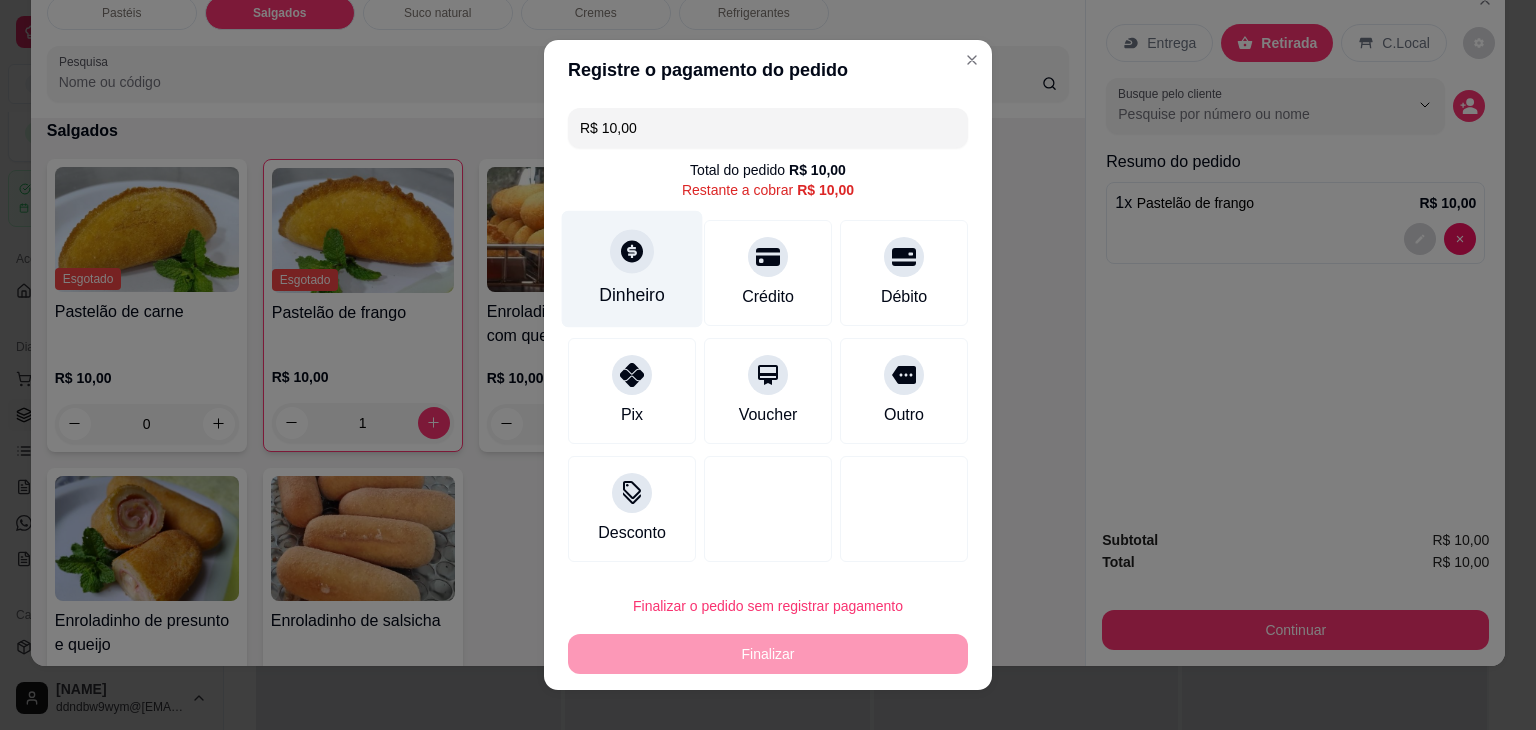 click on "Dinheiro" at bounding box center (632, 269) 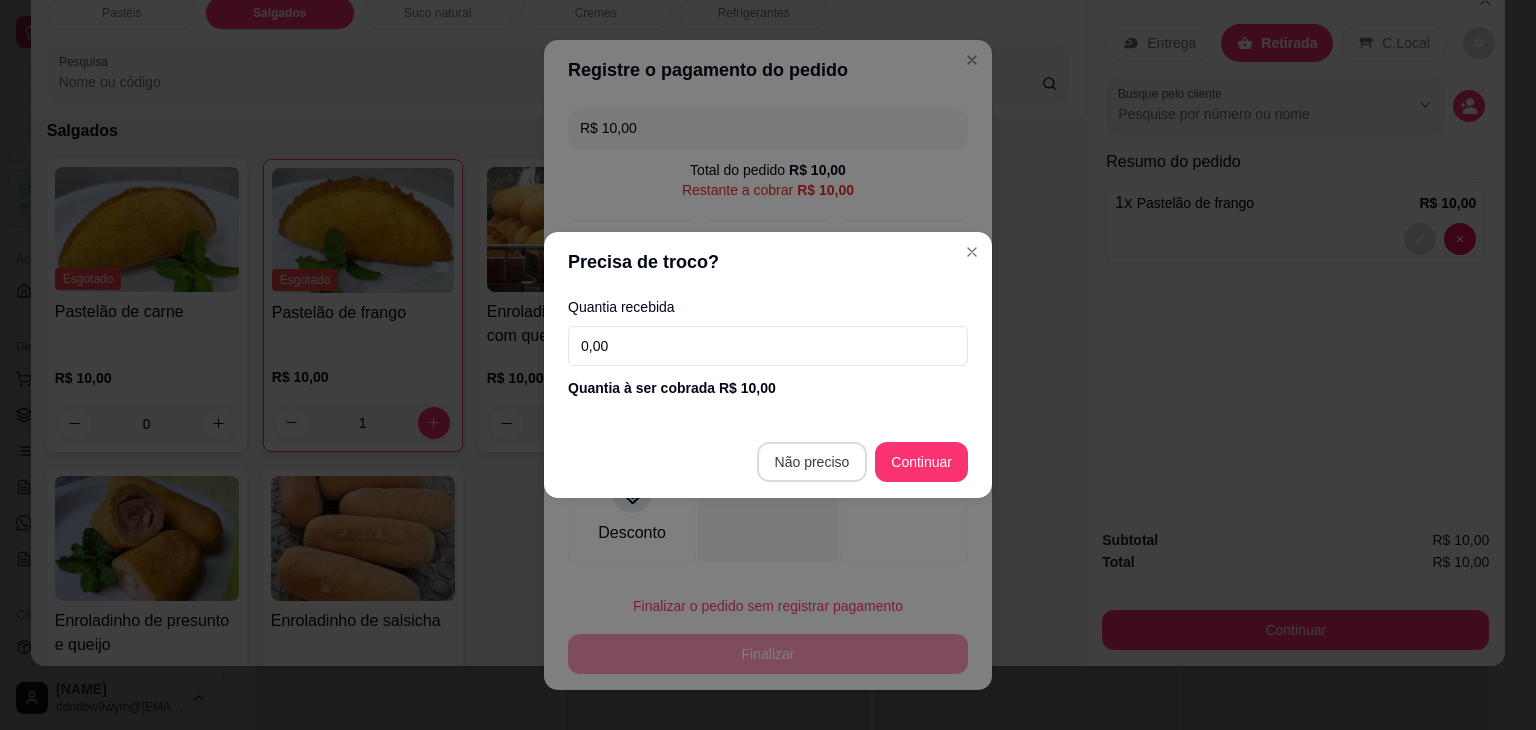 type on "R$ 0,00" 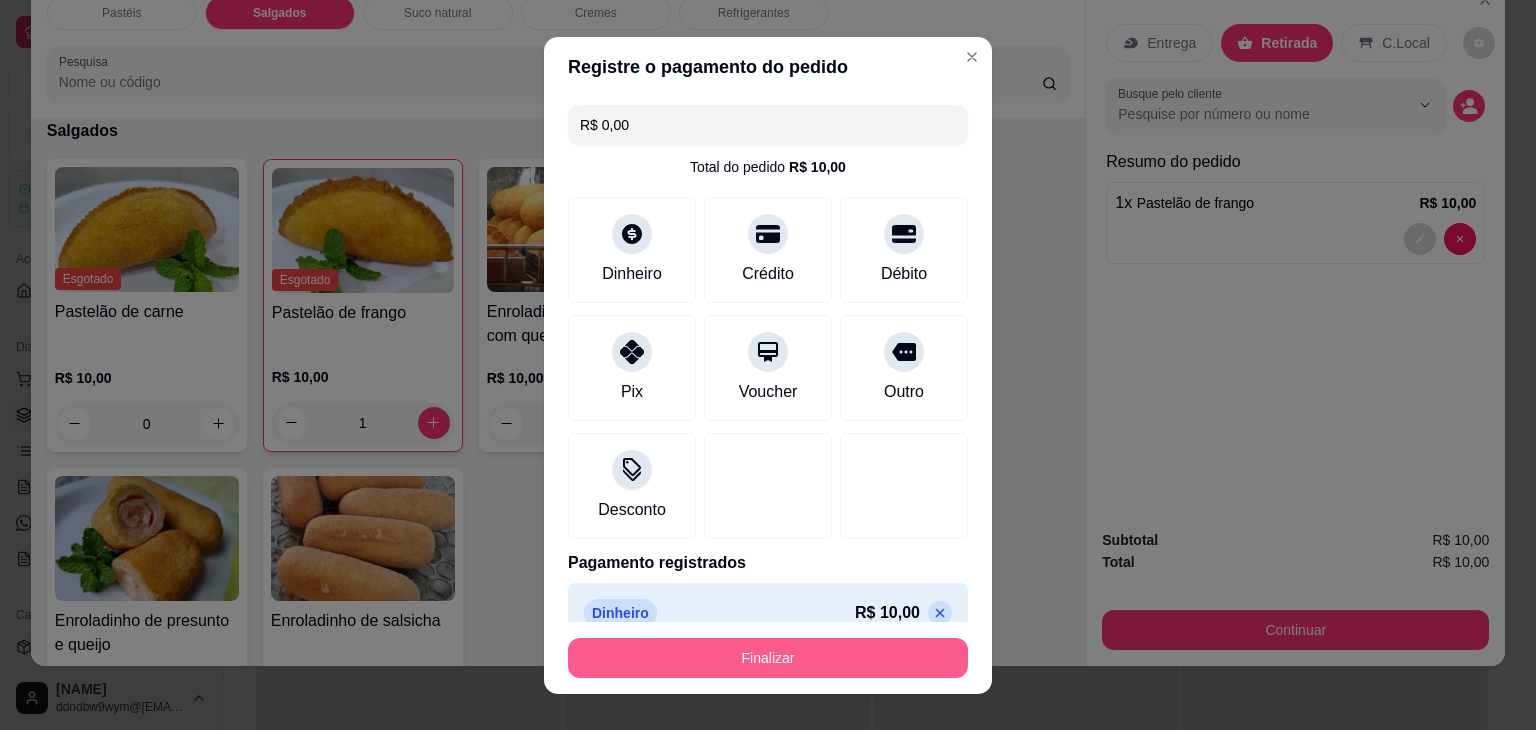 click on "Finalizar" at bounding box center (768, 658) 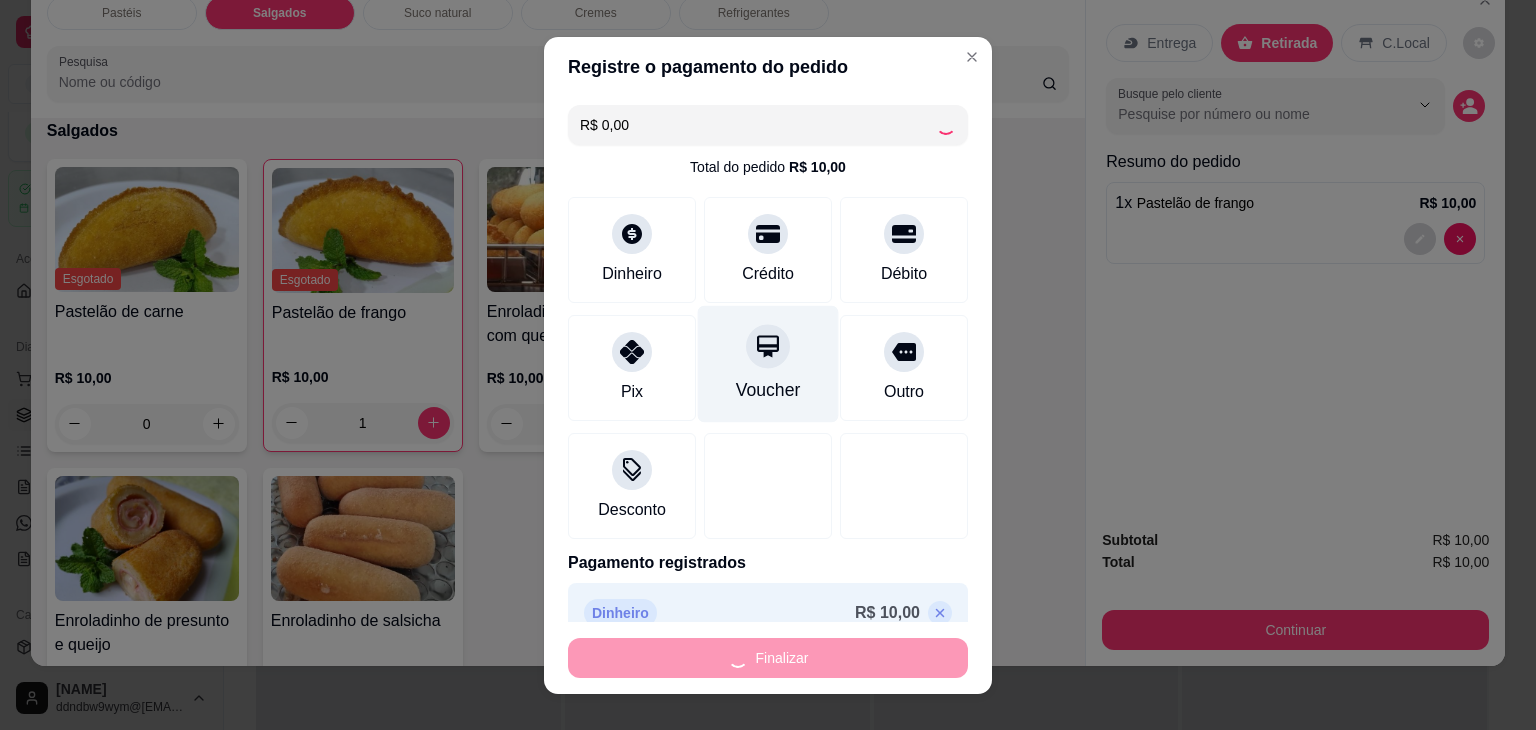 type on "0" 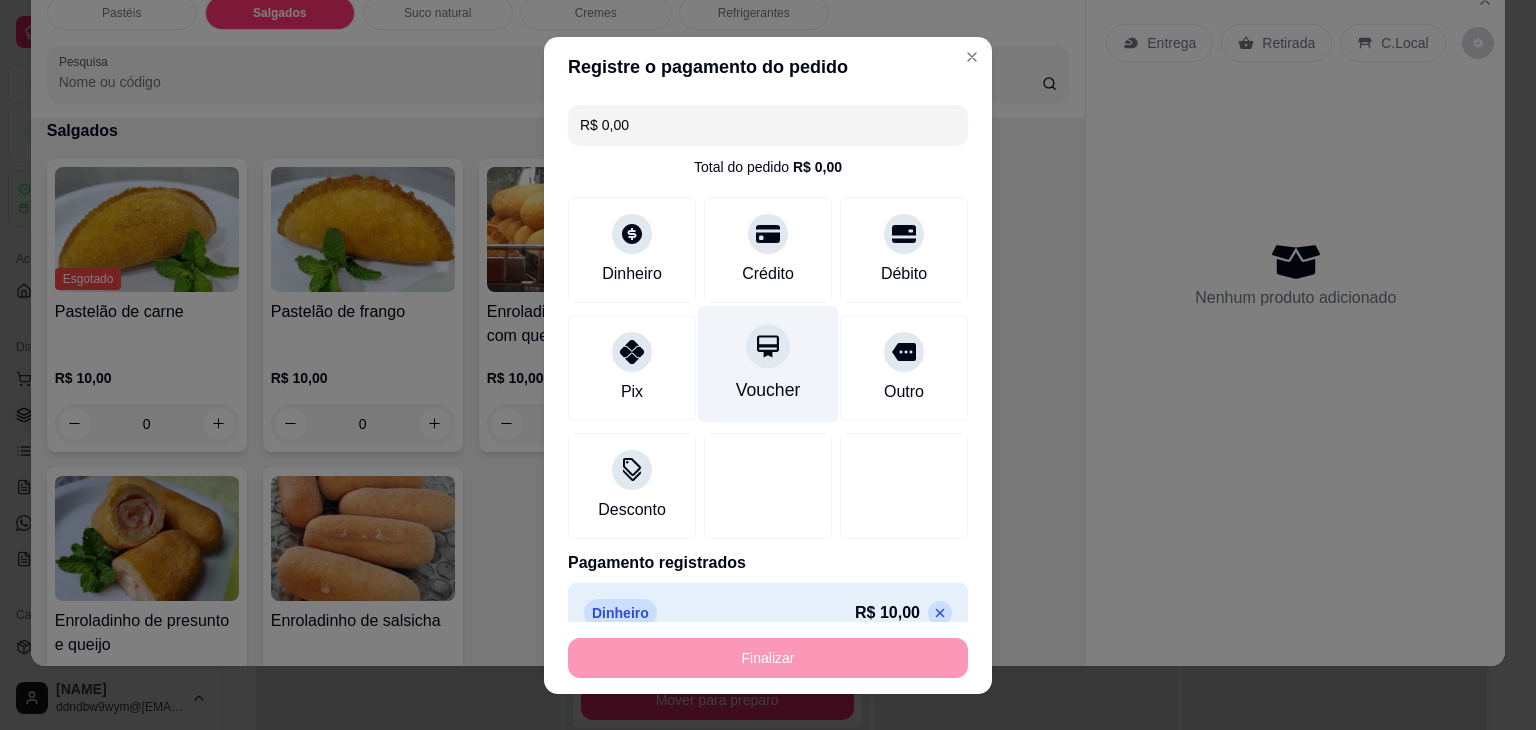 type on "-R$ 10,00" 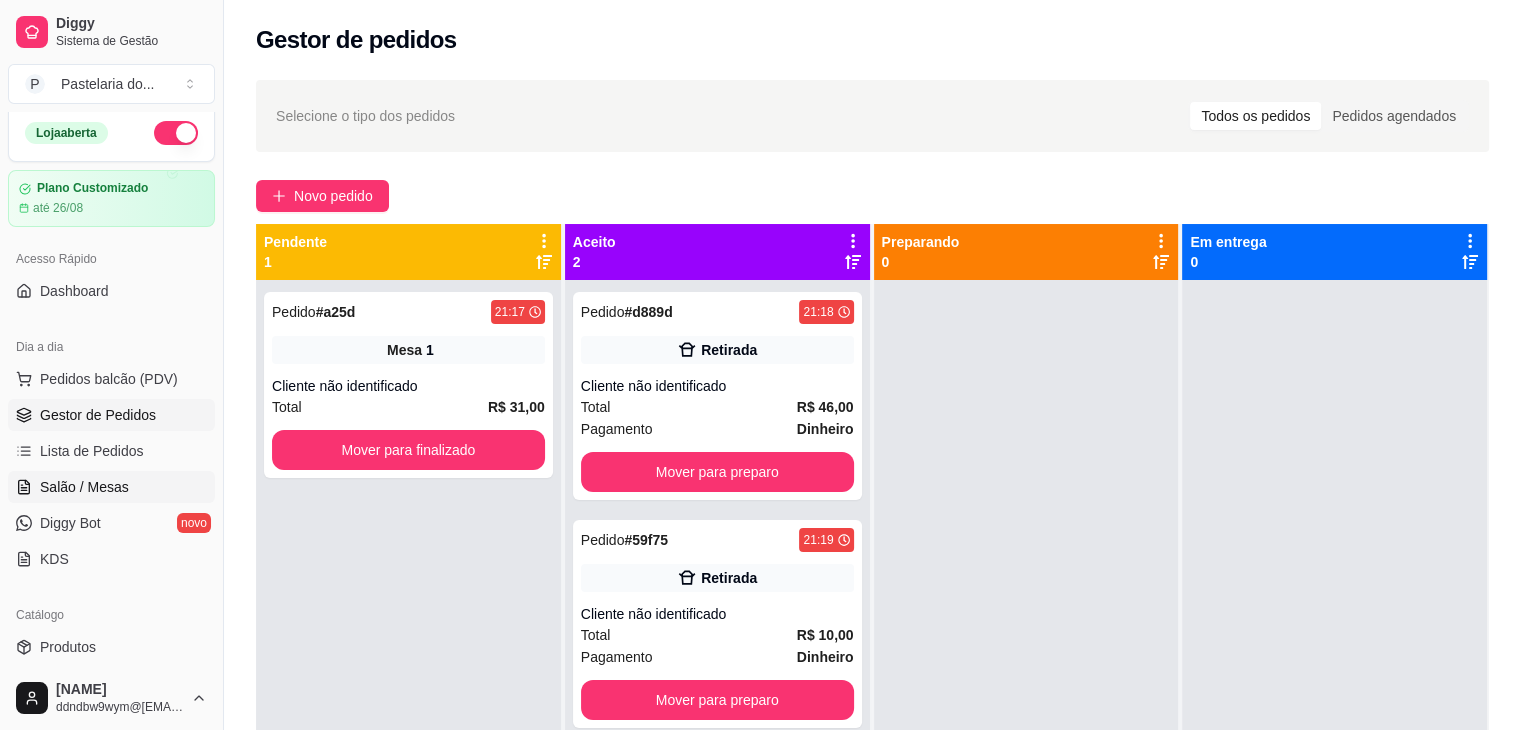 click on "Salão / Mesas" at bounding box center [111, 487] 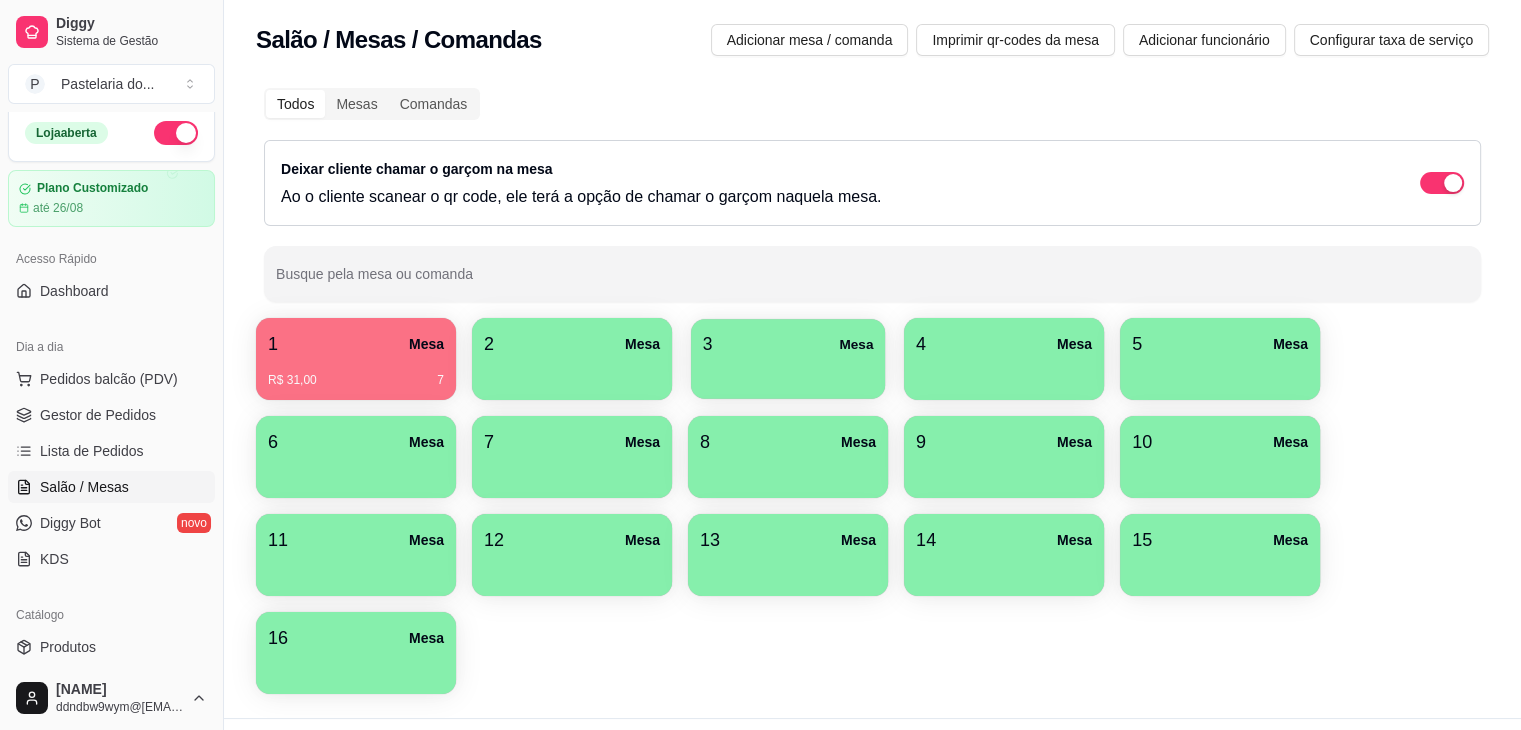 click at bounding box center (788, 372) 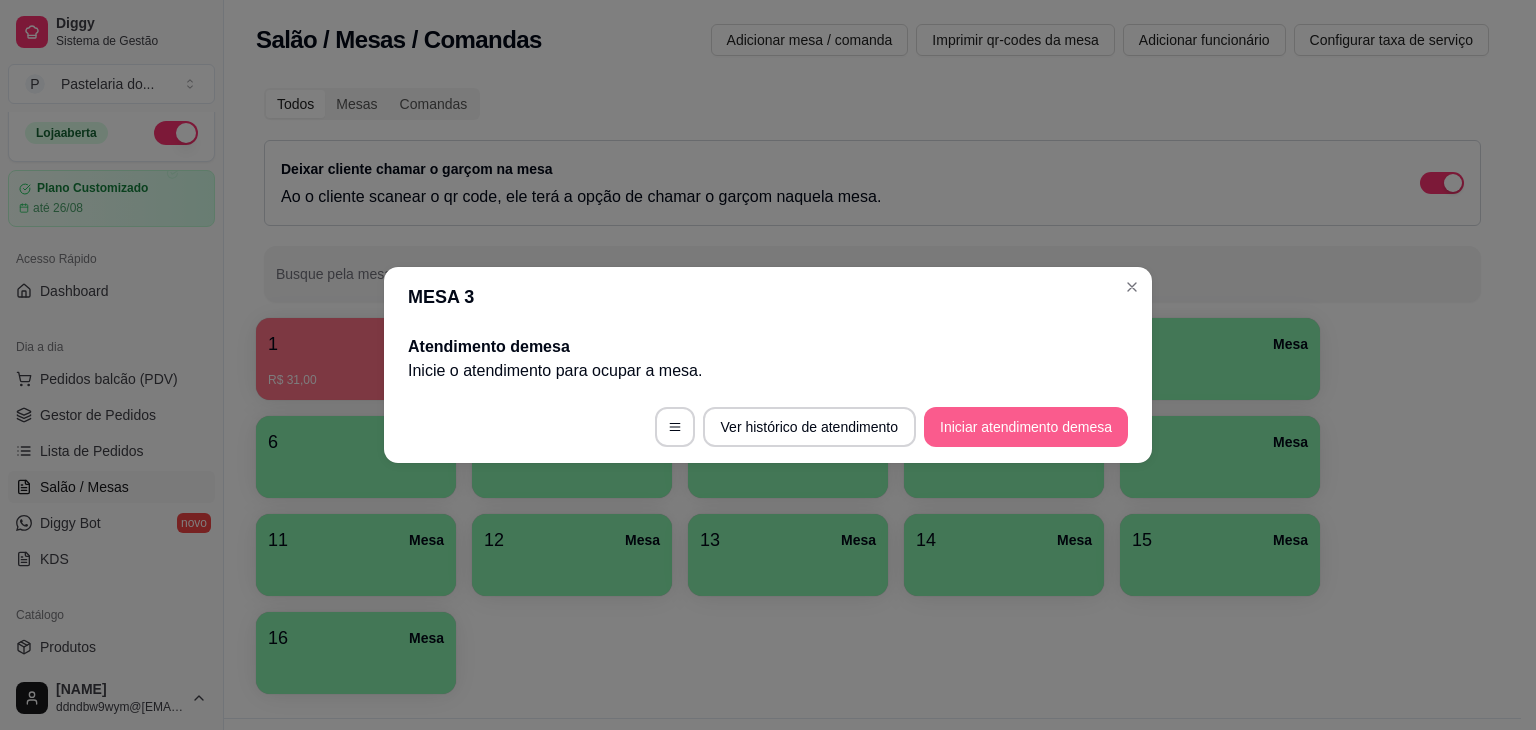 click on "Iniciar atendimento de  mesa" at bounding box center [1026, 427] 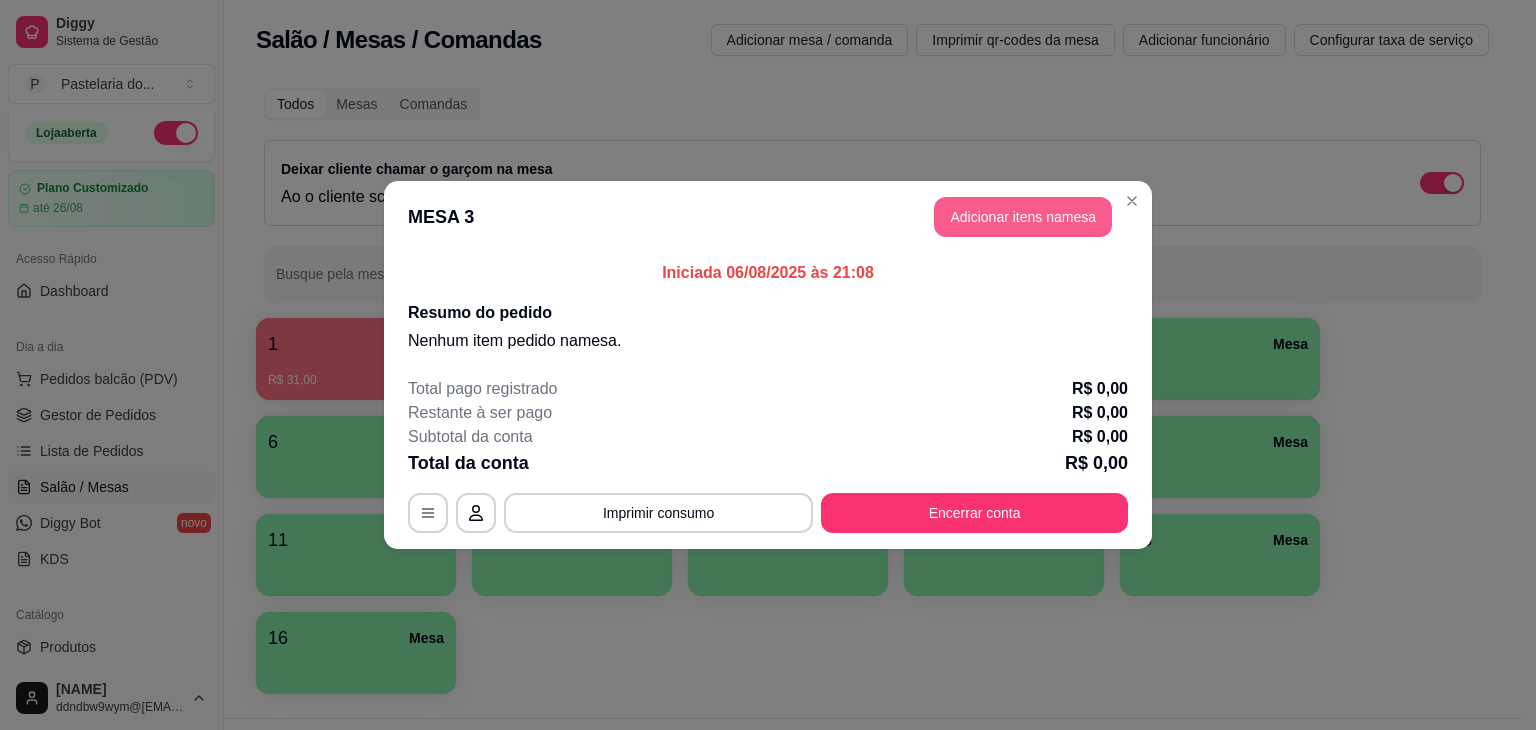 click on "Adicionar itens na  mesa" at bounding box center (1023, 217) 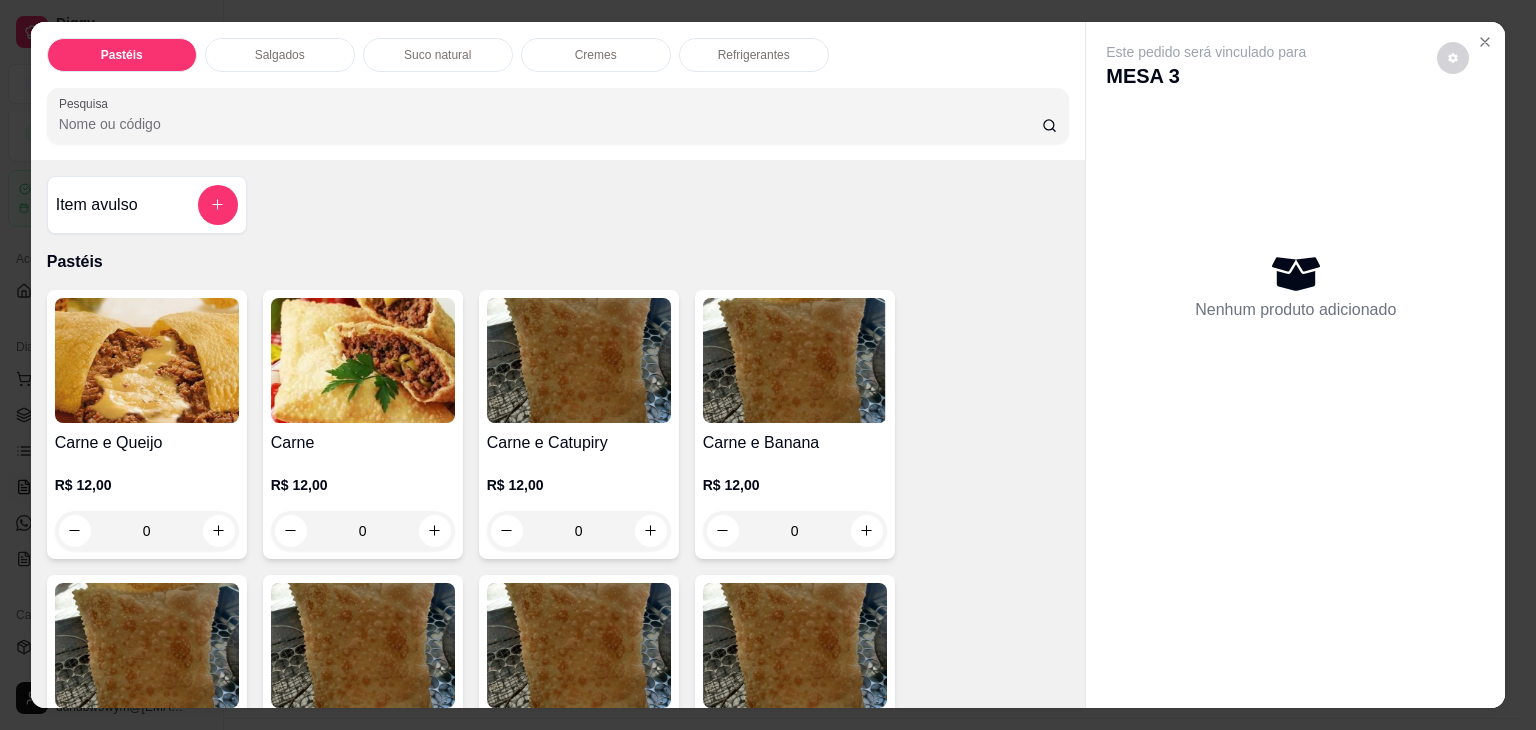 click on "Salgados" at bounding box center [280, 55] 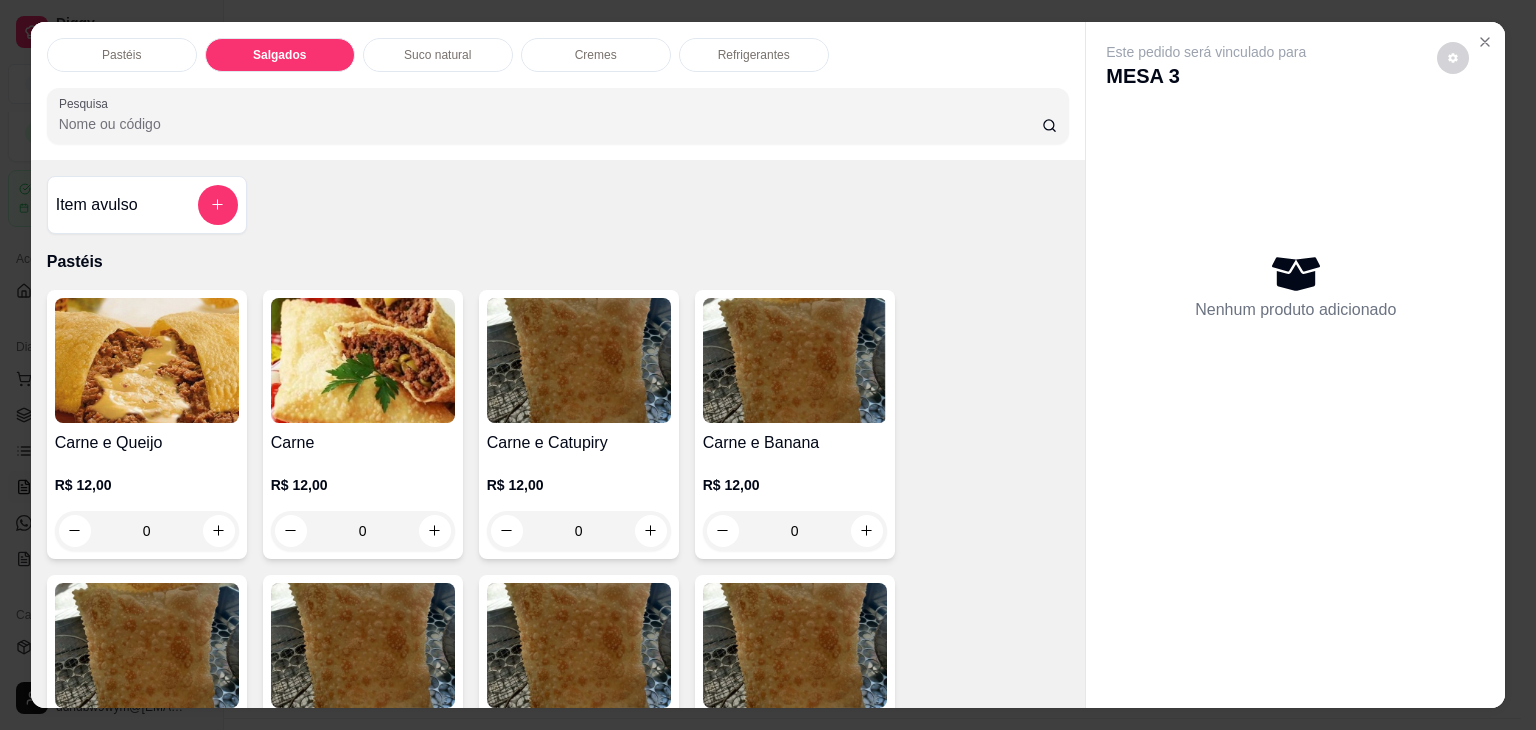 scroll, scrollTop: 2124, scrollLeft: 0, axis: vertical 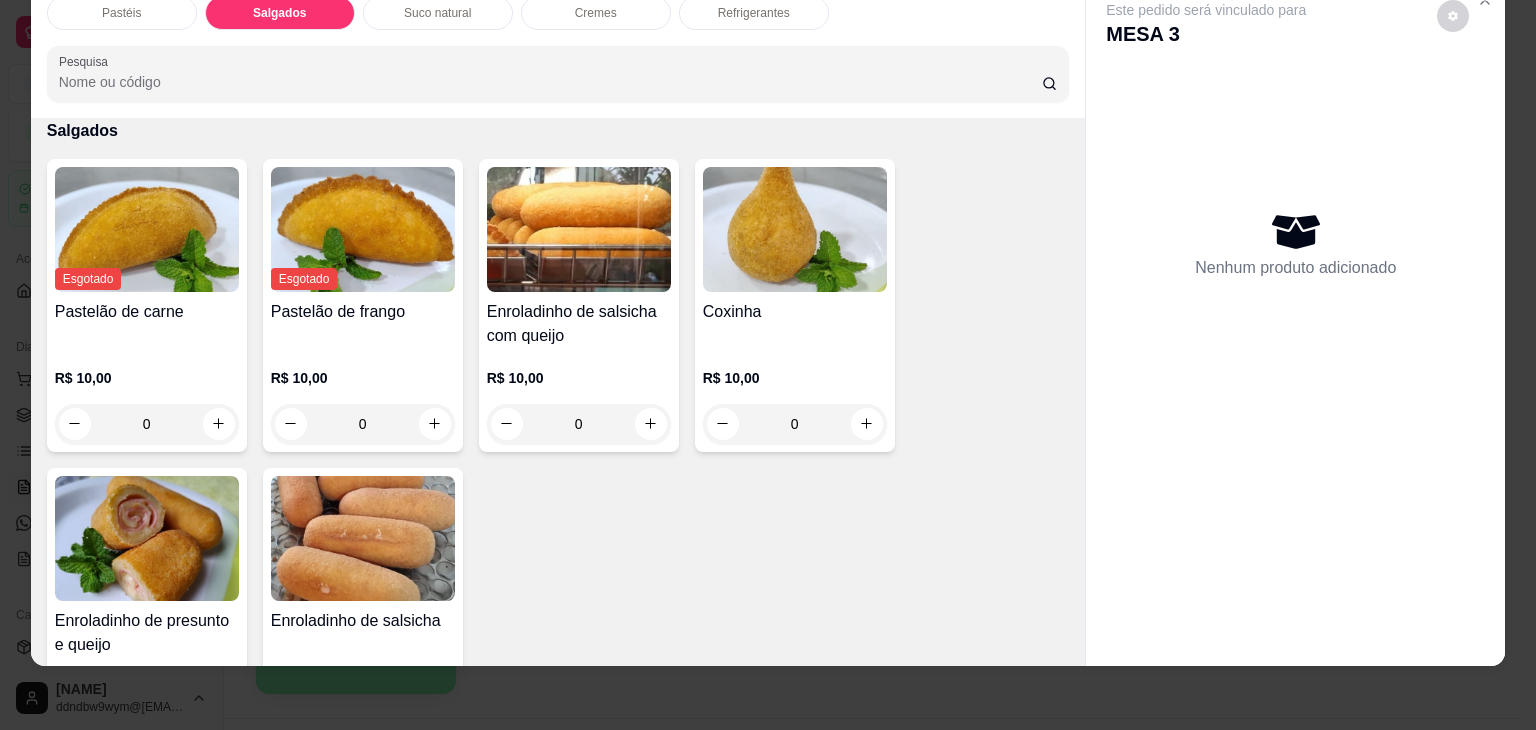 click at bounding box center [147, 538] 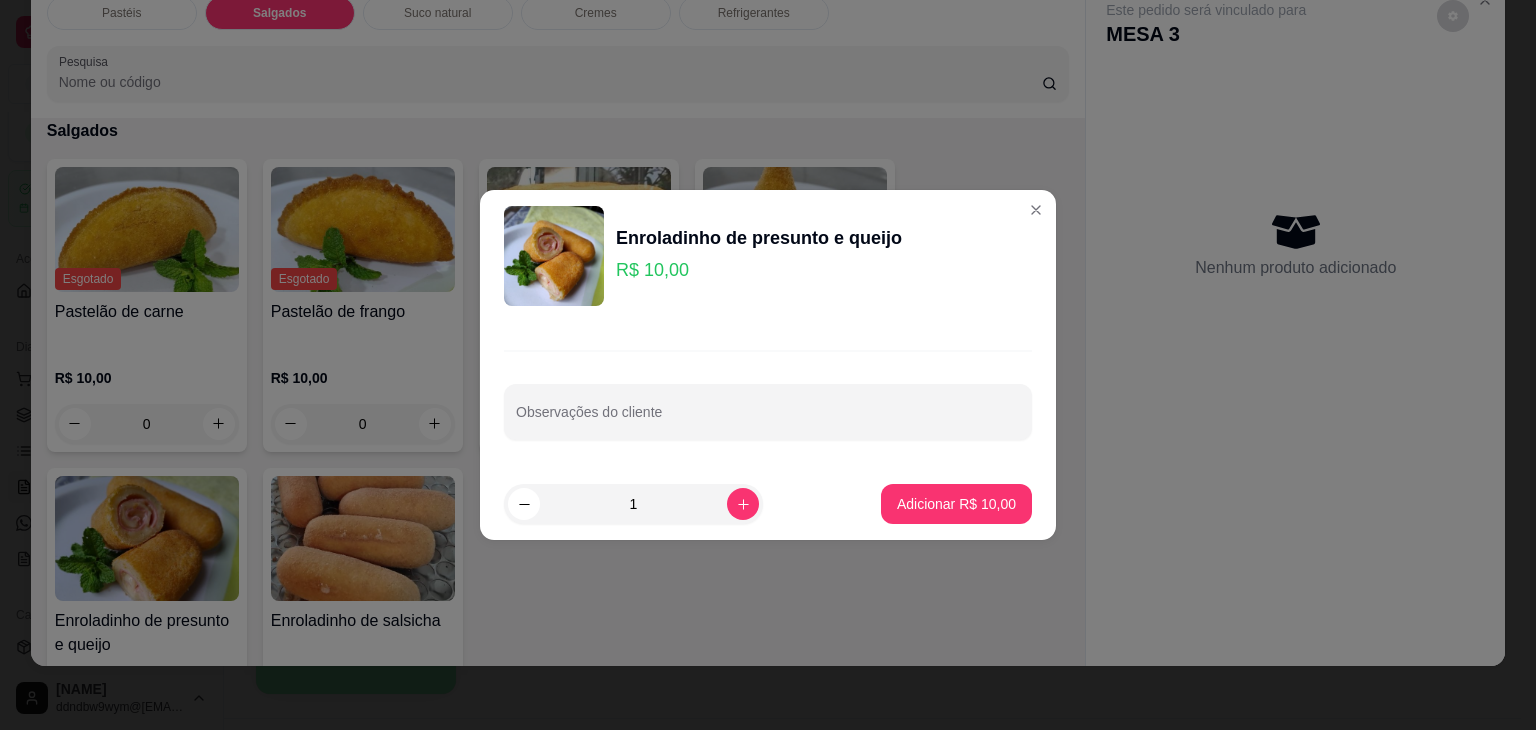click on "1 Adicionar   R$ 10,00" at bounding box center [768, 504] 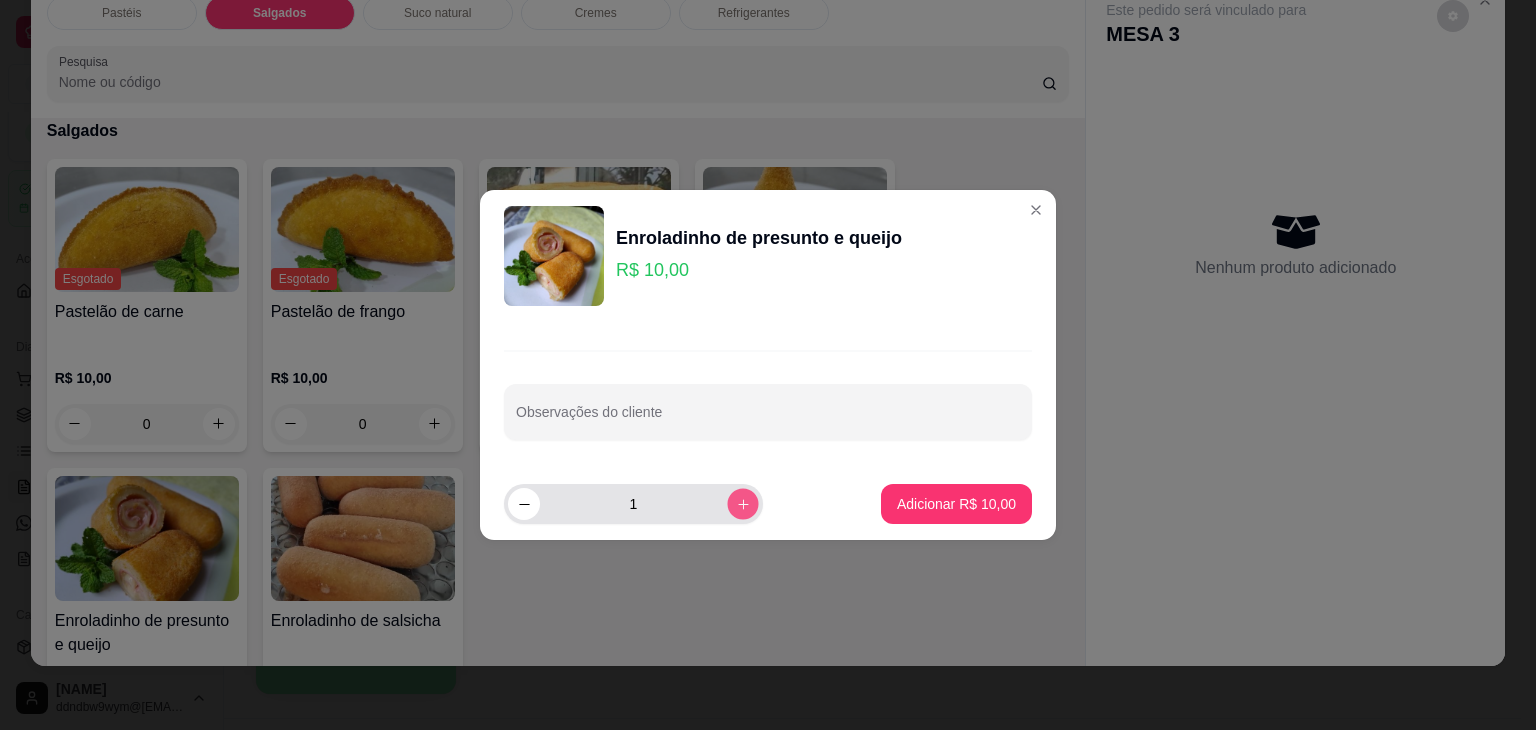 click 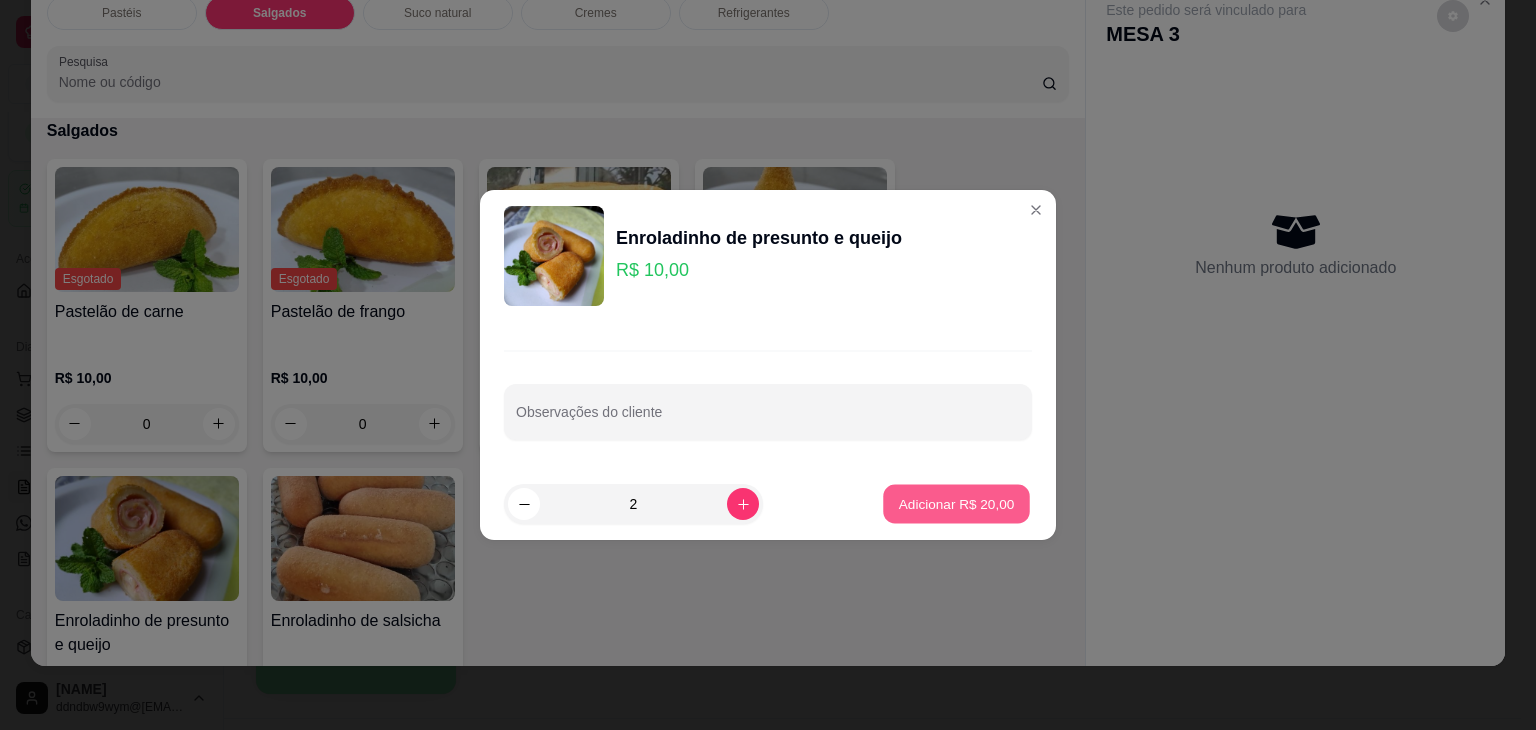 click on "Adicionar   R$ 20,00" at bounding box center (957, 503) 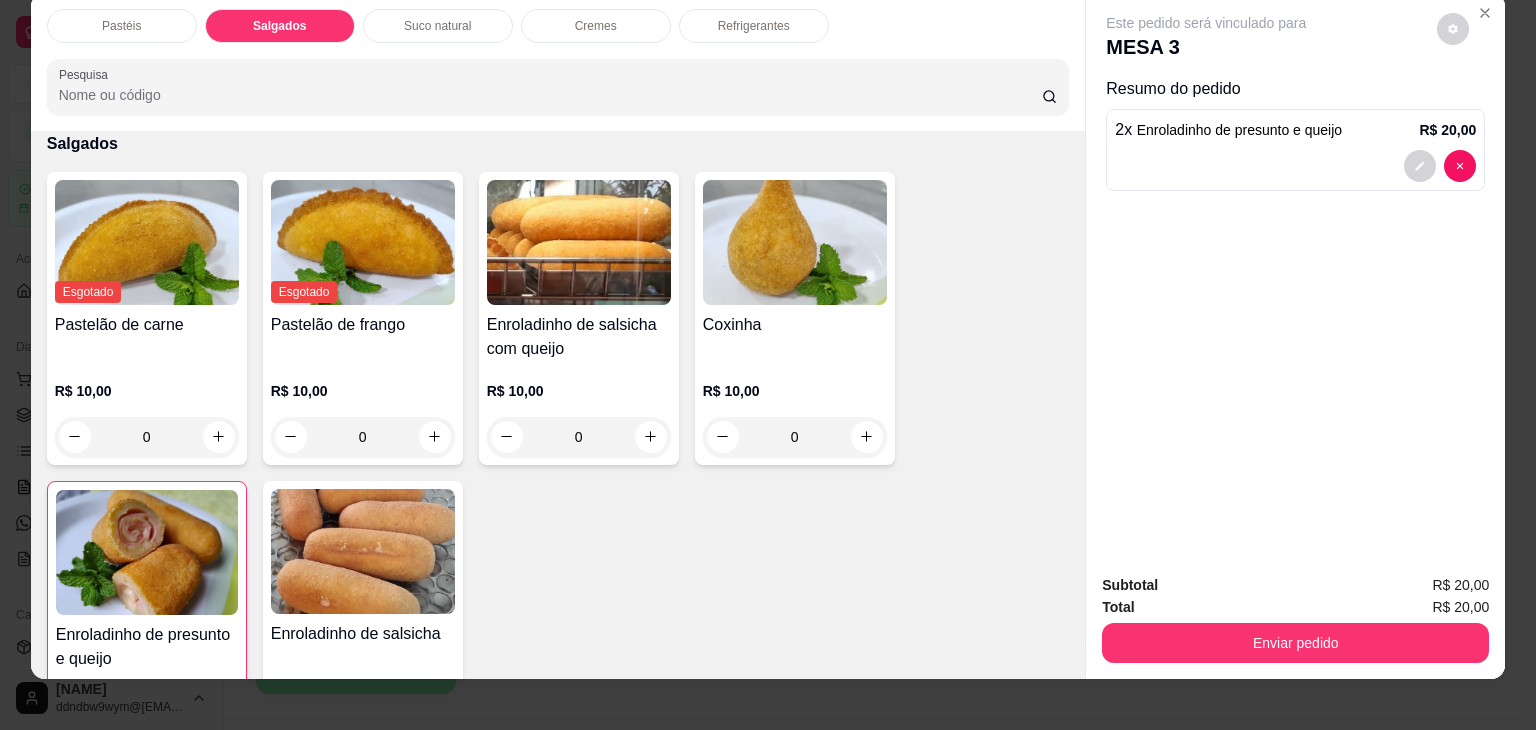 scroll, scrollTop: 0, scrollLeft: 0, axis: both 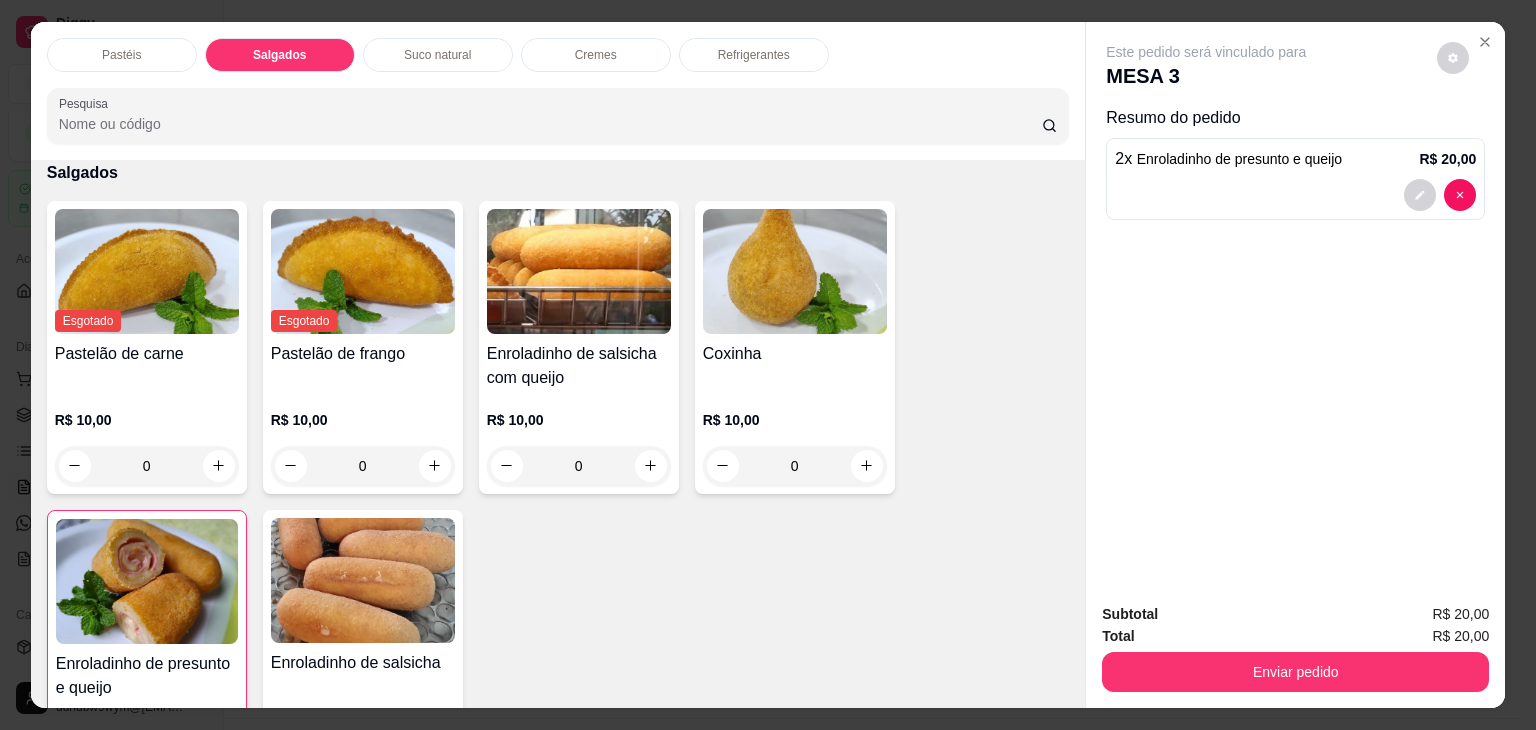 click on "Refrigerantes" at bounding box center [754, 55] 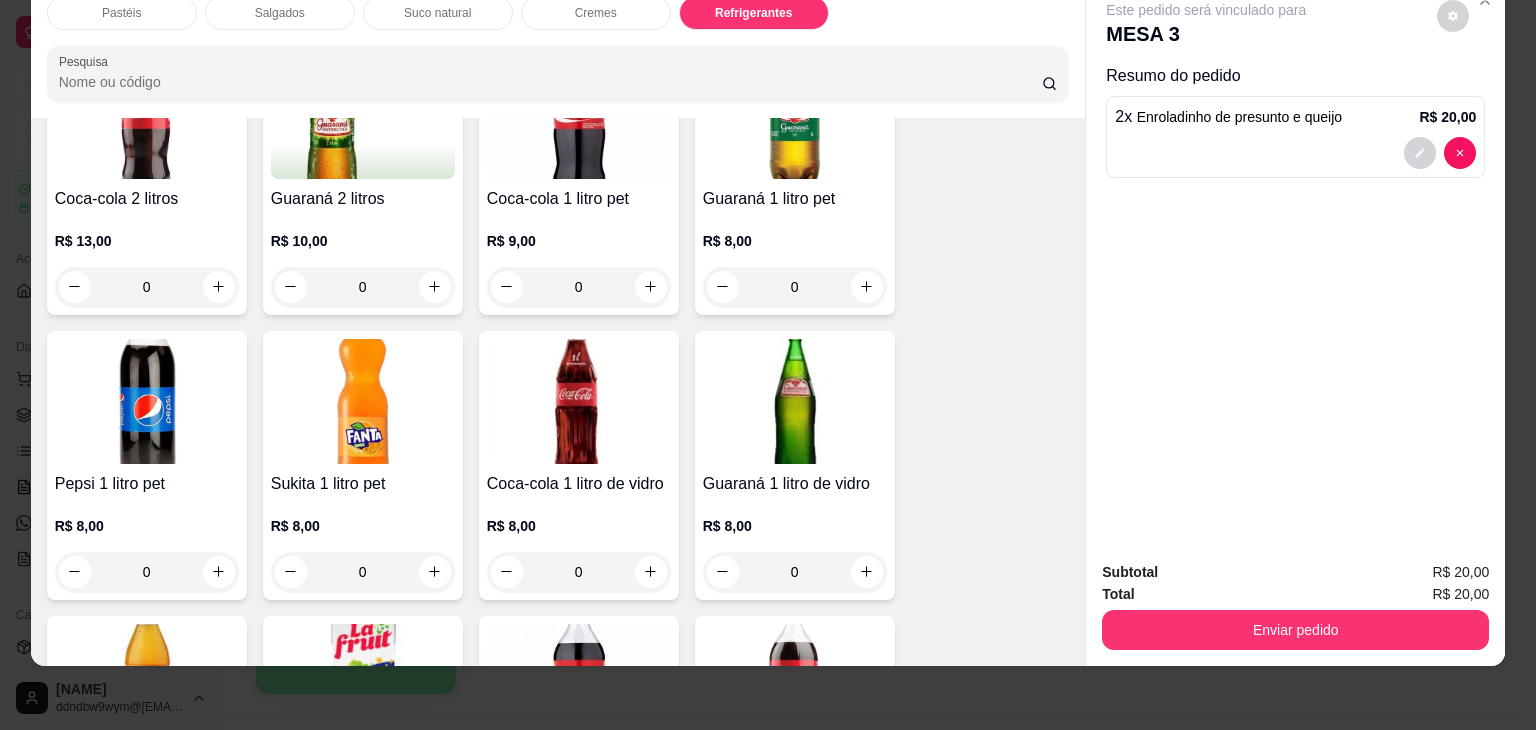 scroll, scrollTop: 5022, scrollLeft: 0, axis: vertical 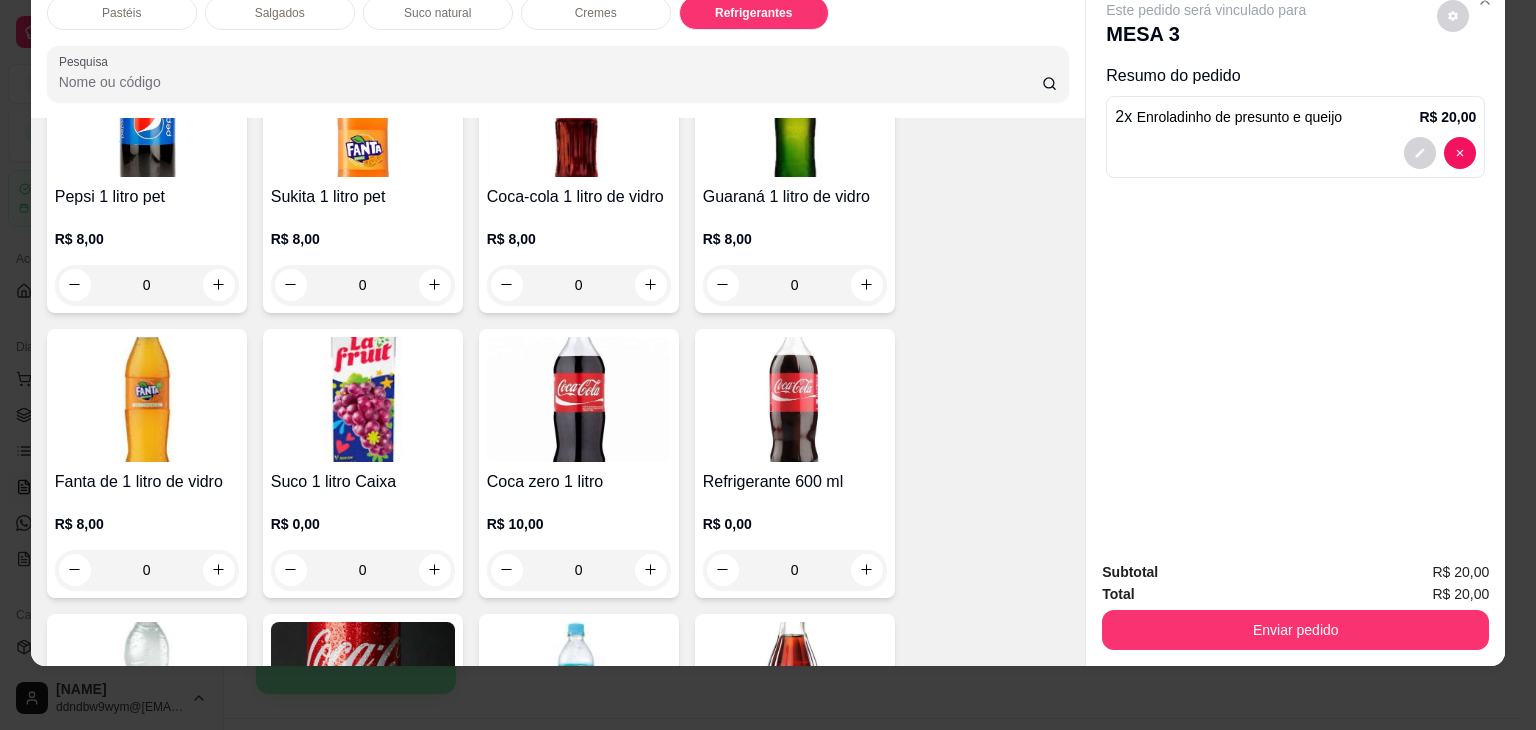 click on "R$ 8,00 0" at bounding box center (579, 257) 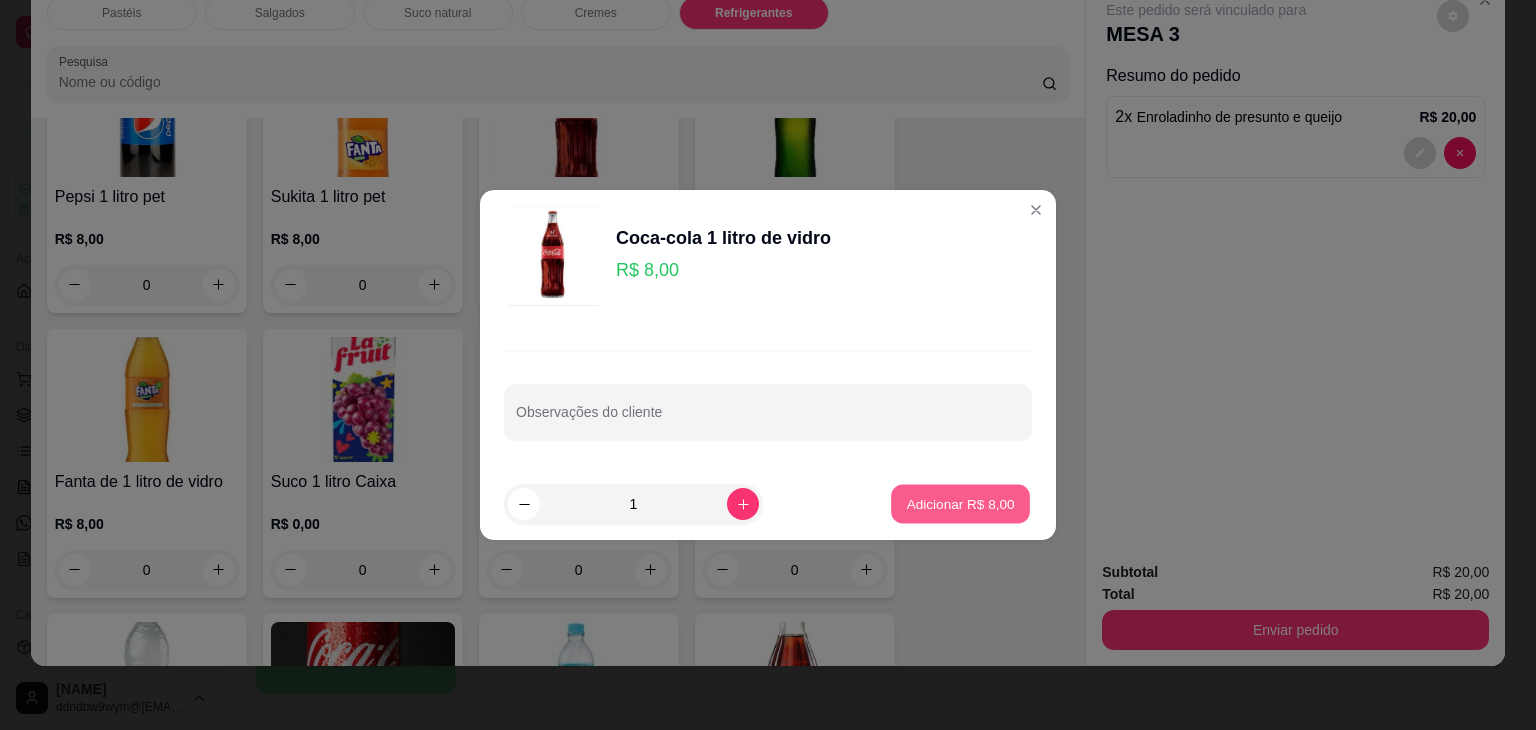 click on "Adicionar   R$ 8,00" at bounding box center (960, 503) 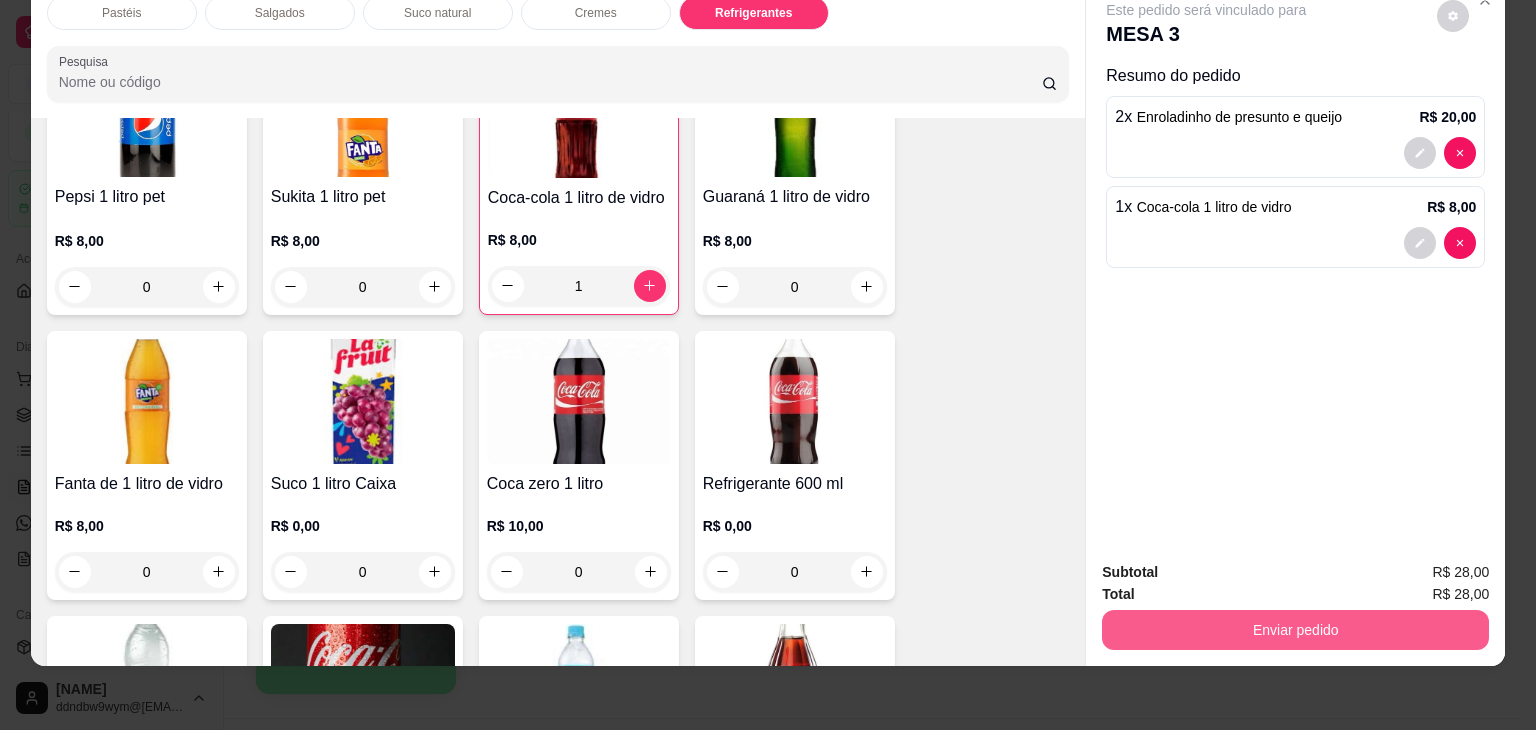 click on "Enviar pedido" at bounding box center [1295, 630] 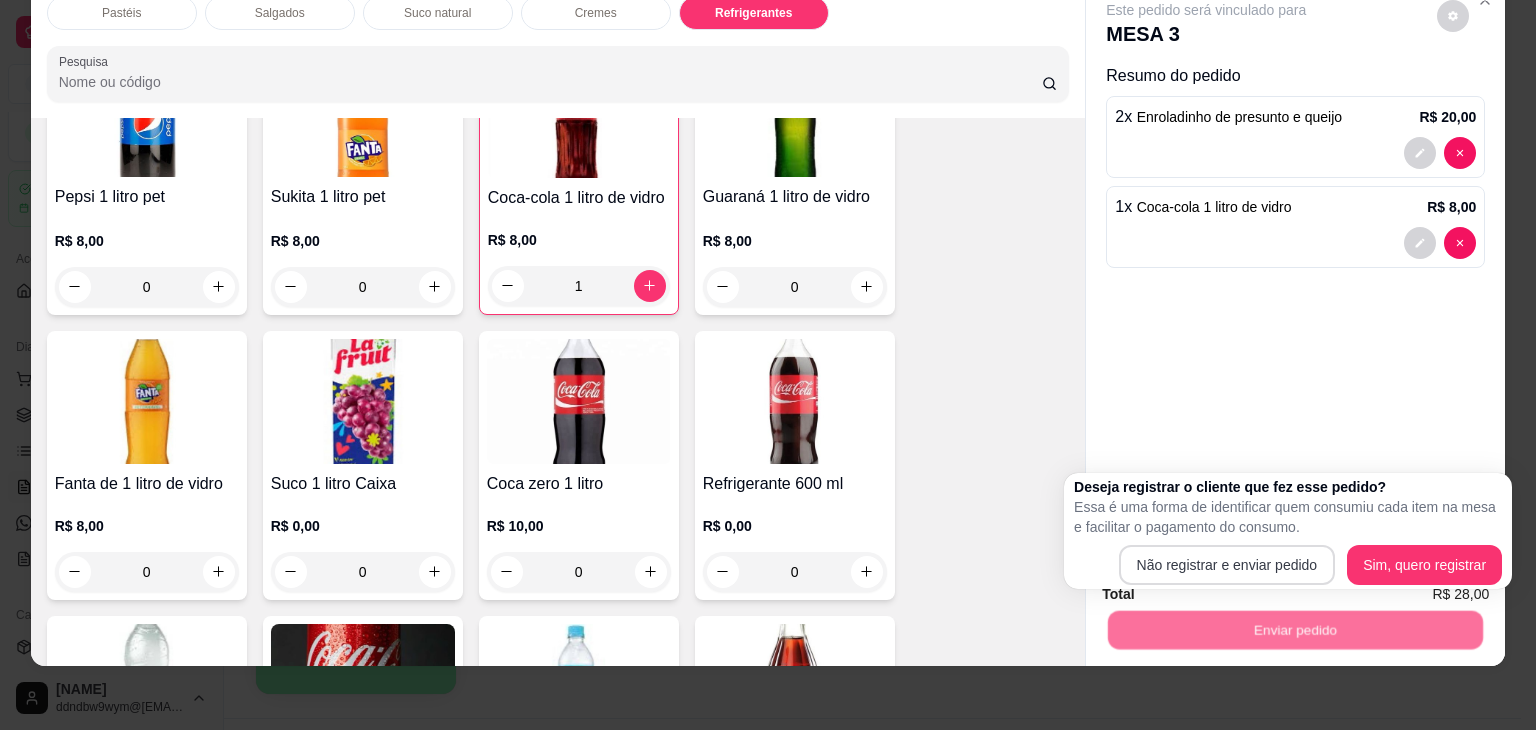 click on "Não registrar e enviar pedido Sim, quero registrar" at bounding box center [1288, 565] 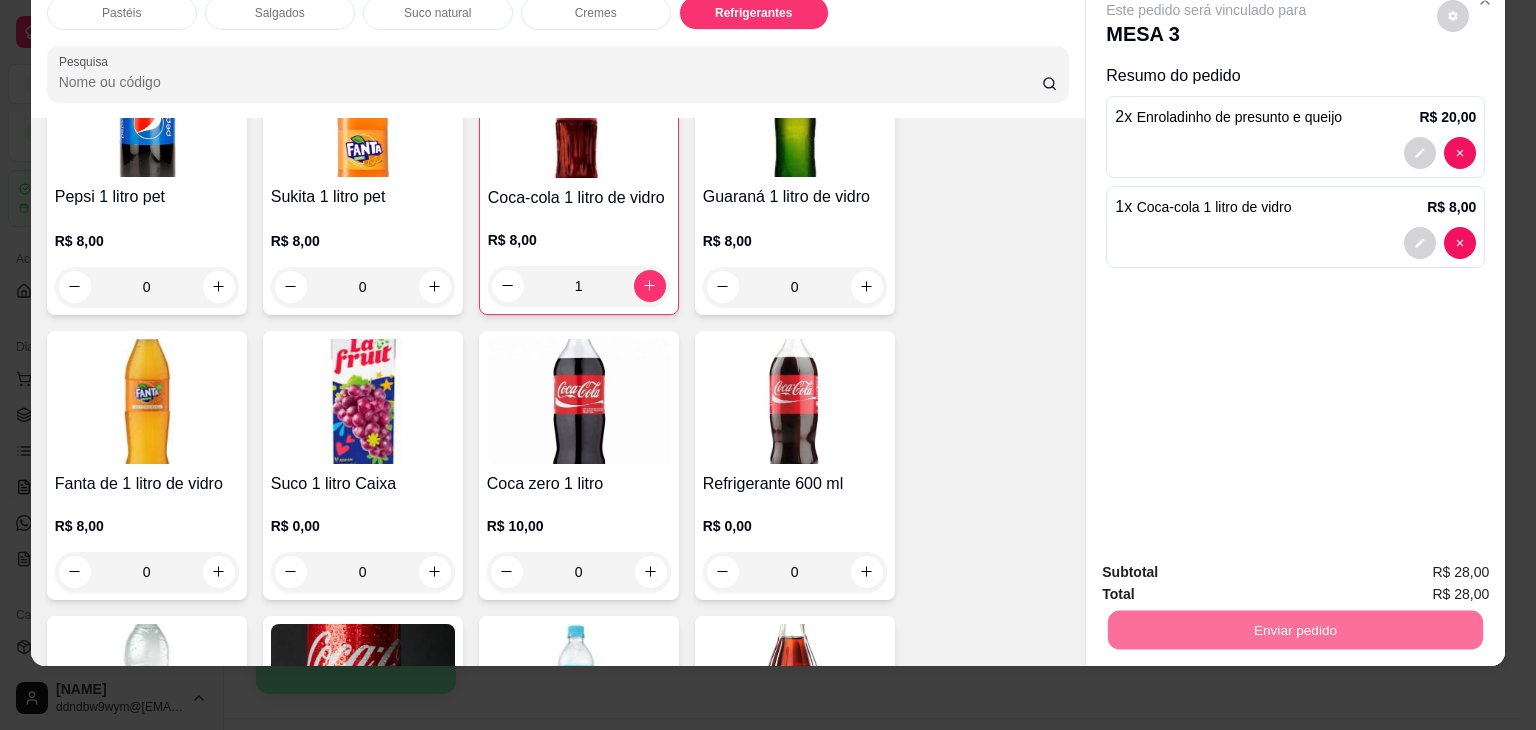 click on "Não registrar e enviar pedido" at bounding box center [1229, 566] 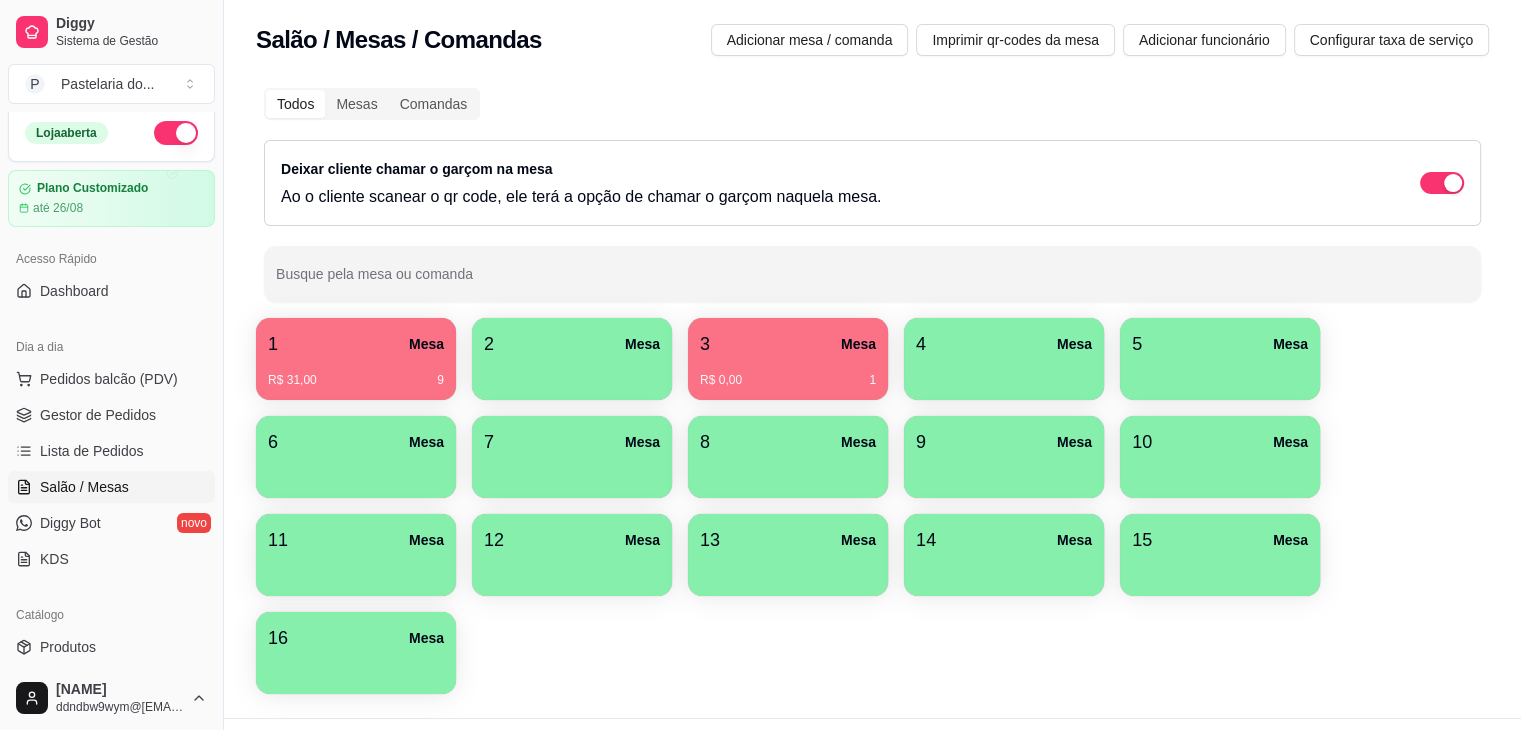 click at bounding box center [572, 373] 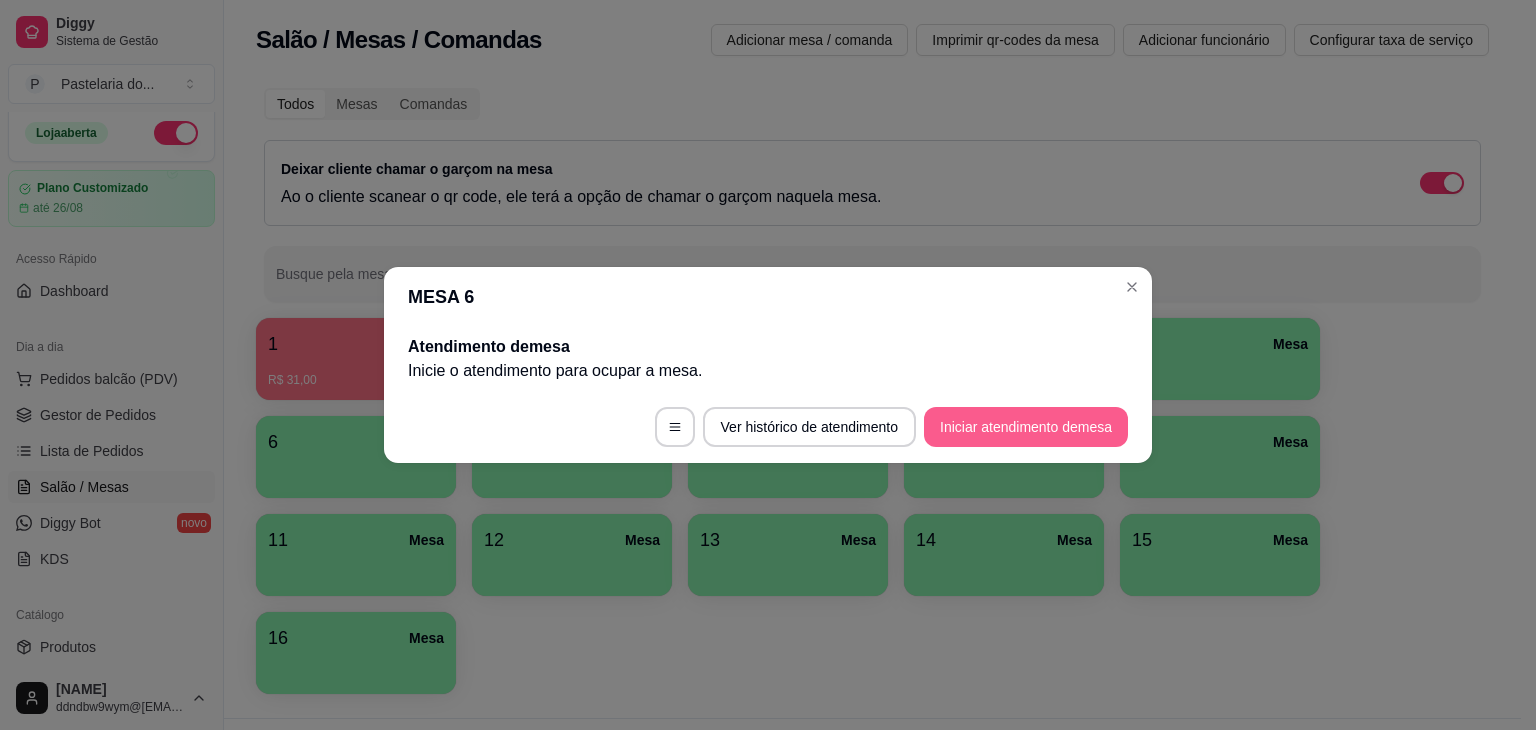 click on "Iniciar atendimento de  mesa" at bounding box center [1026, 427] 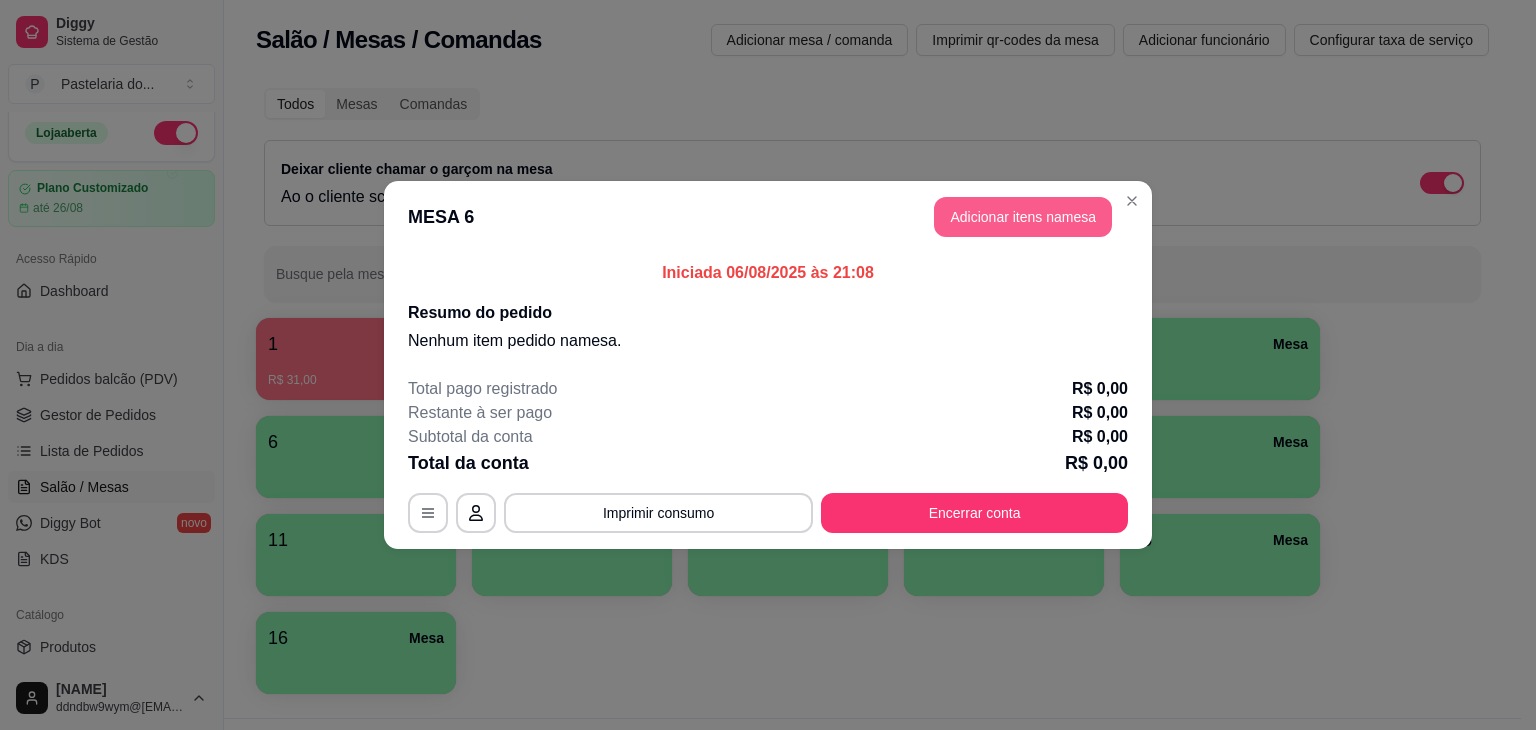click on "Adicionar itens na  mesa" at bounding box center (1023, 217) 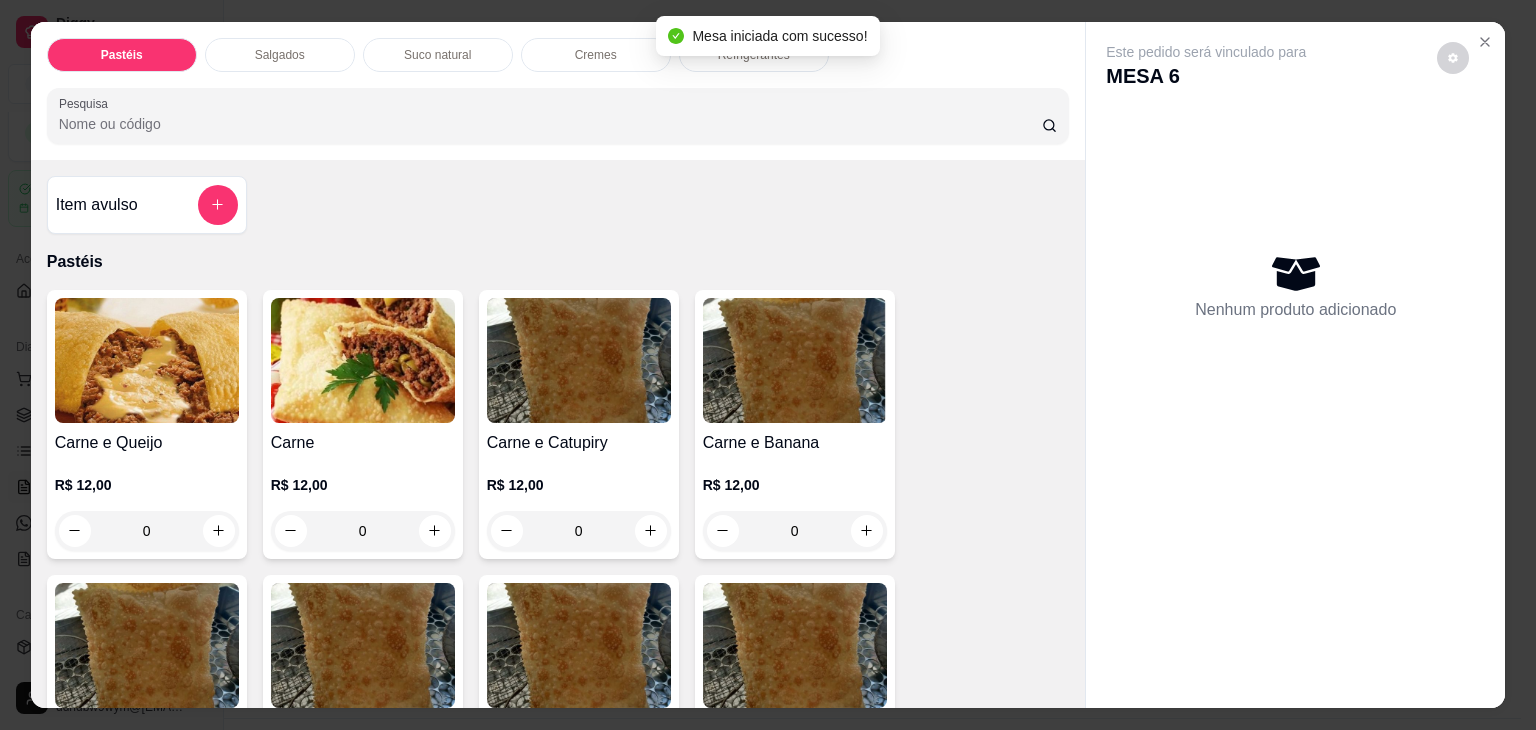 click at bounding box center (147, 360) 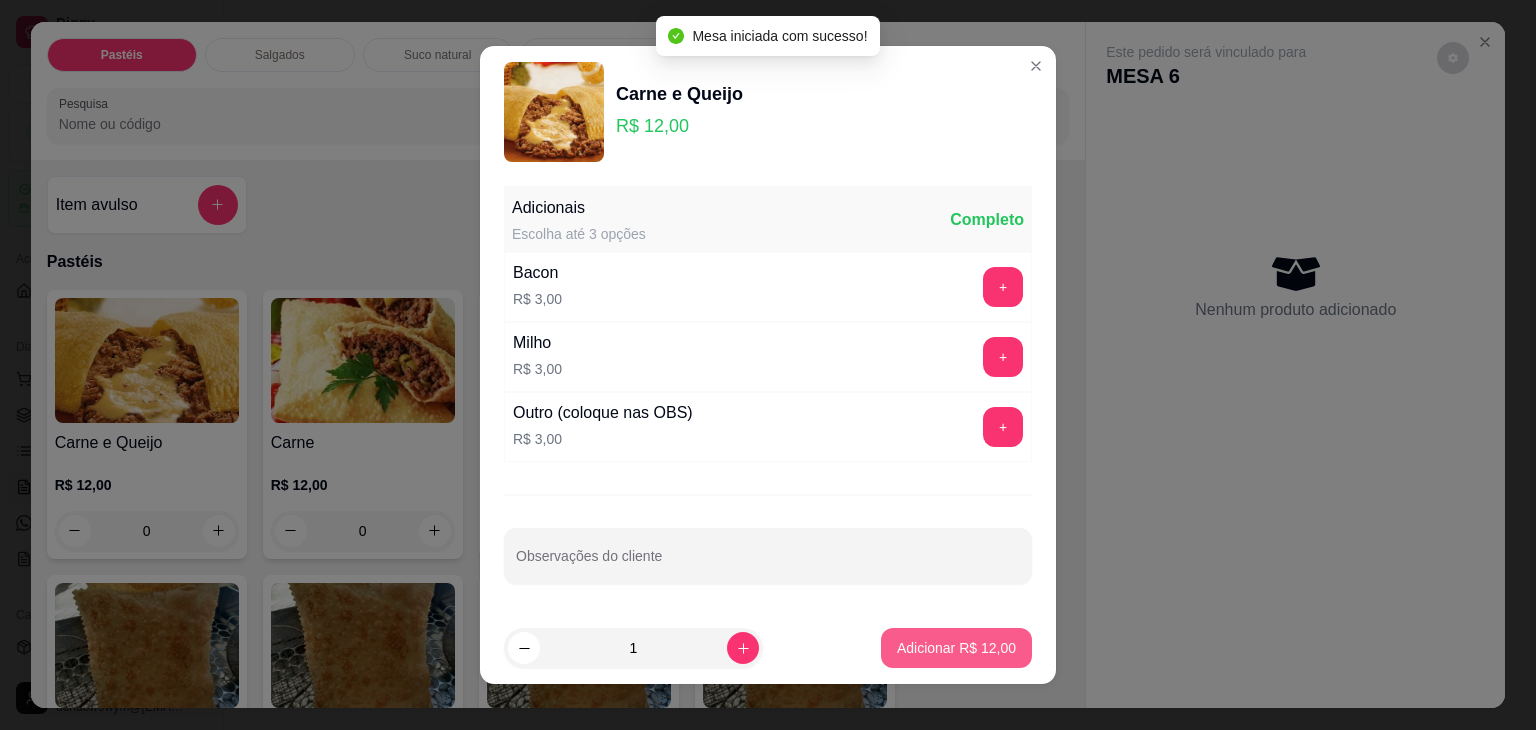 click on "Adicionar   R$ 12,00" at bounding box center [956, 648] 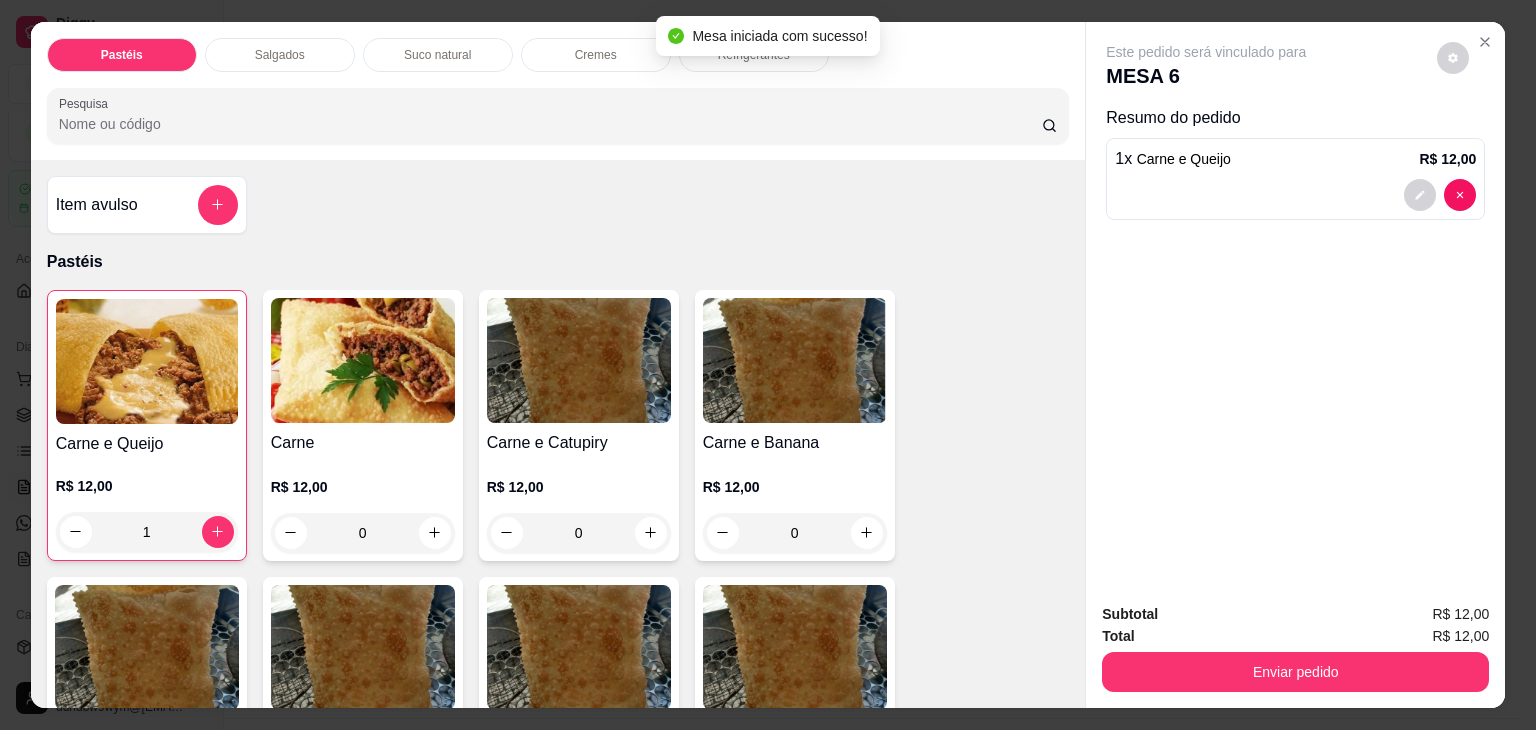 click on "Refrigerantes" at bounding box center (754, 55) 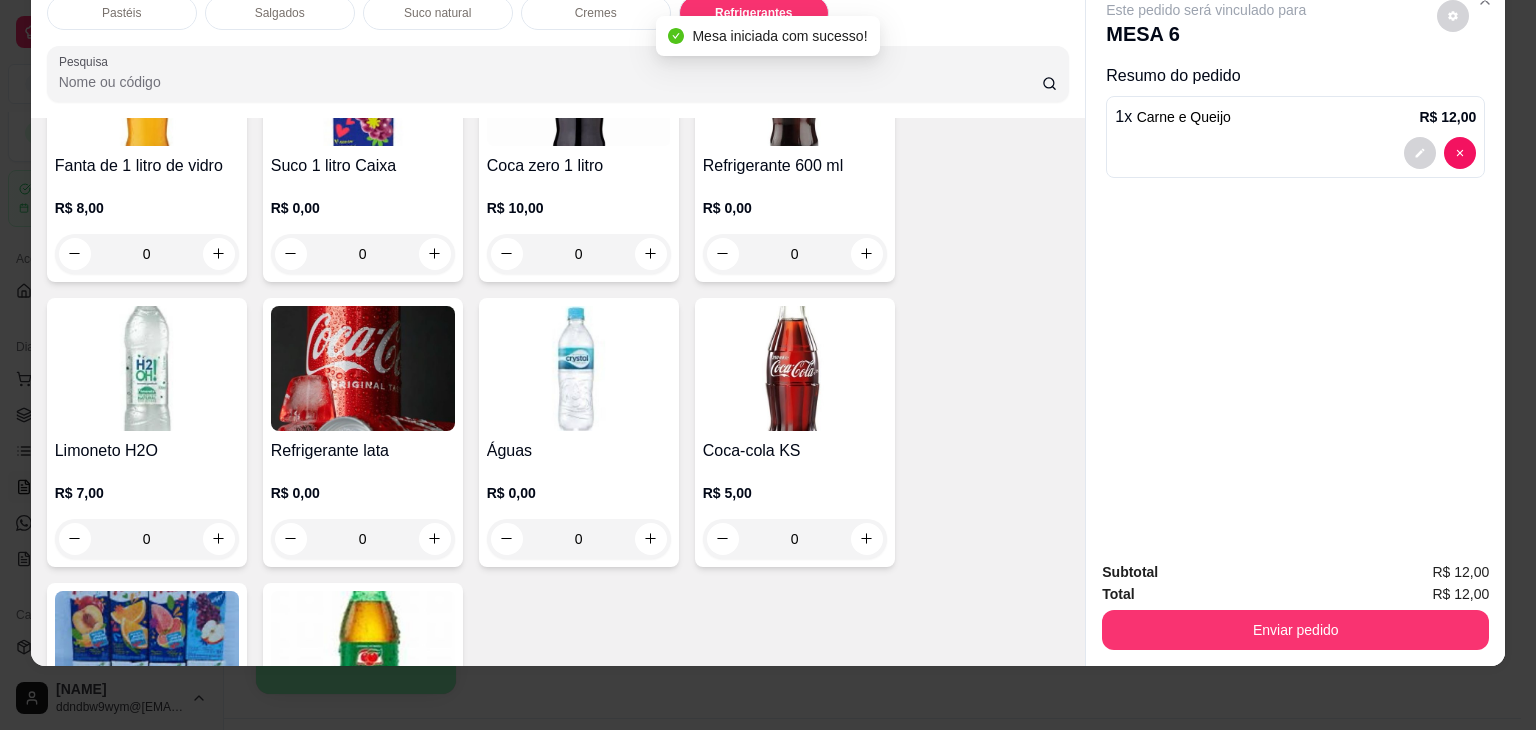 scroll, scrollTop: 5422, scrollLeft: 0, axis: vertical 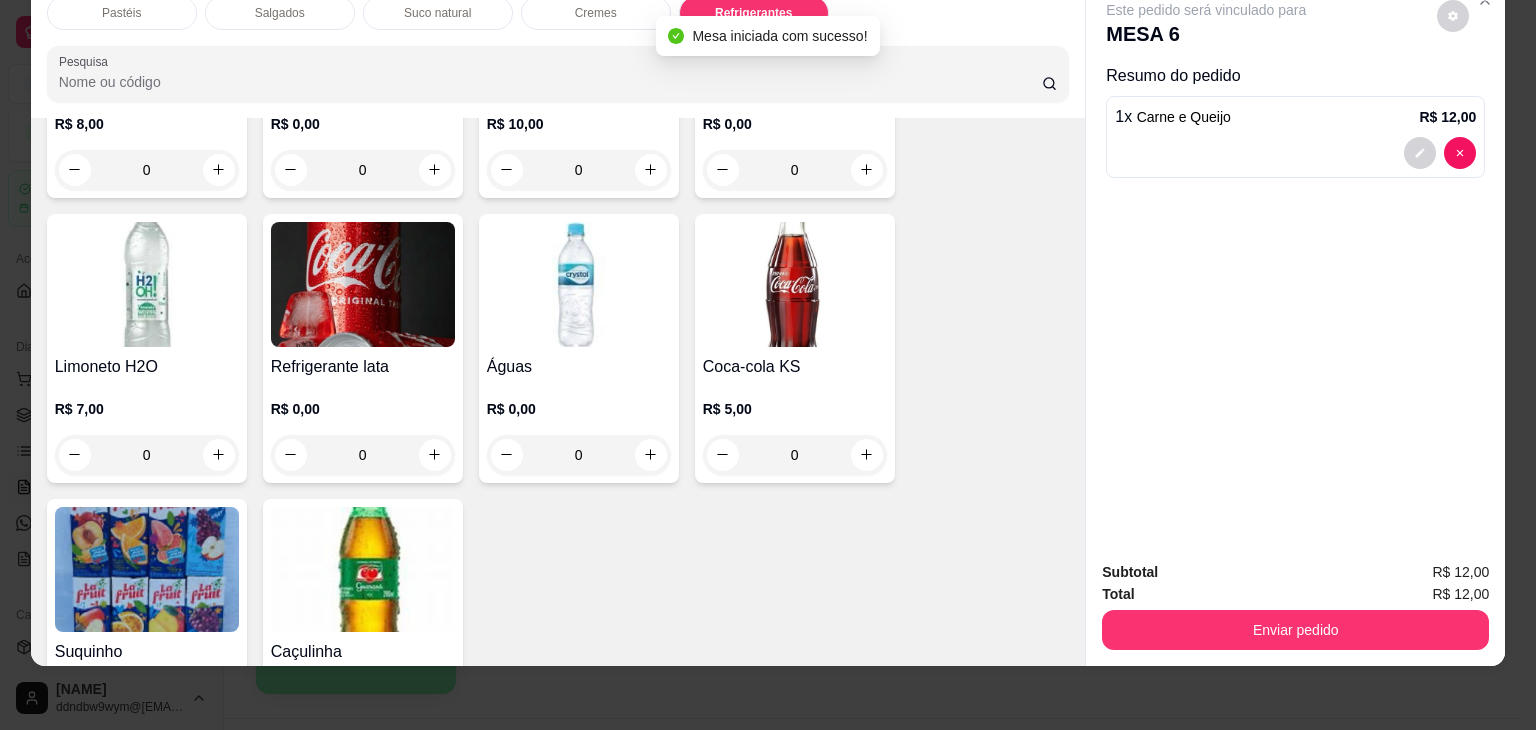 click at bounding box center [795, 284] 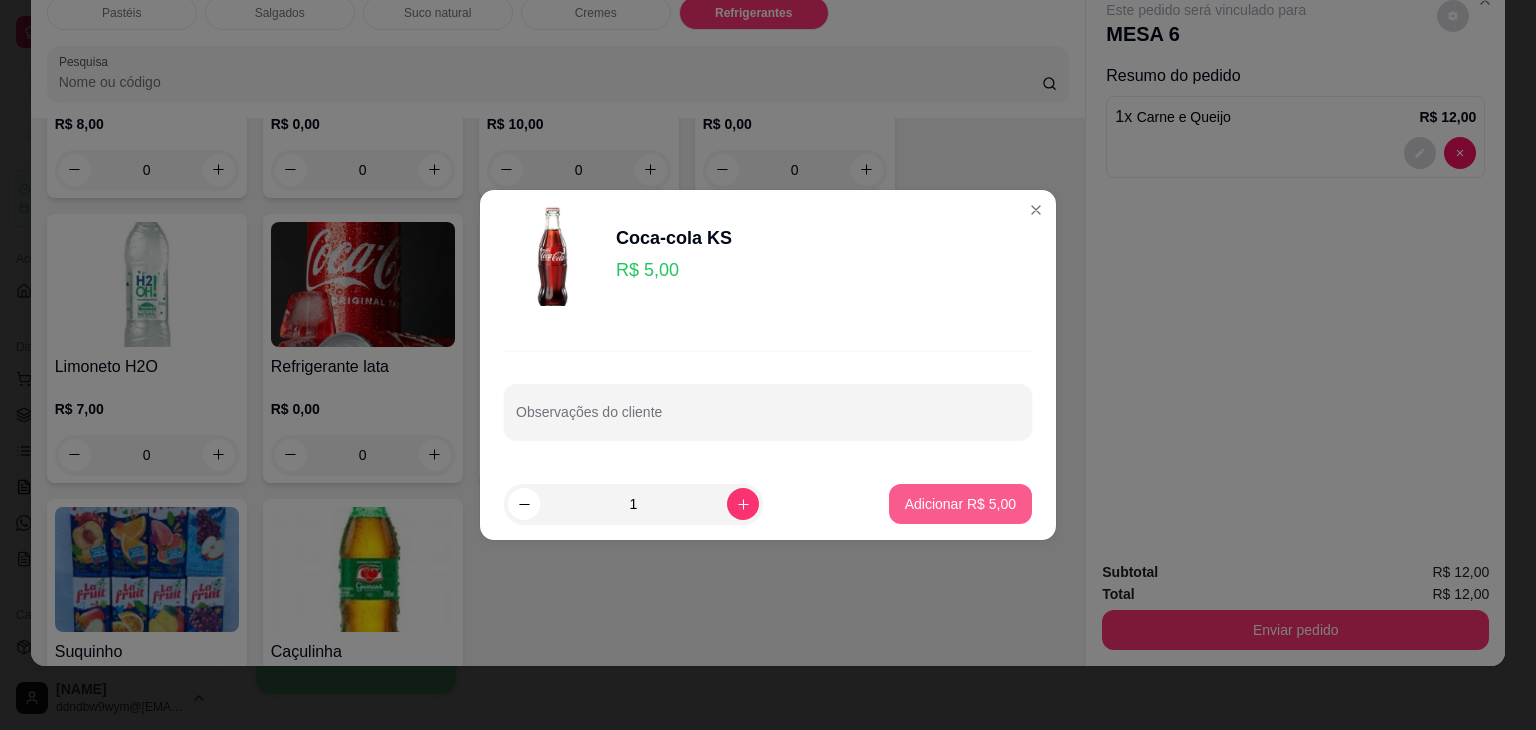 click on "Adicionar   R$ 5,00" at bounding box center [960, 504] 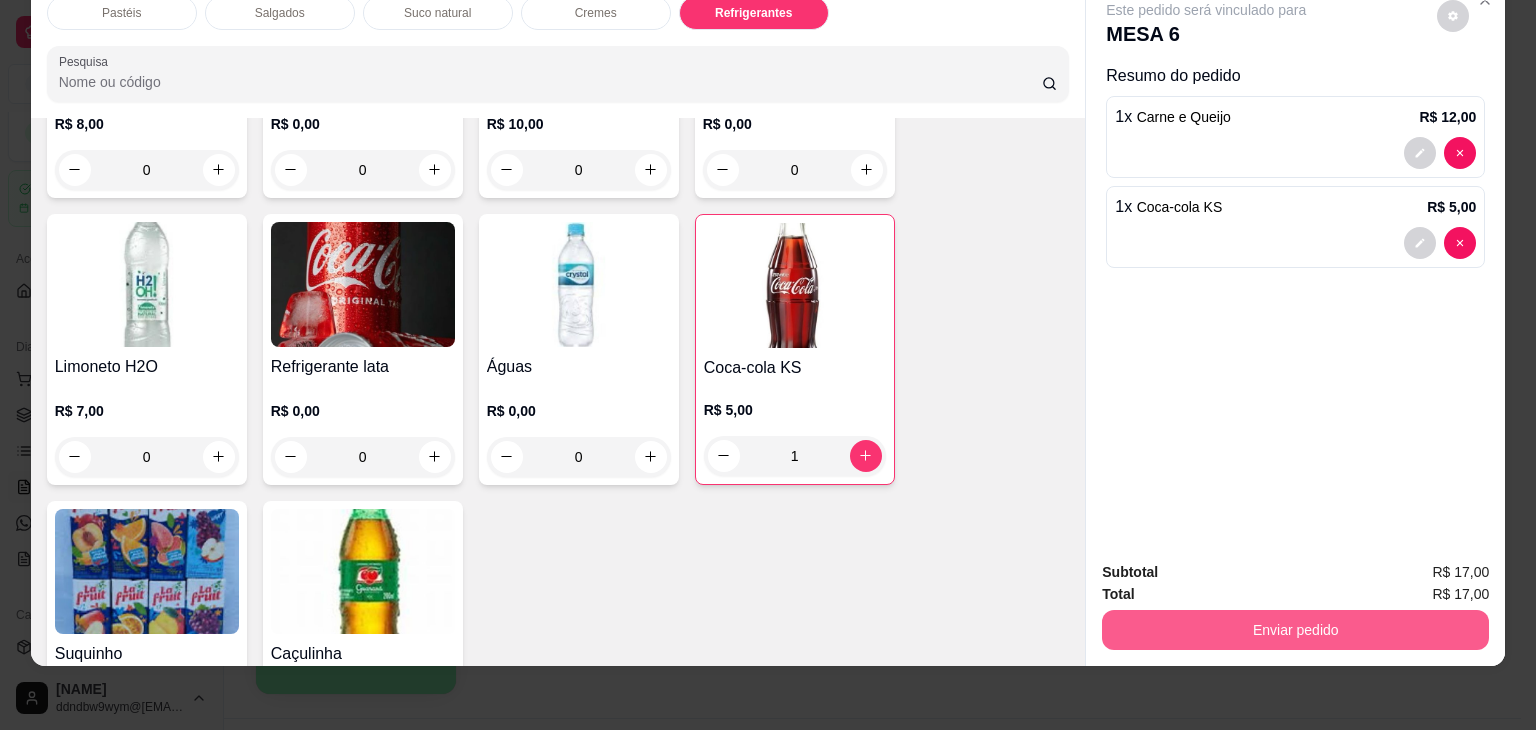 click on "Enviar pedido" at bounding box center (1295, 627) 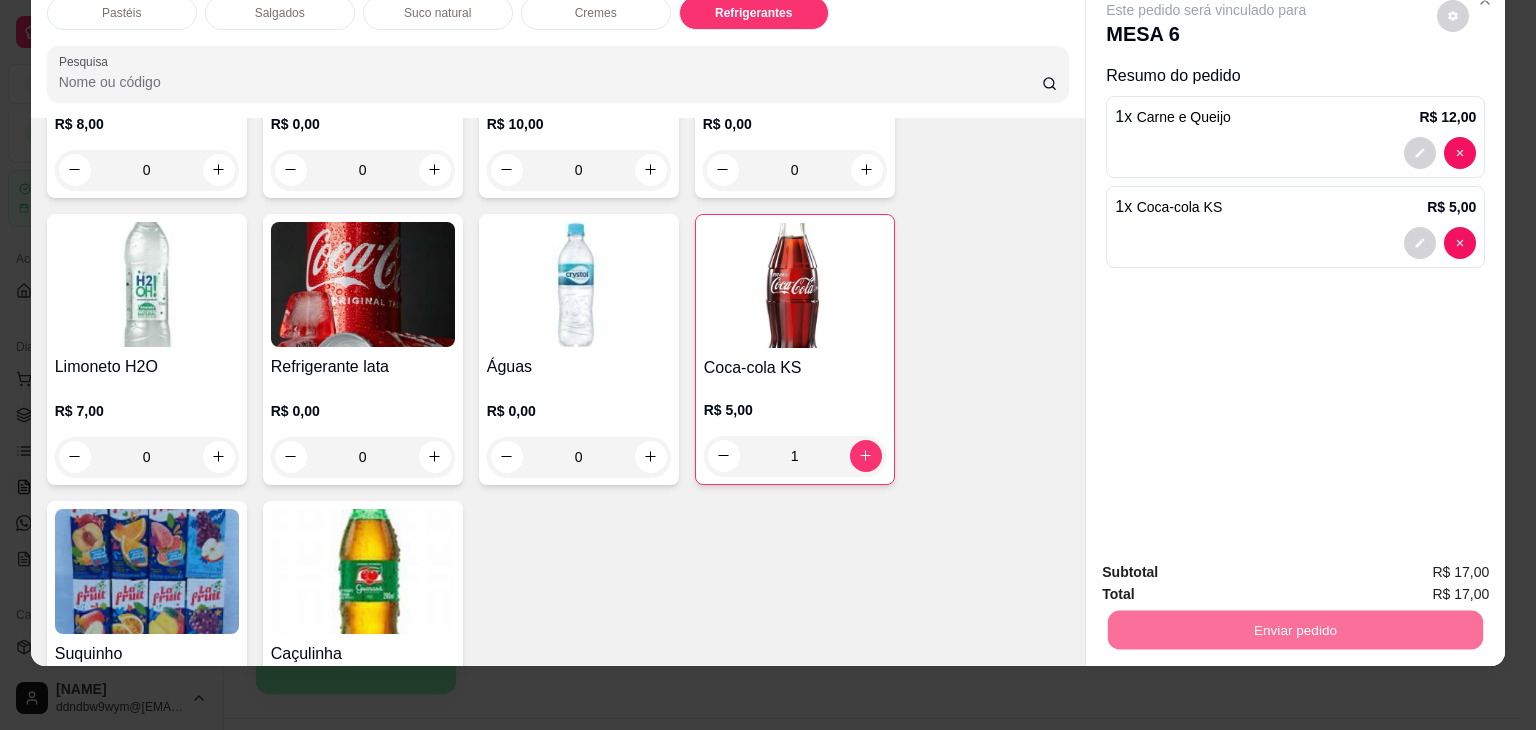 click on "Não registrar e enviar pedido" at bounding box center [1229, 565] 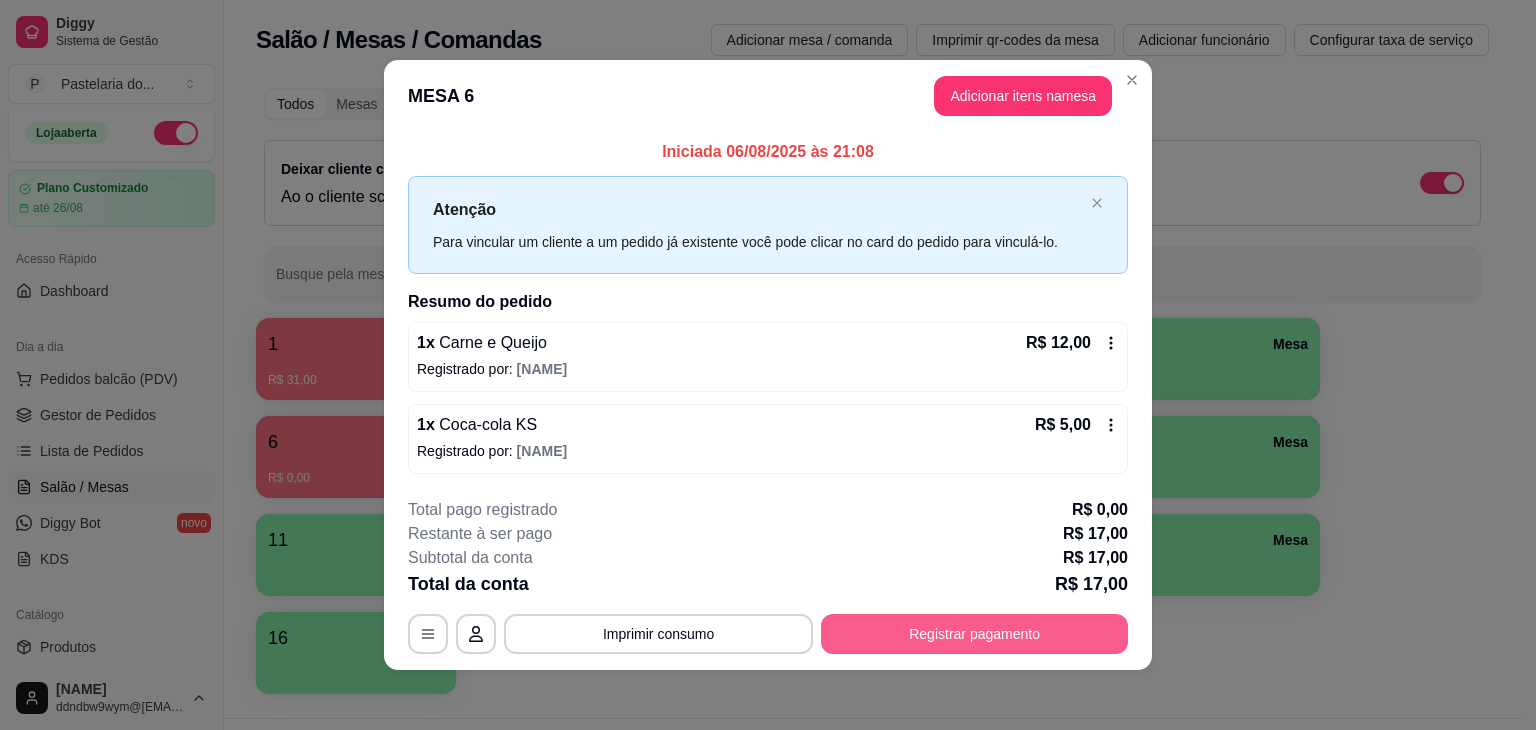 click on "Registrar pagamento" at bounding box center (974, 634) 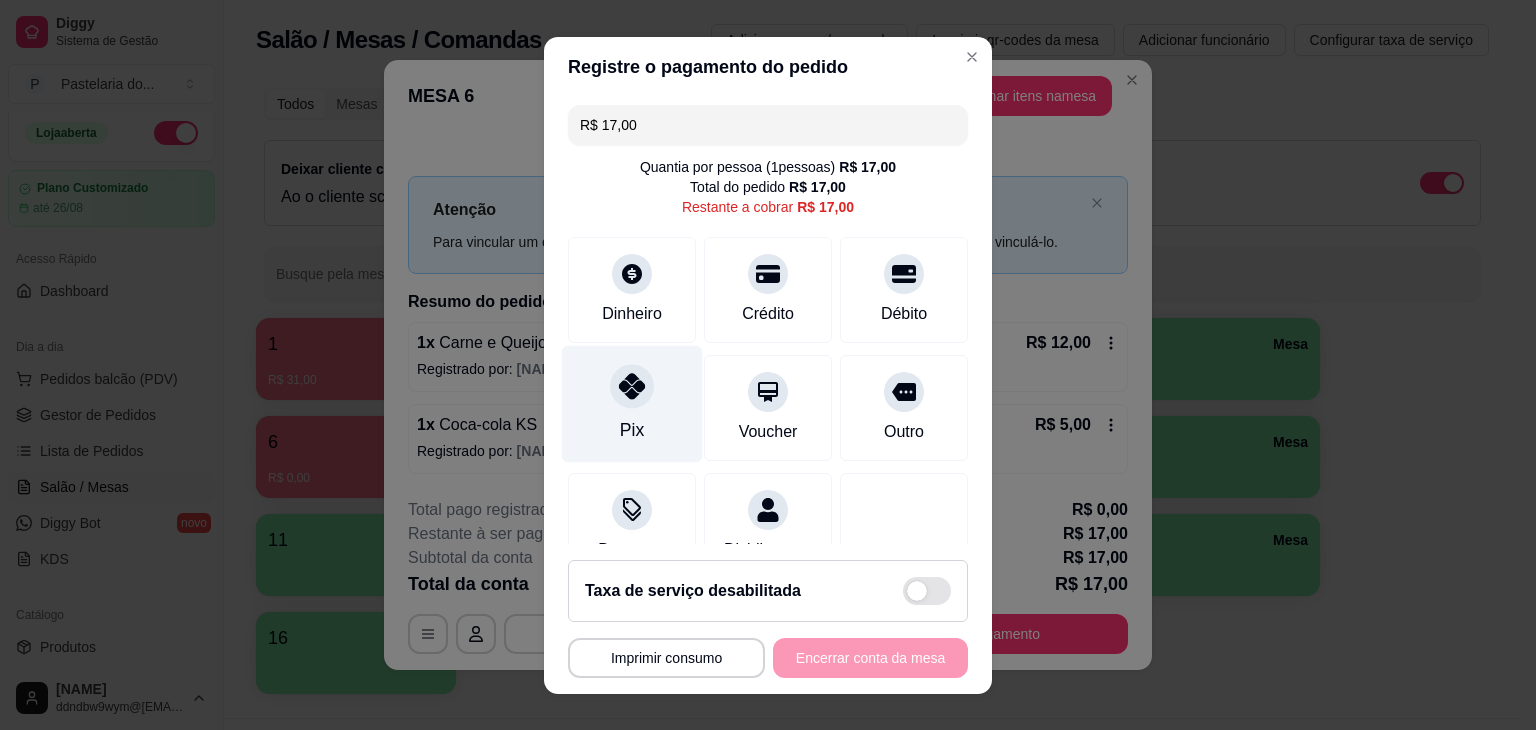 click 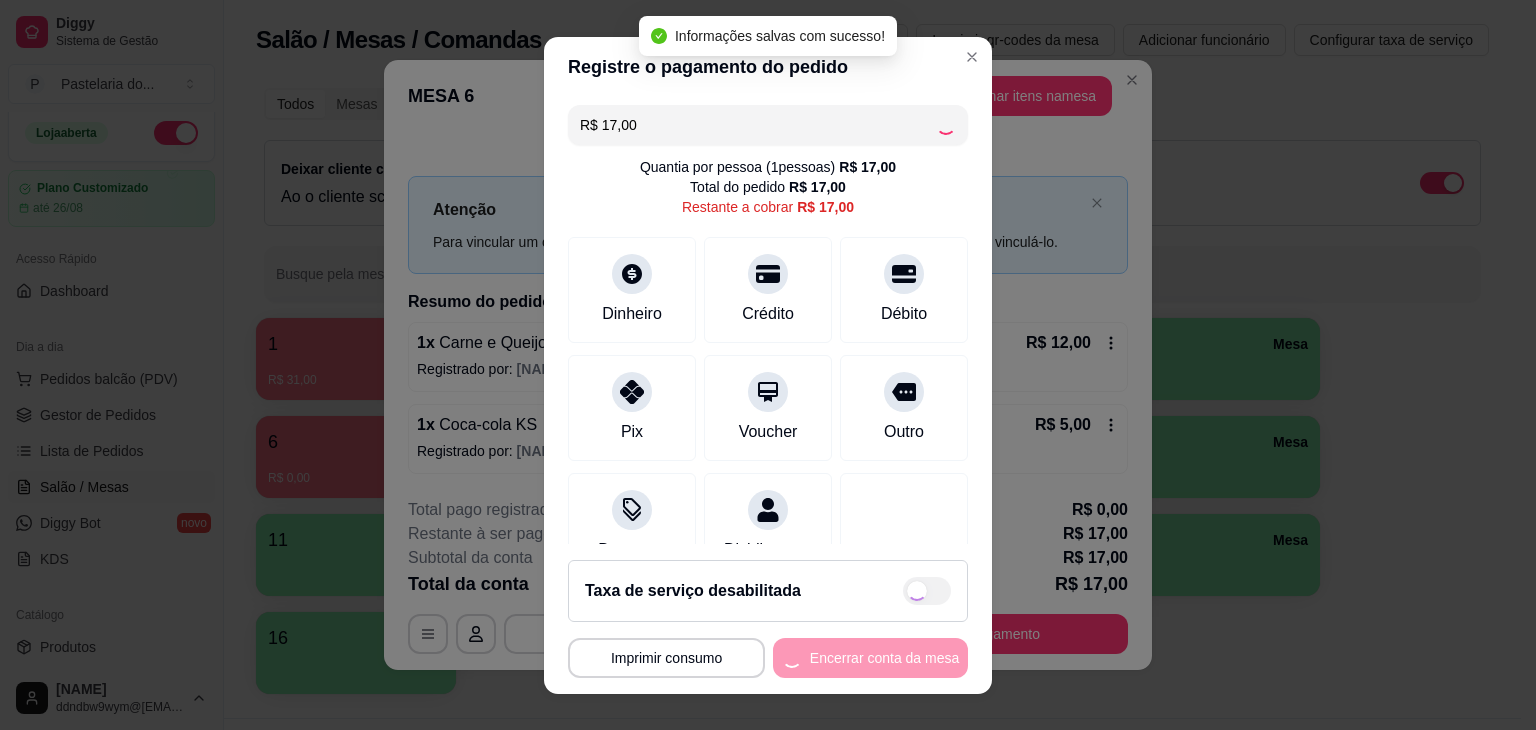 type on "R$ 0,00" 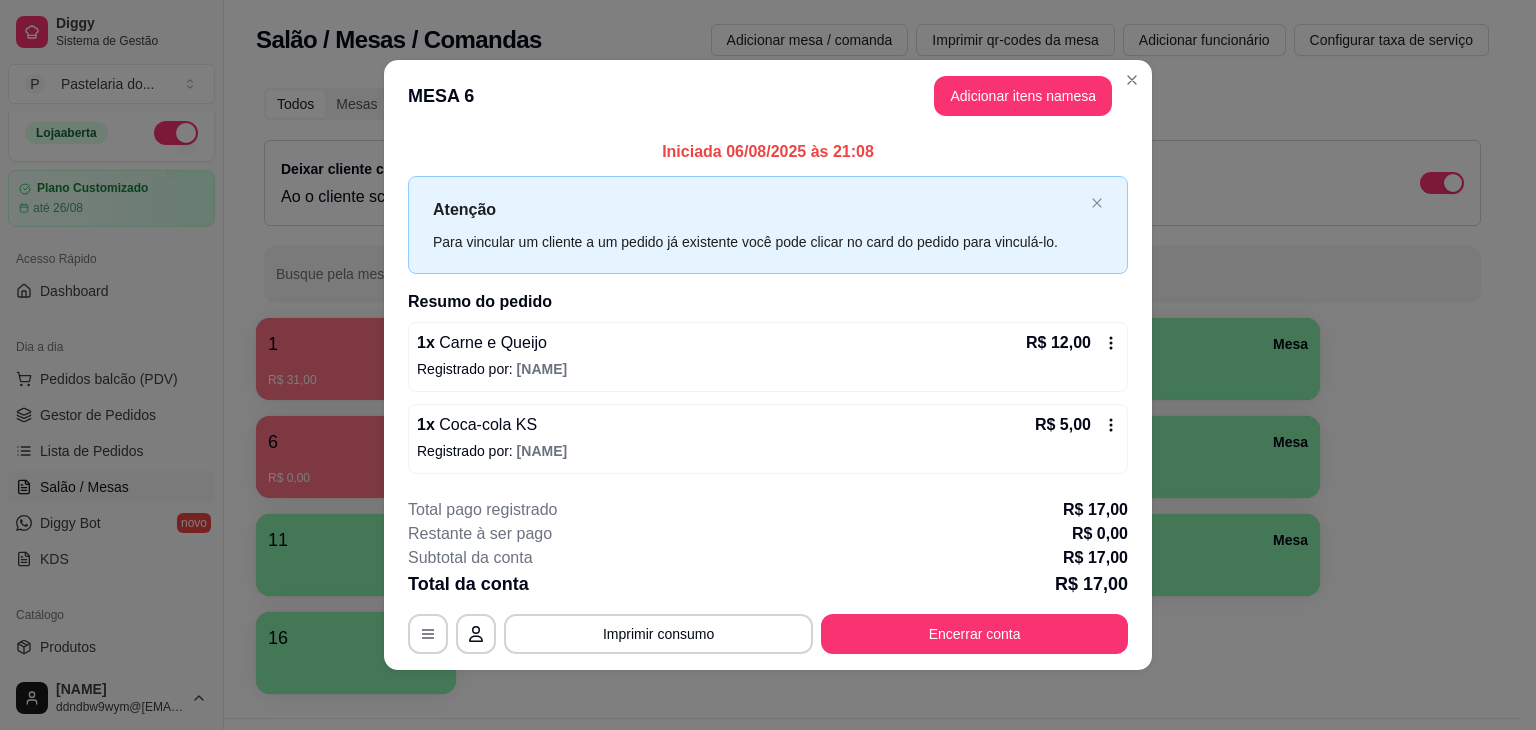 click on "[NAME]" at bounding box center [542, 451] 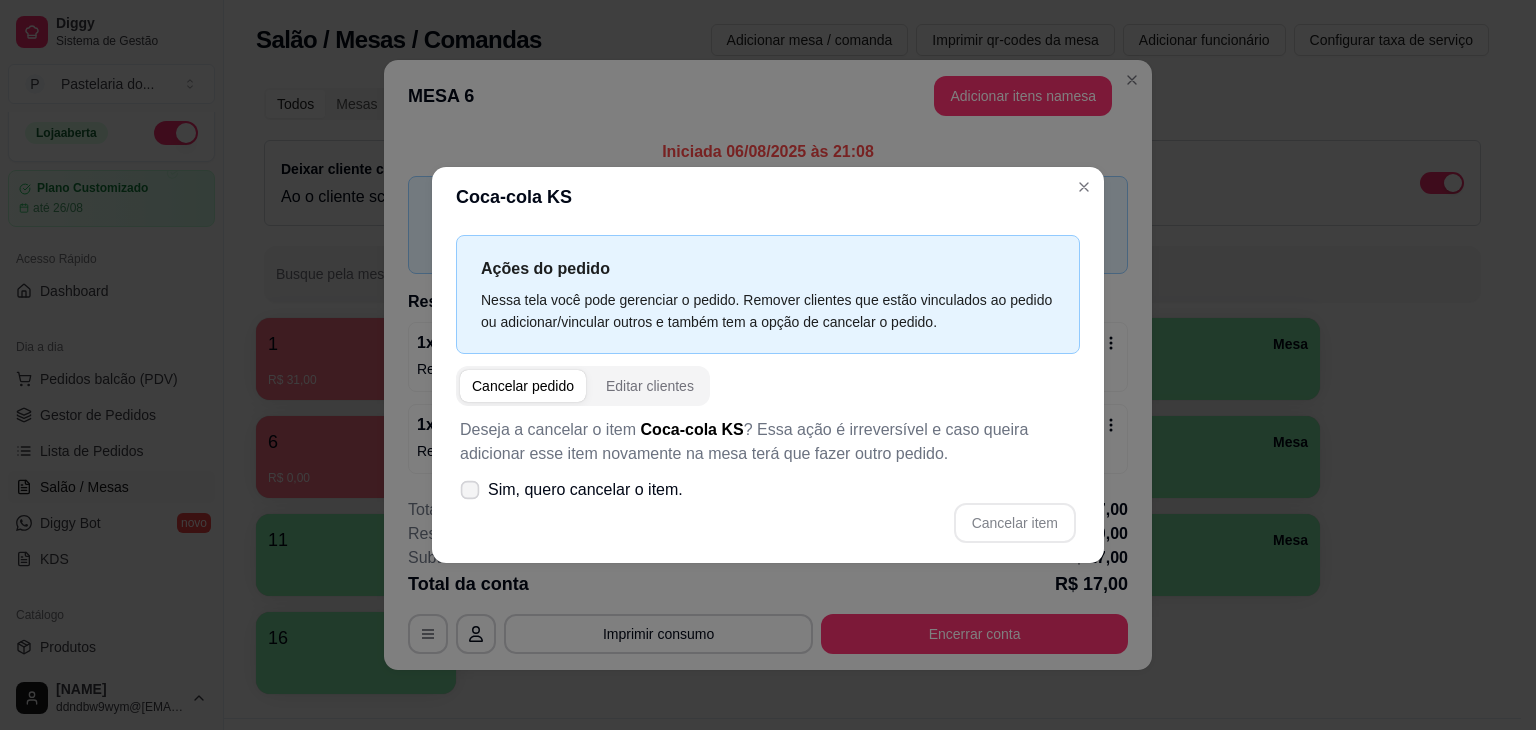 click on "Sim, quero cancelar o item." at bounding box center [585, 490] 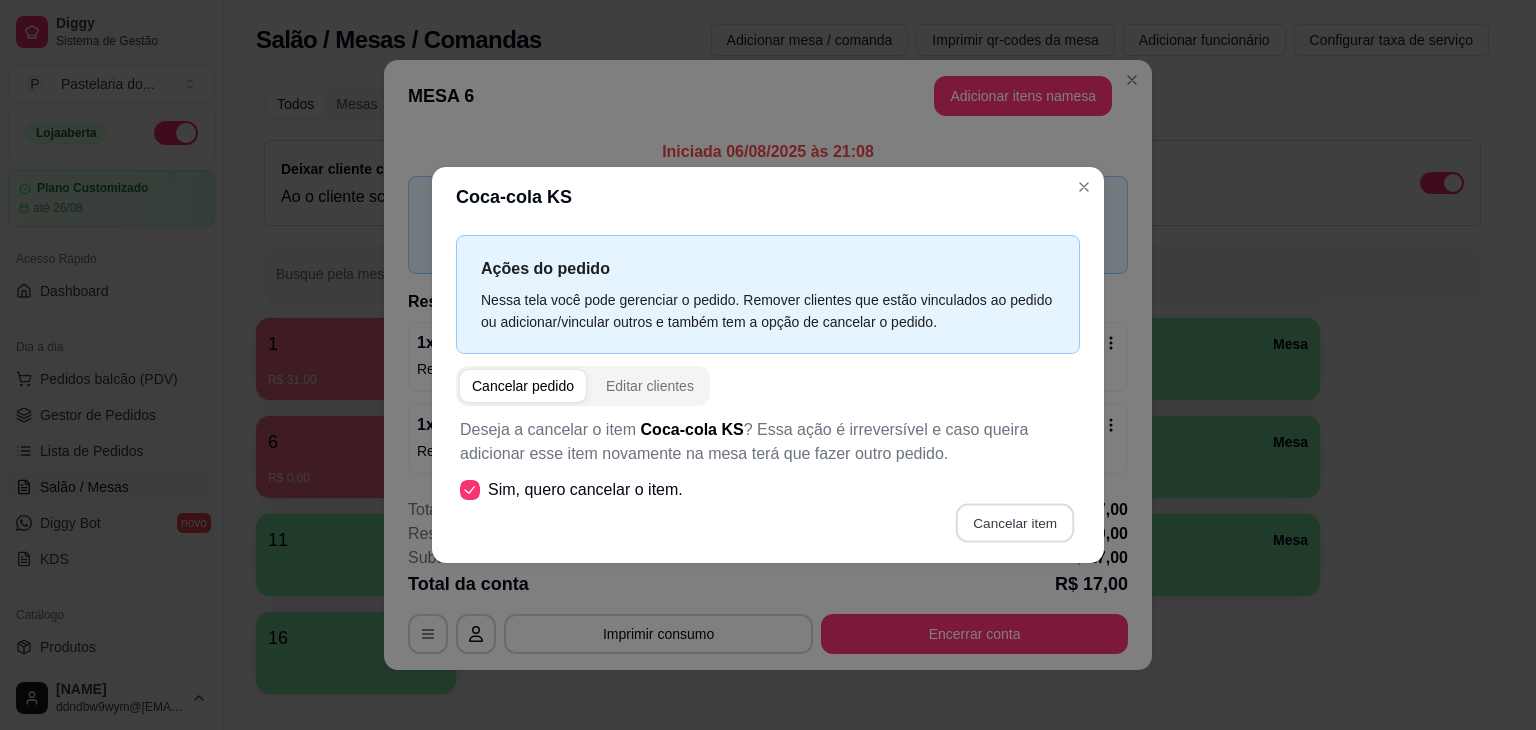click on "Cancelar item" at bounding box center [1014, 523] 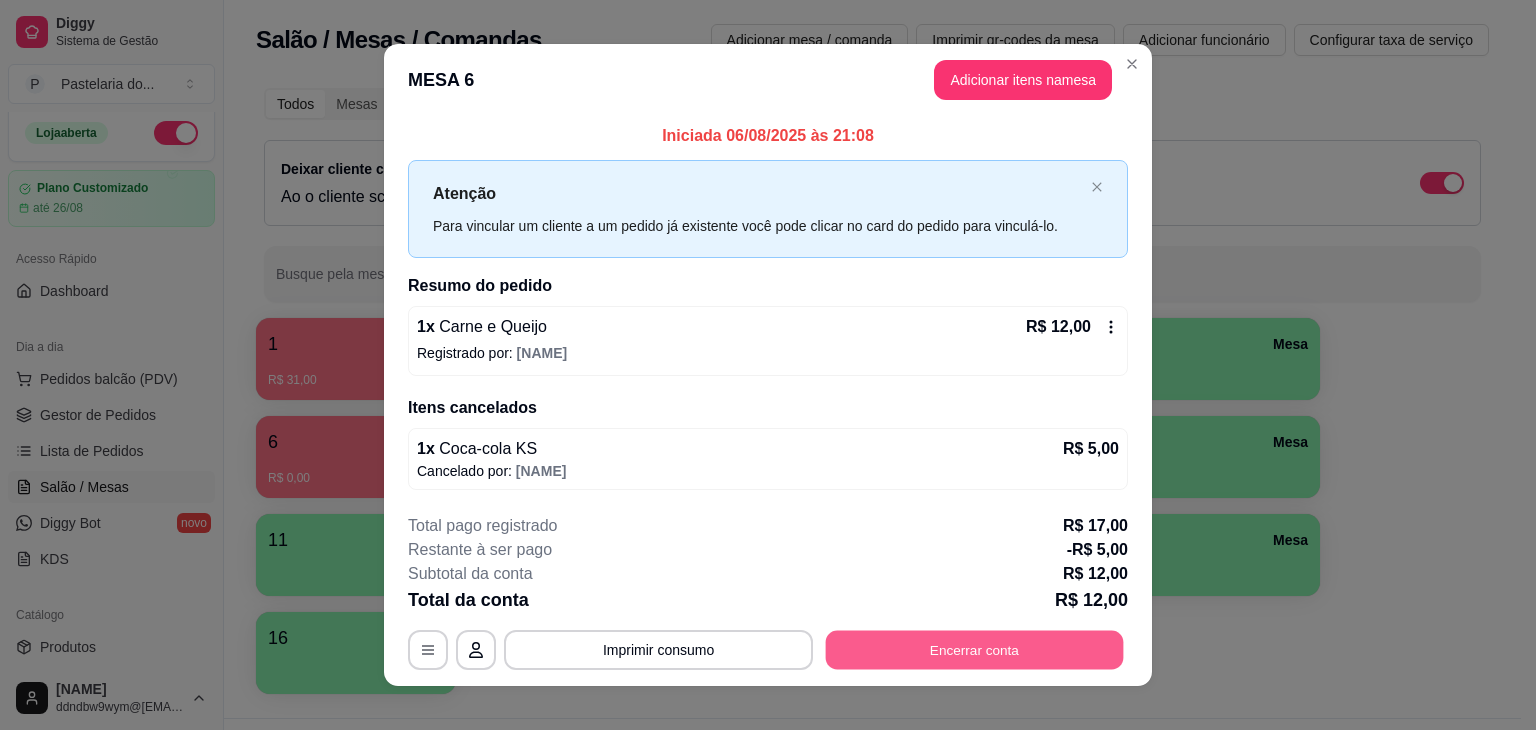 click on "Encerrar conta" at bounding box center (975, 649) 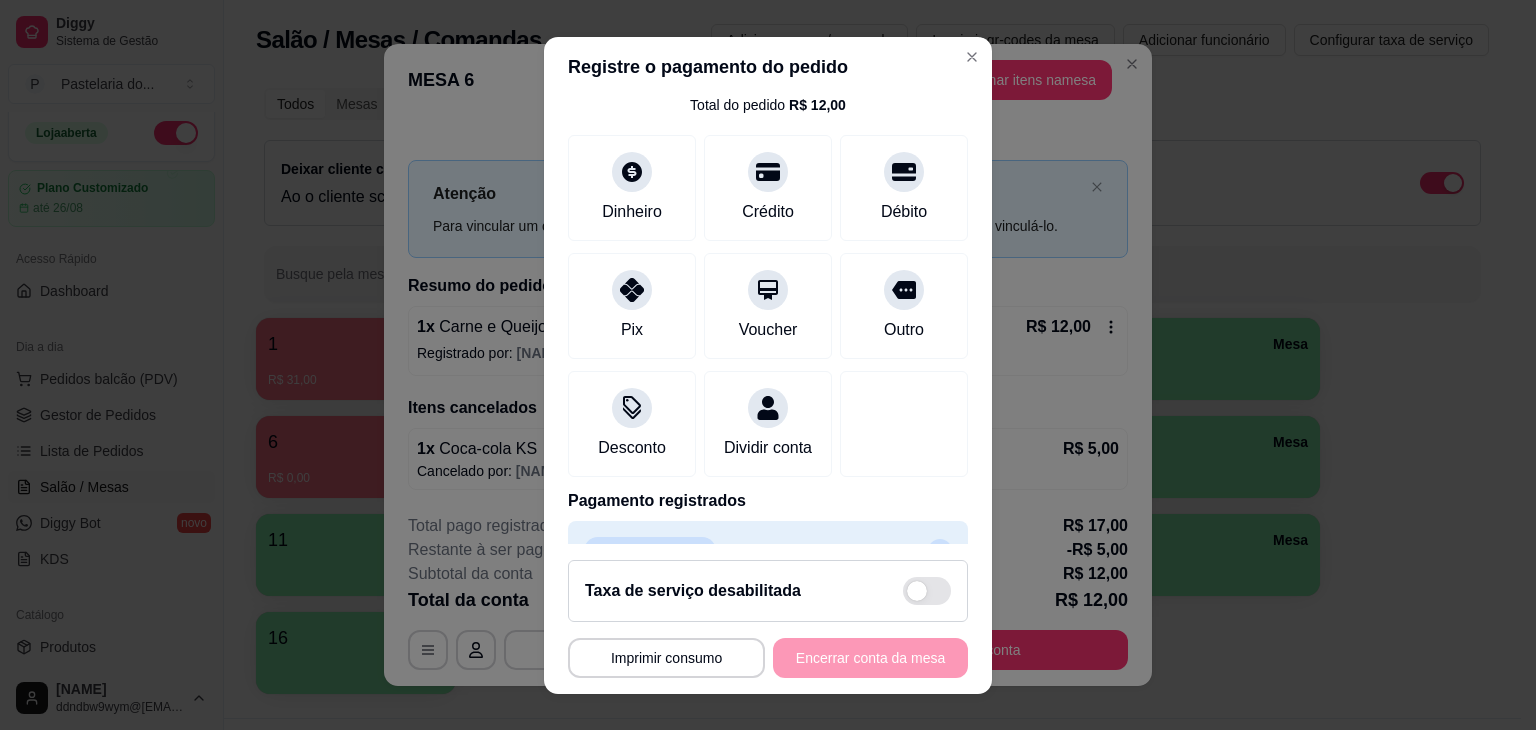 scroll, scrollTop: 149, scrollLeft: 0, axis: vertical 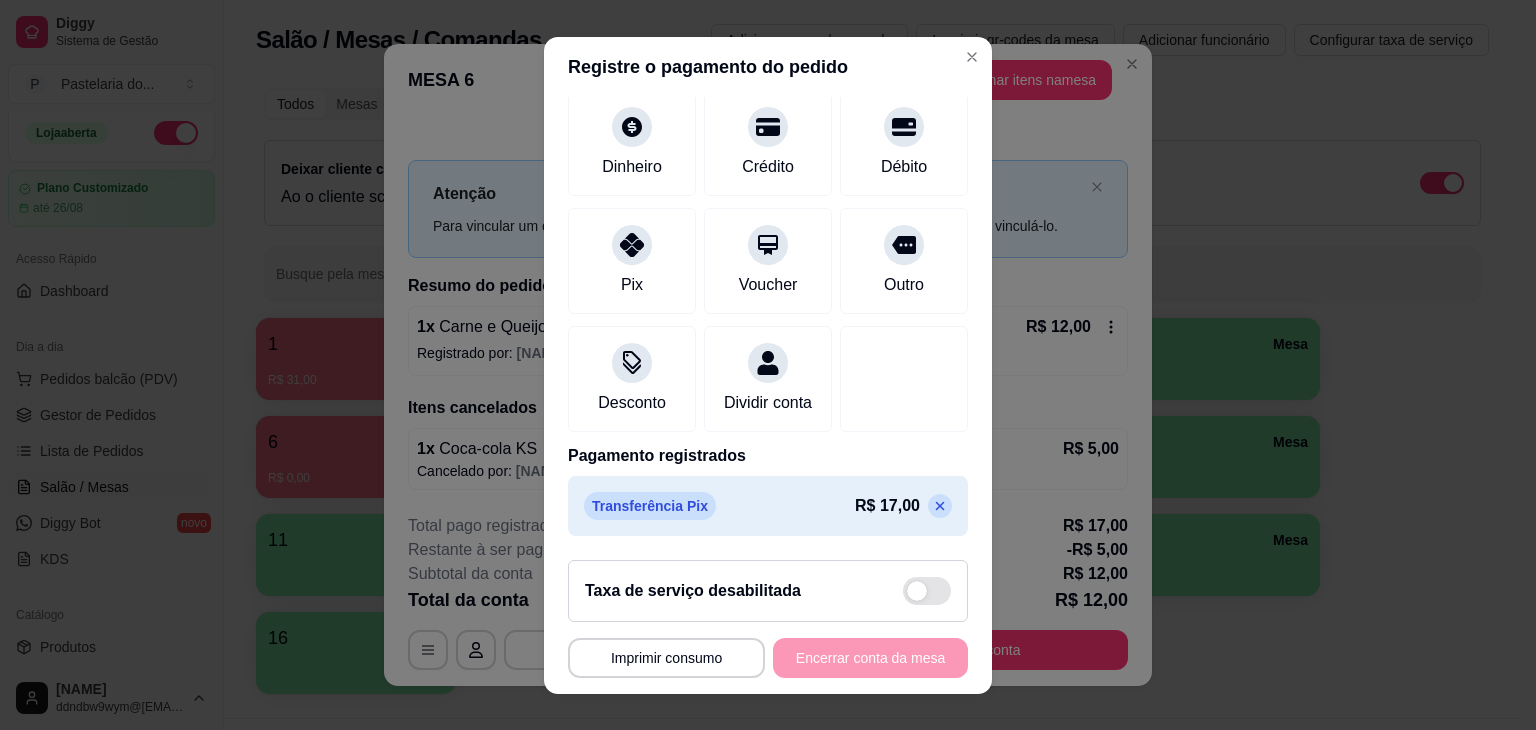 click at bounding box center (940, 506) 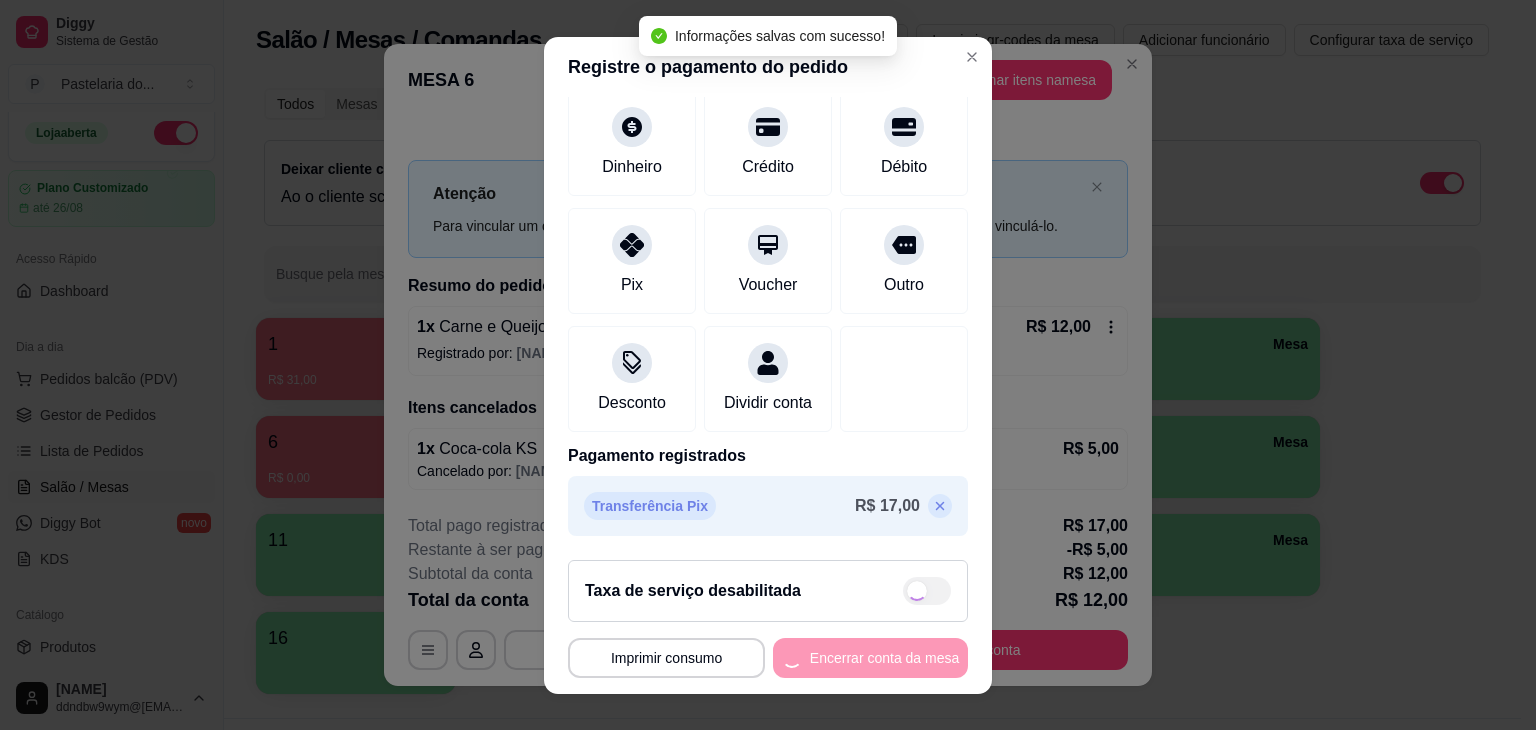 type on "R$ 12,00" 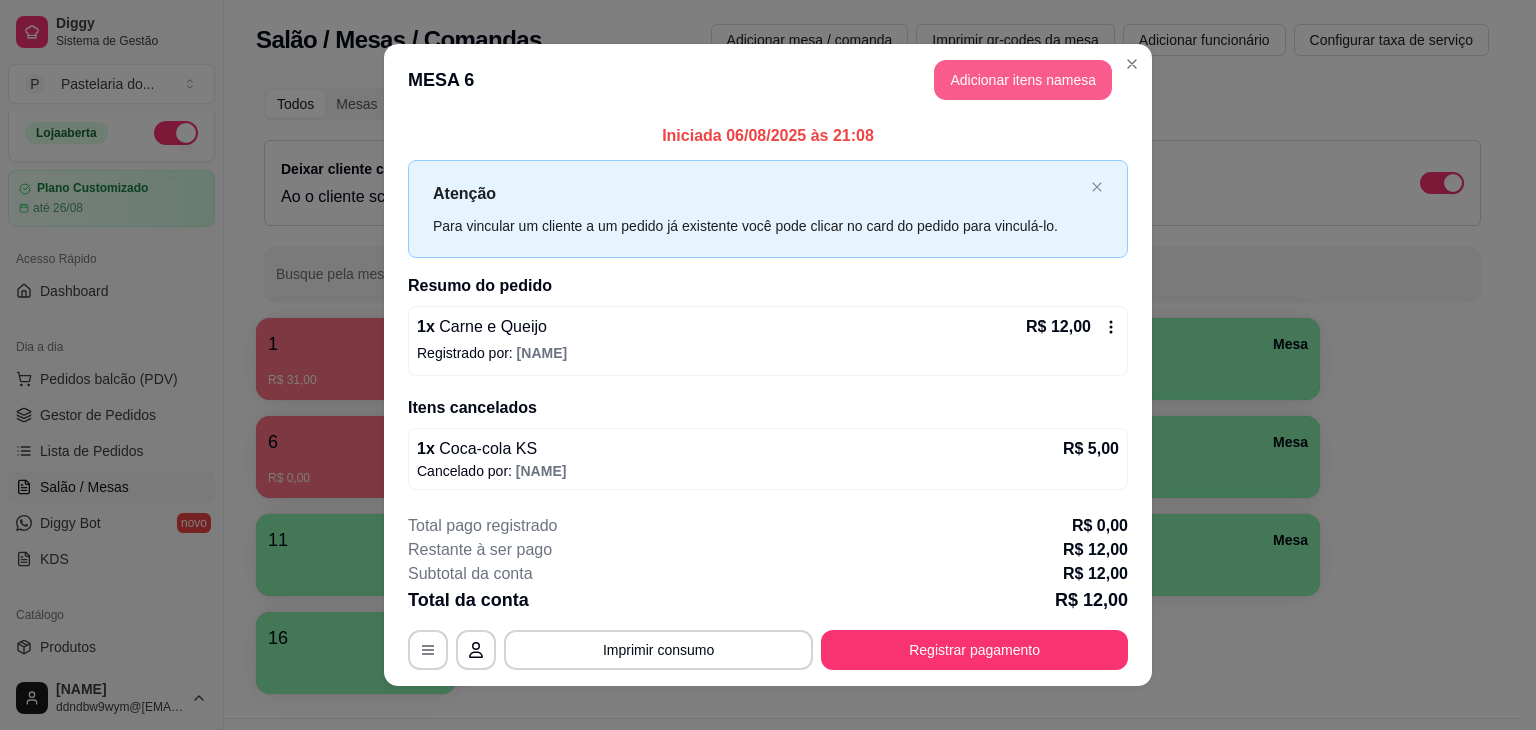 click on "Adicionar itens na  mesa" at bounding box center [1023, 80] 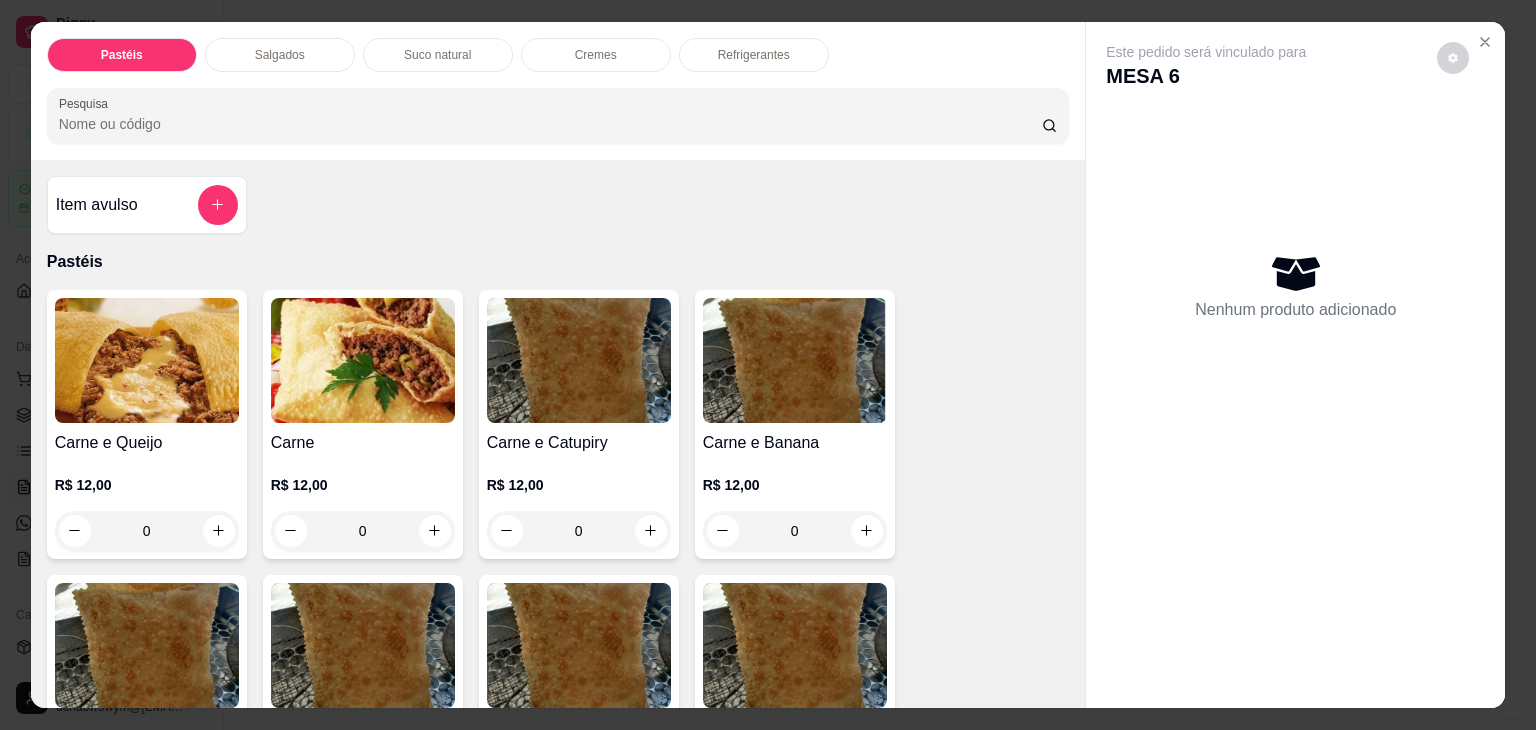 click on "Suco natural" at bounding box center (438, 55) 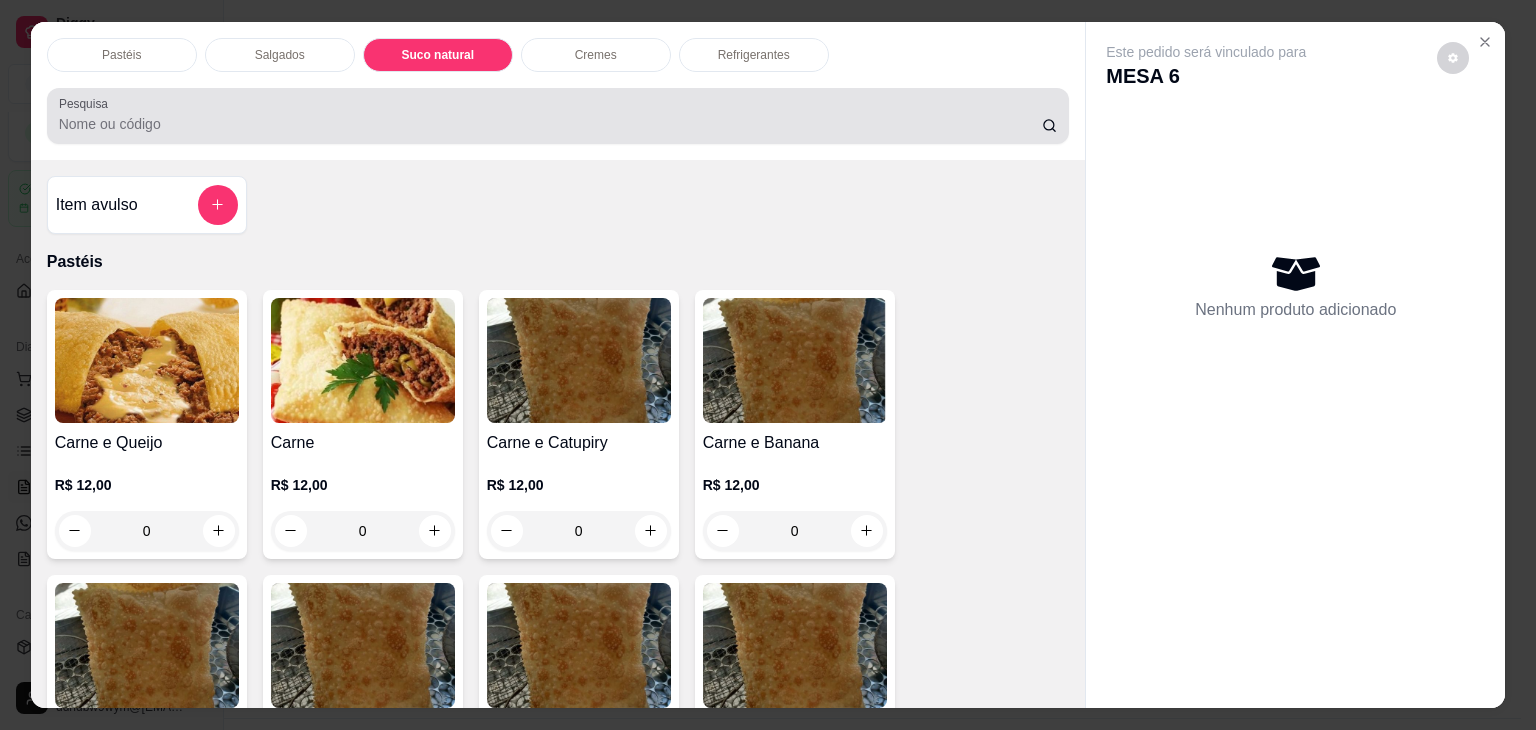 scroll, scrollTop: 2782, scrollLeft: 0, axis: vertical 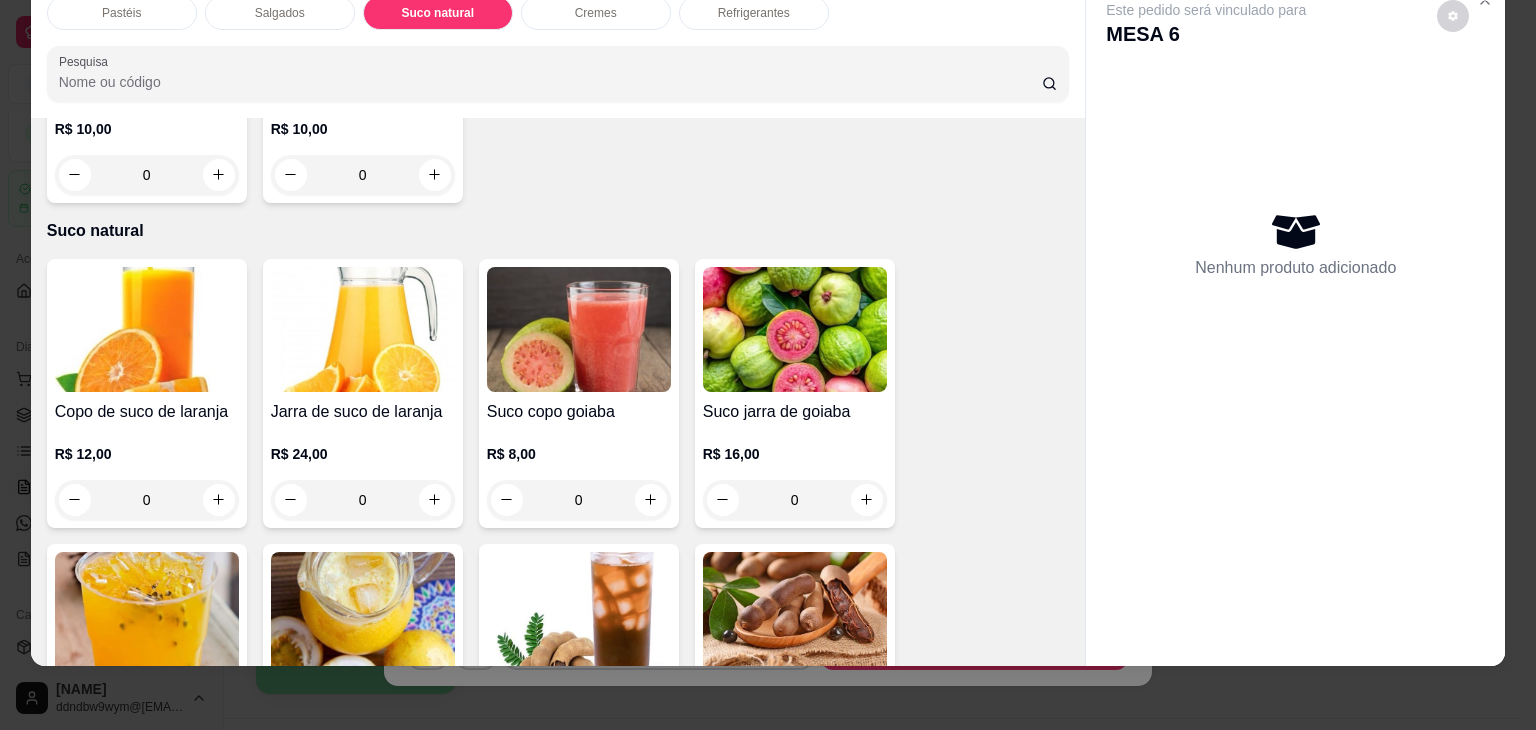 click at bounding box center (147, 329) 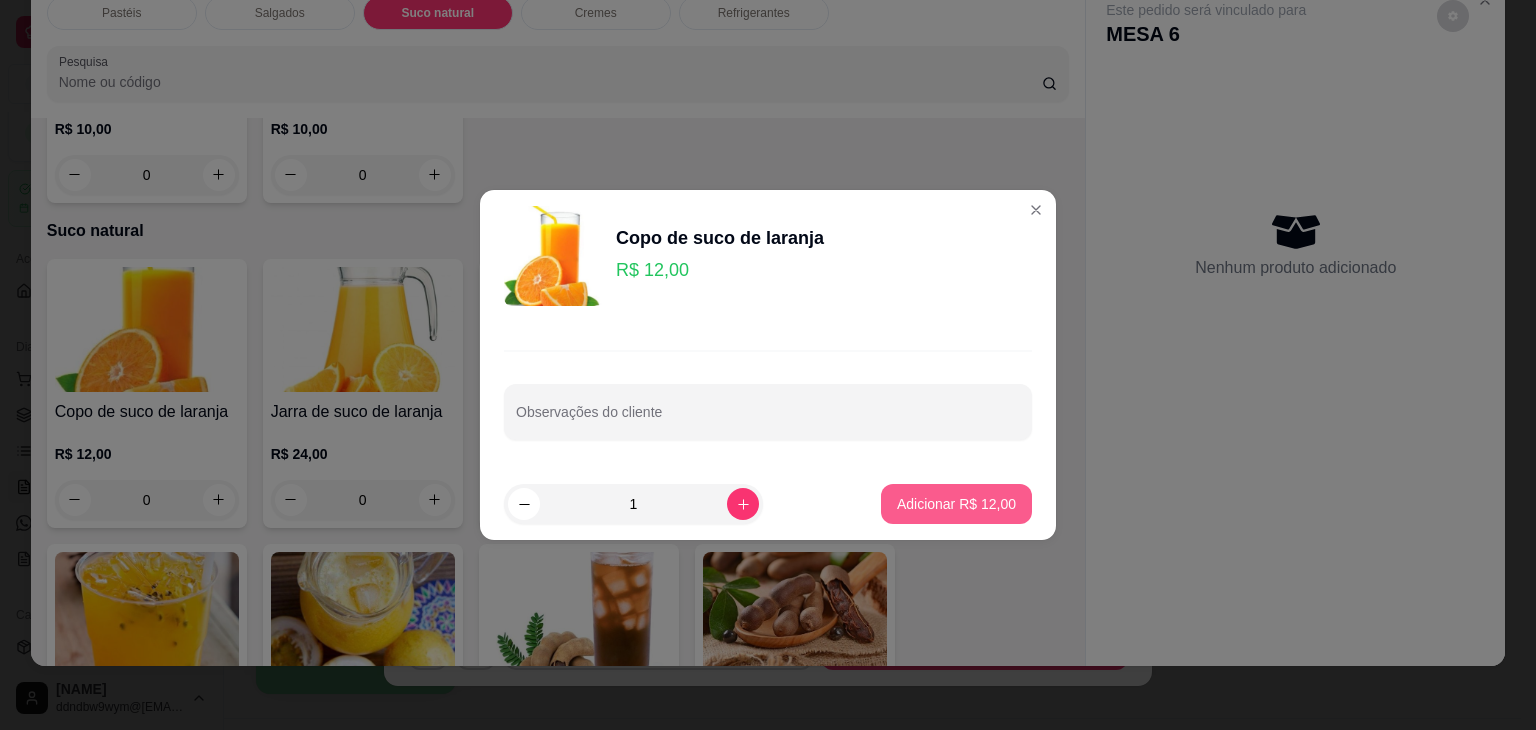 click on "Adicionar   R$ 12,00" at bounding box center [956, 504] 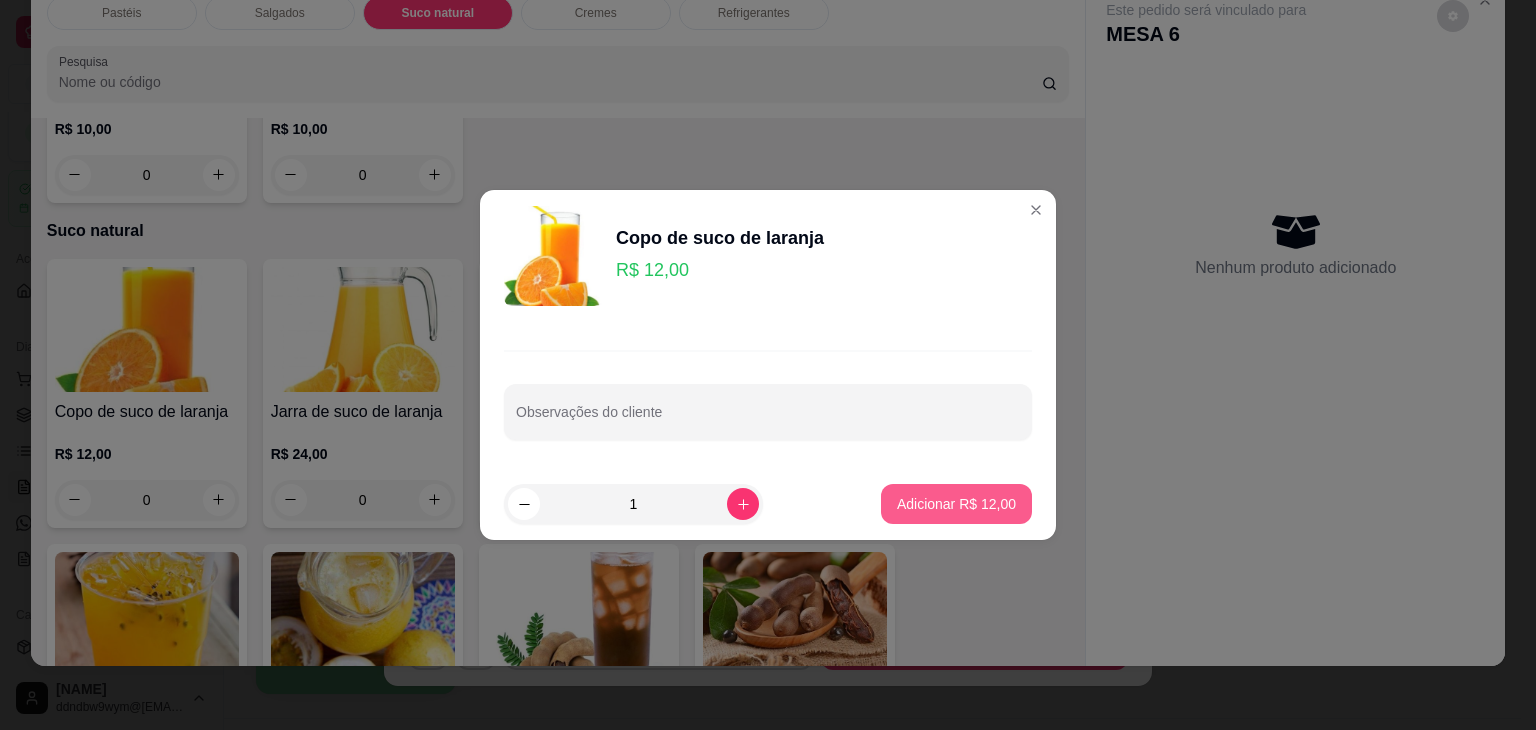 type on "1" 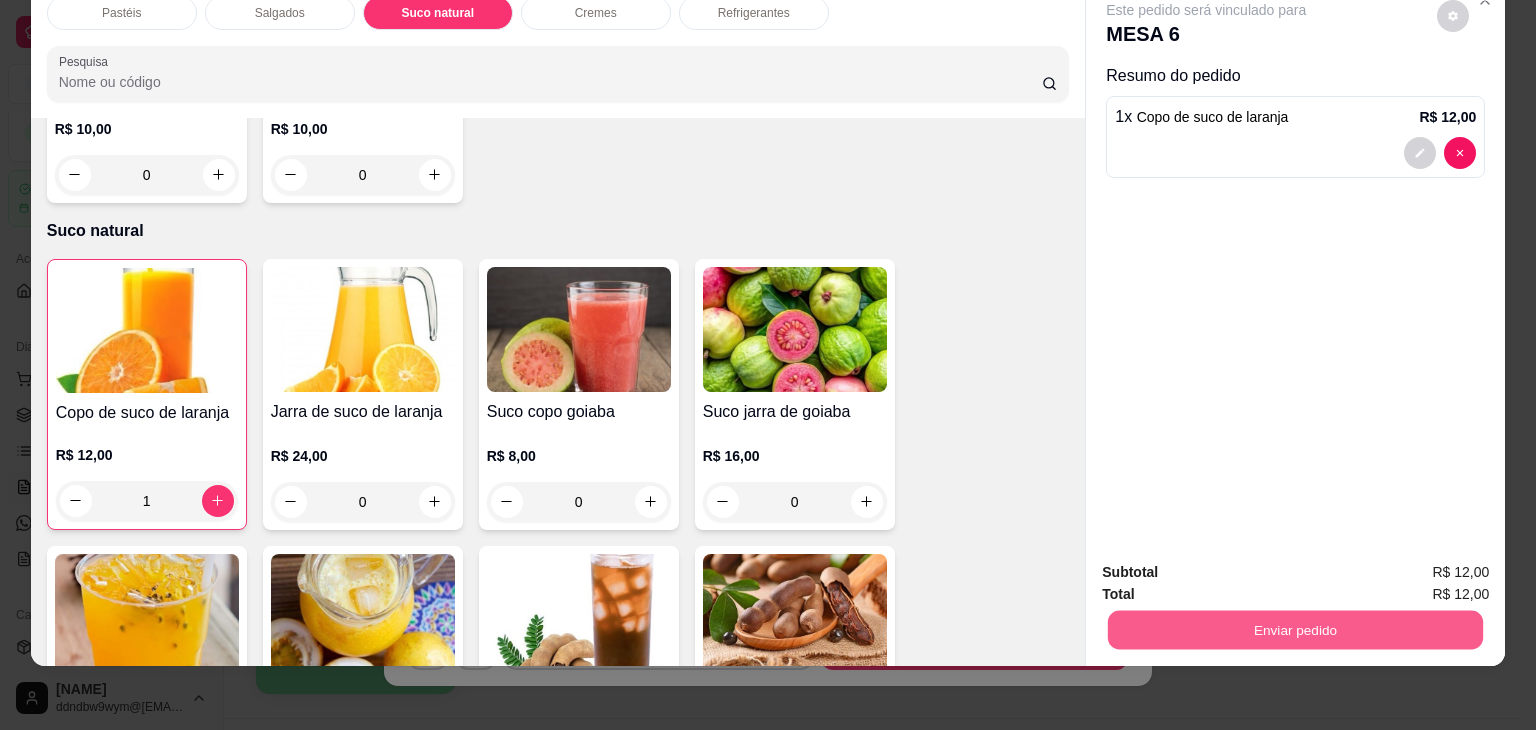 click on "Enviar pedido" at bounding box center (1295, 630) 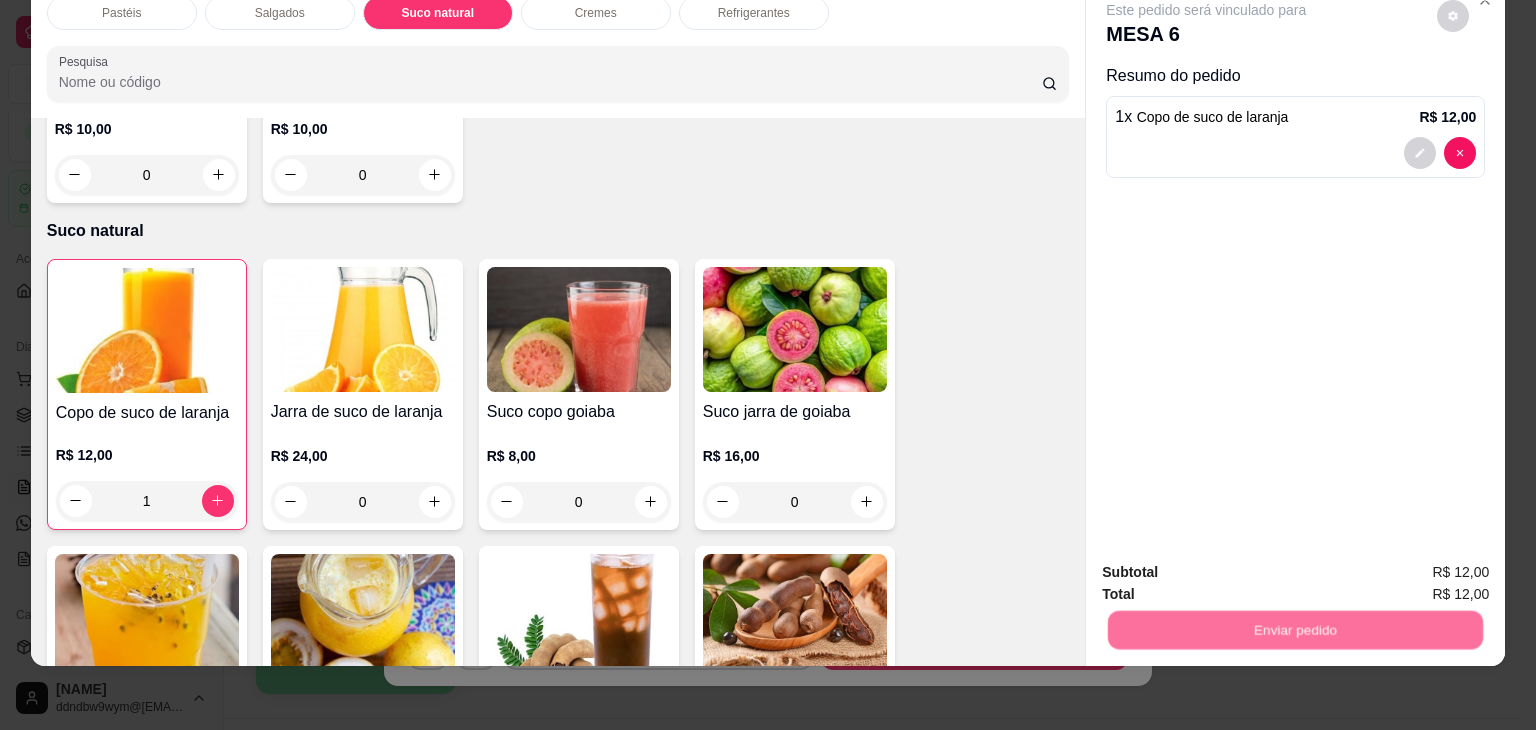 click on "Não registrar e enviar pedido" at bounding box center (1229, 565) 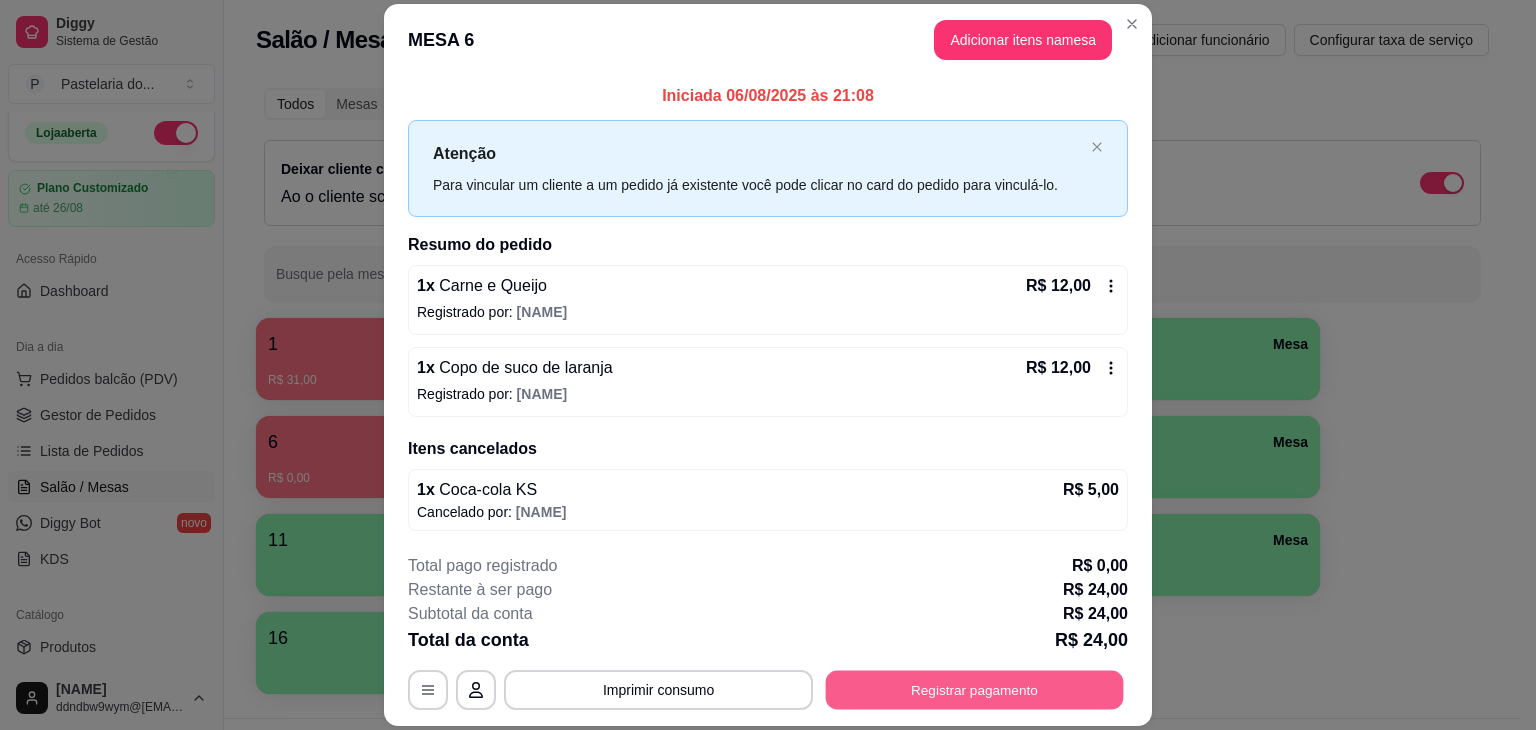 click on "**********" at bounding box center (768, 690) 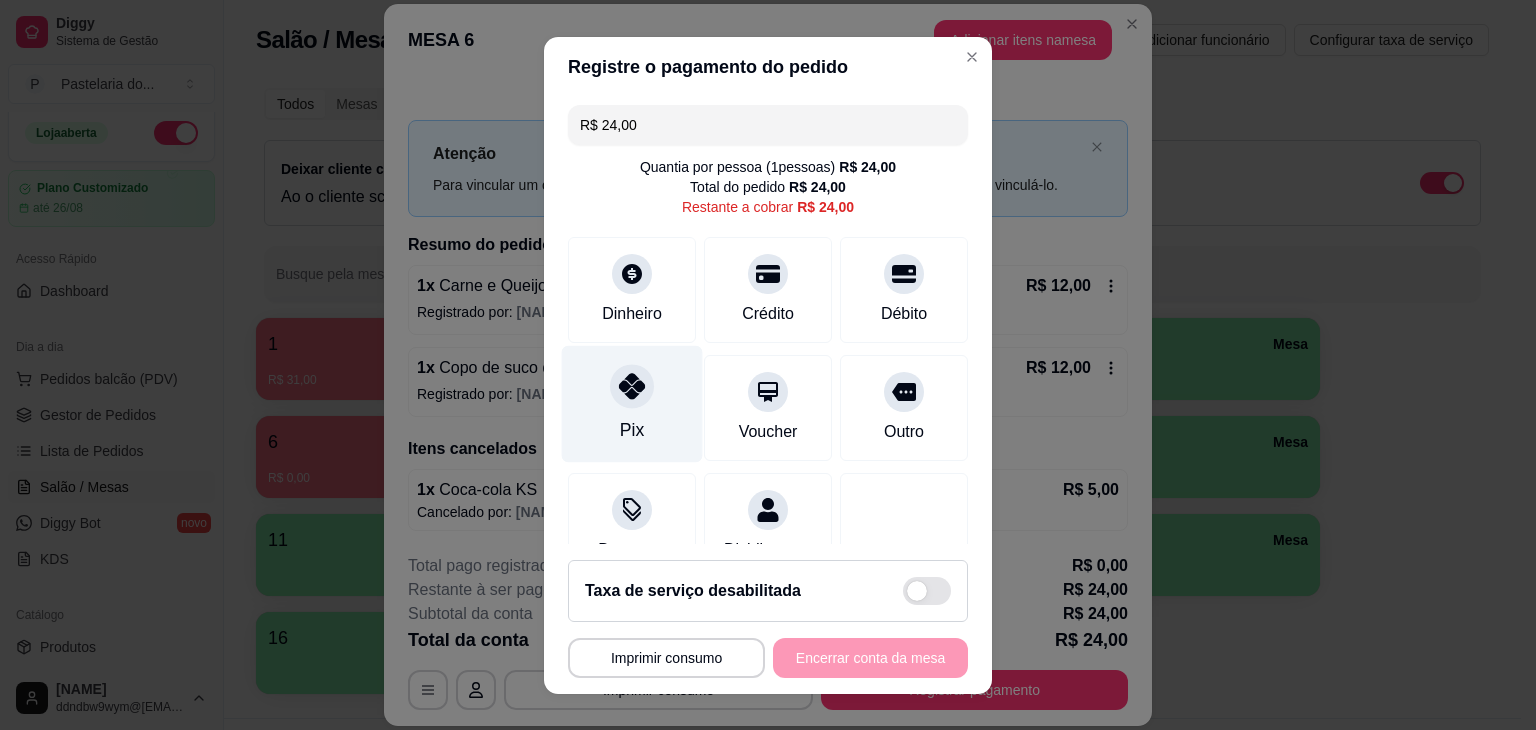 click on "Pix" at bounding box center (632, 403) 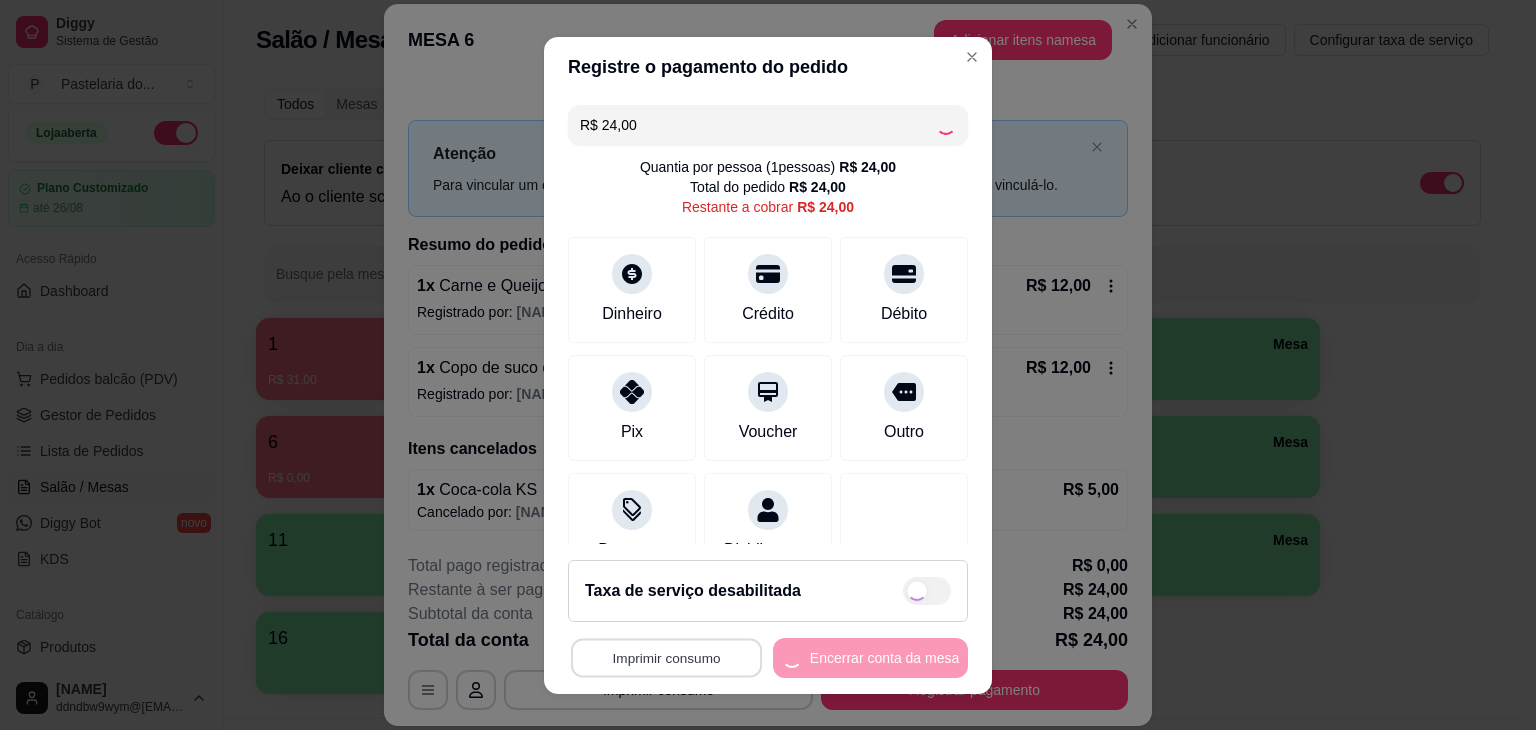 click on "Imprimir consumo" at bounding box center [666, 657] 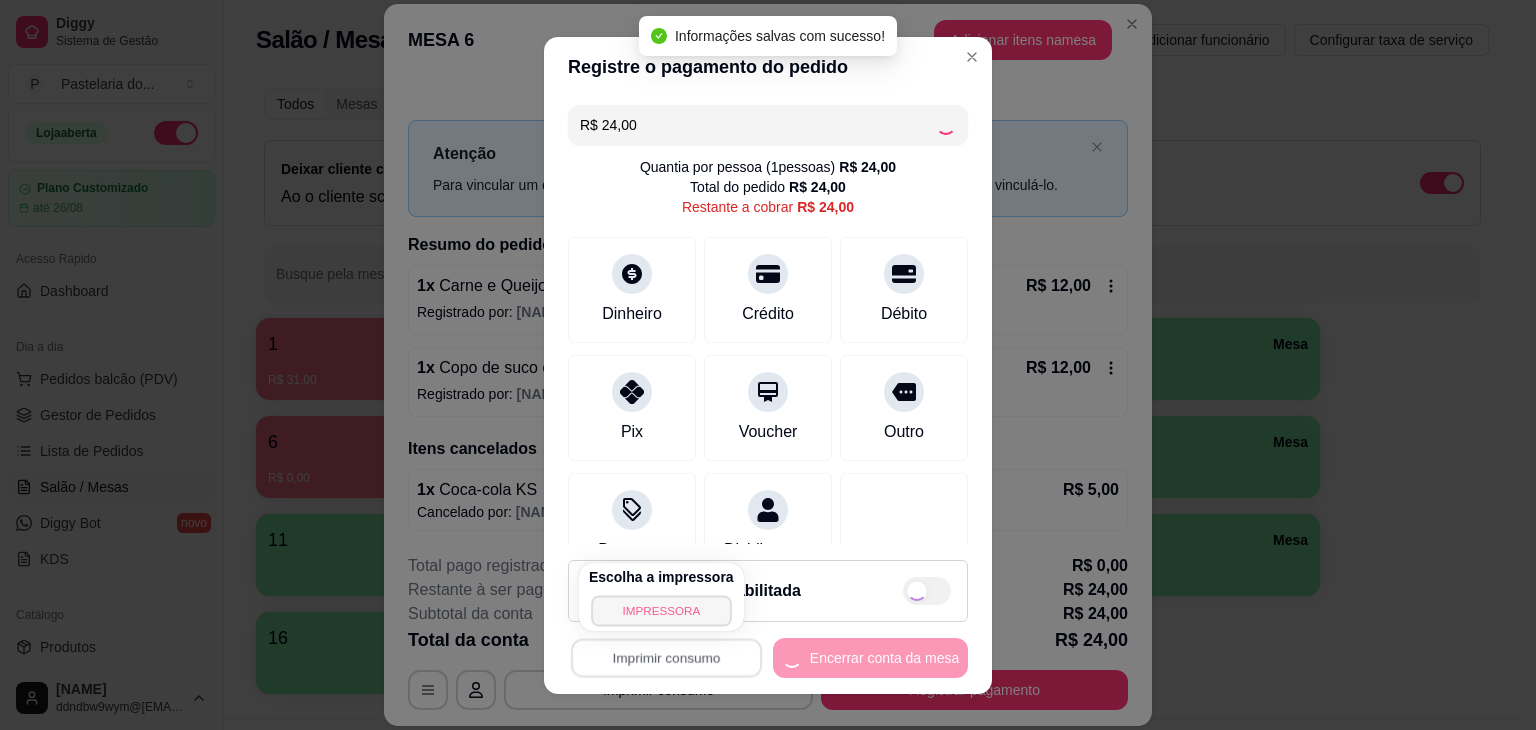 click on "IMPRESSORA" at bounding box center (661, 610) 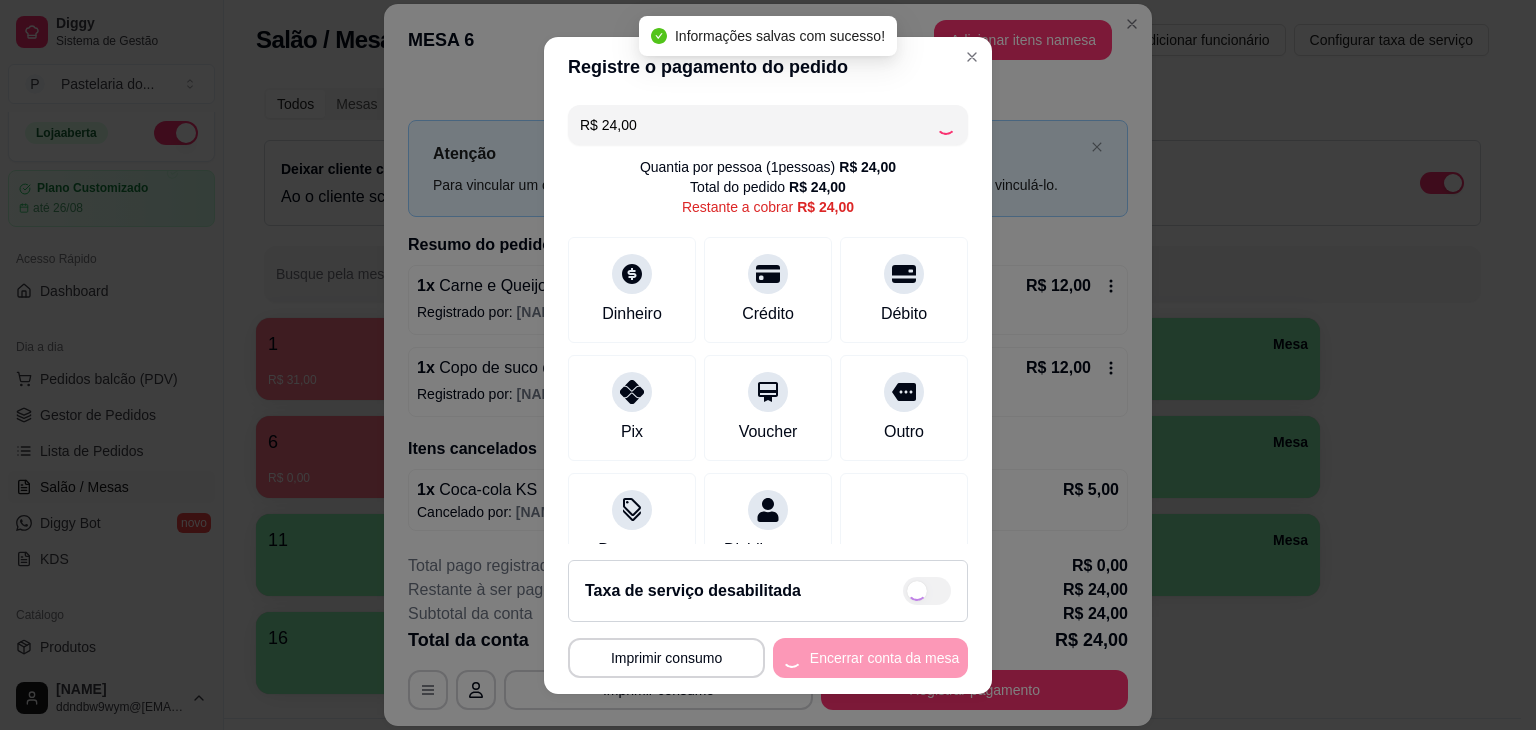 type on "R$ 0,00" 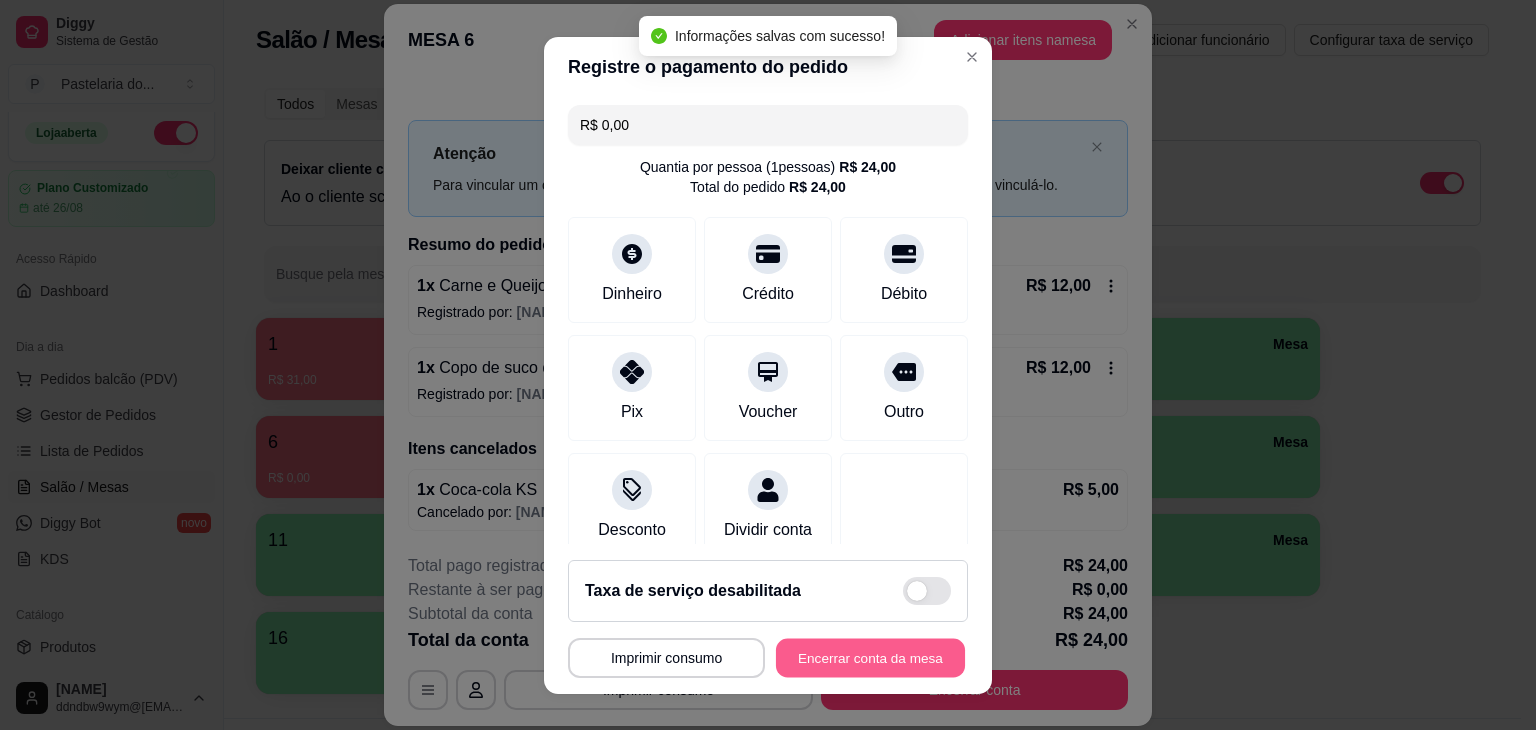 click on "Encerrar conta da mesa" at bounding box center [870, 657] 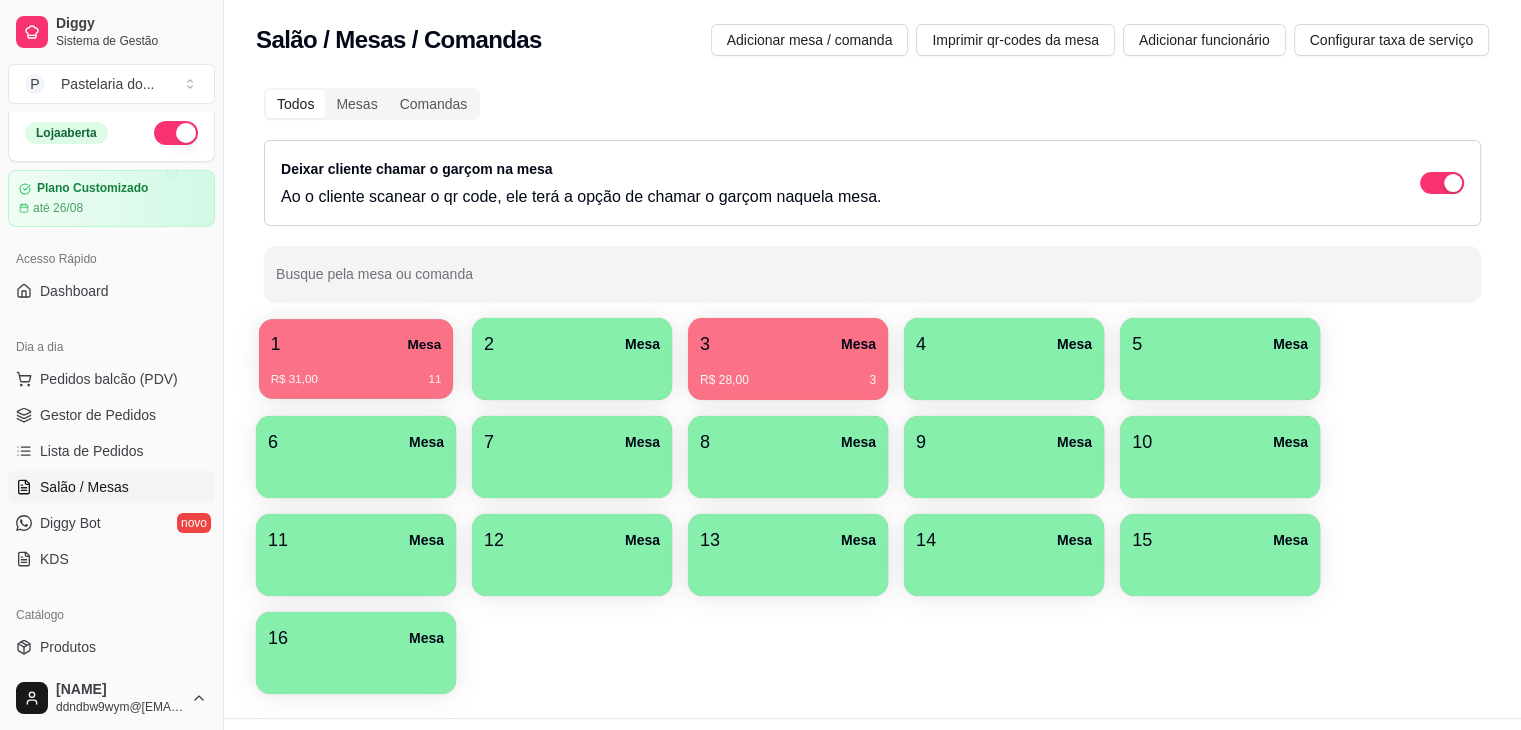 click on "R$ 31,00 11" at bounding box center (356, 380) 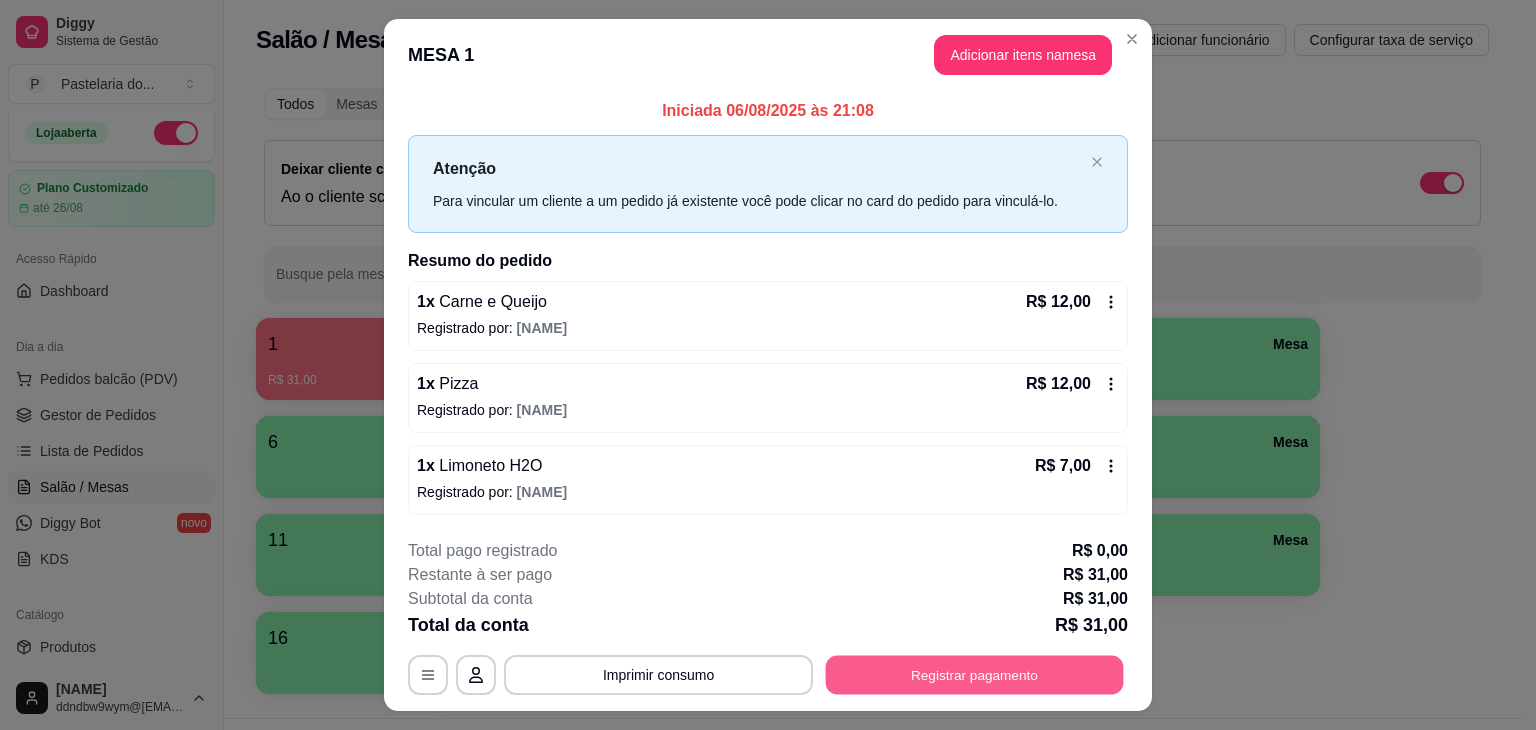 click on "Registrar pagamento" at bounding box center (975, 674) 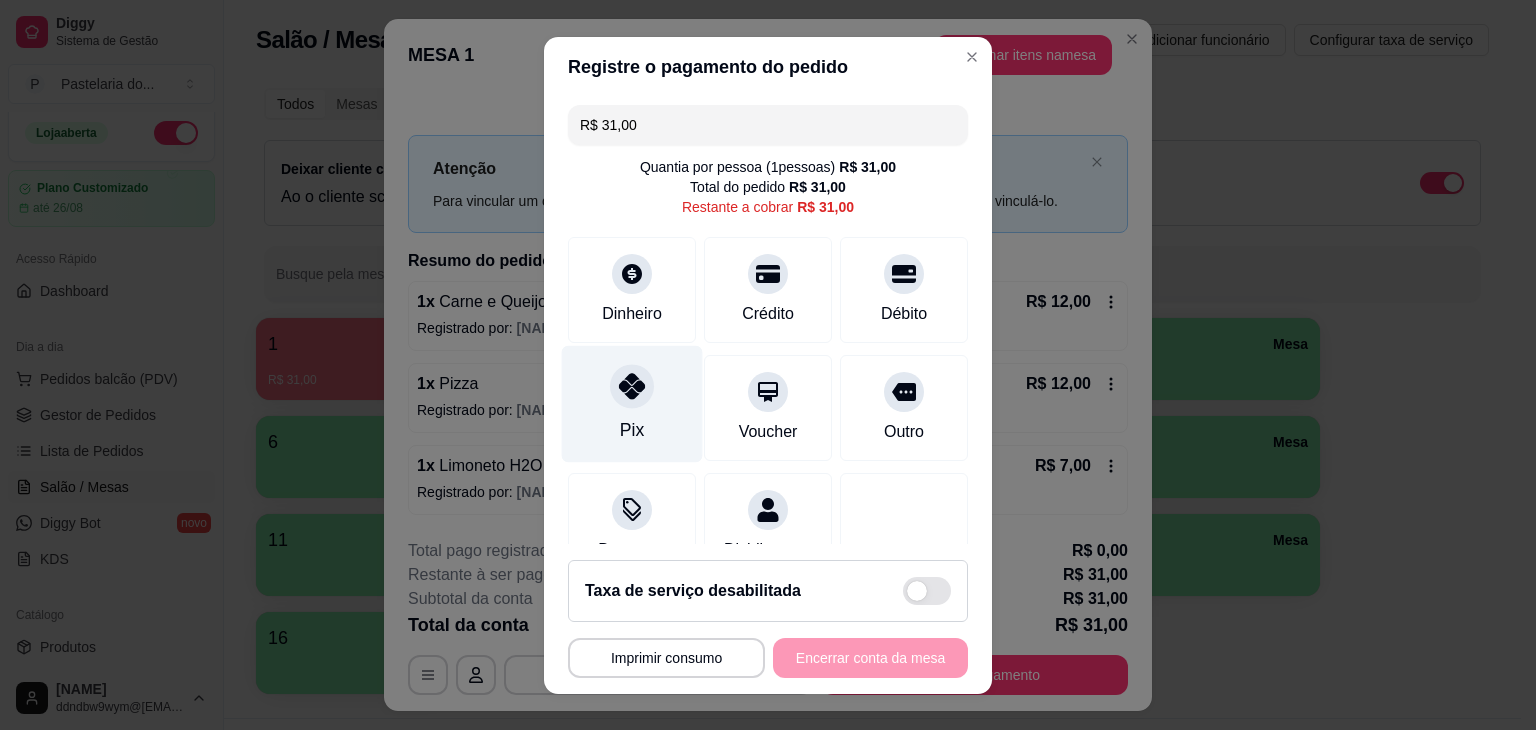 click on "Pix" at bounding box center (632, 430) 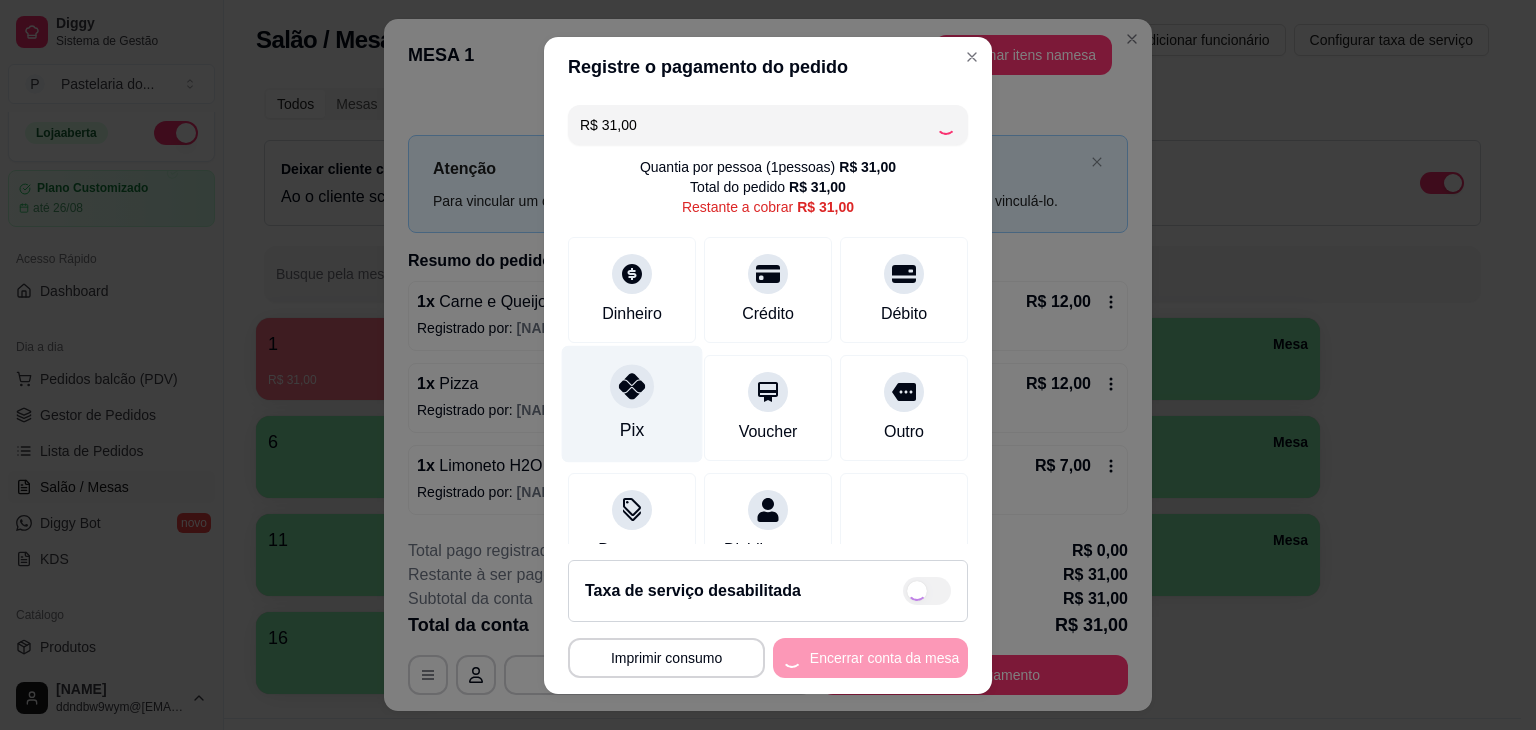 type on "R$ 0,00" 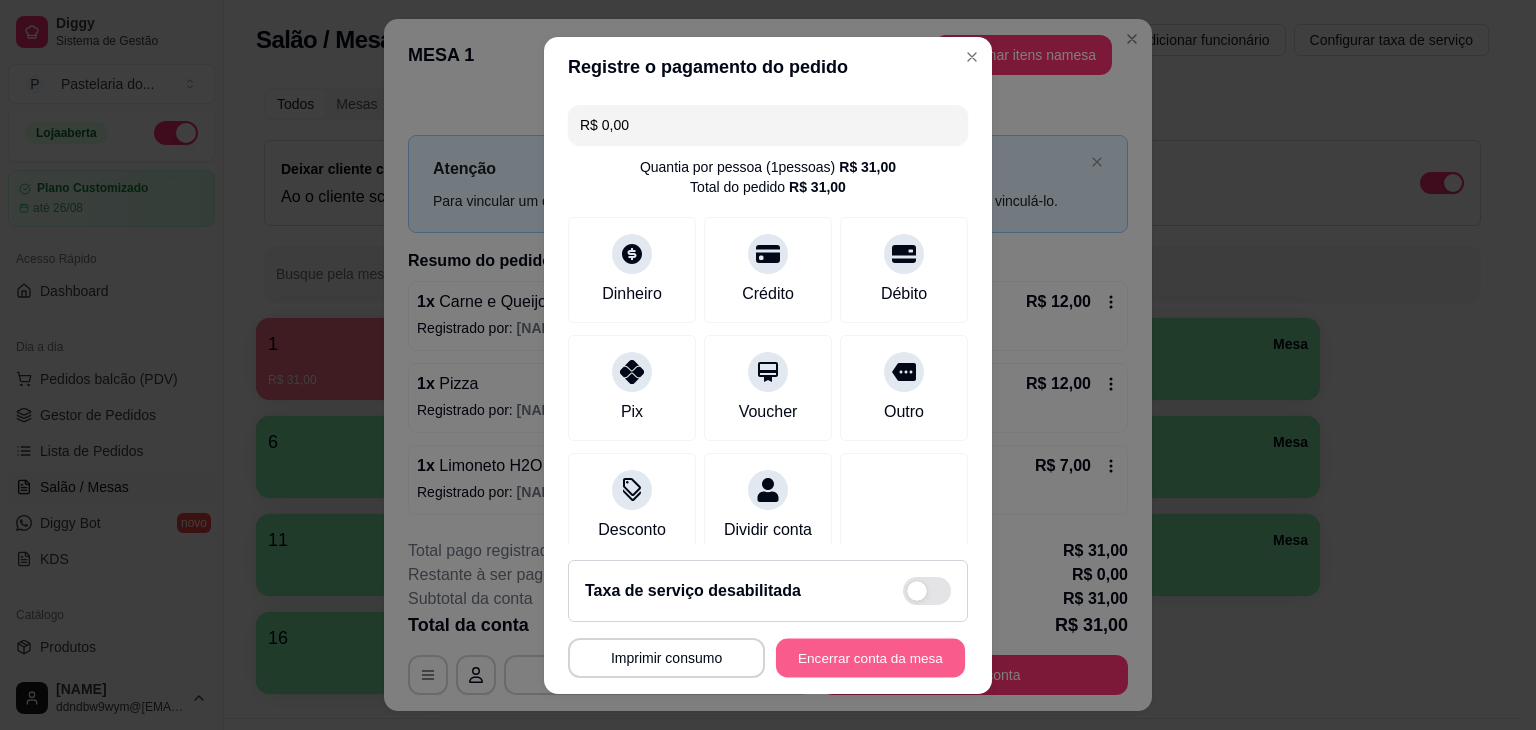 click on "Encerrar conta da mesa" at bounding box center (870, 657) 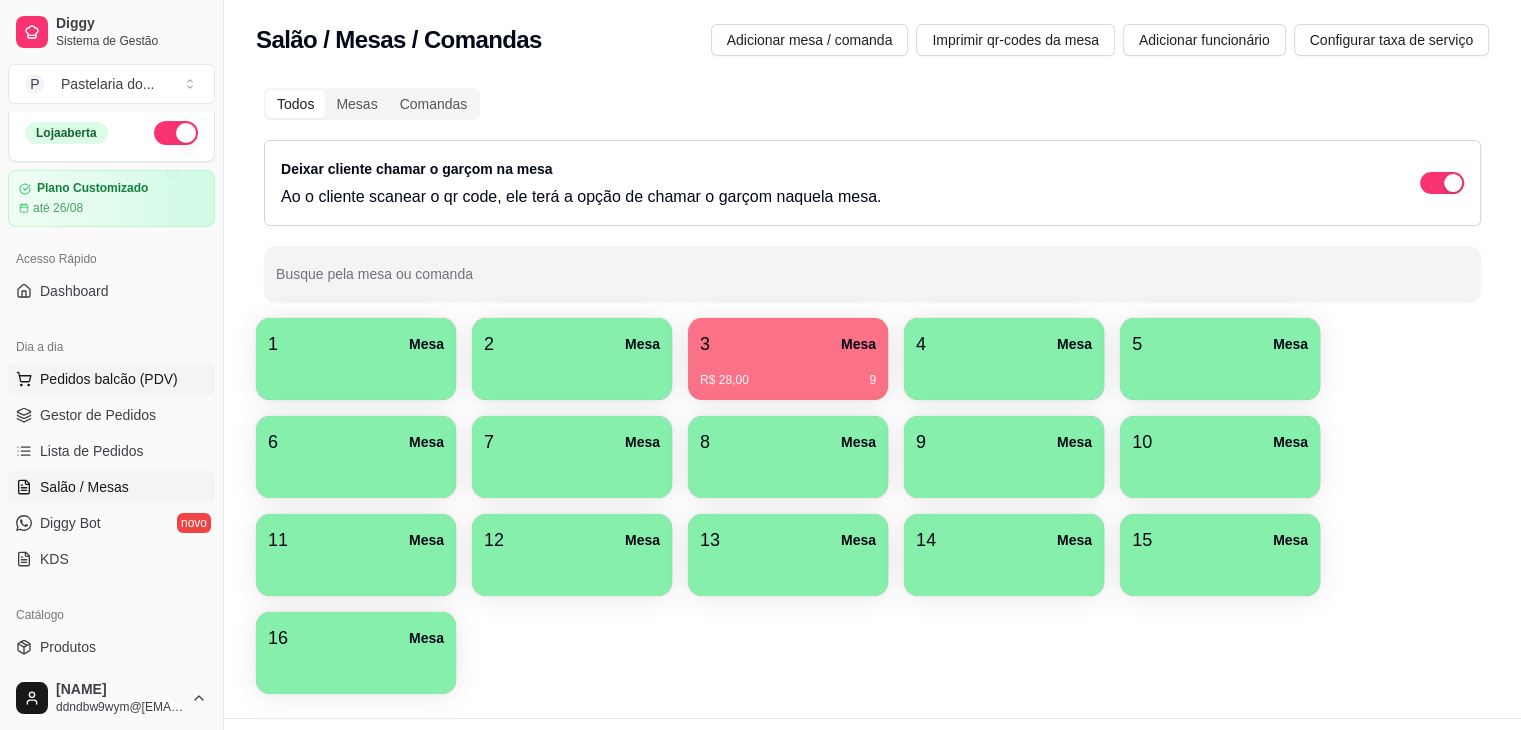 click on "Pedidos balcão (PDV)" at bounding box center [109, 379] 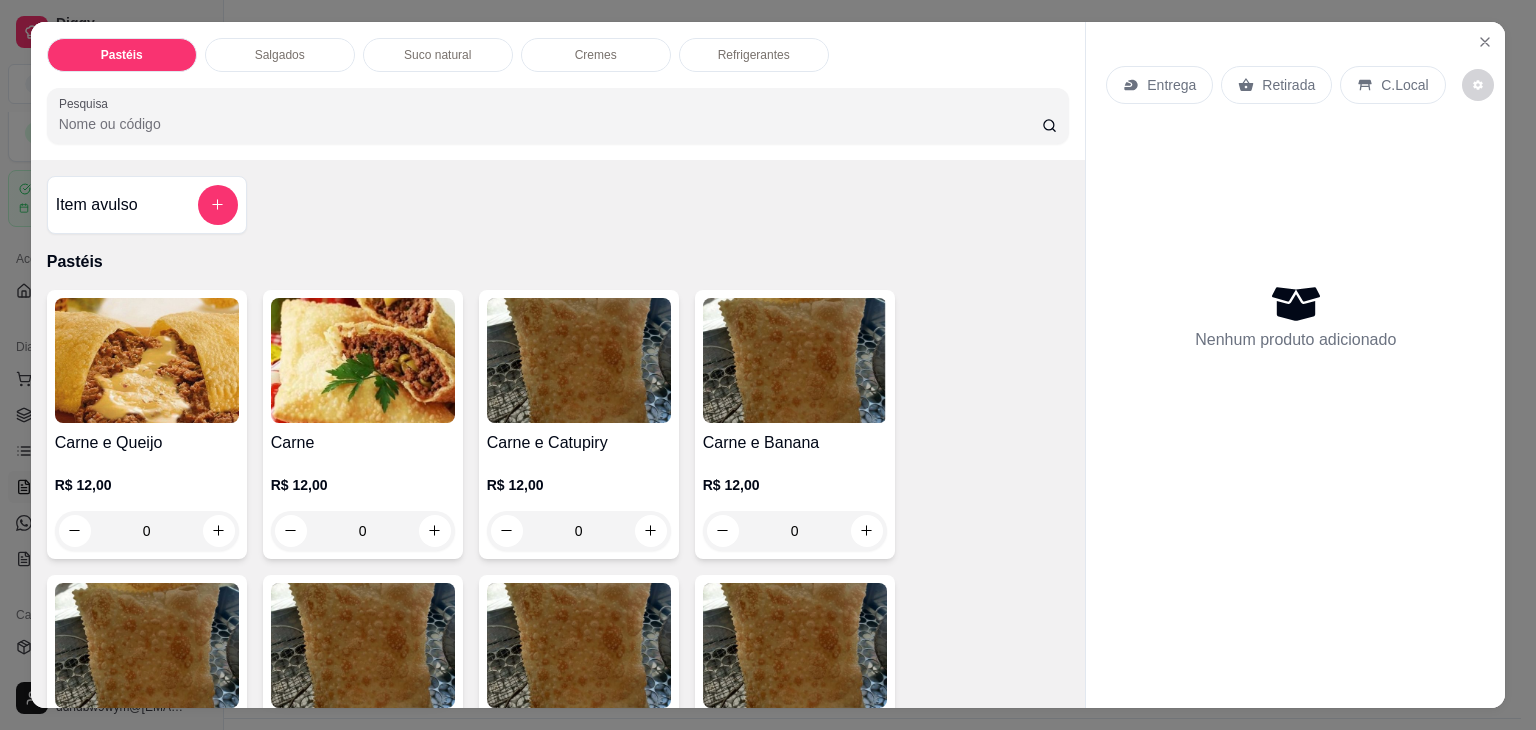 click on "Carne e Queijo    R$ 12,00 0" at bounding box center (147, 424) 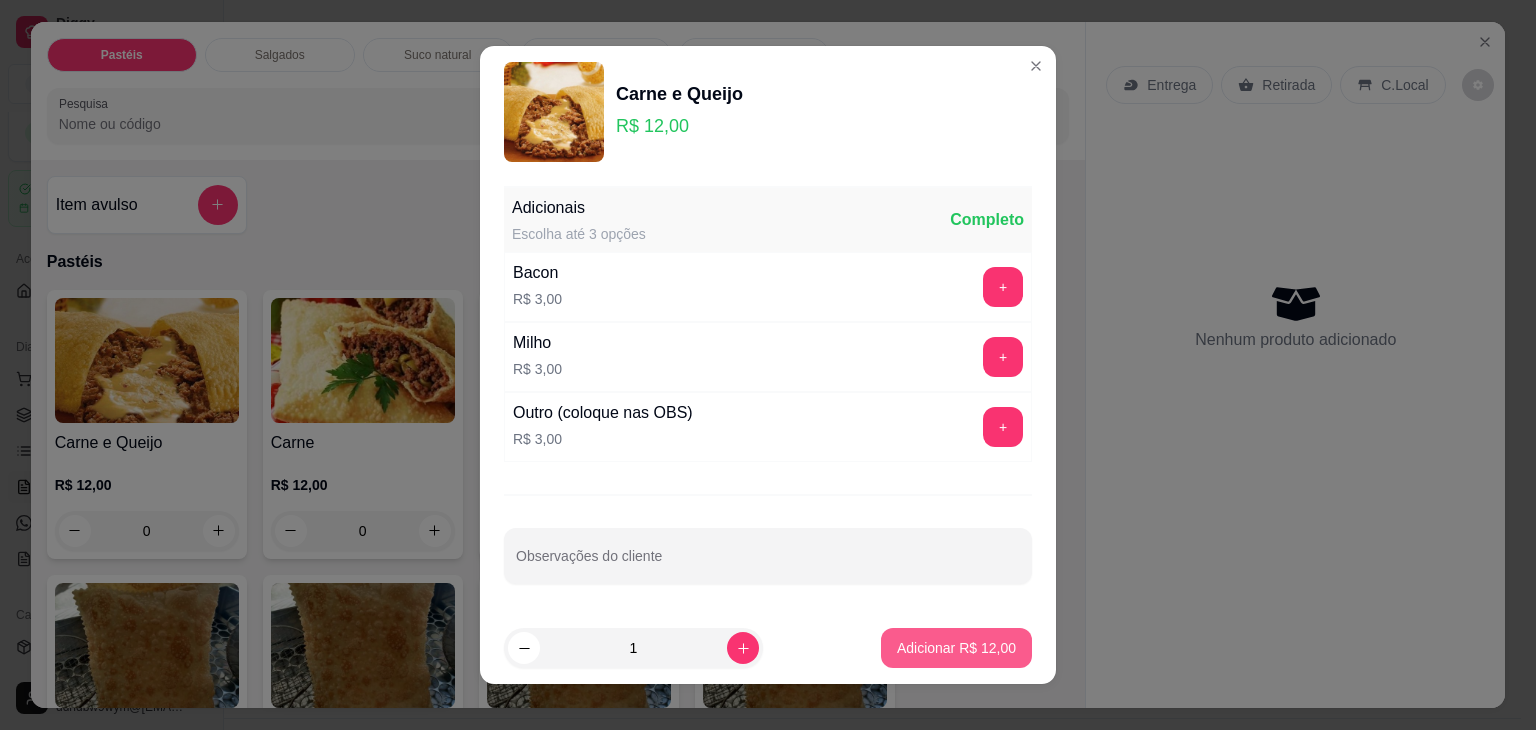click on "Adicionar   R$ 12,00" at bounding box center (956, 648) 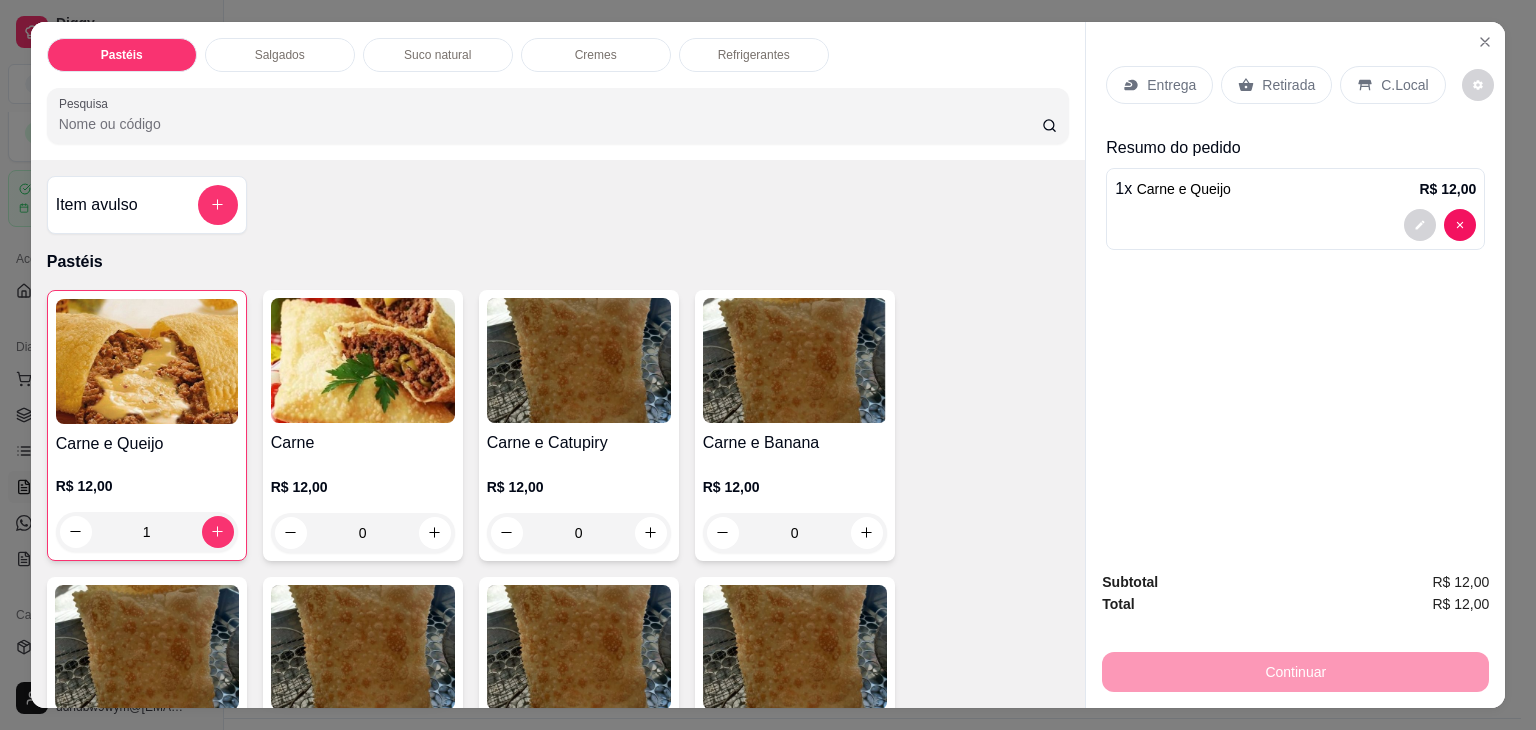 click on "Retirada" at bounding box center [1276, 85] 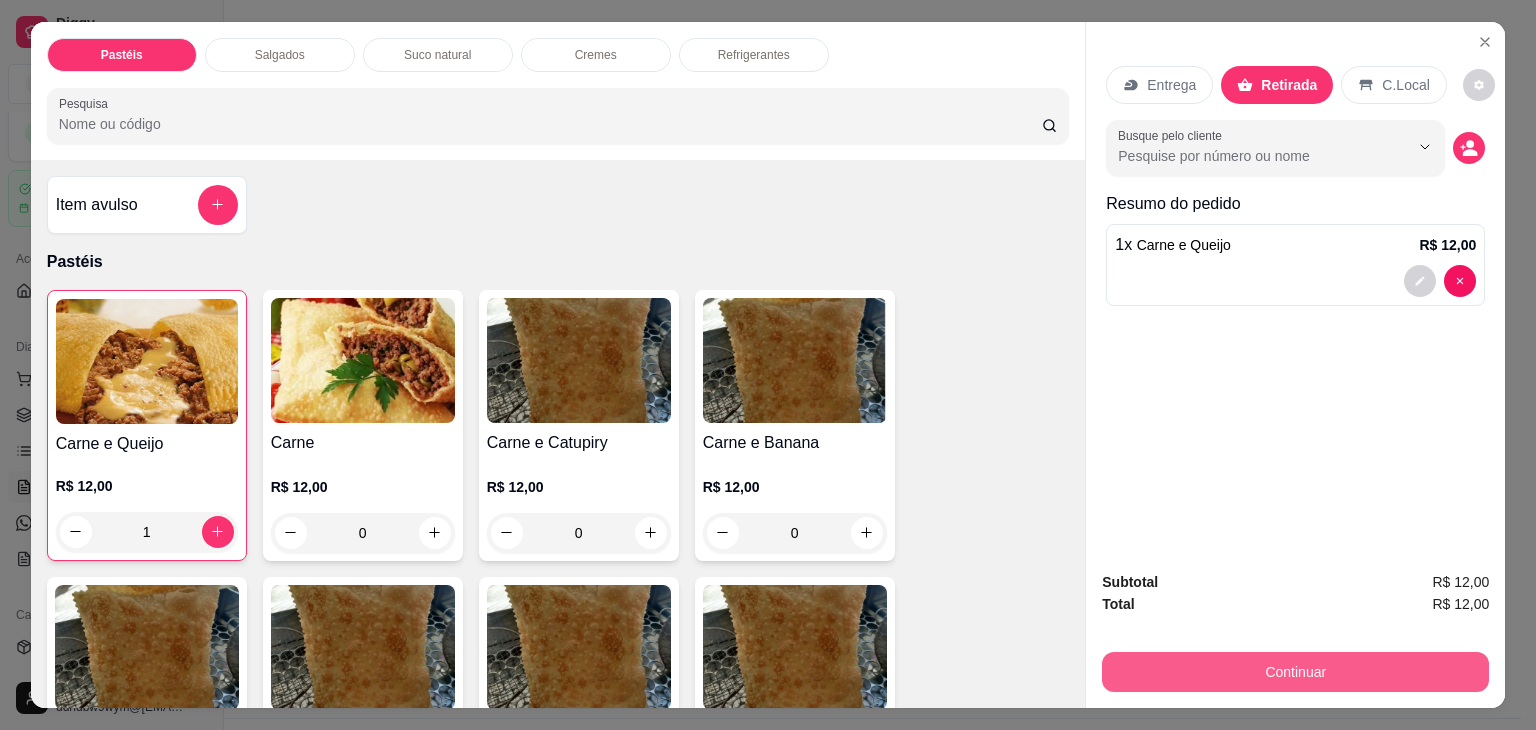click on "Continuar" at bounding box center (1295, 672) 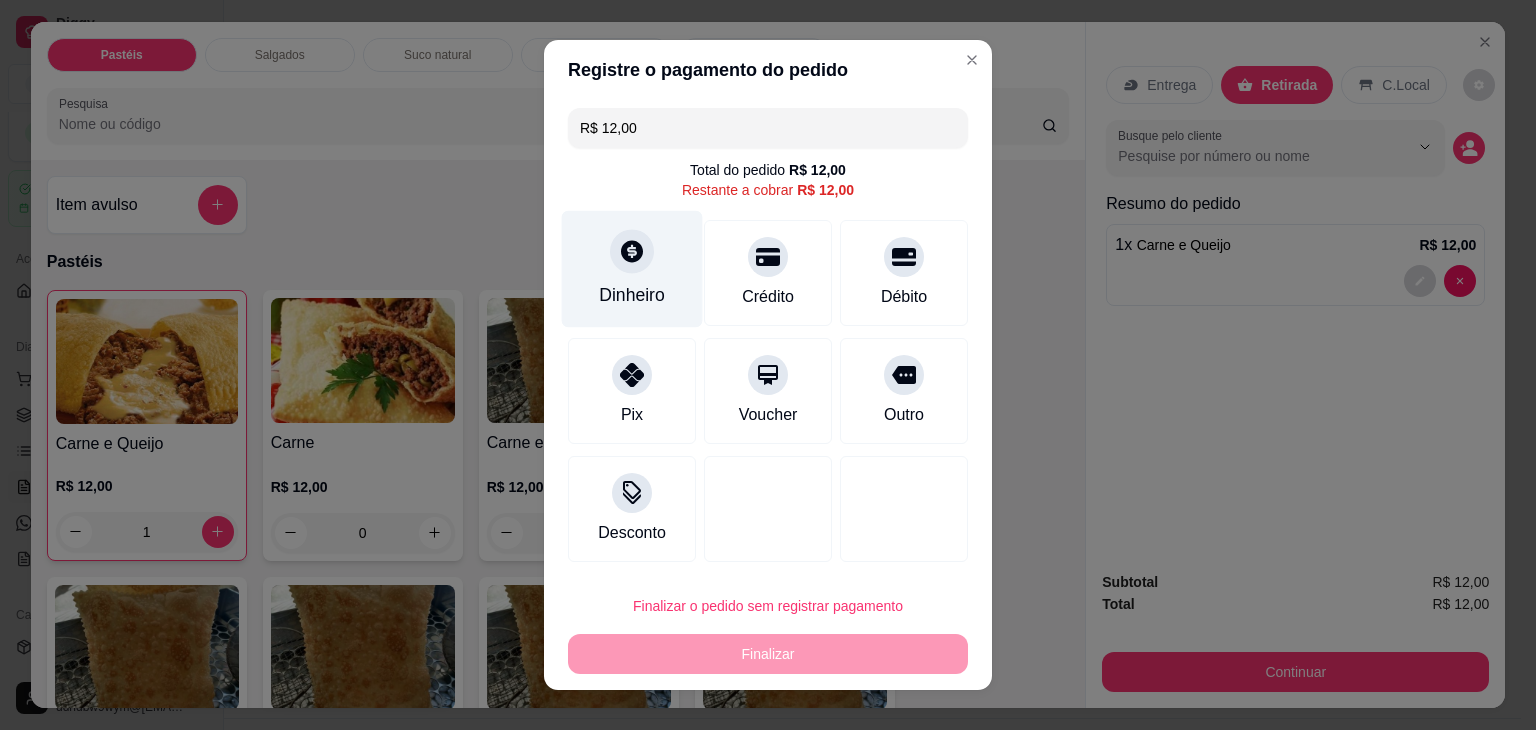 click at bounding box center (632, 251) 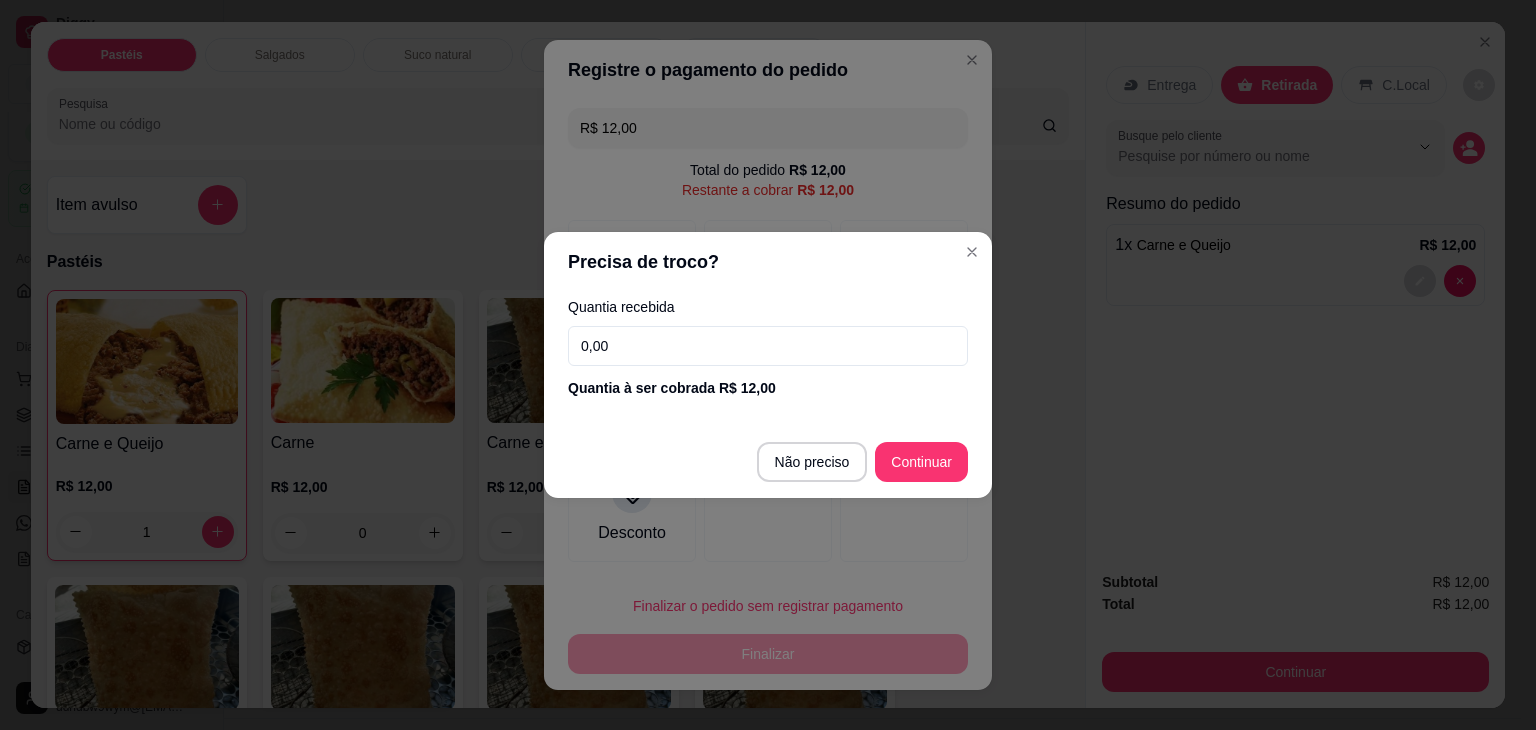 click on "Não preciso Continuar" at bounding box center [768, 462] 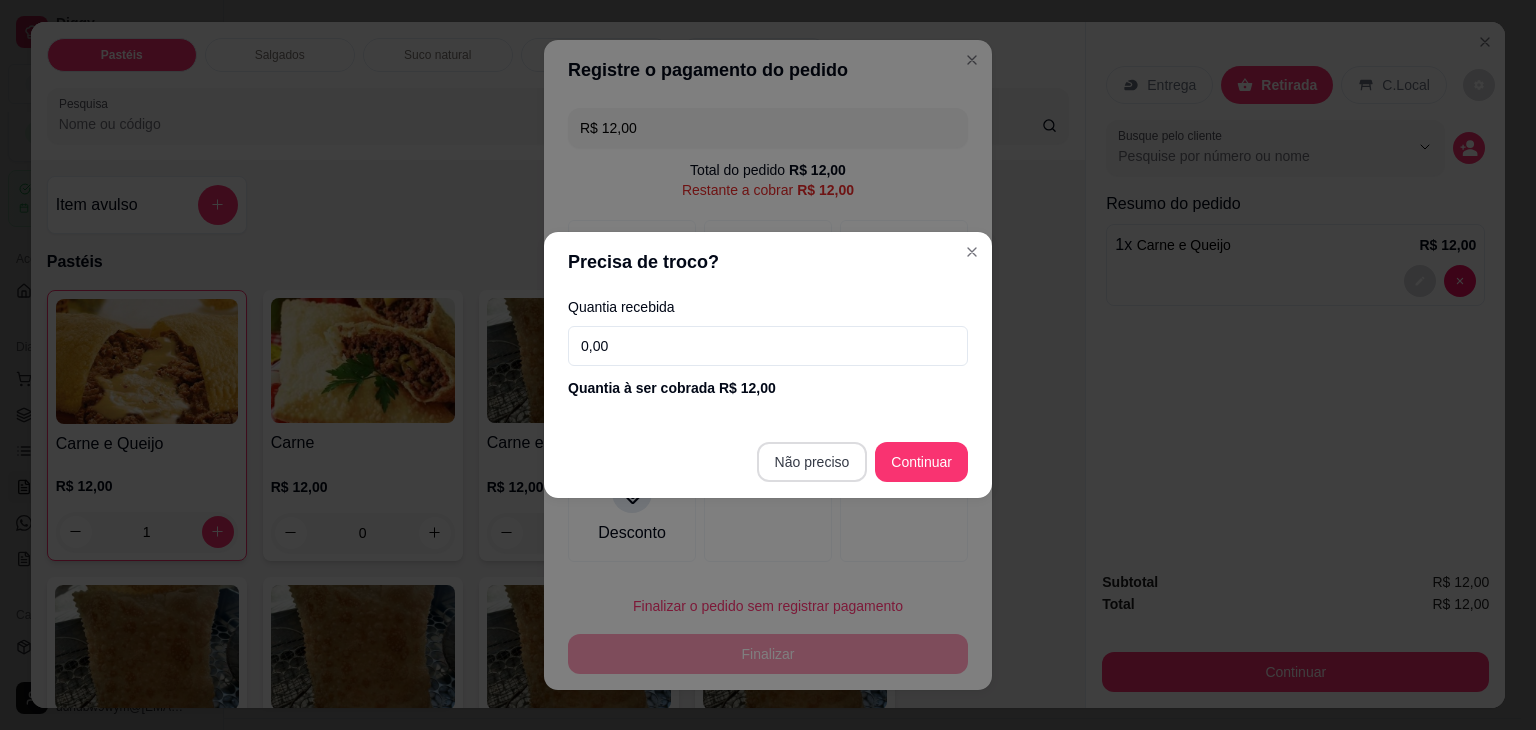 type on "R$ 0,00" 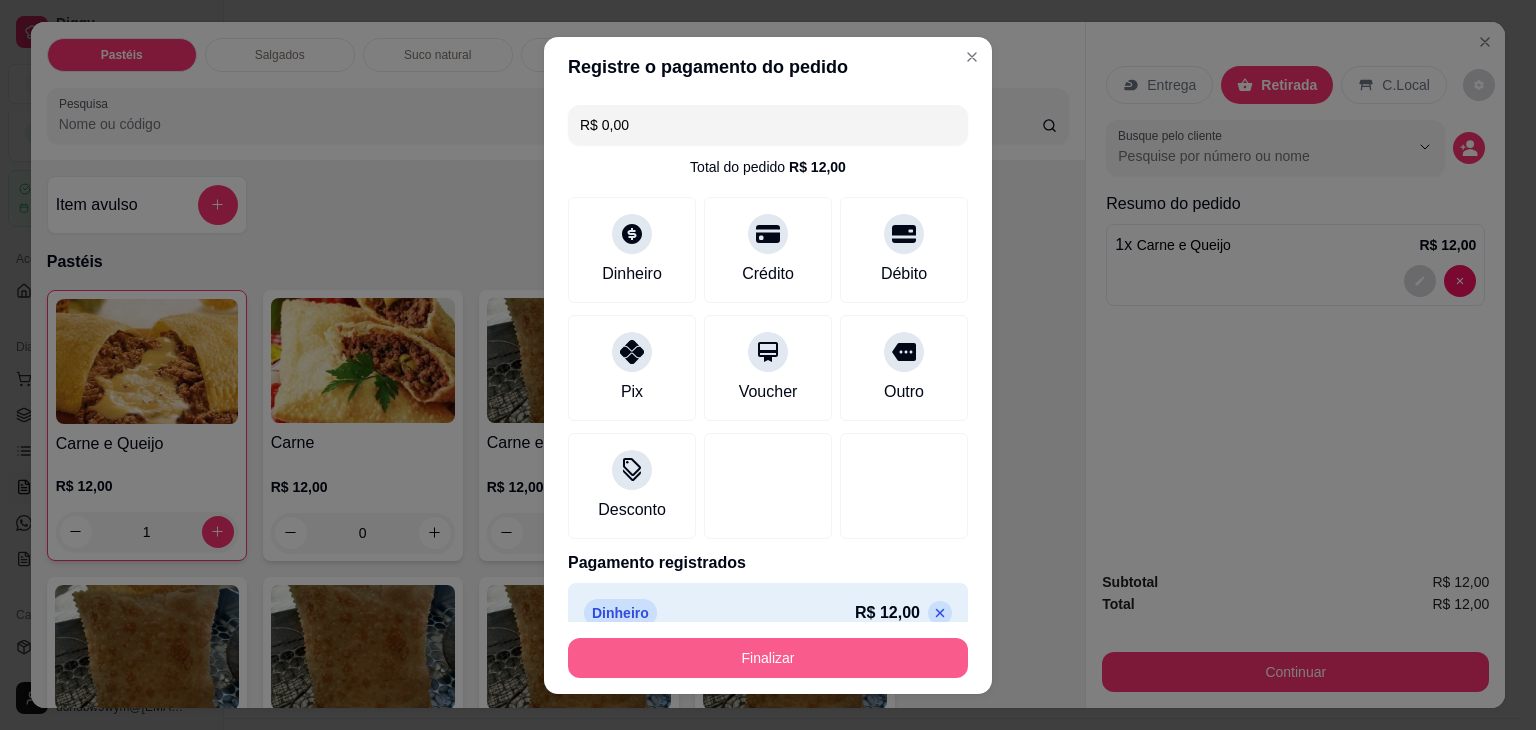 click on "Finalizar" at bounding box center (768, 658) 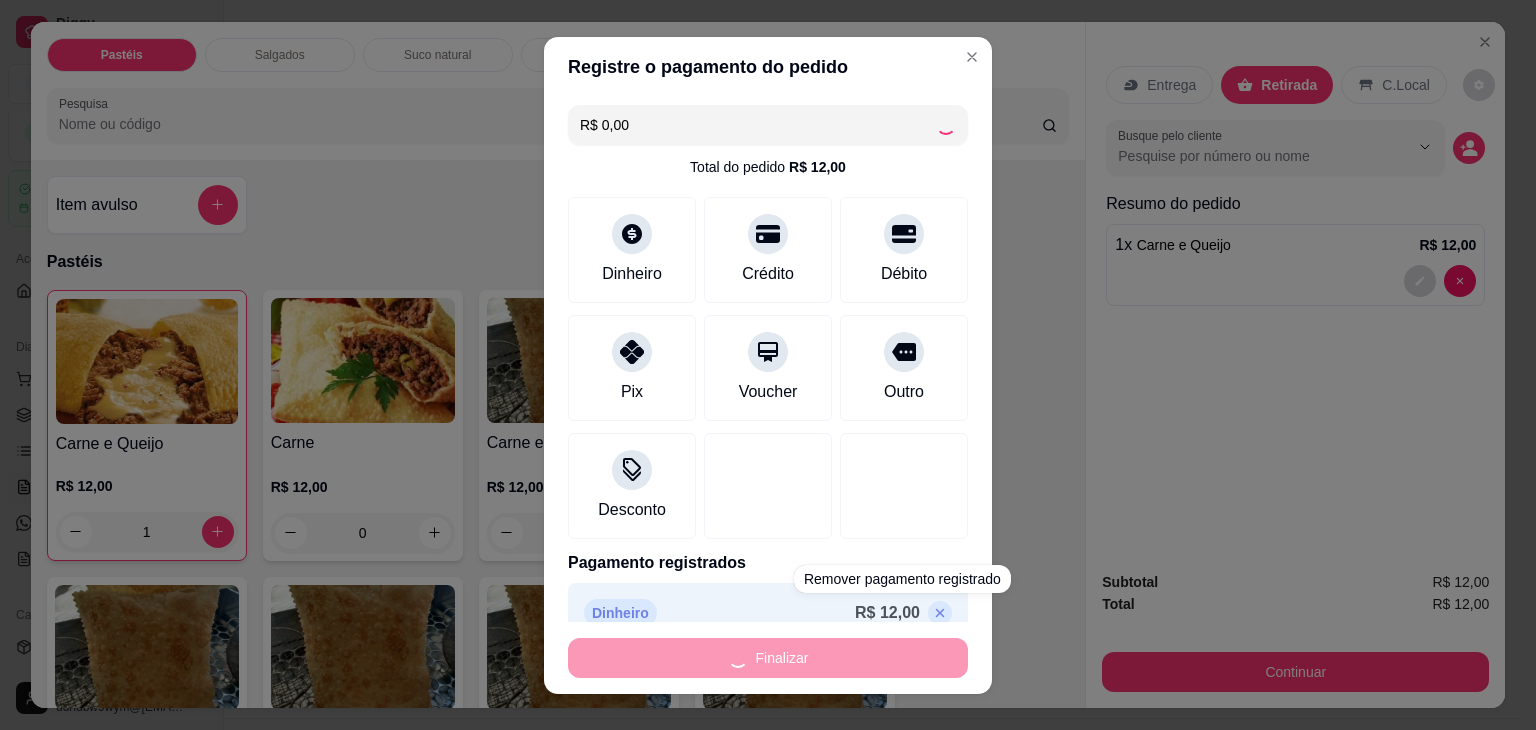 type on "0" 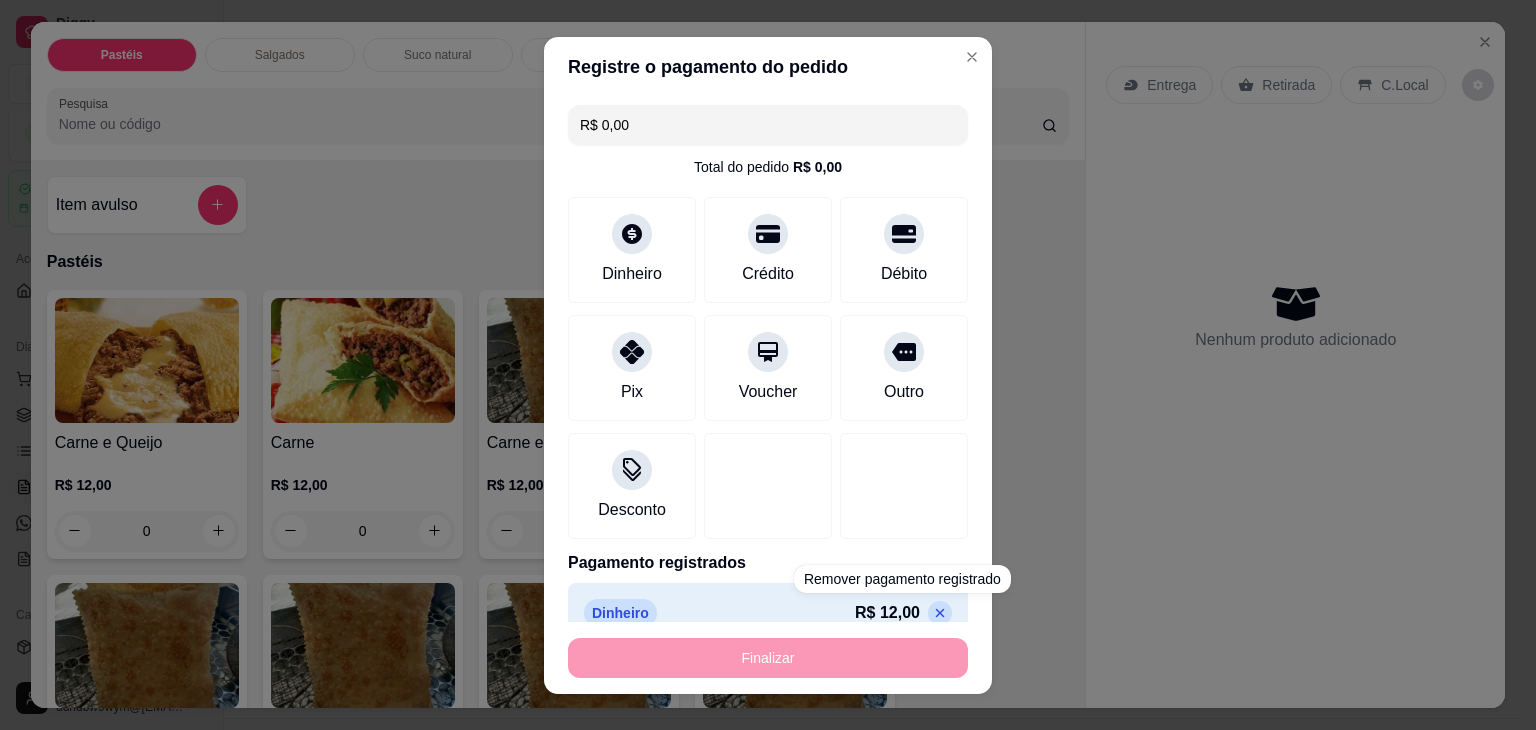 type on "-R$ 12,00" 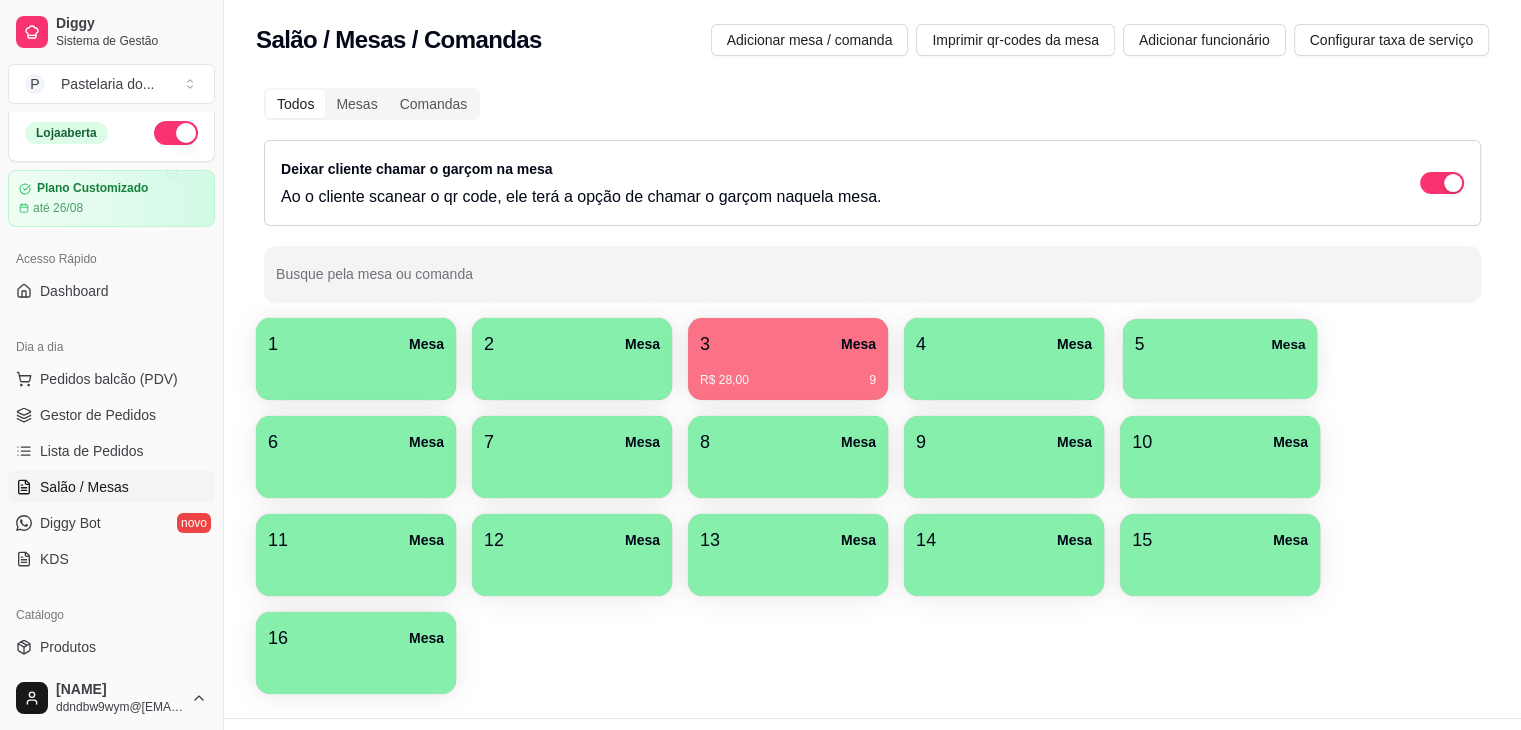 click at bounding box center (1220, 372) 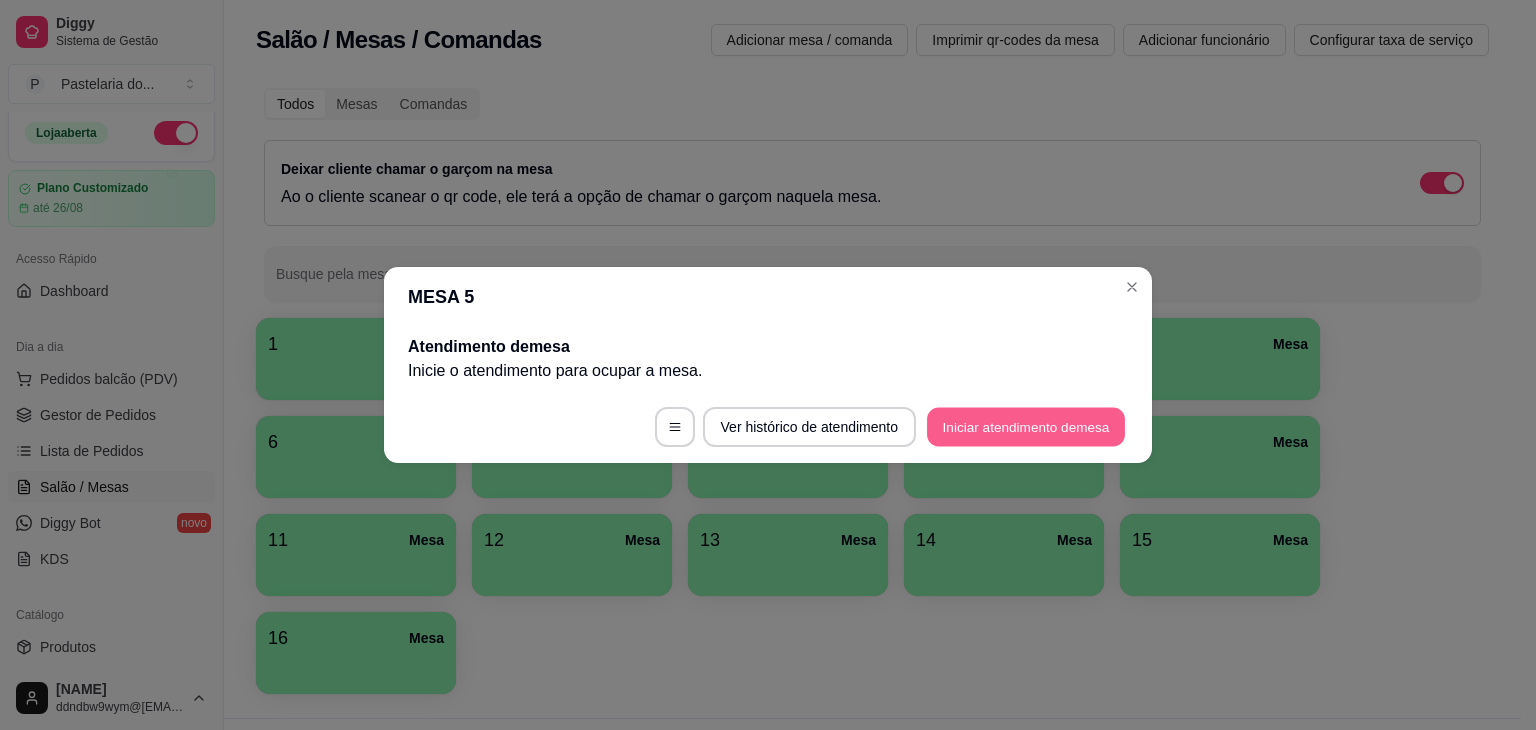 click on "Iniciar atendimento de  mesa" at bounding box center (1026, 427) 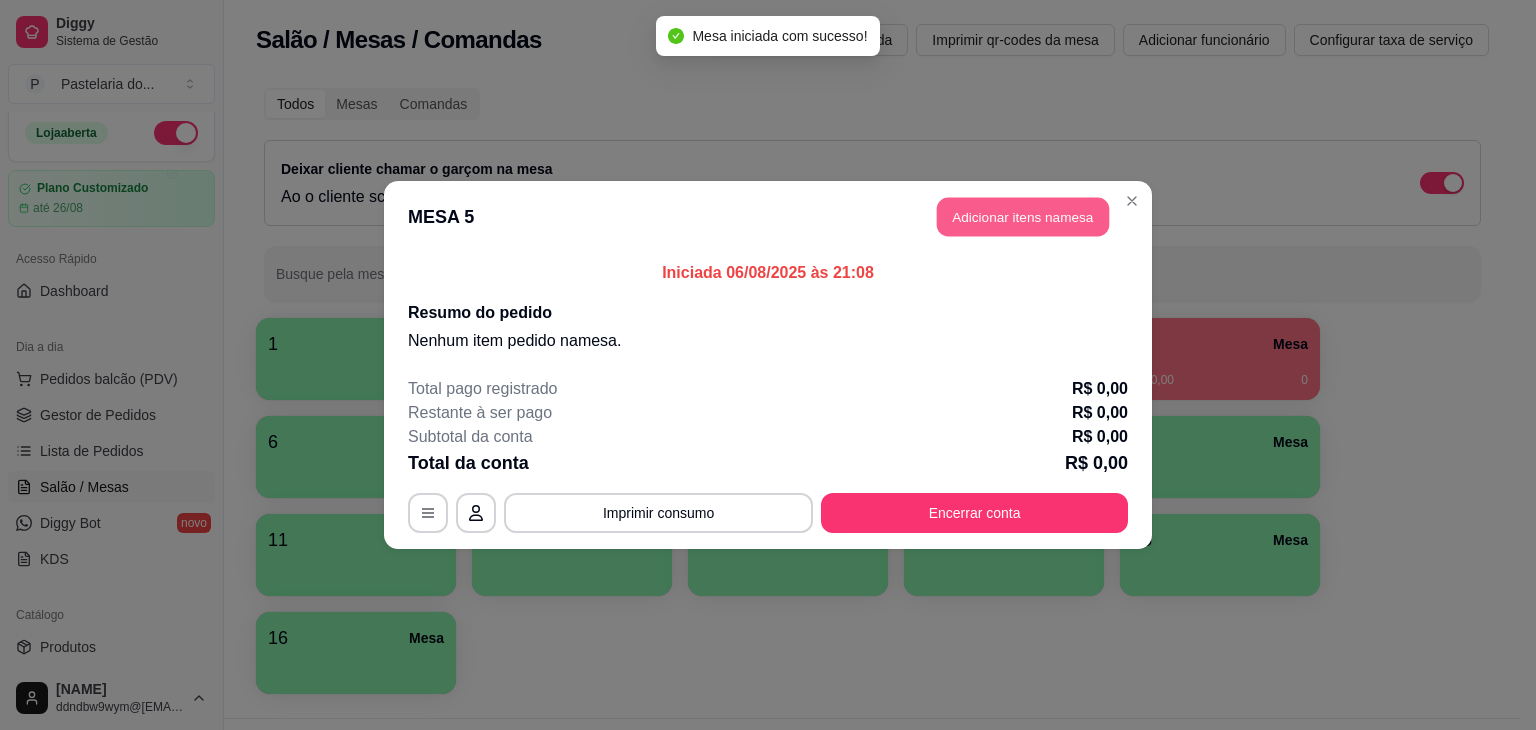 click on "Adicionar itens na  mesa" at bounding box center (1023, 217) 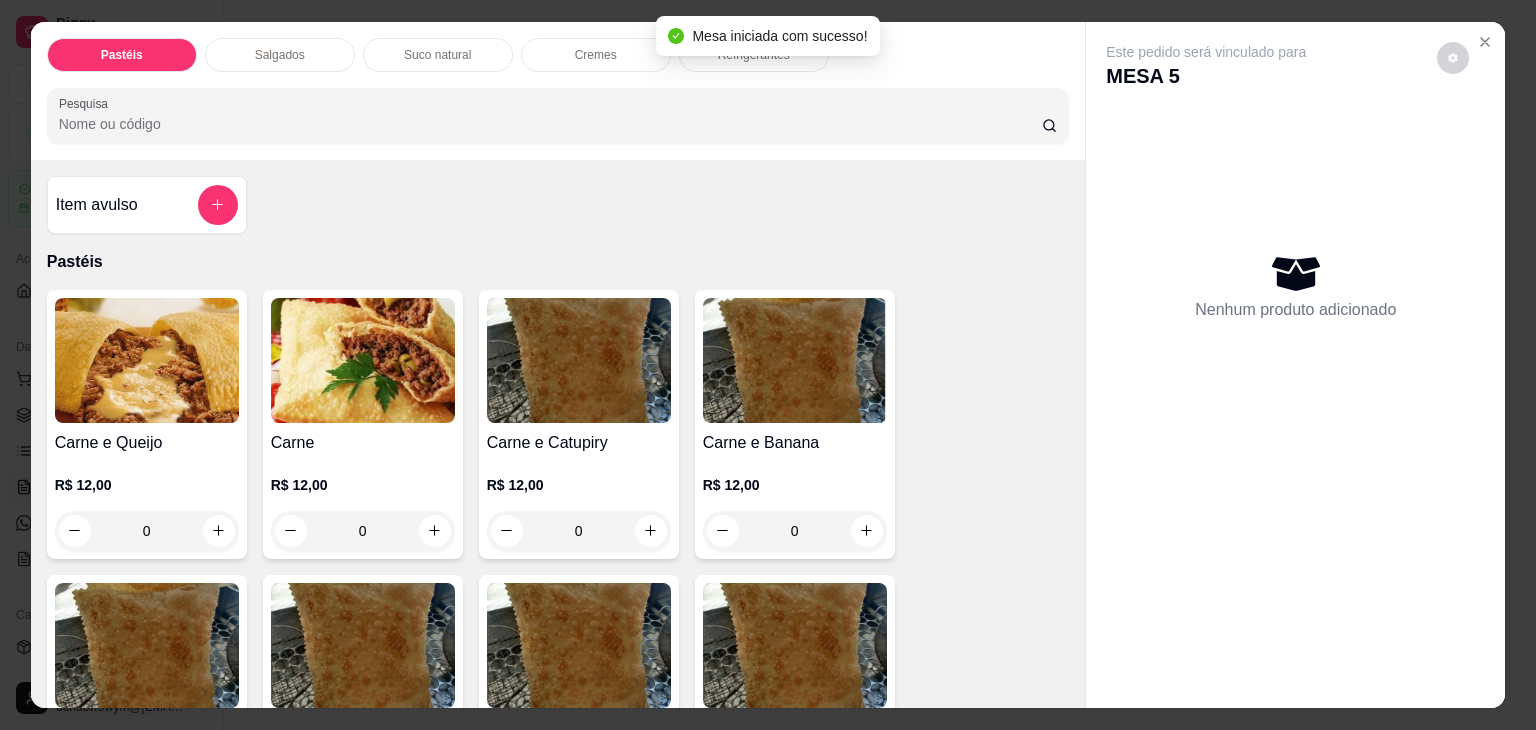click at bounding box center [147, 360] 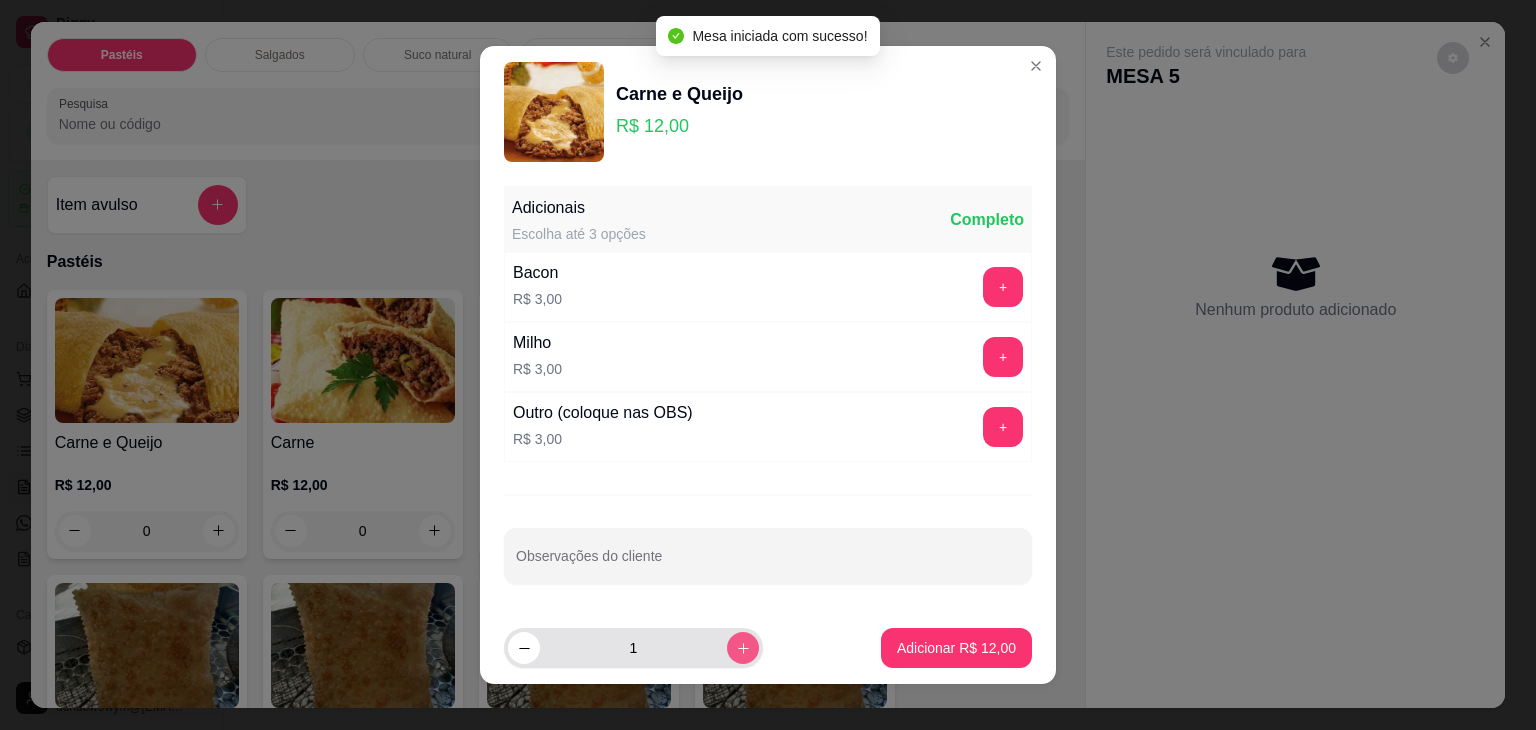 click 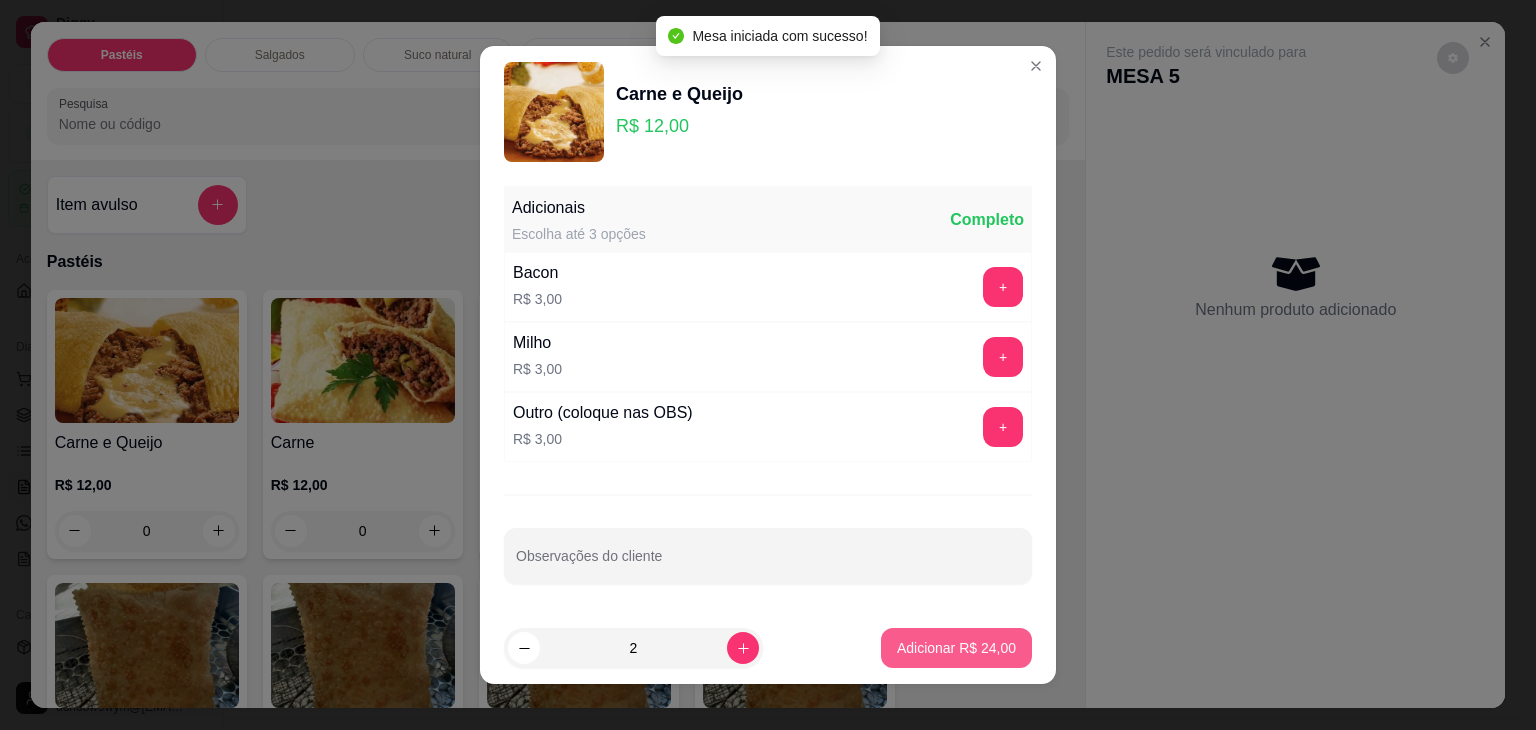 click on "Adicionar   R$ 24,00" at bounding box center [956, 648] 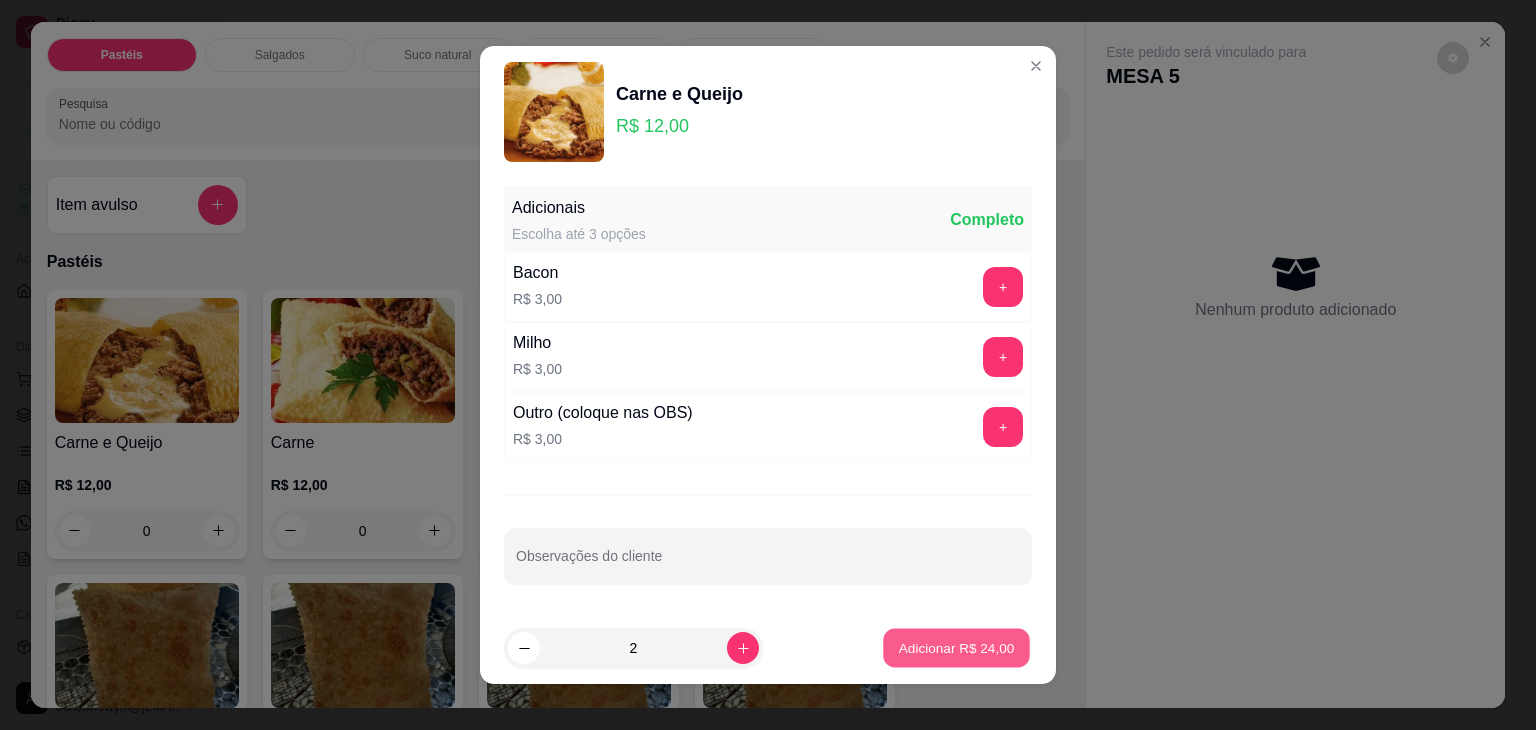 click on "Adicionar   R$ 24,00" at bounding box center (957, 647) 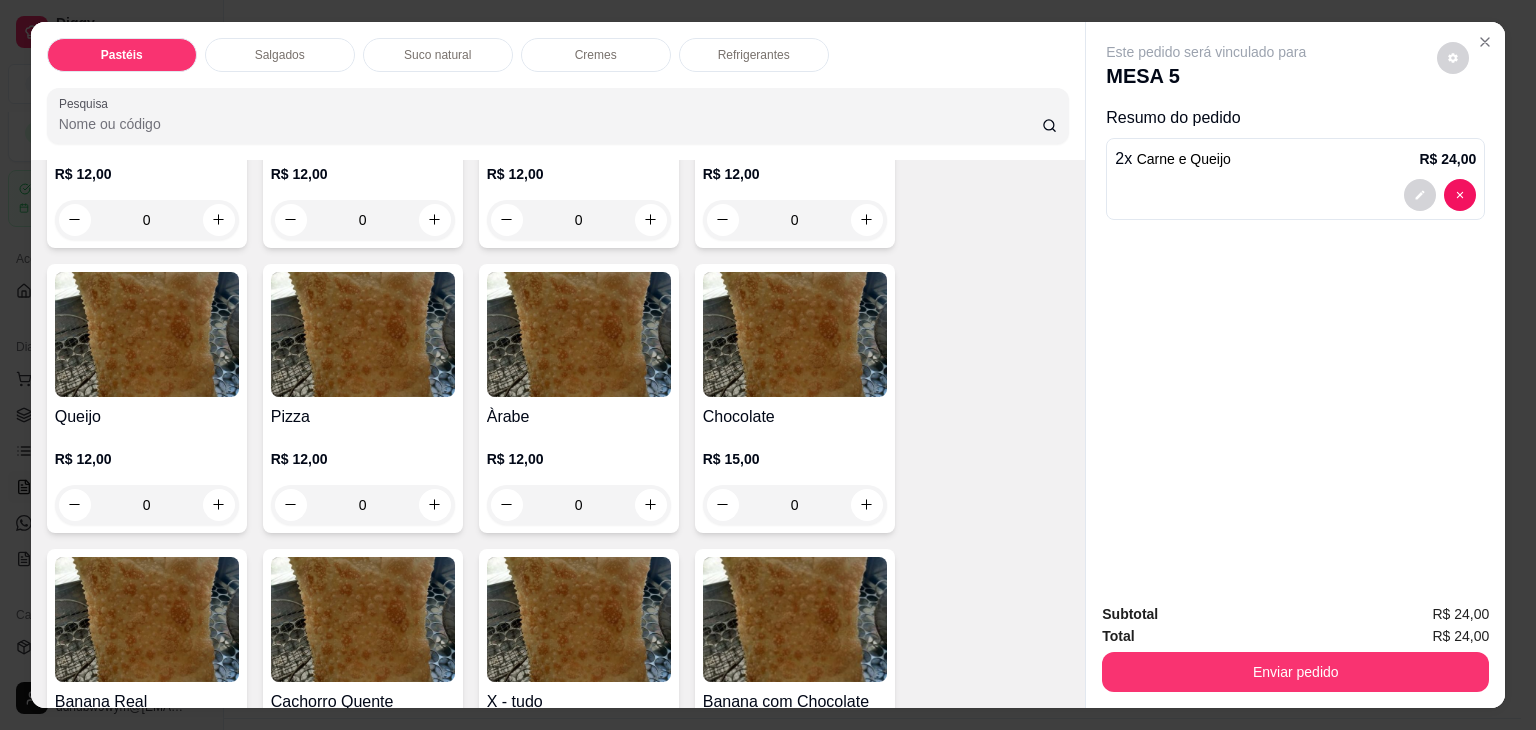 scroll, scrollTop: 1200, scrollLeft: 0, axis: vertical 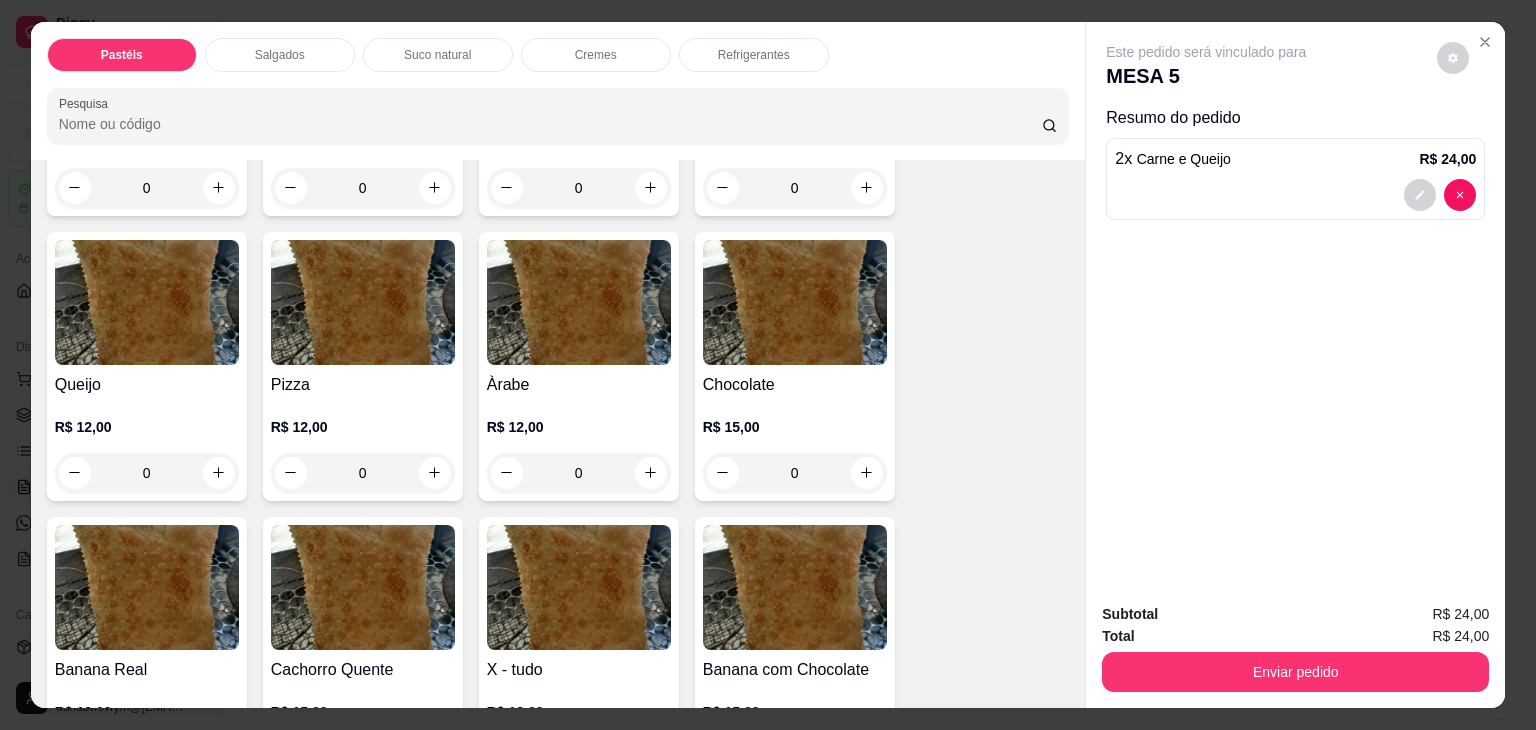 click at bounding box center (147, 587) 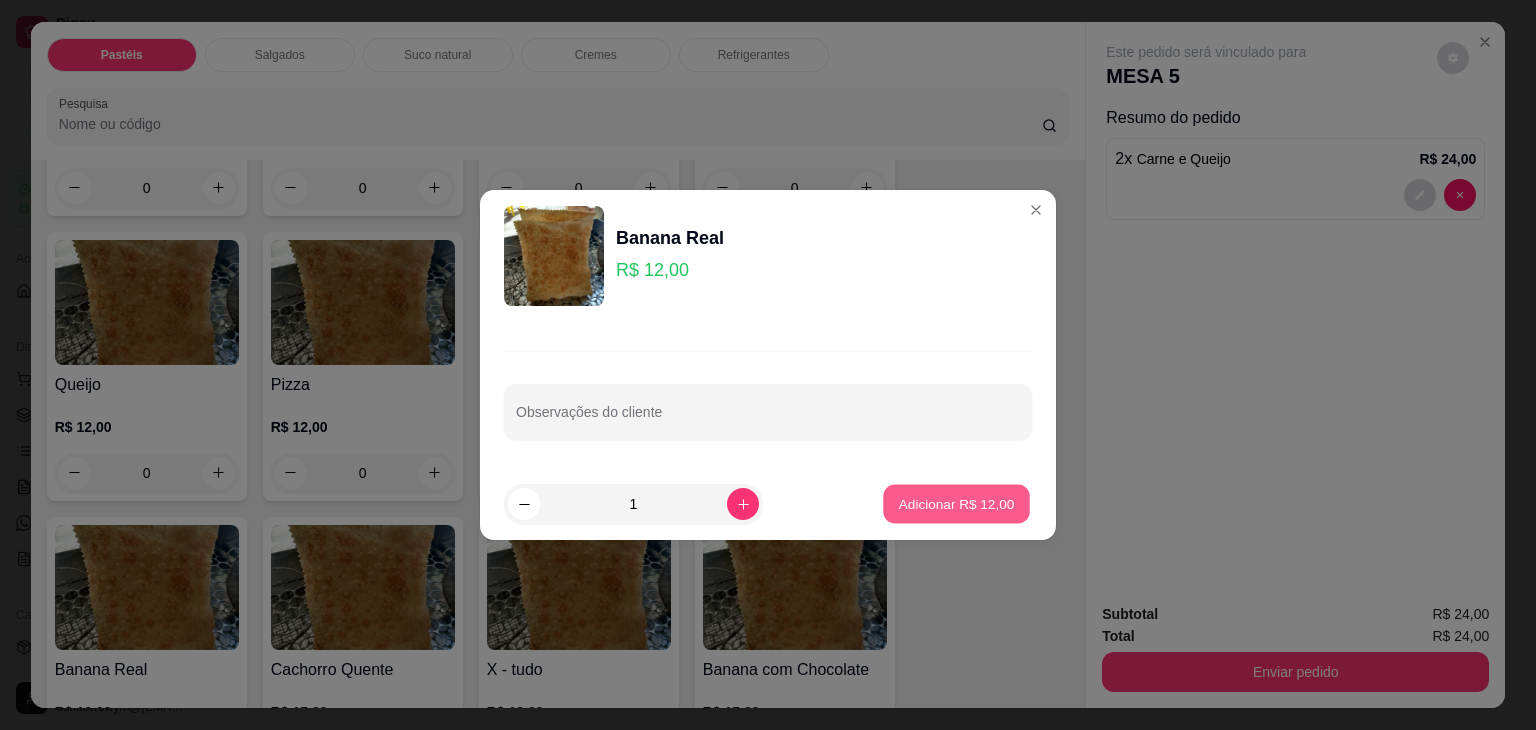 click on "Adicionar   R$ 12,00" at bounding box center [957, 503] 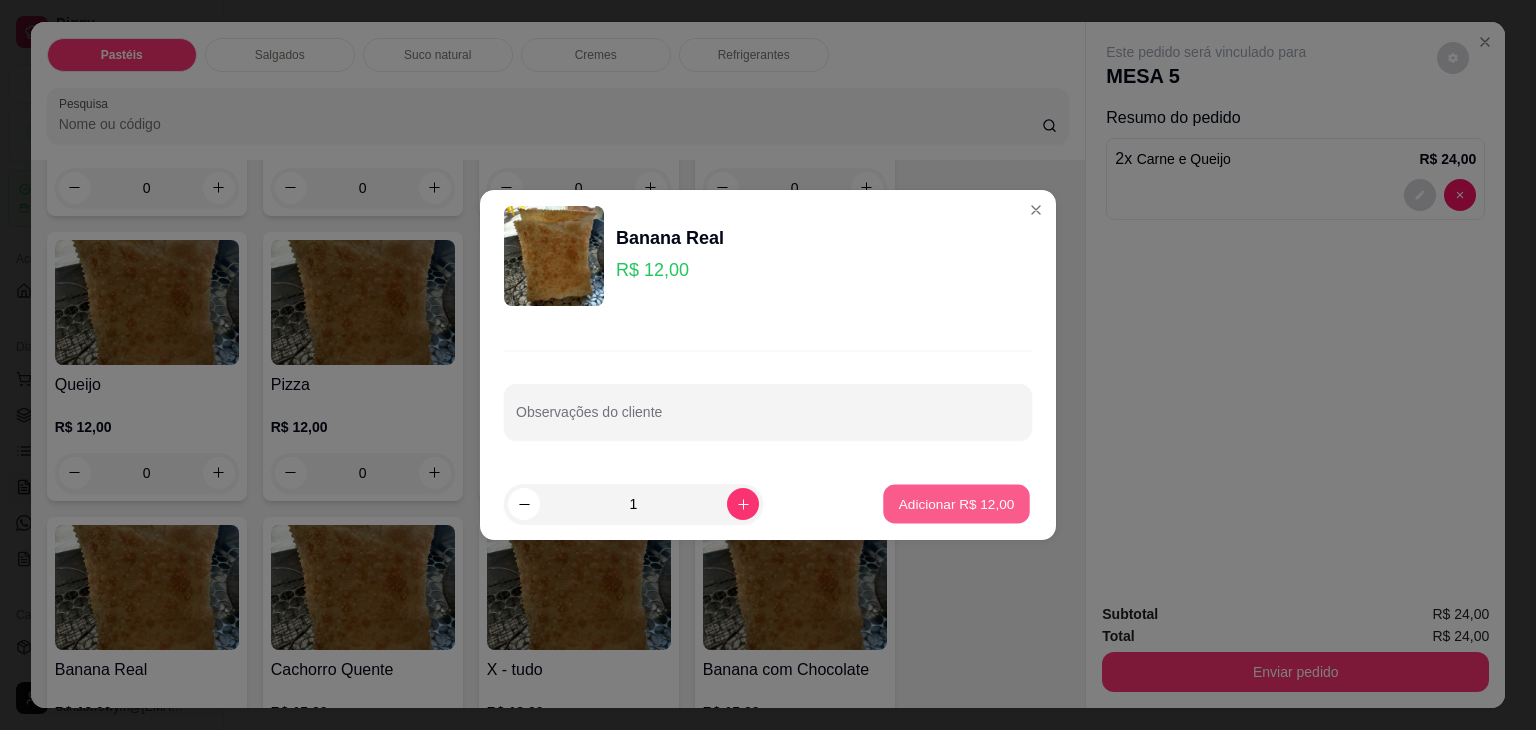 type on "1" 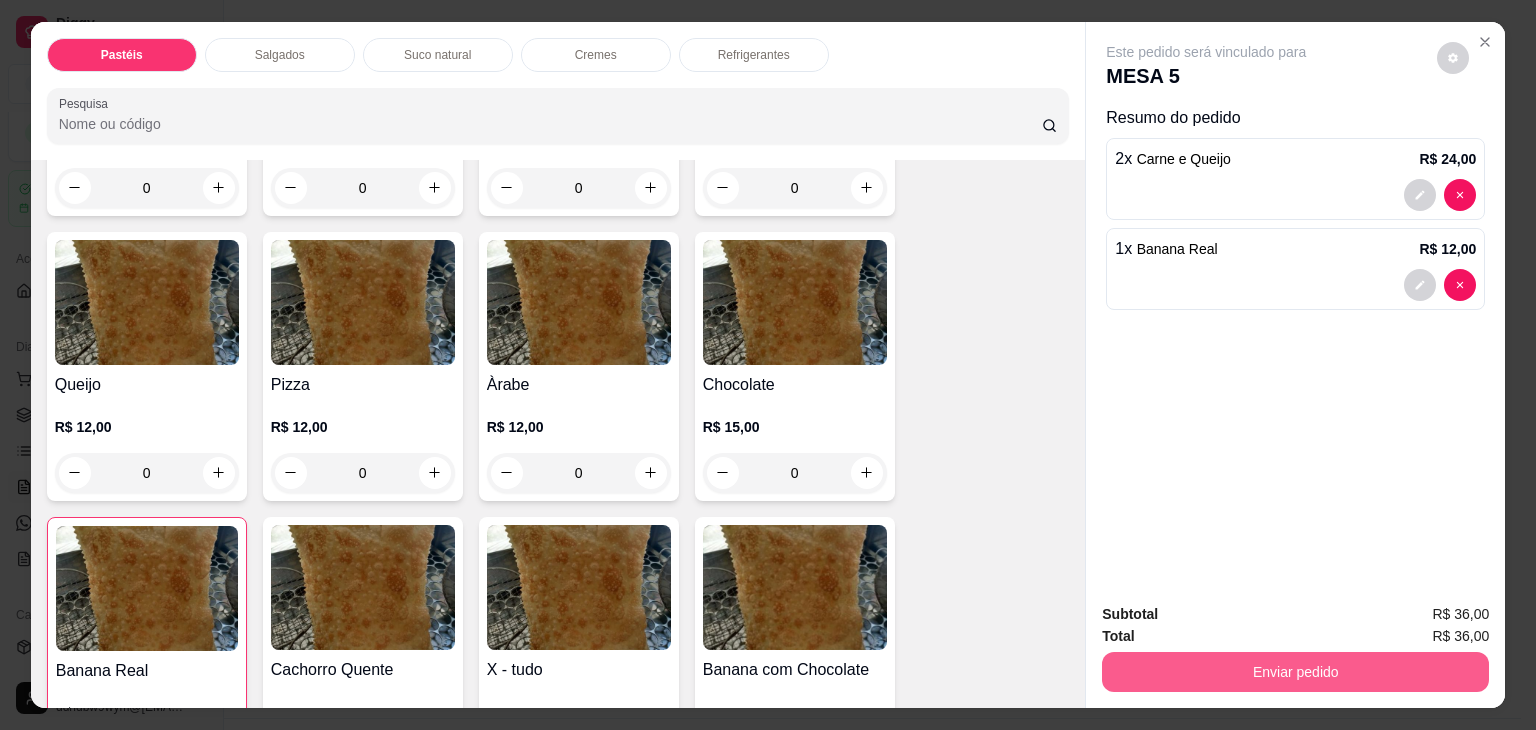 click on "Enviar pedido" at bounding box center [1295, 672] 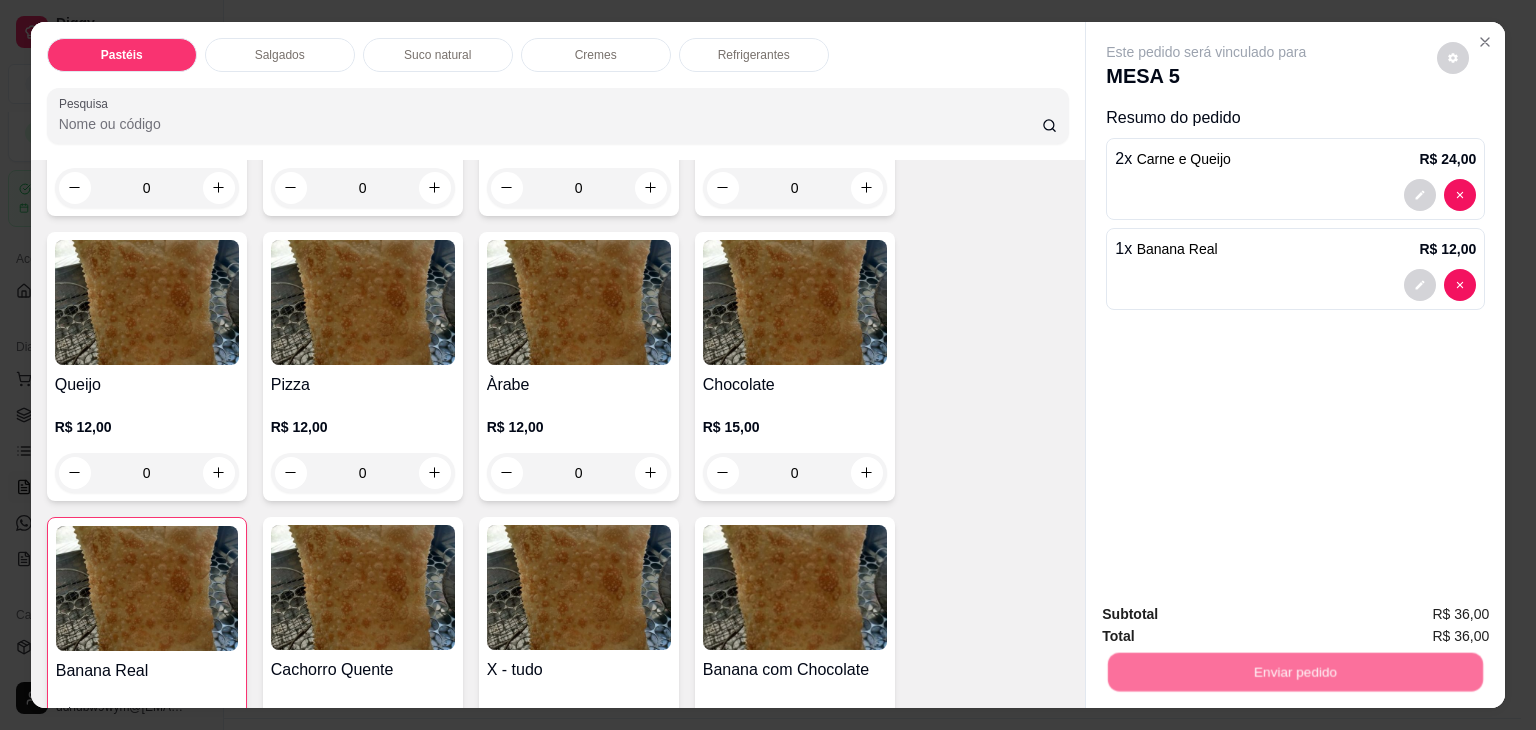 click on "Não registrar e enviar pedido" at bounding box center (1229, 615) 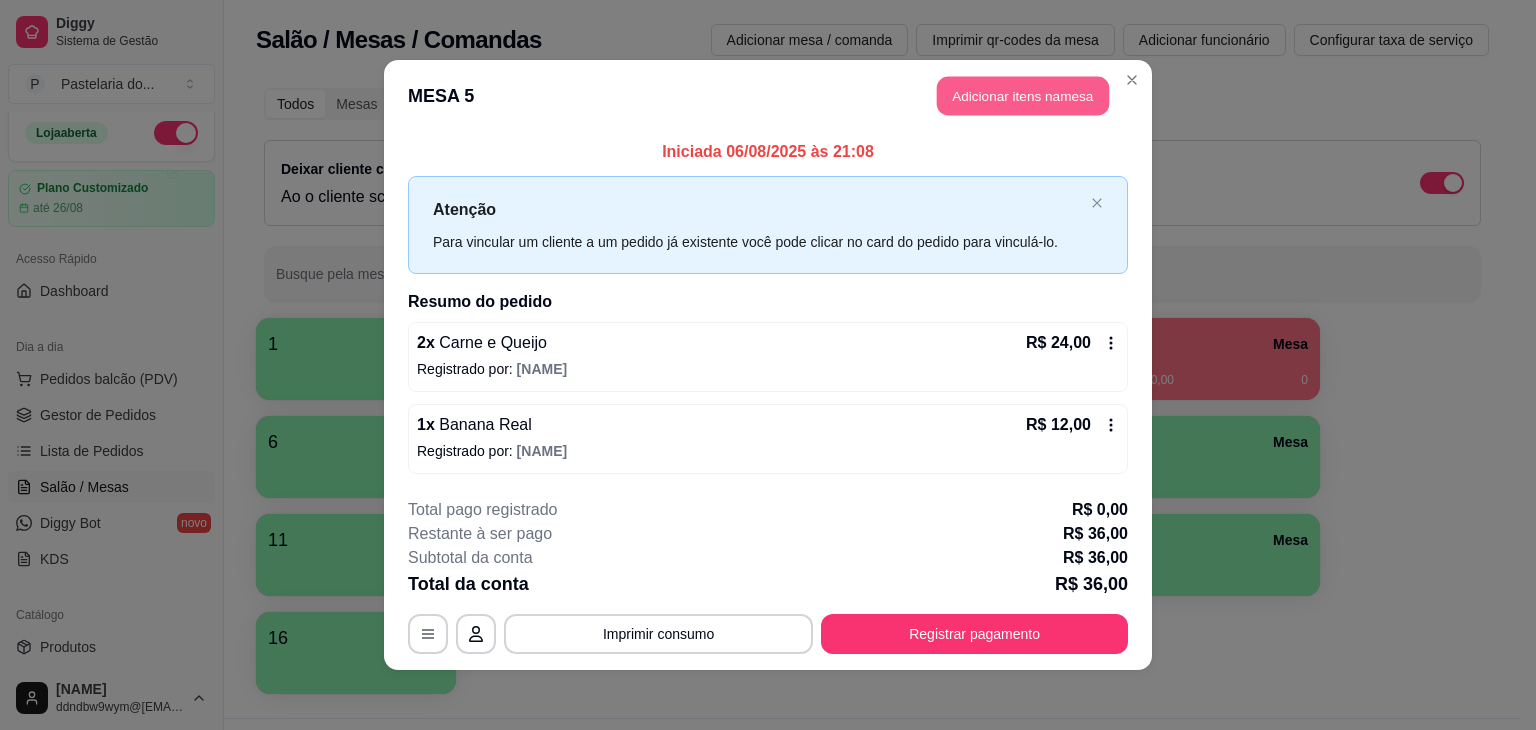 click on "Adicionar itens na  mesa" at bounding box center [1023, 96] 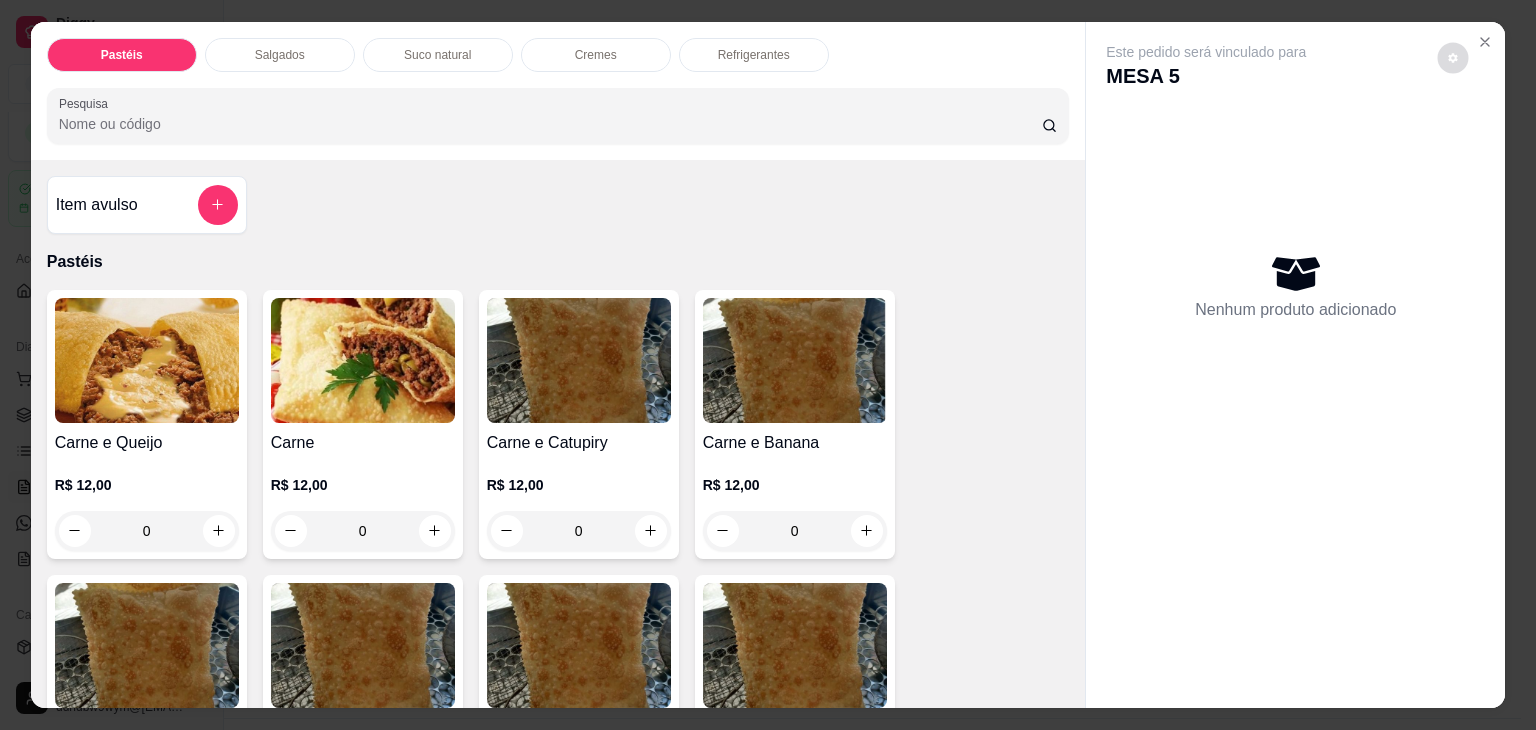click at bounding box center [1453, 57] 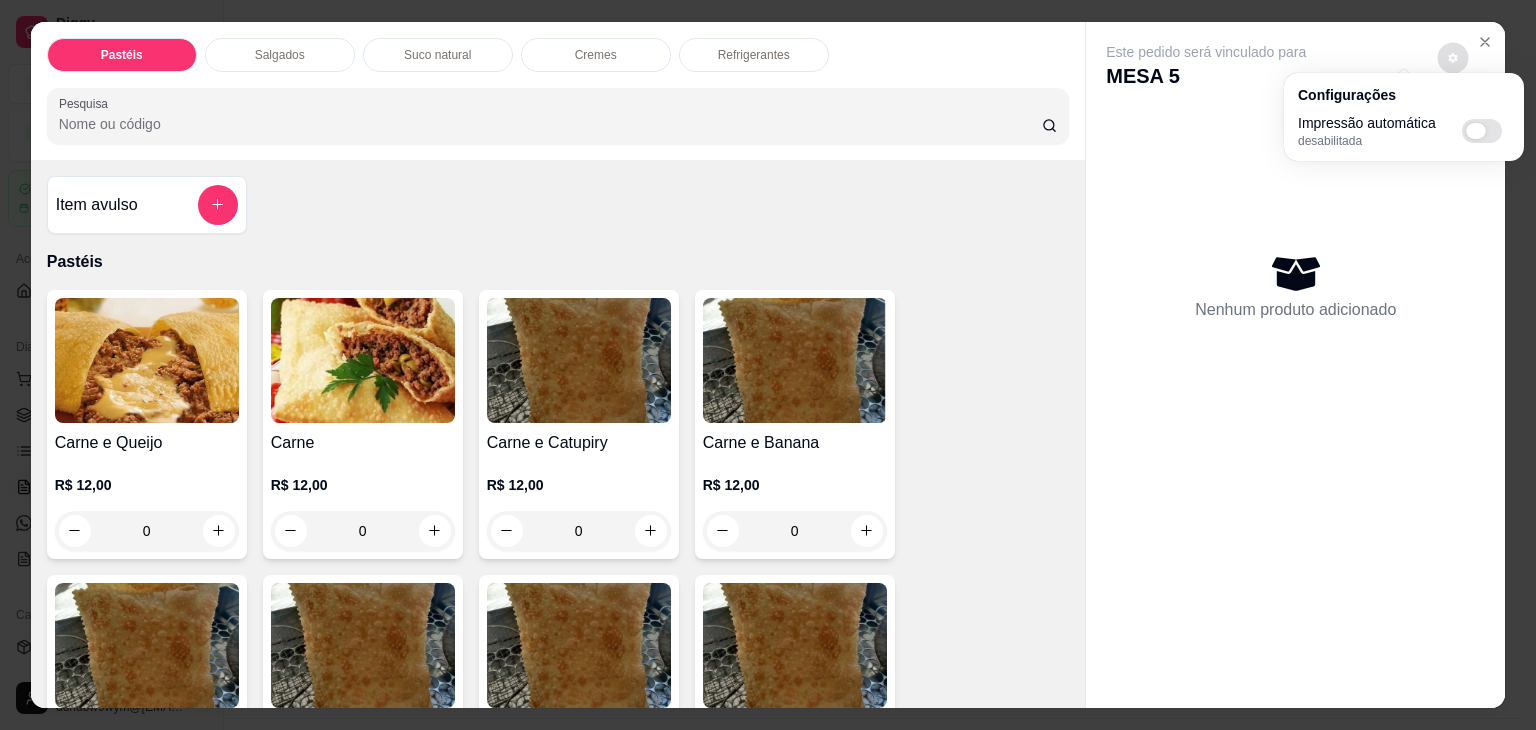 click at bounding box center [1482, 131] 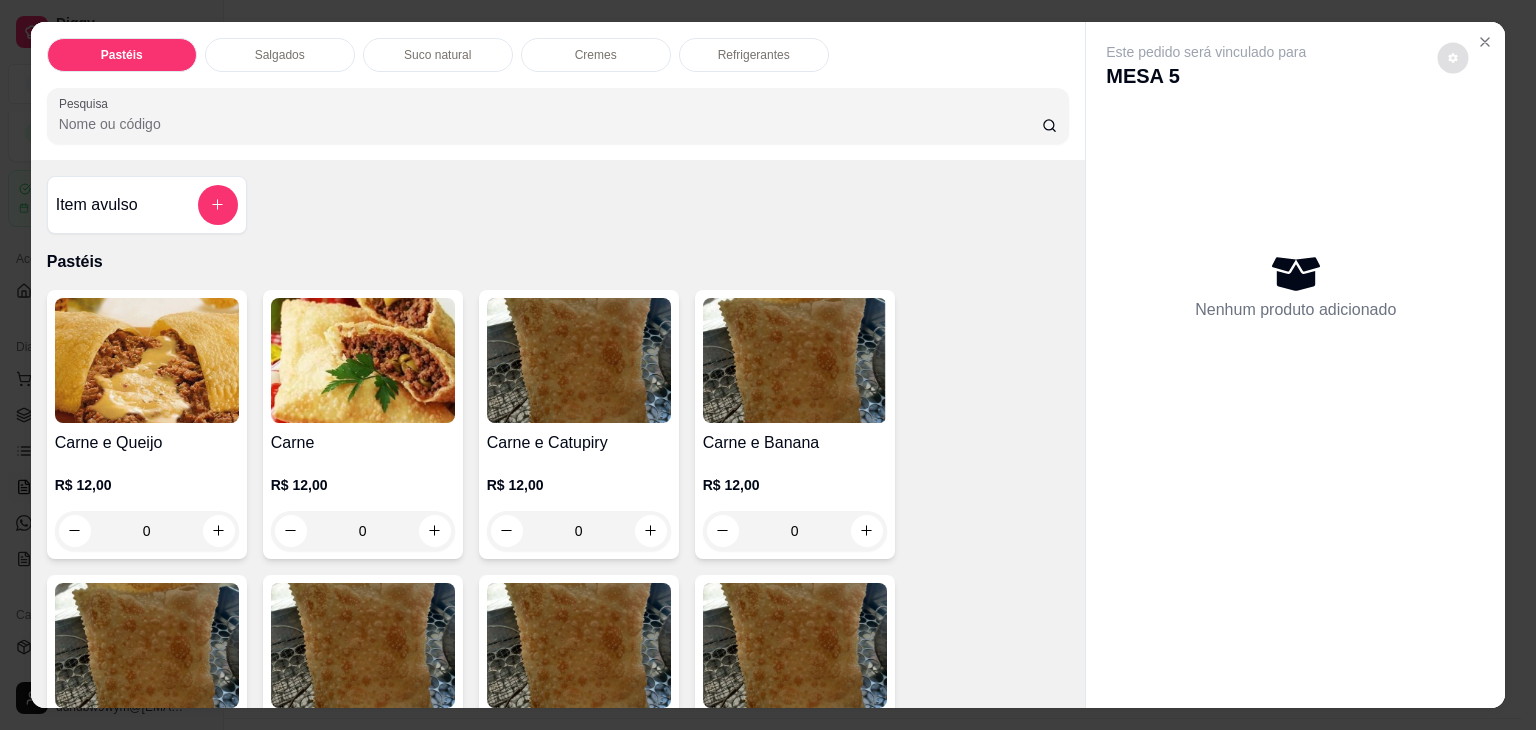 click on "Este pedido será vinculado para   MESA 5 Nenhum produto adicionado" at bounding box center [1295, 349] 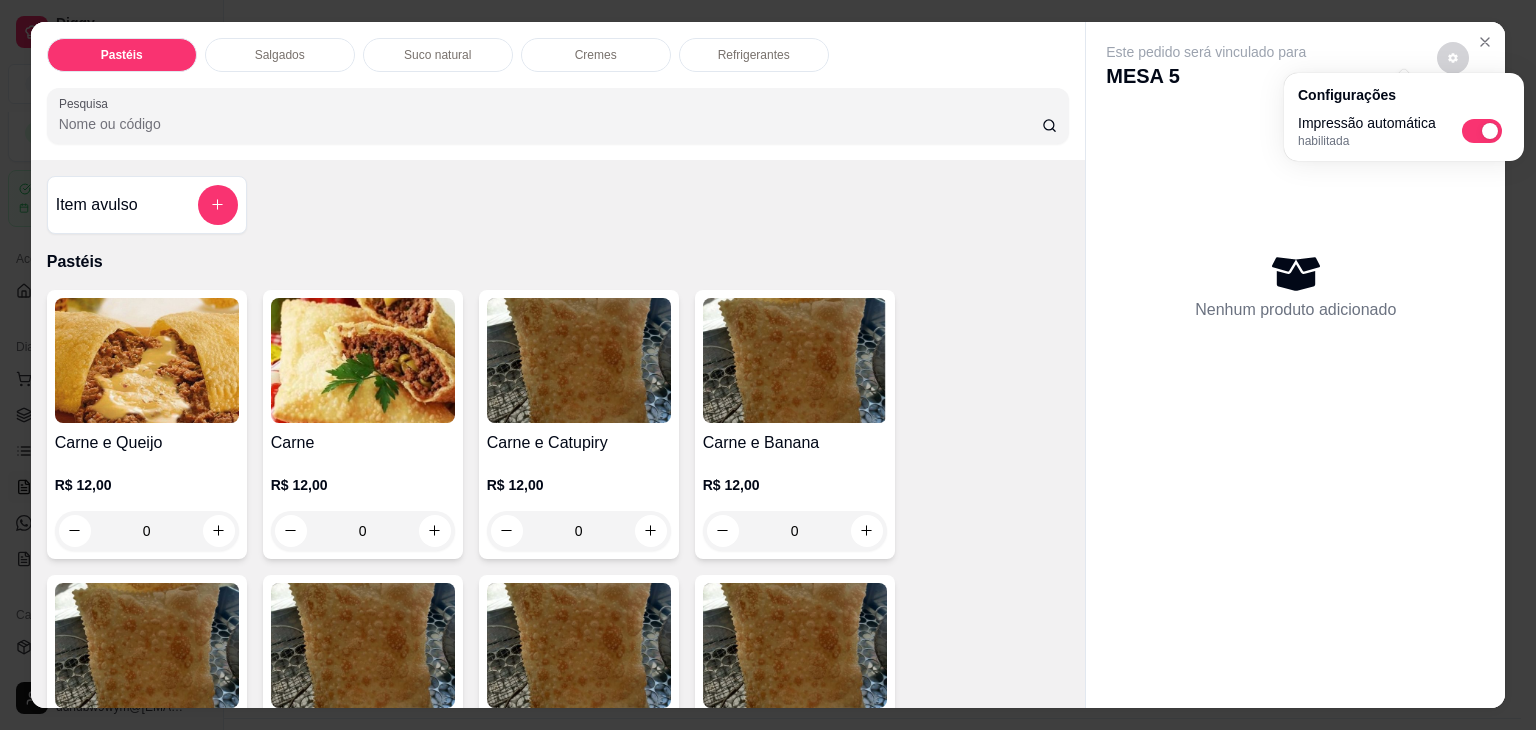click at bounding box center [1485, 42] 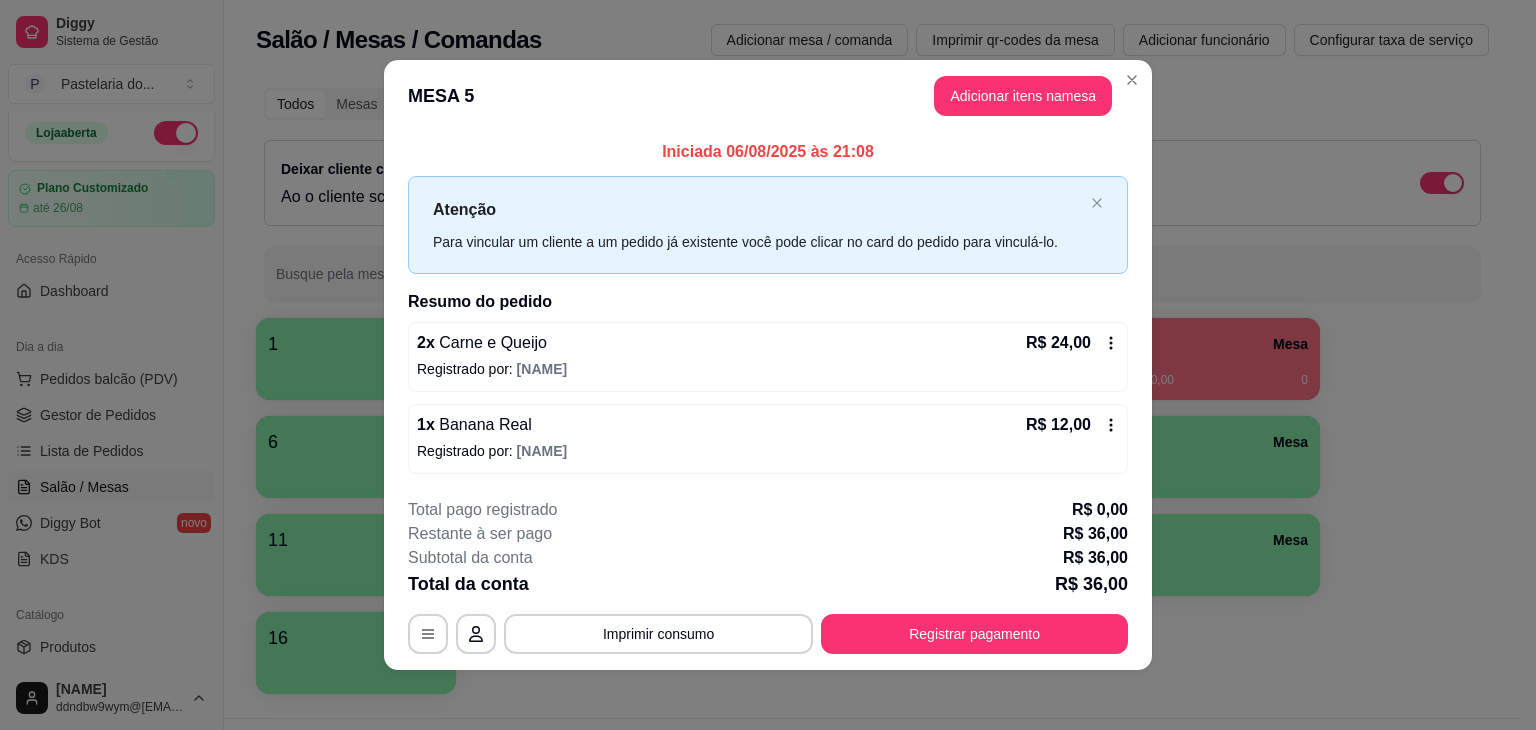 click on "**********" at bounding box center [768, 576] 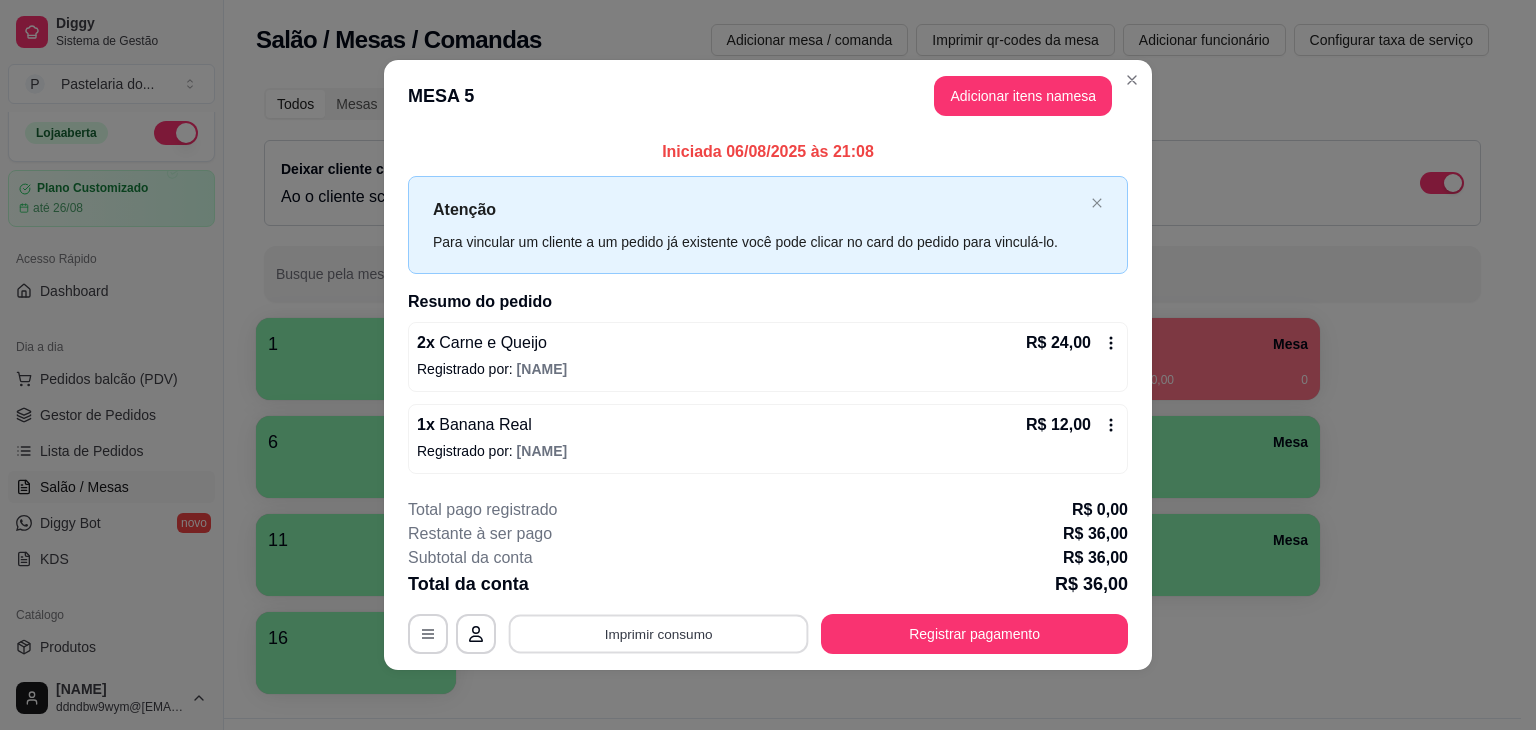 click on "Imprimir consumo" at bounding box center (659, 633) 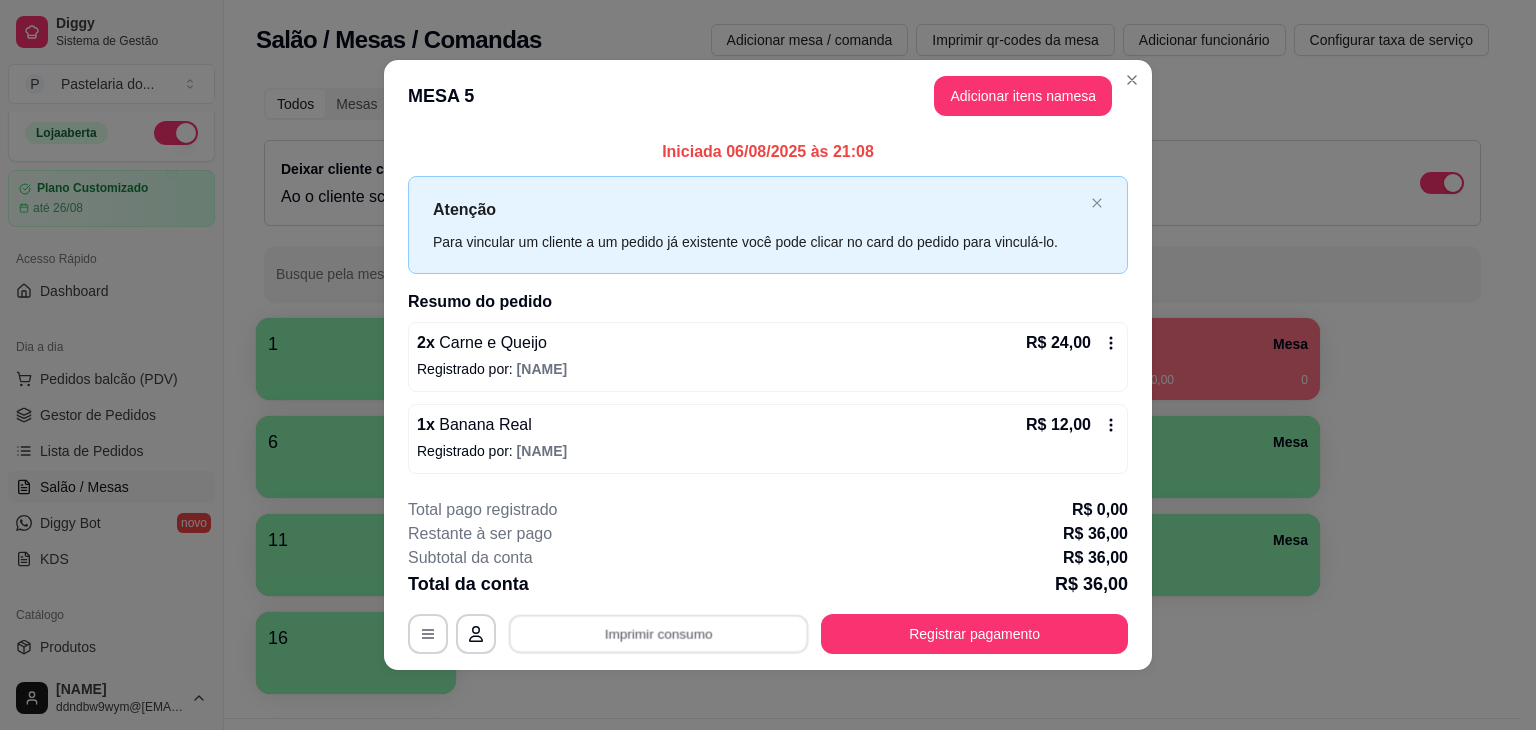 click on "IMPRESSORA" at bounding box center [657, 591] 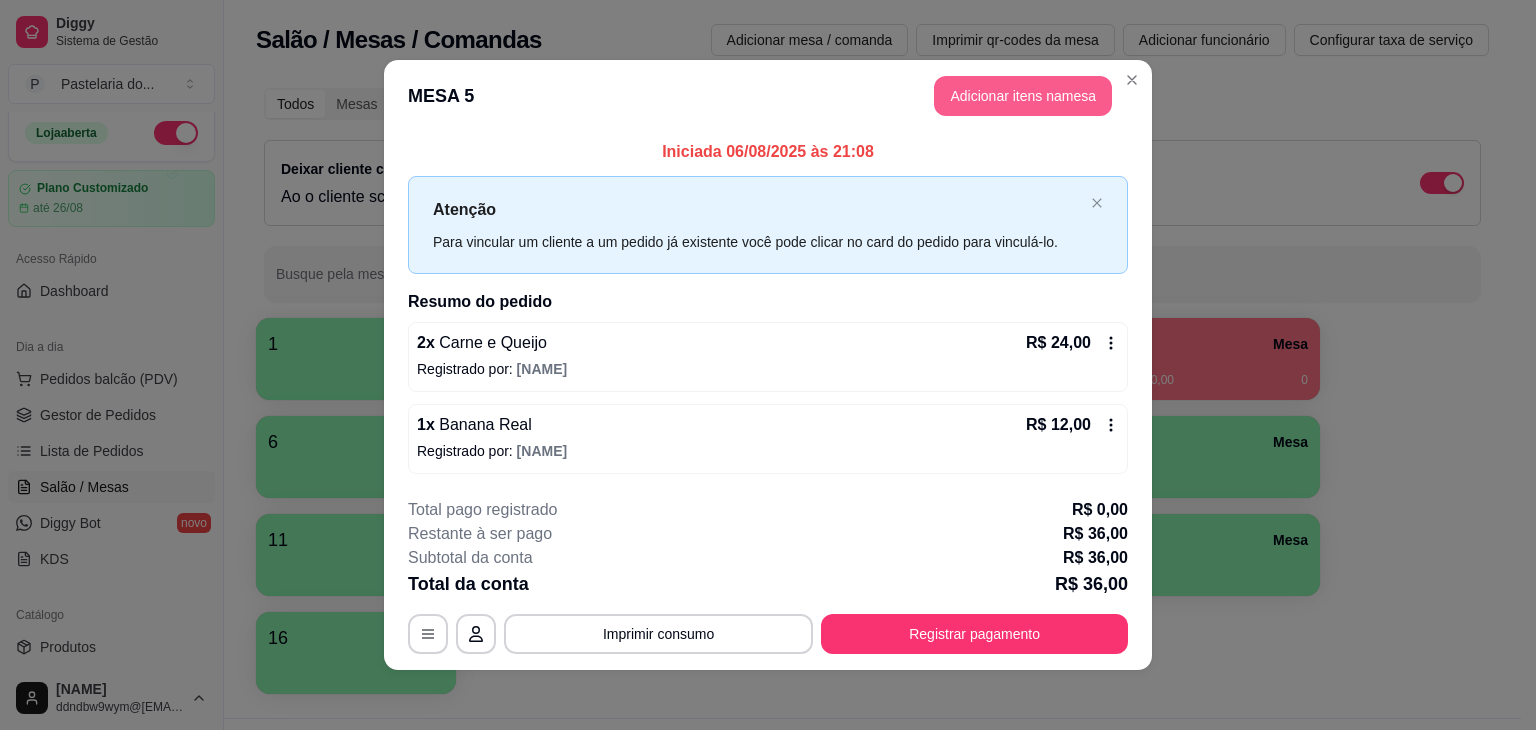 click on "Adicionar itens na  mesa" at bounding box center [1023, 96] 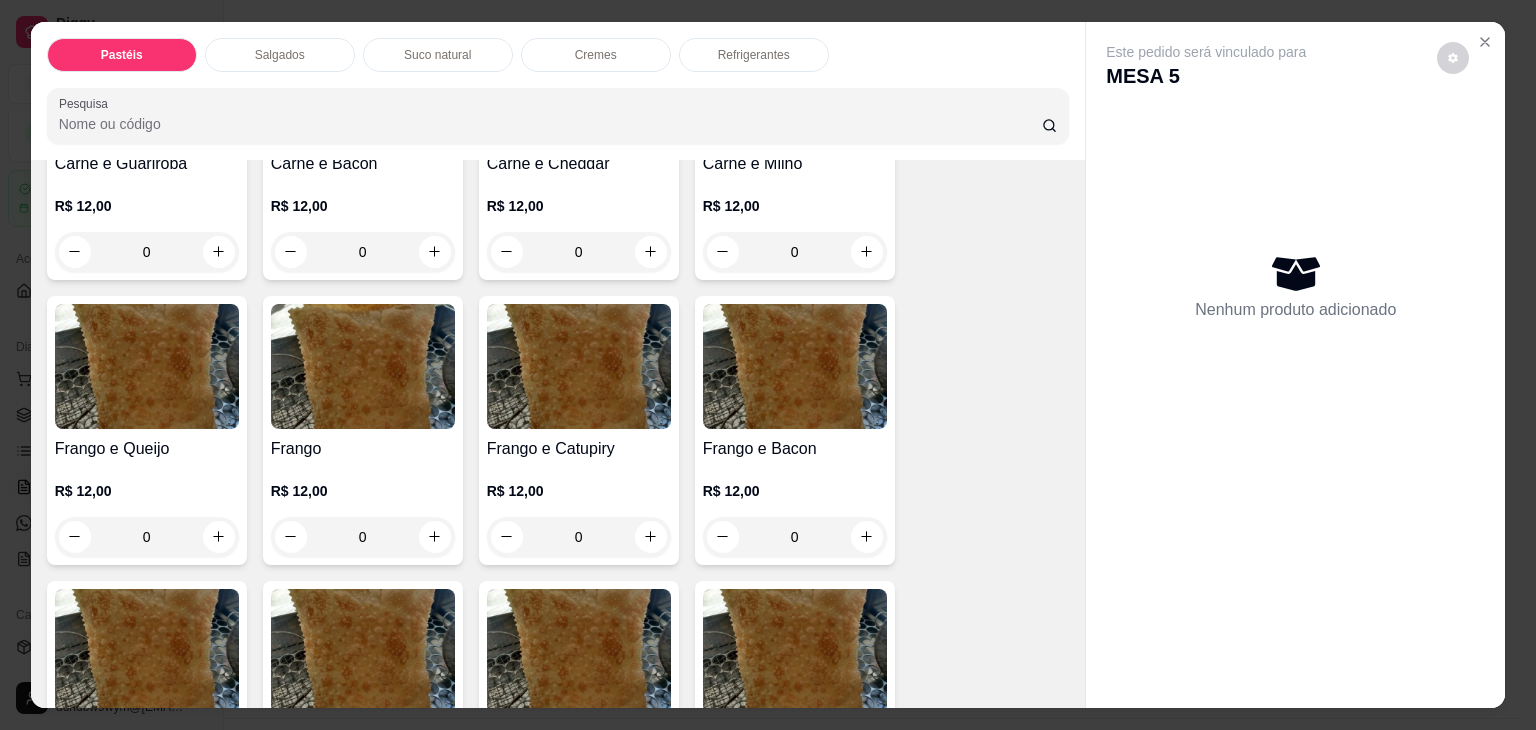 scroll, scrollTop: 600, scrollLeft: 0, axis: vertical 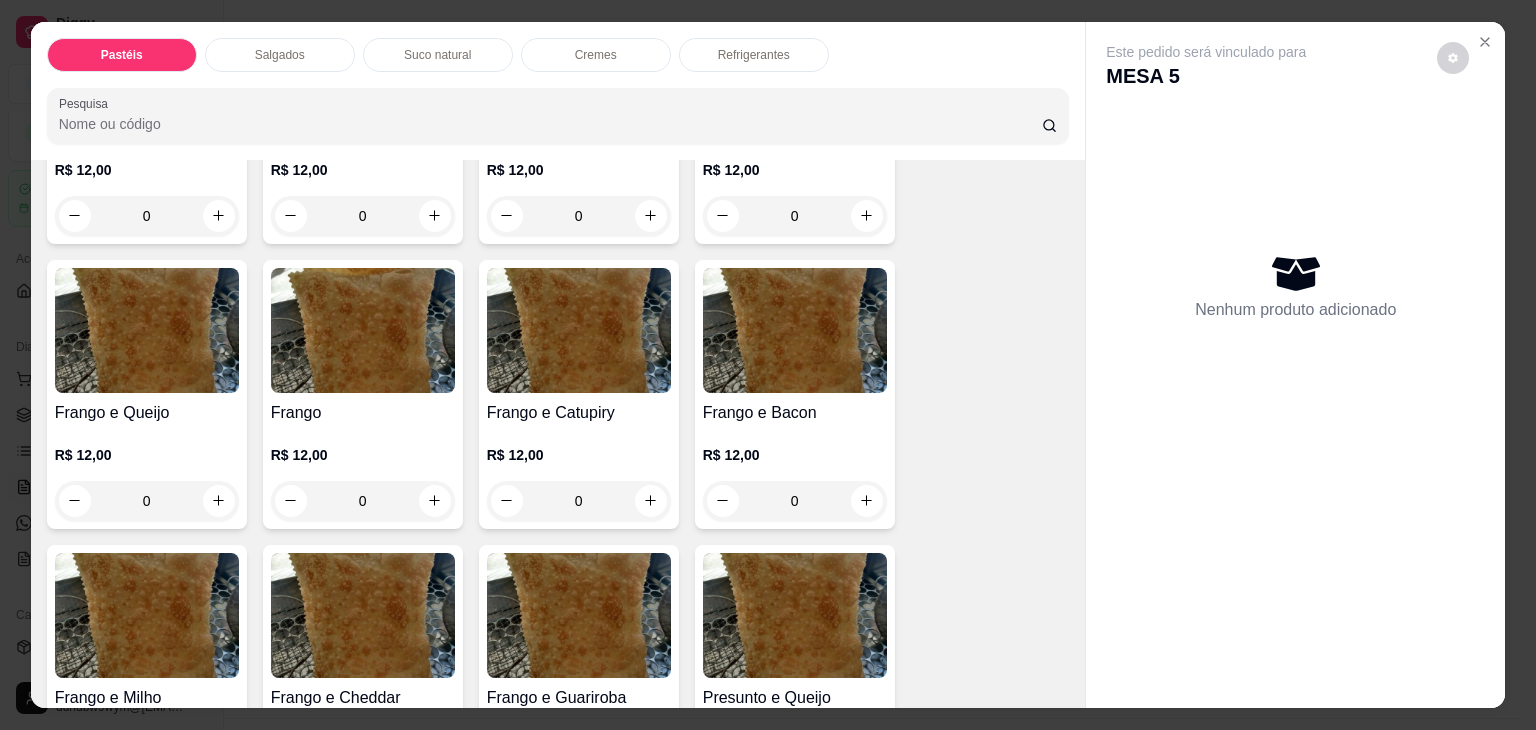 click on "Frango e Catupiry" at bounding box center [579, 413] 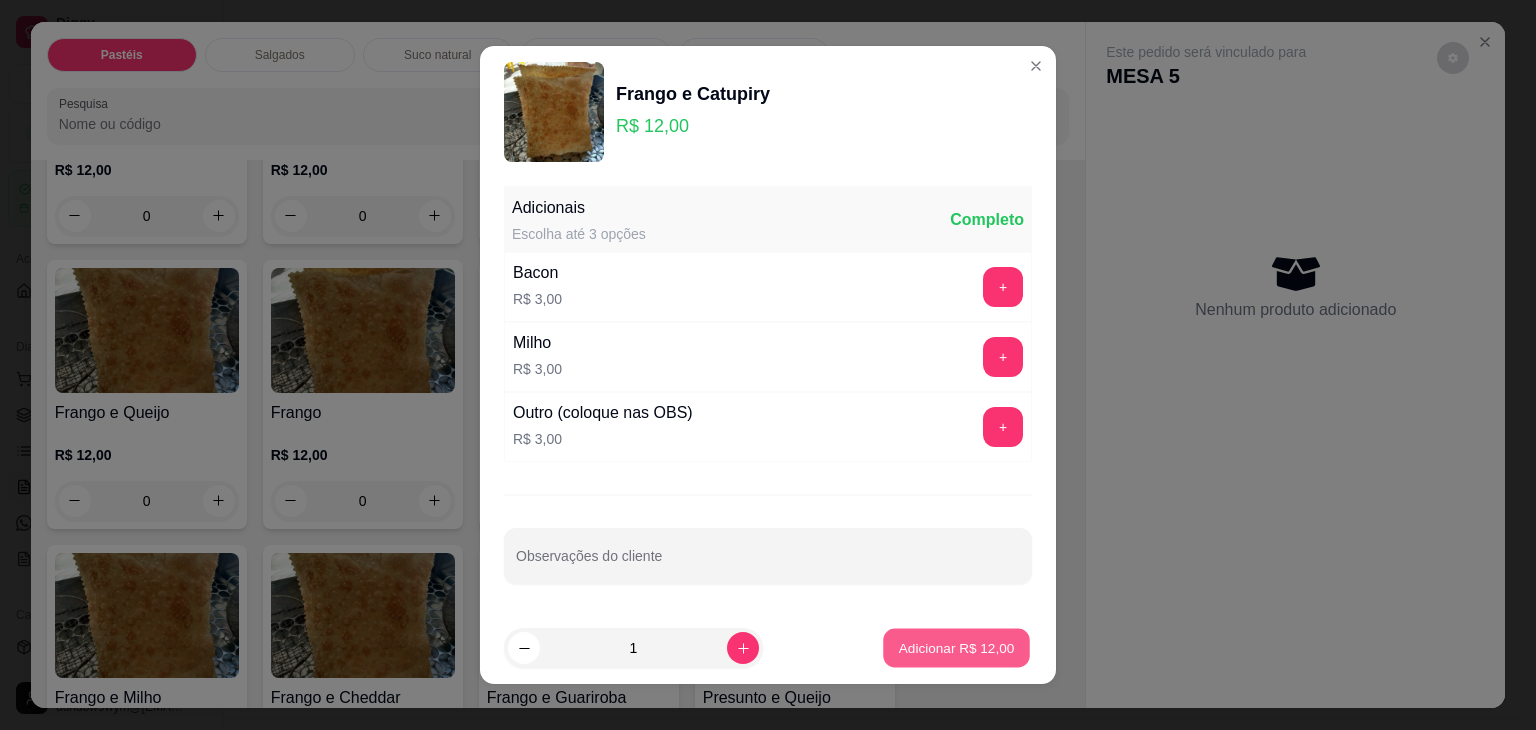 click on "Adicionar   R$ 12,00" at bounding box center [957, 647] 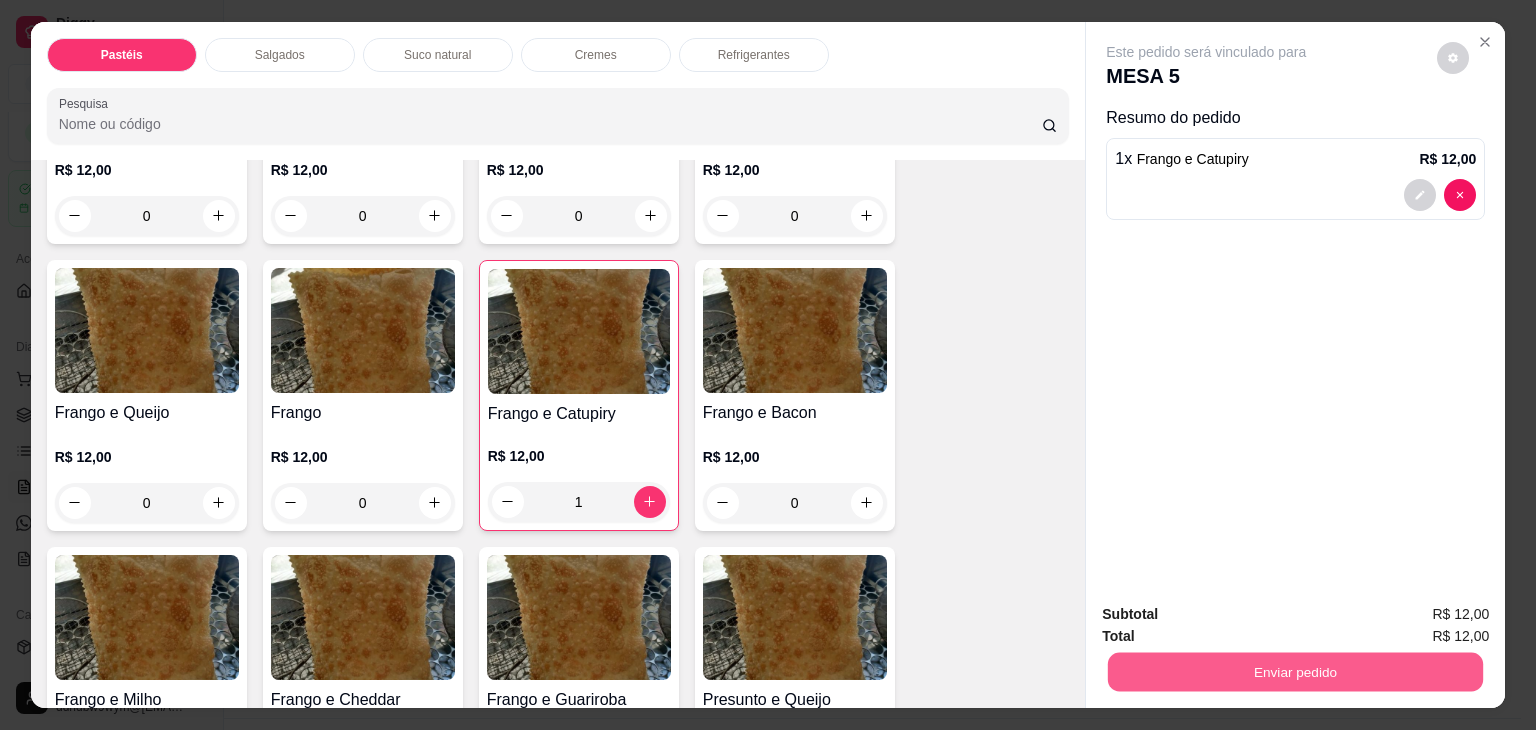 click on "Enviar pedido" at bounding box center [1295, 672] 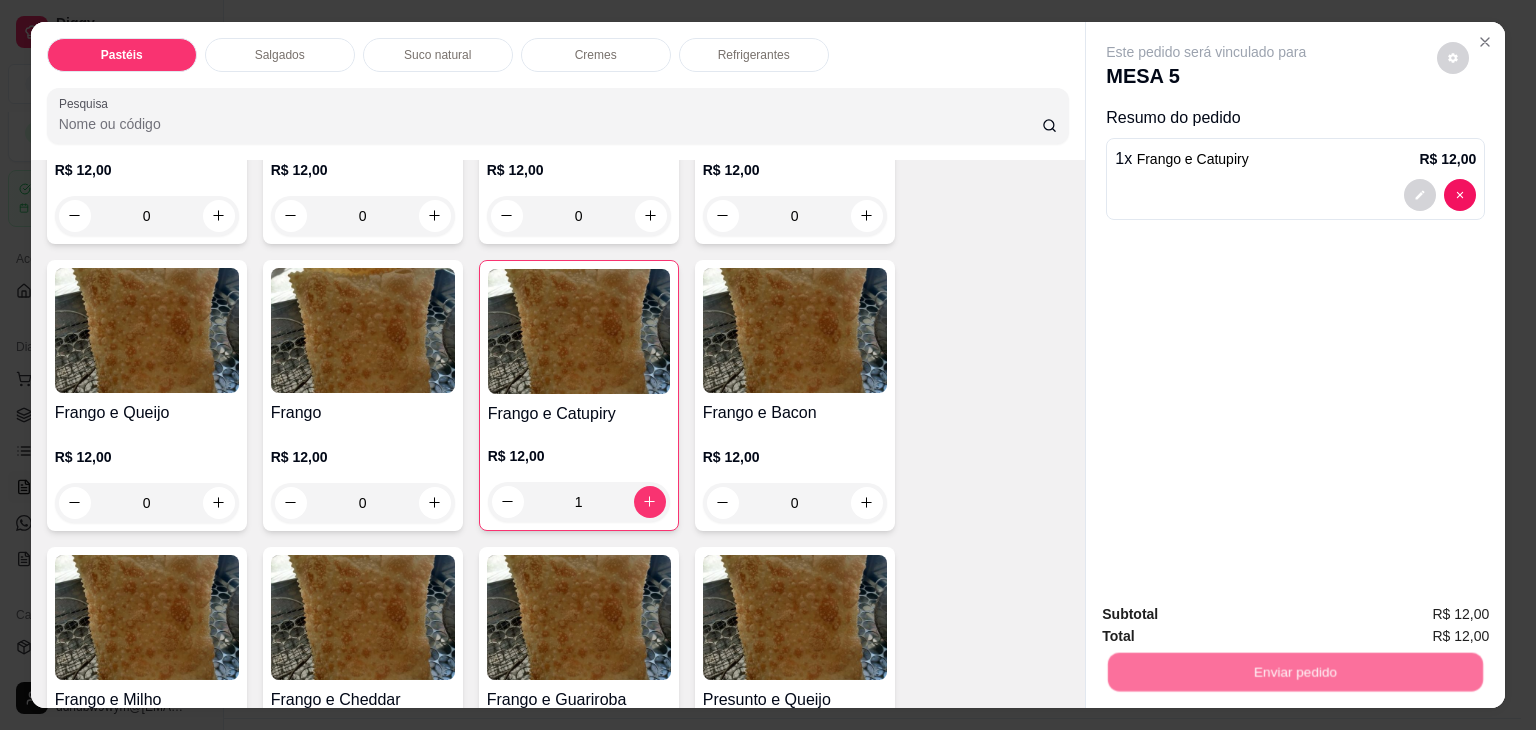 click on "Não registrar e enviar pedido" at bounding box center [1229, 615] 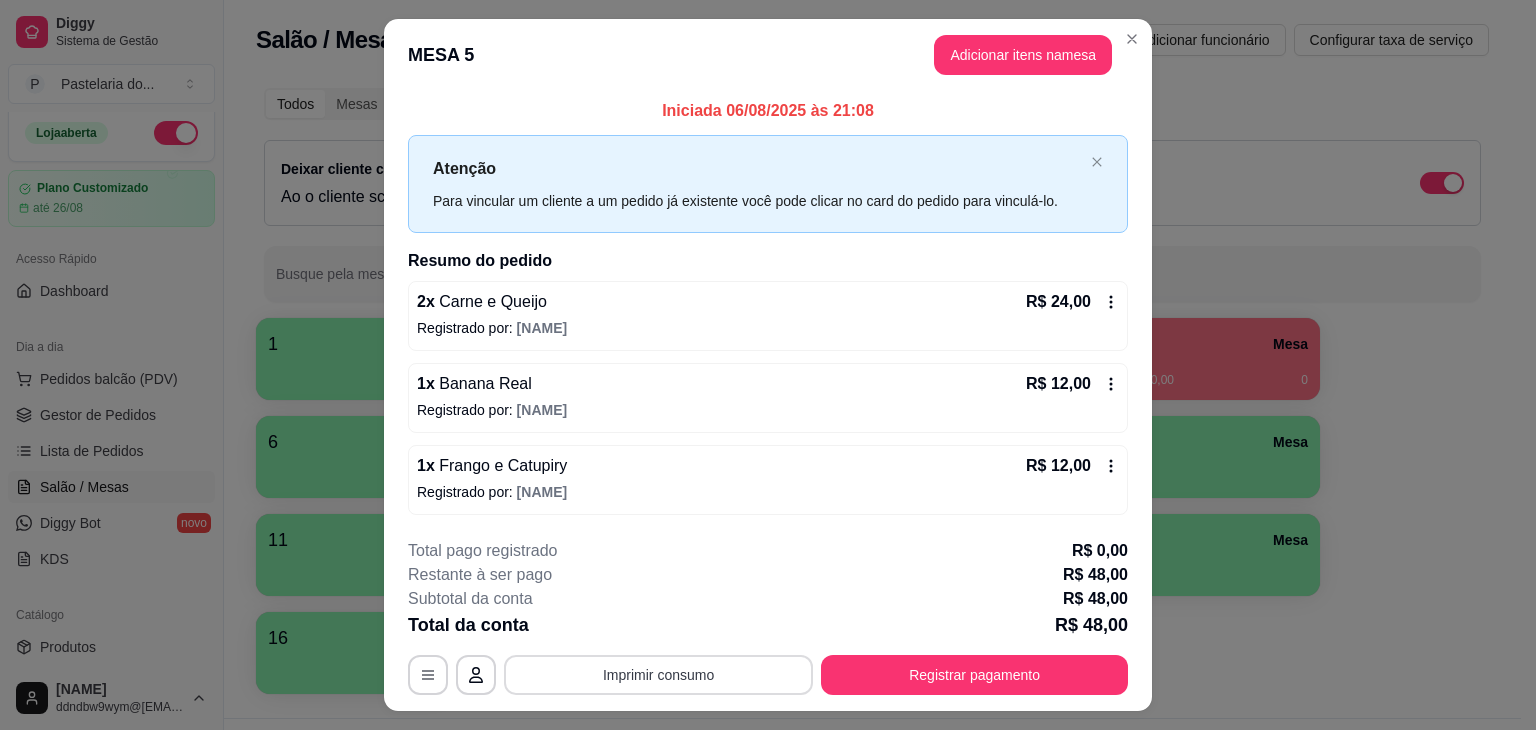 click on "Imprimir consumo" at bounding box center (658, 675) 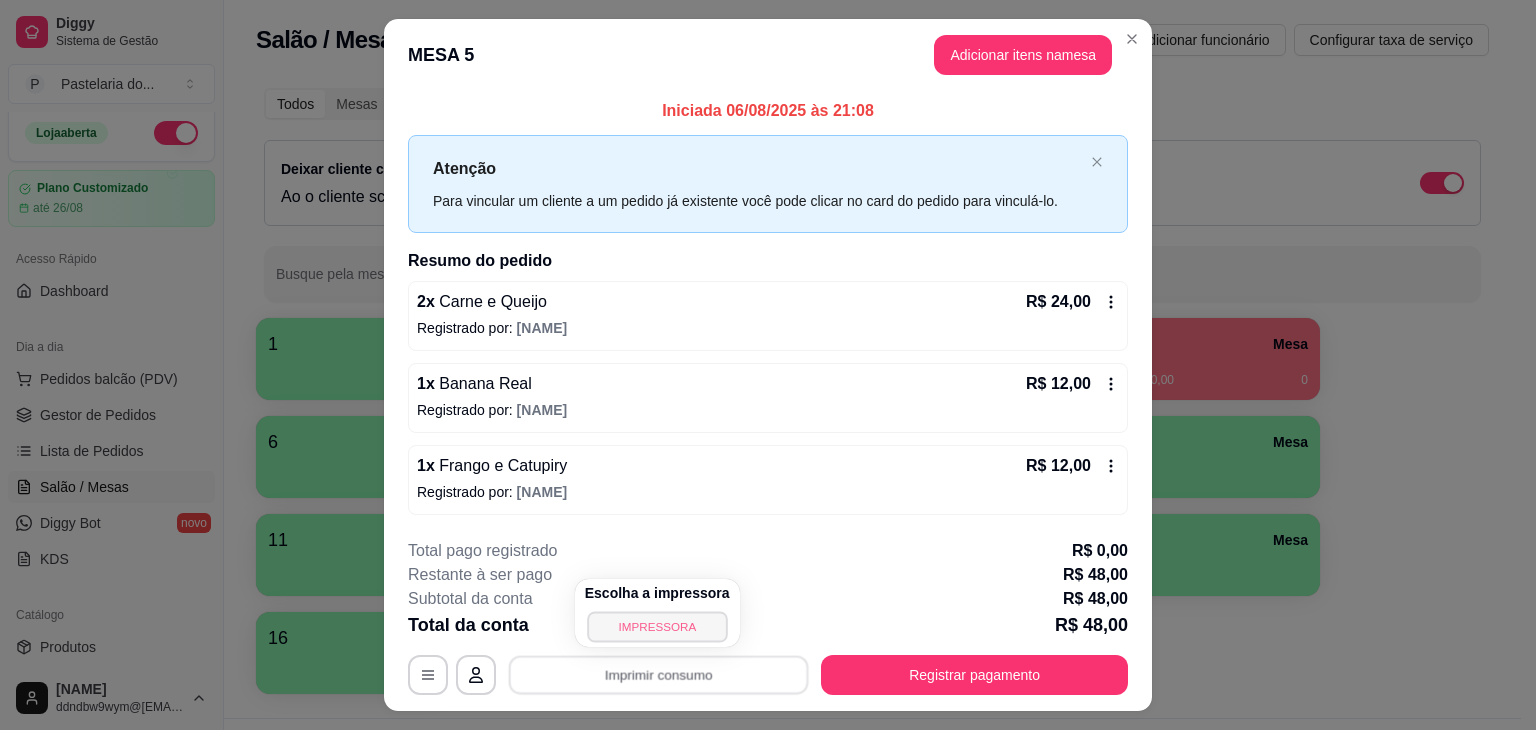 click on "IMPRESSORA" at bounding box center [657, 626] 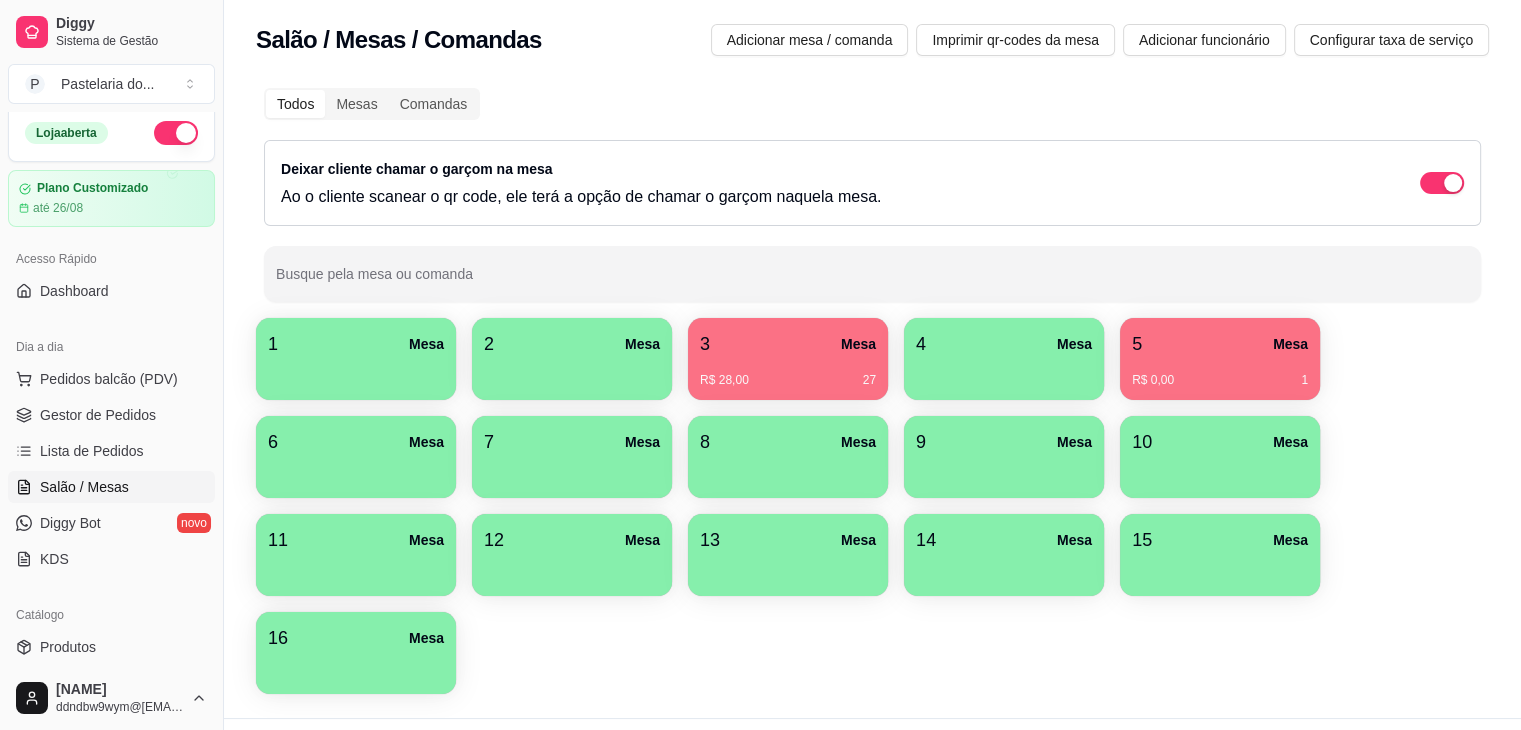 click on "6 Mesa" at bounding box center (356, 457) 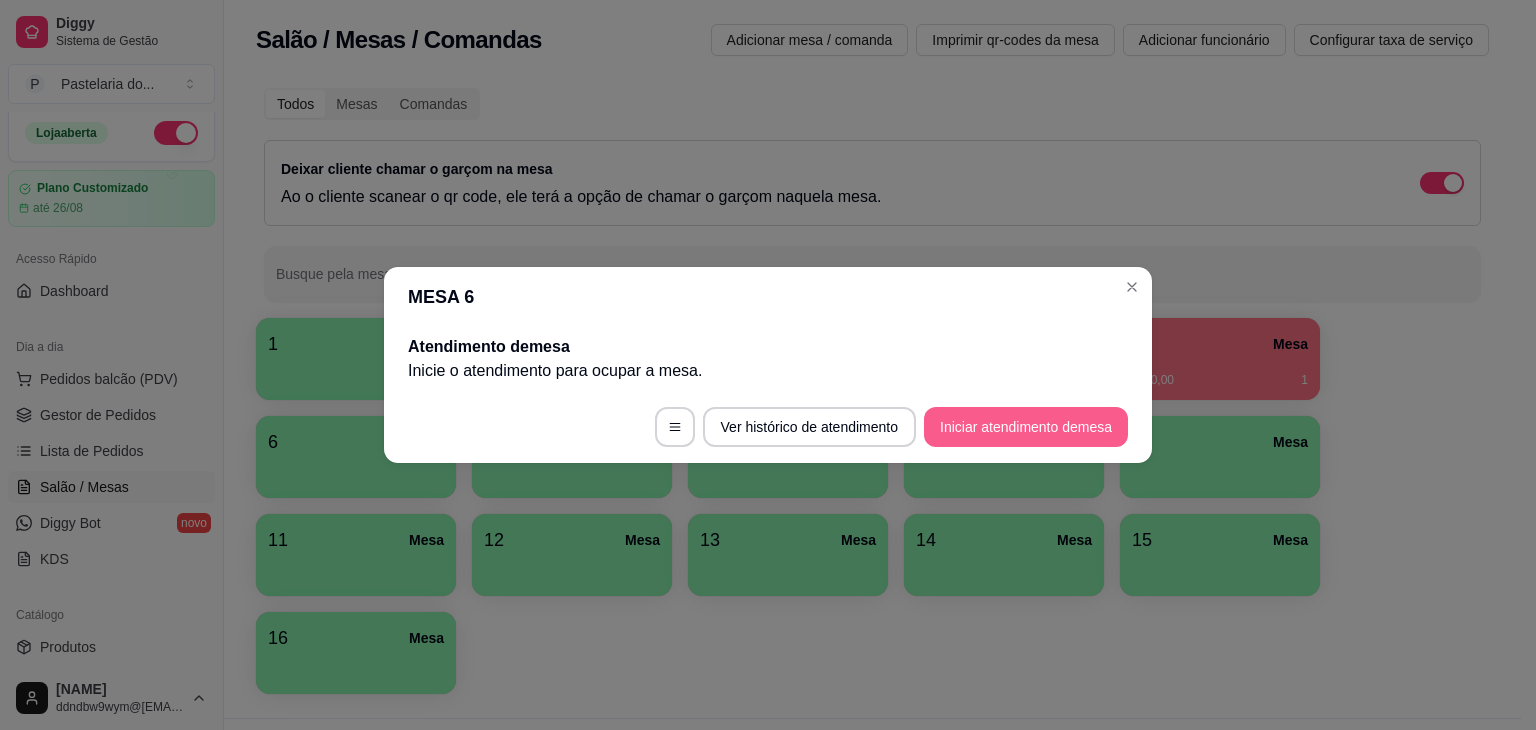 click on "Iniciar atendimento de  mesa" at bounding box center [1026, 427] 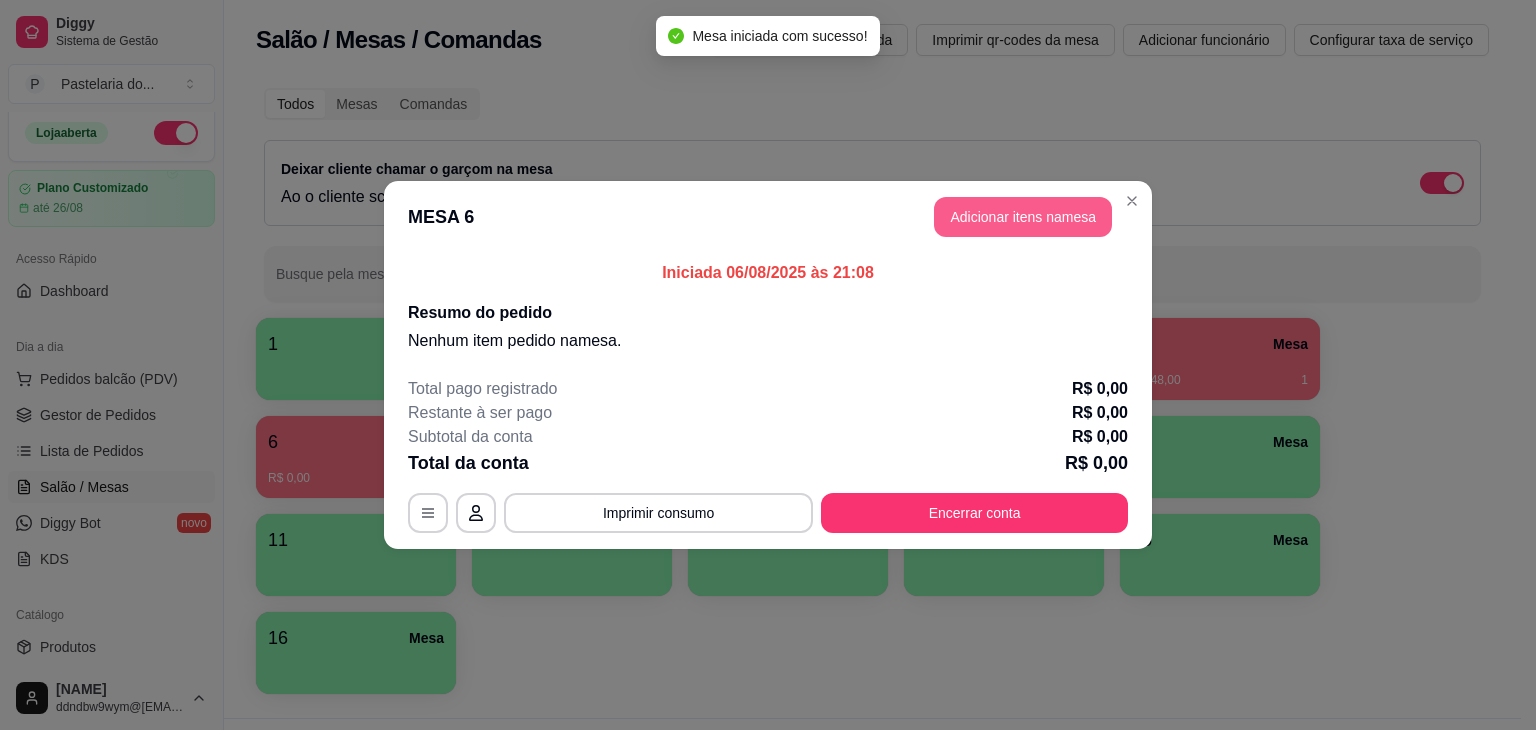 click on "Adicionar itens na  mesa" at bounding box center [1023, 217] 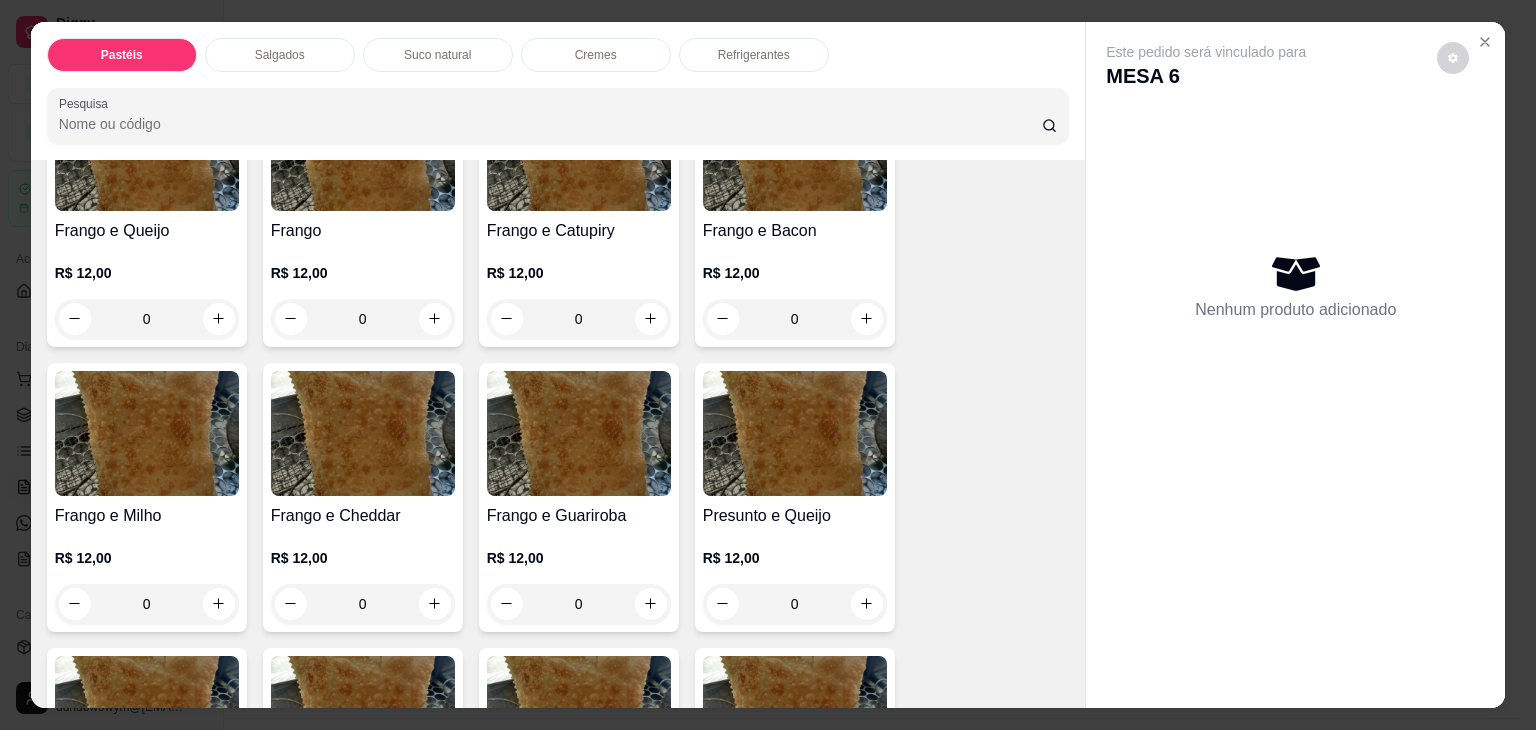scroll, scrollTop: 900, scrollLeft: 0, axis: vertical 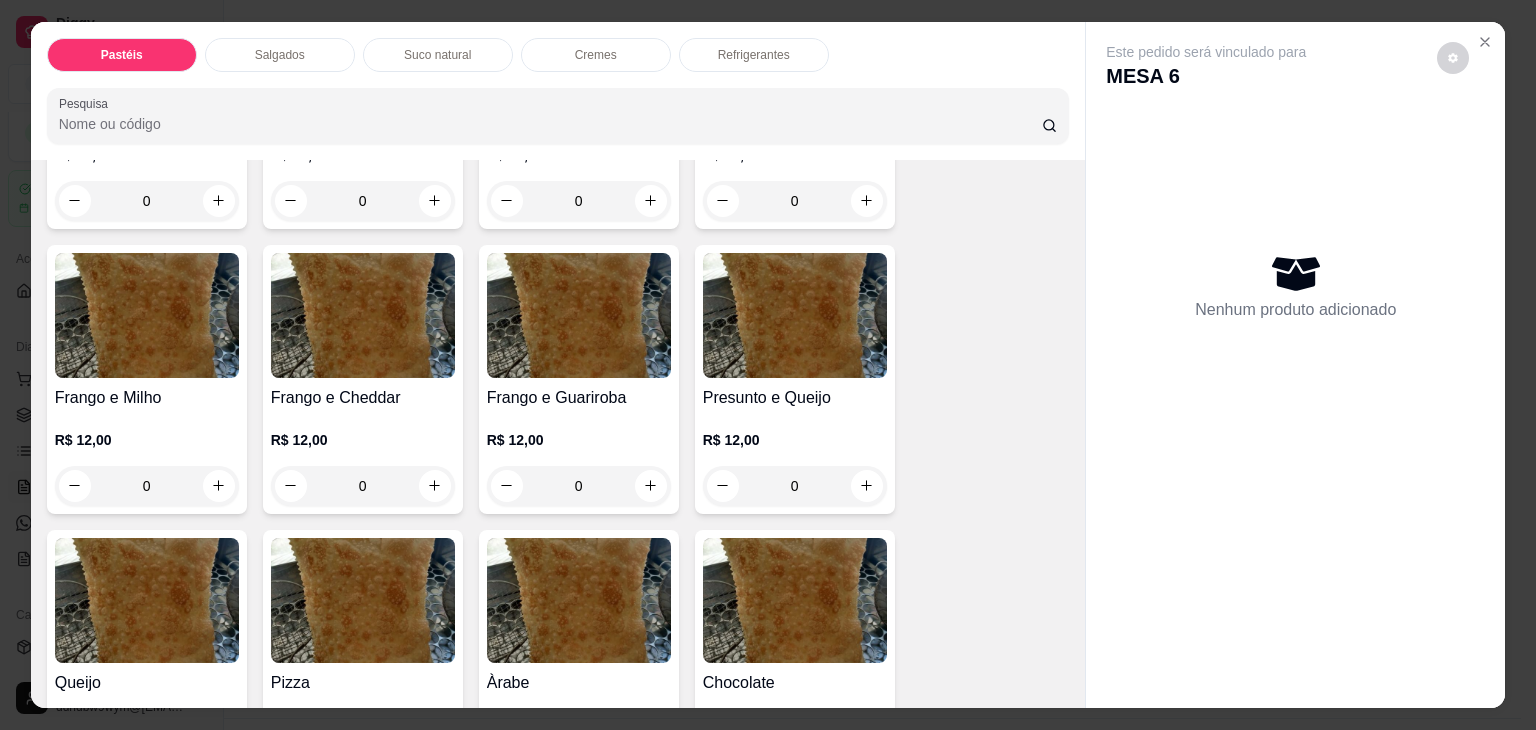 click on "Presunto e Queijo" at bounding box center [795, 398] 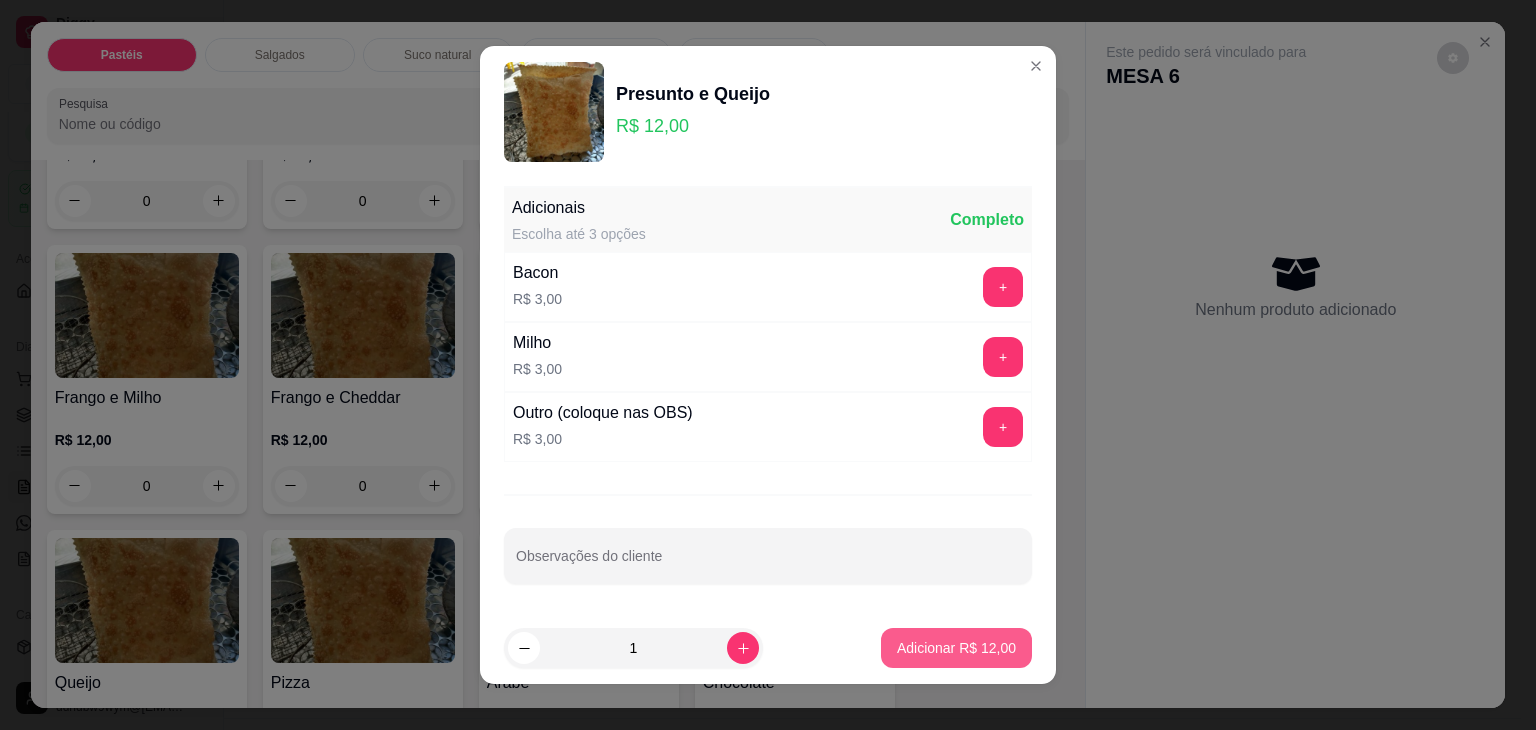 click on "Adicionar   R$ 12,00" at bounding box center [956, 648] 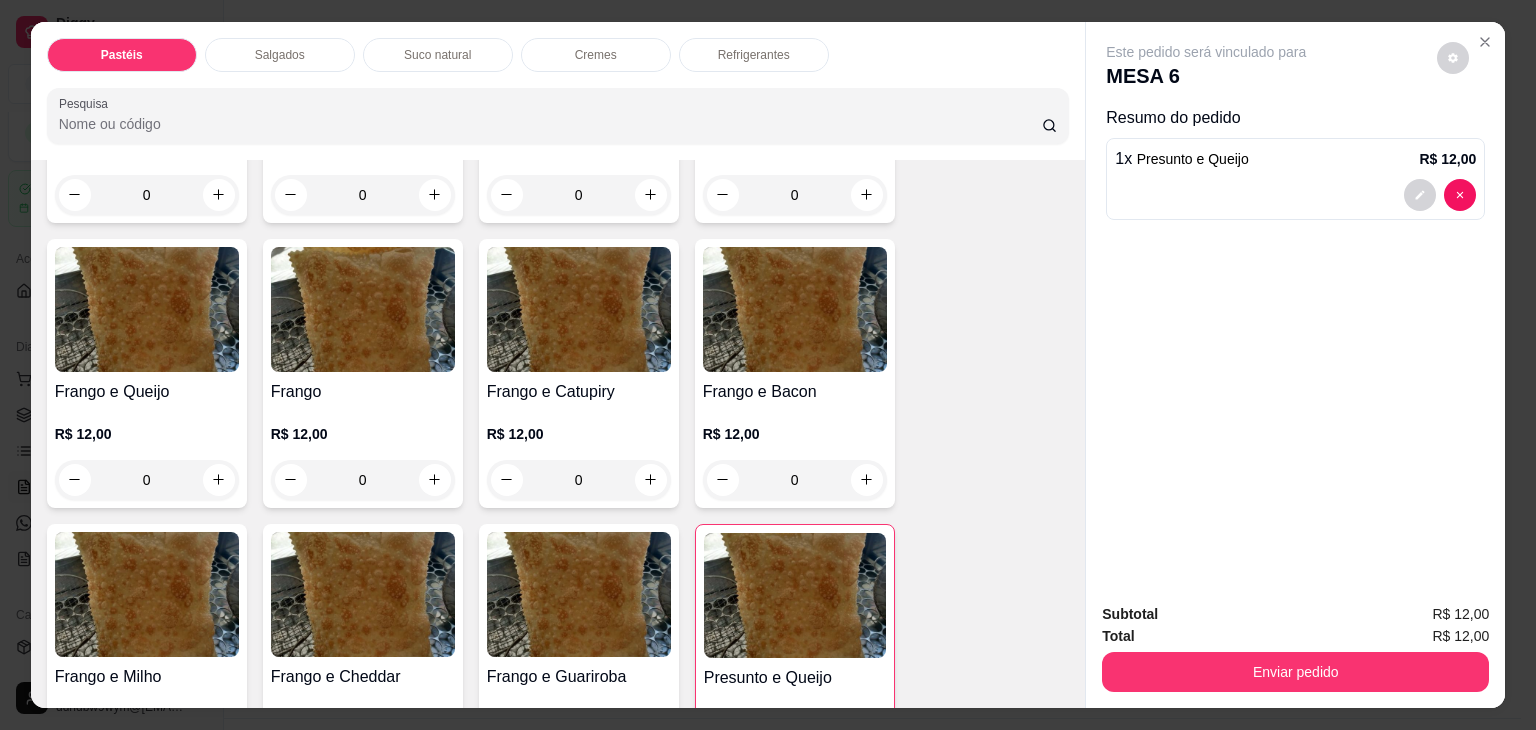 scroll, scrollTop: 800, scrollLeft: 0, axis: vertical 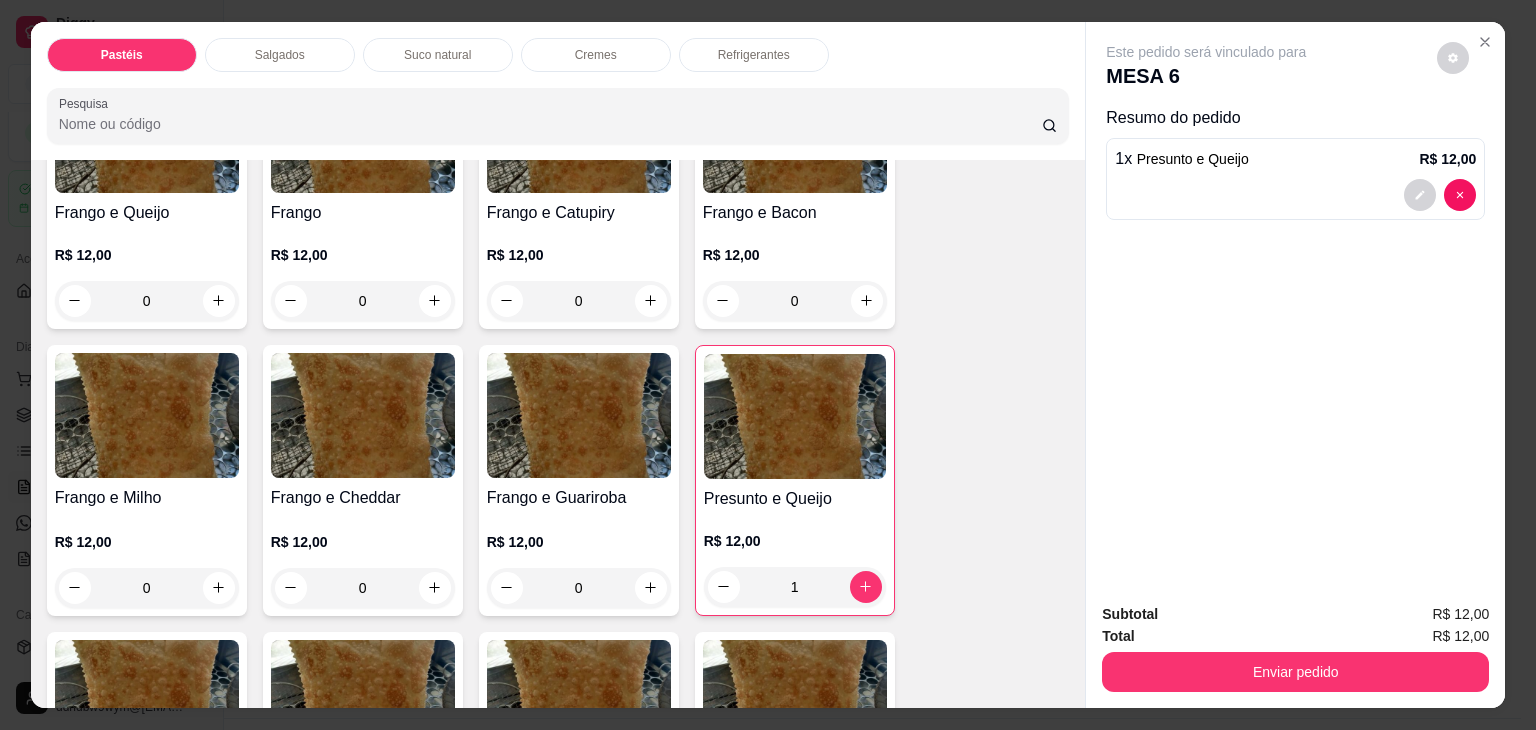 click at bounding box center [579, 415] 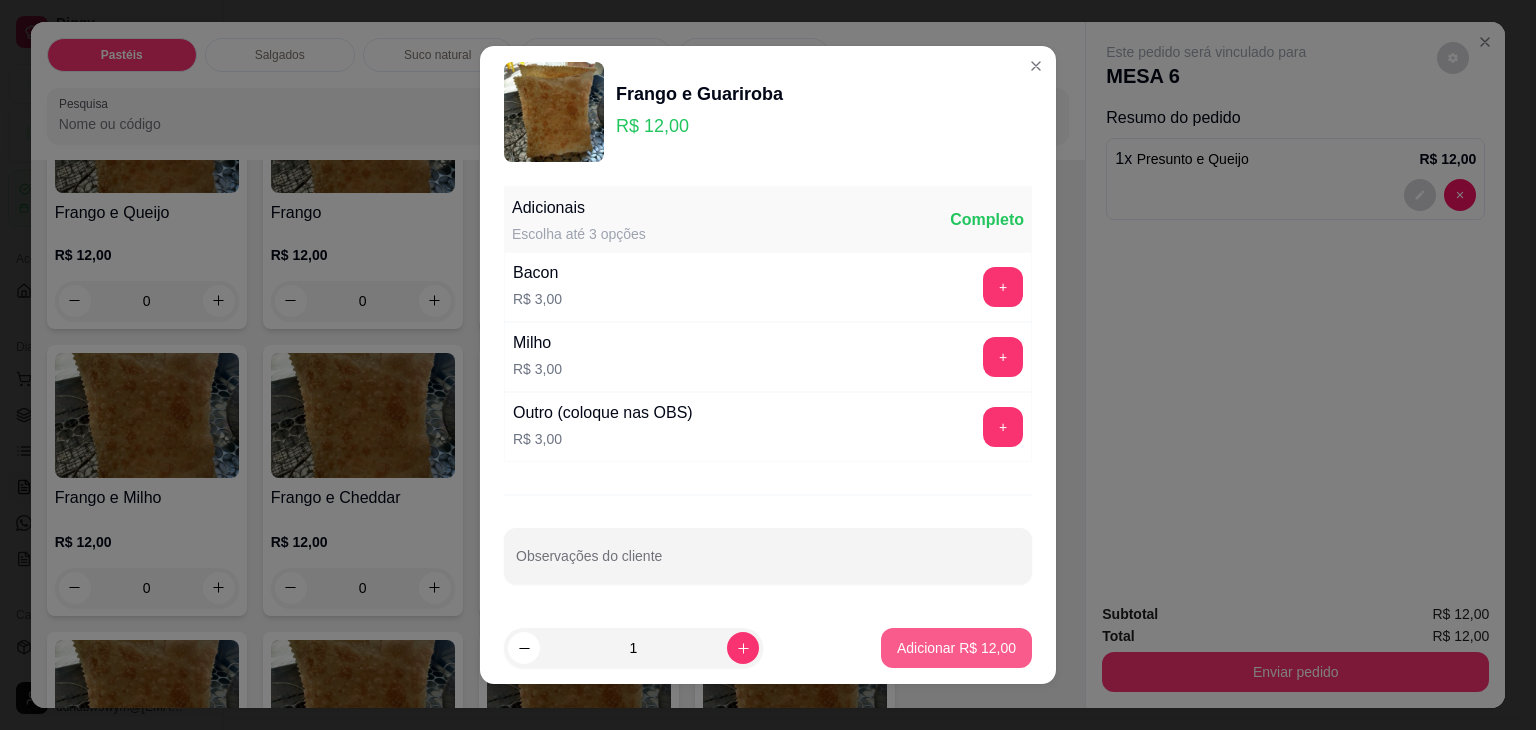 click on "Adicionar   R$ 12,00" at bounding box center (956, 648) 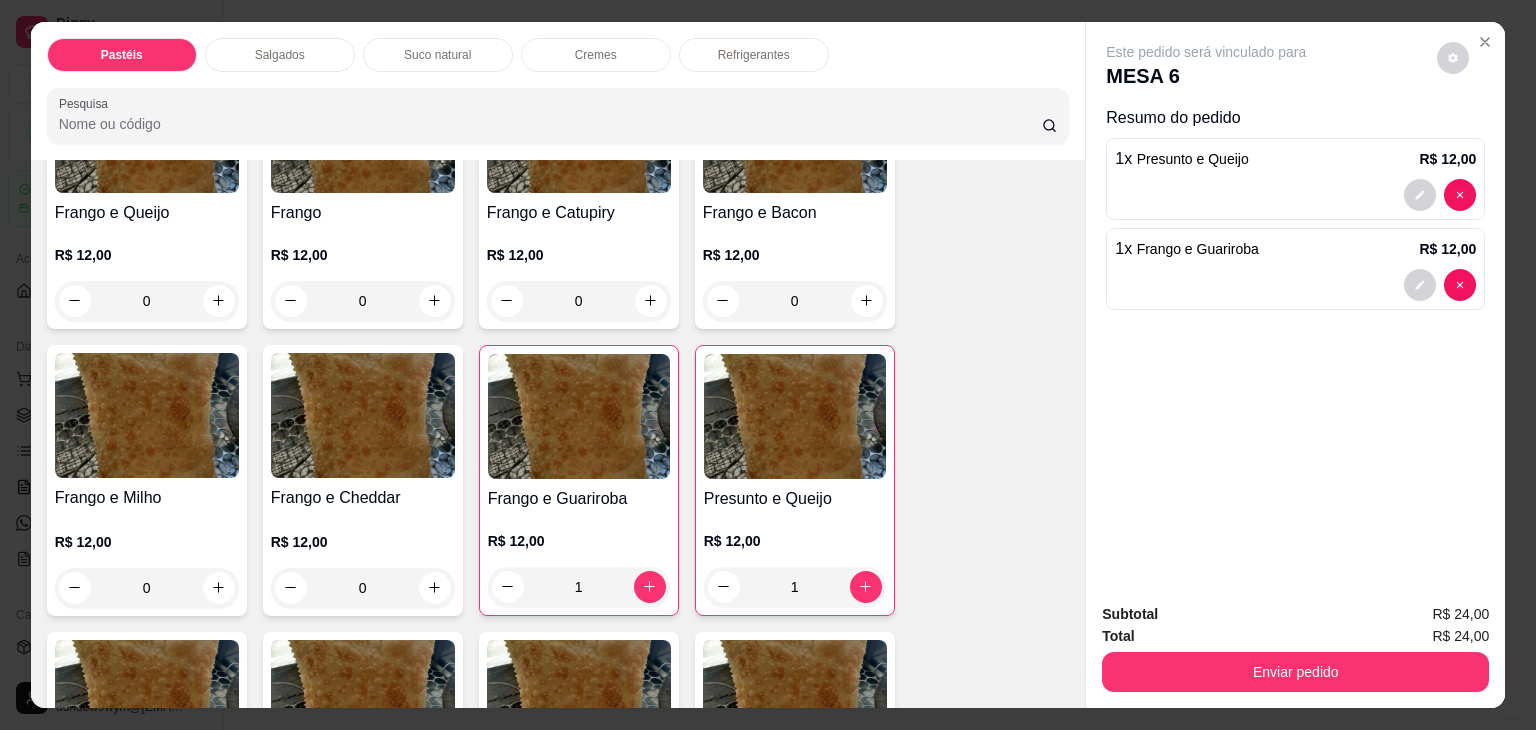 click on "Refrigerantes" at bounding box center [754, 55] 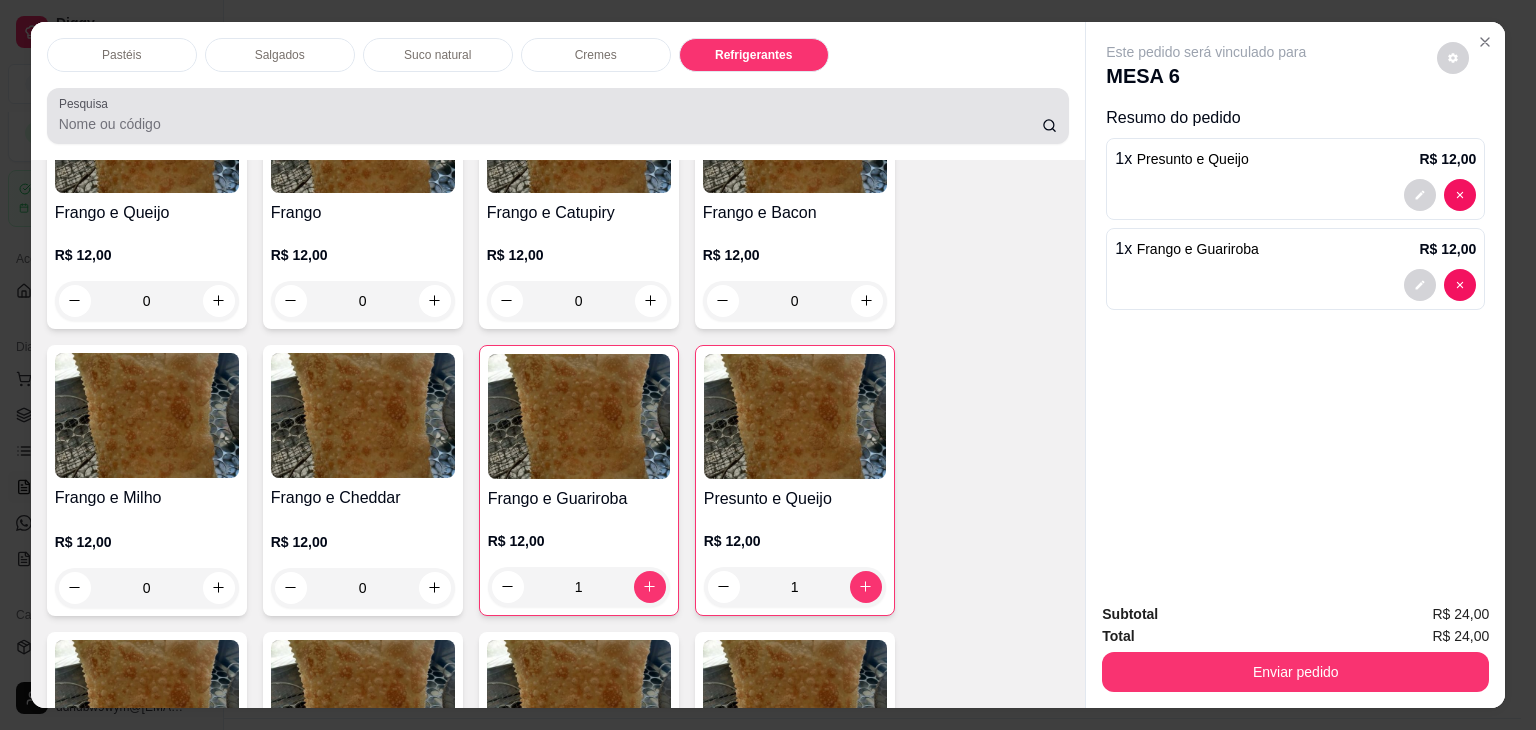 scroll, scrollTop: 4622, scrollLeft: 0, axis: vertical 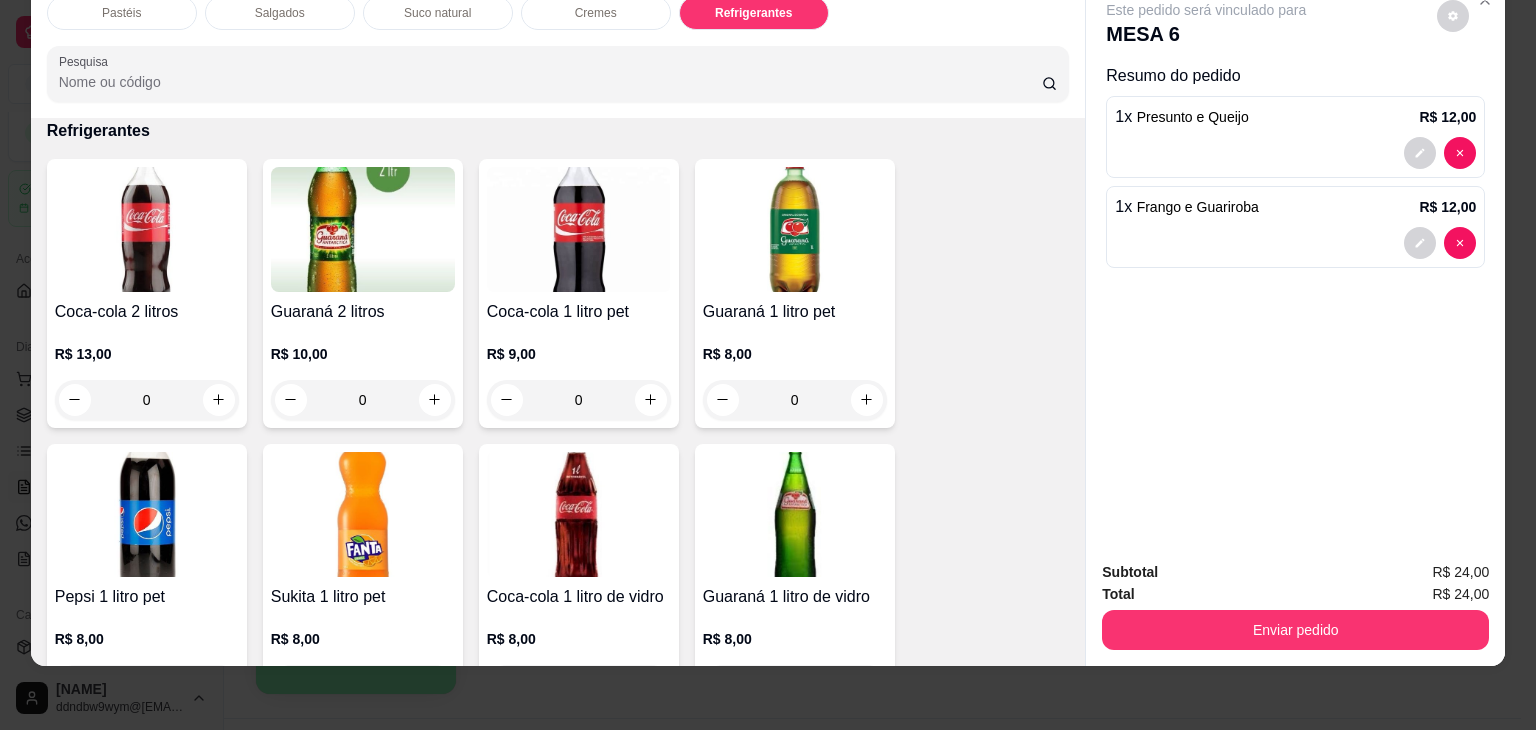 click at bounding box center [579, 514] 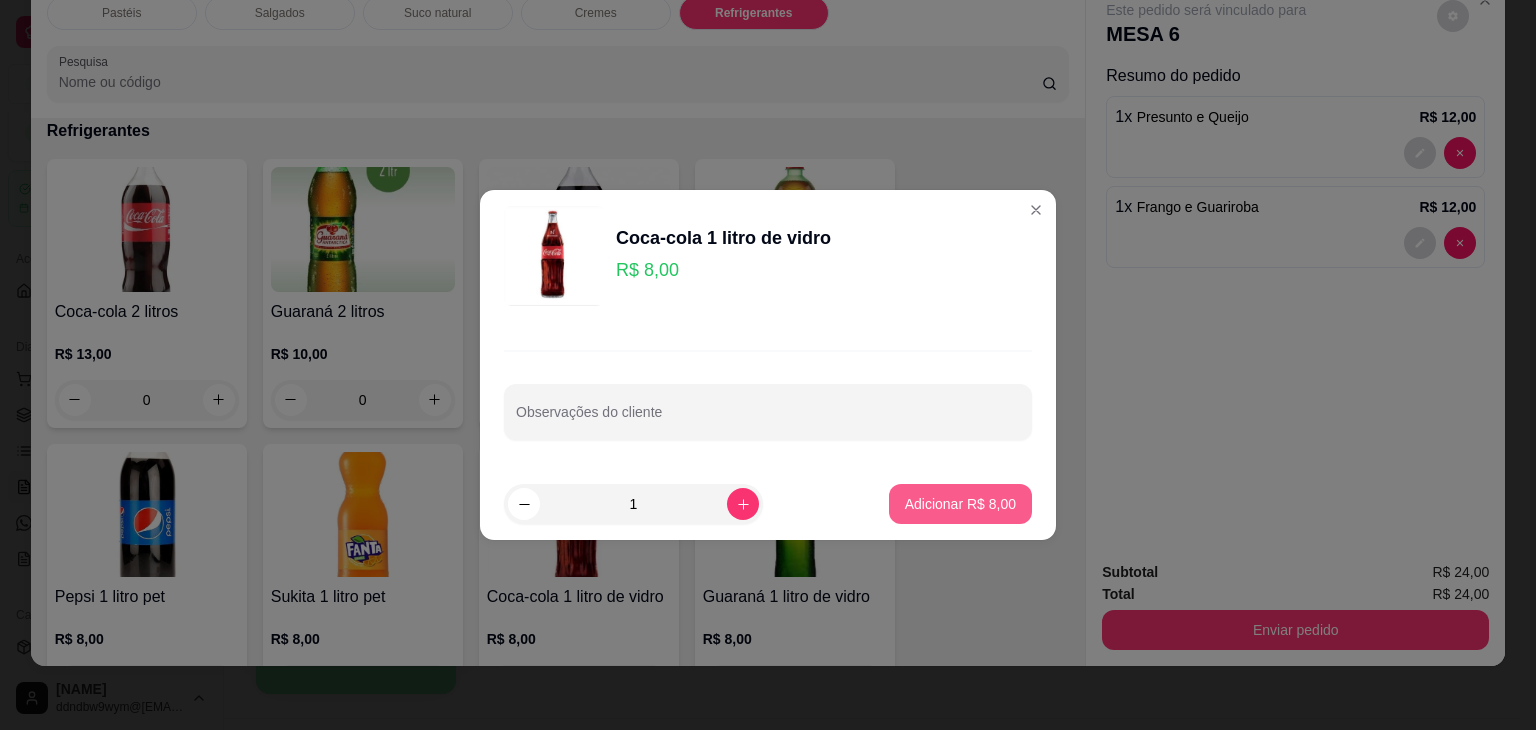 click on "Adicionar   R$ 8,00" at bounding box center (960, 504) 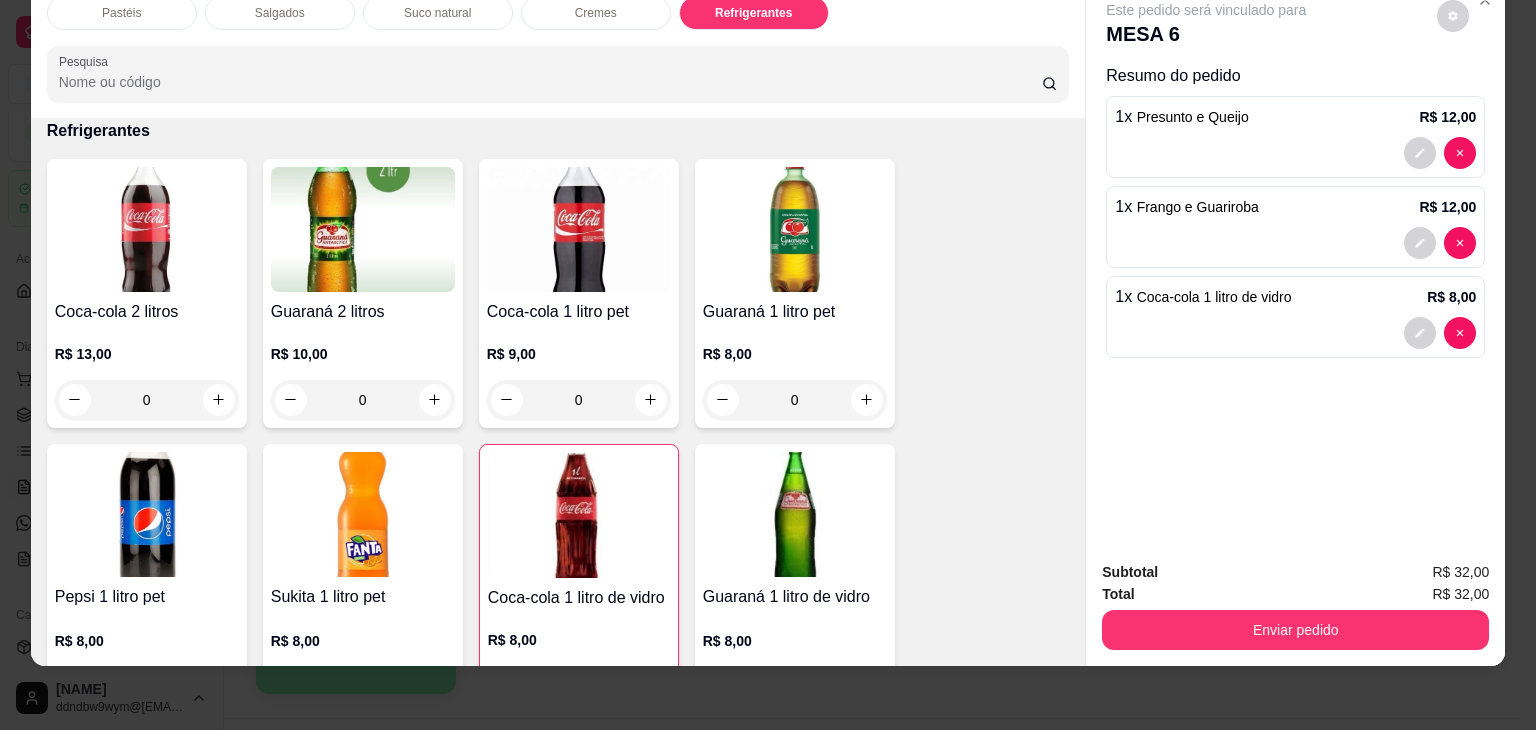 click on "Subtotal [PRICE] Total [PRICE] Enviar pedido" at bounding box center [1295, 605] 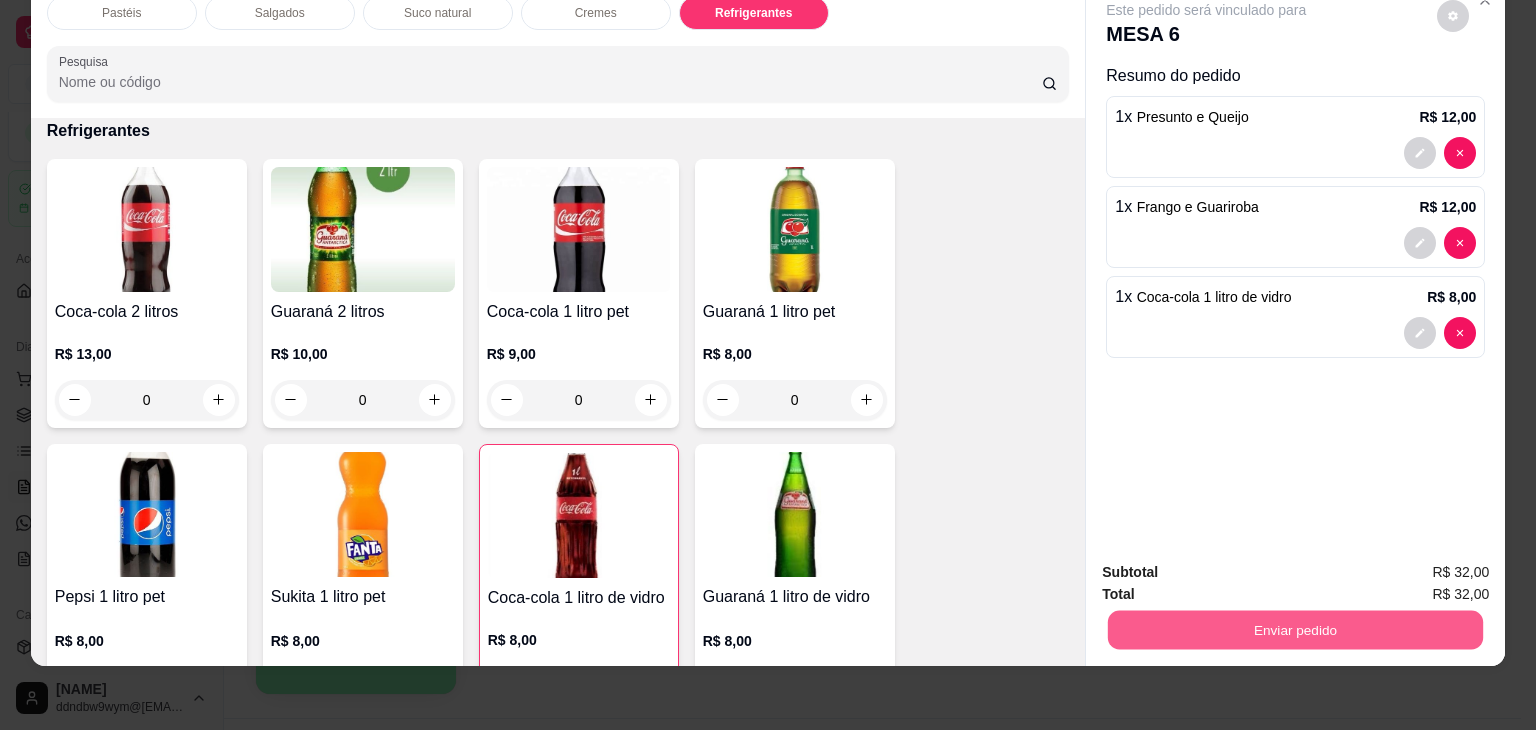 click on "Enviar pedido" at bounding box center (1295, 630) 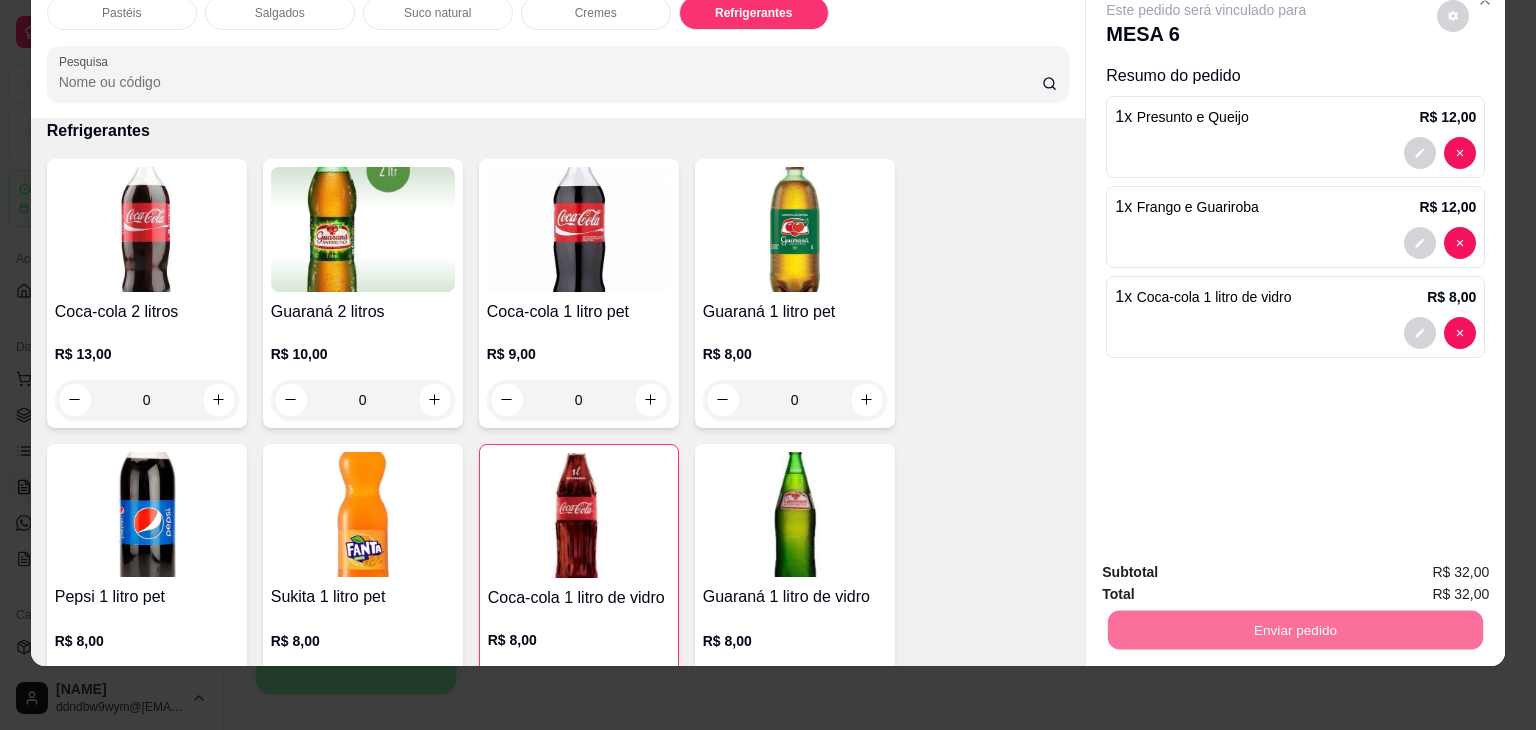 click on "Não registrar e enviar pedido" at bounding box center (1227, 564) 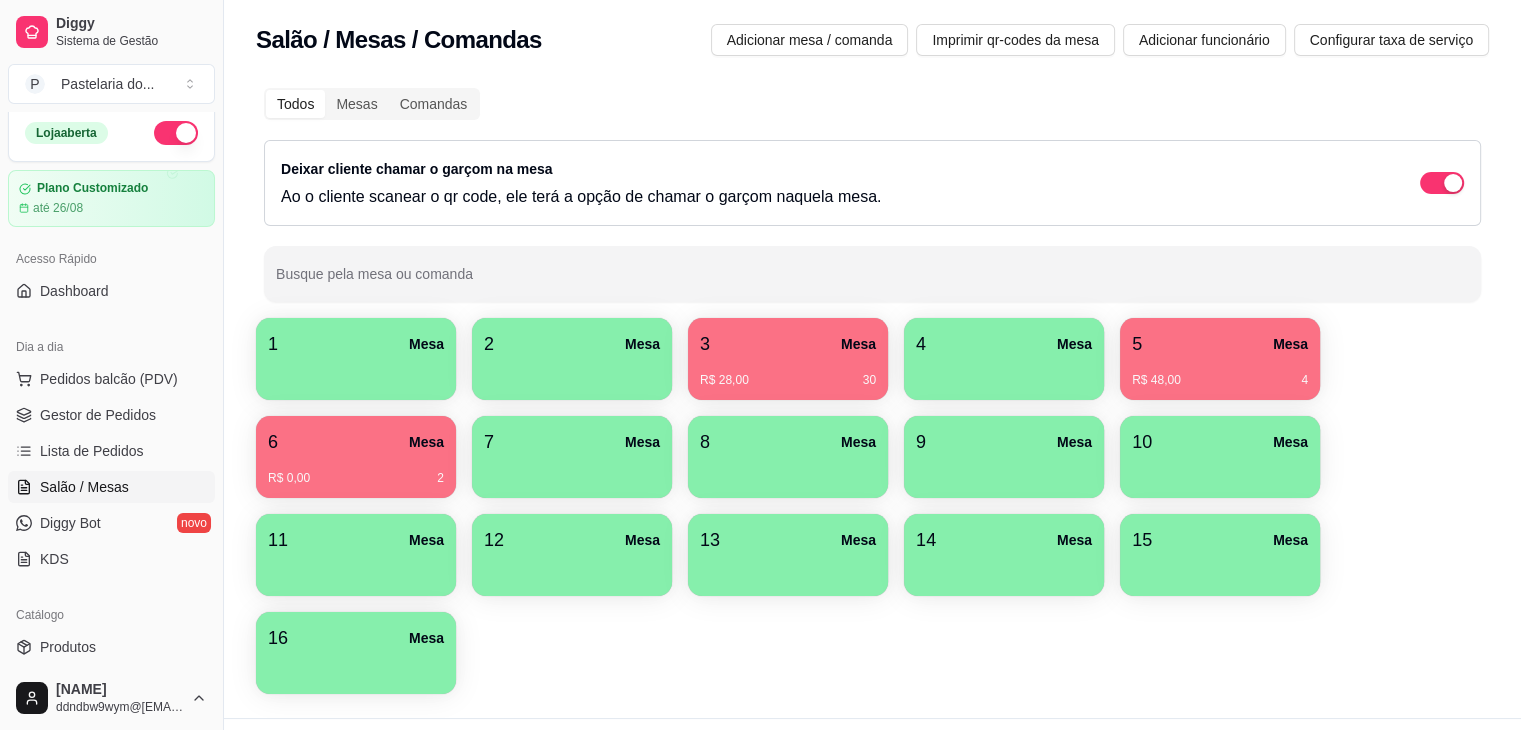 click at bounding box center (572, 373) 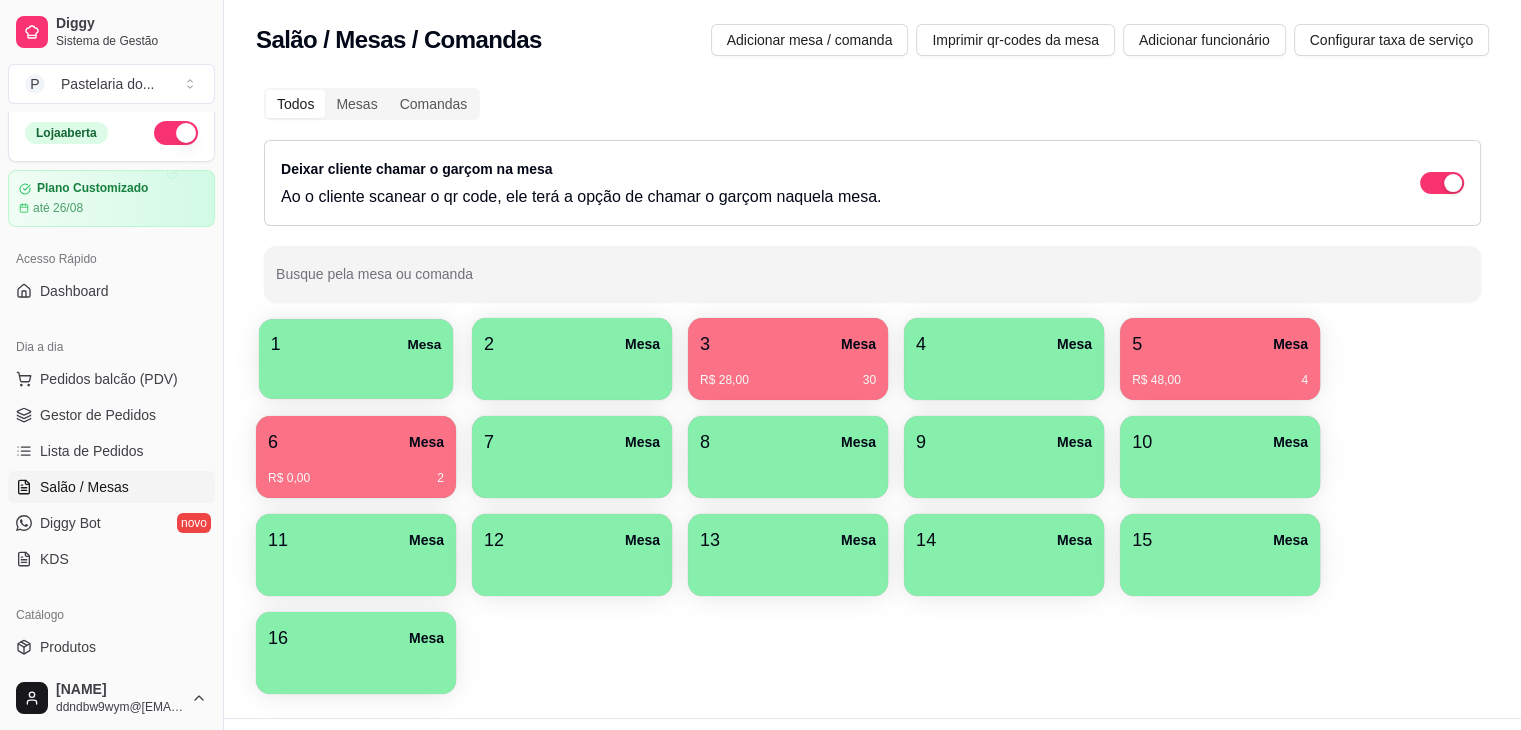 click on "1 Mesa" at bounding box center [356, 344] 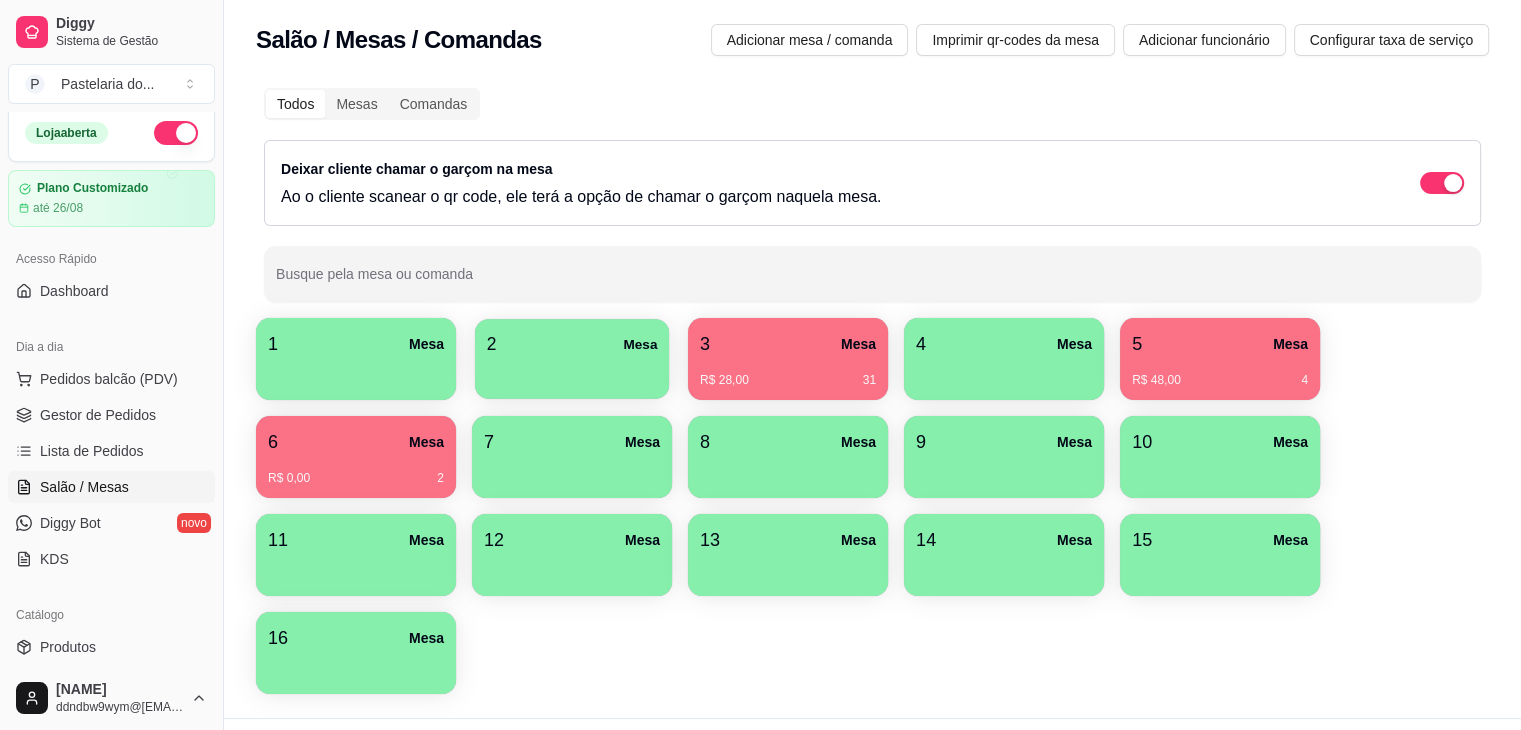 click on "2 Mesa" at bounding box center (572, 344) 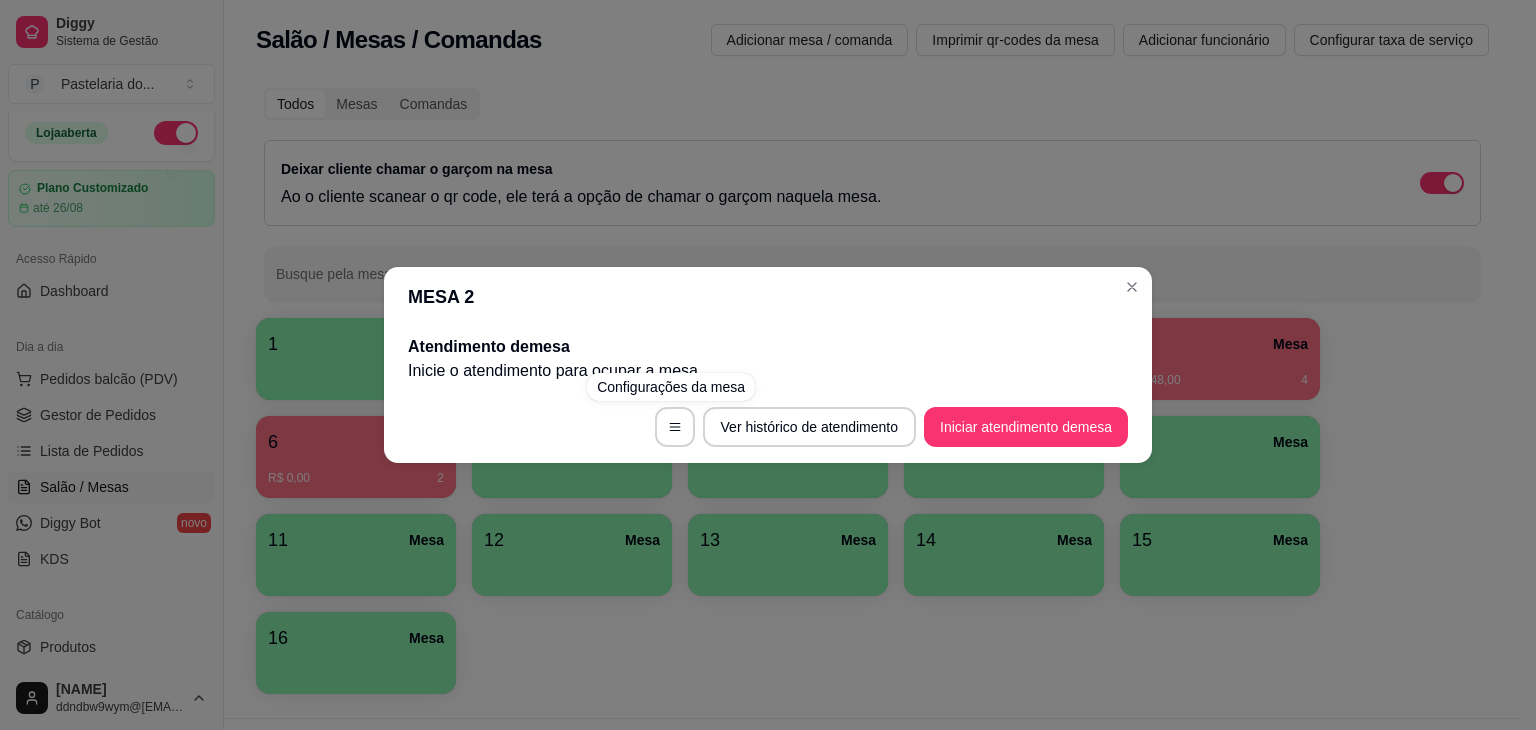 click on "Ver histórico de atendimento Iniciar atendimento de  mesa" at bounding box center [768, 427] 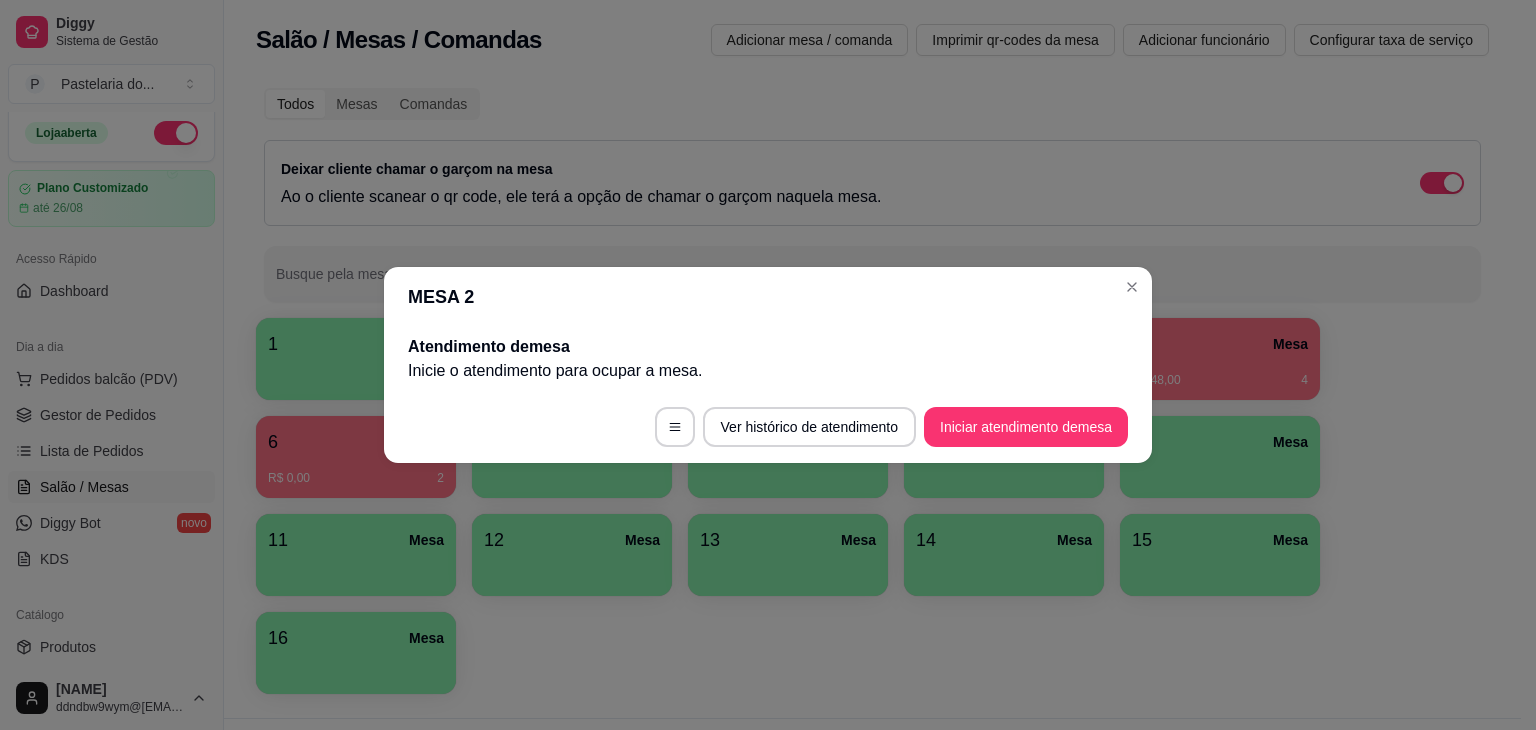 click on "Ver histórico de atendimento Iniciar atendimento de  mesa" at bounding box center (768, 427) 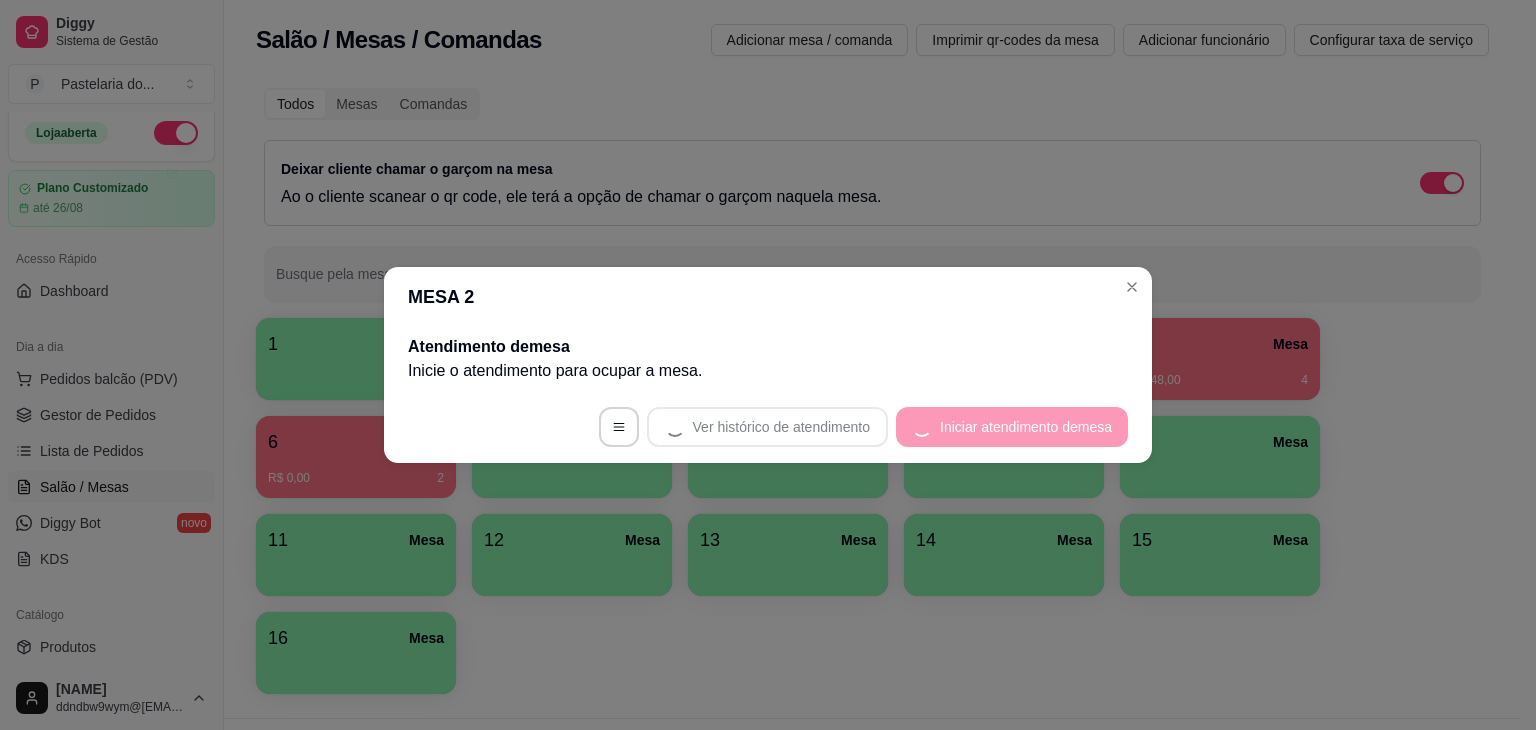 click on "Ver histórico de atendimento Iniciar atendimento de  mesa" at bounding box center (768, 427) 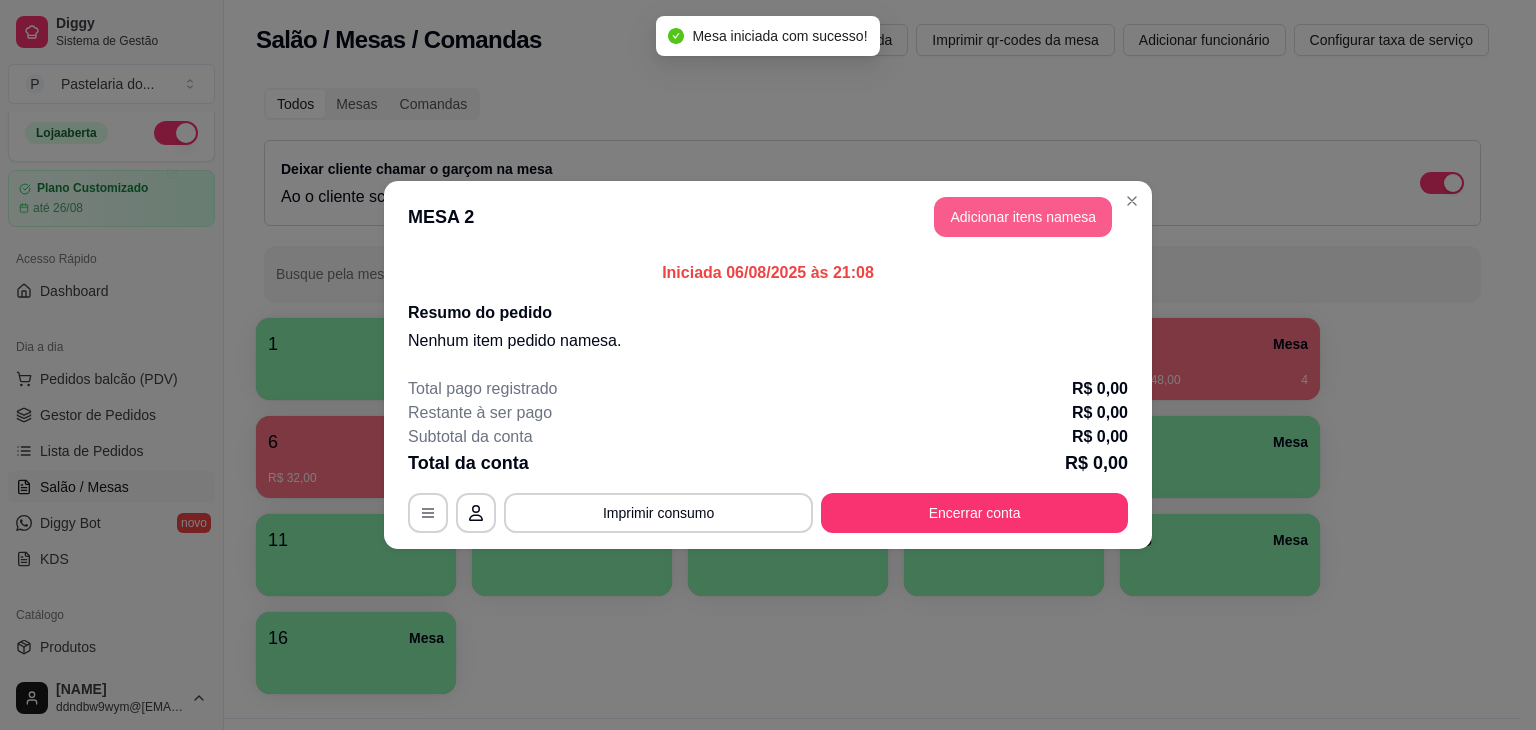 click on "Adicionar itens na  mesa" at bounding box center [1023, 217] 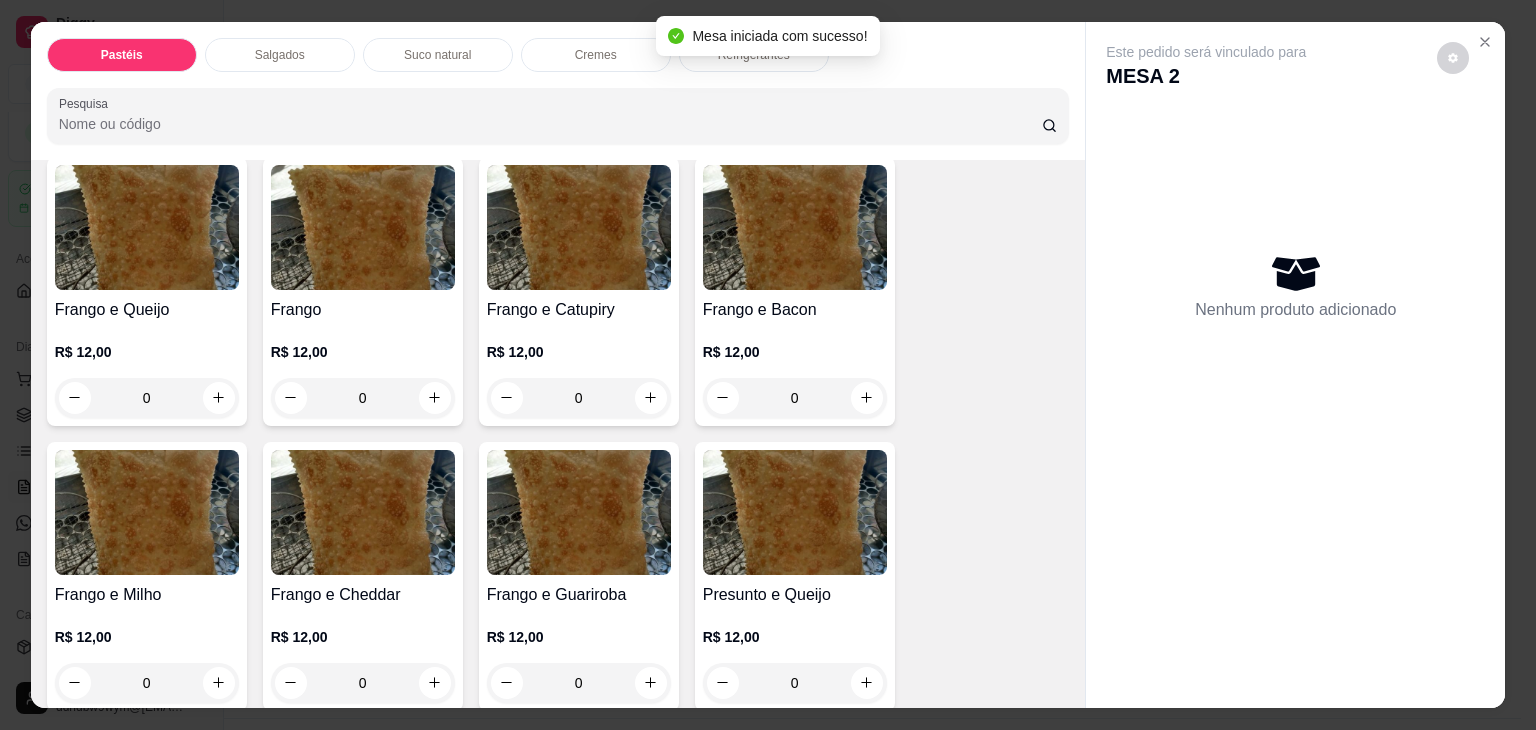 scroll, scrollTop: 800, scrollLeft: 0, axis: vertical 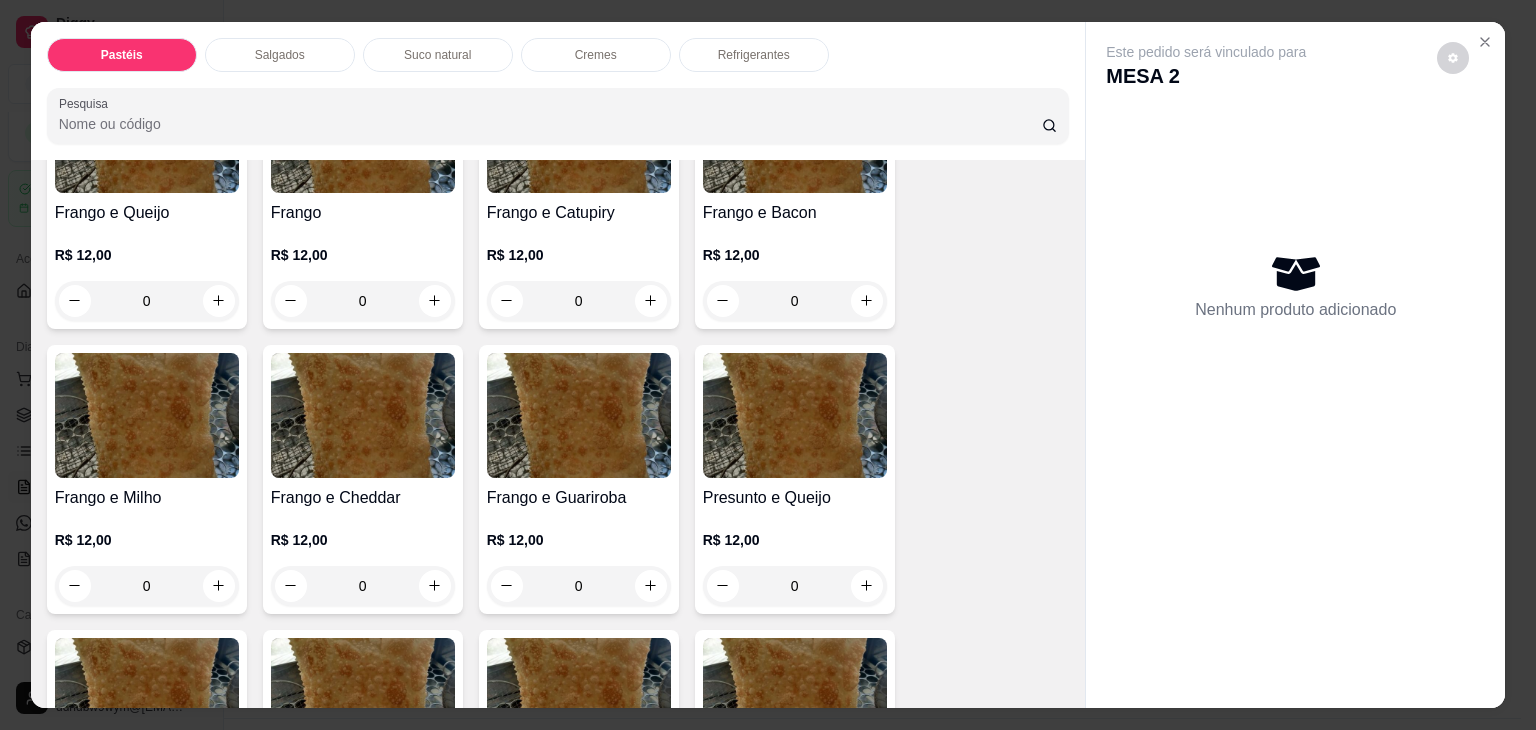 click on "Frango e Queijo" at bounding box center (147, 213) 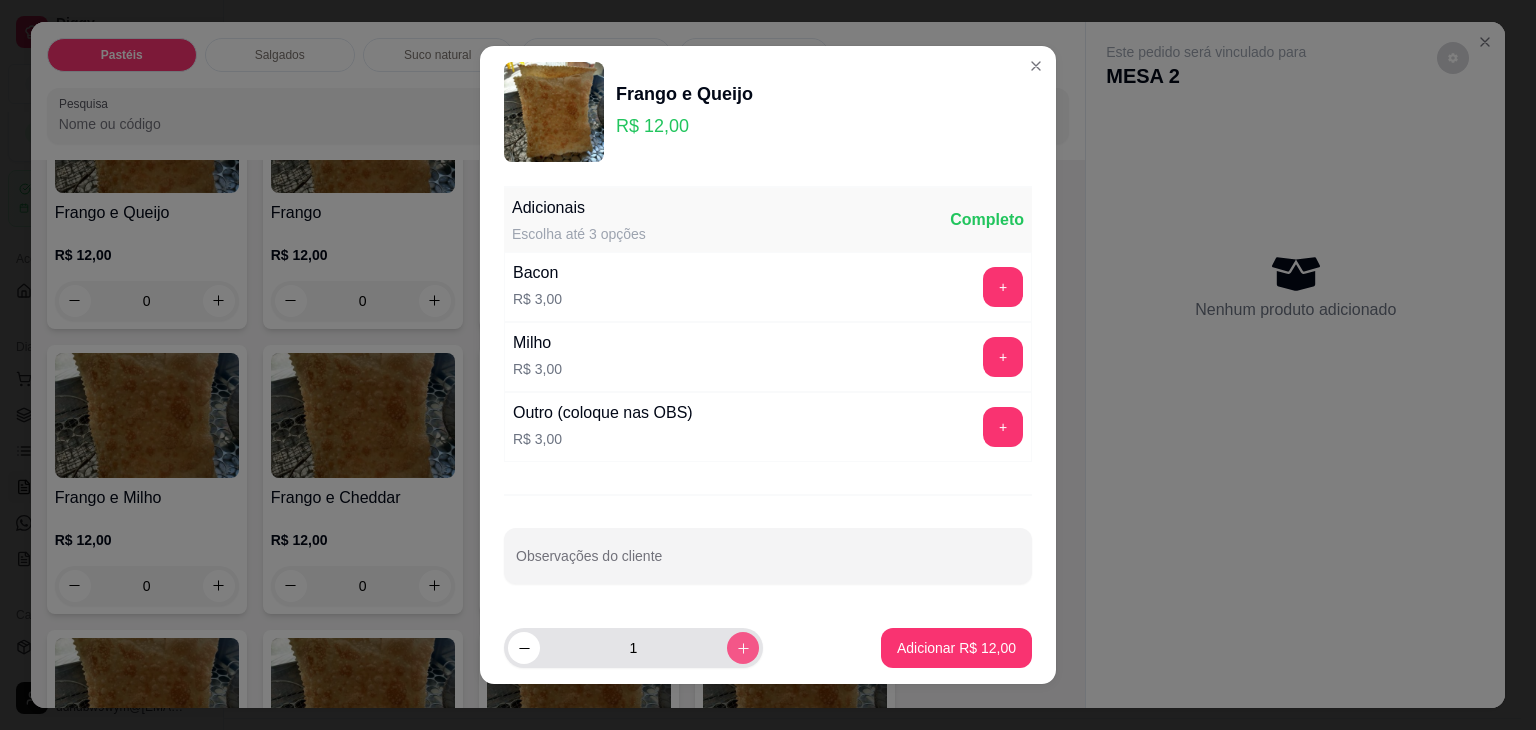 click 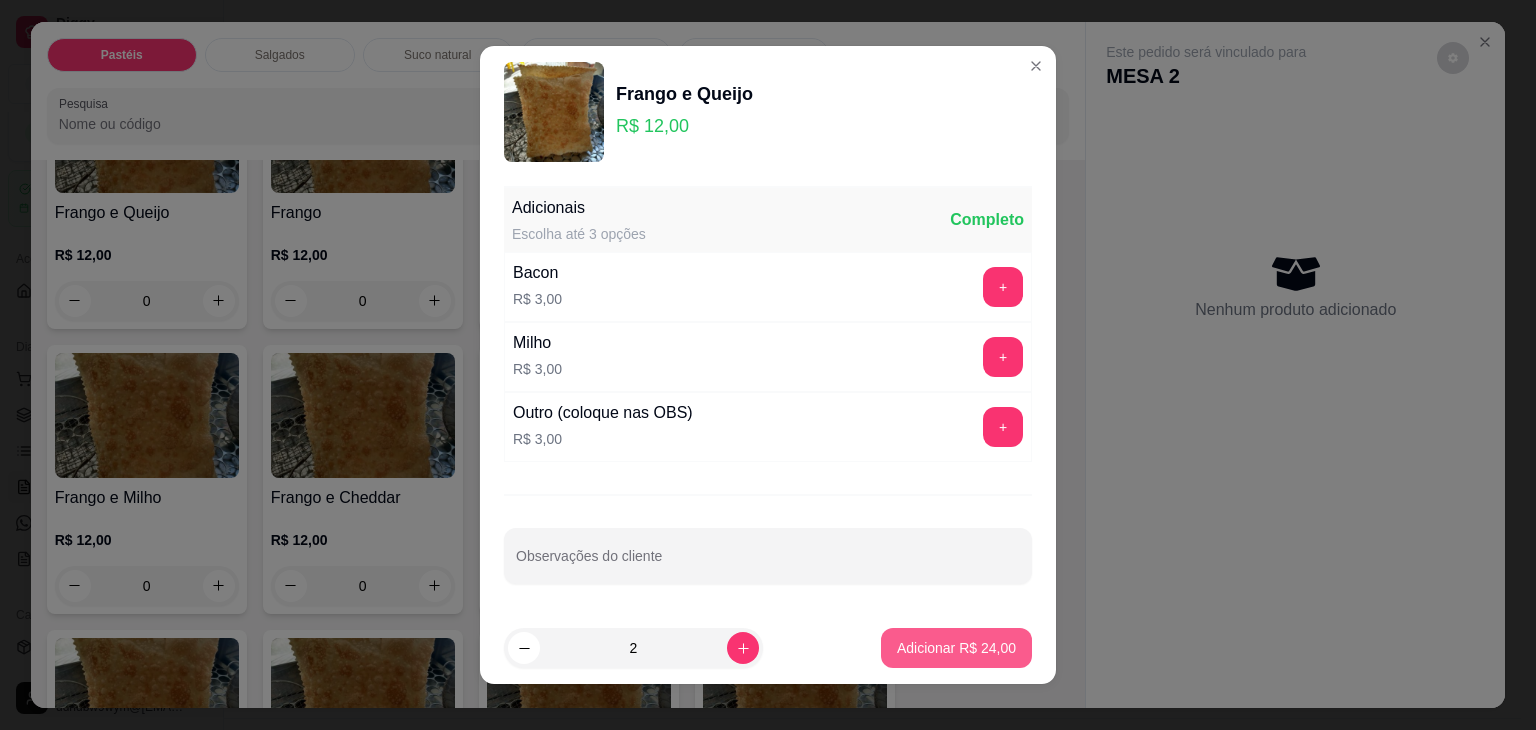 click on "Adicionar   R$ 24,00" at bounding box center (956, 648) 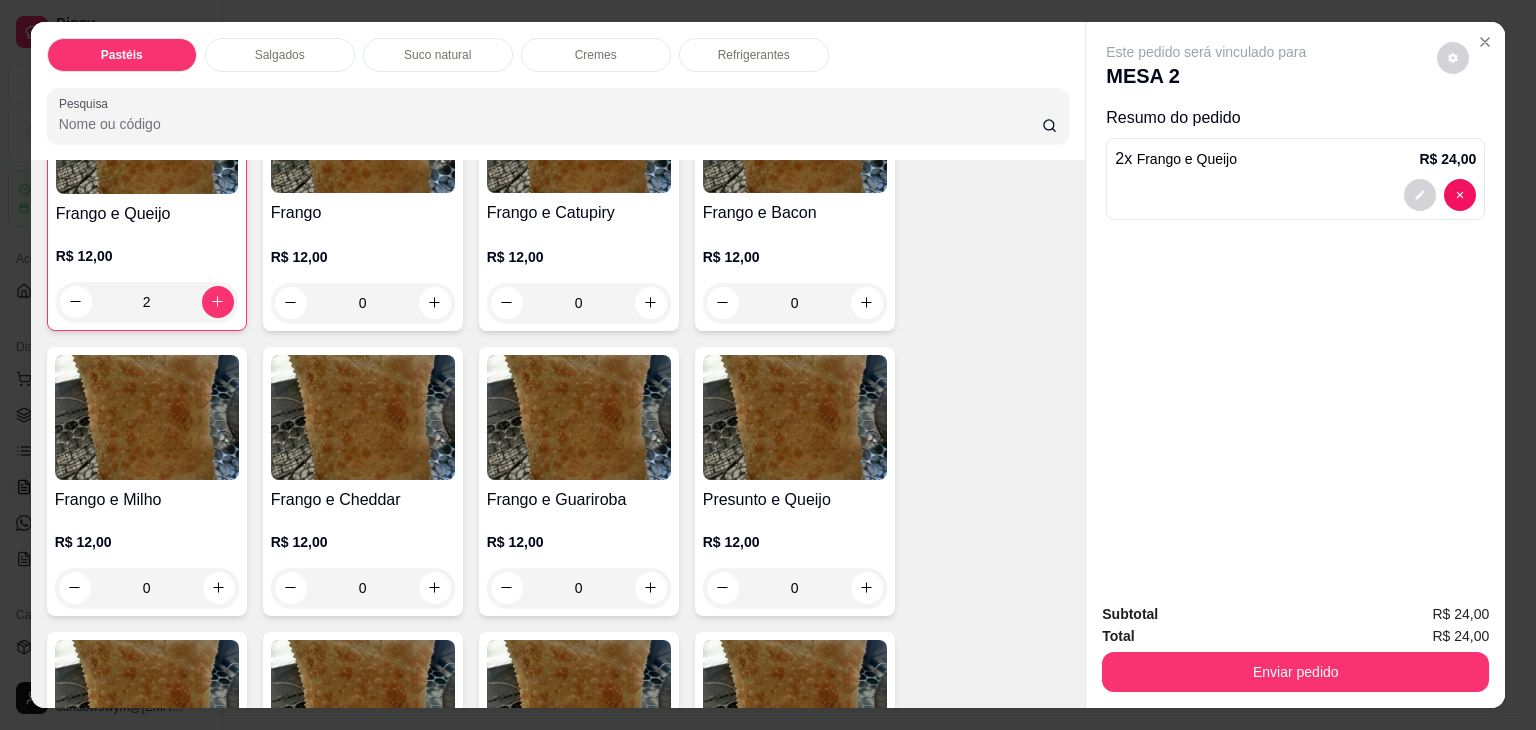 scroll, scrollTop: 800, scrollLeft: 0, axis: vertical 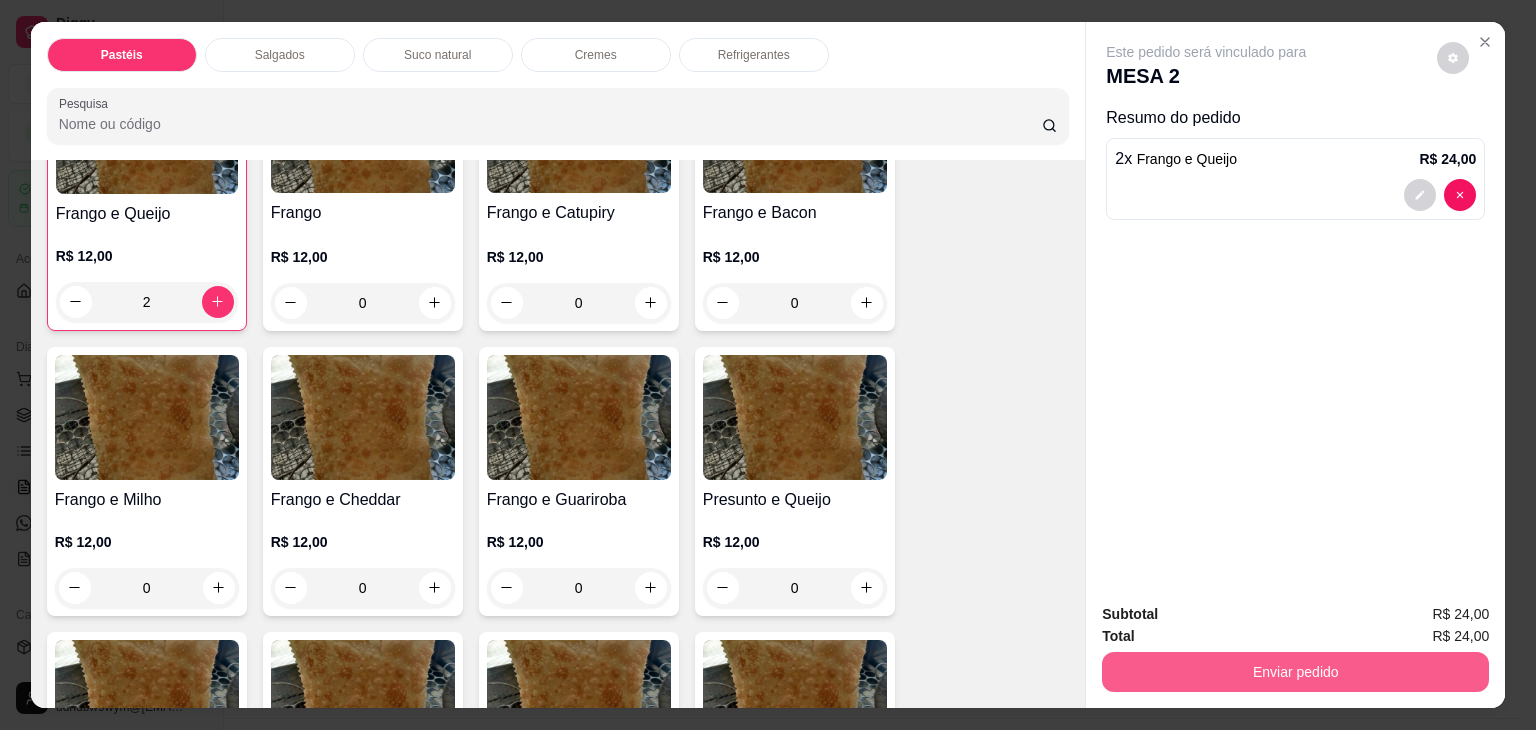 click on "Enviar pedido" at bounding box center [1295, 672] 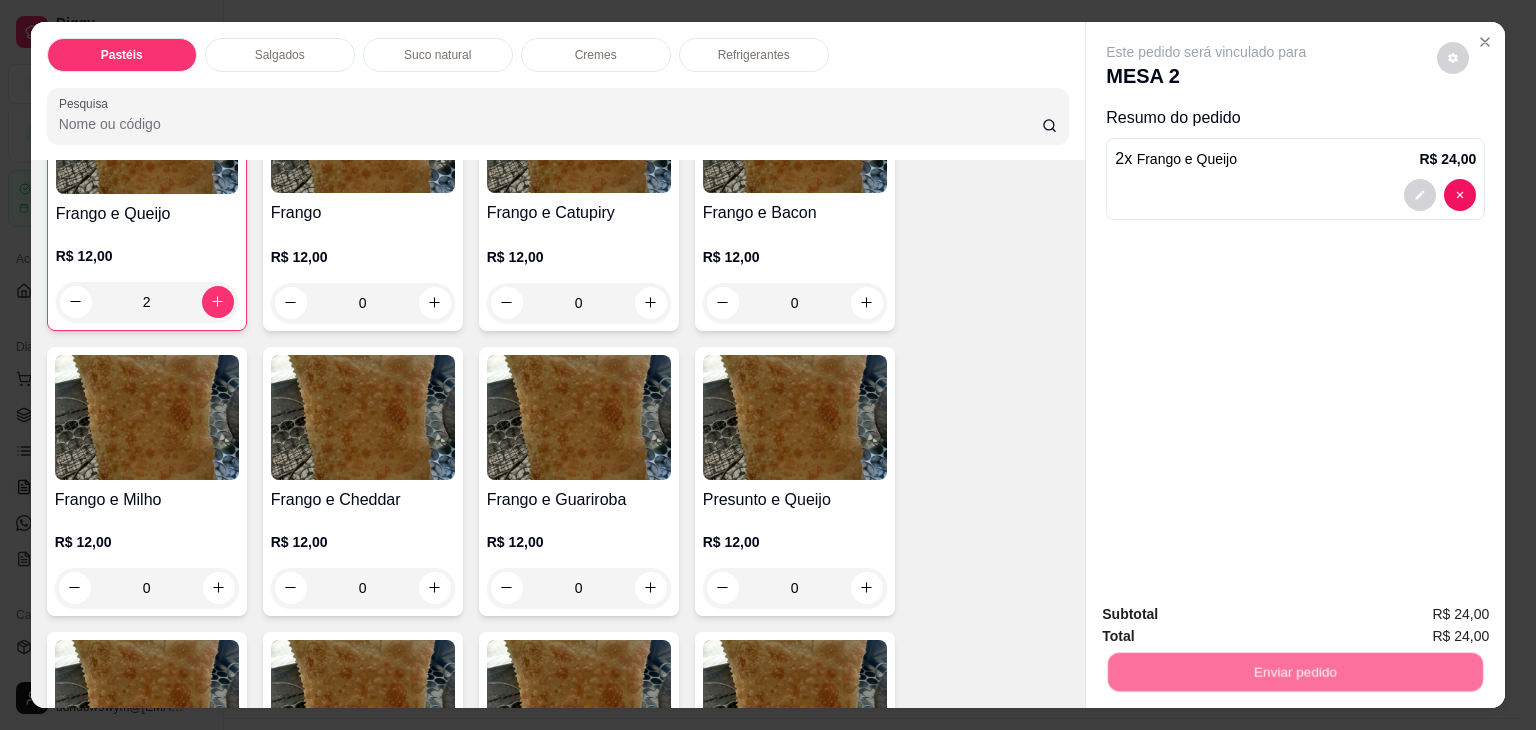 click on "Não registrar e enviar pedido" at bounding box center (1229, 615) 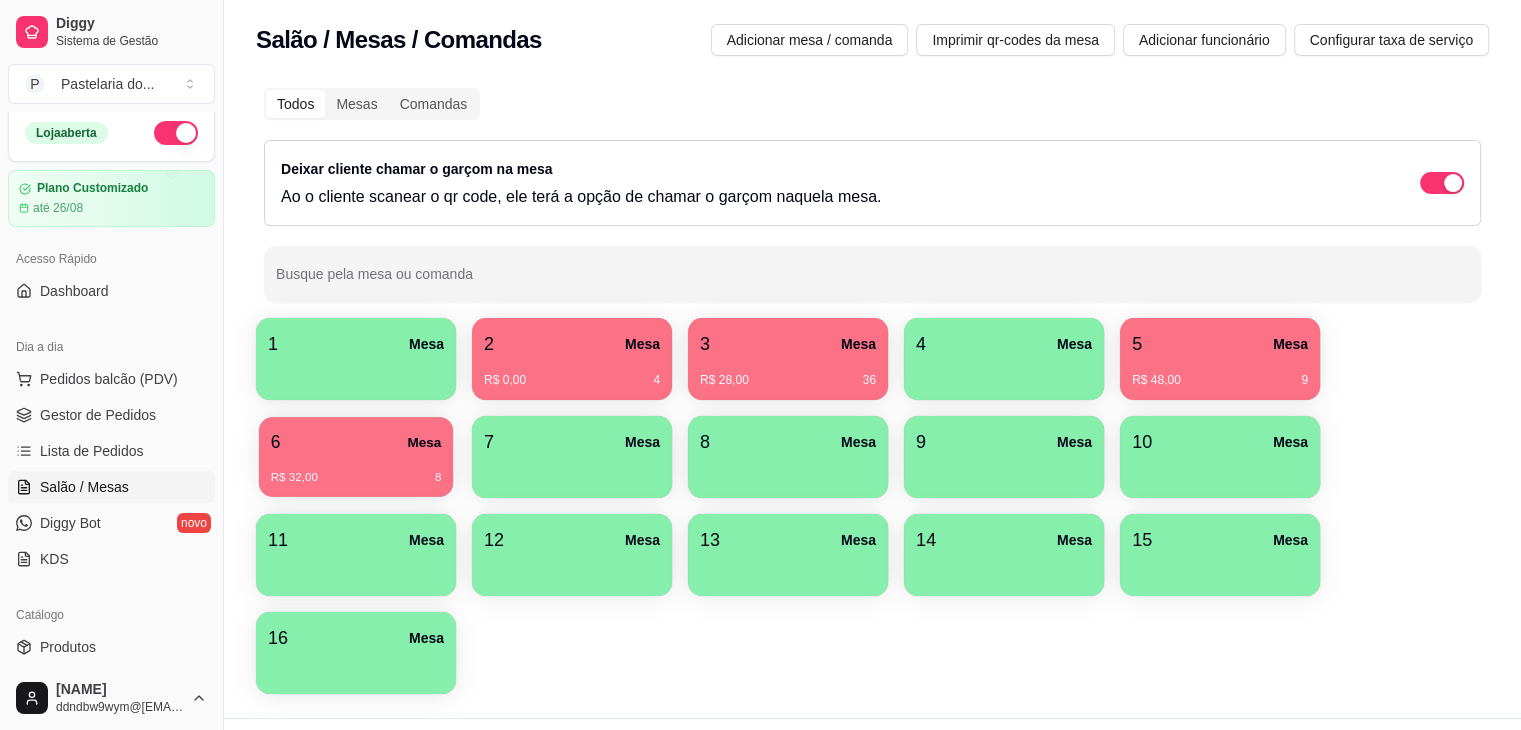 click on "[NUMBER] Mesa [PRICE] [NUMBER]" at bounding box center (356, 457) 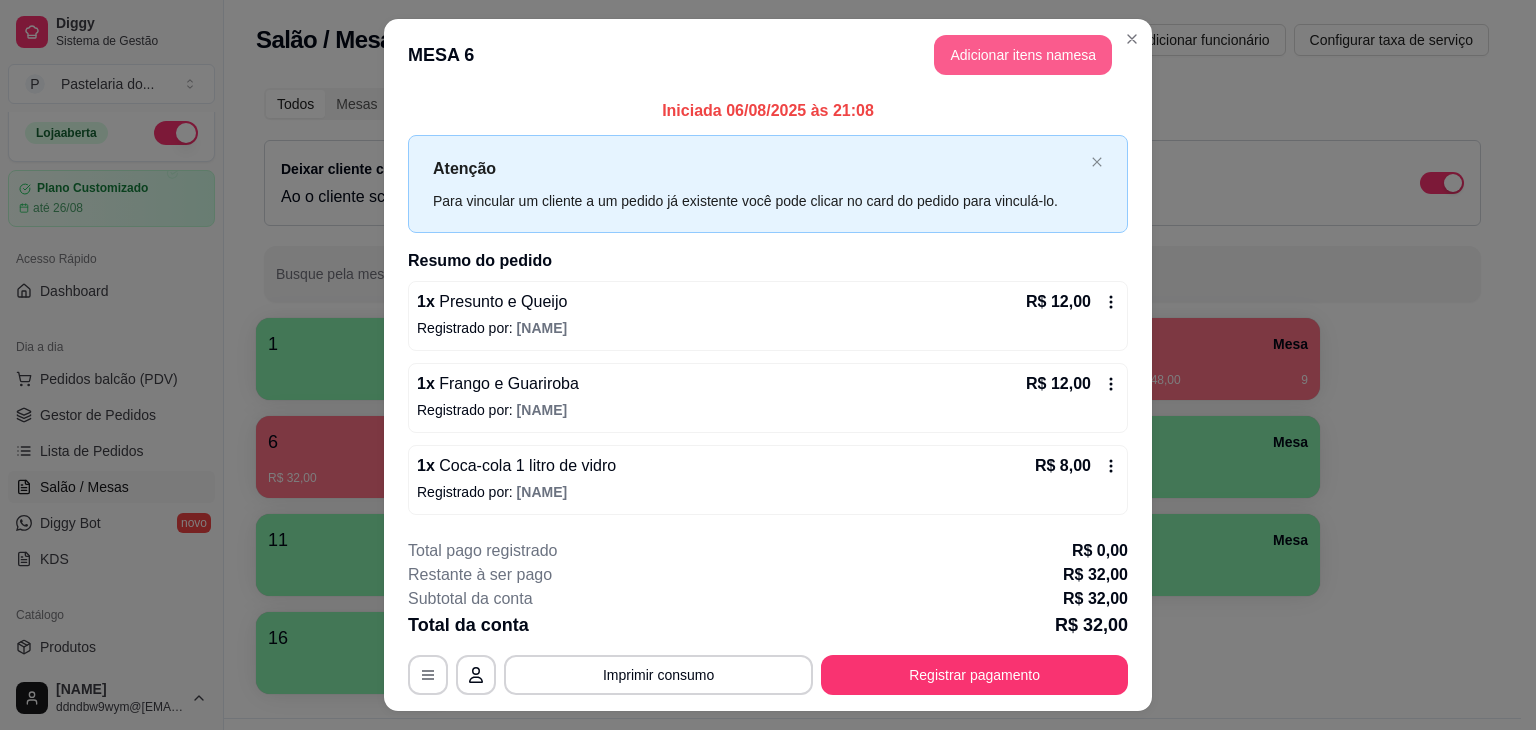 click on "Adicionar itens na  mesa" at bounding box center [1023, 55] 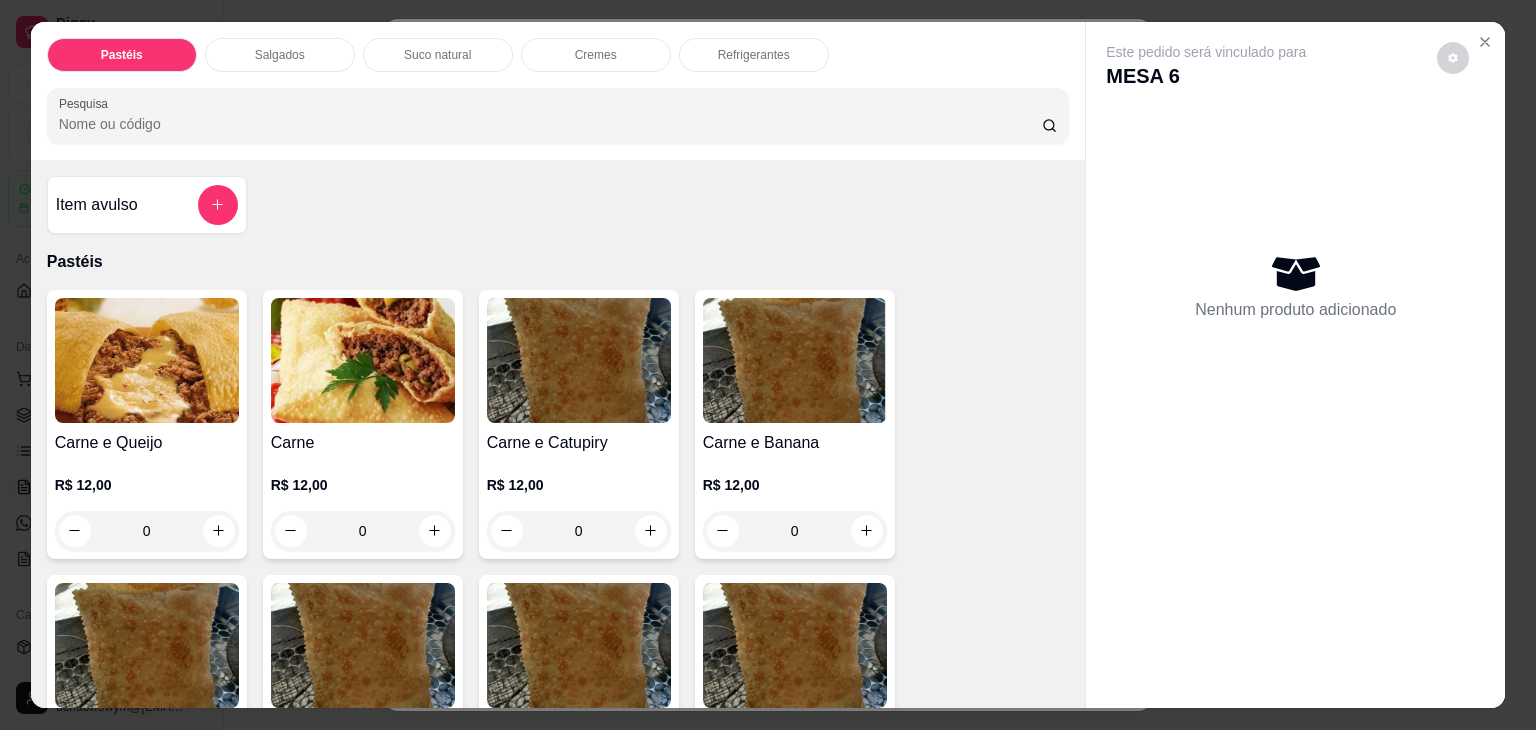 click at bounding box center [147, 360] 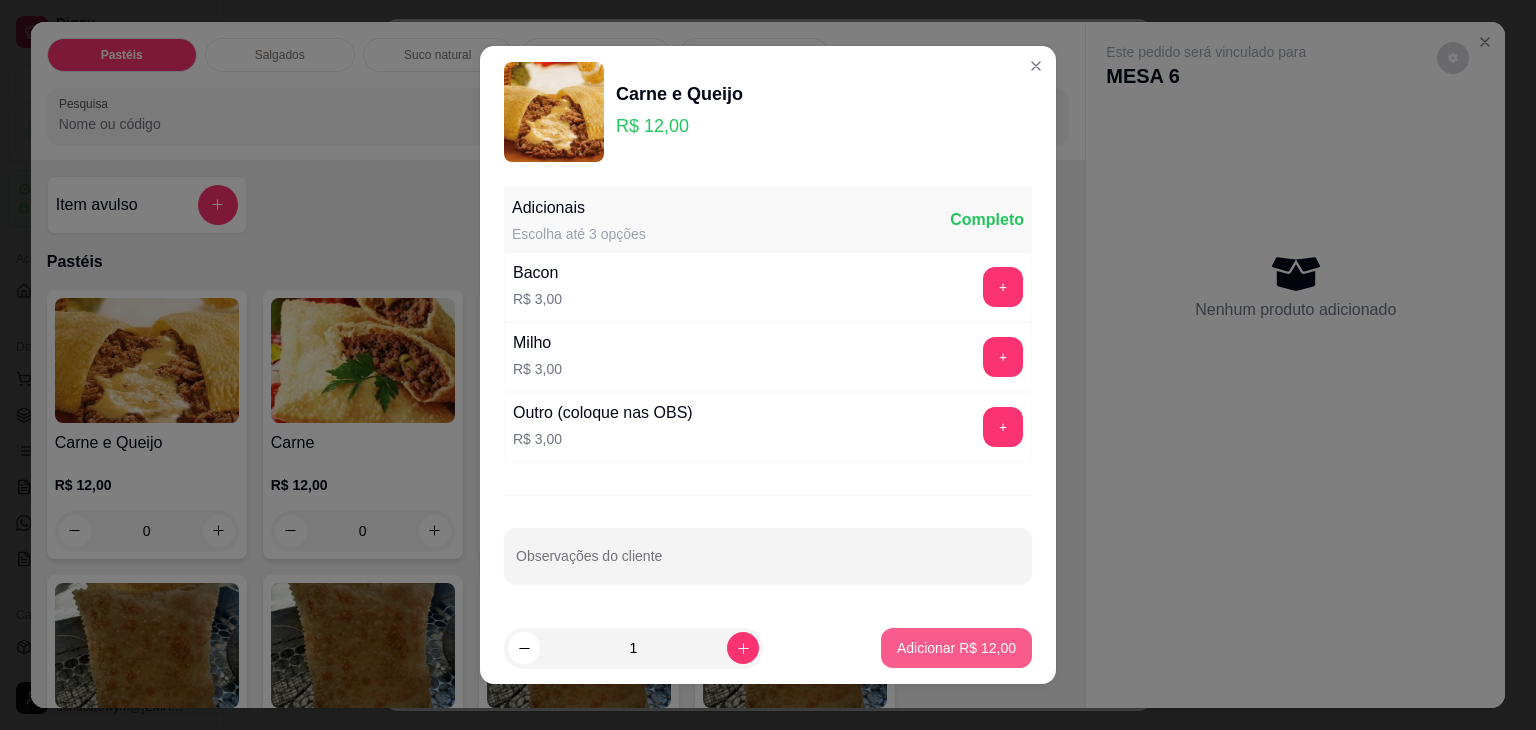 click on "Adicionar   R$ 12,00" at bounding box center (956, 648) 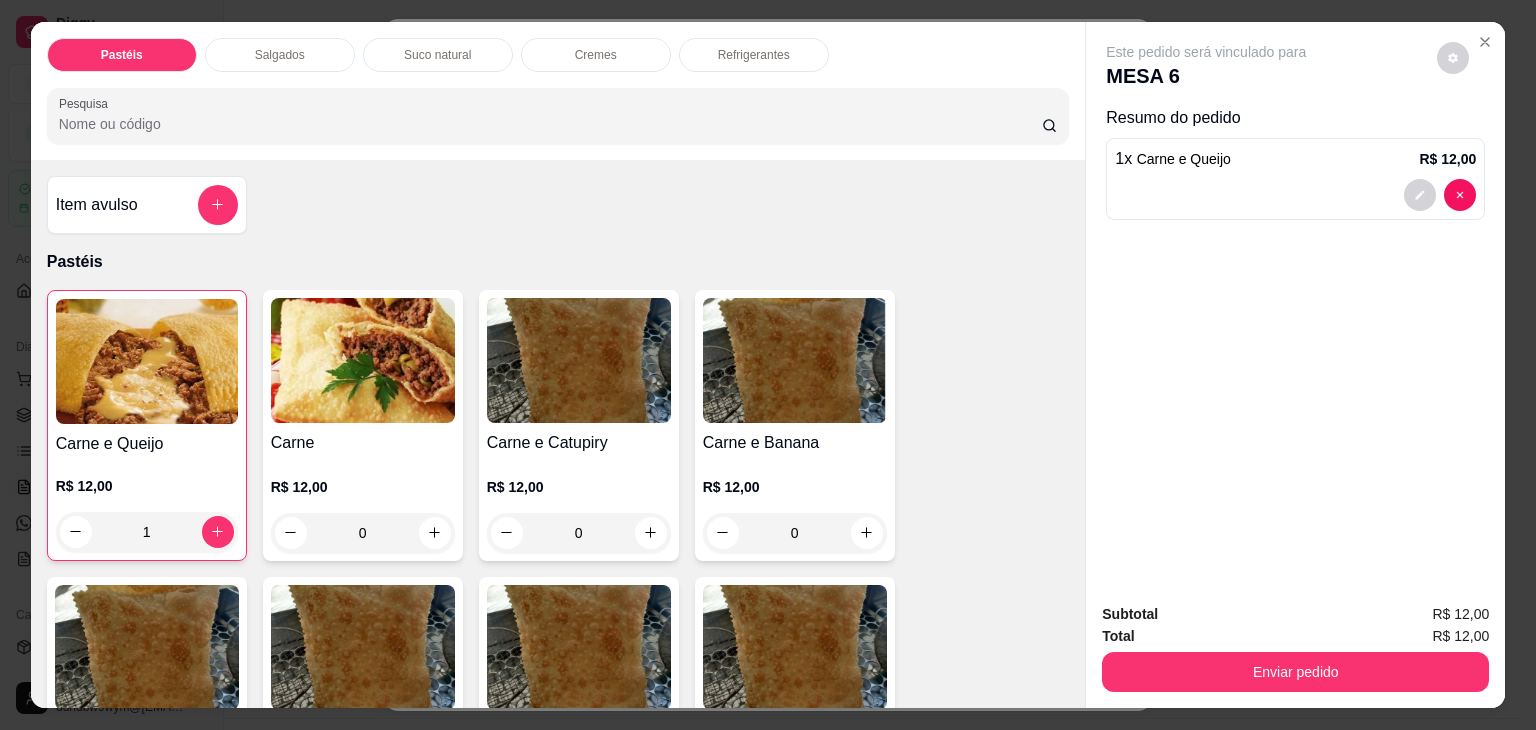 click on "Enviar pedido" at bounding box center [1295, 672] 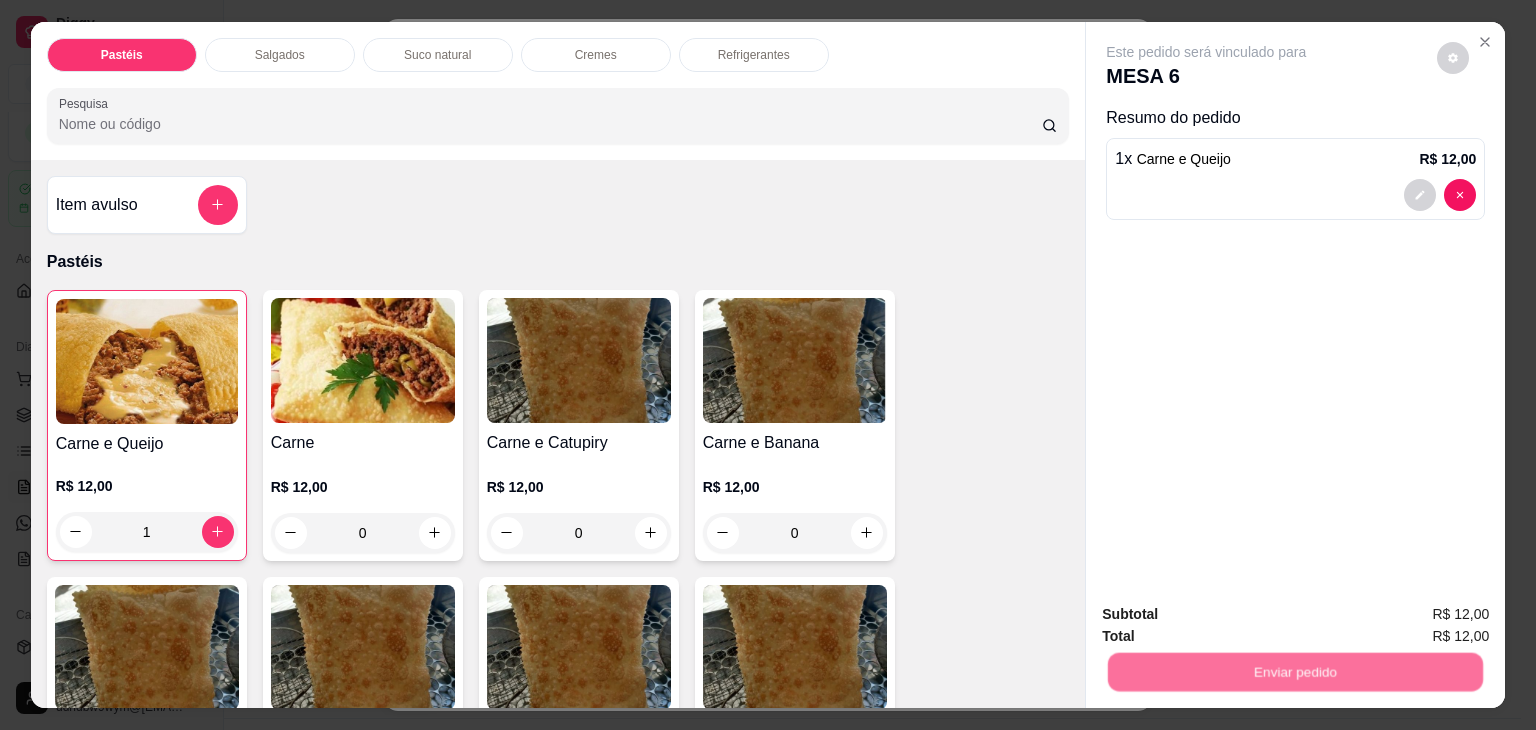 click on "Não registrar e enviar pedido" at bounding box center (1229, 615) 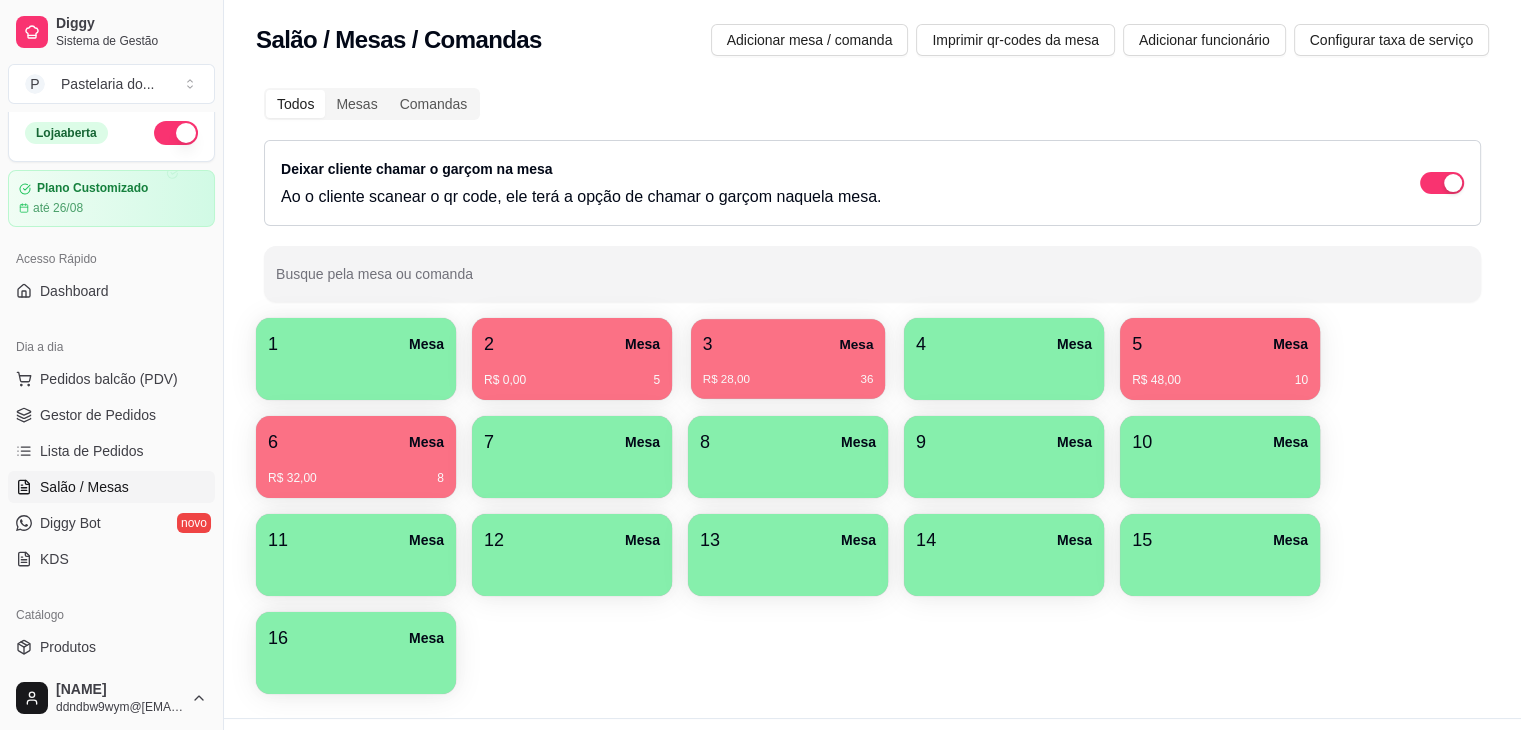 click on "3 Mesa" at bounding box center [788, 344] 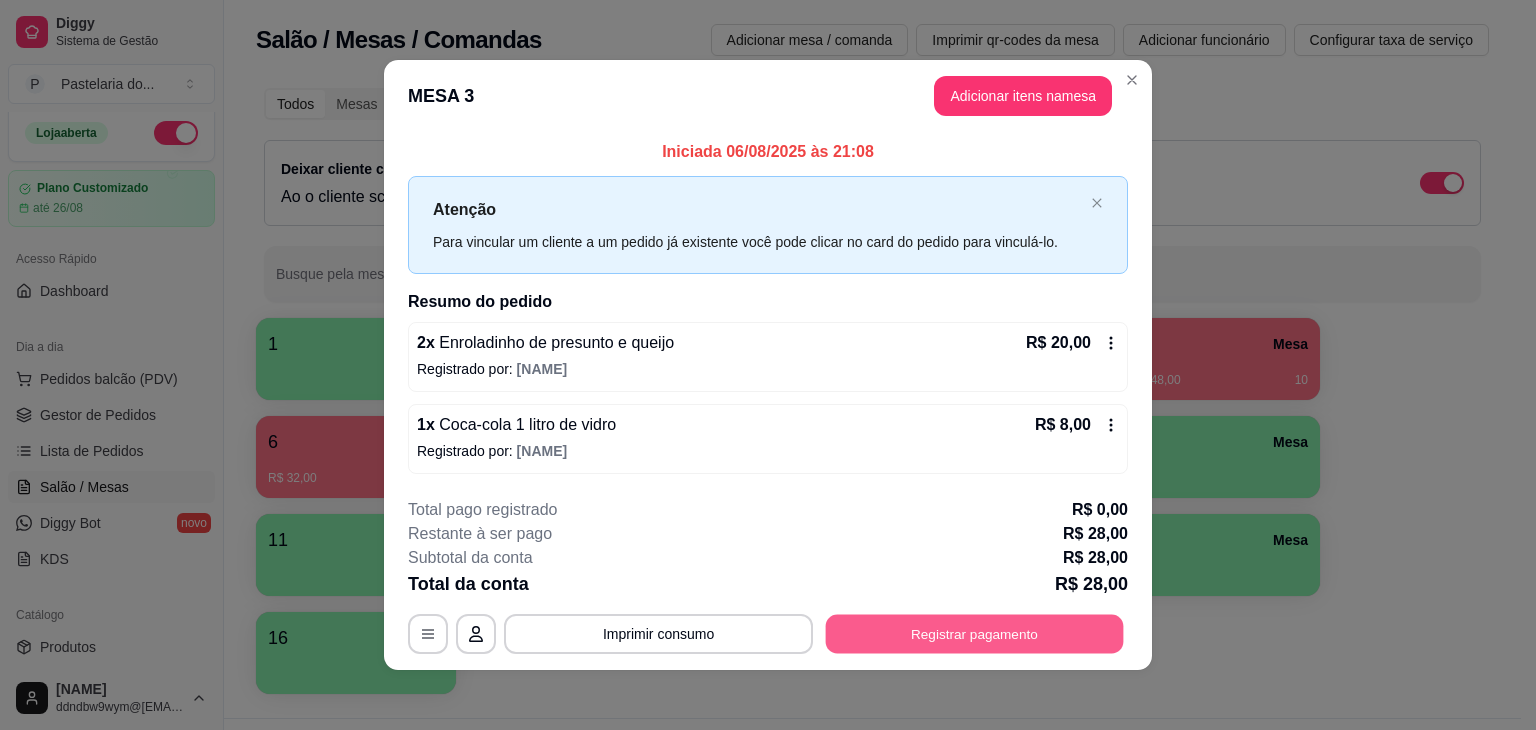 click on "Registrar pagamento" at bounding box center [975, 633] 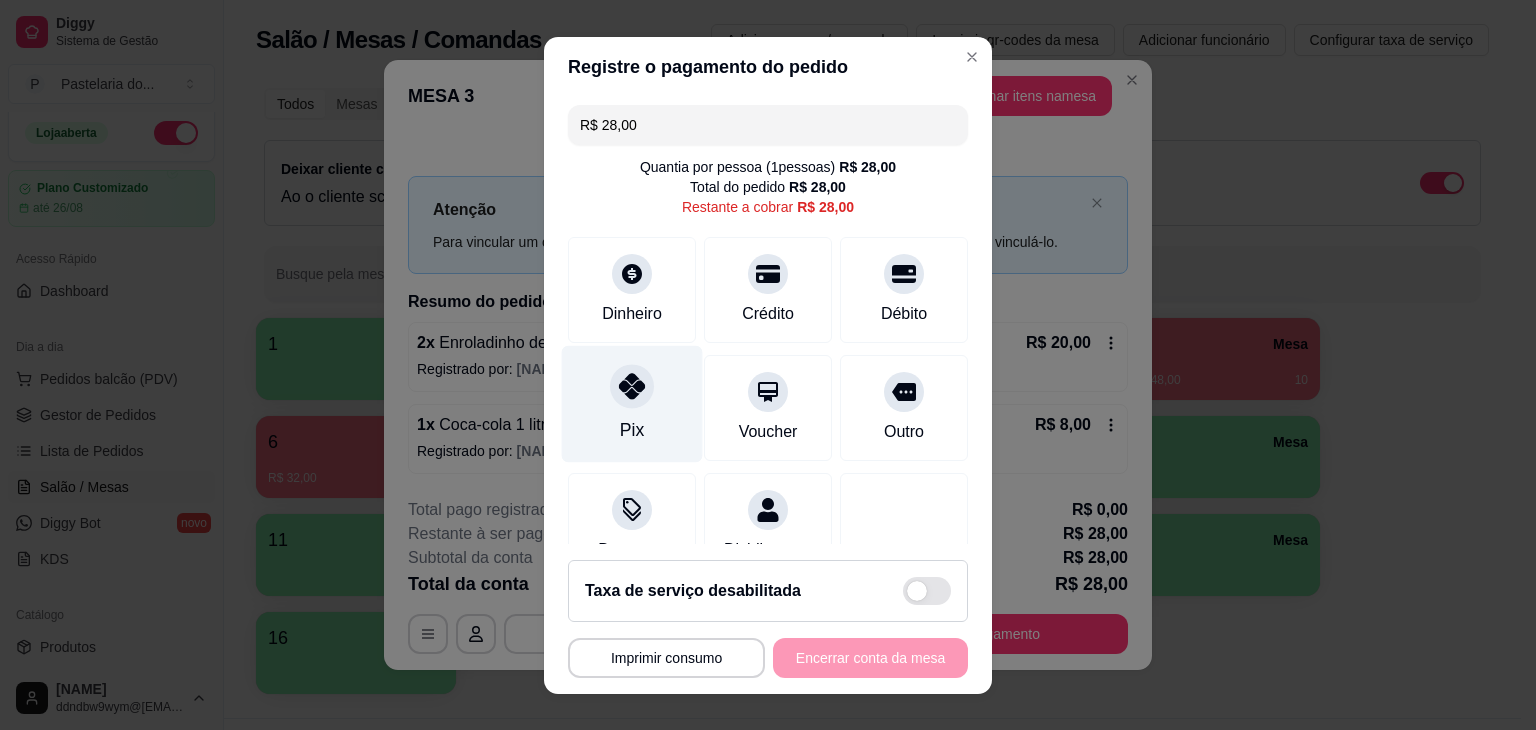 click at bounding box center [632, 386] 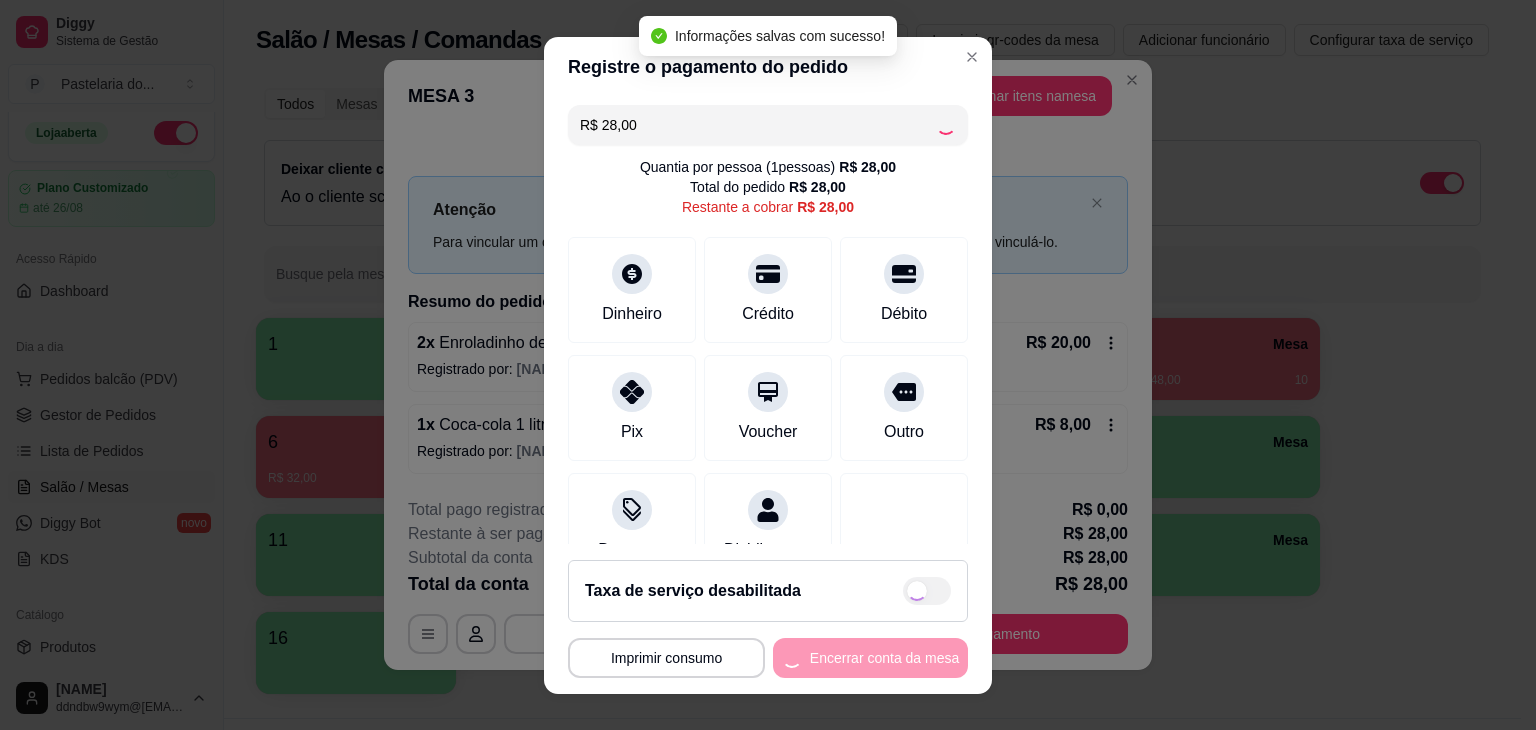 type on "R$ 0,00" 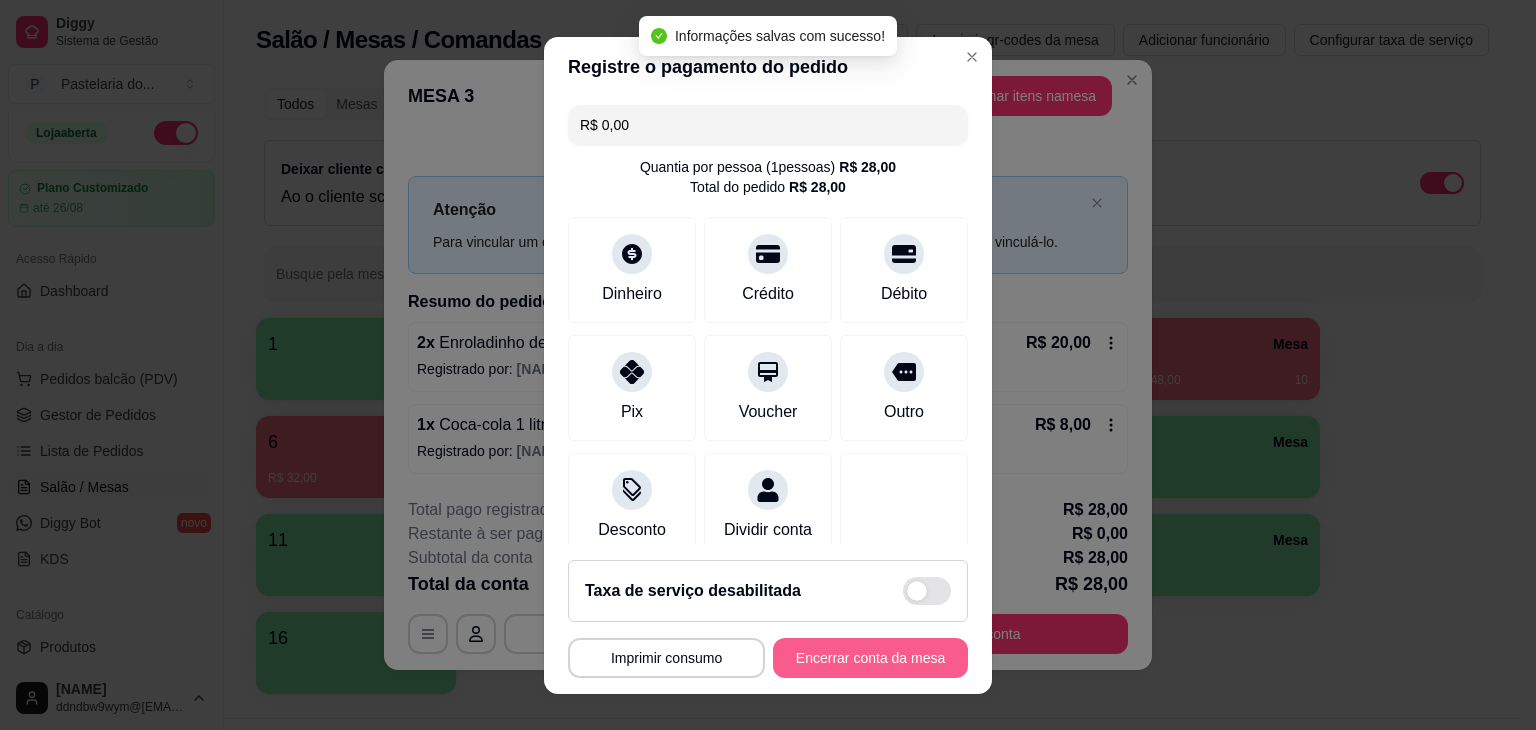 click on "Encerrar conta da mesa" at bounding box center (870, 658) 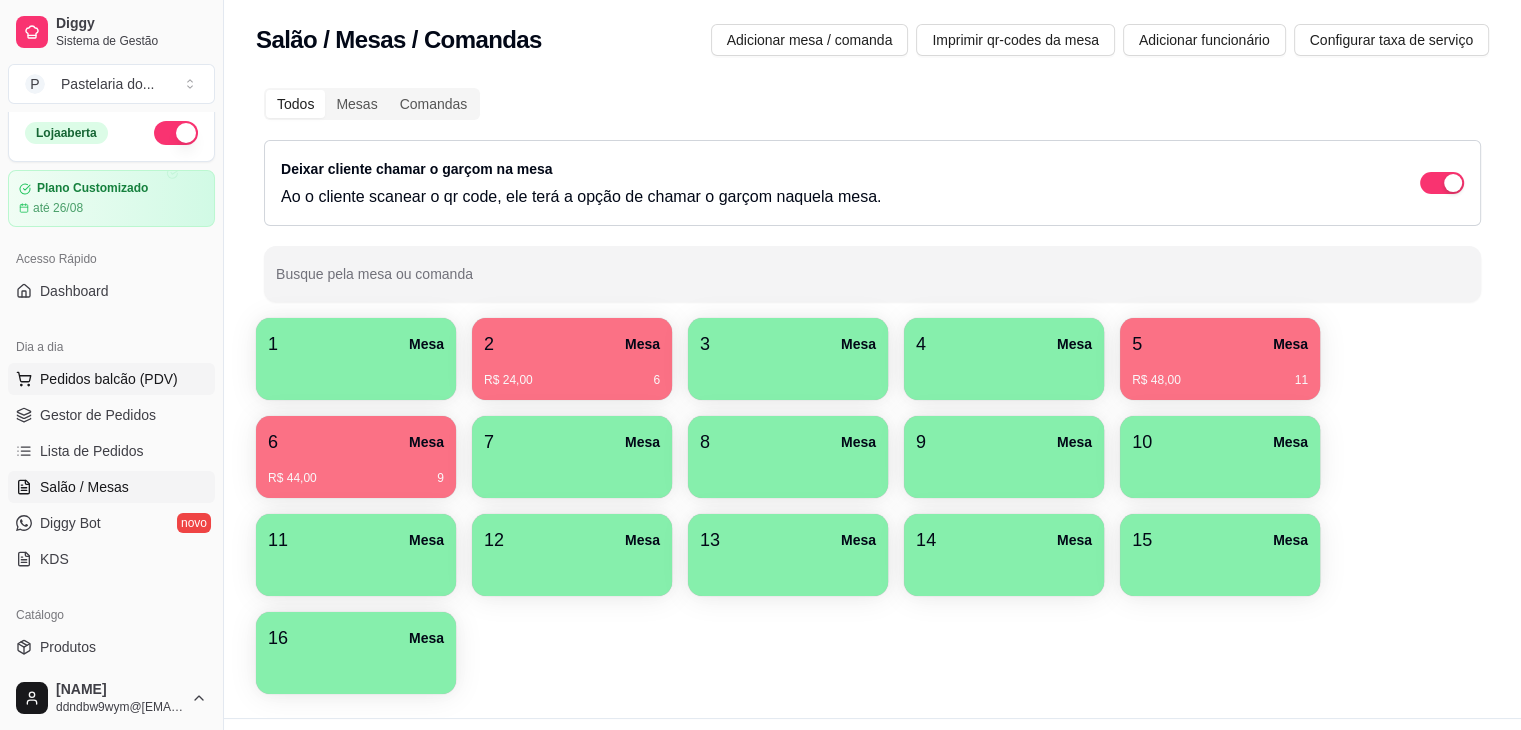 click on "Pedidos balcão (PDV)" at bounding box center (109, 379) 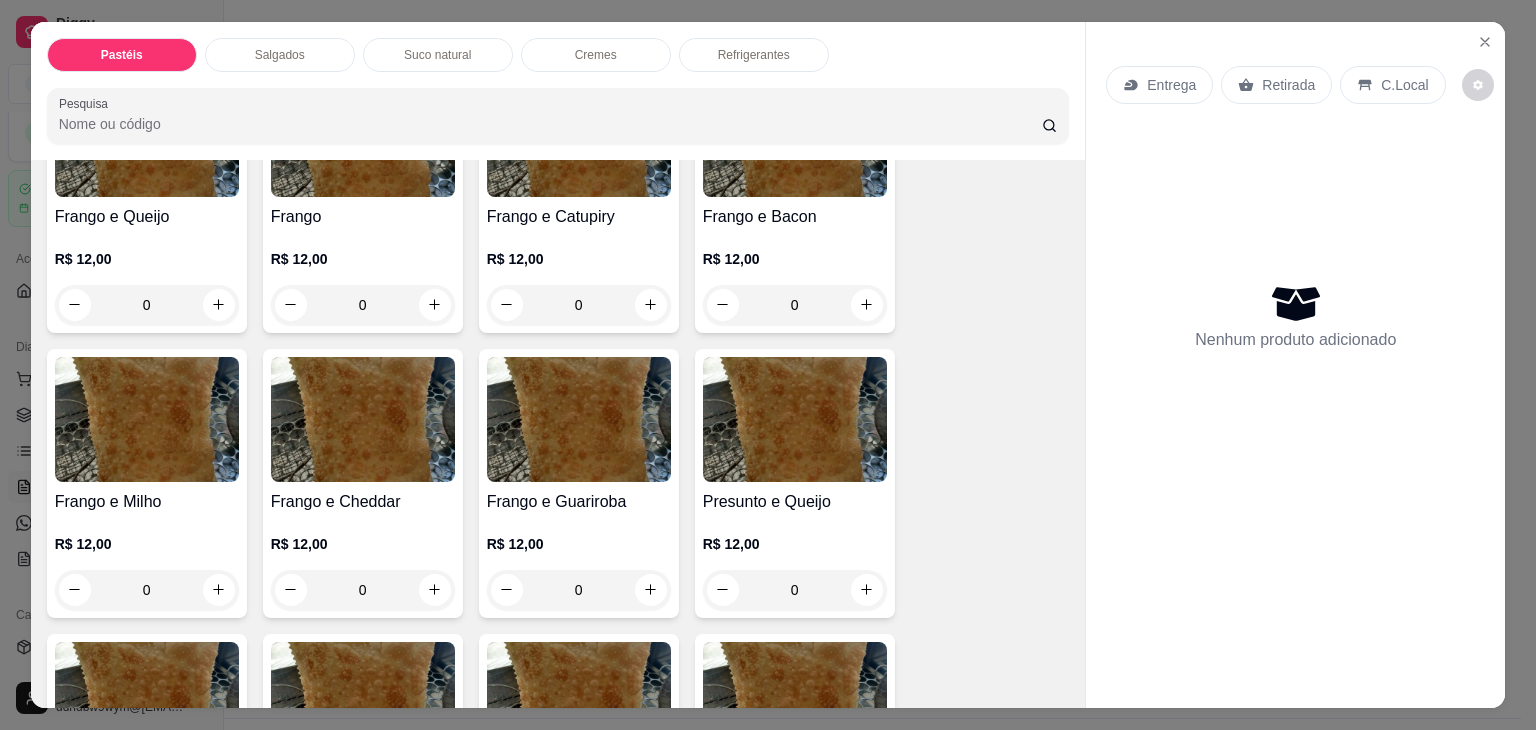 scroll, scrollTop: 800, scrollLeft: 0, axis: vertical 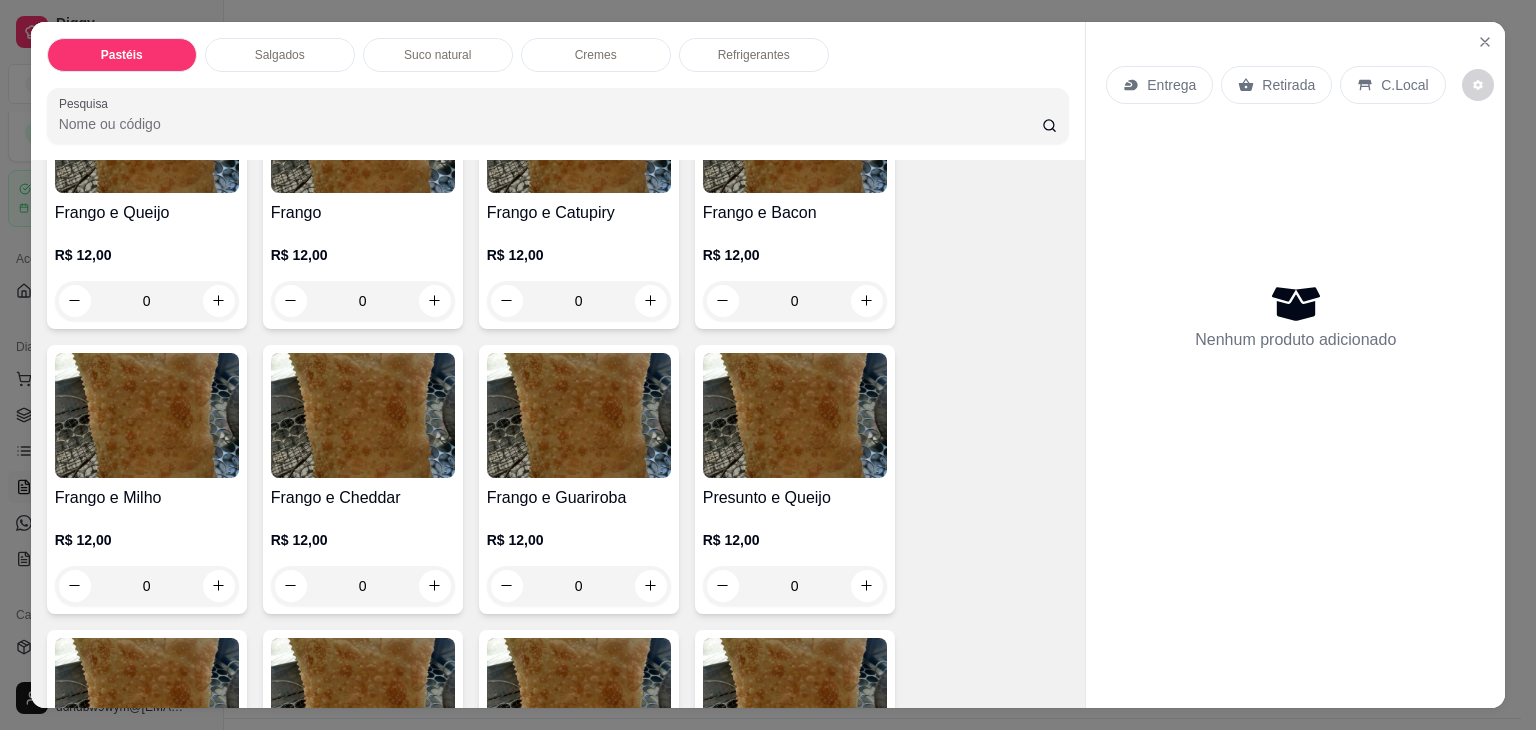 click on "Frango e Catupiry R$ 12,00 0" at bounding box center (579, 194) 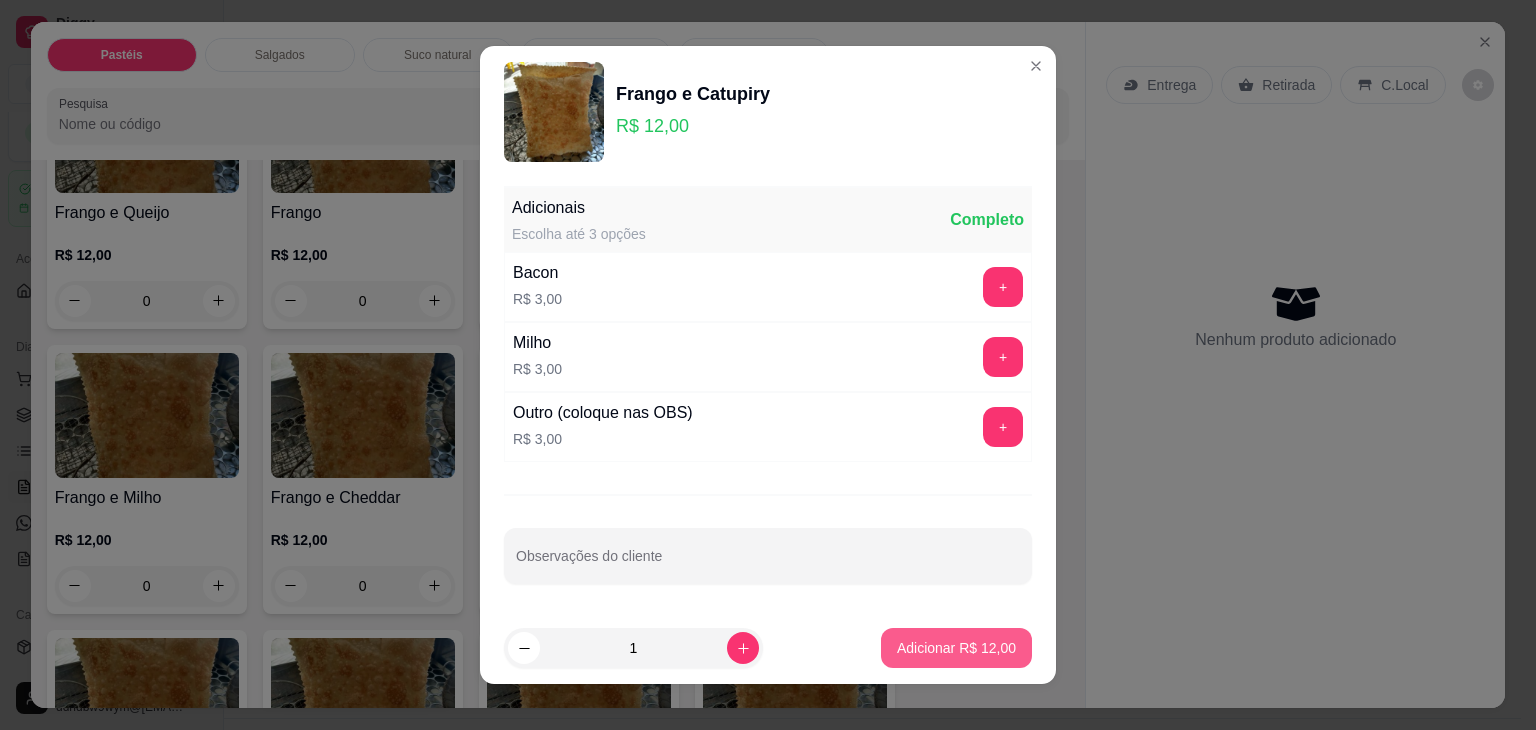 click on "Adicionar   R$ 12,00" at bounding box center [956, 648] 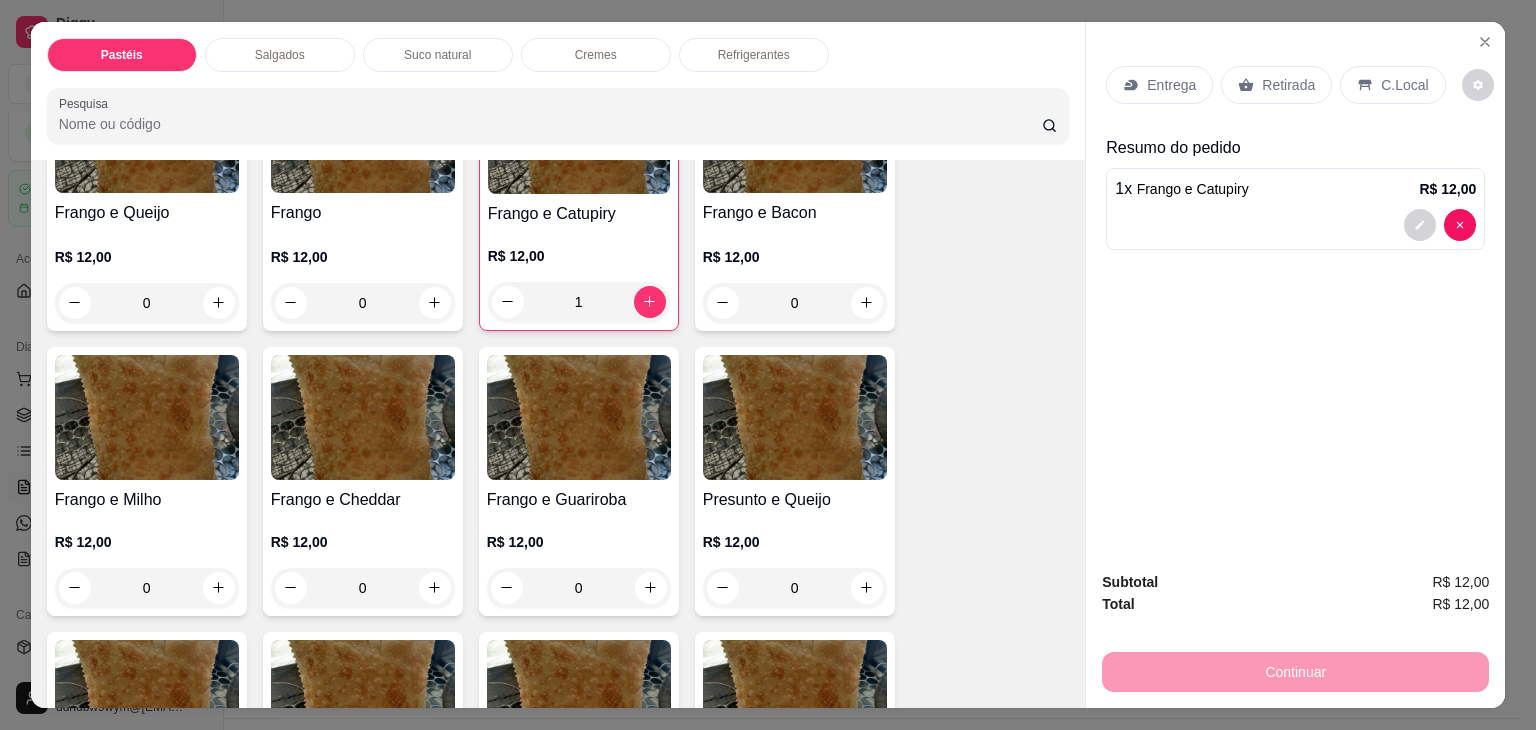 click on "Refrigerantes" at bounding box center [754, 55] 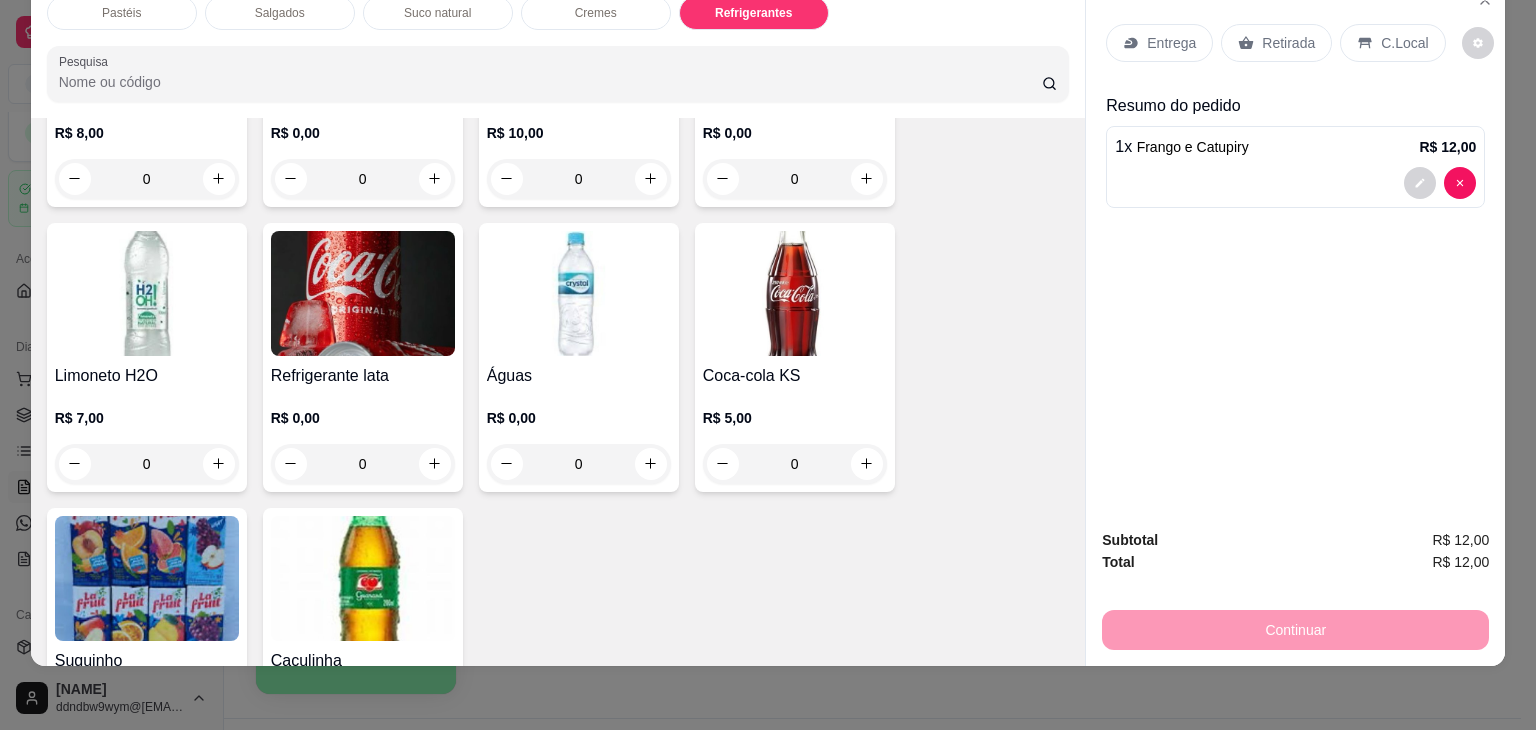 scroll, scrollTop: 5422, scrollLeft: 0, axis: vertical 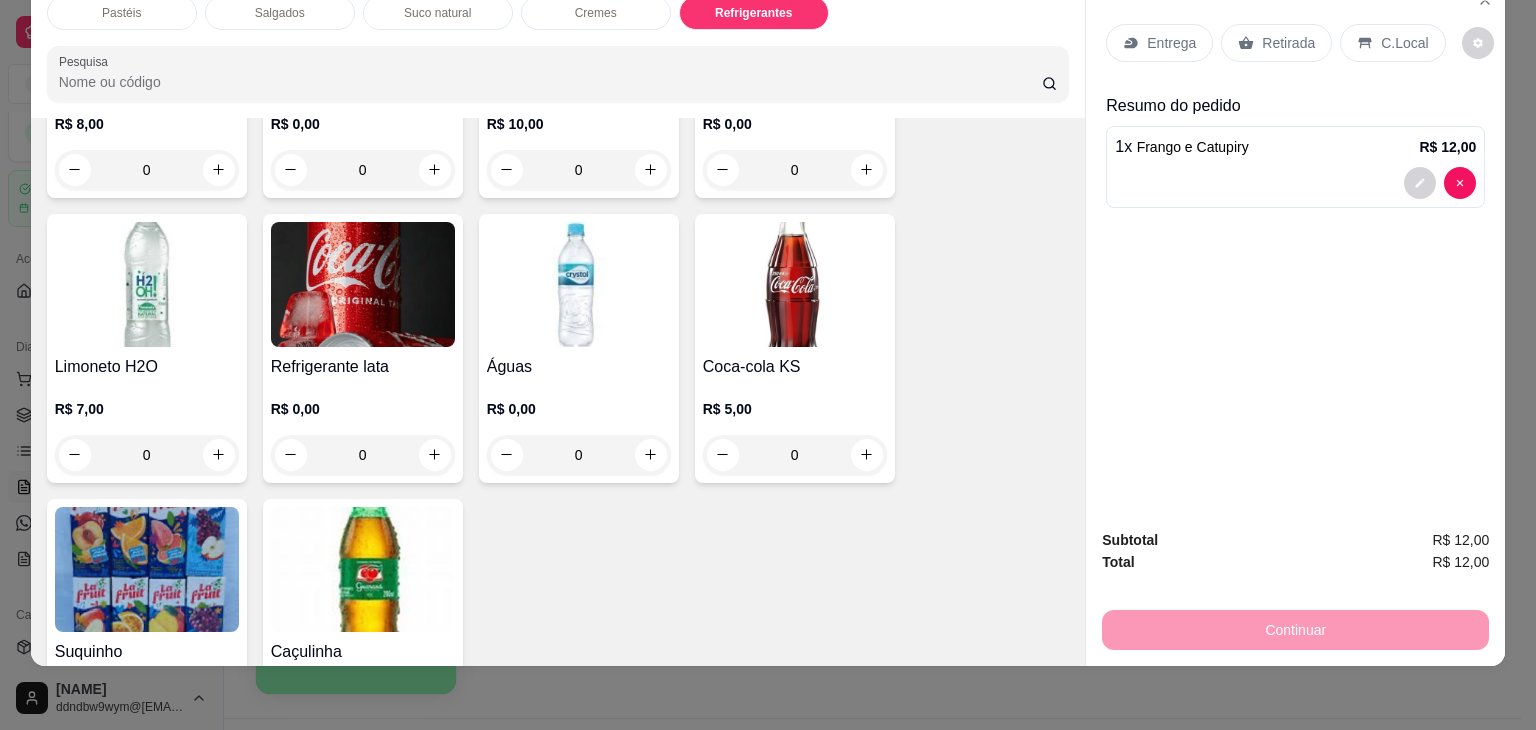 click on "Refrigerante lata   R$ 0,00 0" at bounding box center (363, 348) 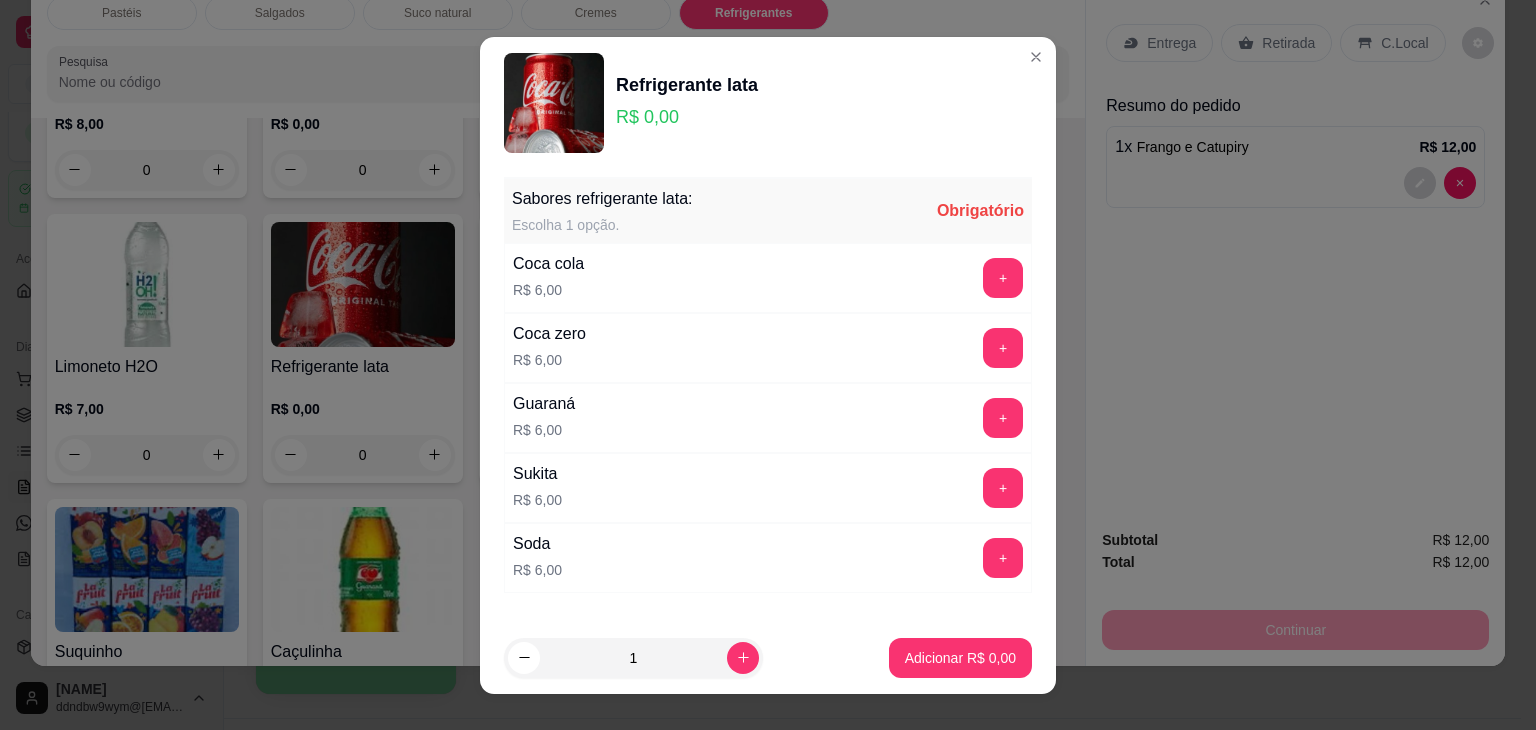 click on "Coca cola R$ 6,00 +" at bounding box center [768, 278] 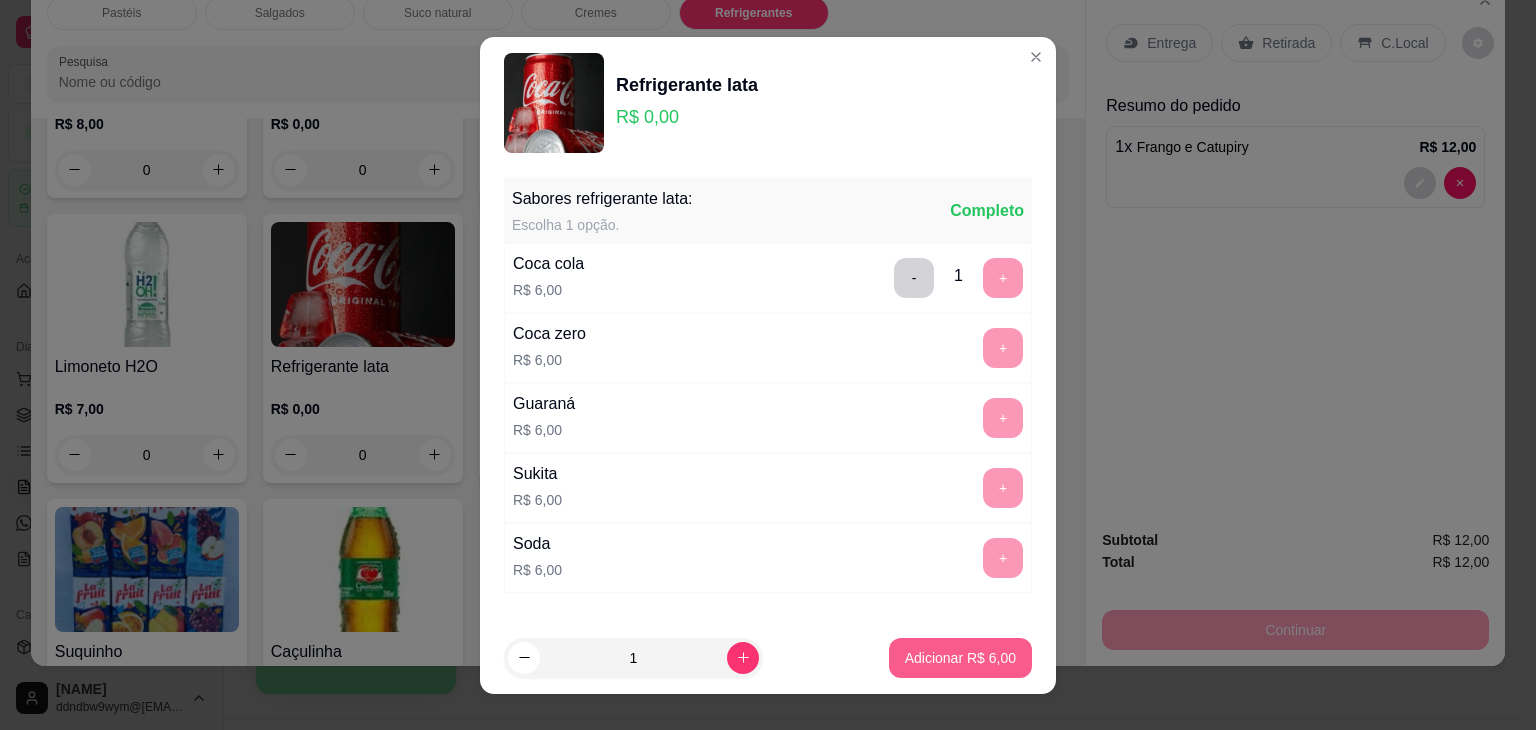 click on "Adicionar   R$ 6,00" at bounding box center (960, 658) 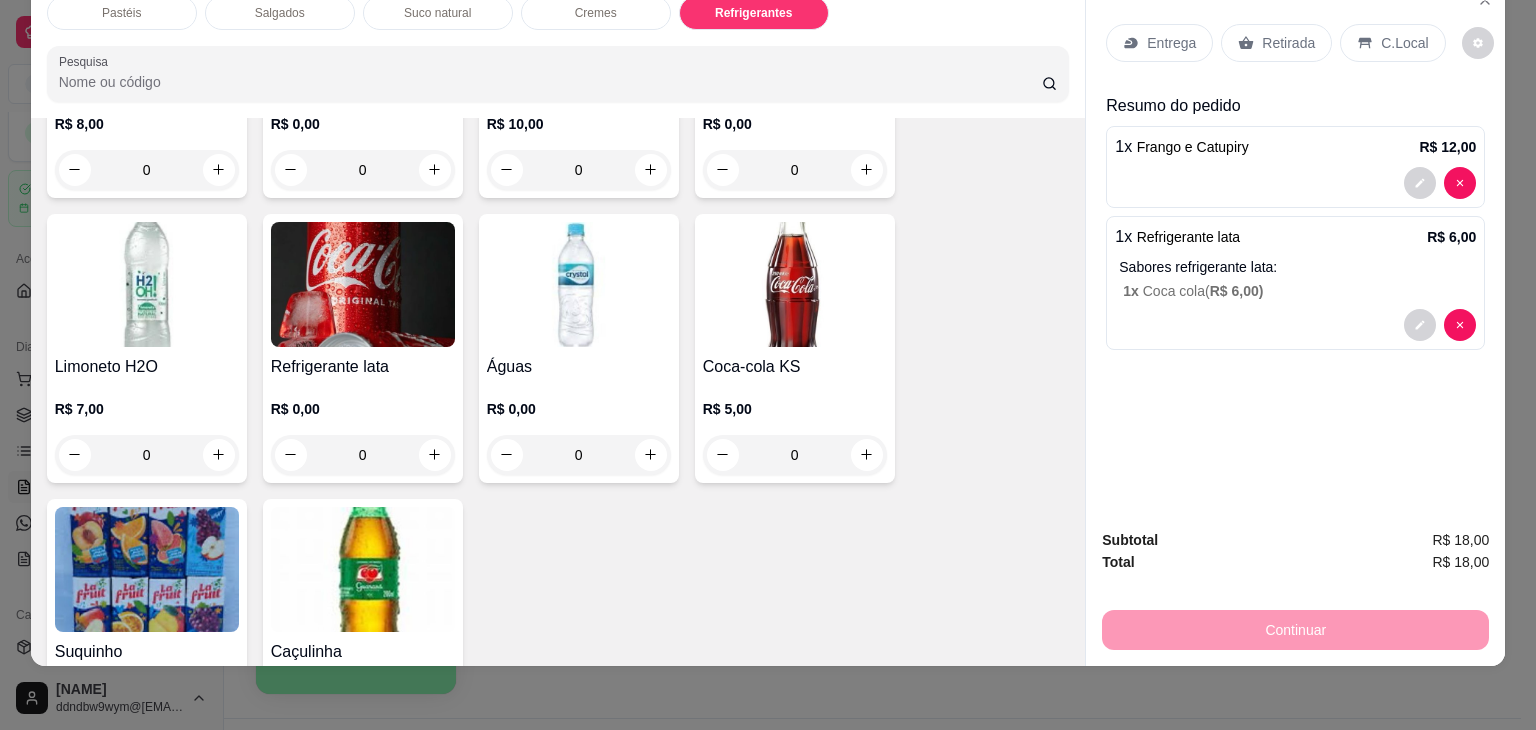 click on "Retirada" at bounding box center [1288, 43] 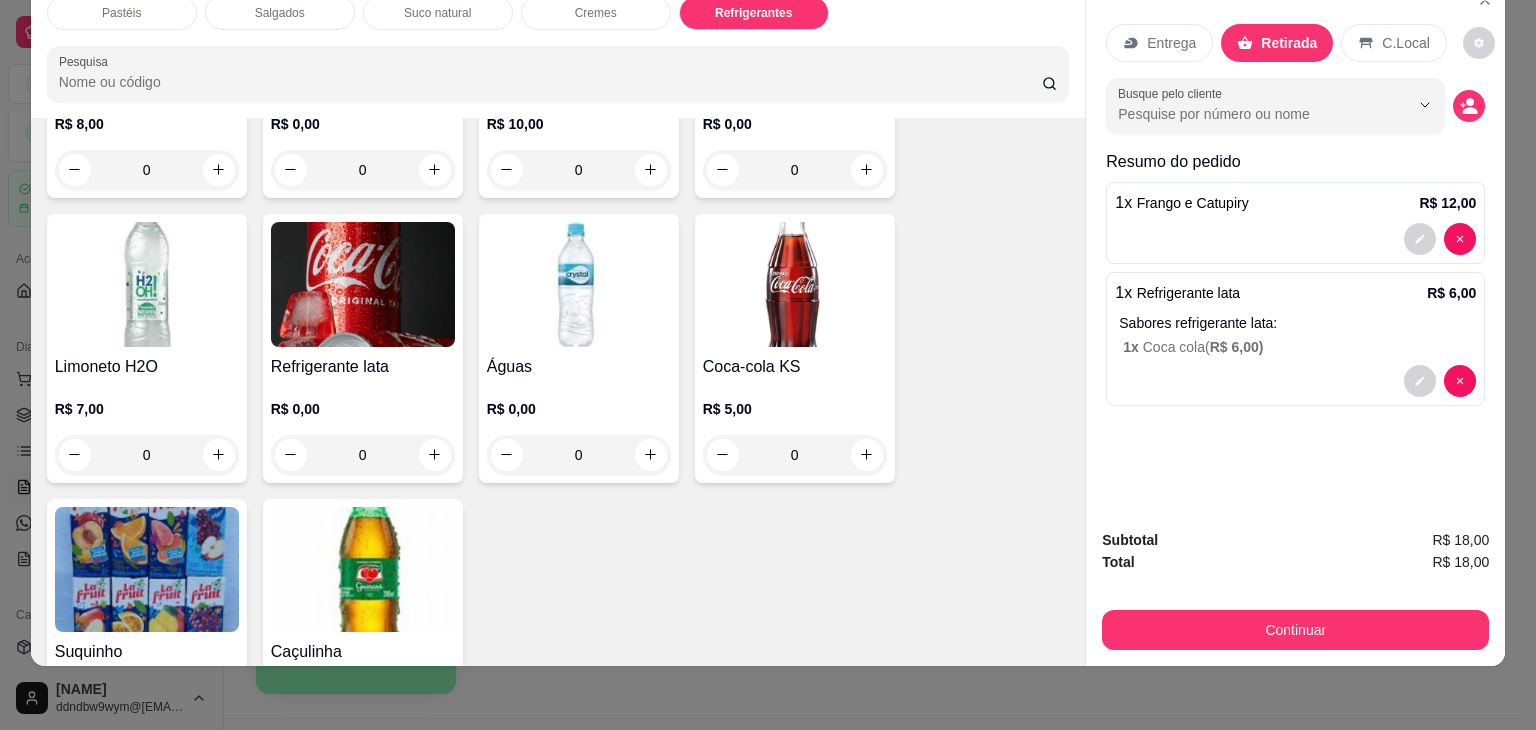 click on "Subtotal R$ 18,00 Total R$ 18,00 Continuar" at bounding box center [1295, 589] 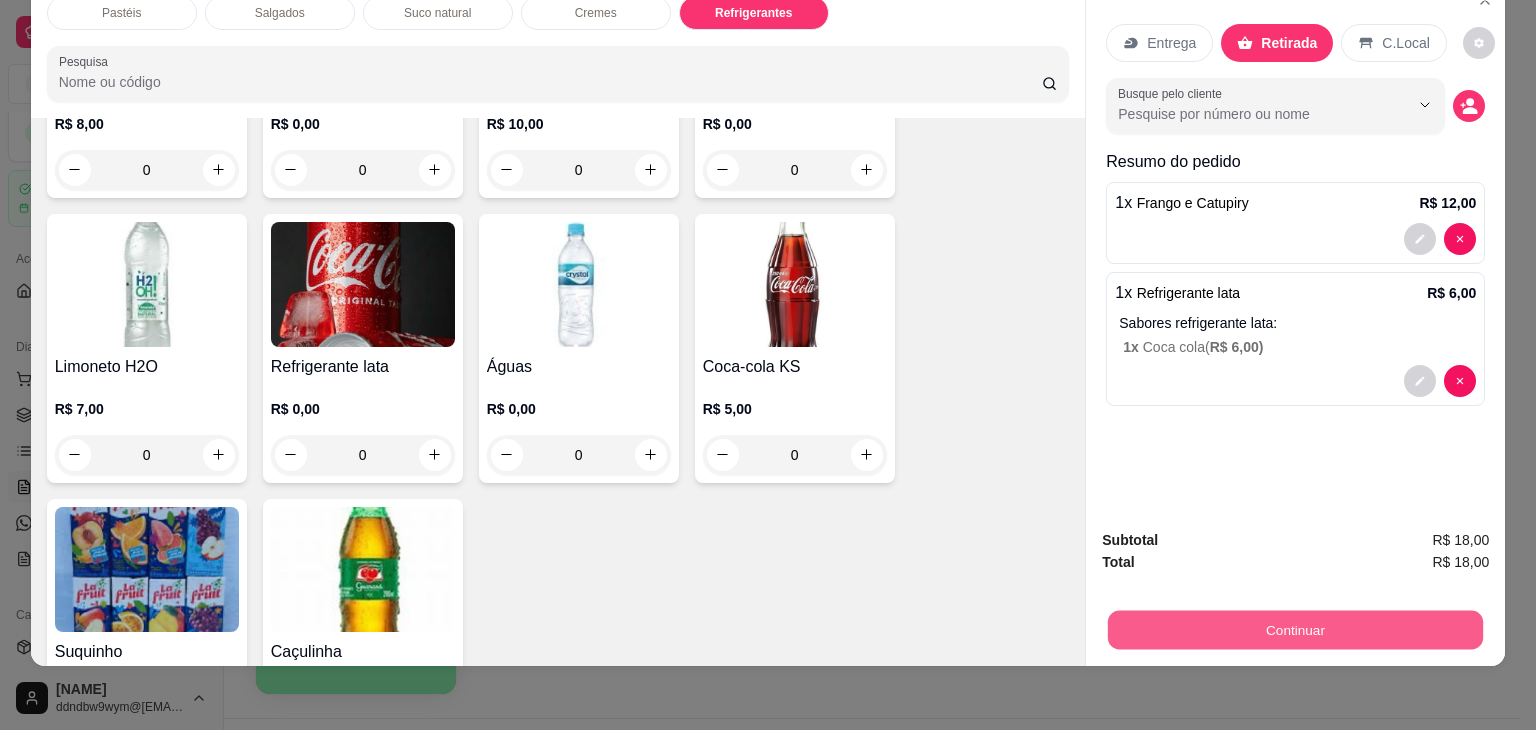 click on "Continuar" at bounding box center [1295, 630] 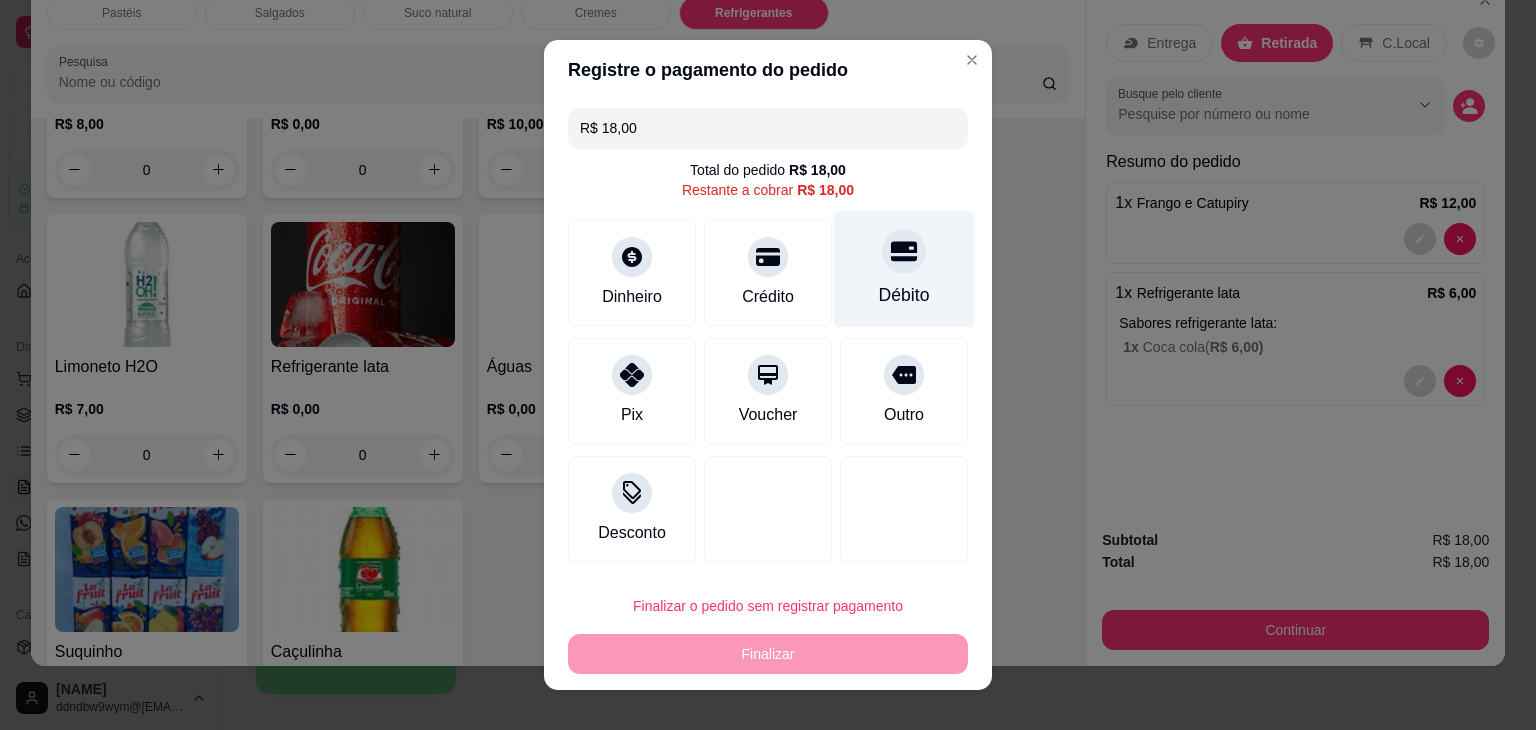 click on "Débito" at bounding box center [904, 295] 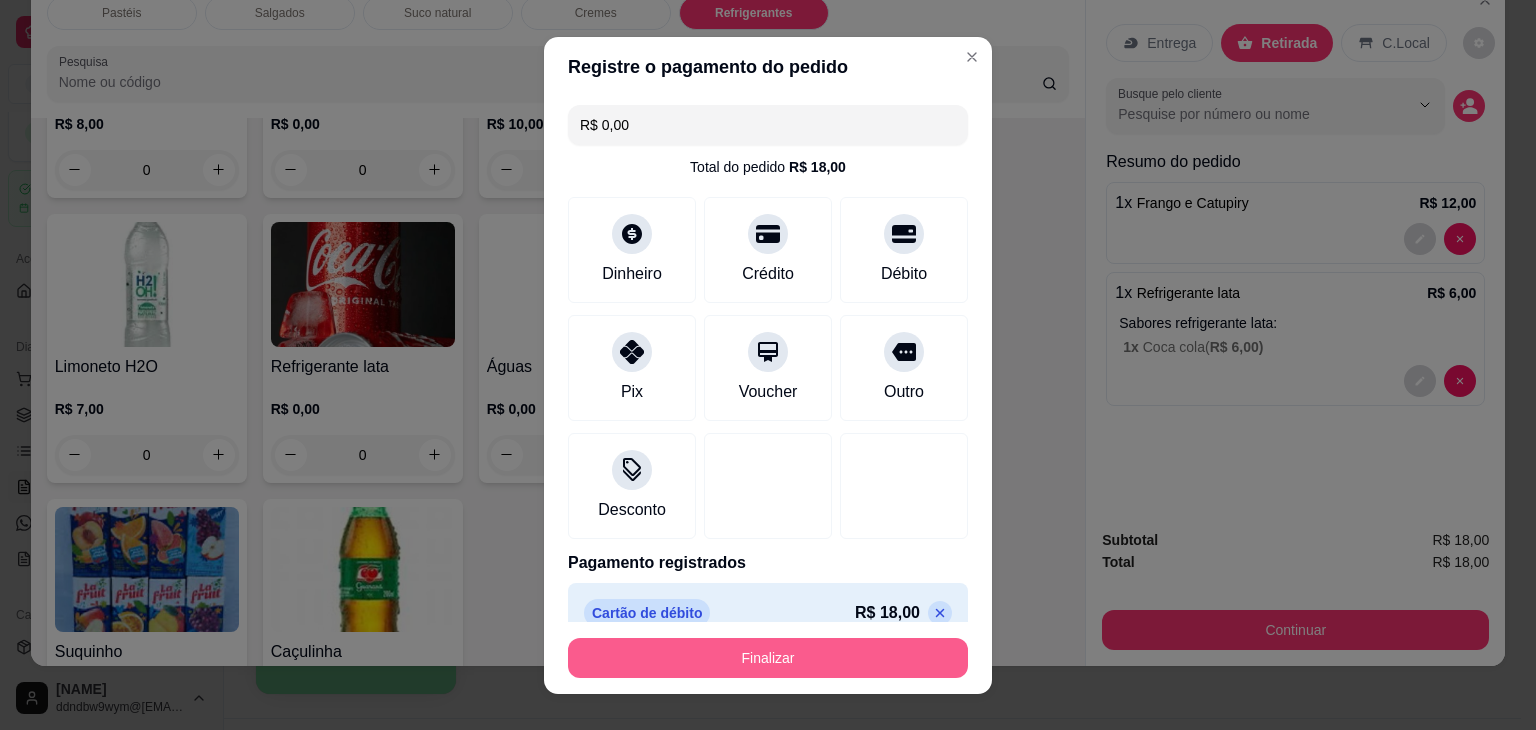 click on "Finalizar" at bounding box center [768, 658] 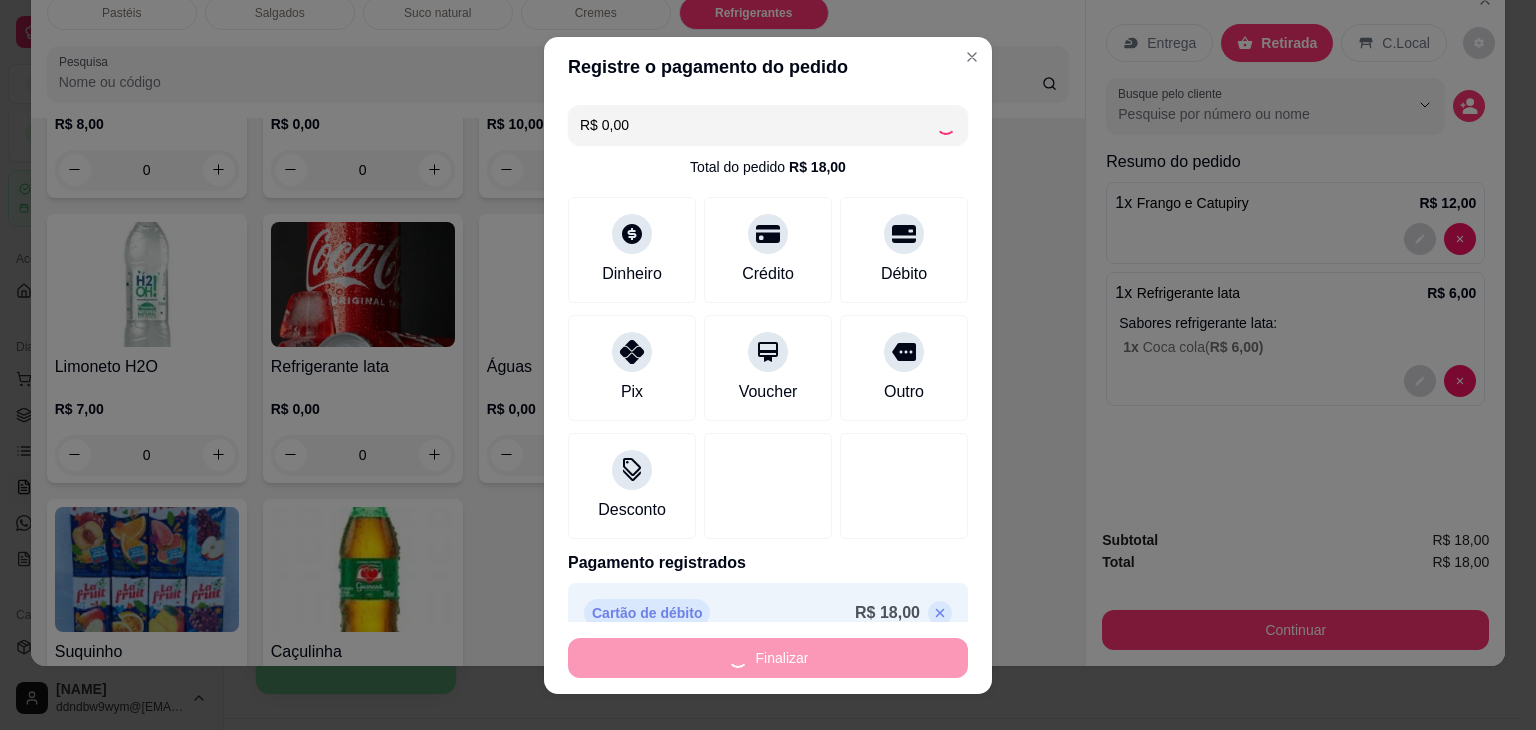 type on "0" 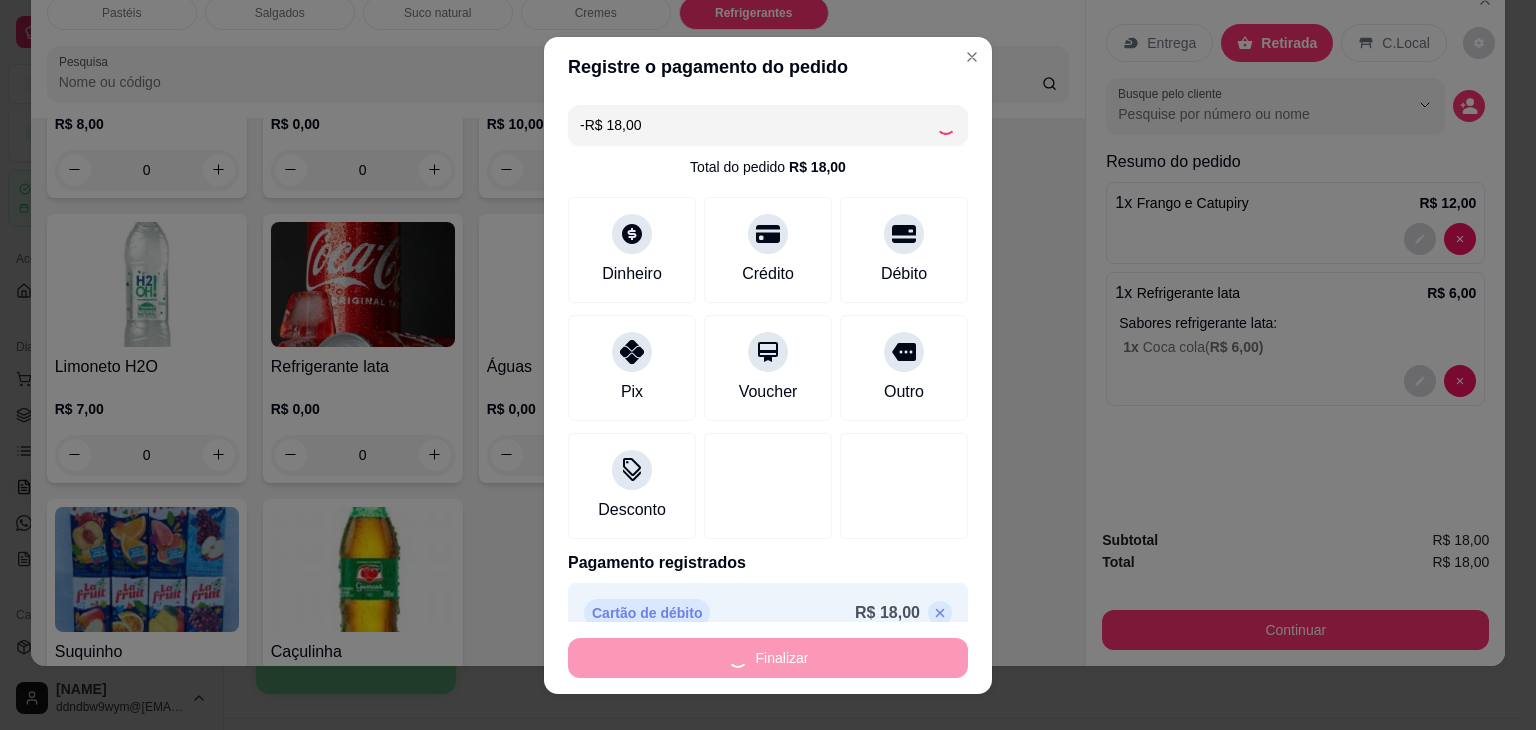 scroll, scrollTop: 5420, scrollLeft: 0, axis: vertical 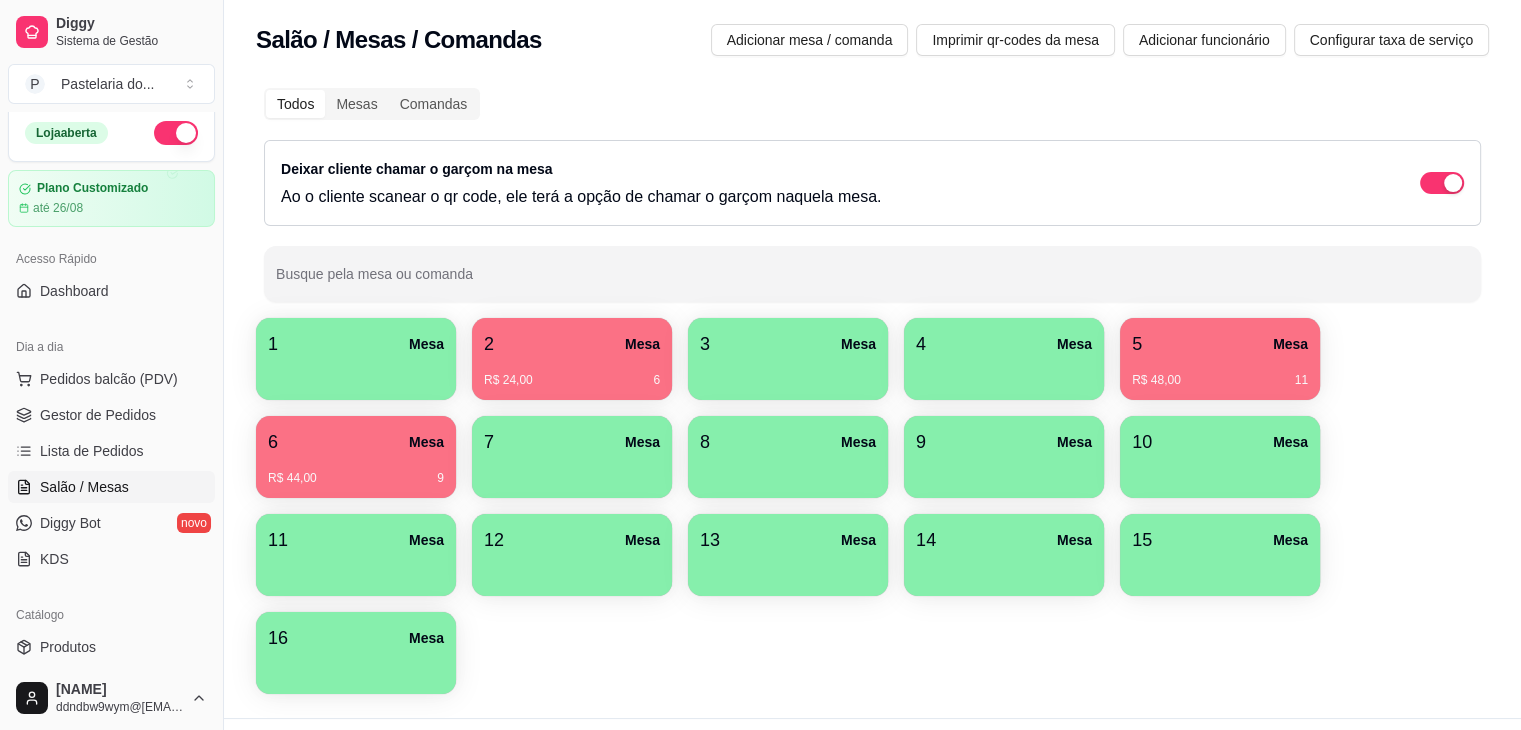 click on "5 Mesa" at bounding box center (1220, 344) 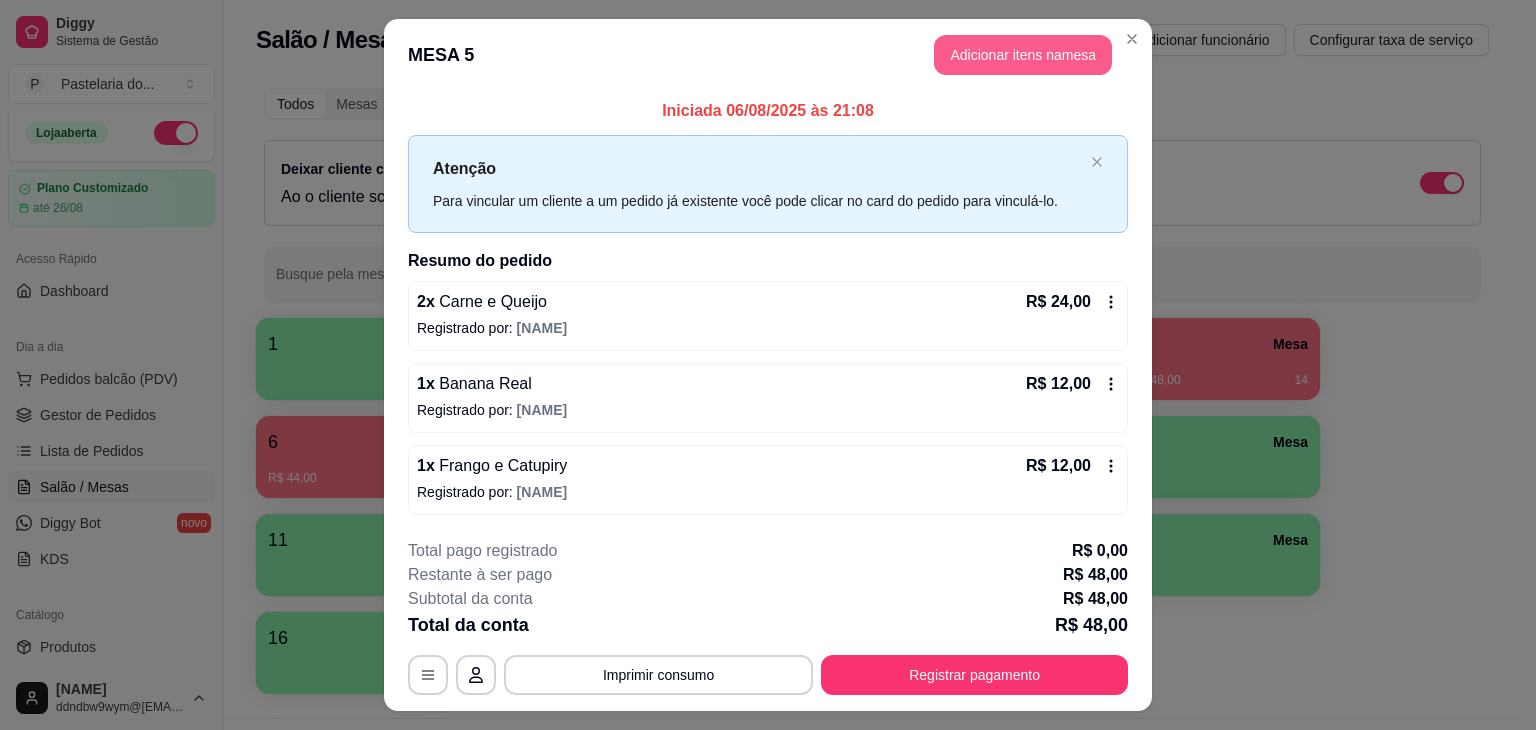click on "Adicionar itens na  mesa" at bounding box center [1023, 55] 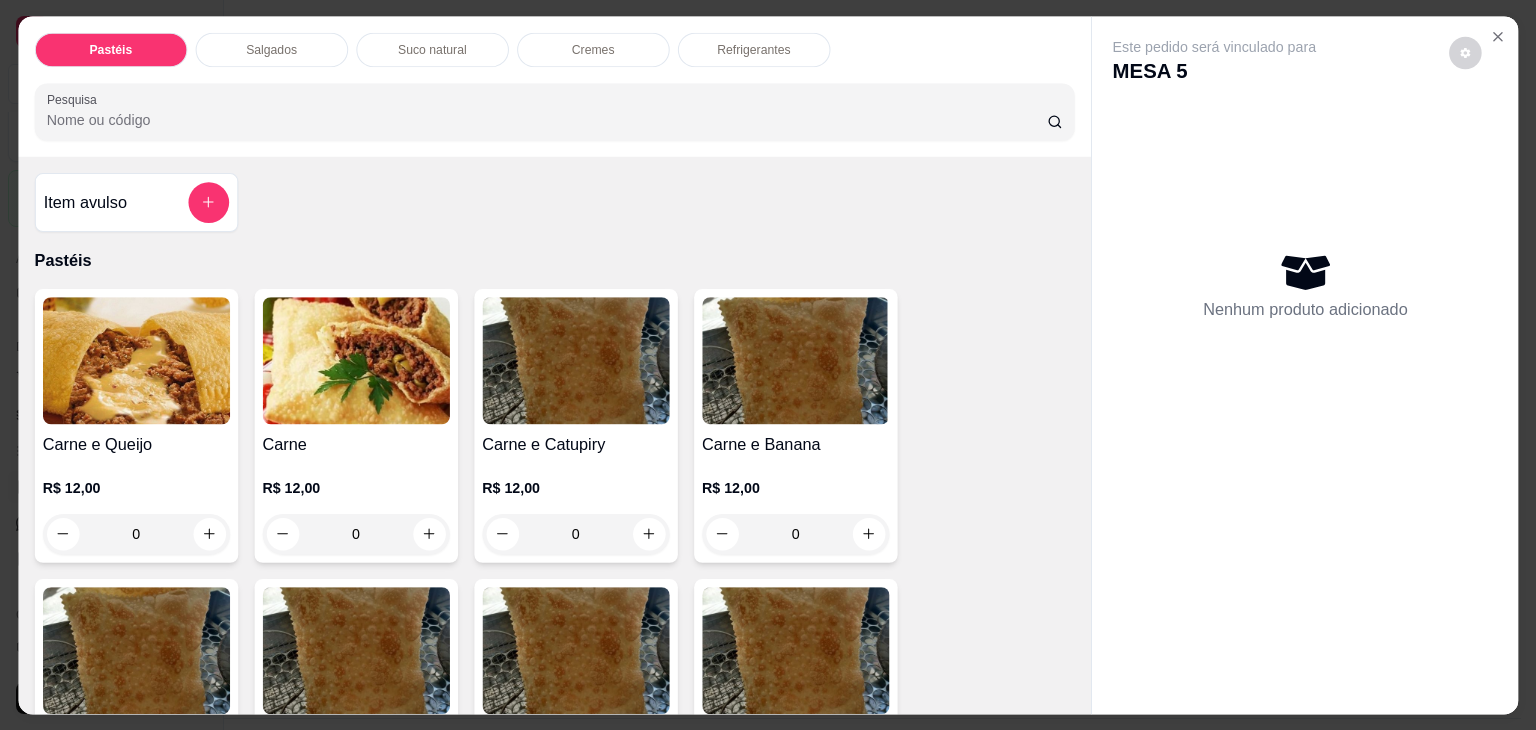 click on "Pastéis  Salgados  Suco natural Cremes Refrigerantes" at bounding box center (554, 49) 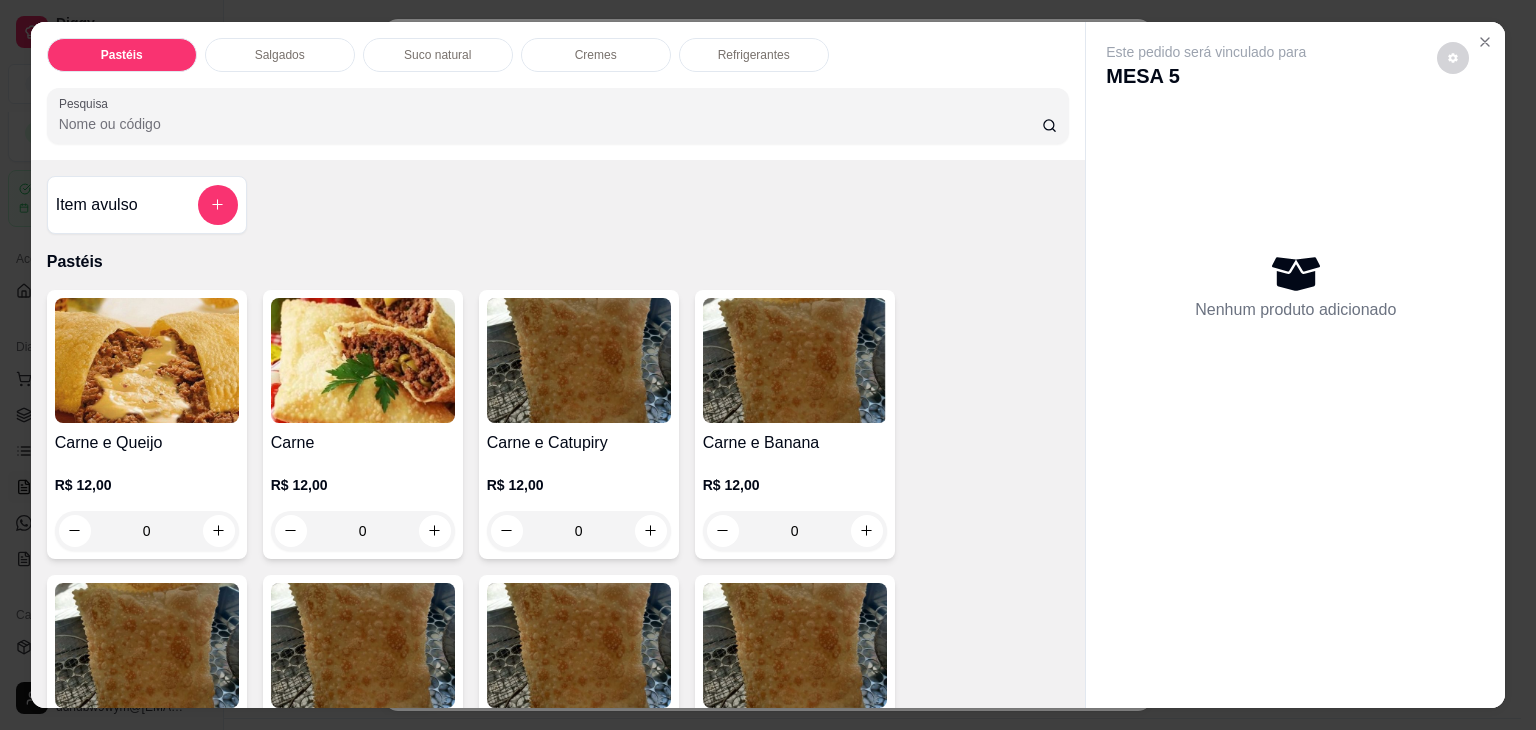 click at bounding box center [218, 205] 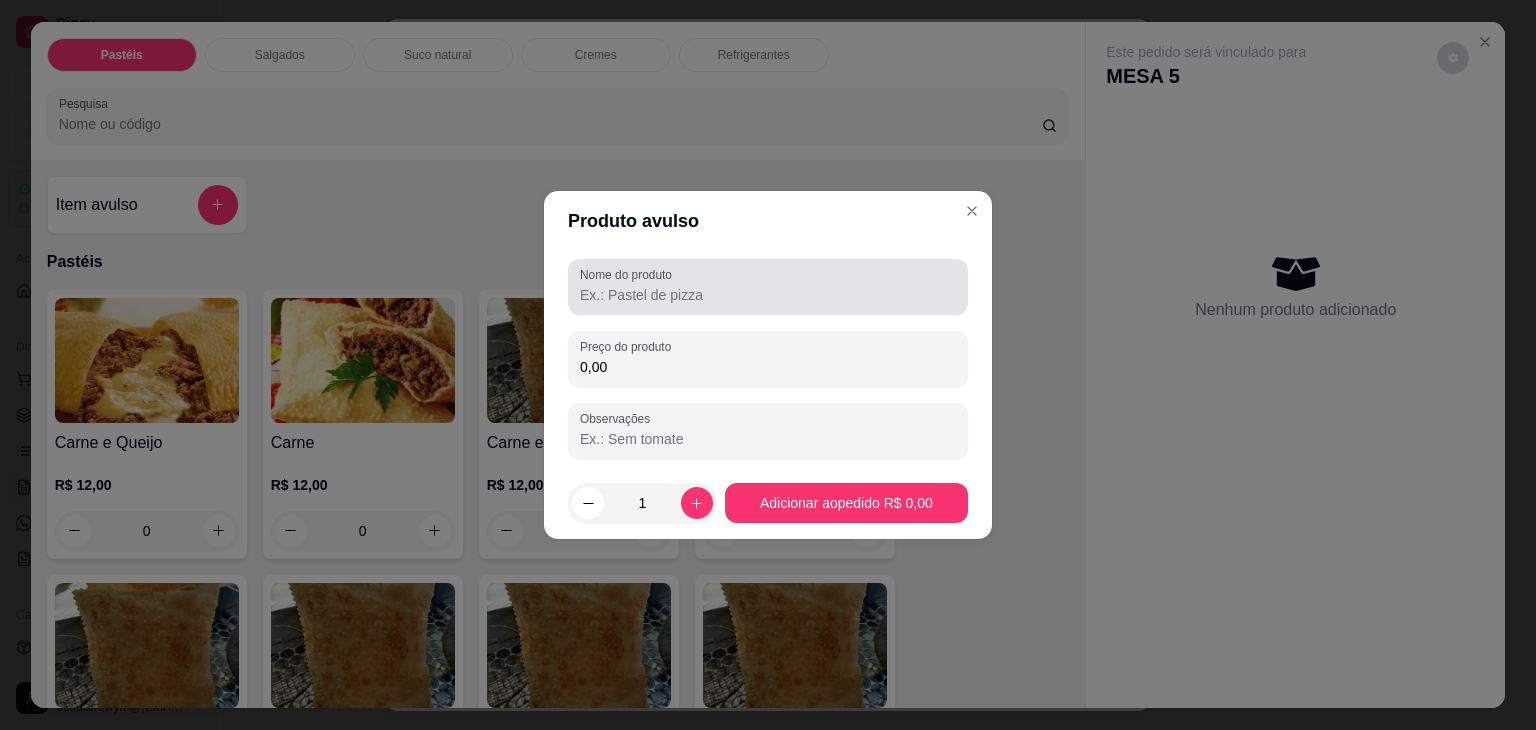 click on "Nome do produto" at bounding box center [768, 295] 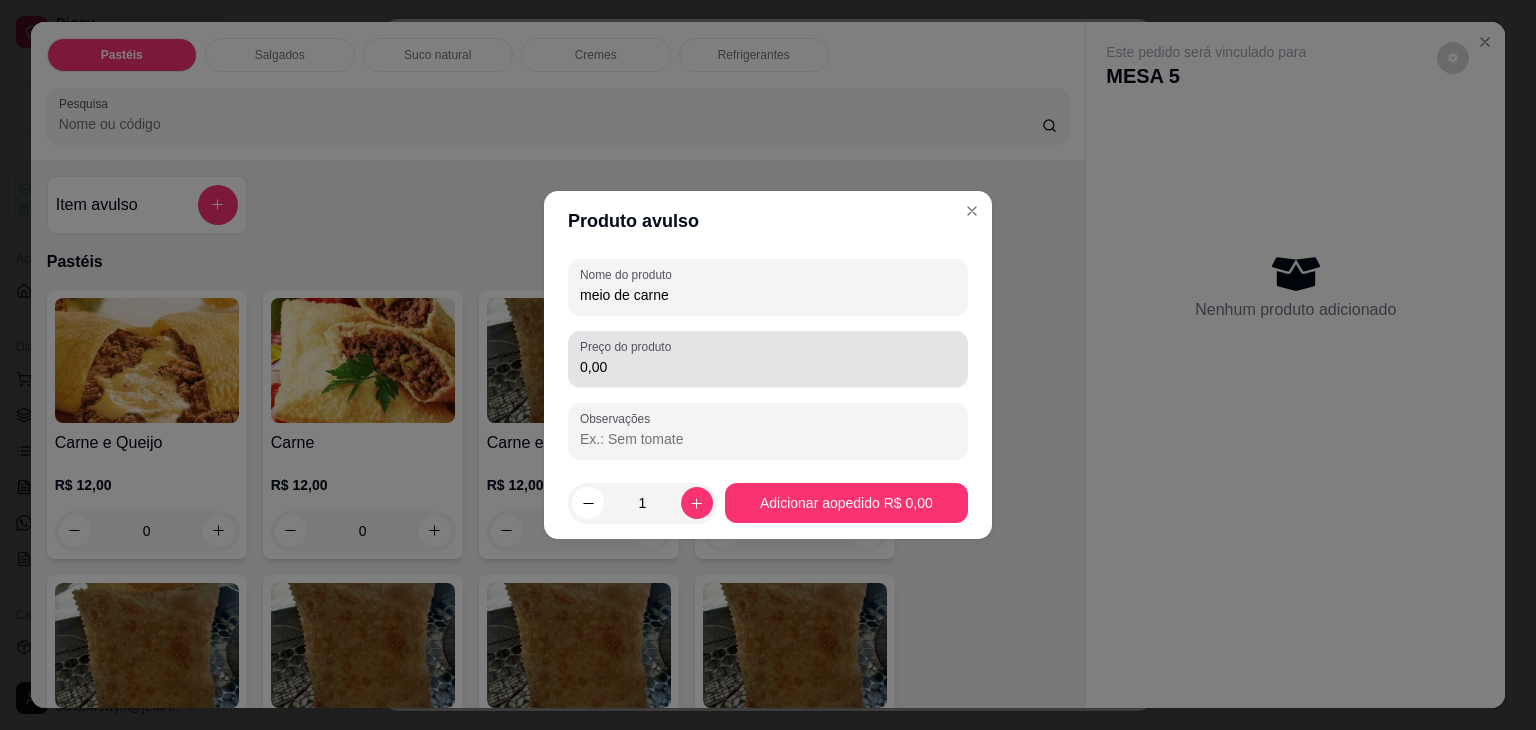 type on "meio de carne" 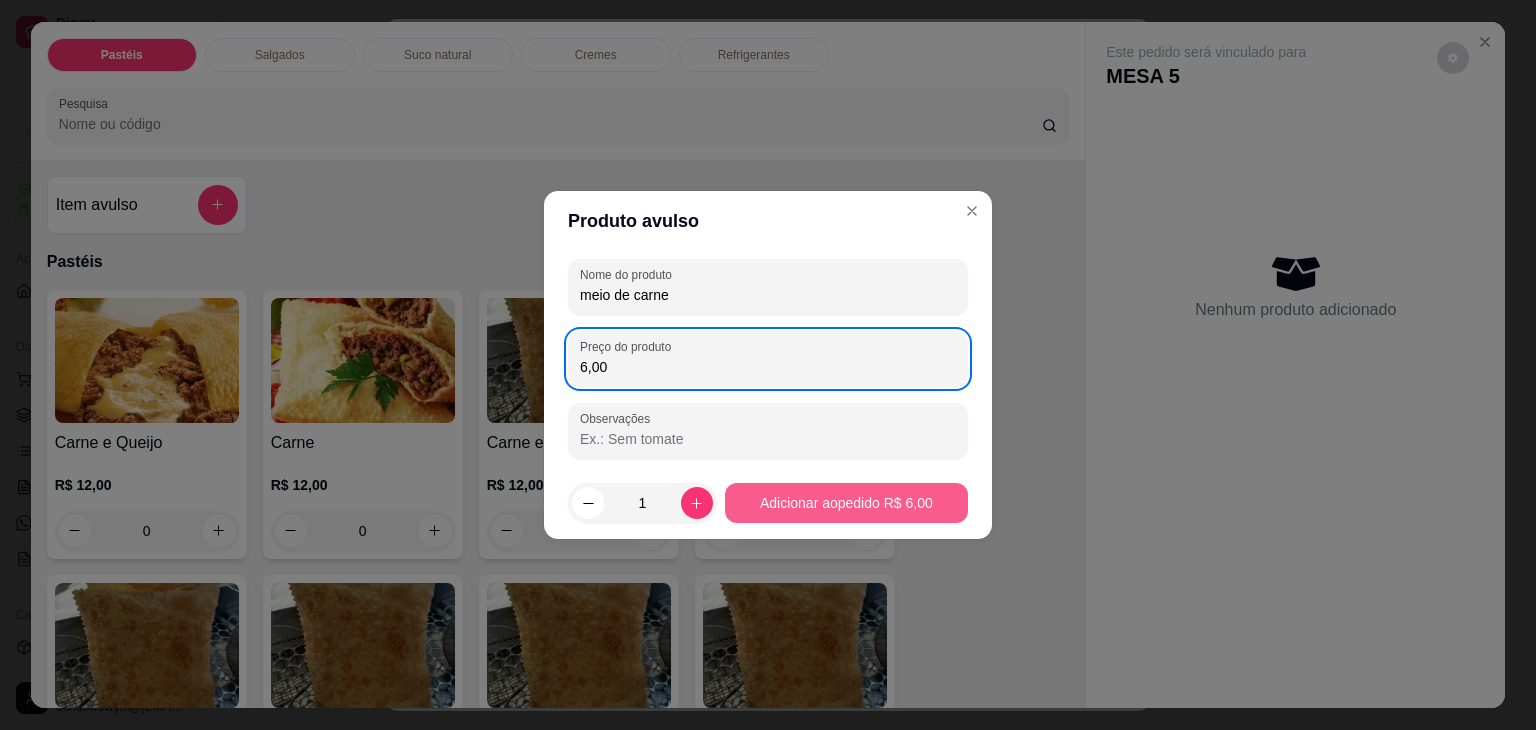 type on "6,00" 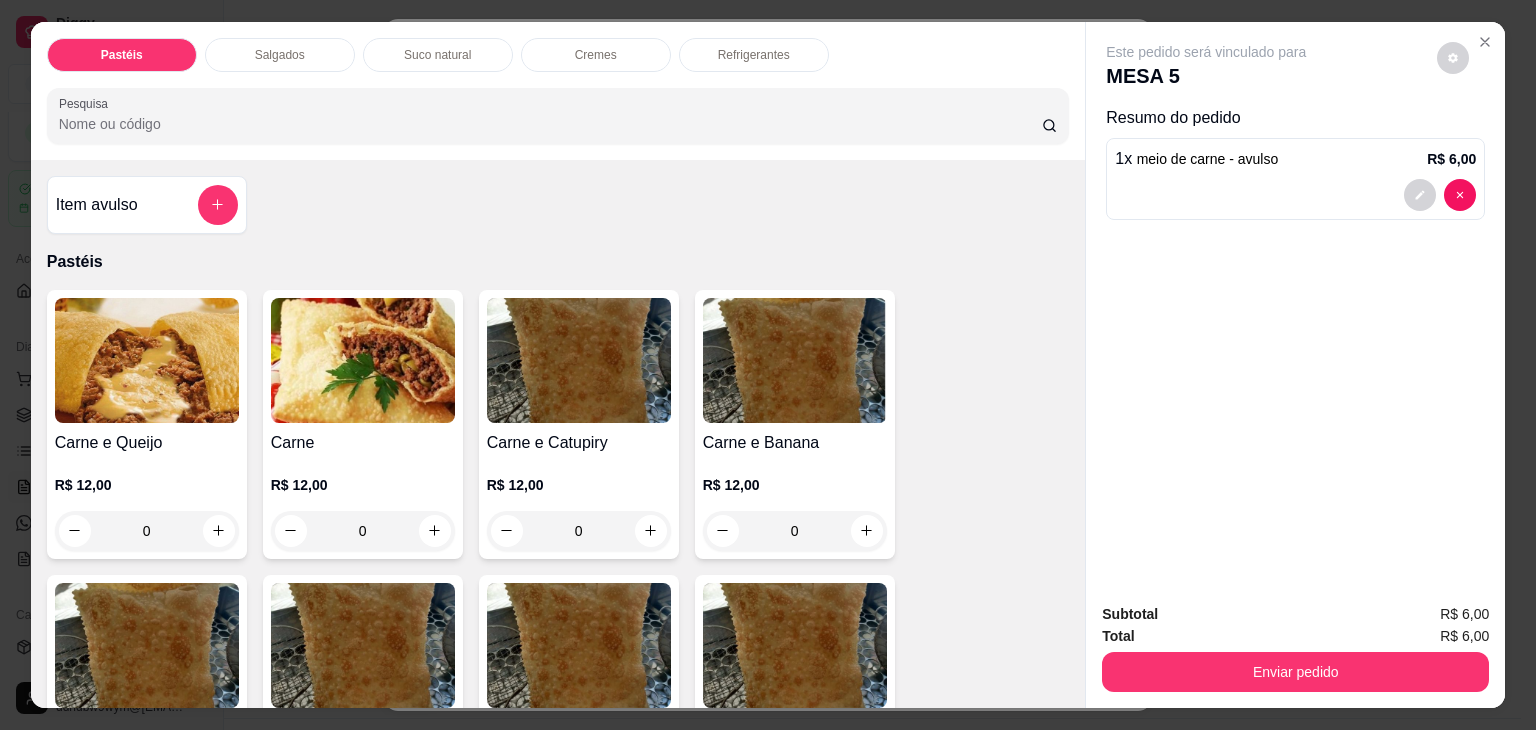 click on "Total R$ 6,00" at bounding box center [1295, 636] 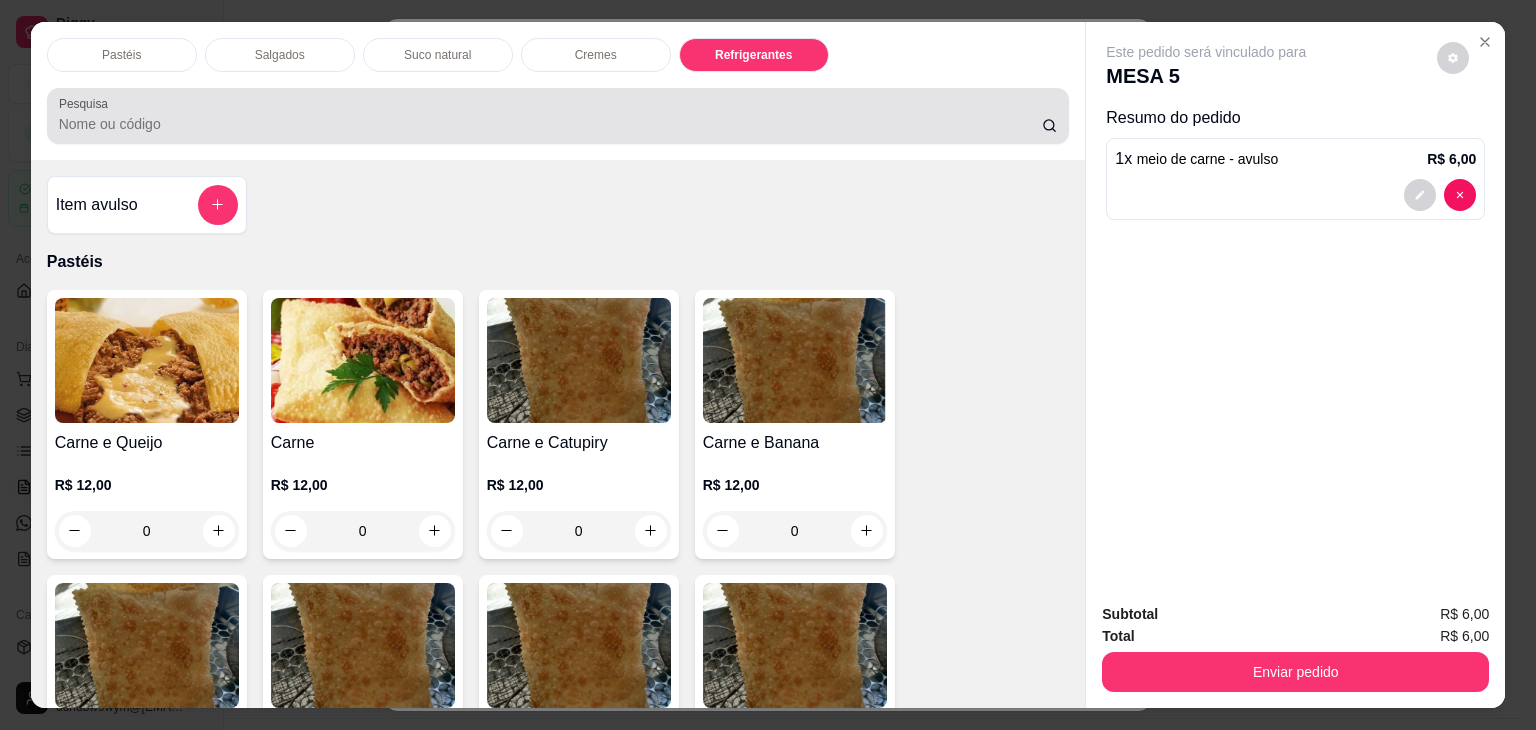 scroll, scrollTop: 4620, scrollLeft: 0, axis: vertical 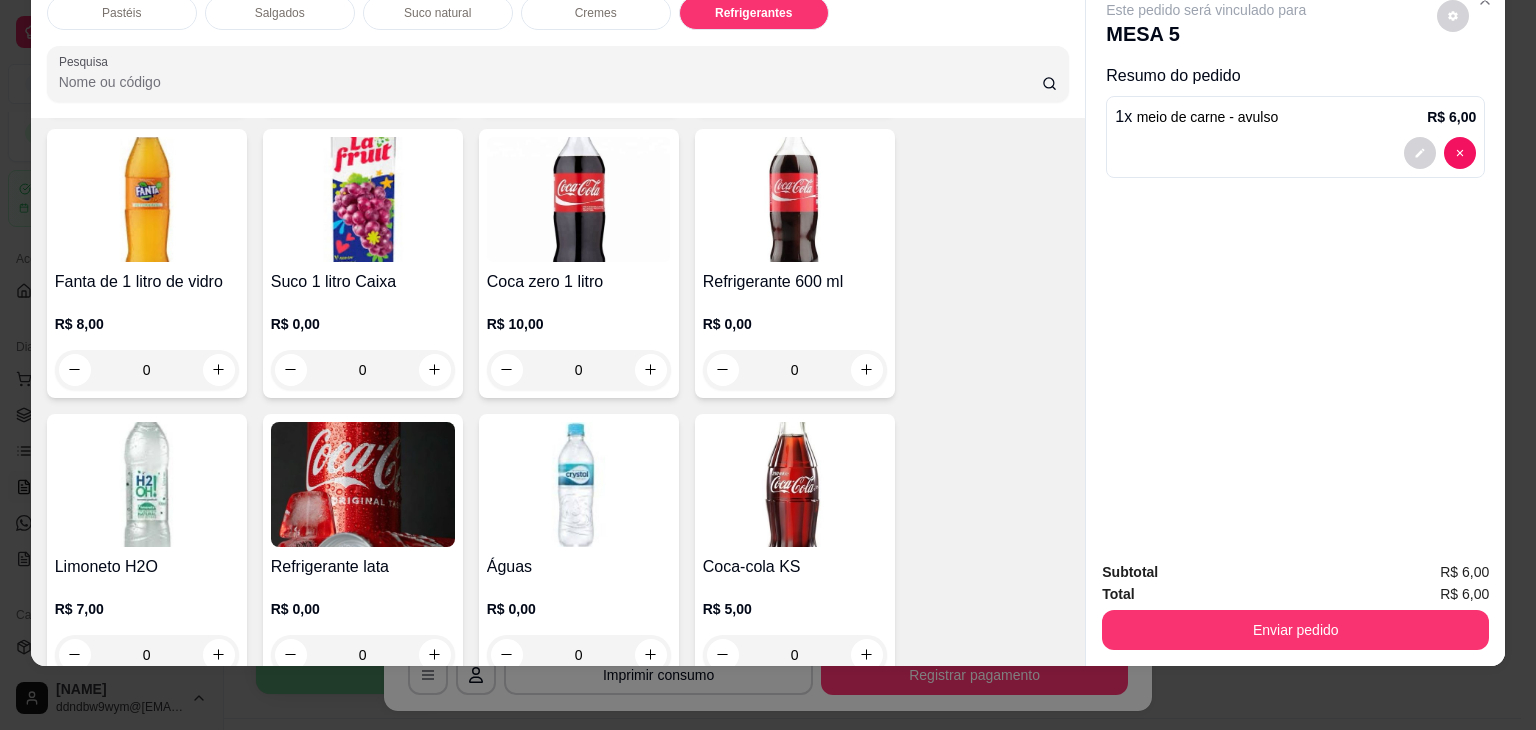 click at bounding box center (795, 484) 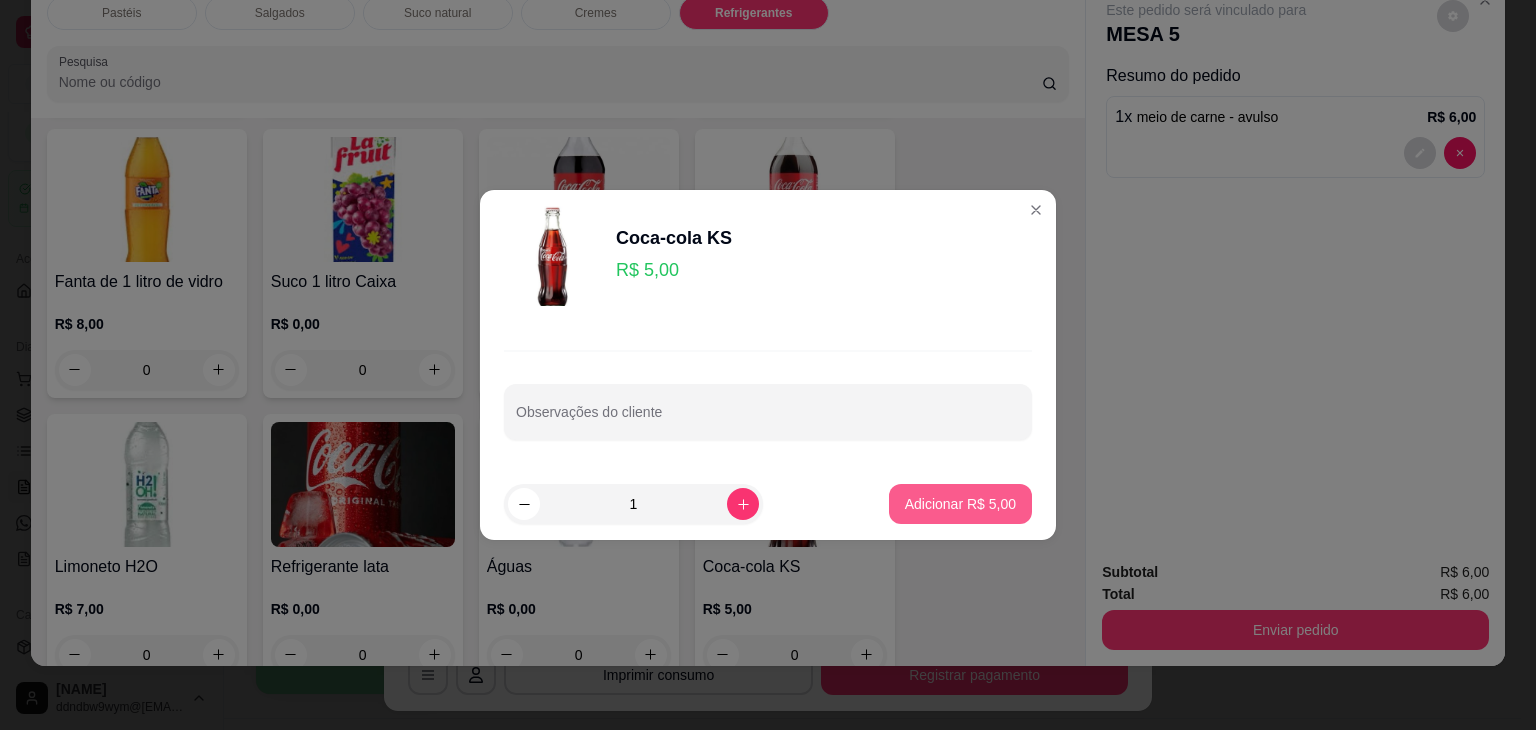 click on "Adicionar   R$ 5,00" at bounding box center [960, 504] 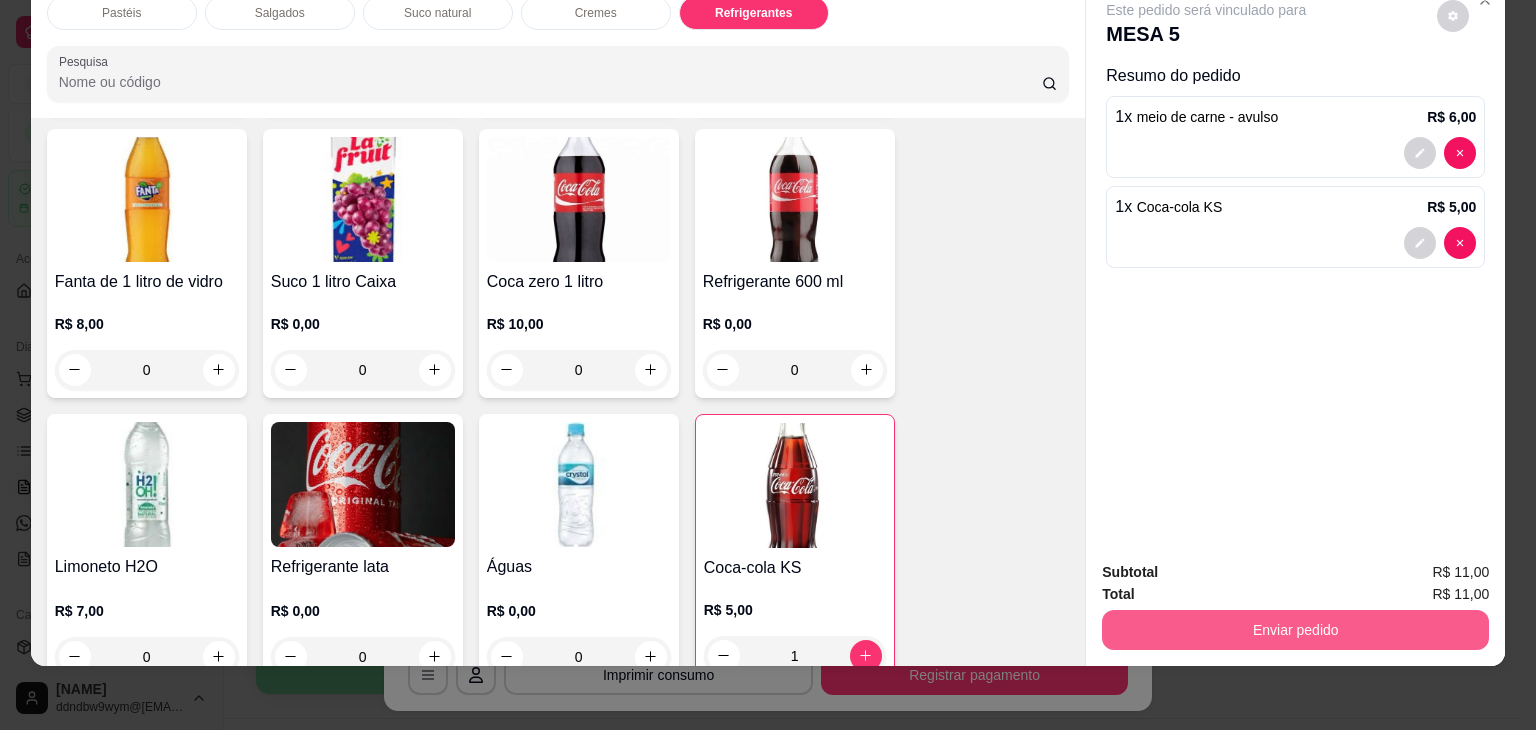 click on "Enviar pedido" at bounding box center [1295, 630] 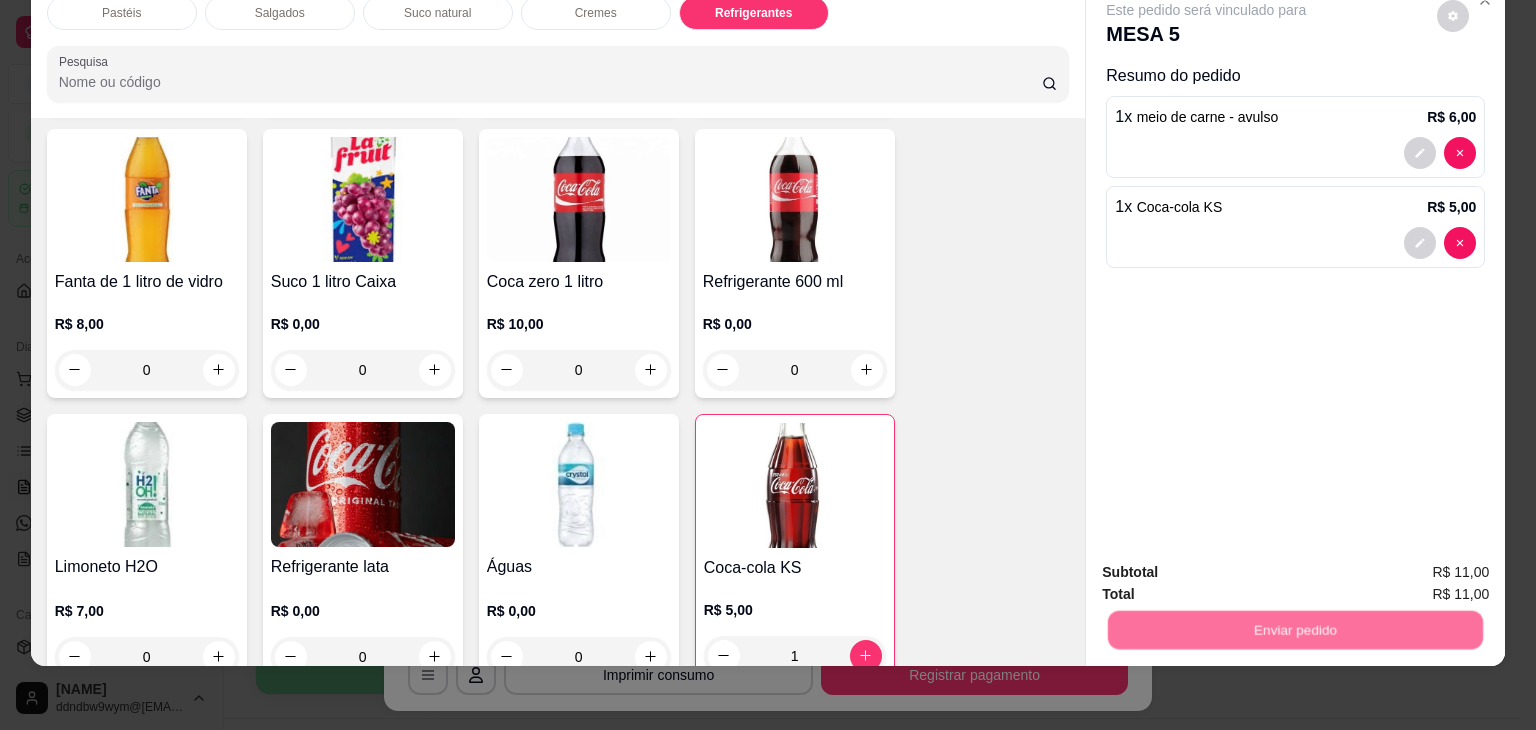 click on "Não registrar e enviar pedido" at bounding box center [1229, 565] 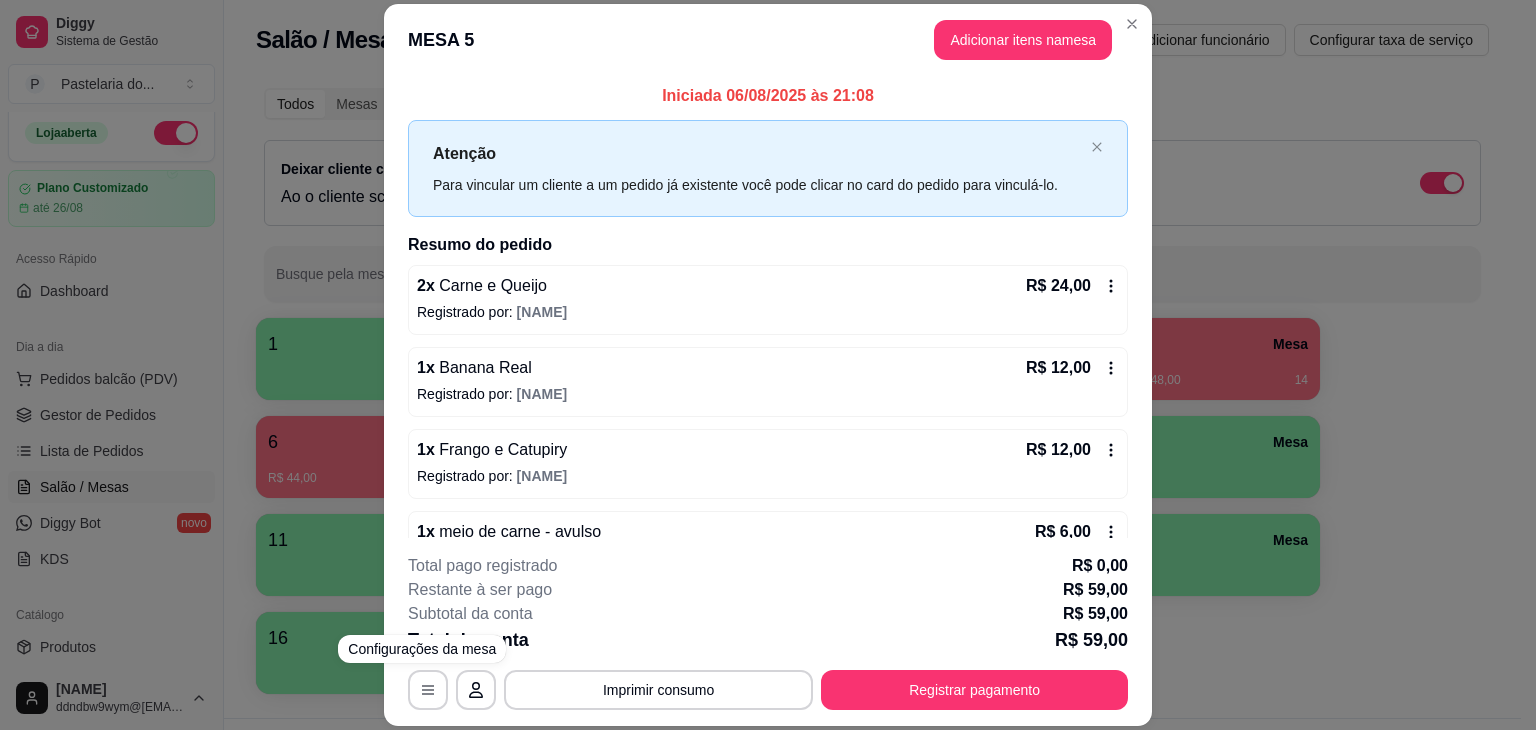 click on "**********" at bounding box center (768, 365) 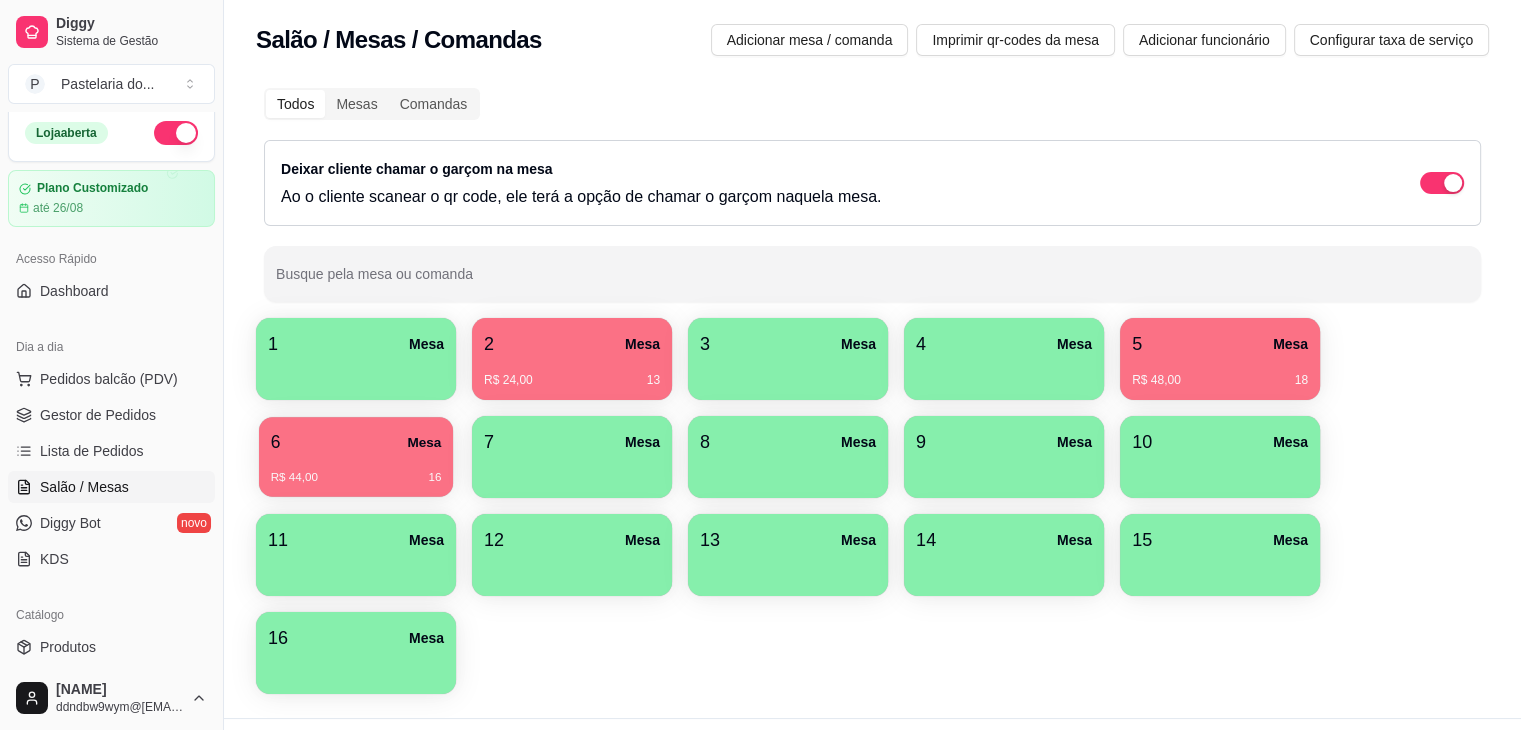 click on "R$ 44,00 16" at bounding box center [356, 470] 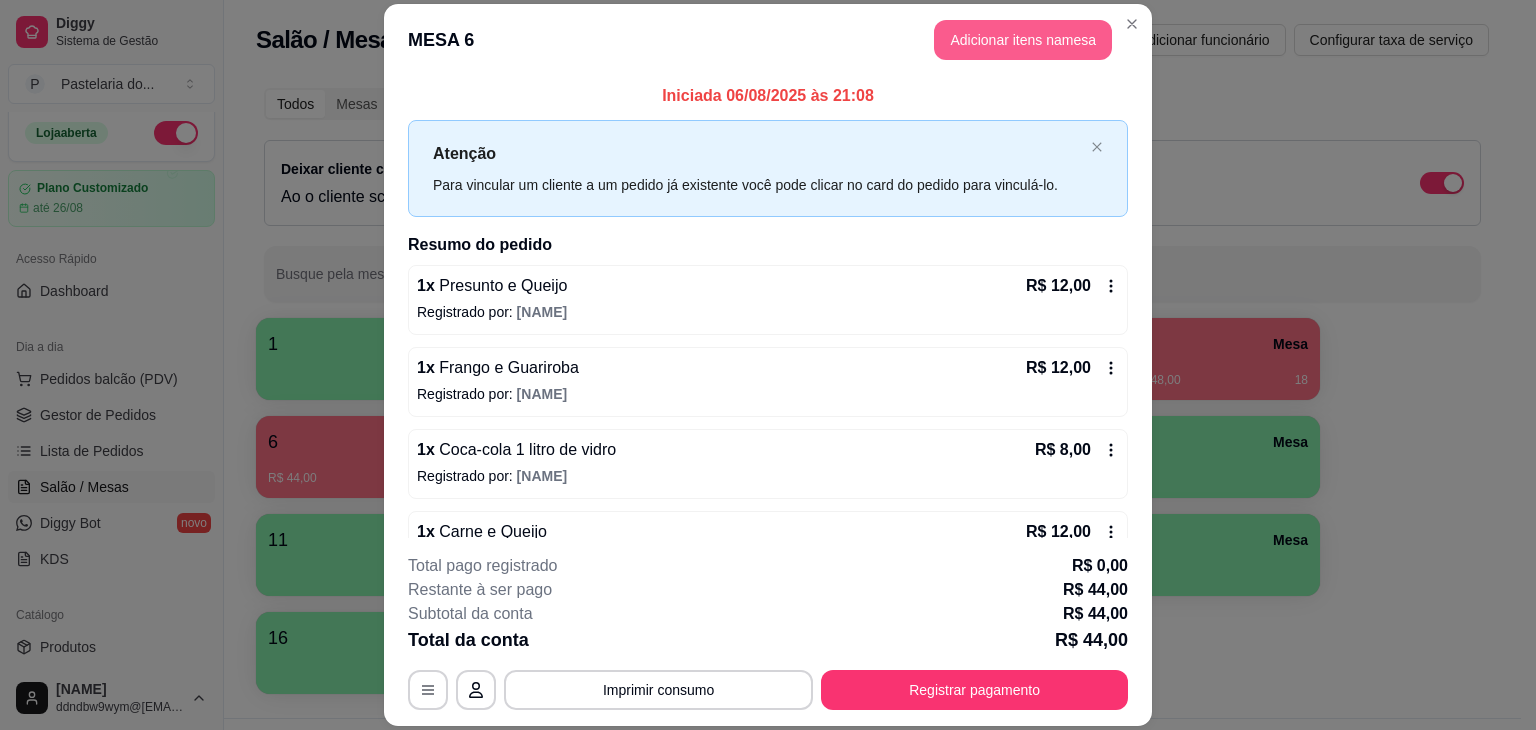 click on "Adicionar itens na  mesa" at bounding box center (1023, 40) 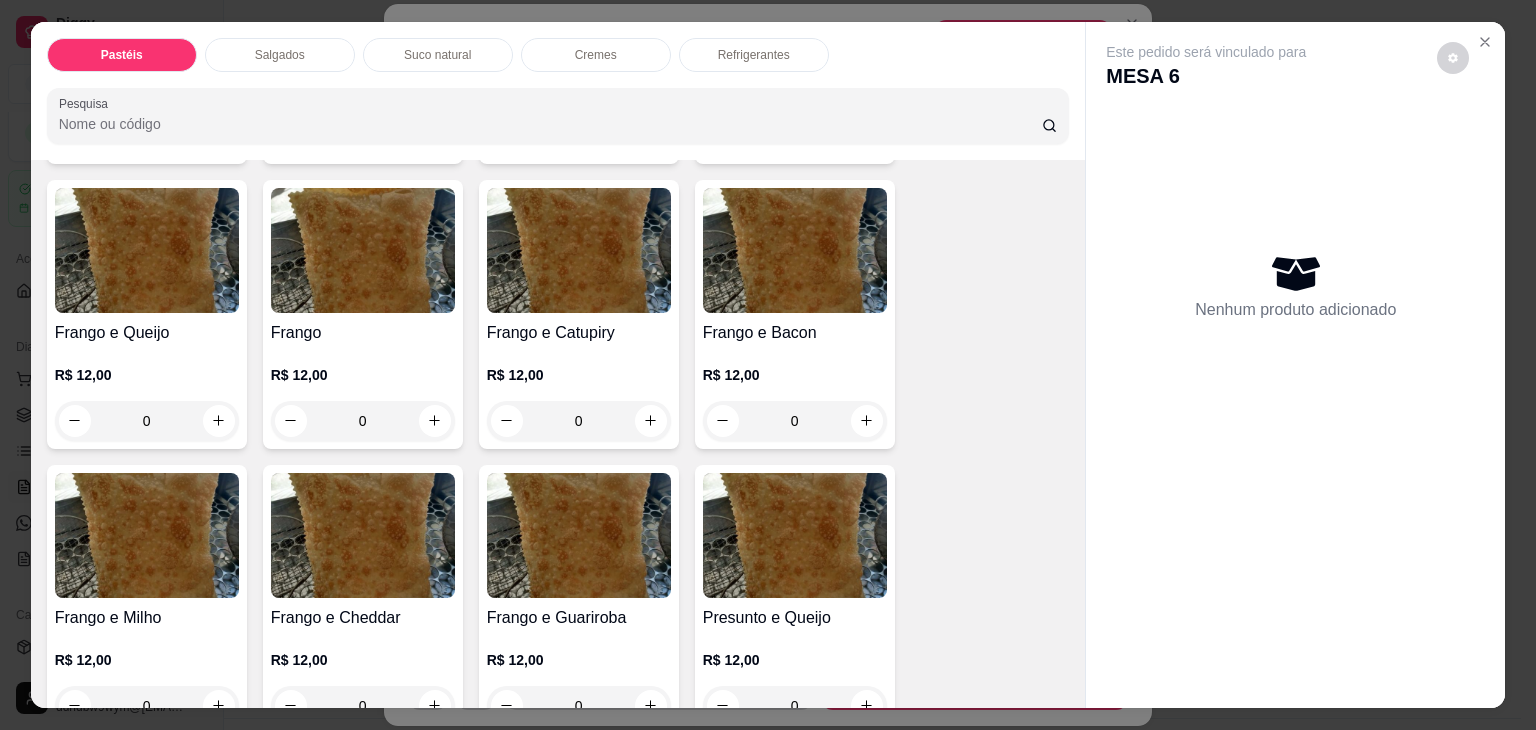 scroll, scrollTop: 800, scrollLeft: 0, axis: vertical 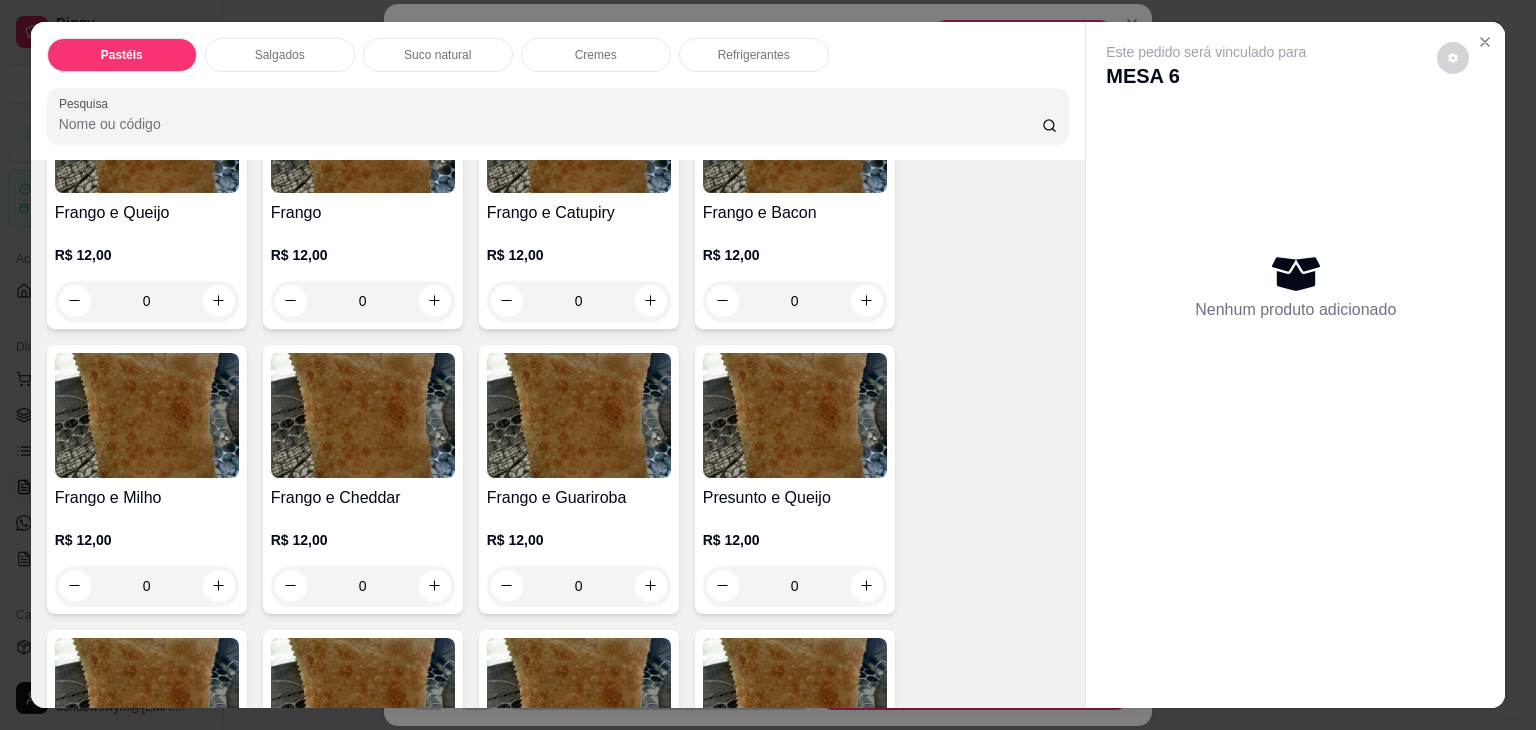 click at bounding box center (795, 415) 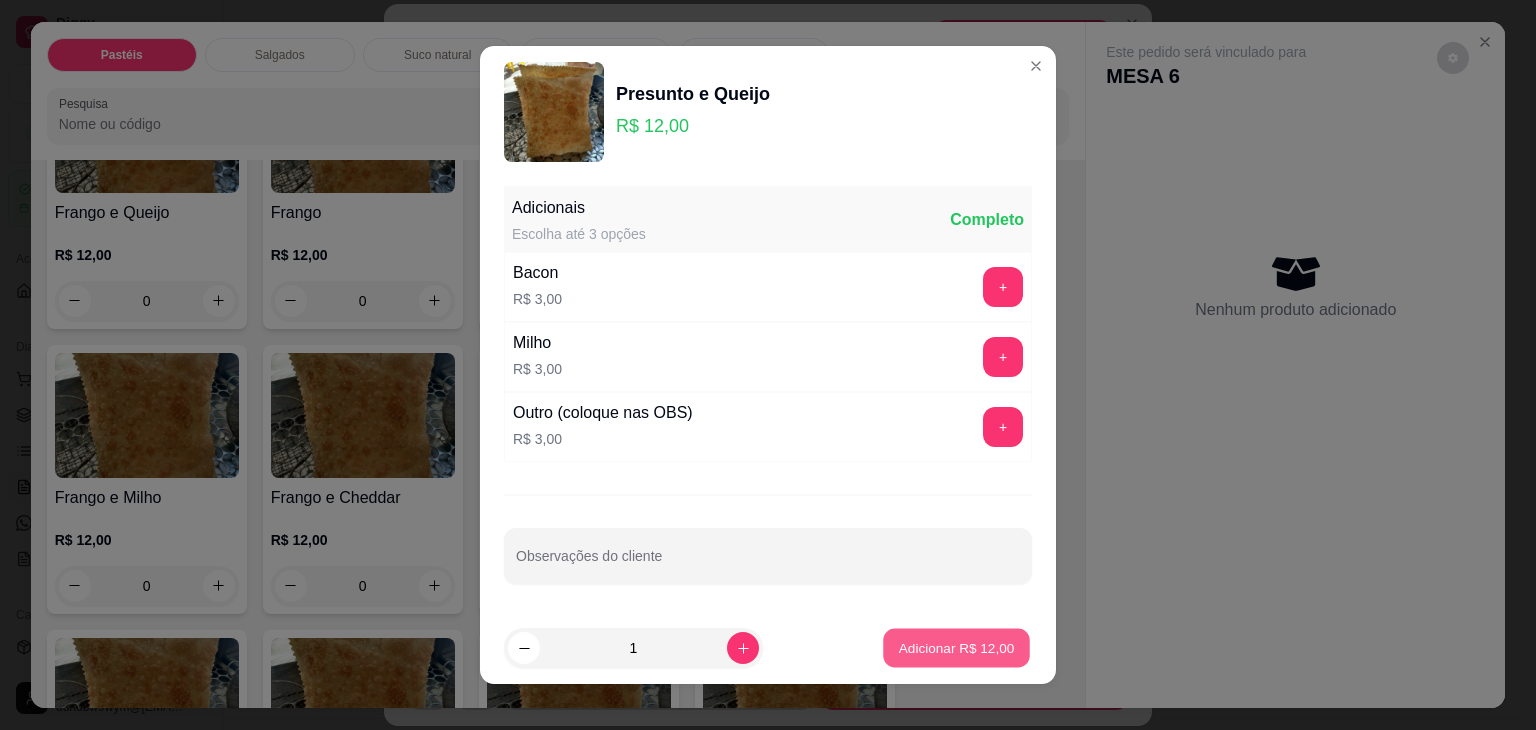 click on "Adicionar   R$ 12,00" at bounding box center (956, 648) 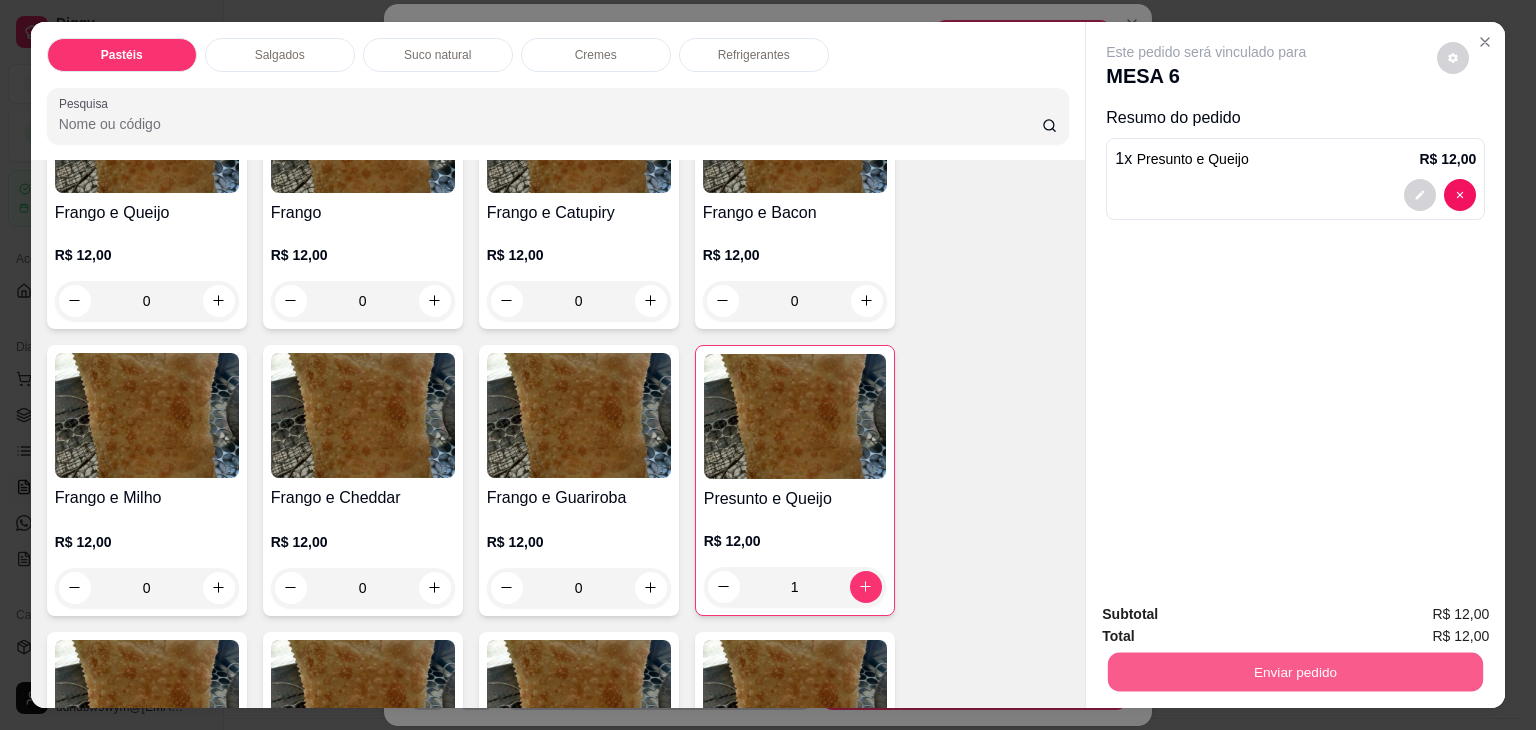 click on "Enviar pedido" at bounding box center [1295, 672] 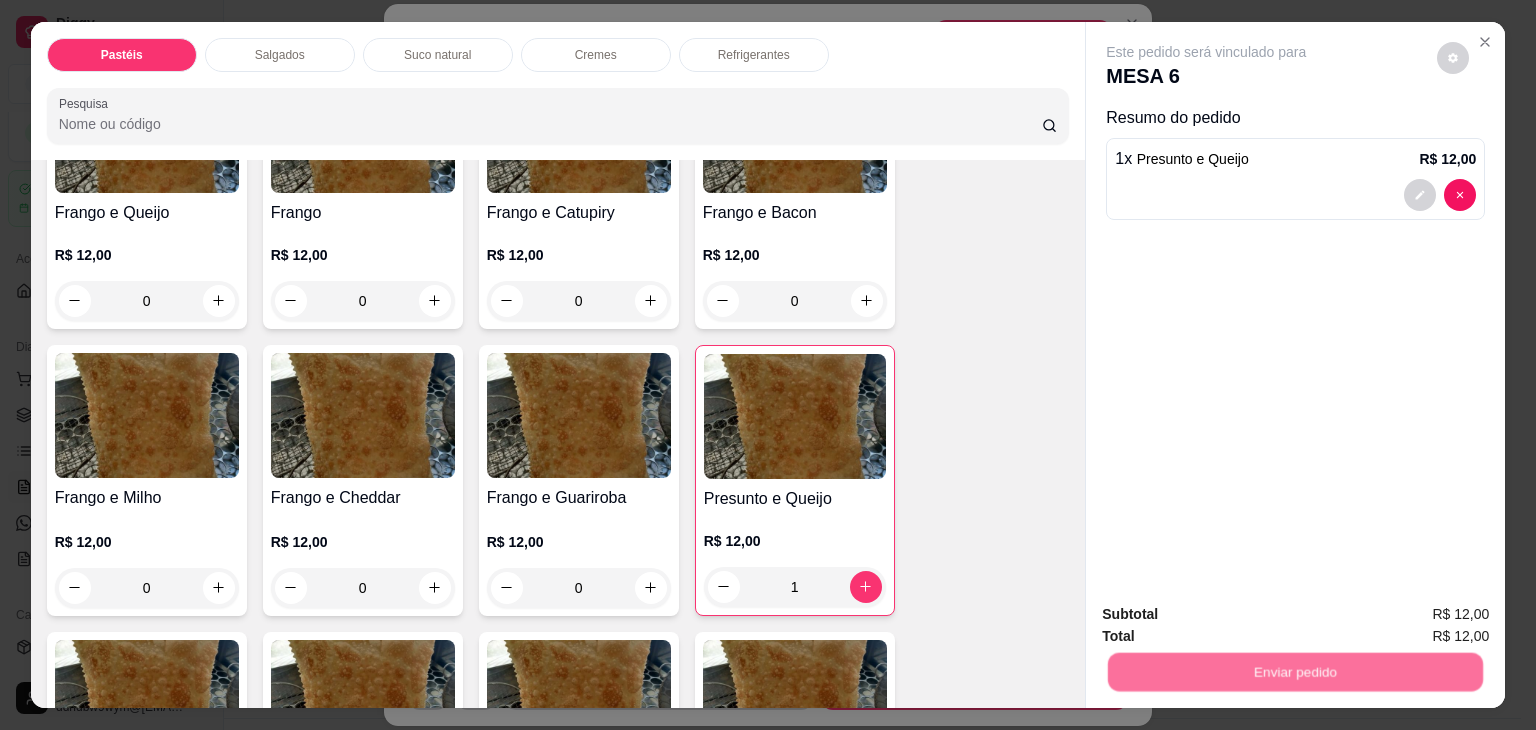 click on "Não registrar e enviar pedido" at bounding box center [1229, 615] 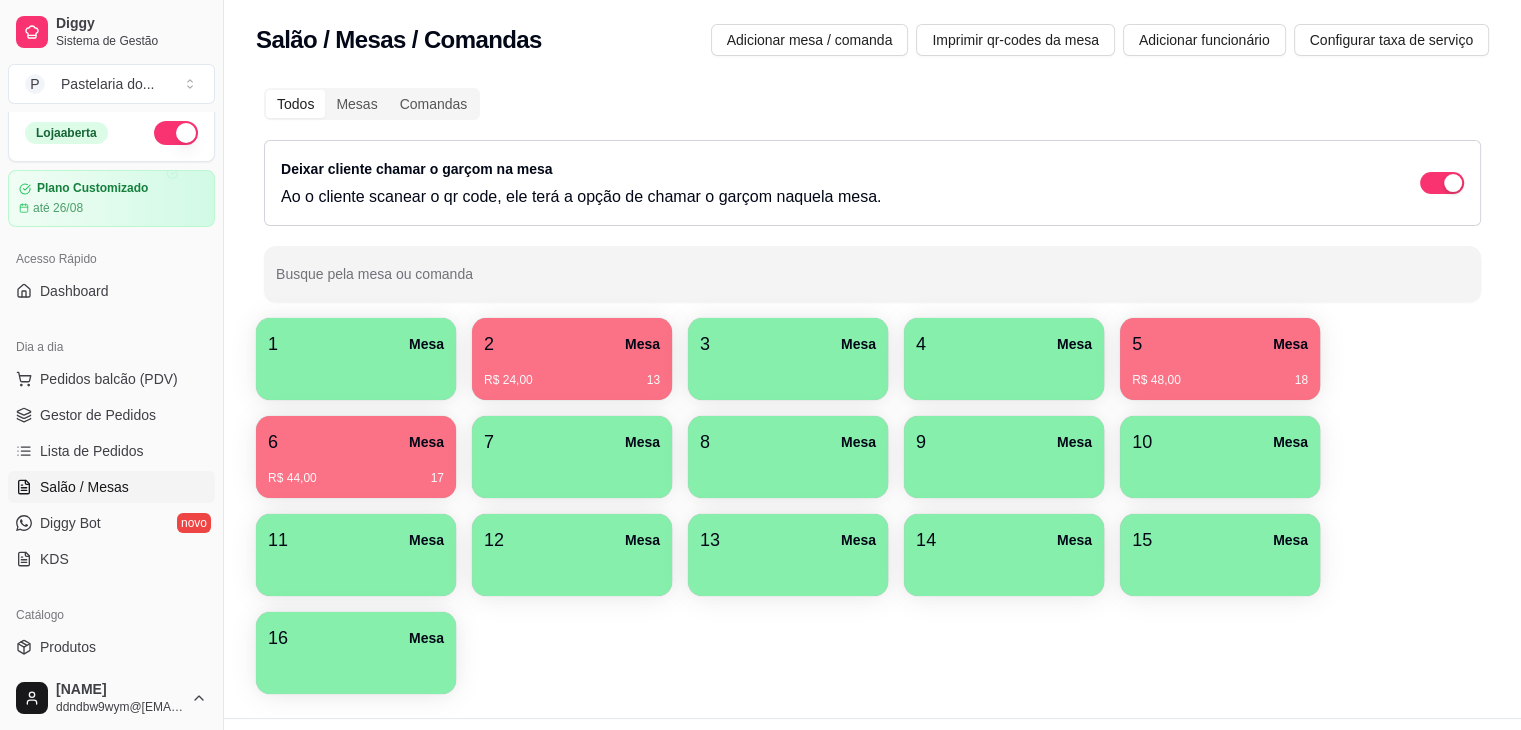 click on "R$ 48,00 18" at bounding box center [1220, 373] 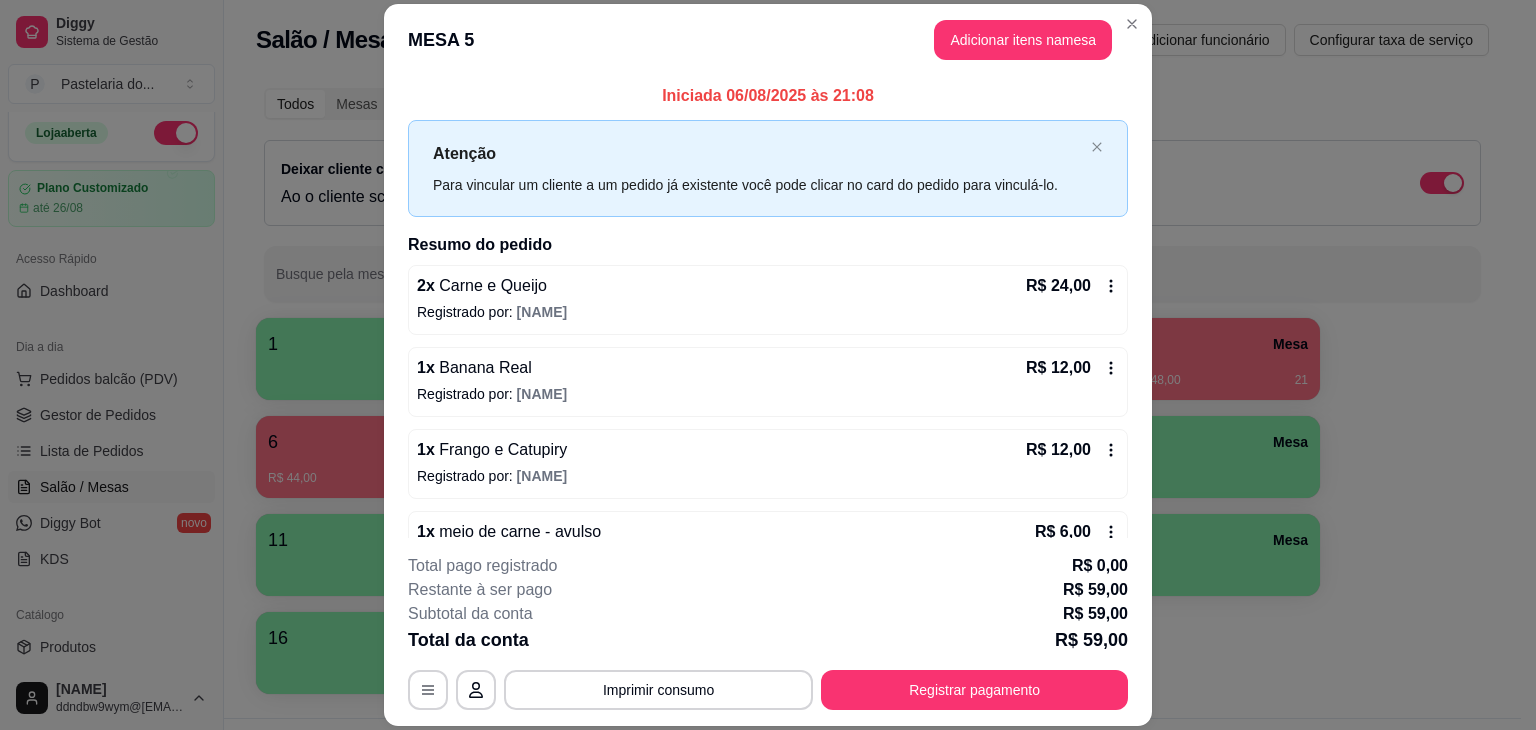 scroll, scrollTop: 130, scrollLeft: 0, axis: vertical 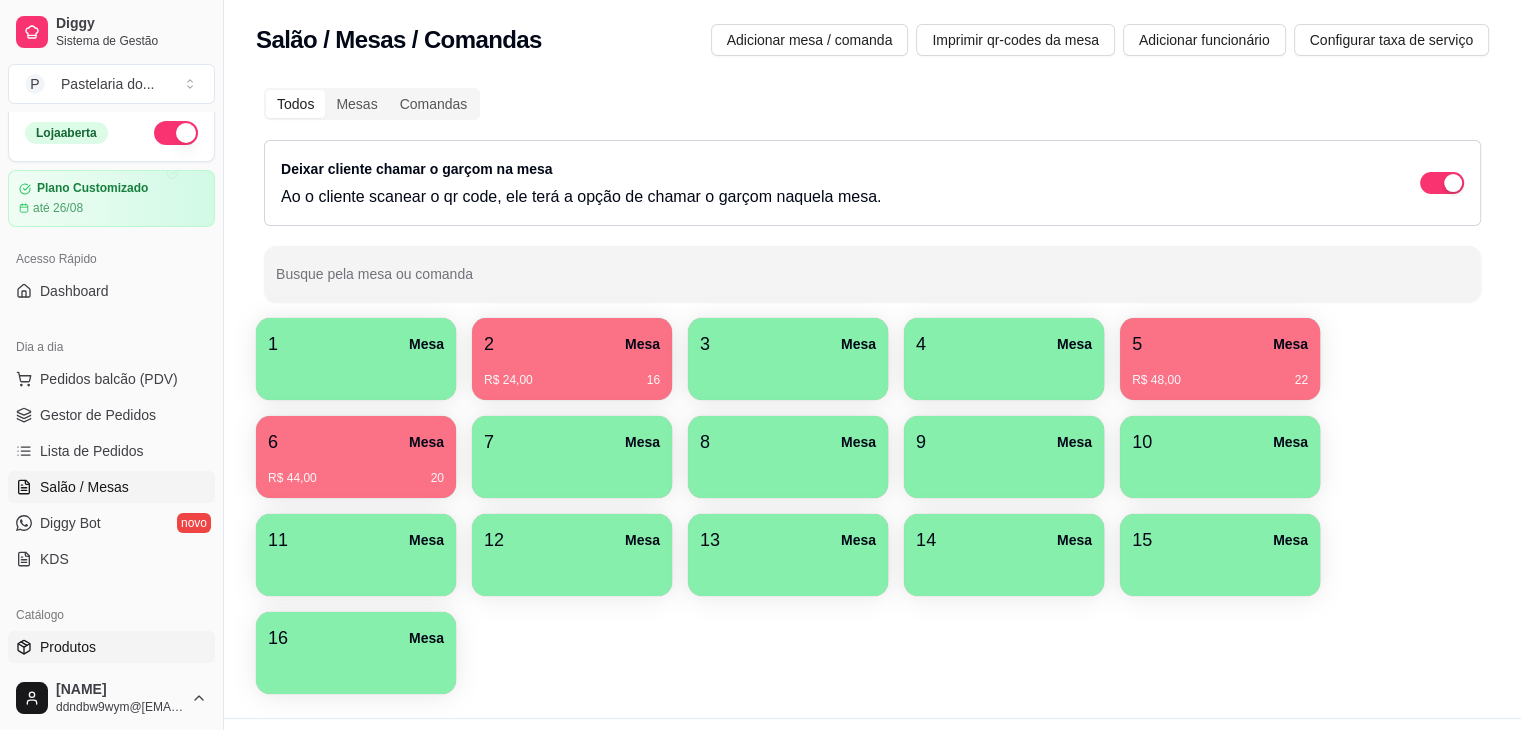 click on "Produtos" at bounding box center [68, 647] 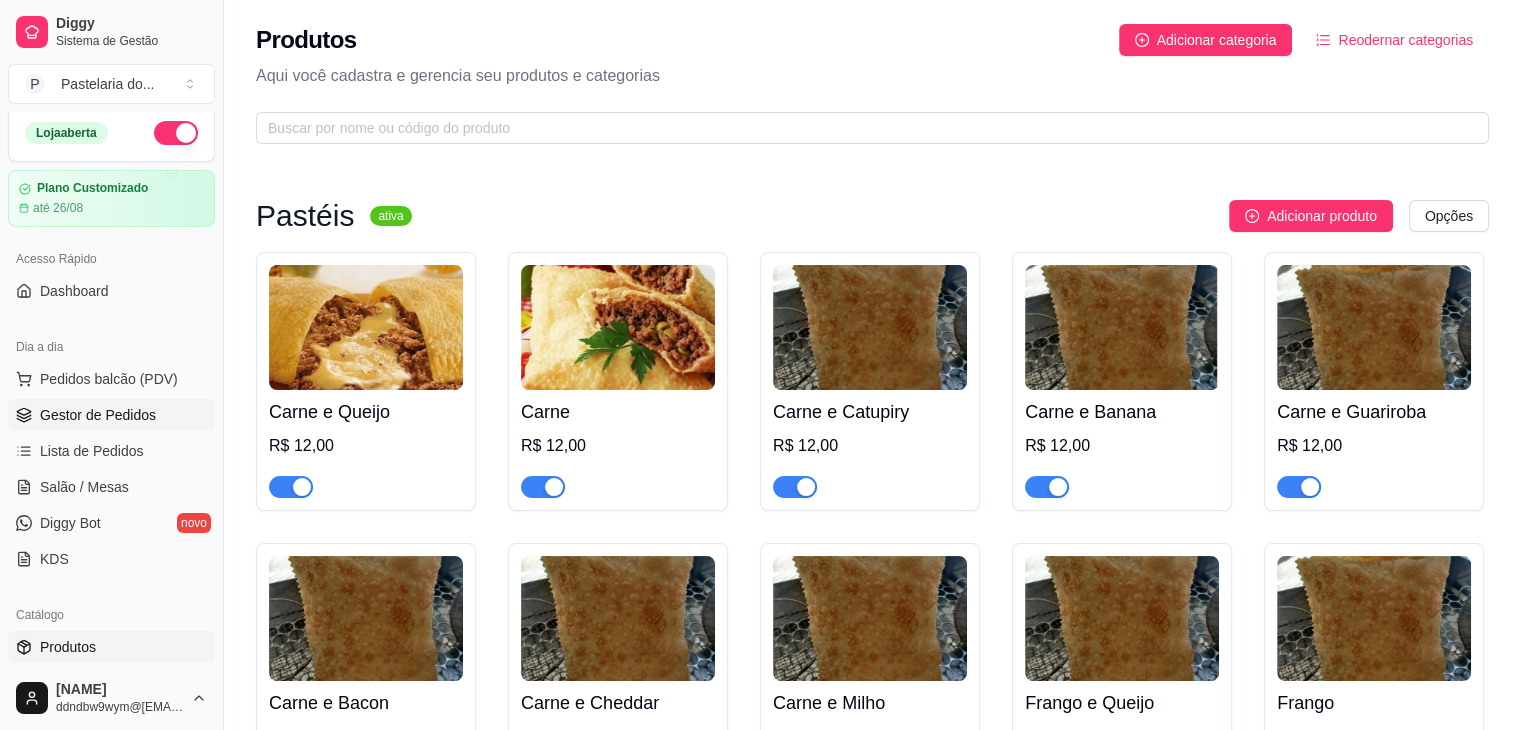click on "Gestor de Pedidos" at bounding box center (111, 415) 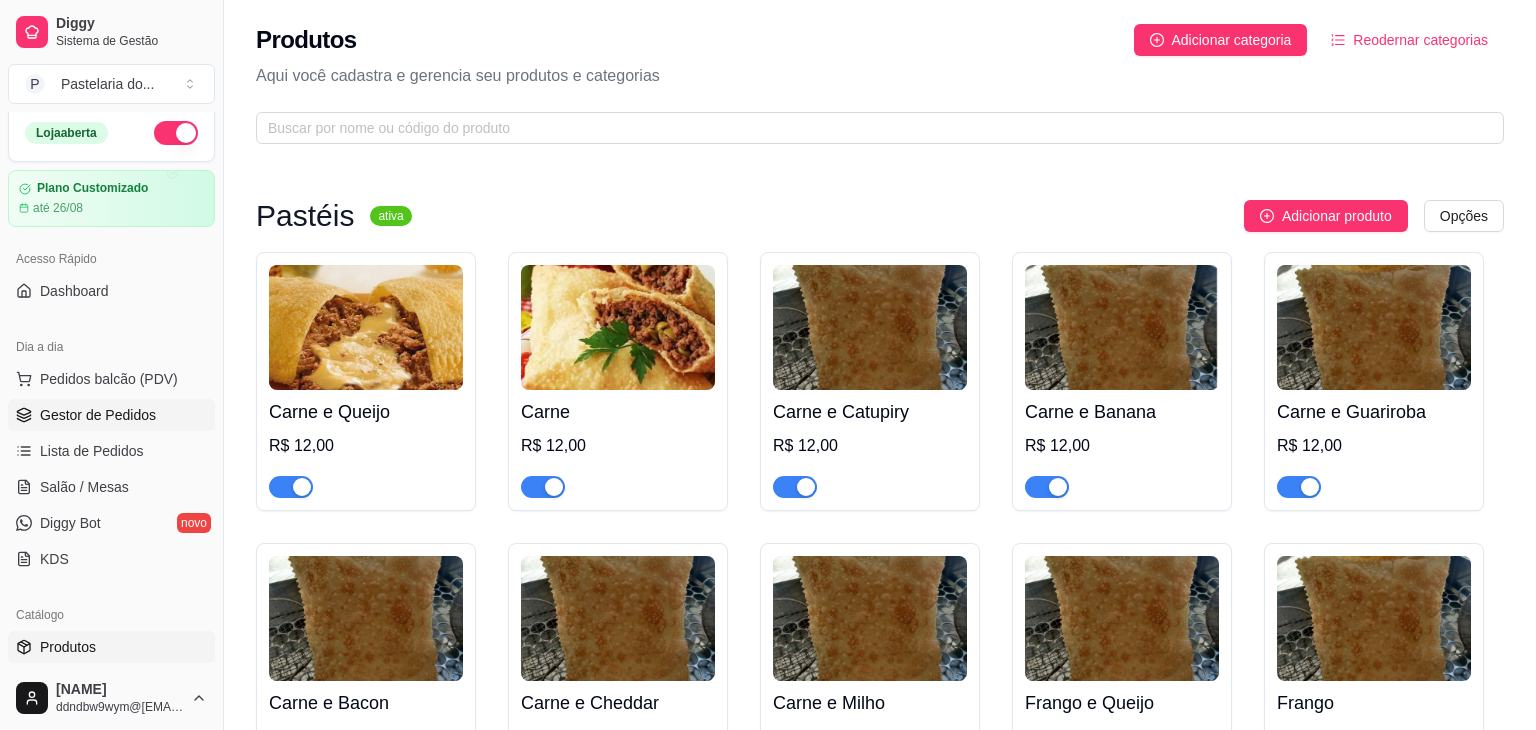 click on "Gestor de Pedidos" at bounding box center [111, 415] 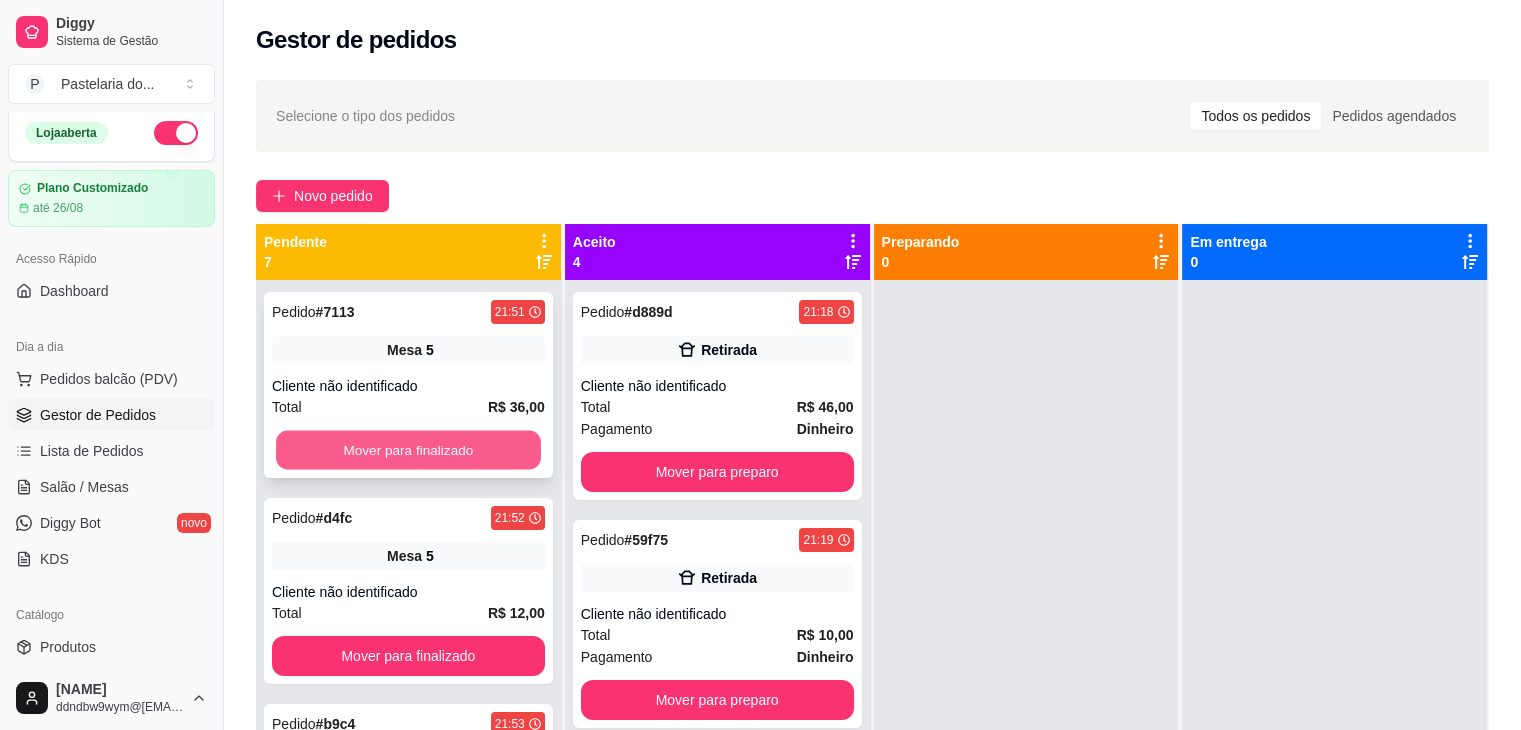 click on "Mover para finalizado" at bounding box center (408, 450) 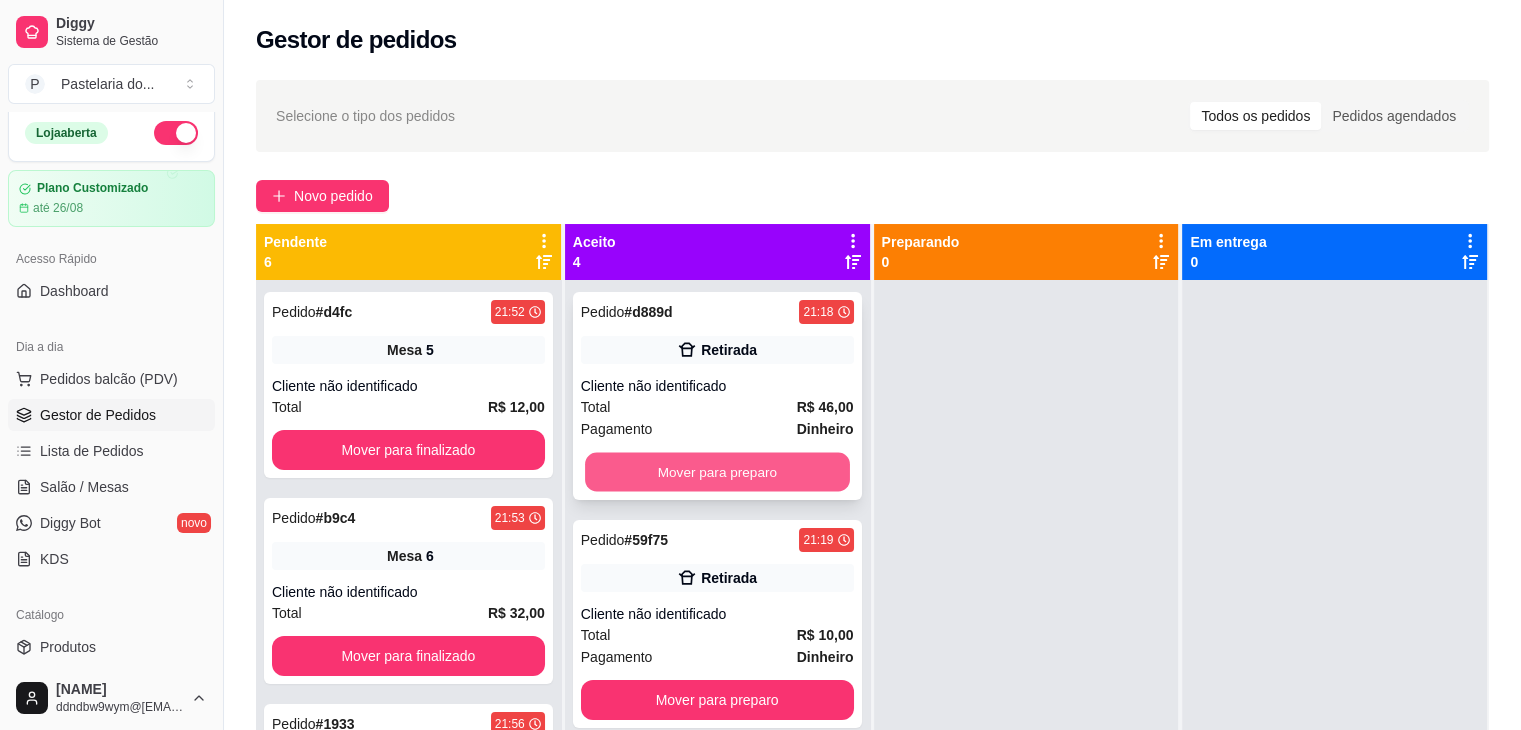 click on "Mover para preparo" at bounding box center [717, 472] 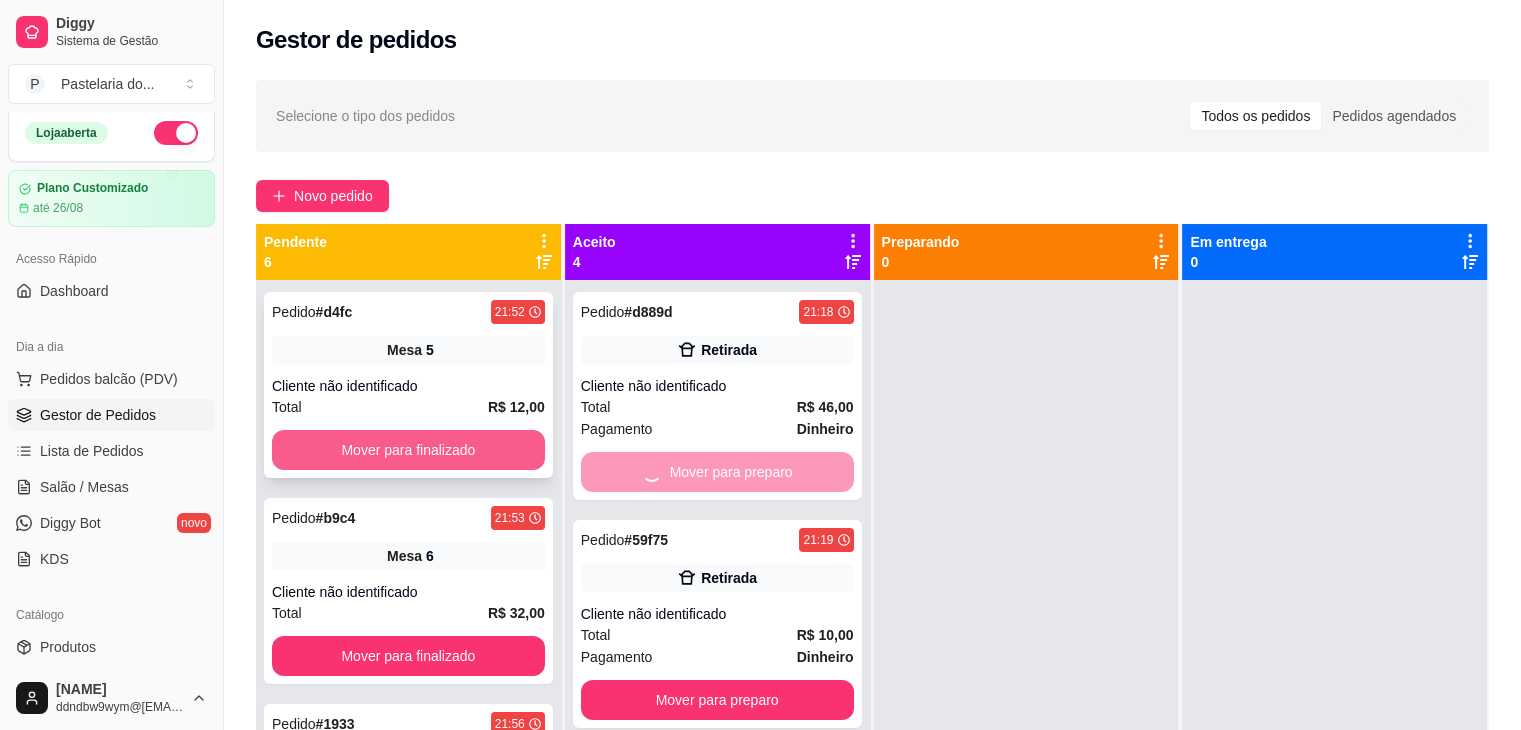 click on "Mover para finalizado" at bounding box center (408, 450) 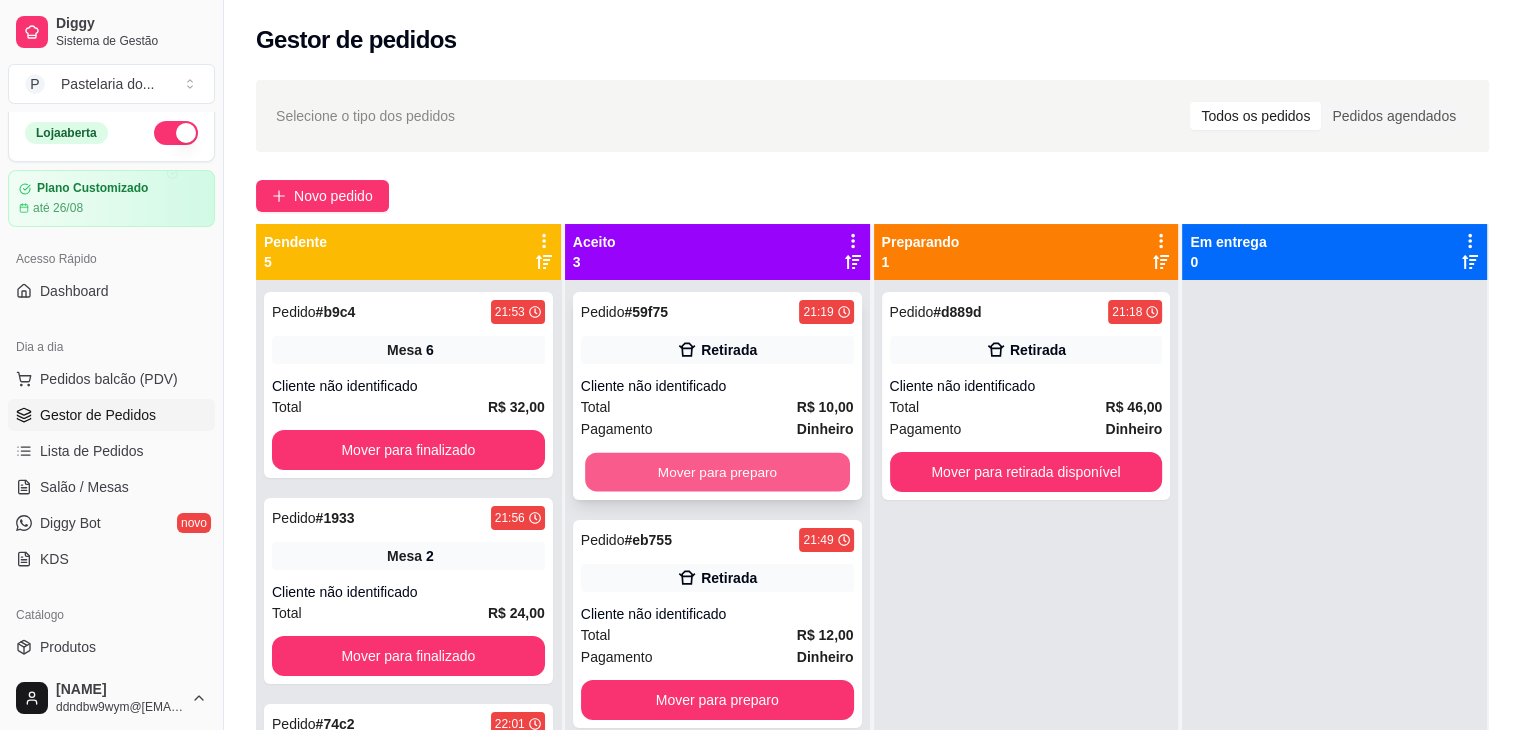 click on "Mover para preparo" at bounding box center (717, 472) 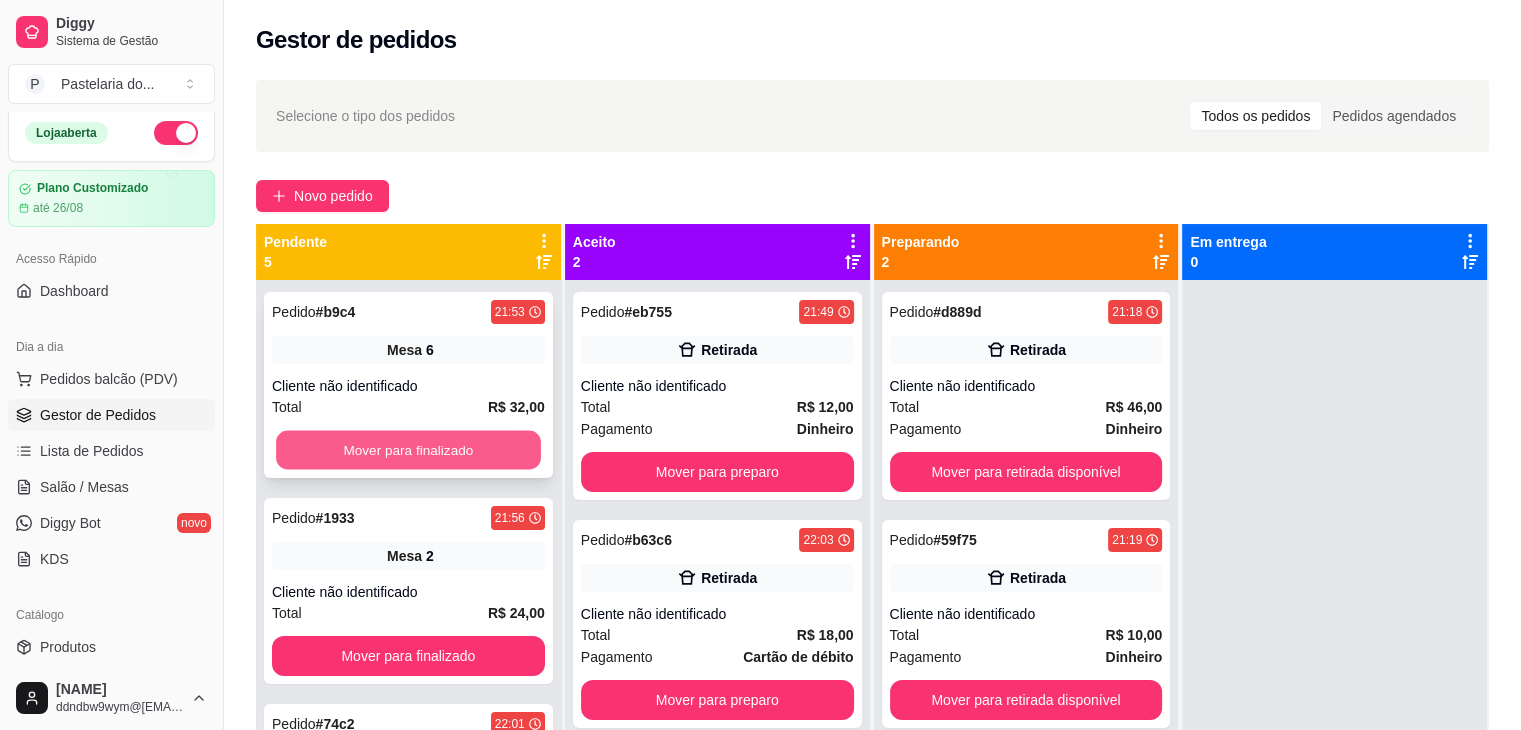 click on "Mover para finalizado" at bounding box center [408, 450] 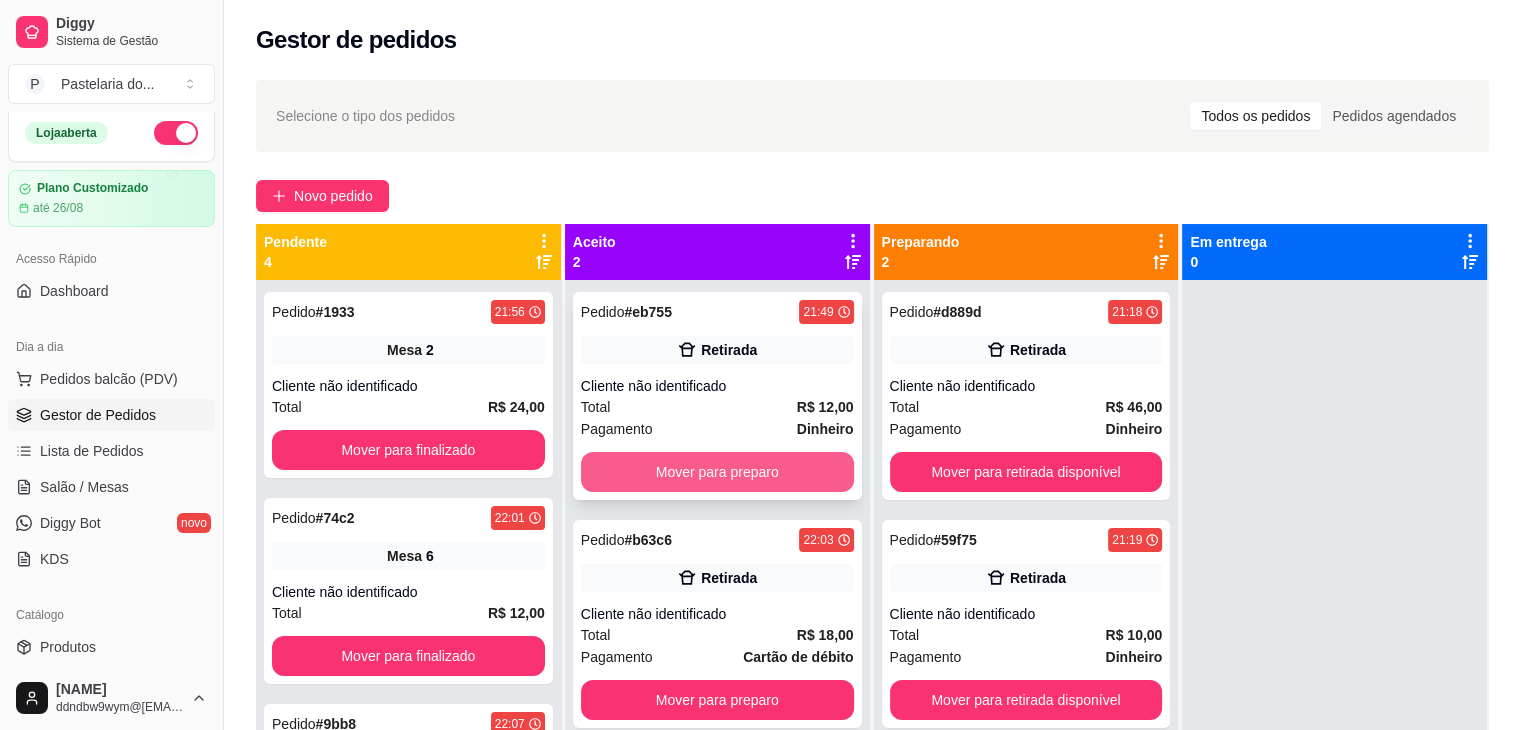 click on "Mover para preparo" at bounding box center [717, 472] 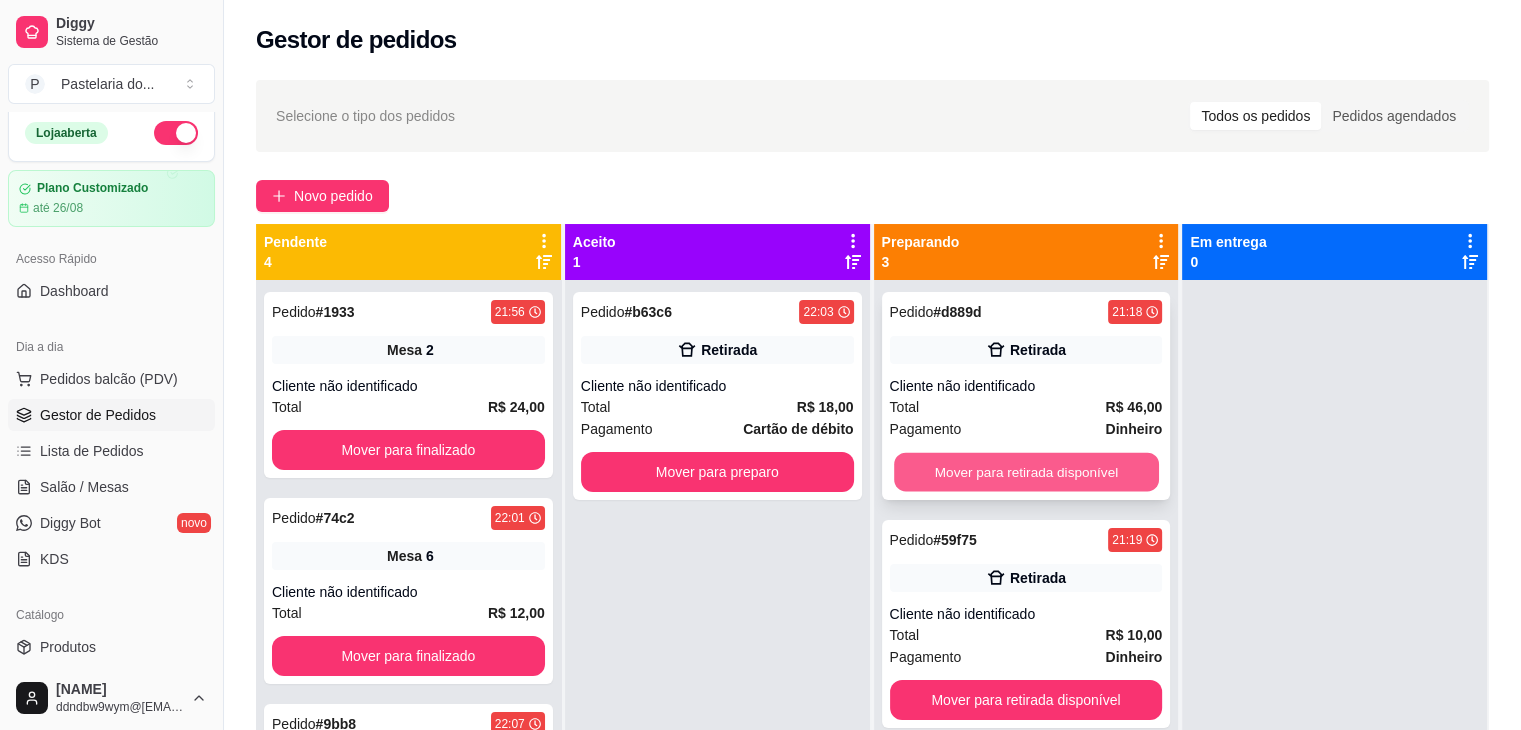 click on "Mover para retirada disponível" at bounding box center [1026, 472] 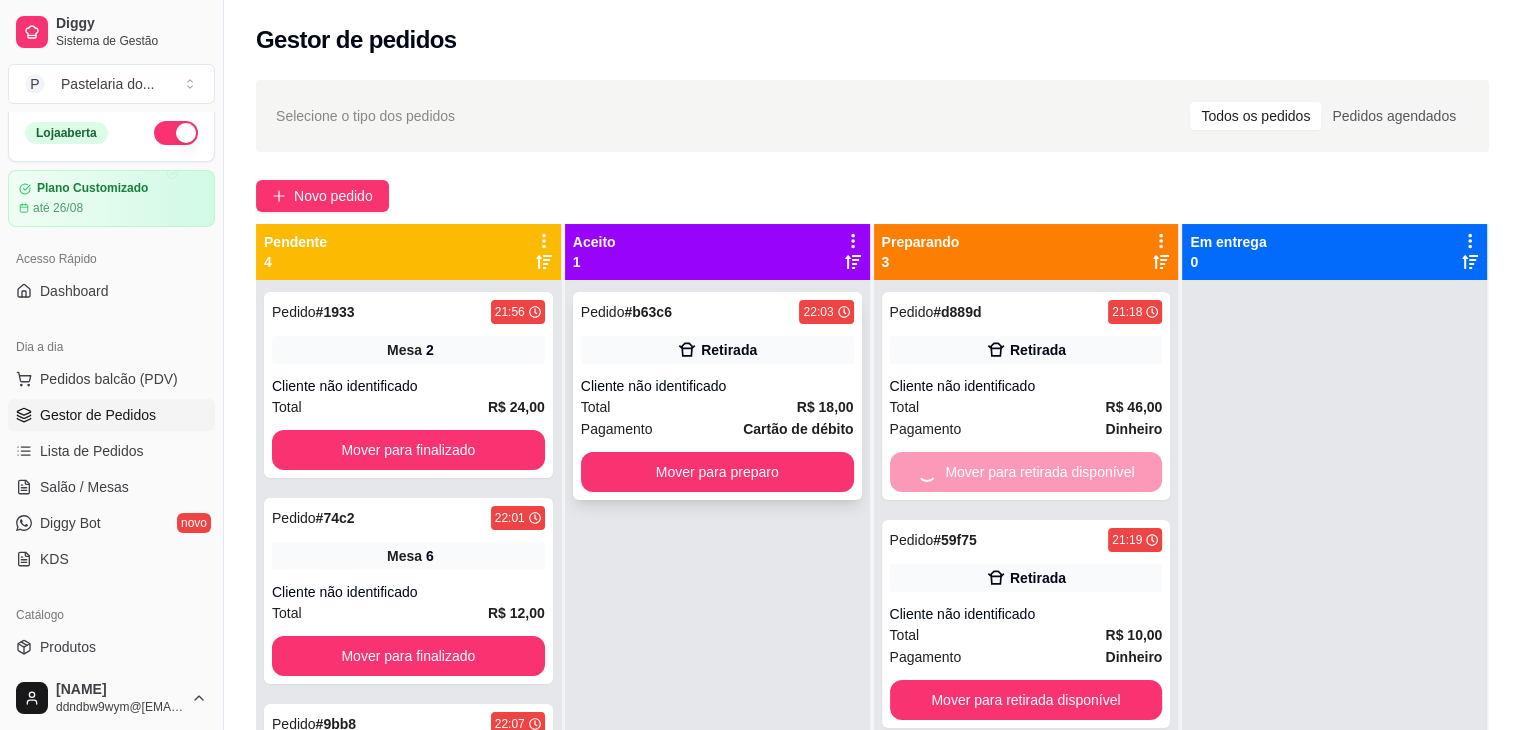 click on "Pedido  # [ID] [TIME] Retirada Cliente não identificado Total [PRICE] Pagamento Cartão de débito Mover para preparo" at bounding box center [717, 396] 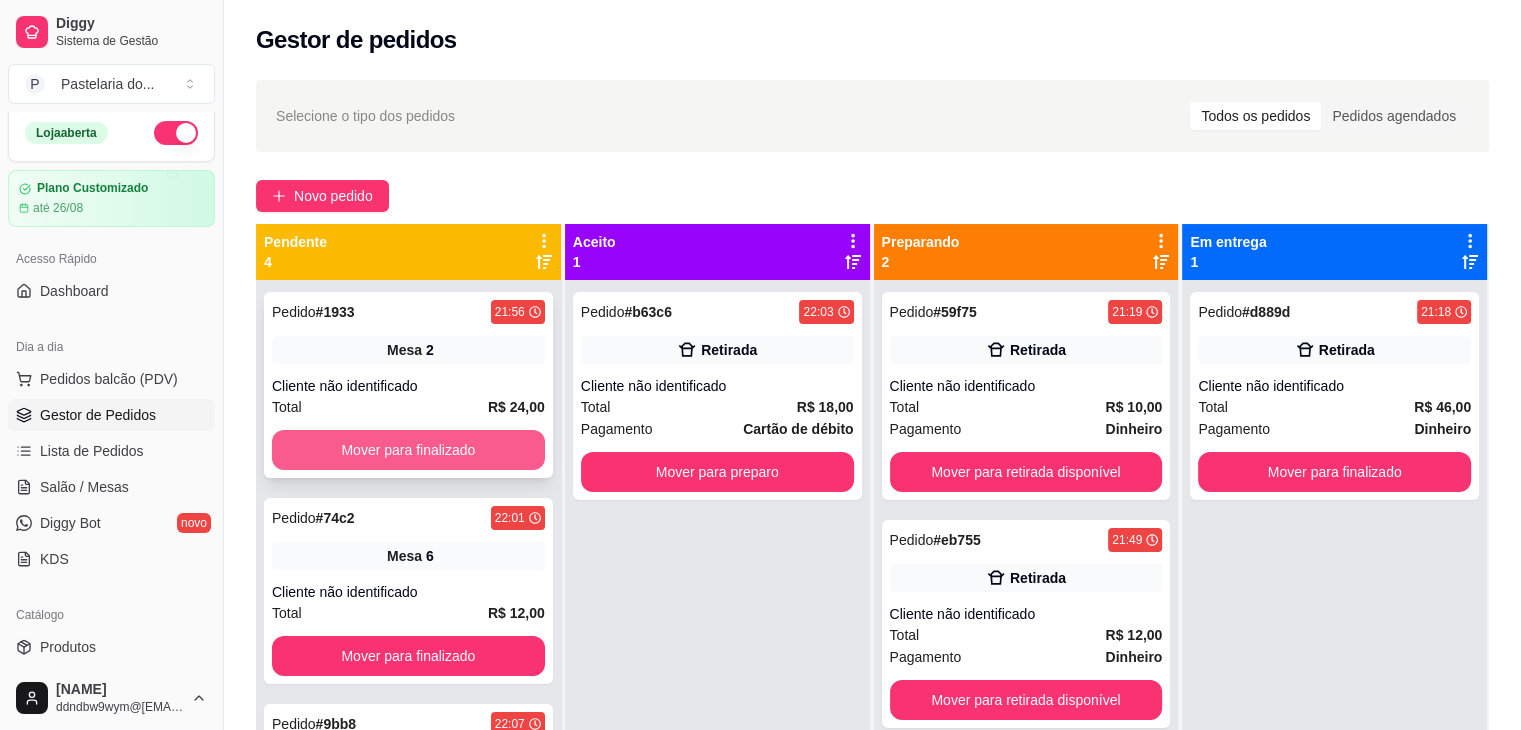 click on "Mover para finalizado" at bounding box center [408, 450] 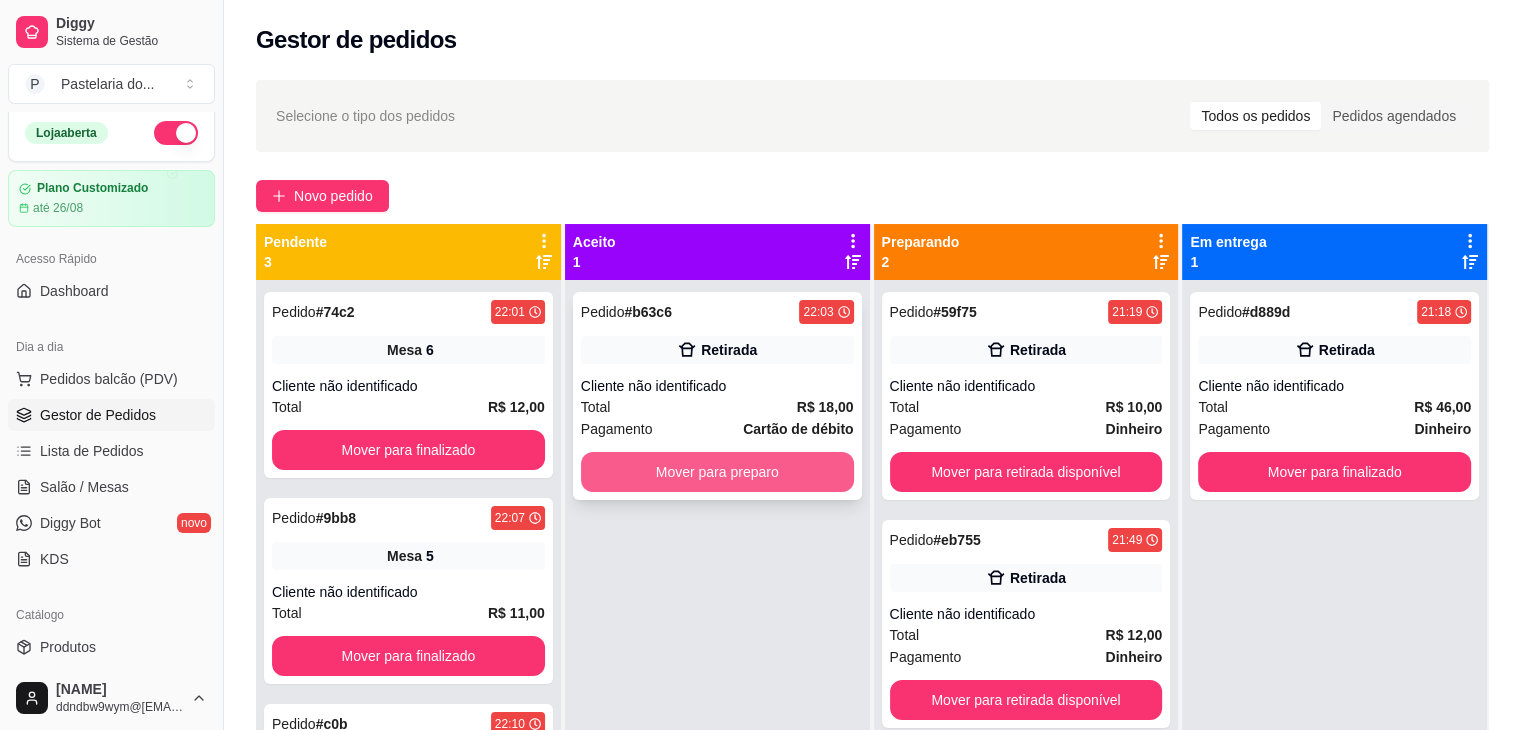 click on "Mover para preparo" at bounding box center (717, 472) 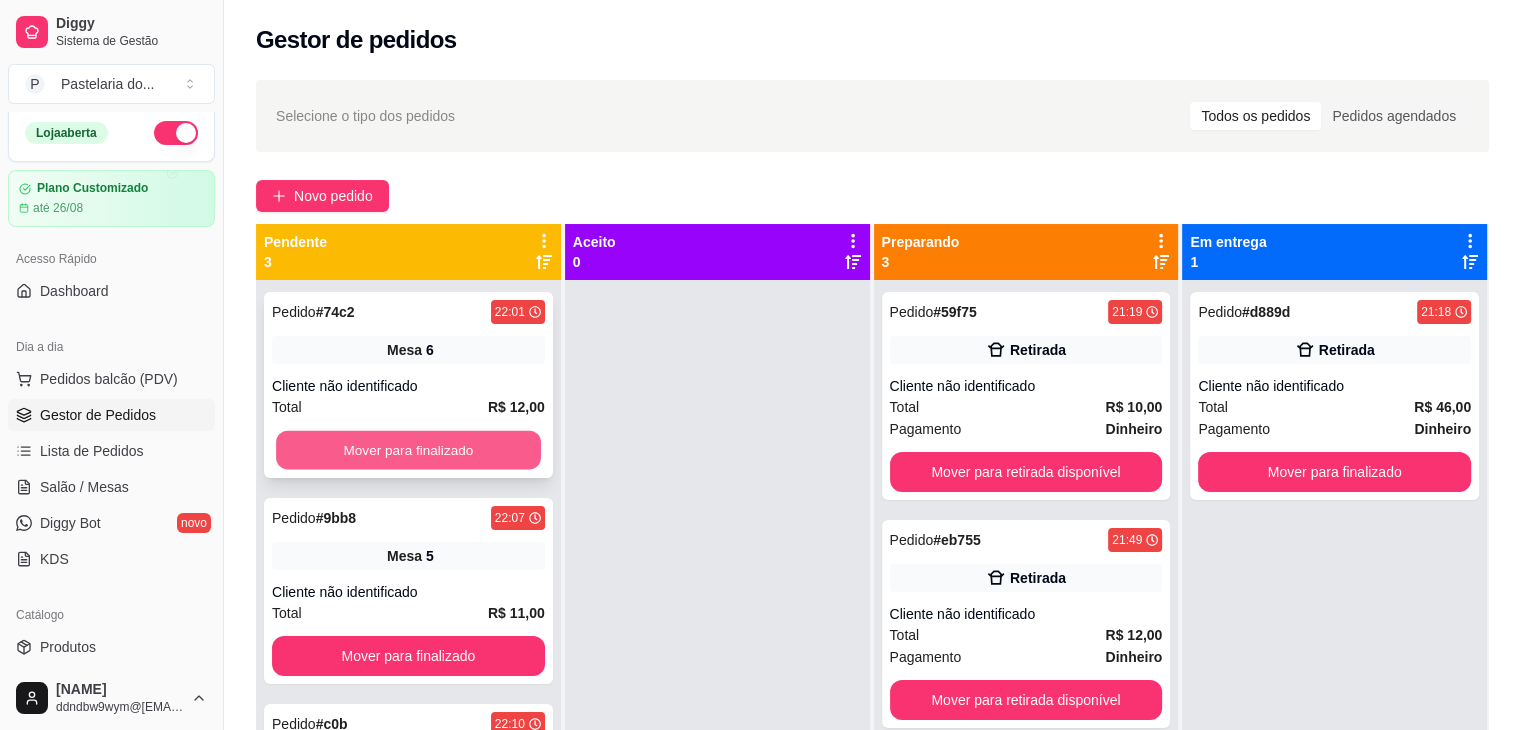 click on "Mover para finalizado" at bounding box center [408, 450] 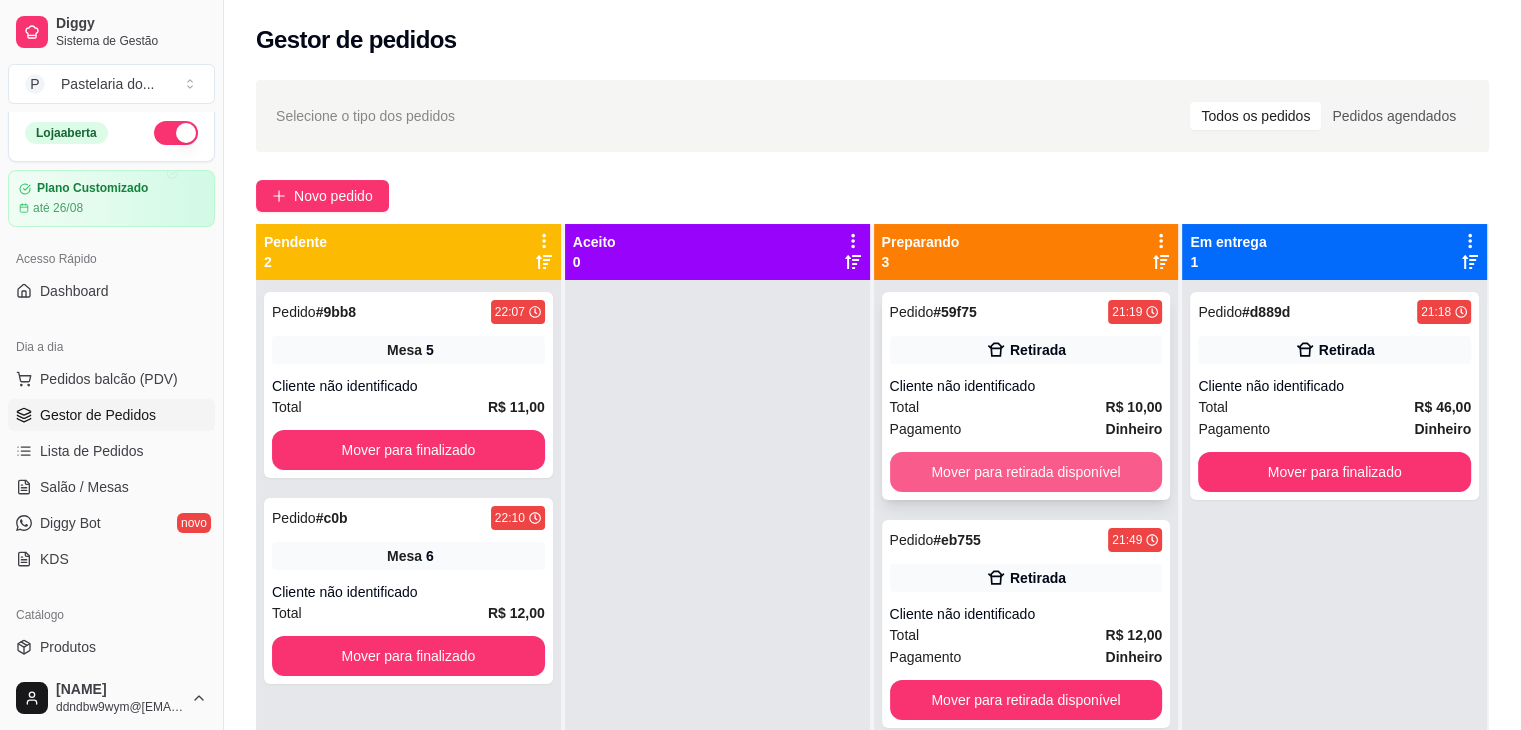 click on "Mover para retirada disponível" at bounding box center [1026, 472] 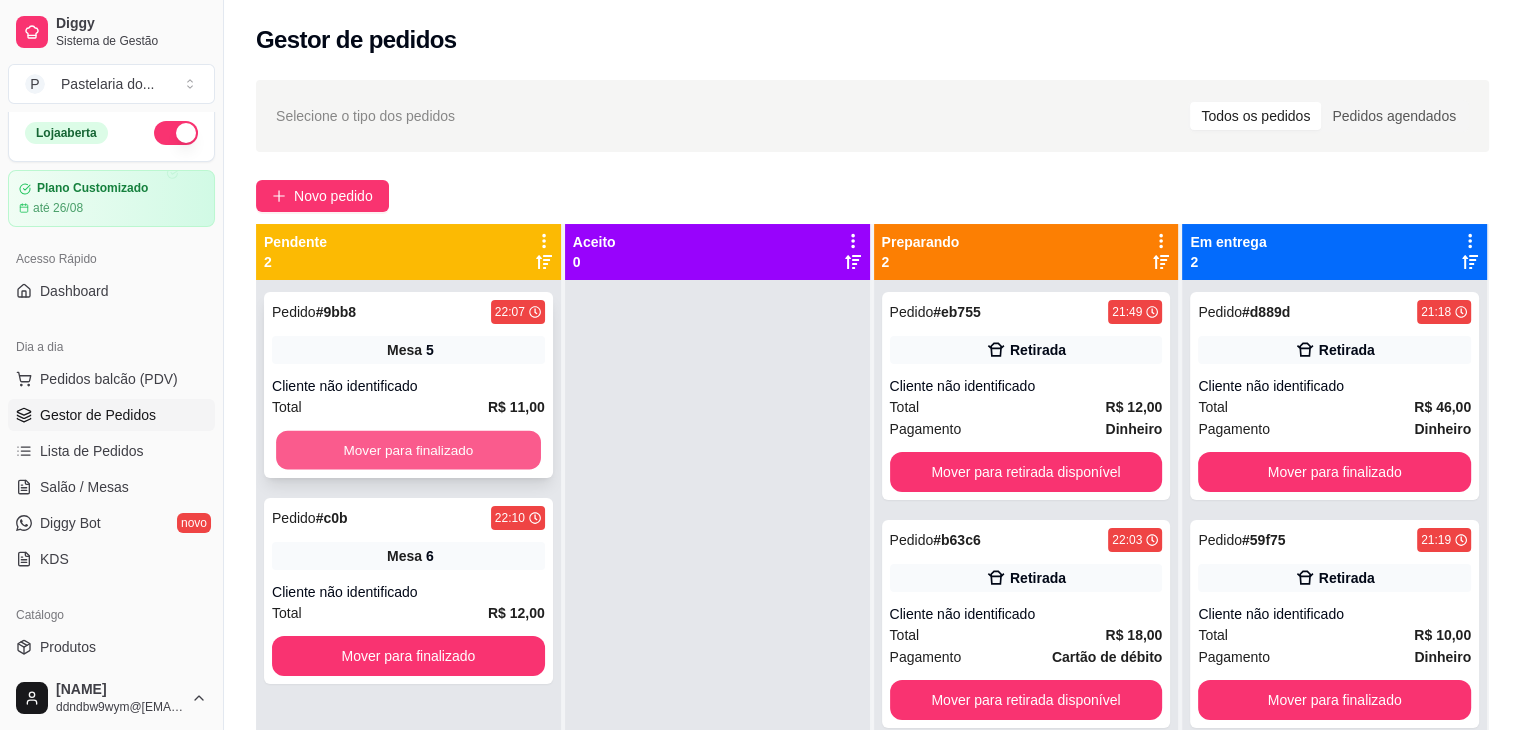 click on "Mover para finalizado" at bounding box center [408, 450] 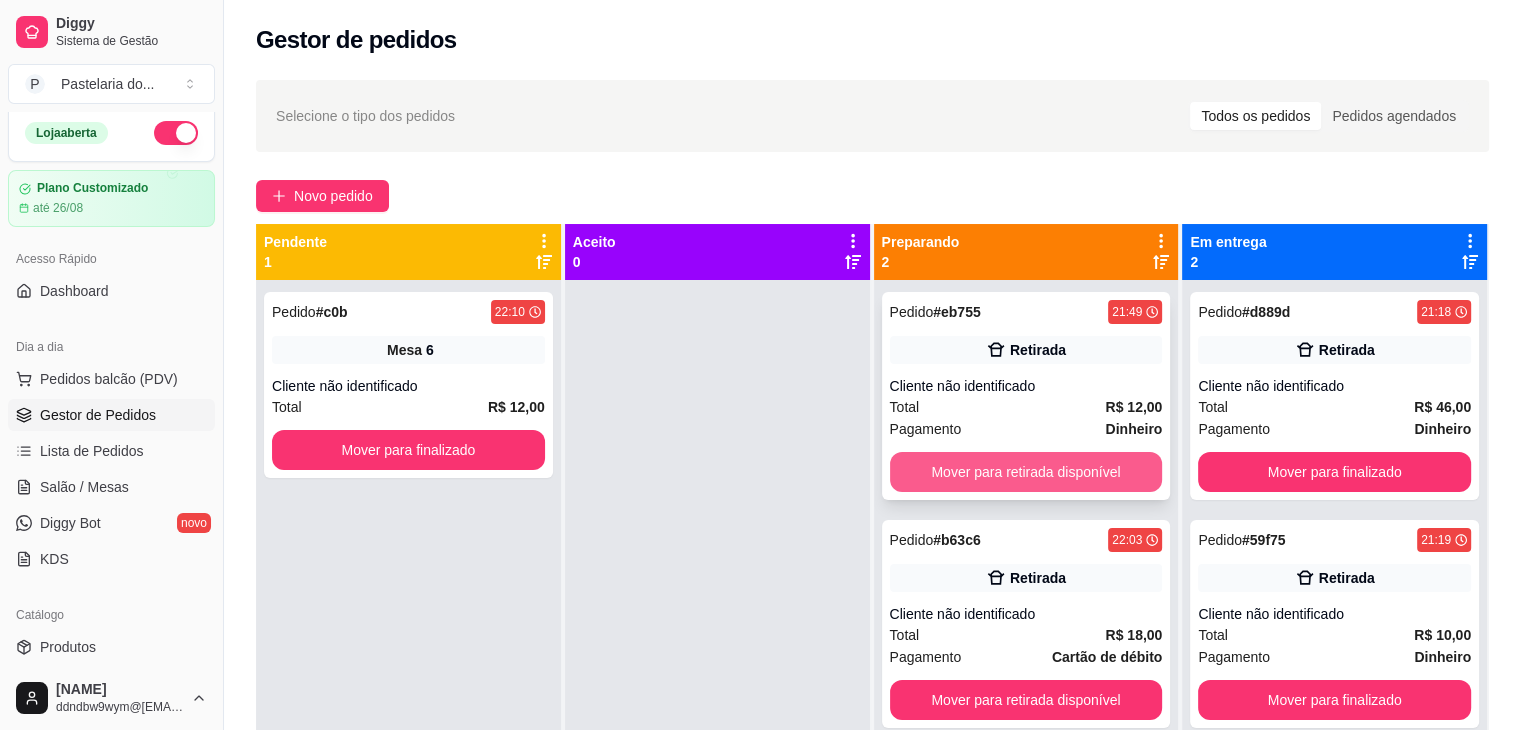 click on "Mover para retirada disponível" at bounding box center (1026, 472) 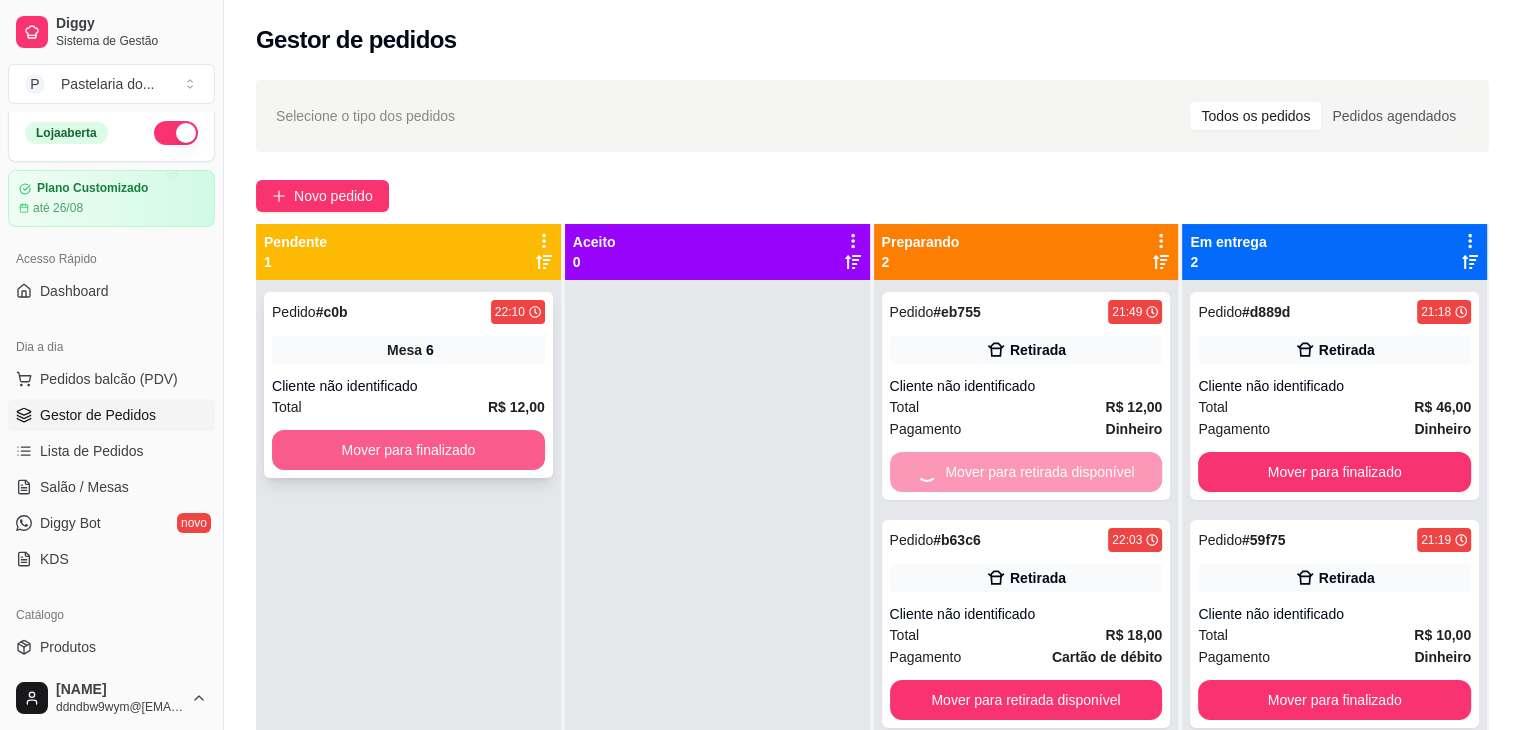 click on "Mover para finalizado" at bounding box center (408, 450) 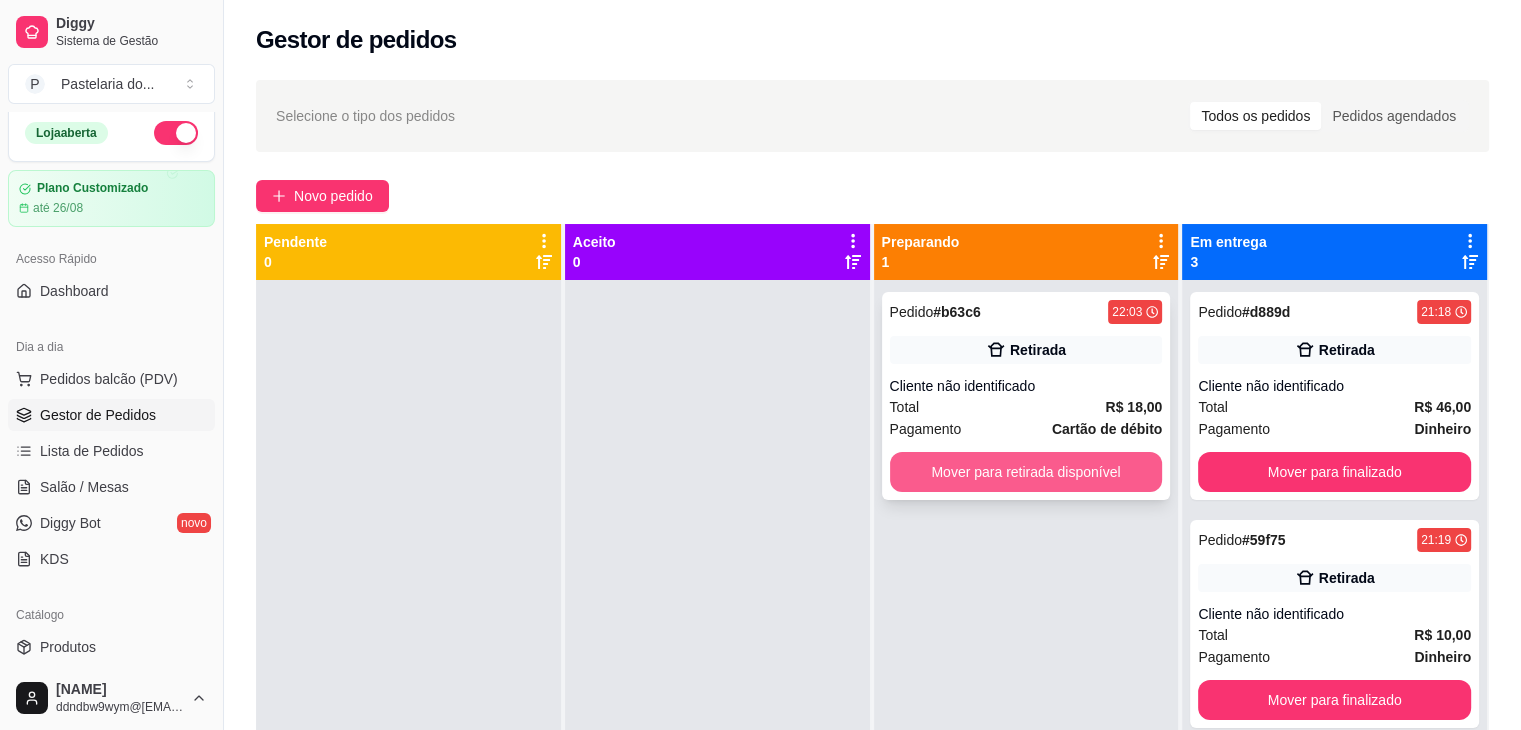 click on "Mover para retirada disponível" at bounding box center [1026, 472] 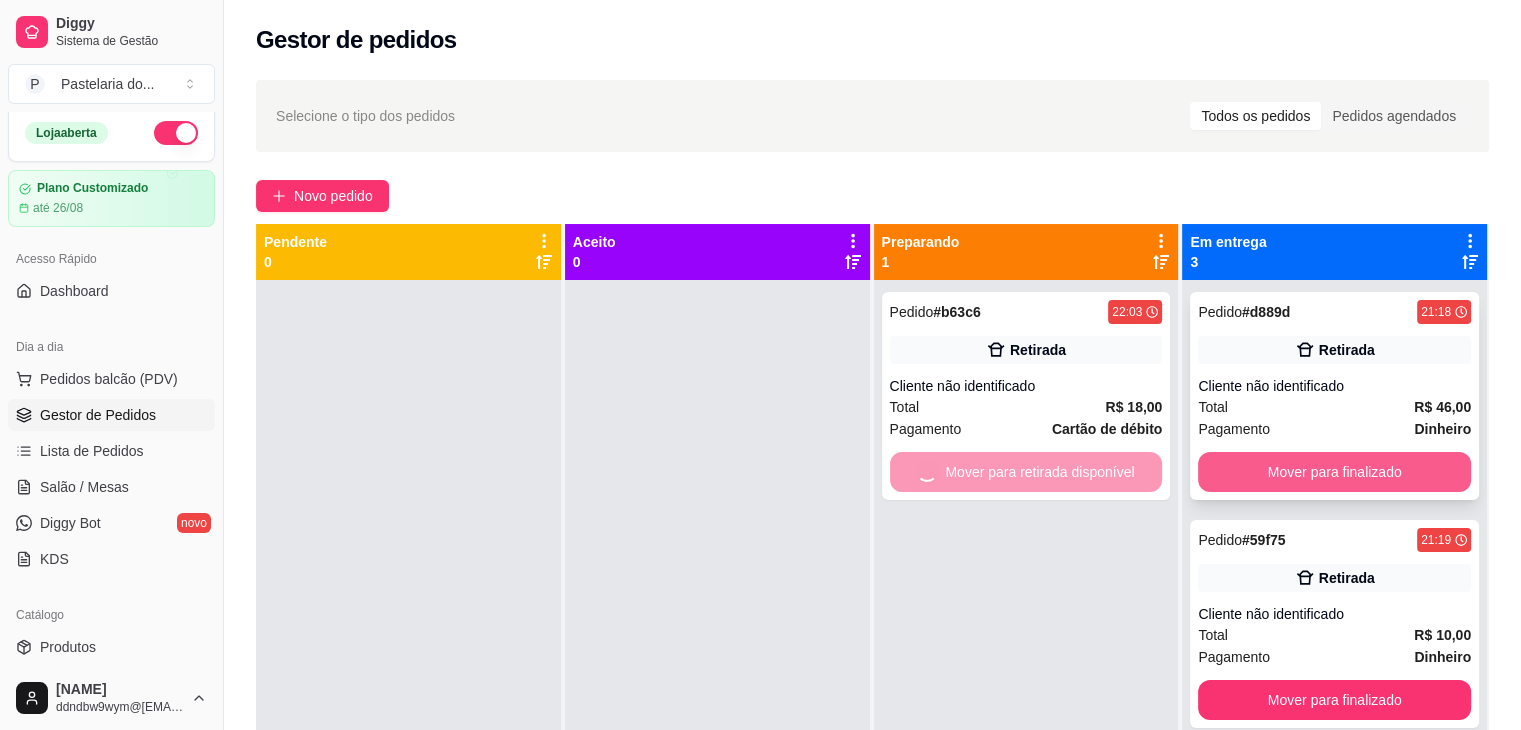 click on "Mover para finalizado" at bounding box center [1334, 472] 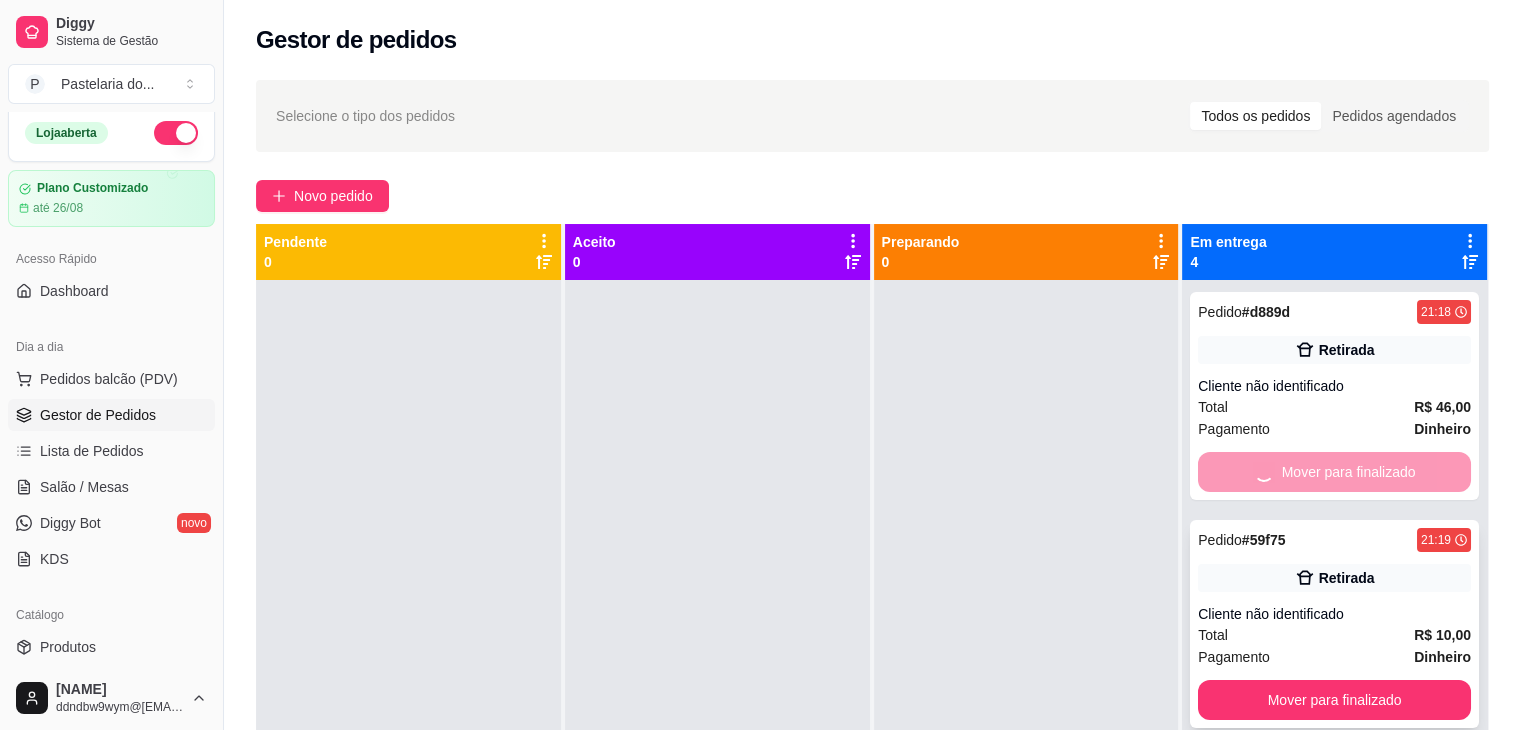 click on "Mover para finalizado" at bounding box center (1334, 700) 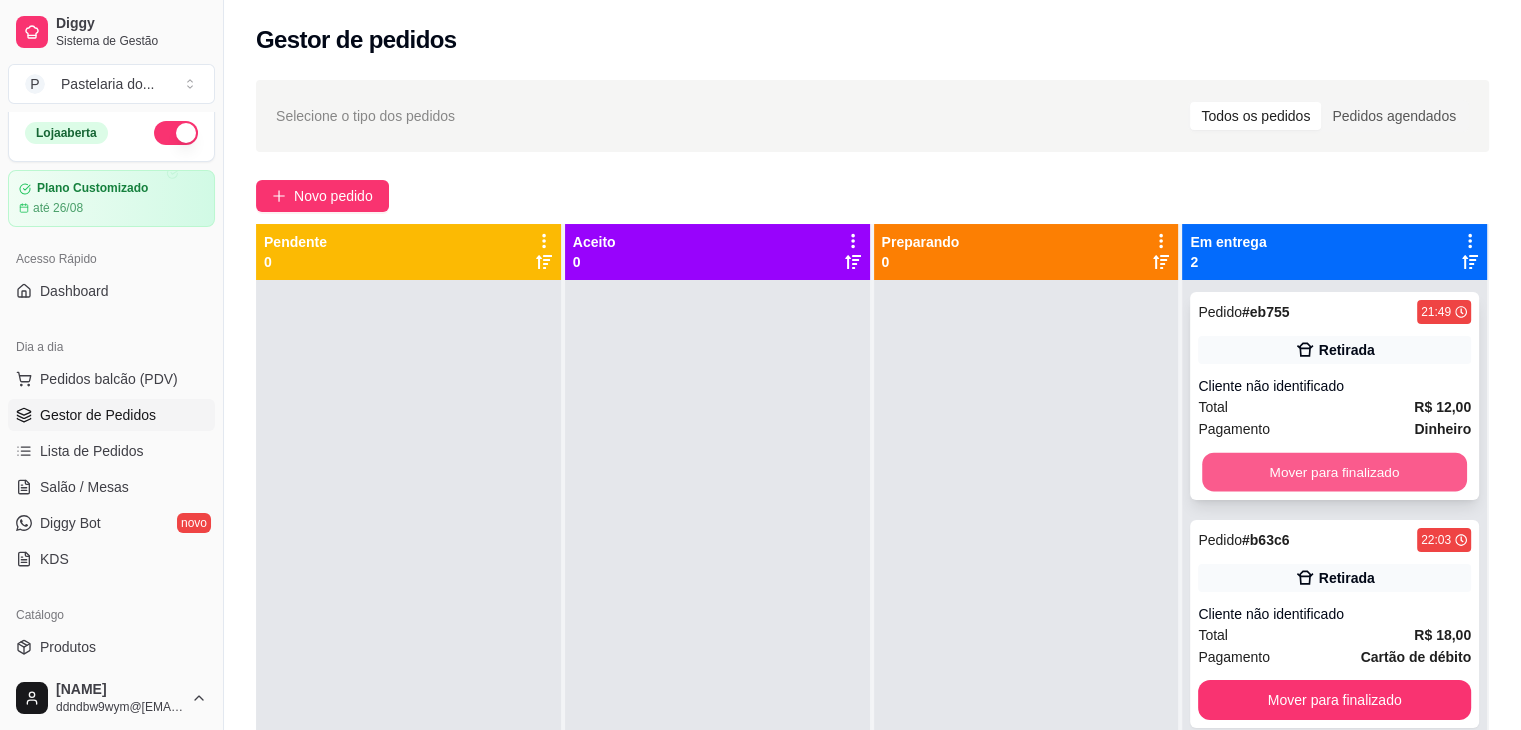 click on "Mover para finalizado" at bounding box center (1334, 472) 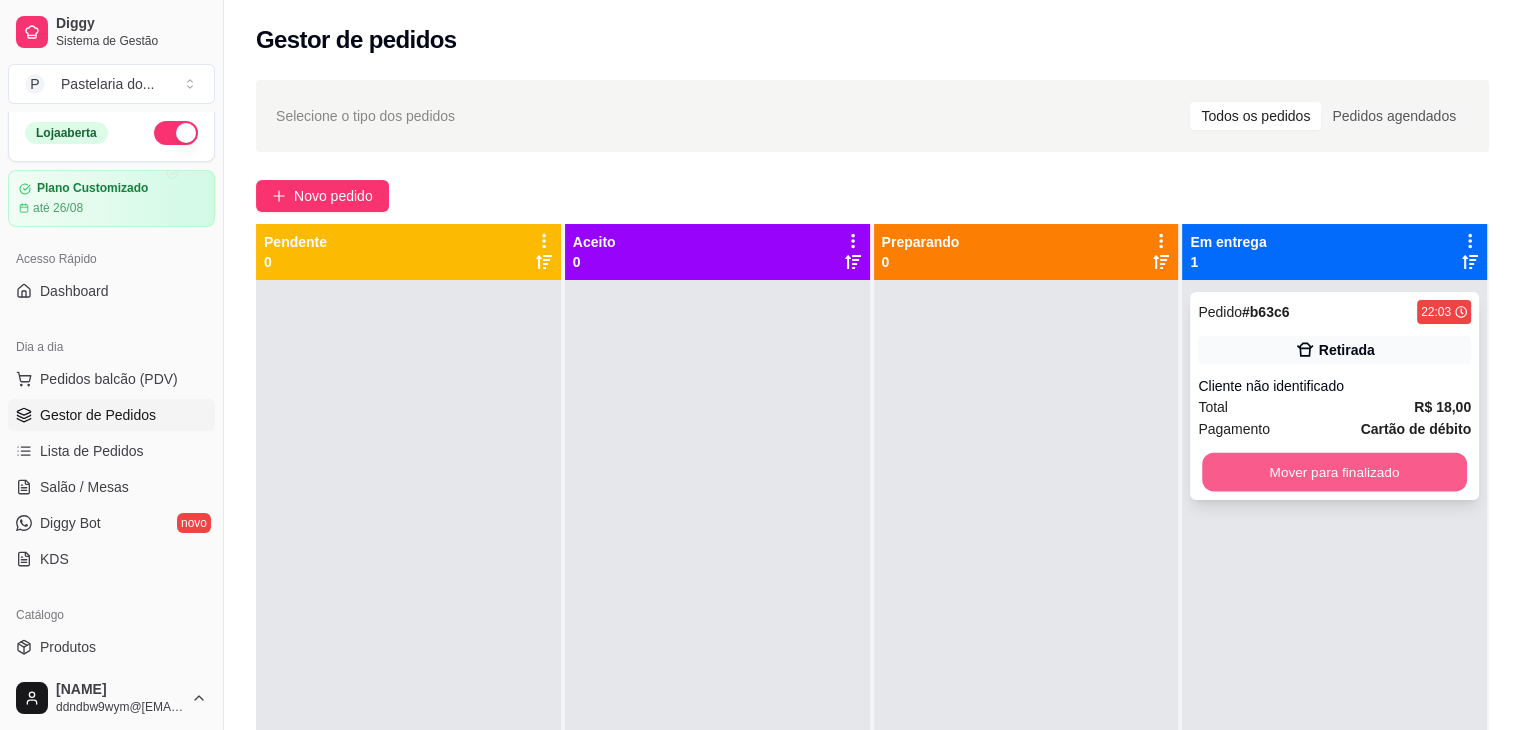 click on "Mover para finalizado" at bounding box center (1334, 472) 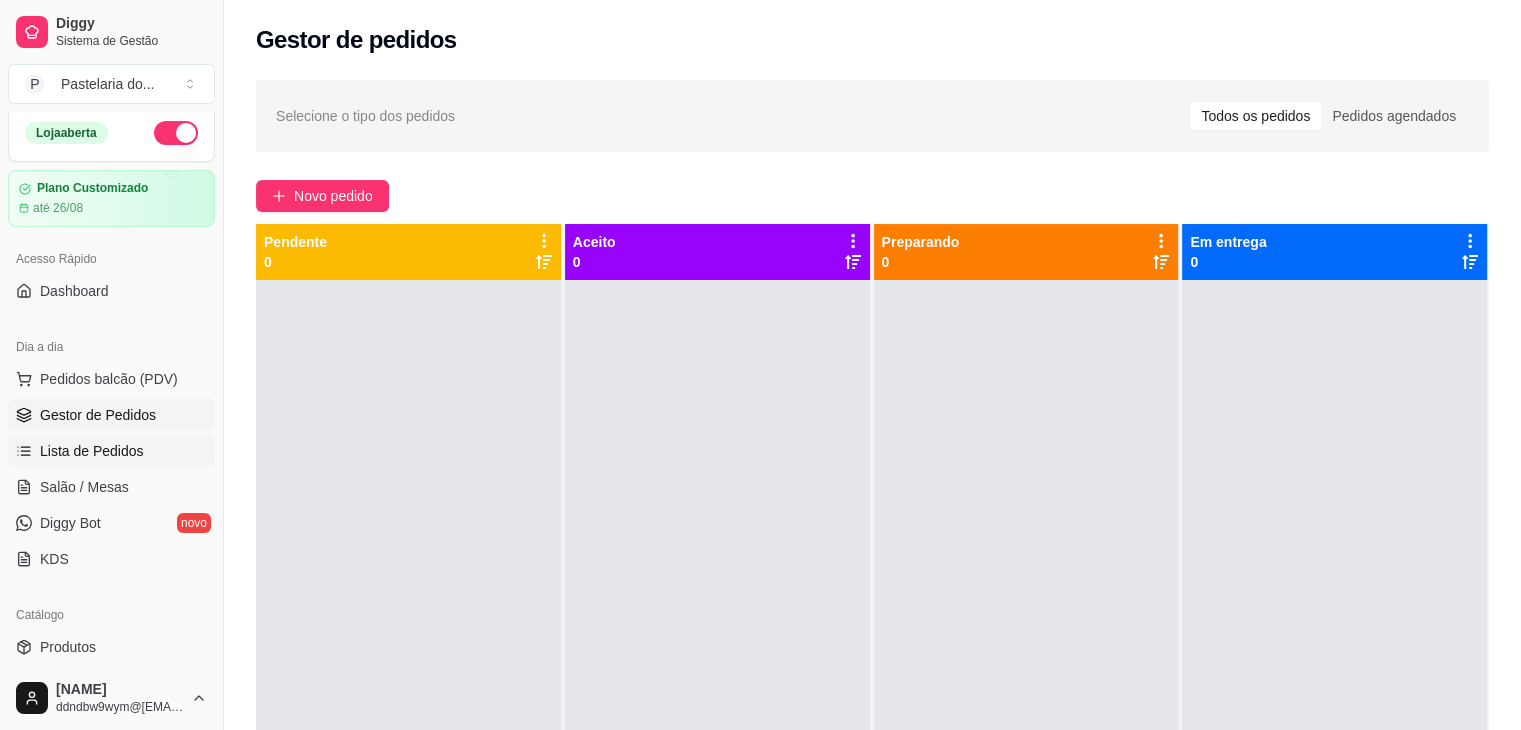 click on "Lista de Pedidos" at bounding box center (111, 451) 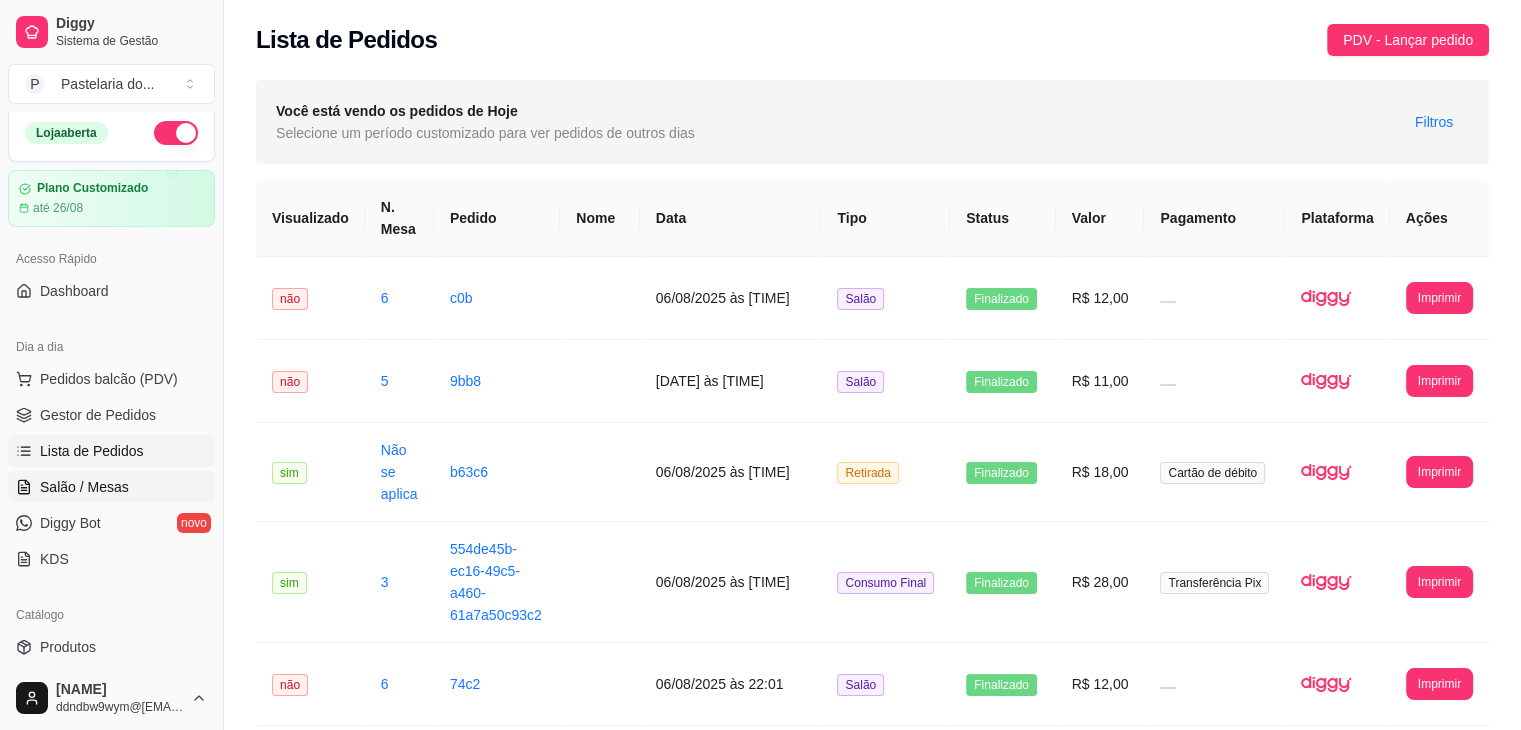 click on "Salão / Mesas" at bounding box center [84, 487] 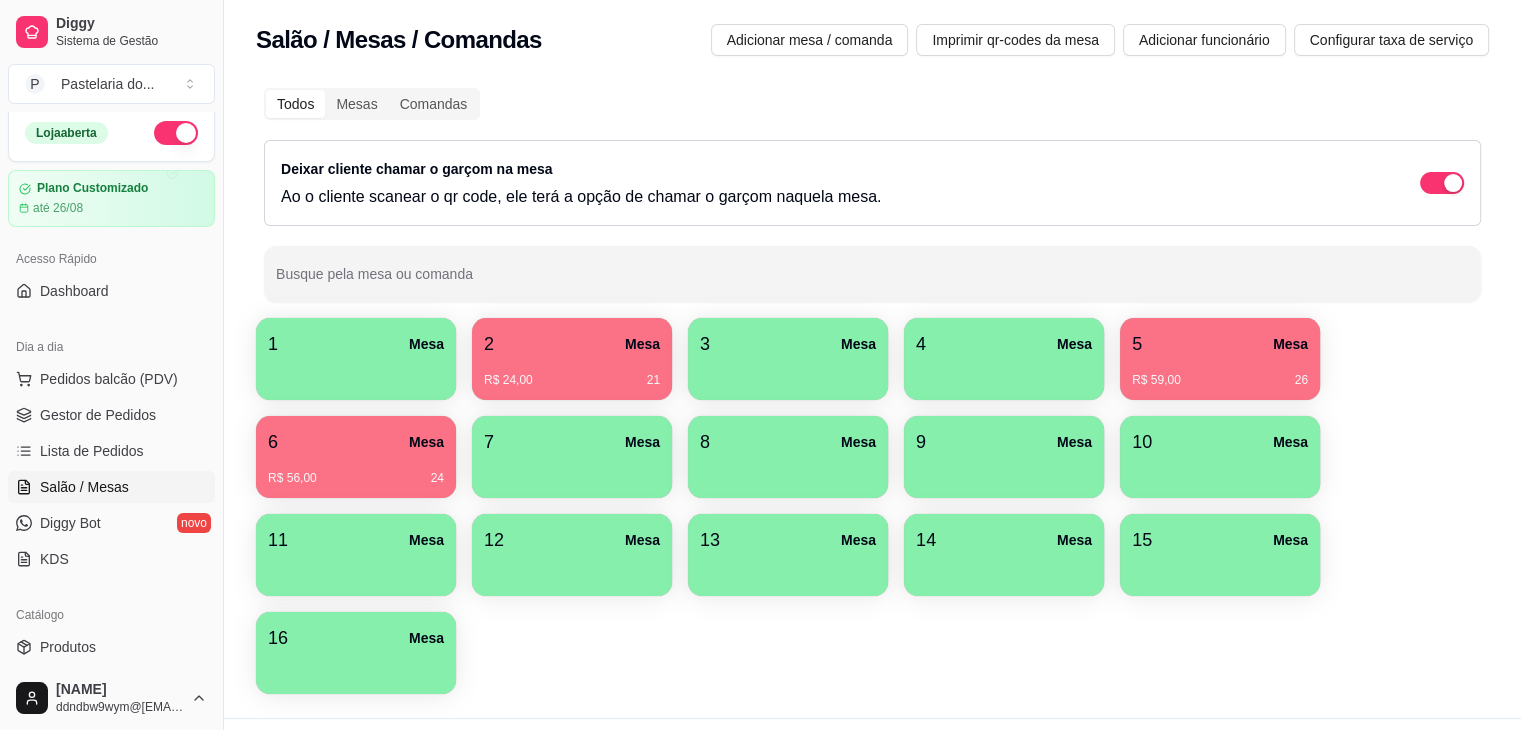 click on "R$ 56,00 24" at bounding box center [356, 471] 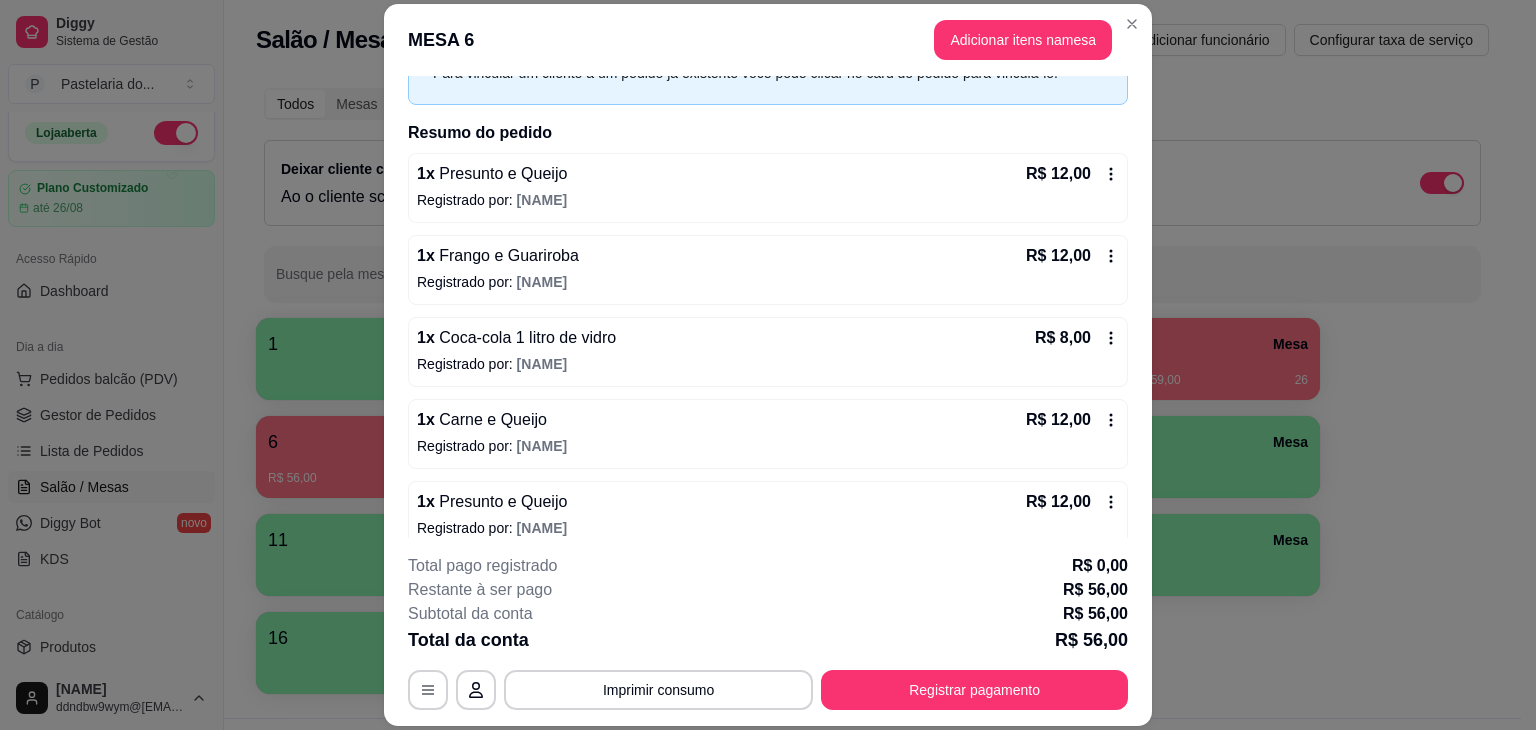 scroll, scrollTop: 130, scrollLeft: 0, axis: vertical 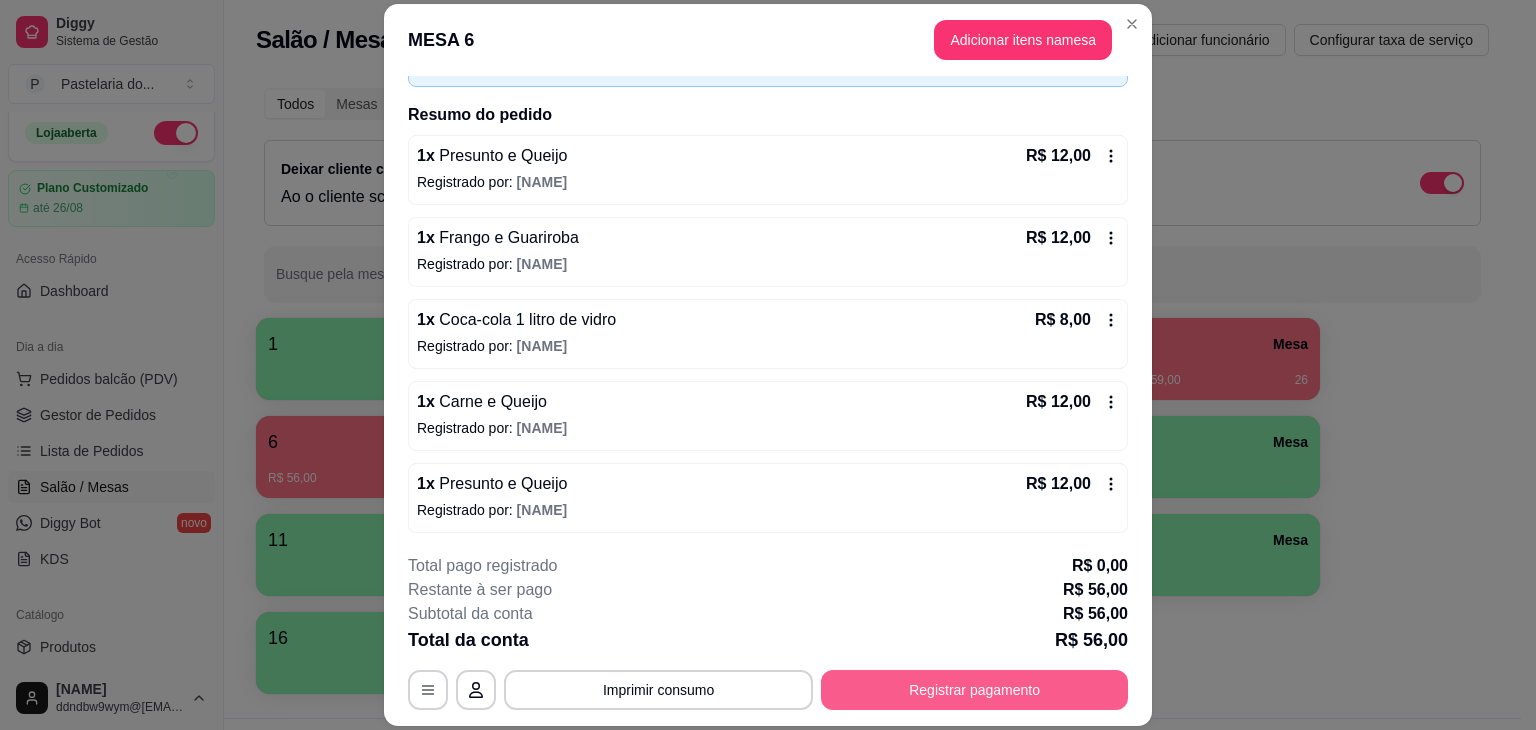 click on "Registrar pagamento" at bounding box center [974, 690] 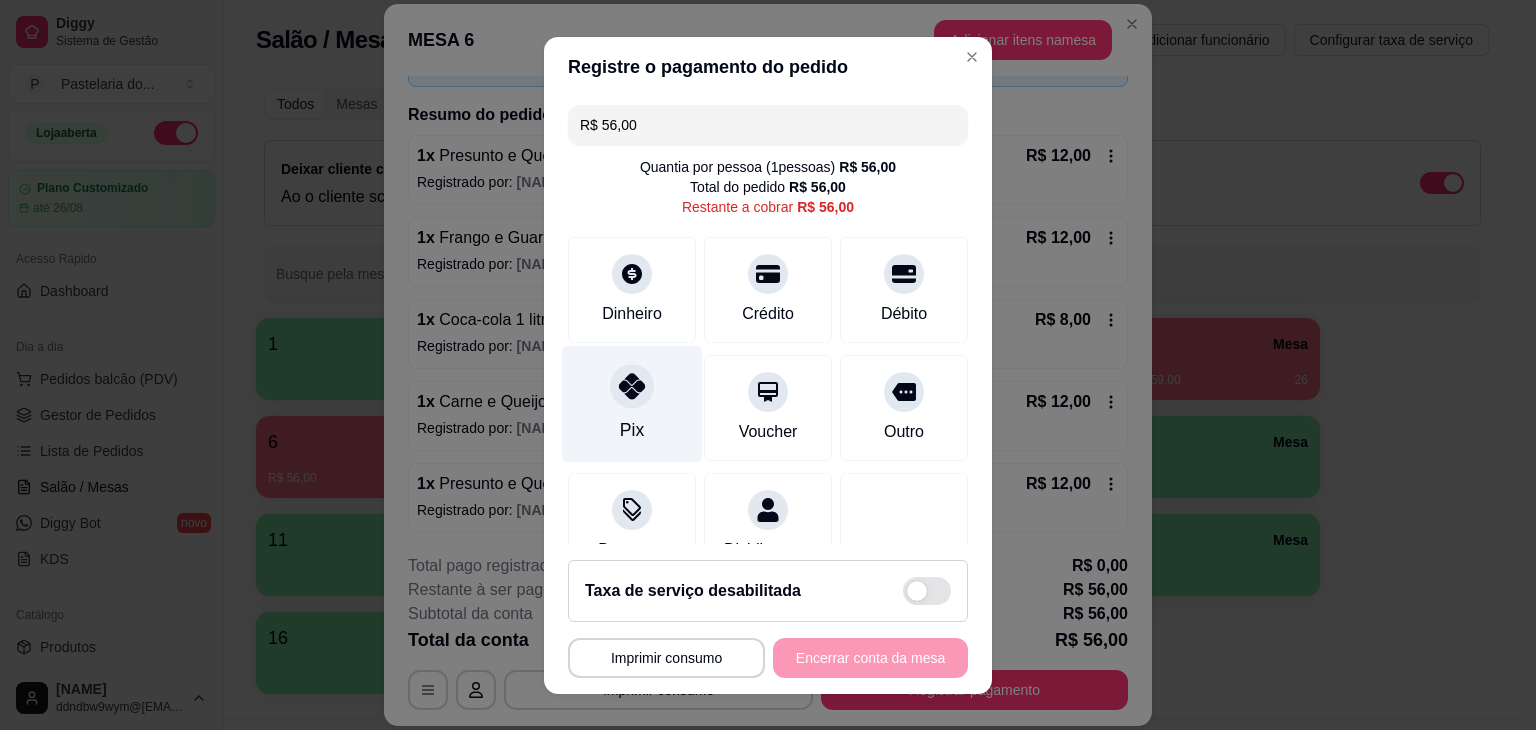 click on "Pix" at bounding box center (632, 403) 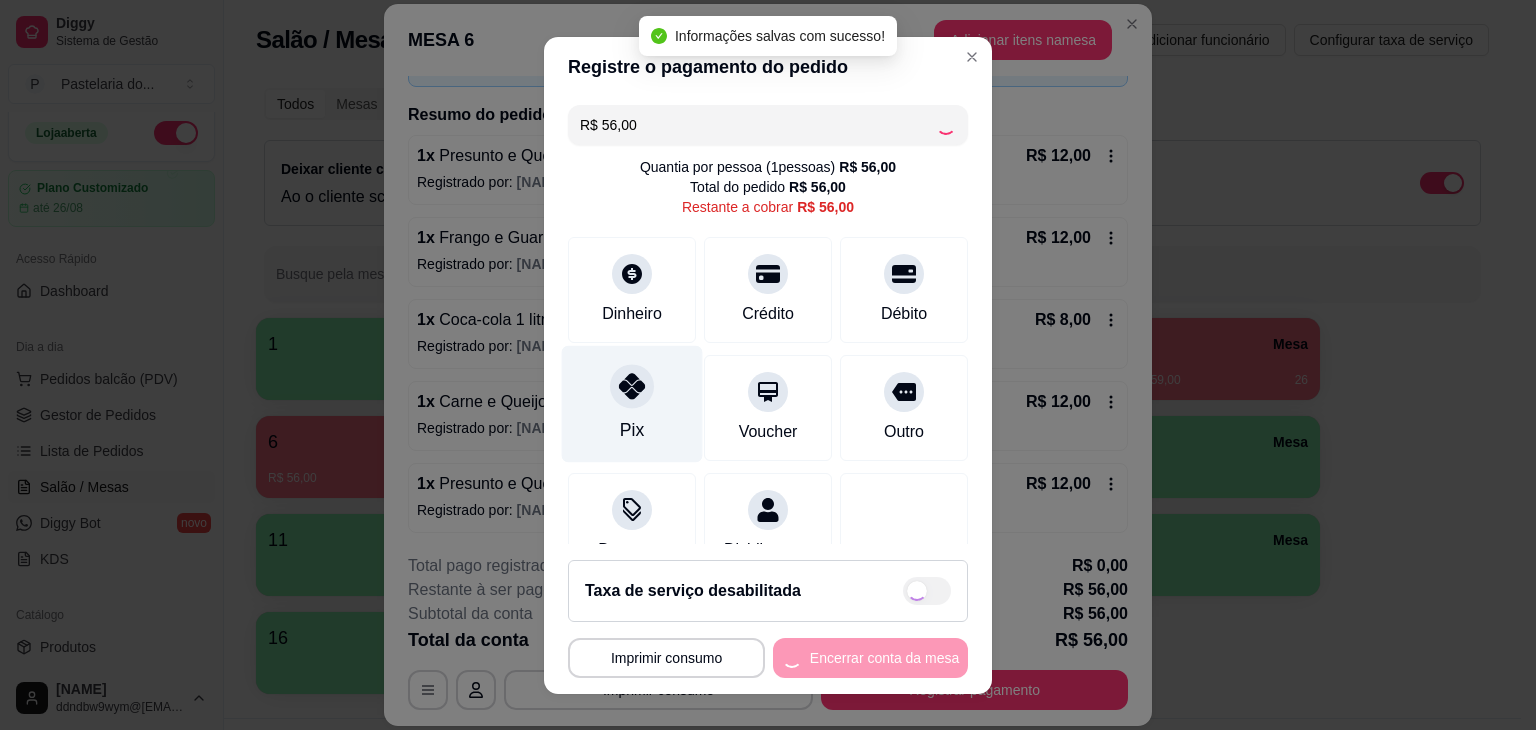 type on "R$ 0,00" 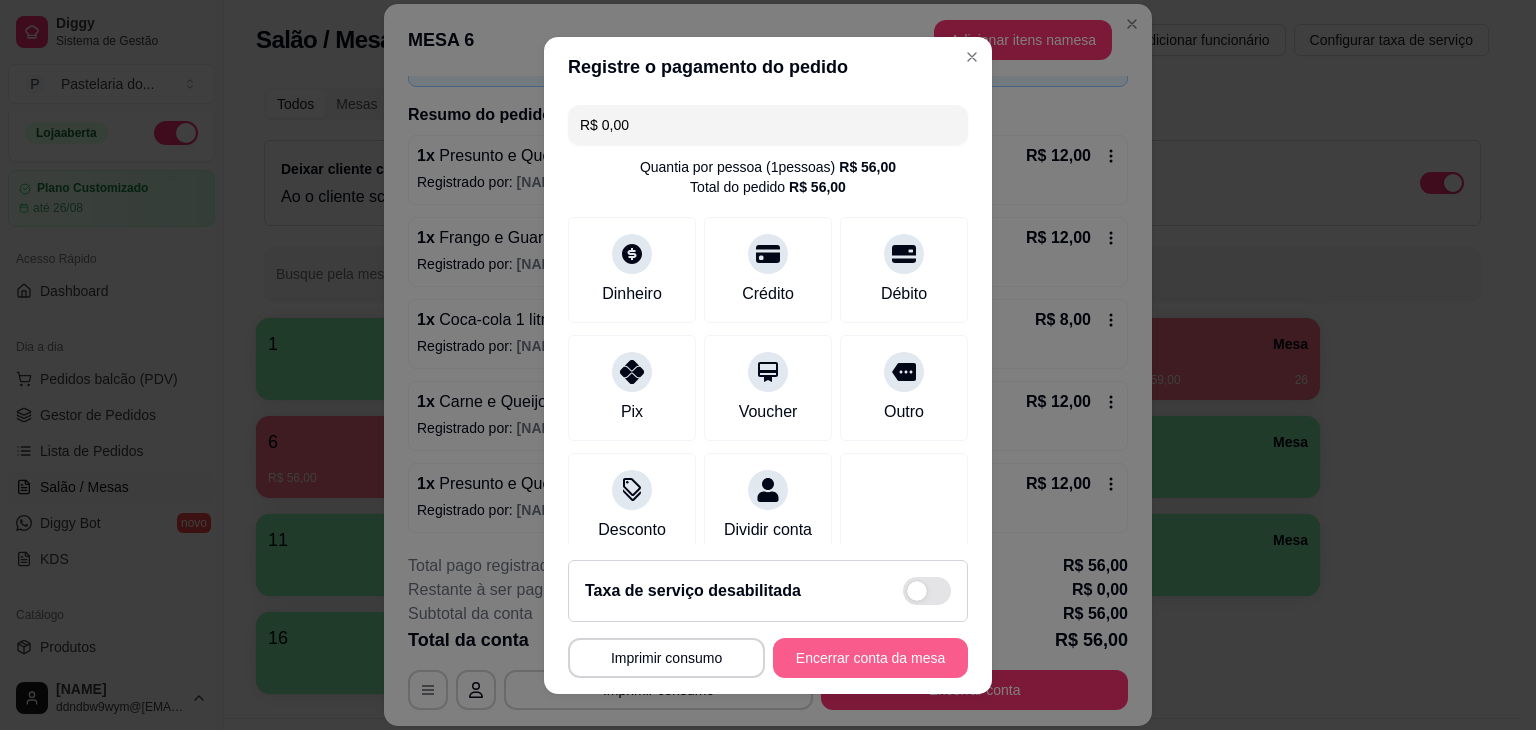 click on "Encerrar conta da mesa" at bounding box center [870, 658] 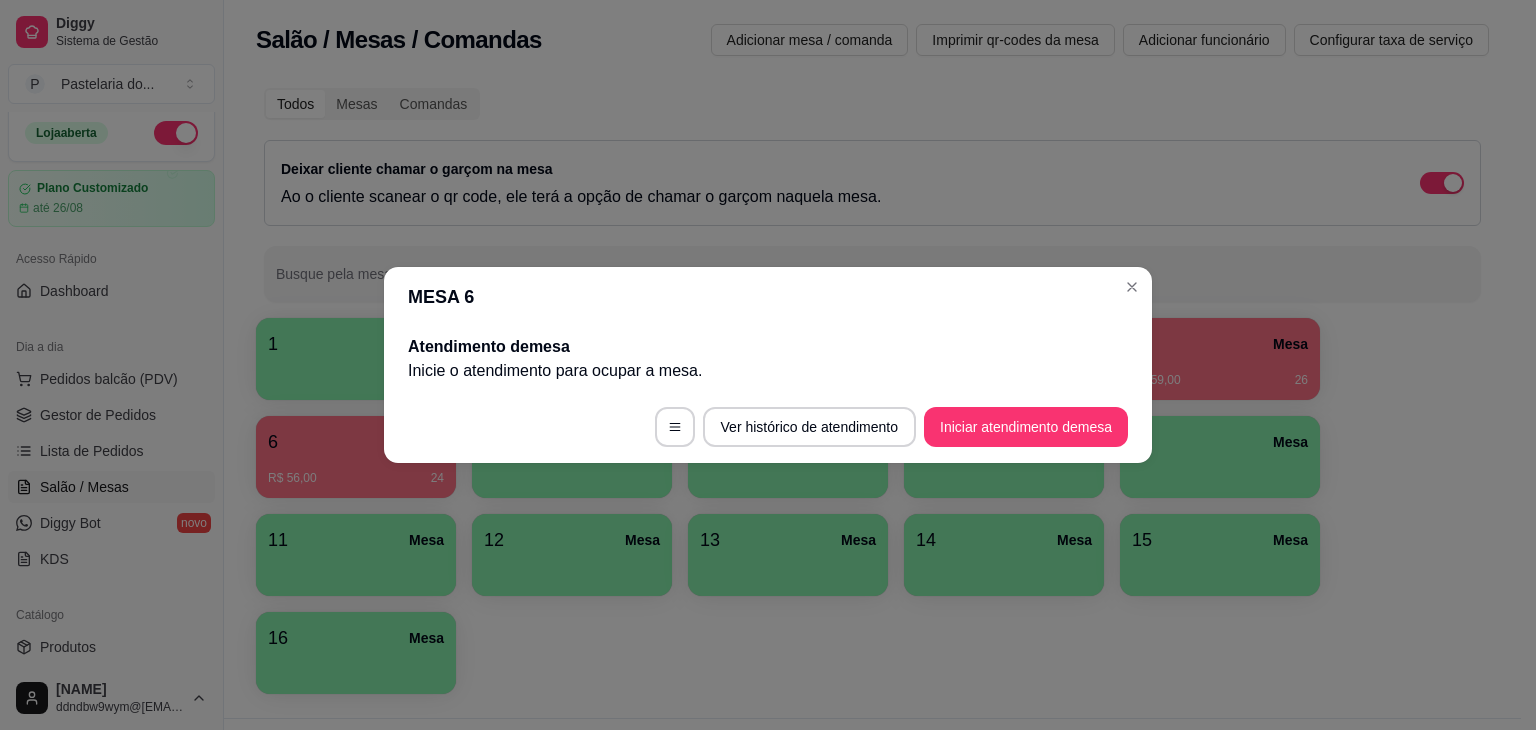 scroll, scrollTop: 0, scrollLeft: 0, axis: both 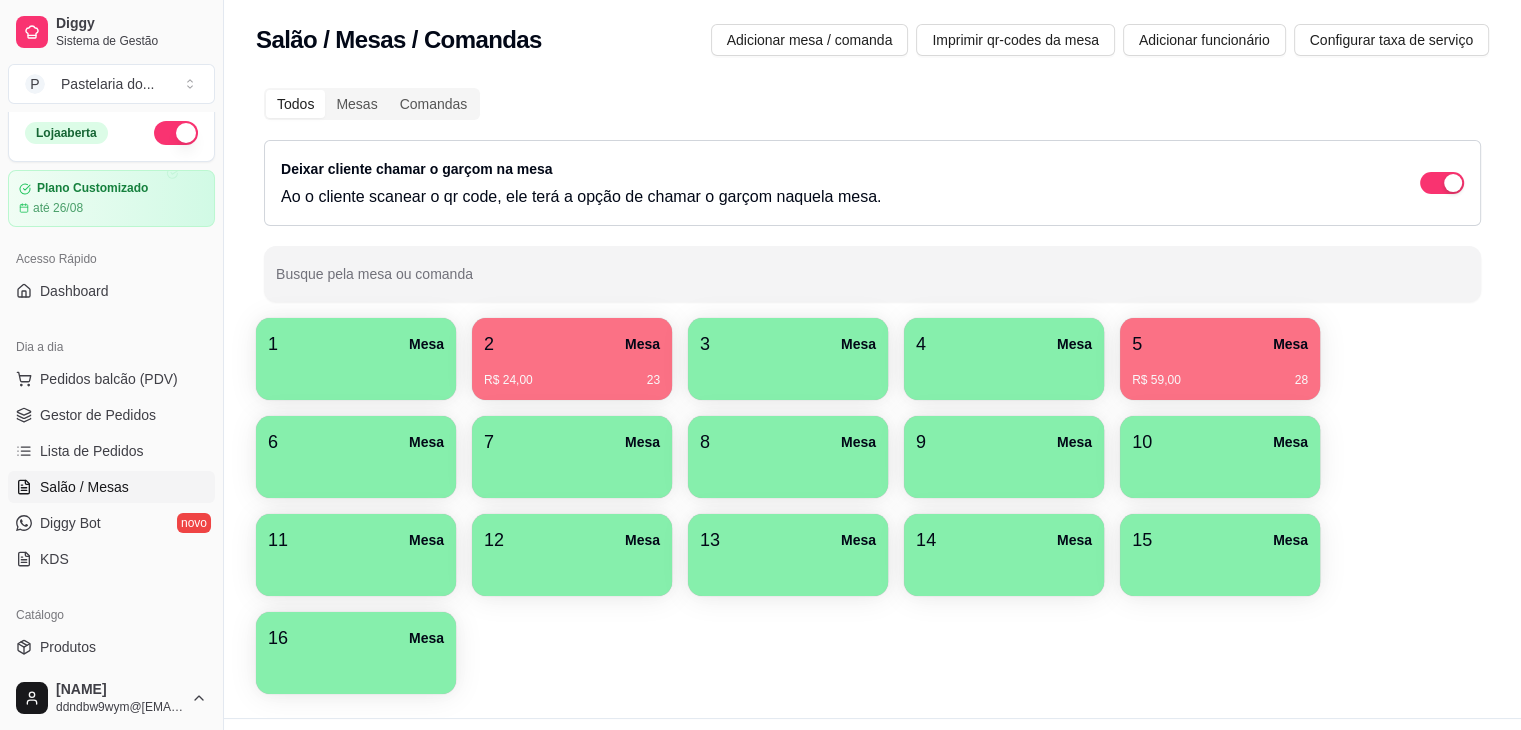 click on "5 Mesa" at bounding box center [1220, 344] 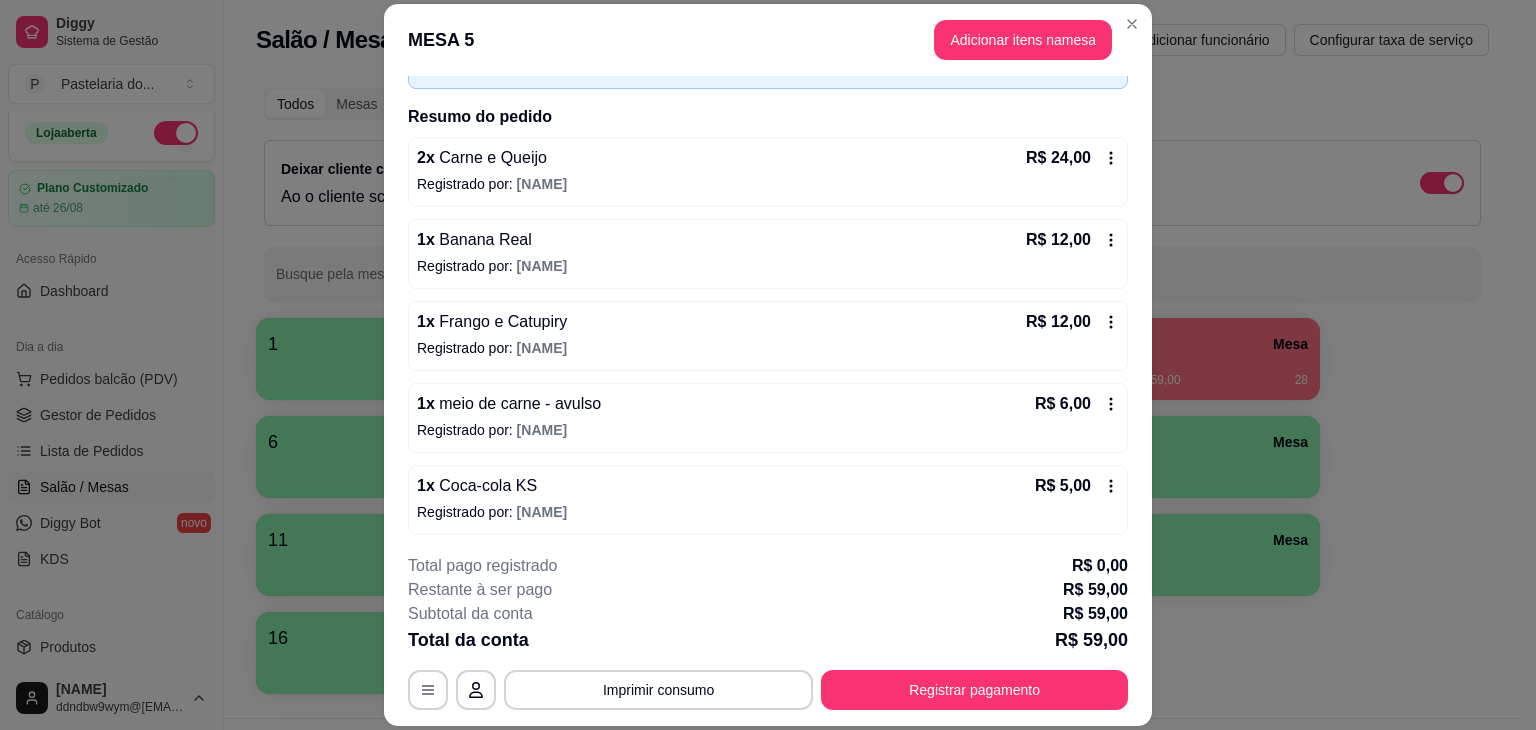 scroll, scrollTop: 130, scrollLeft: 0, axis: vertical 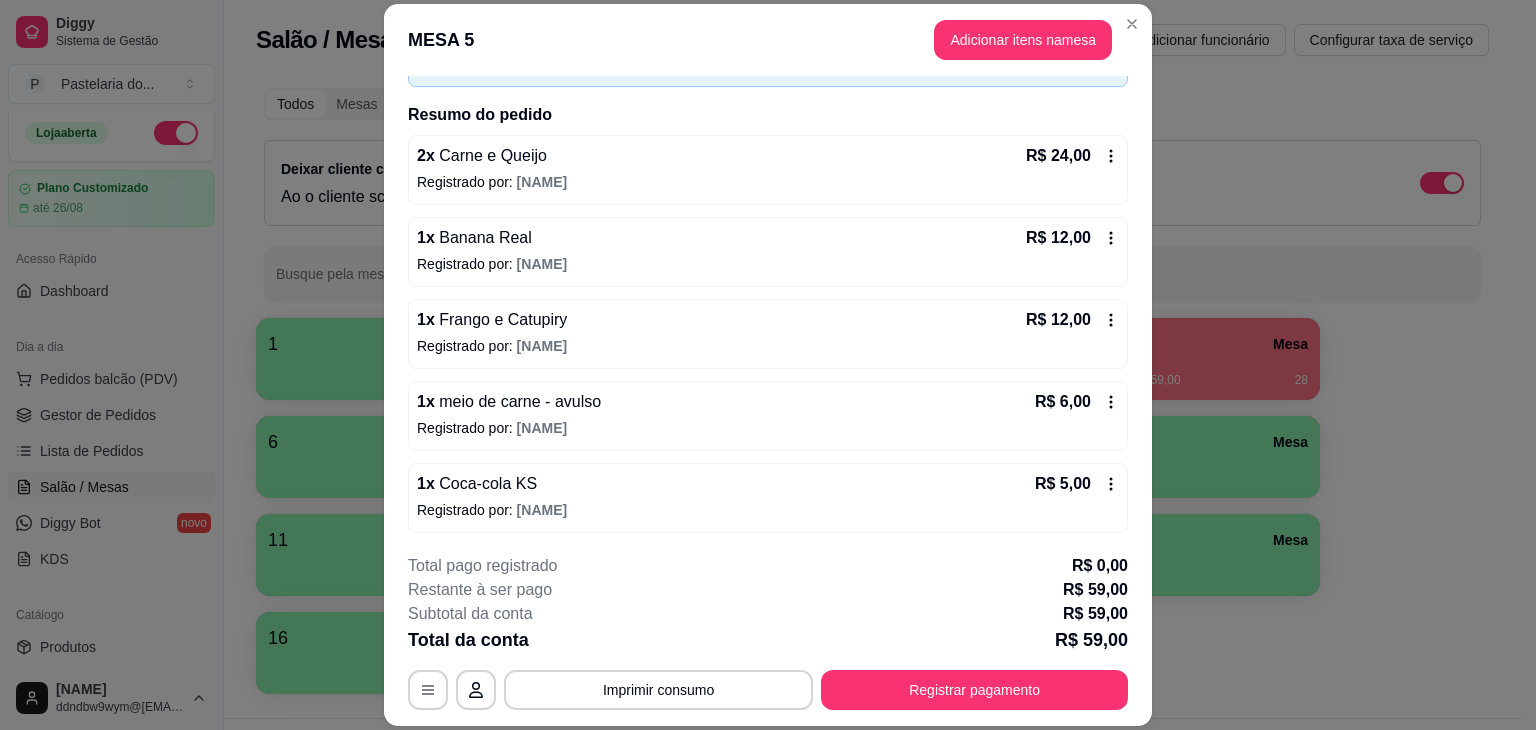 click on "1 x   meio de carne  - avulso R$ 6,00 Registrado por:   [NAME]" at bounding box center [768, 416] 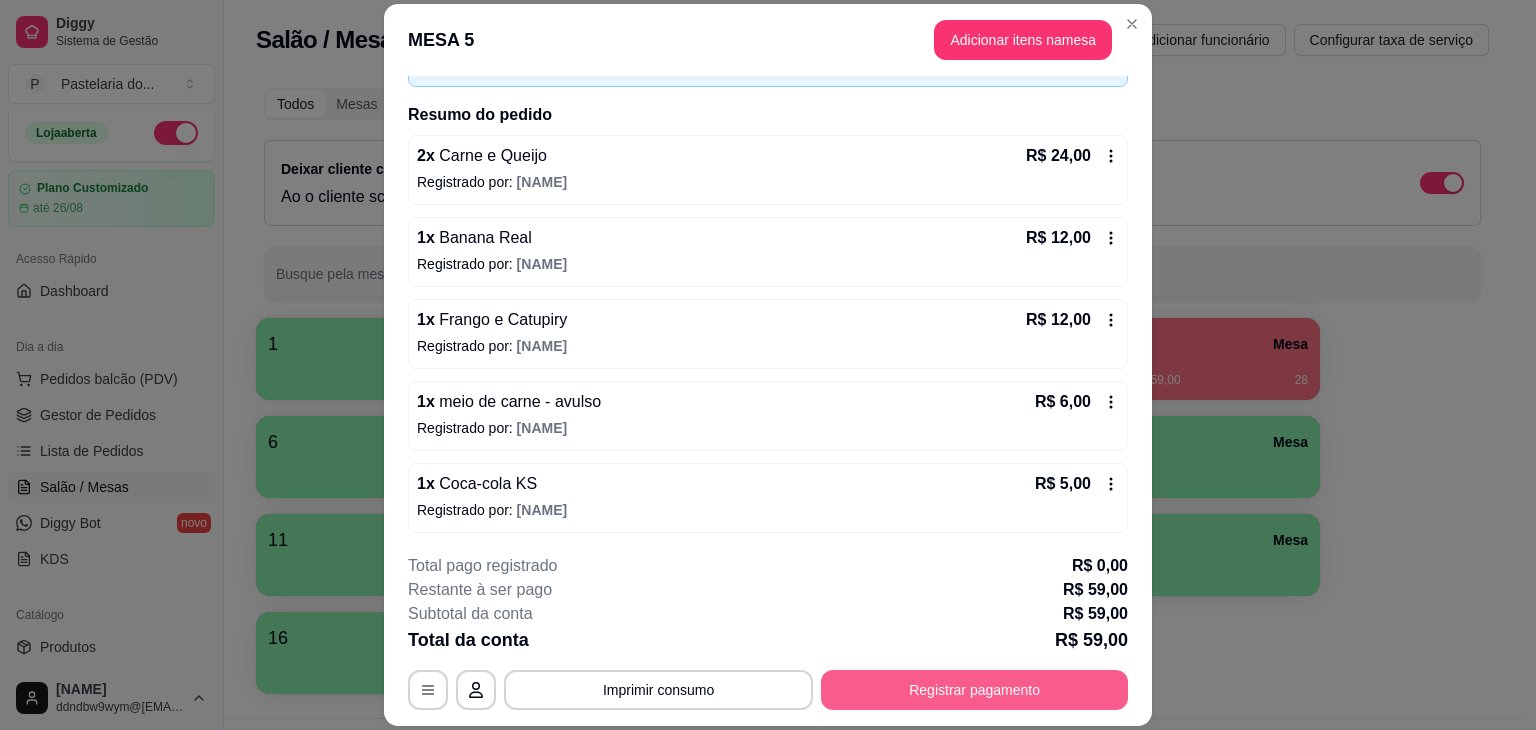 click on "Registrar pagamento" at bounding box center [974, 690] 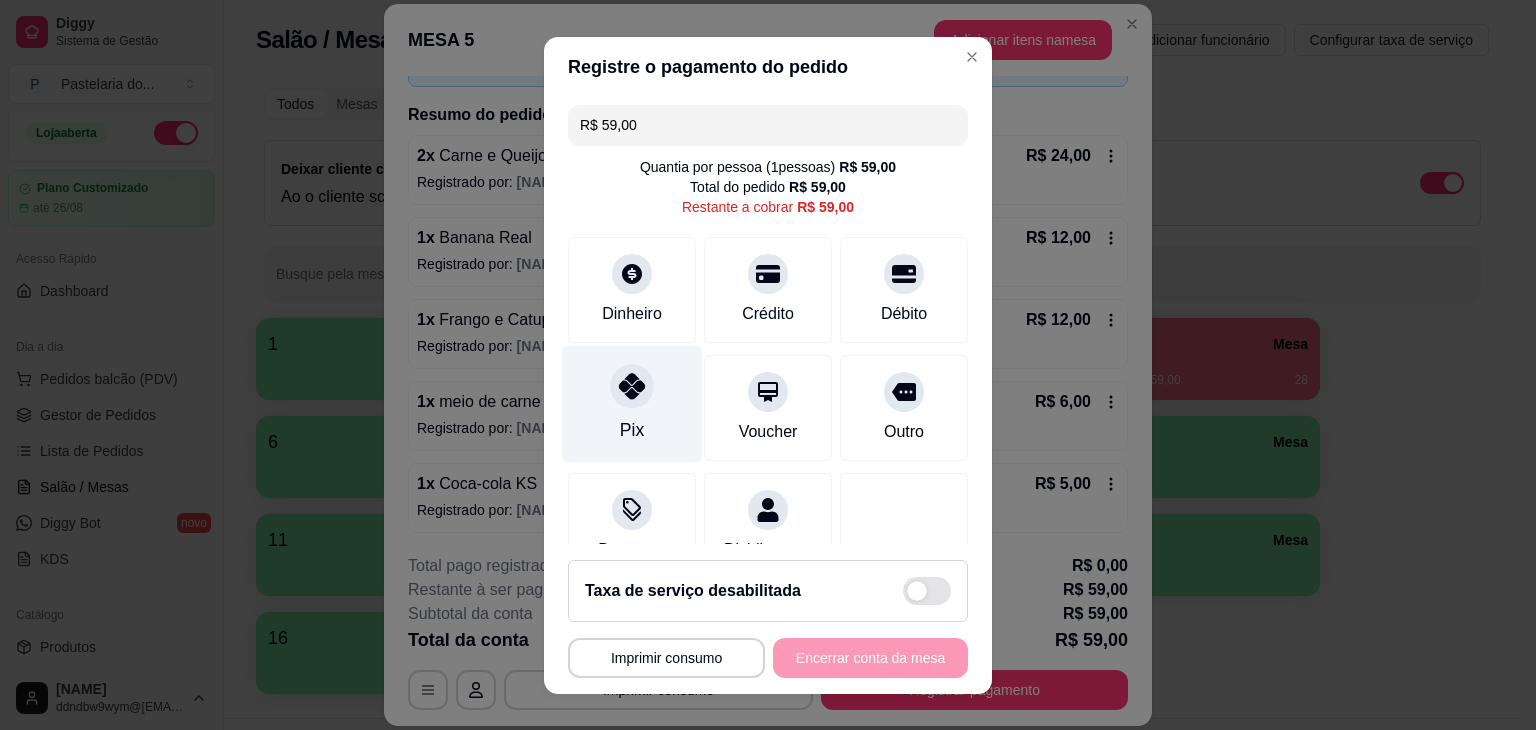 drag, startPoint x: 570, startPoint y: 367, endPoint x: 601, endPoint y: 385, distance: 35.846897 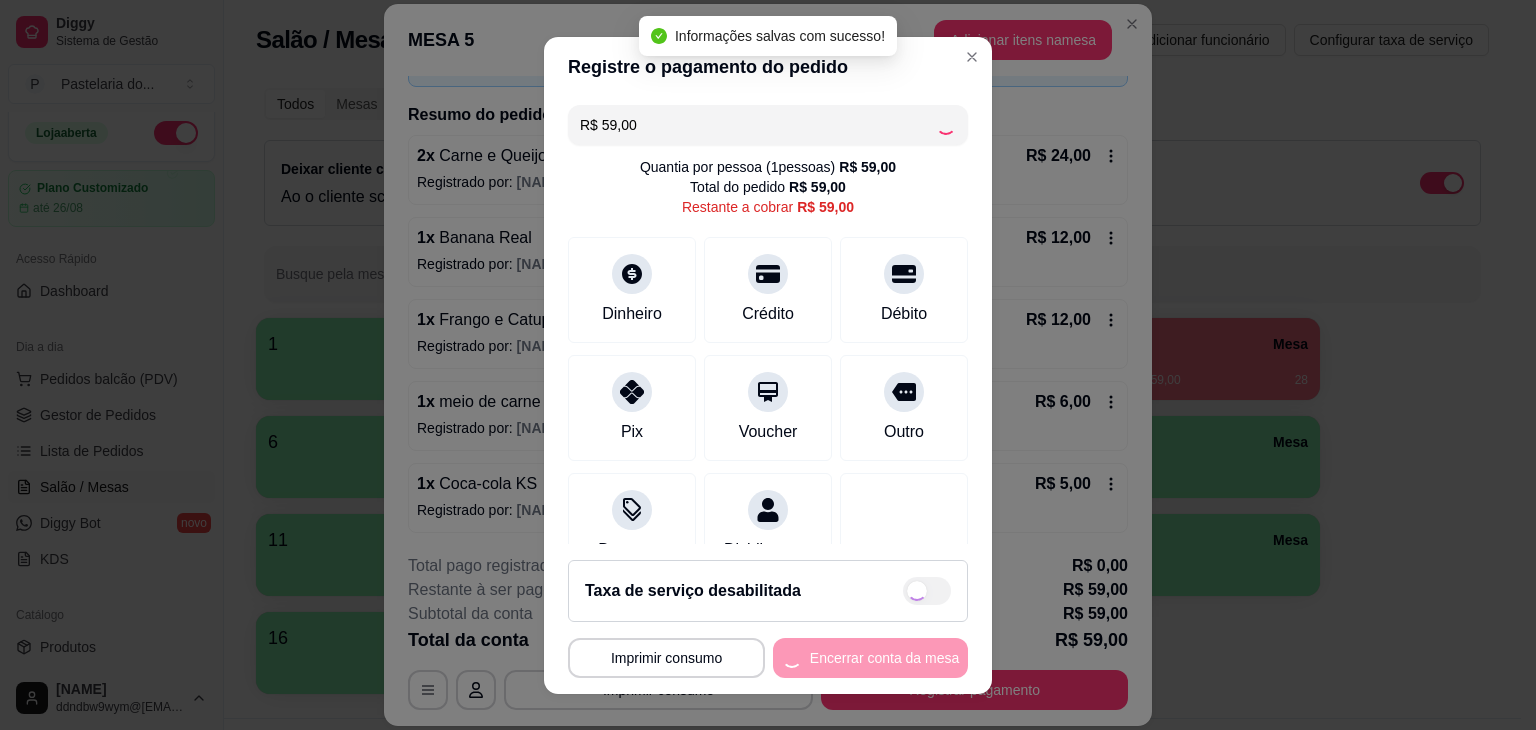 type on "R$ 0,00" 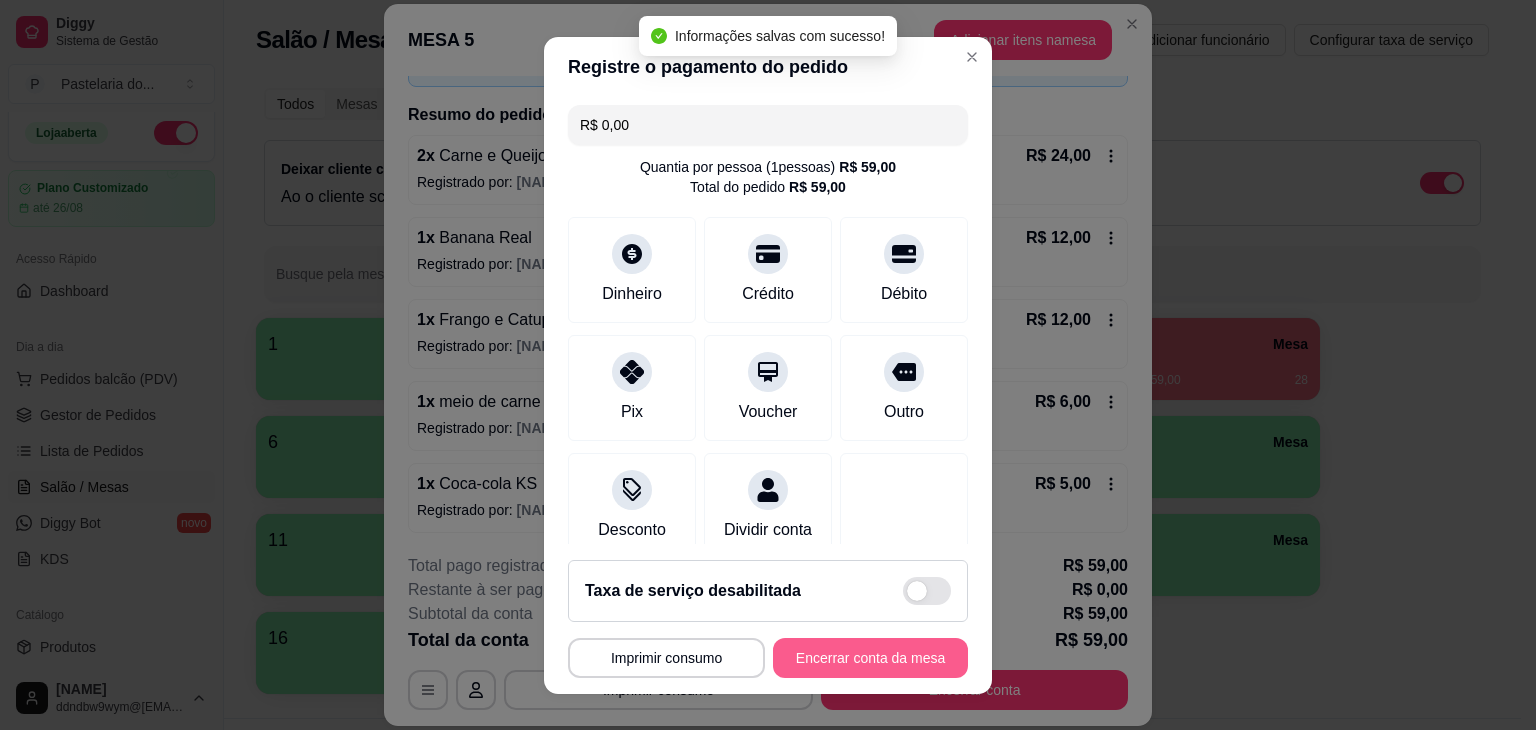 click on "Encerrar conta da mesa" at bounding box center (870, 658) 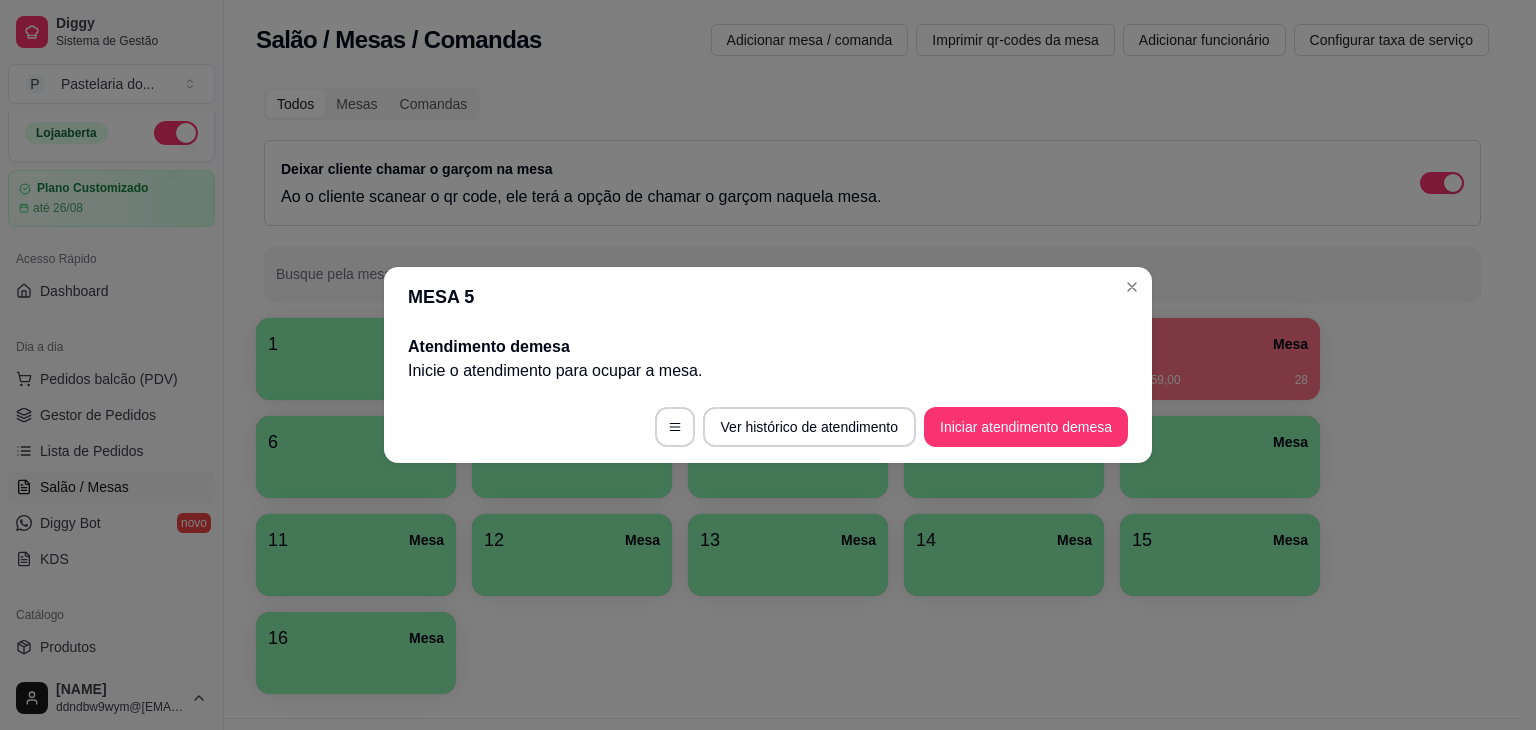 scroll, scrollTop: 0, scrollLeft: 0, axis: both 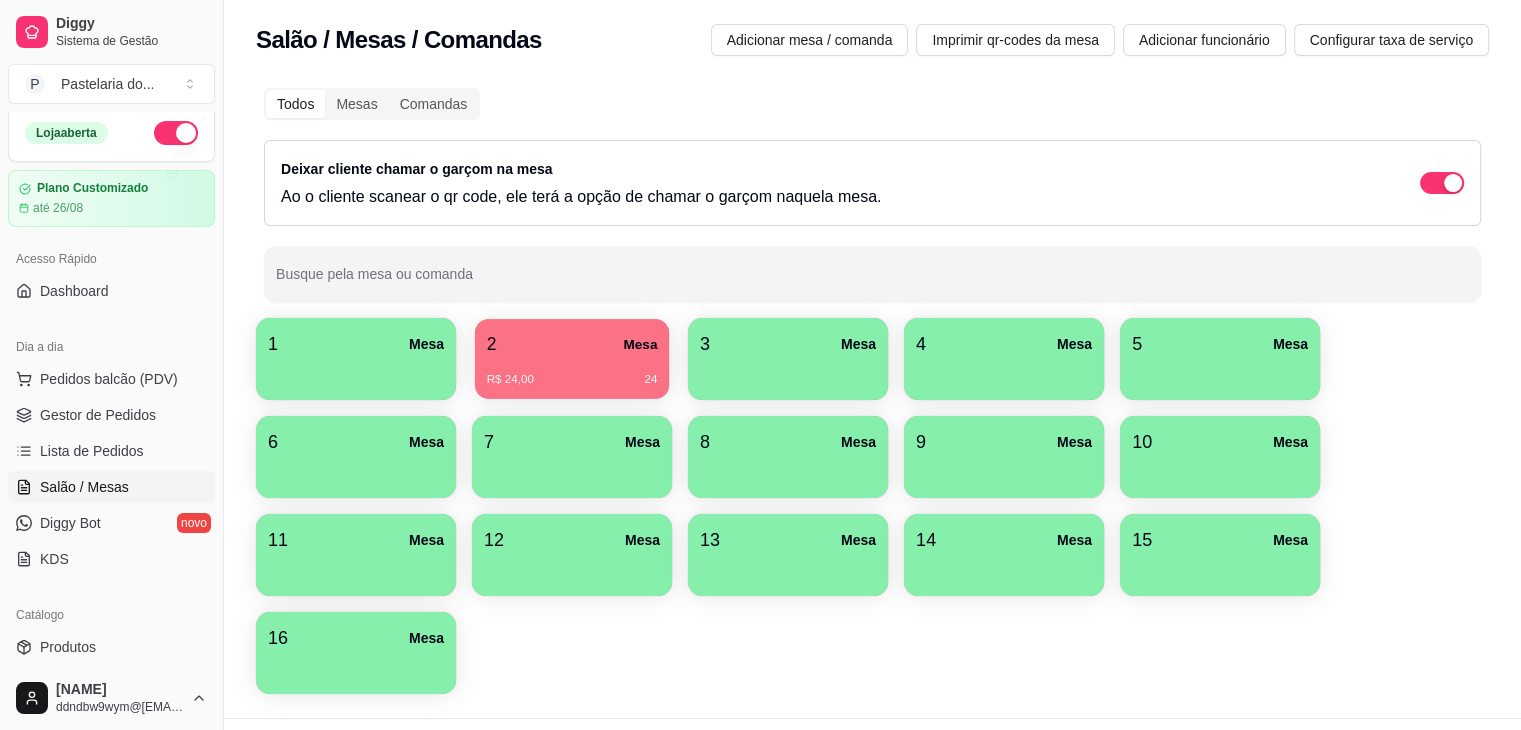 click on "2 Mesa" at bounding box center [572, 344] 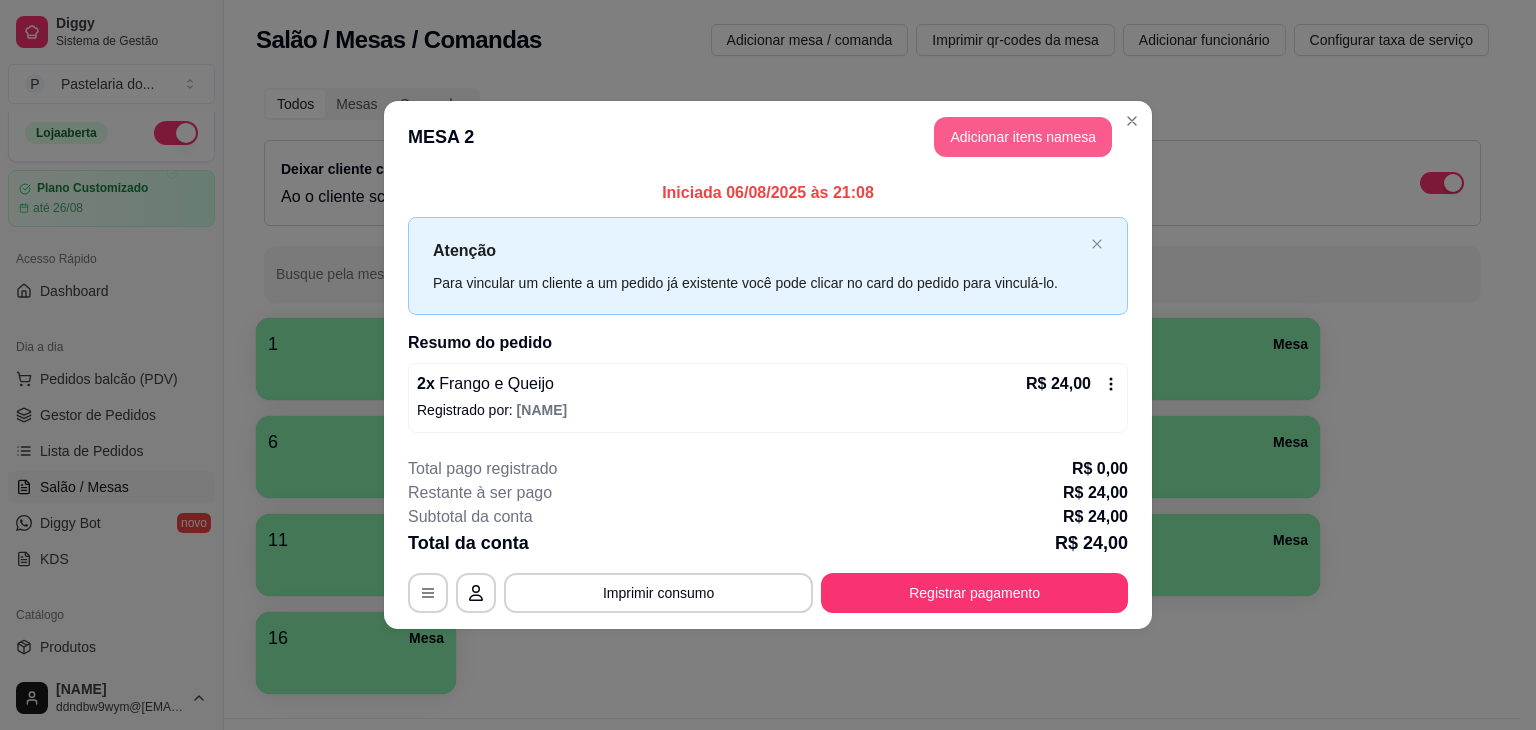 click on "Adicionar itens na  mesa" at bounding box center (1023, 137) 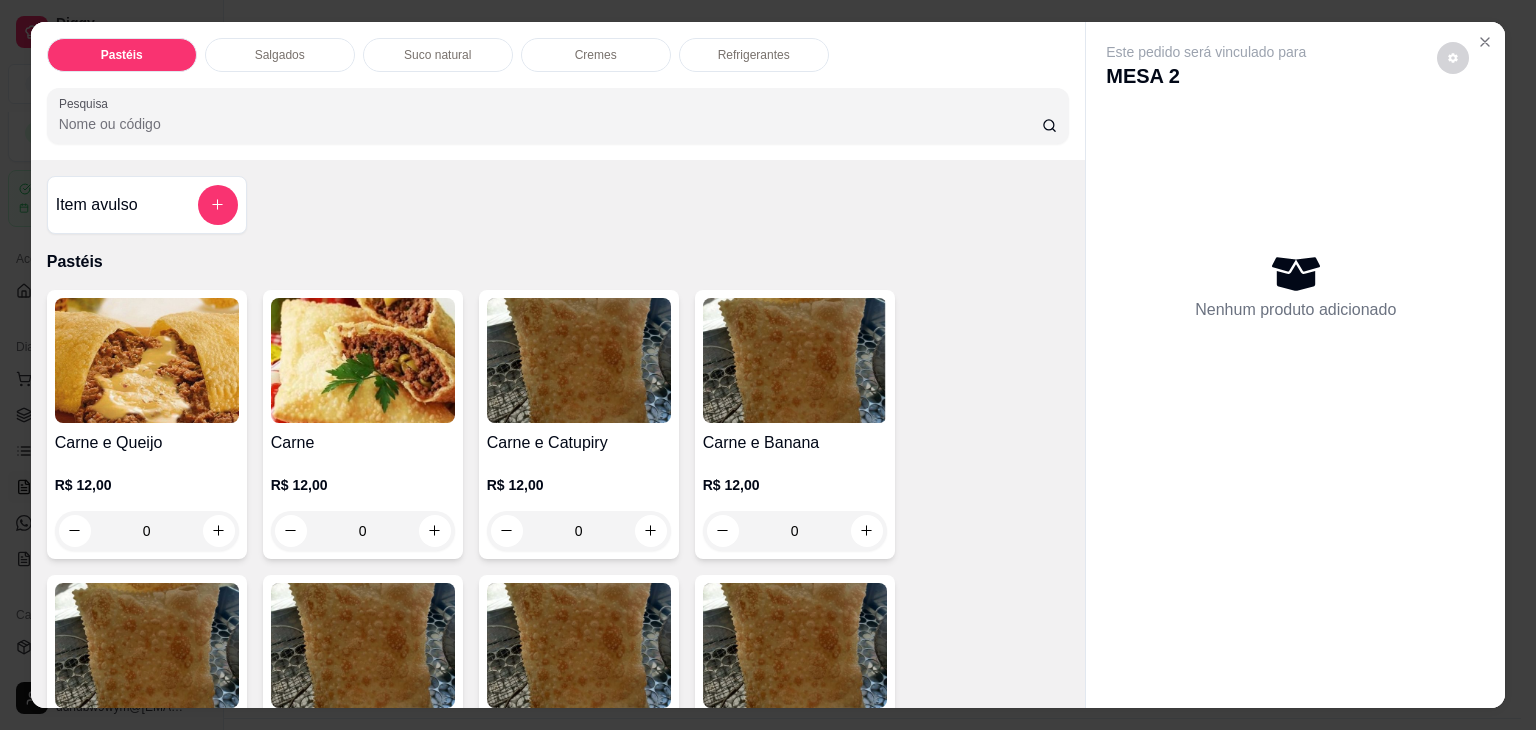 click on "Refrigerantes" at bounding box center (754, 55) 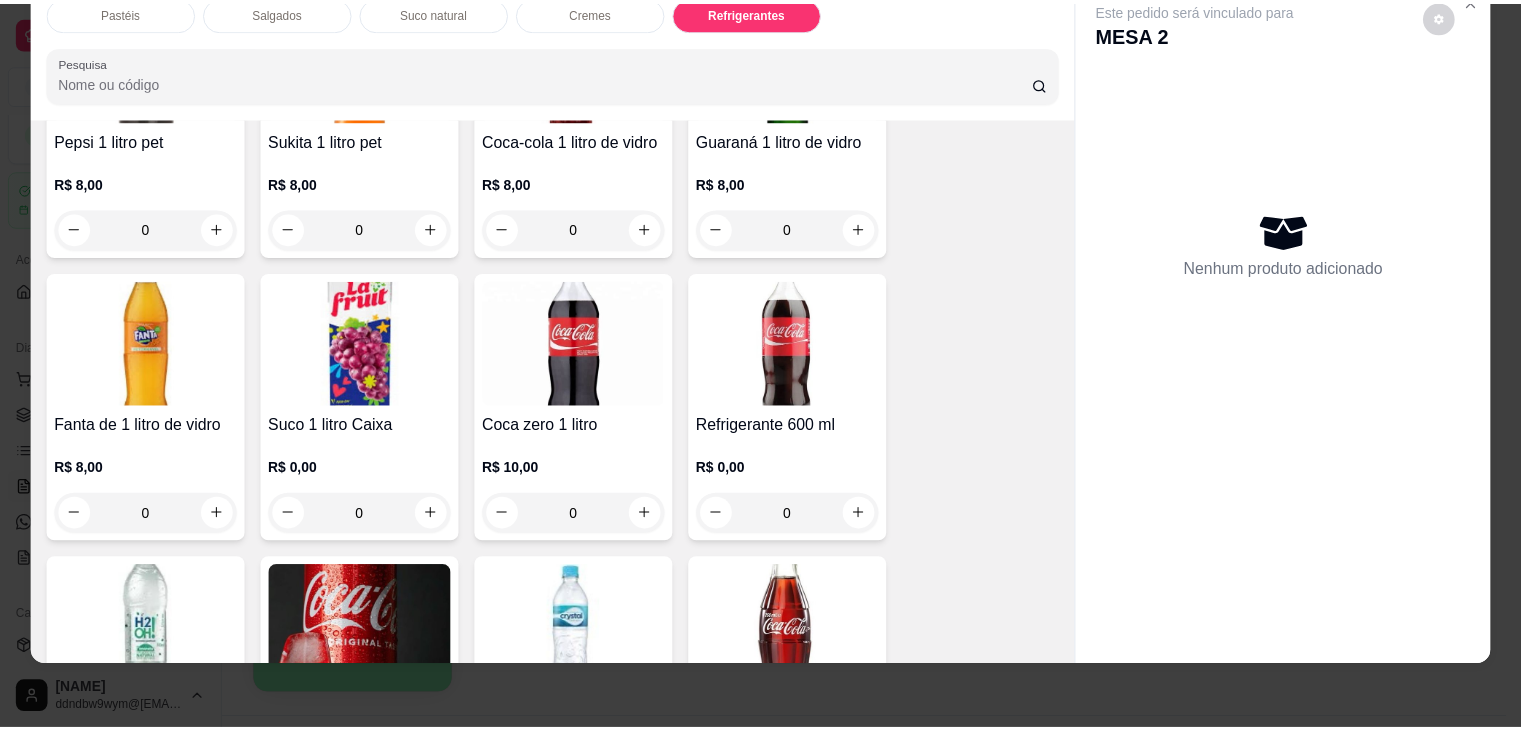 scroll, scrollTop: 5420, scrollLeft: 0, axis: vertical 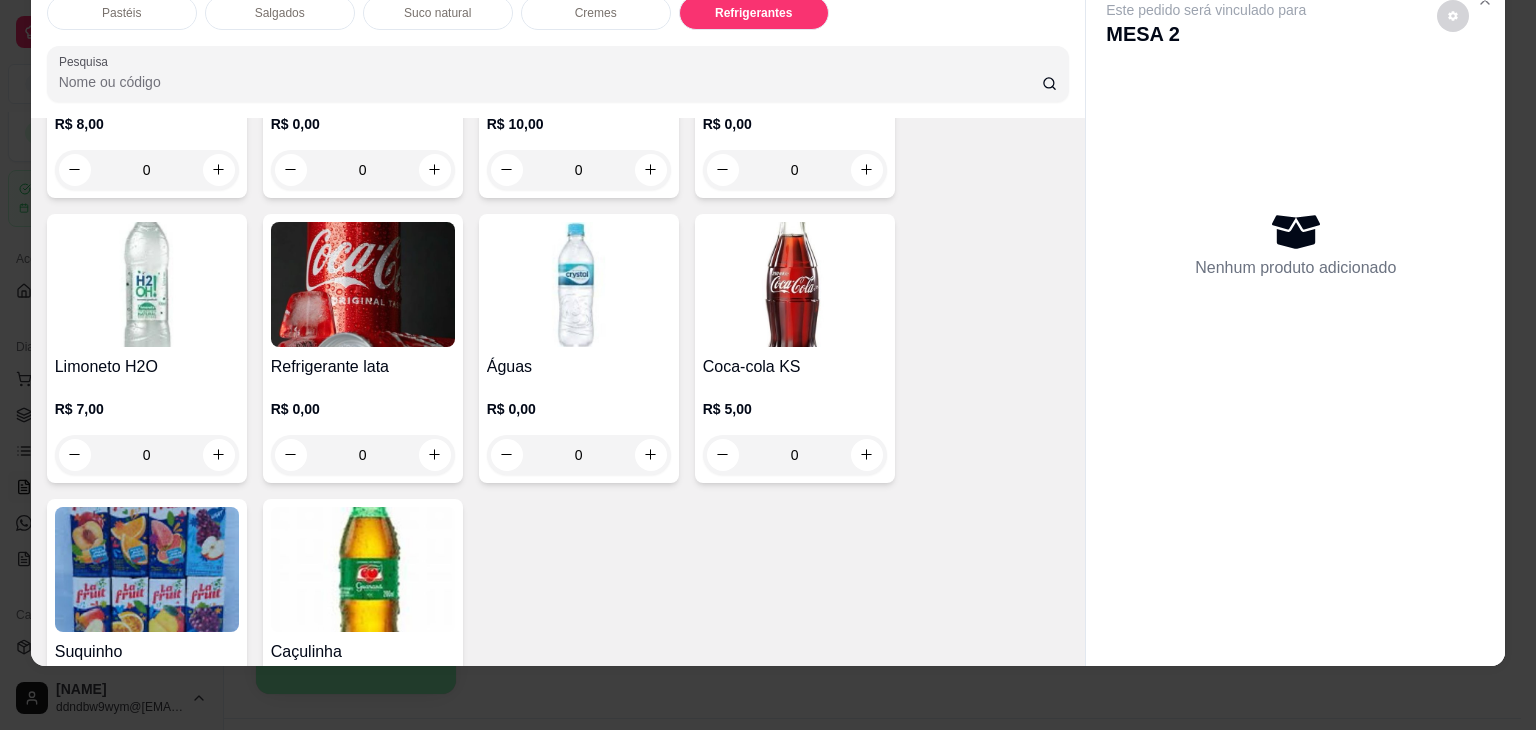 click at bounding box center [795, 284] 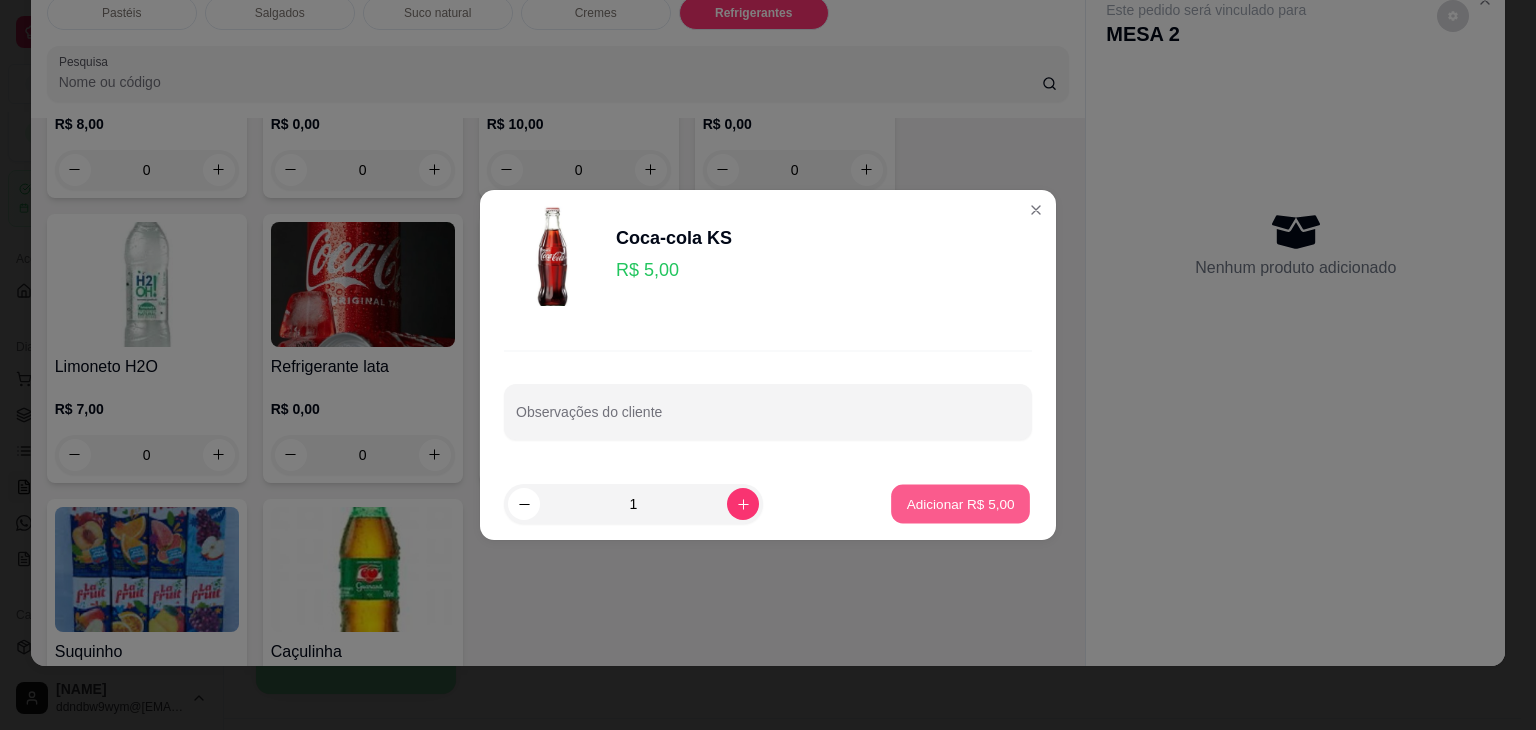click on "Adicionar   R$ 5,00" at bounding box center (960, 503) 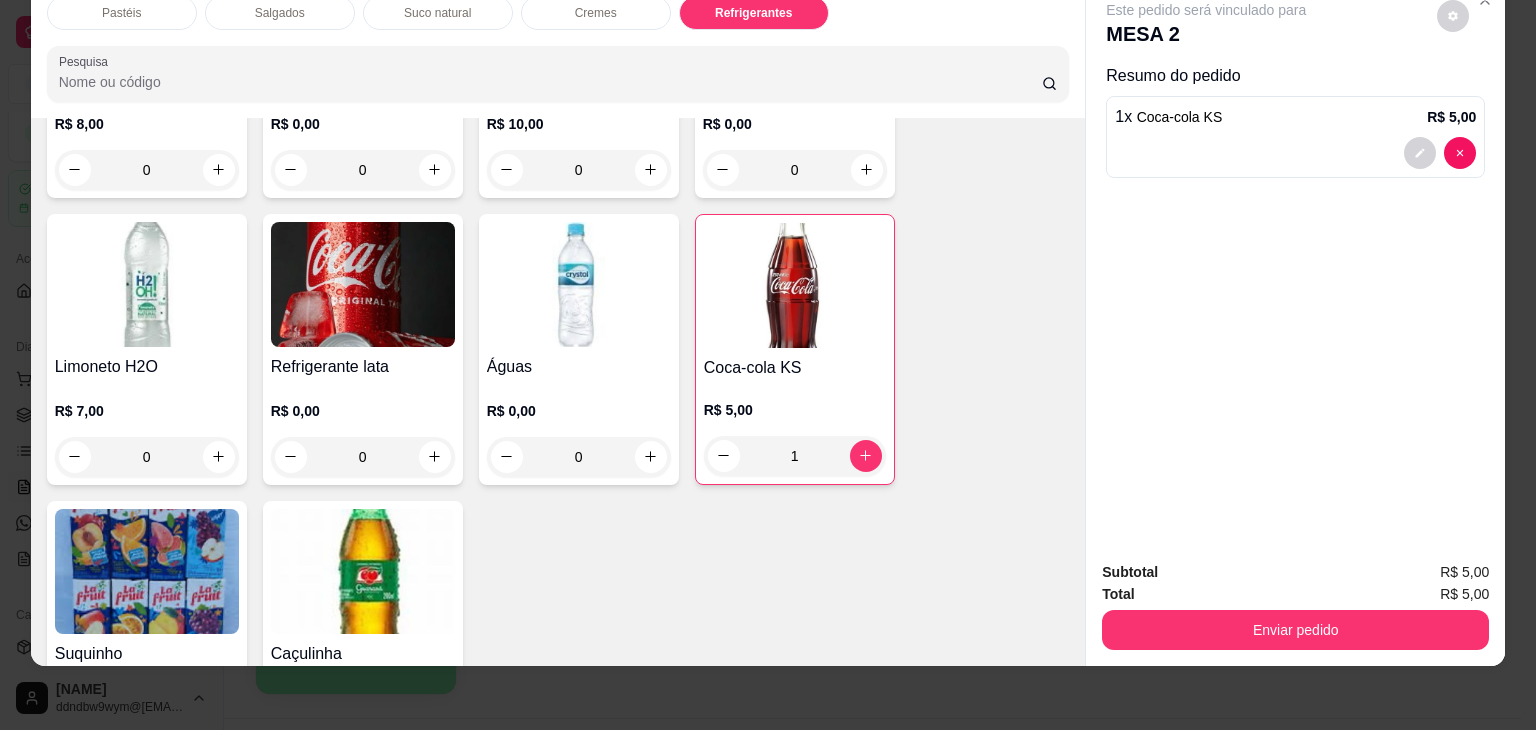 click at bounding box center [363, 571] 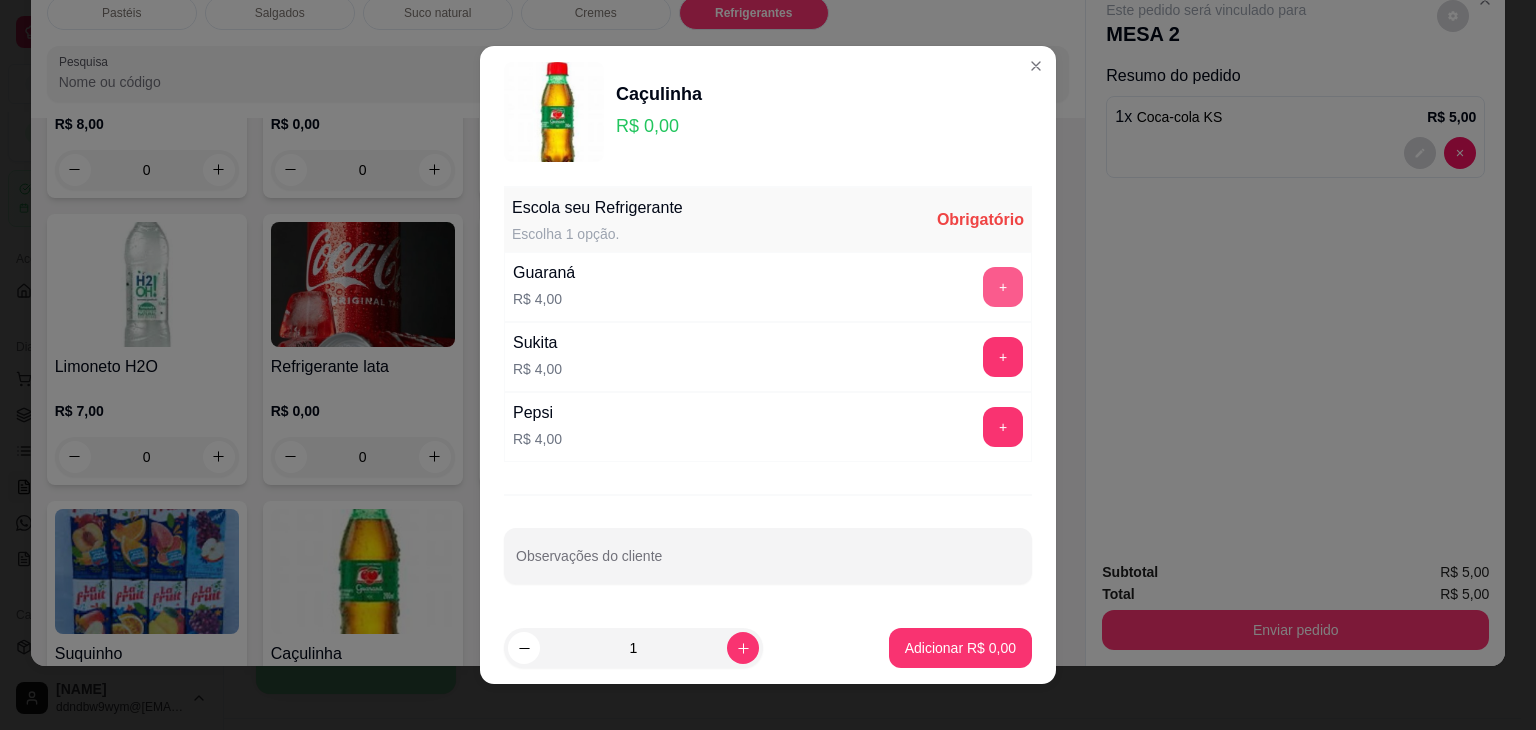 click on "+" at bounding box center [1003, 287] 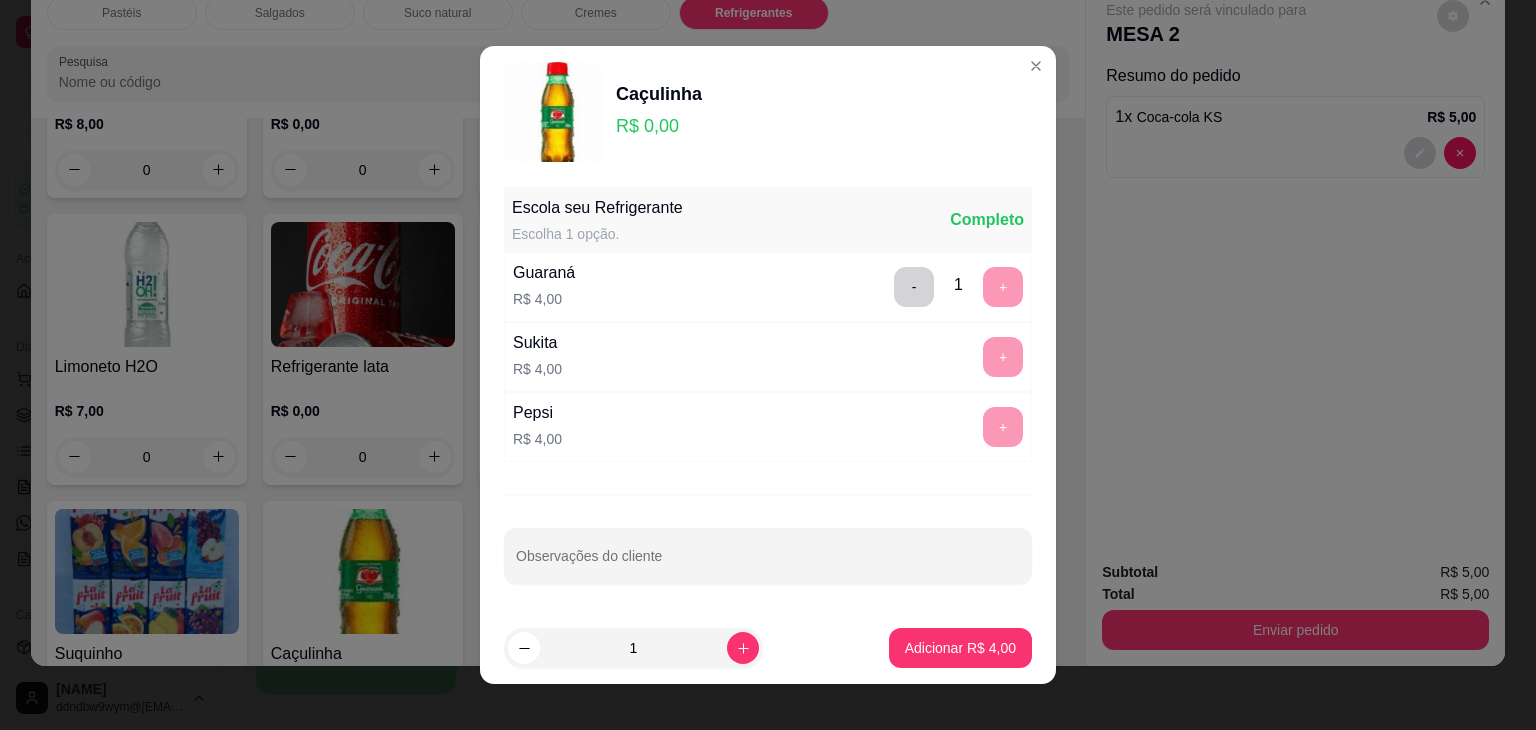 click on "Adicionar   R$ 4,00" at bounding box center (960, 648) 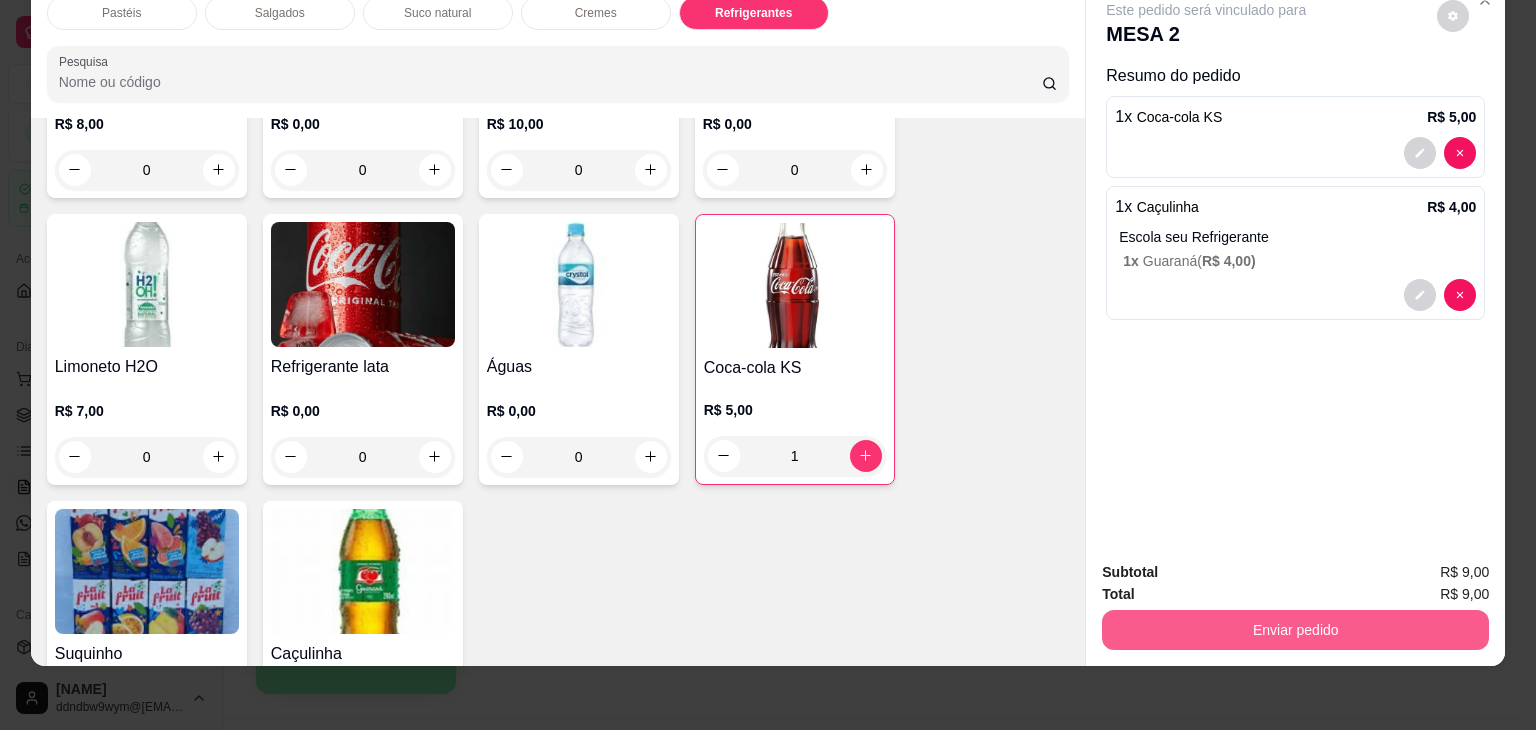 click on "Enviar pedido" at bounding box center [1295, 630] 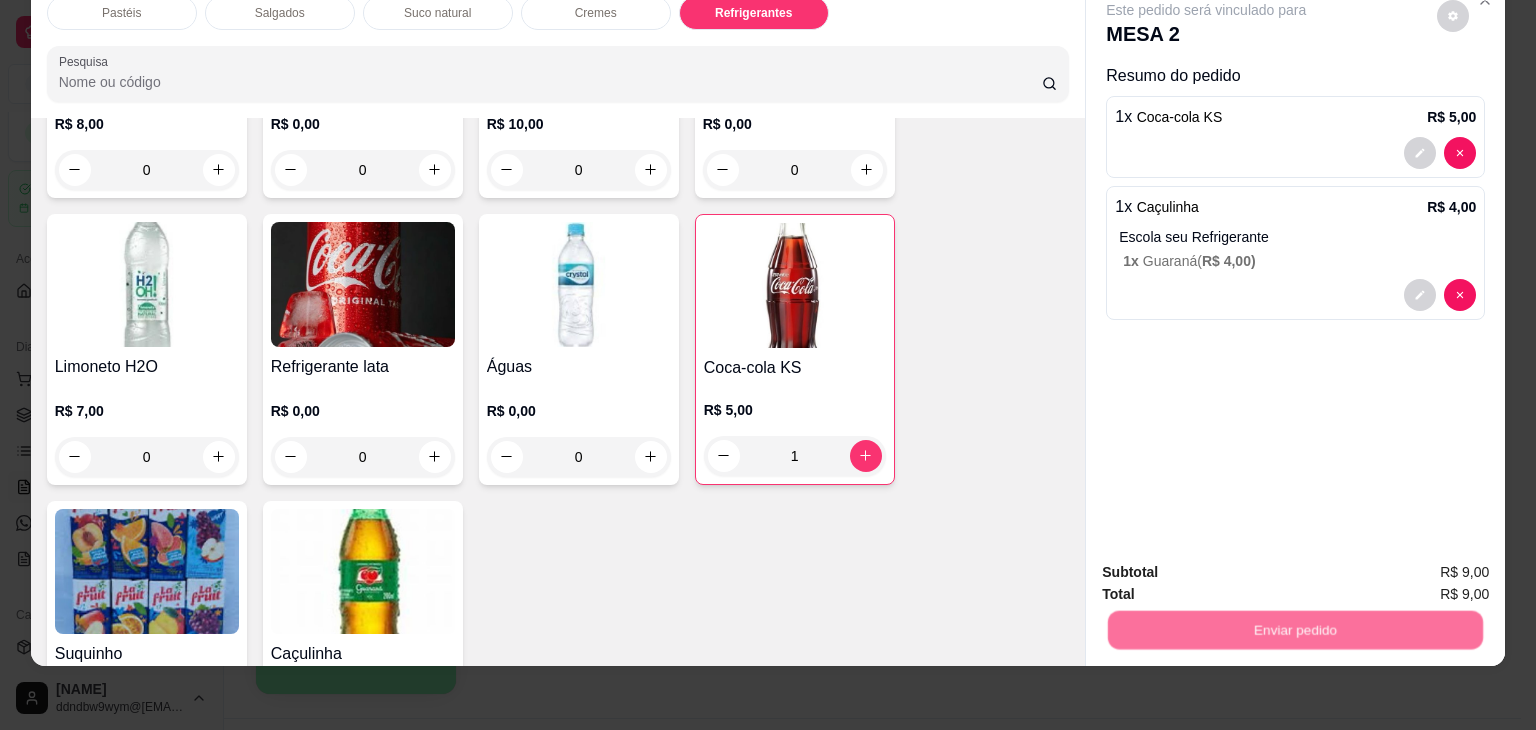 click on "Não registrar e enviar pedido" at bounding box center (1229, 565) 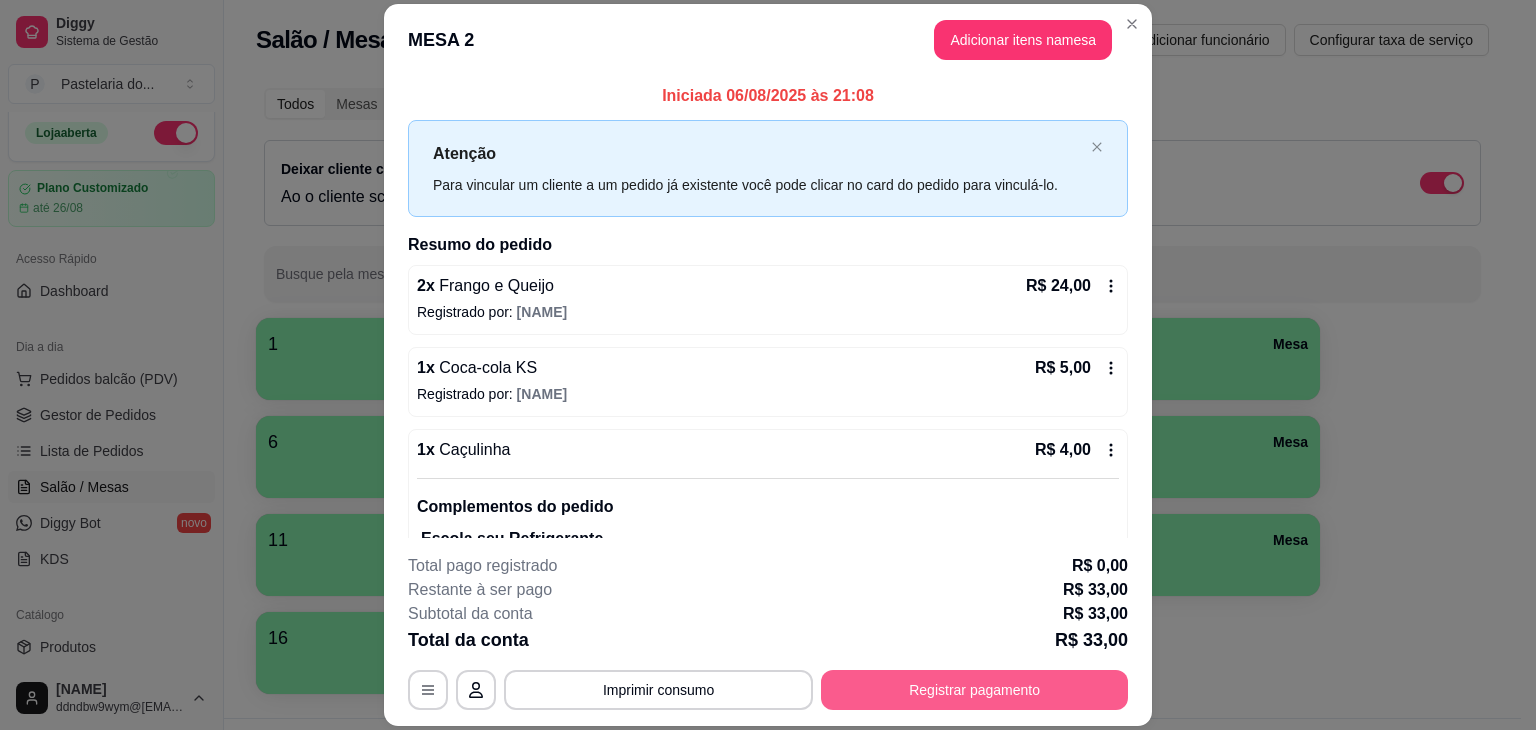 click on "Registrar pagamento" at bounding box center (974, 690) 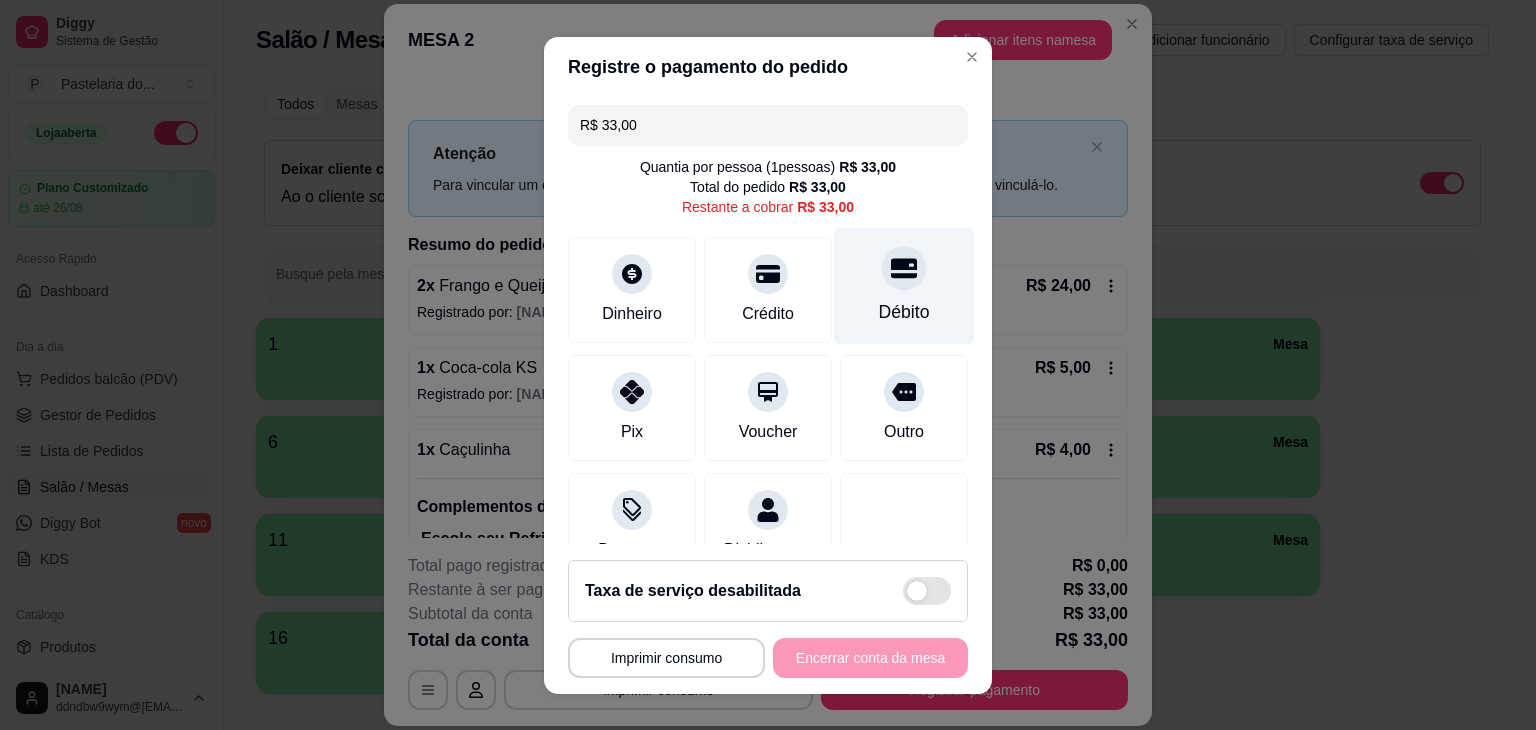 click on "Débito" at bounding box center [904, 285] 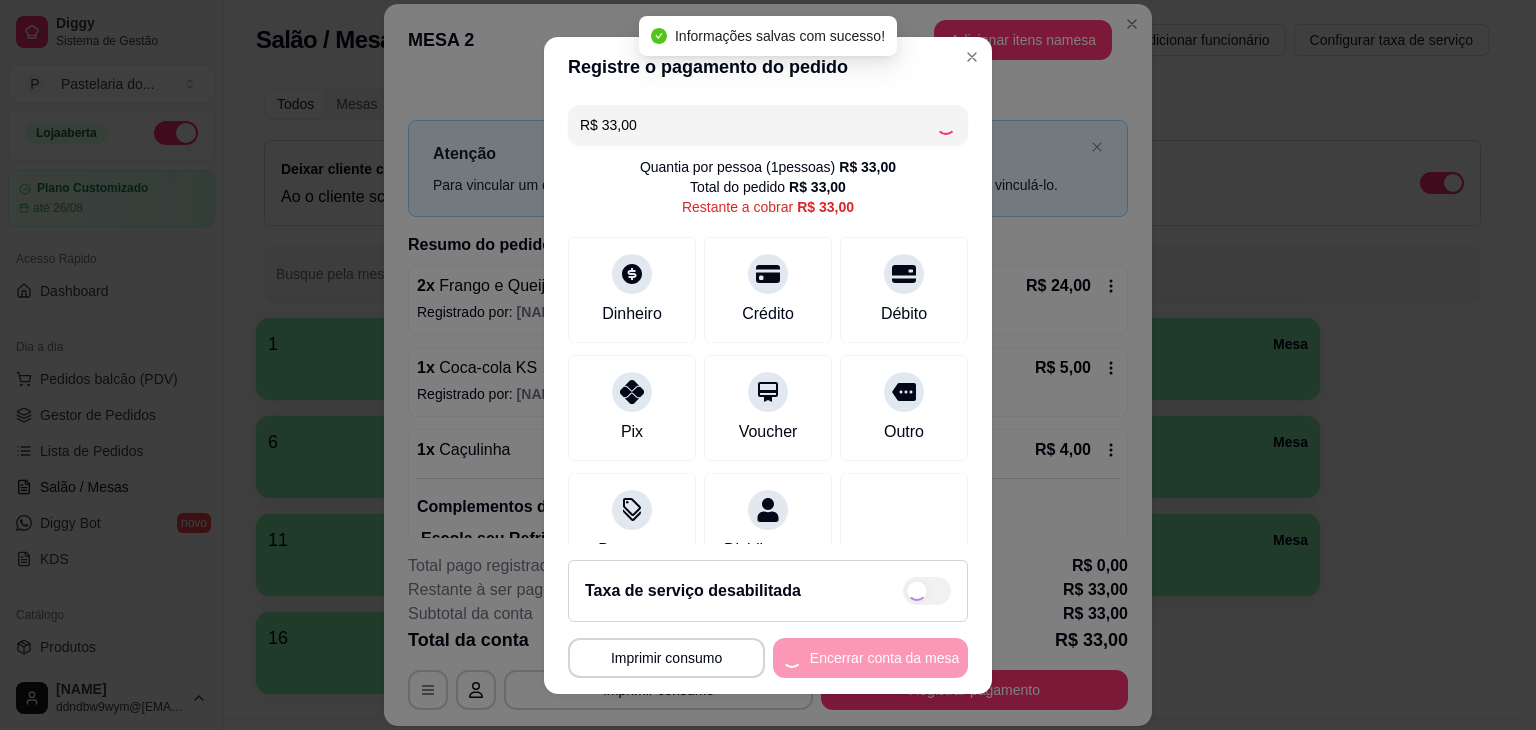 type on "R$ 0,00" 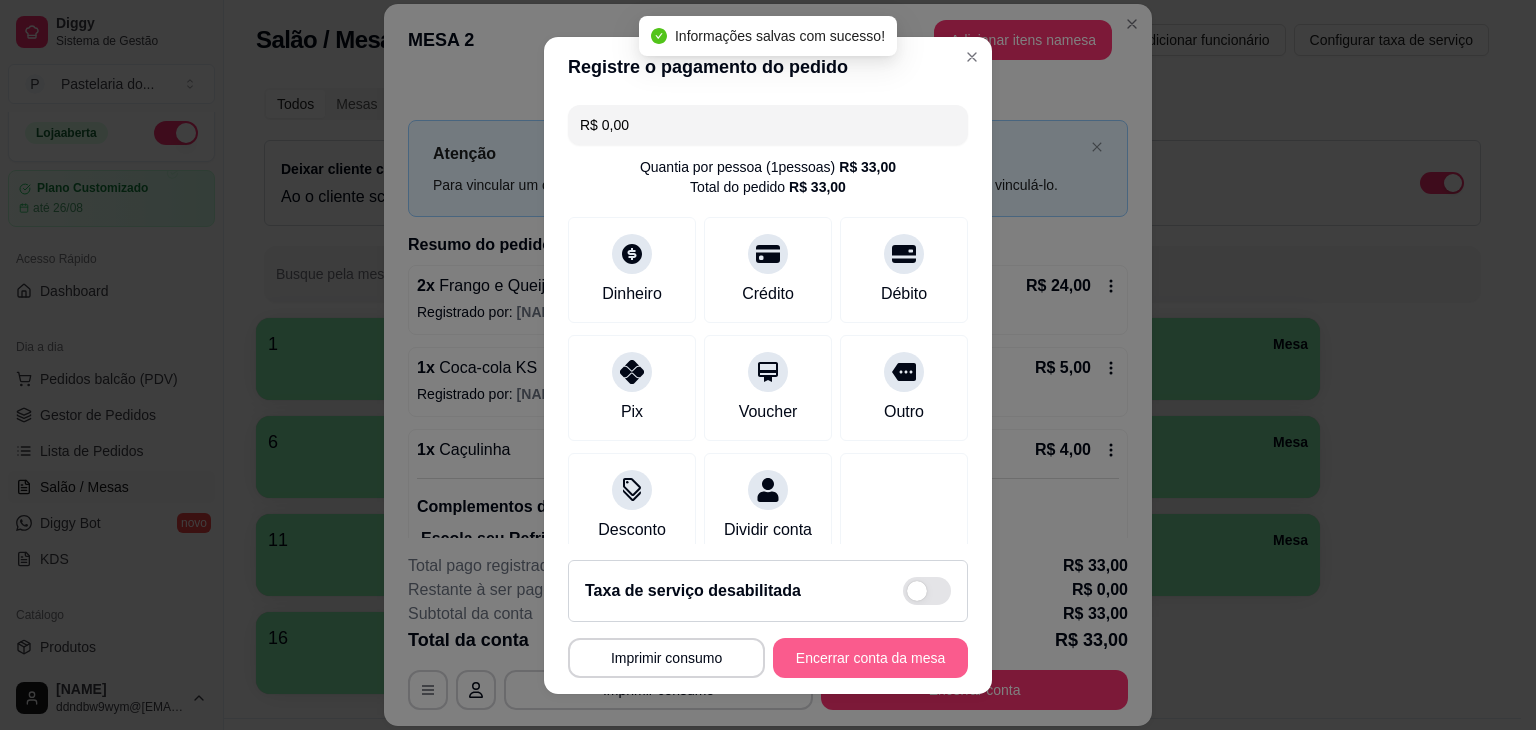 click on "Encerrar conta da mesa" at bounding box center (870, 658) 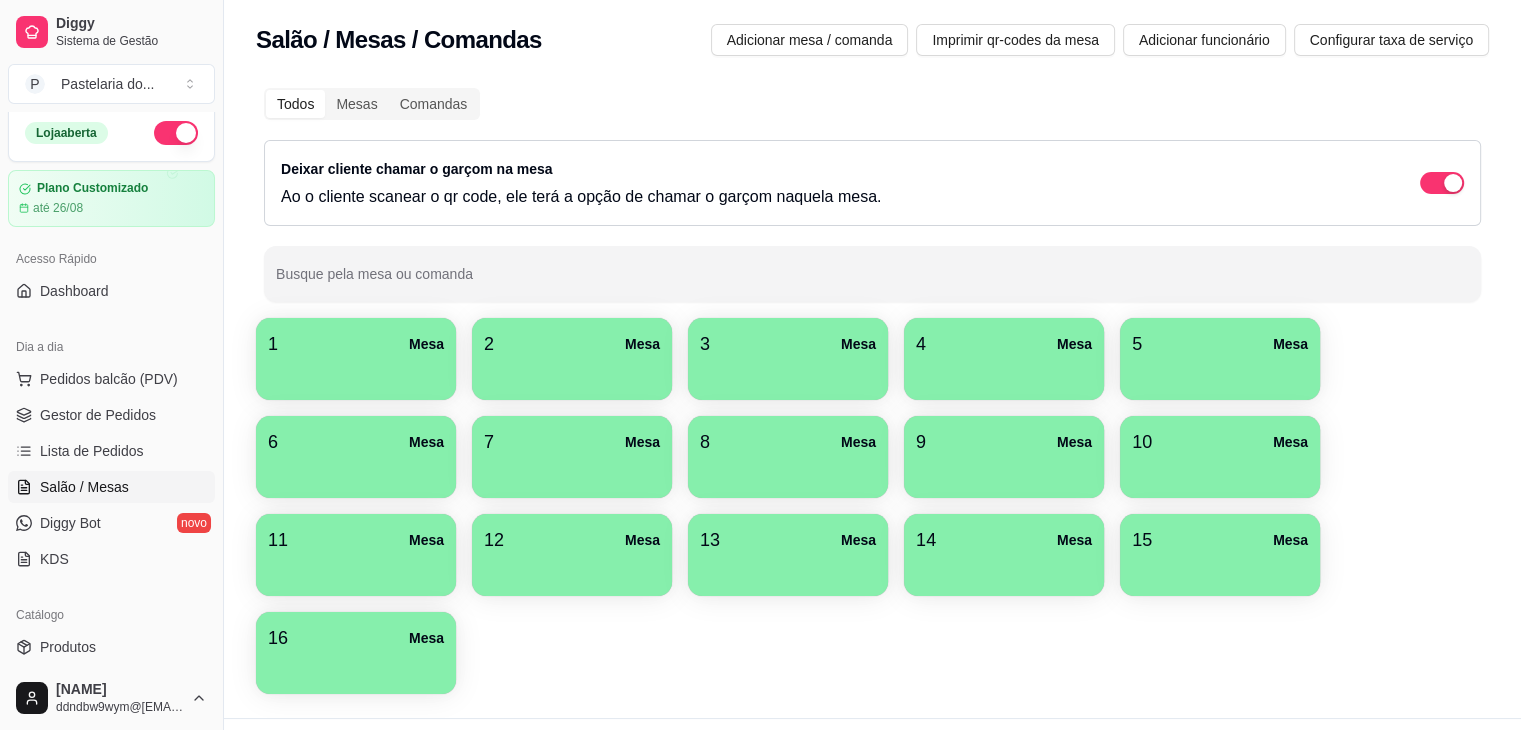 click at bounding box center [176, 133] 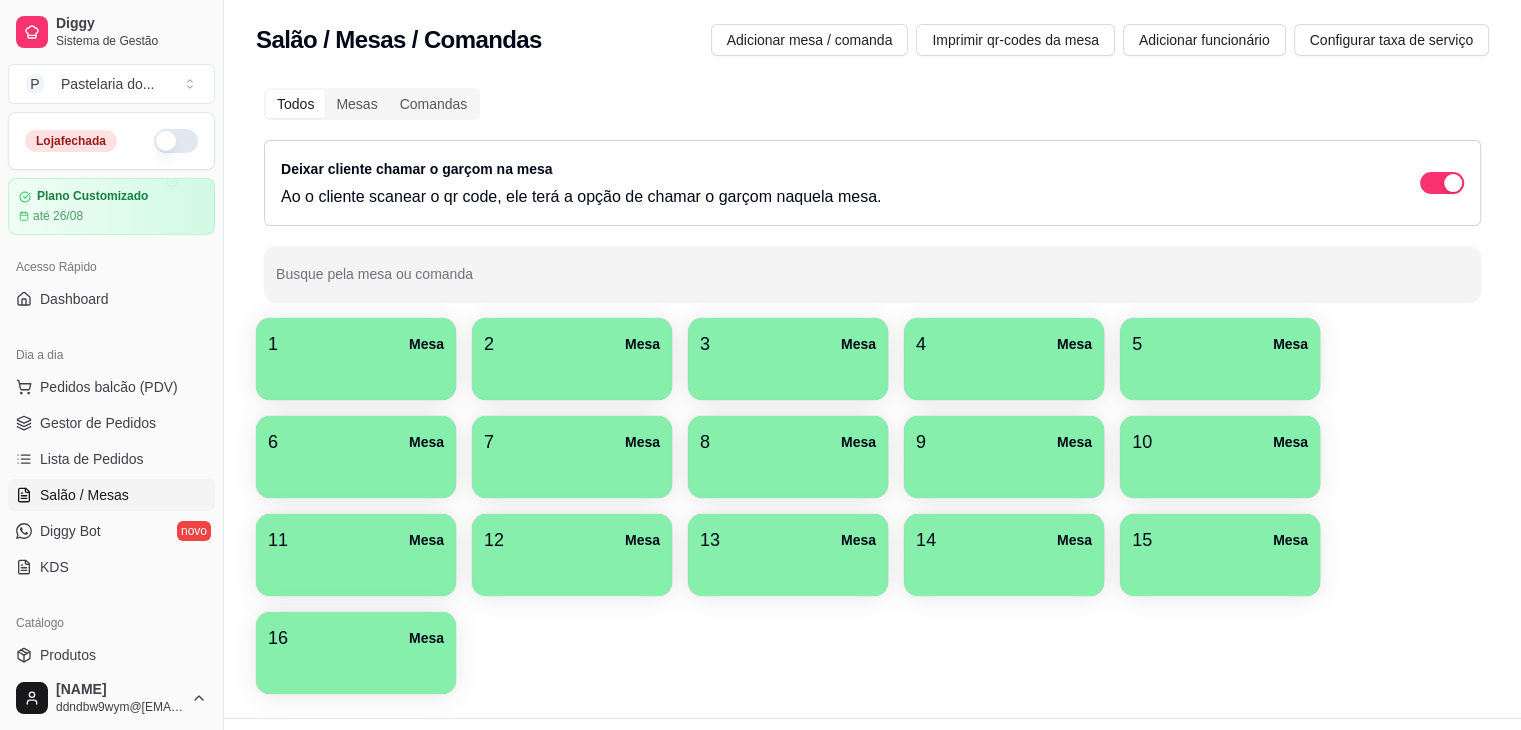 scroll, scrollTop: 100, scrollLeft: 0, axis: vertical 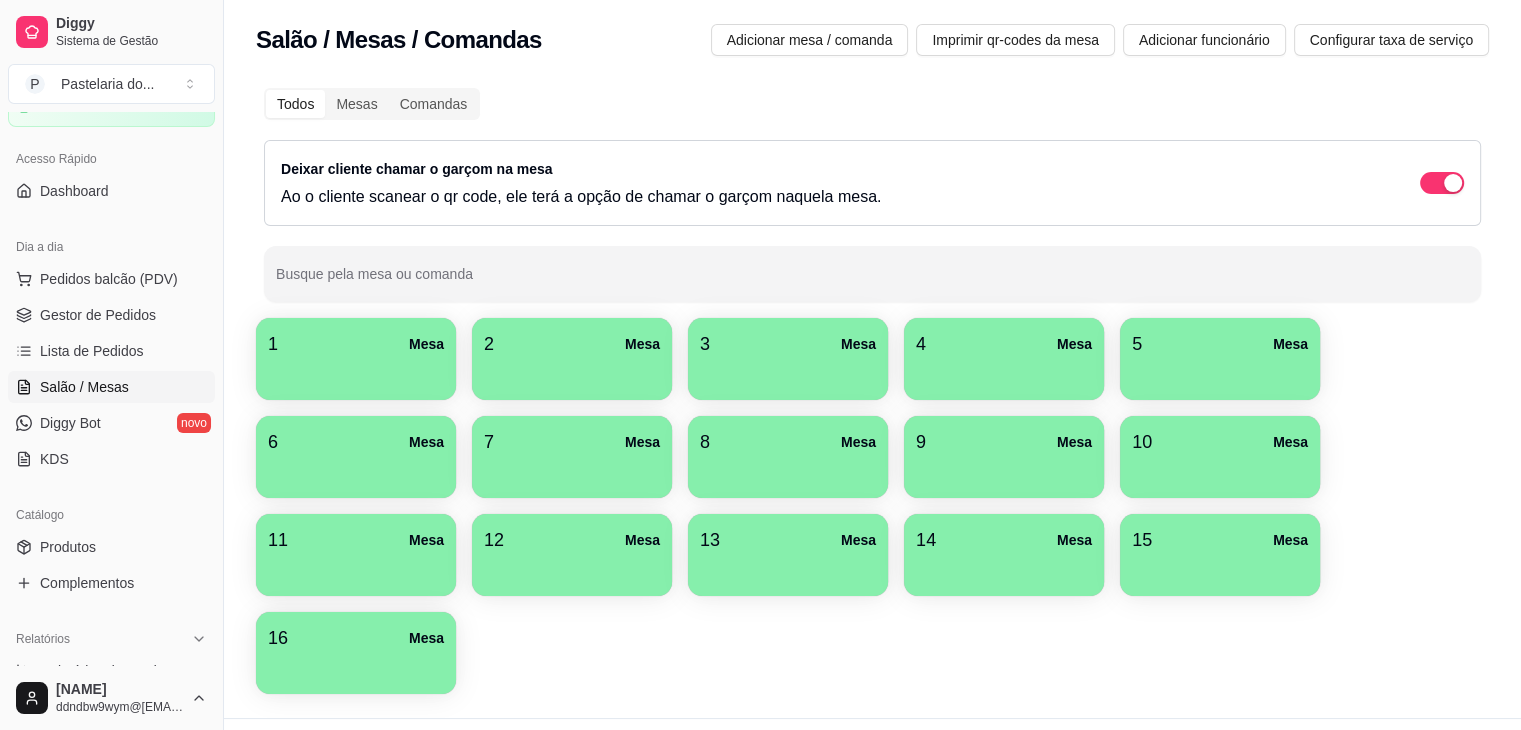 drag, startPoint x: 0, startPoint y: 510, endPoint x: 0, endPoint y: 453, distance: 57 